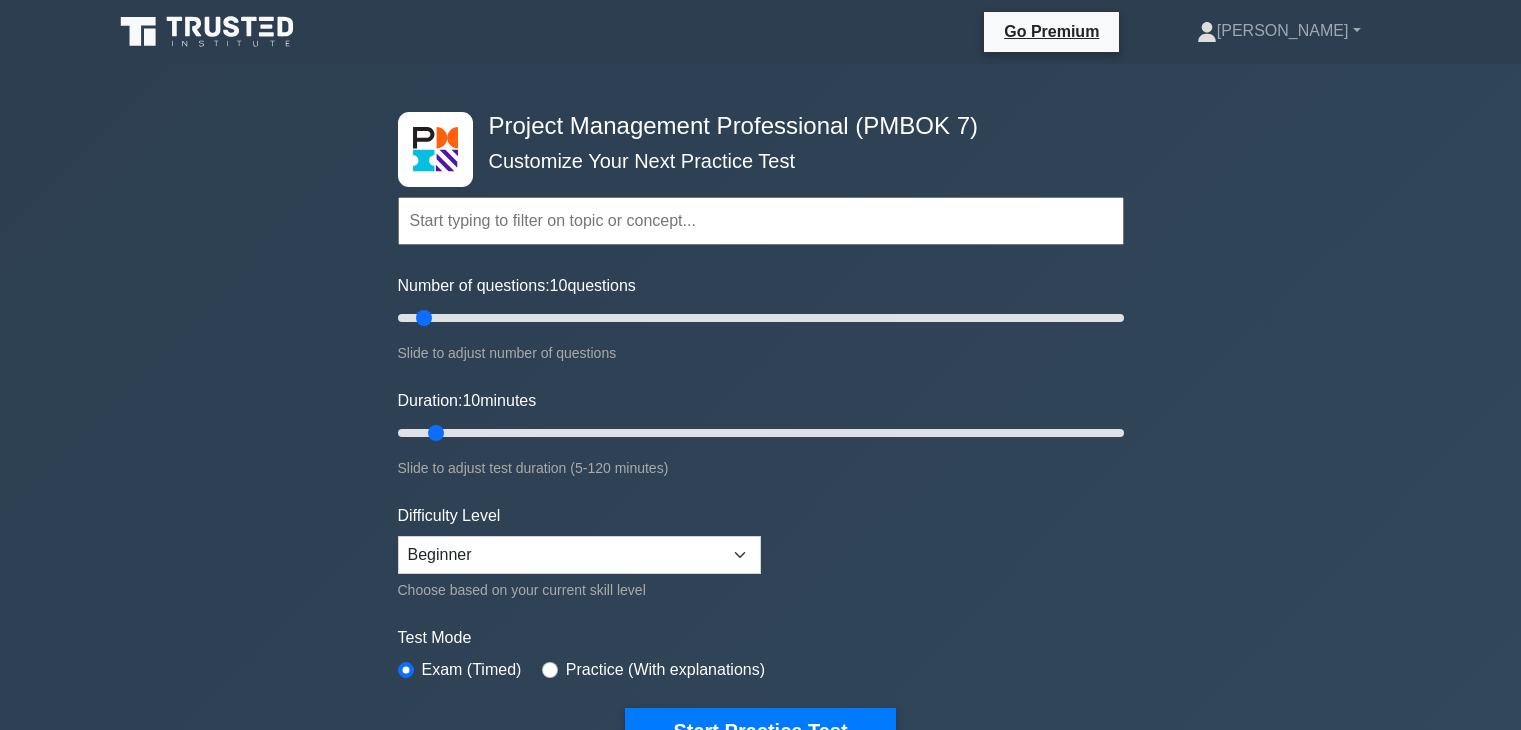 scroll, scrollTop: 0, scrollLeft: 0, axis: both 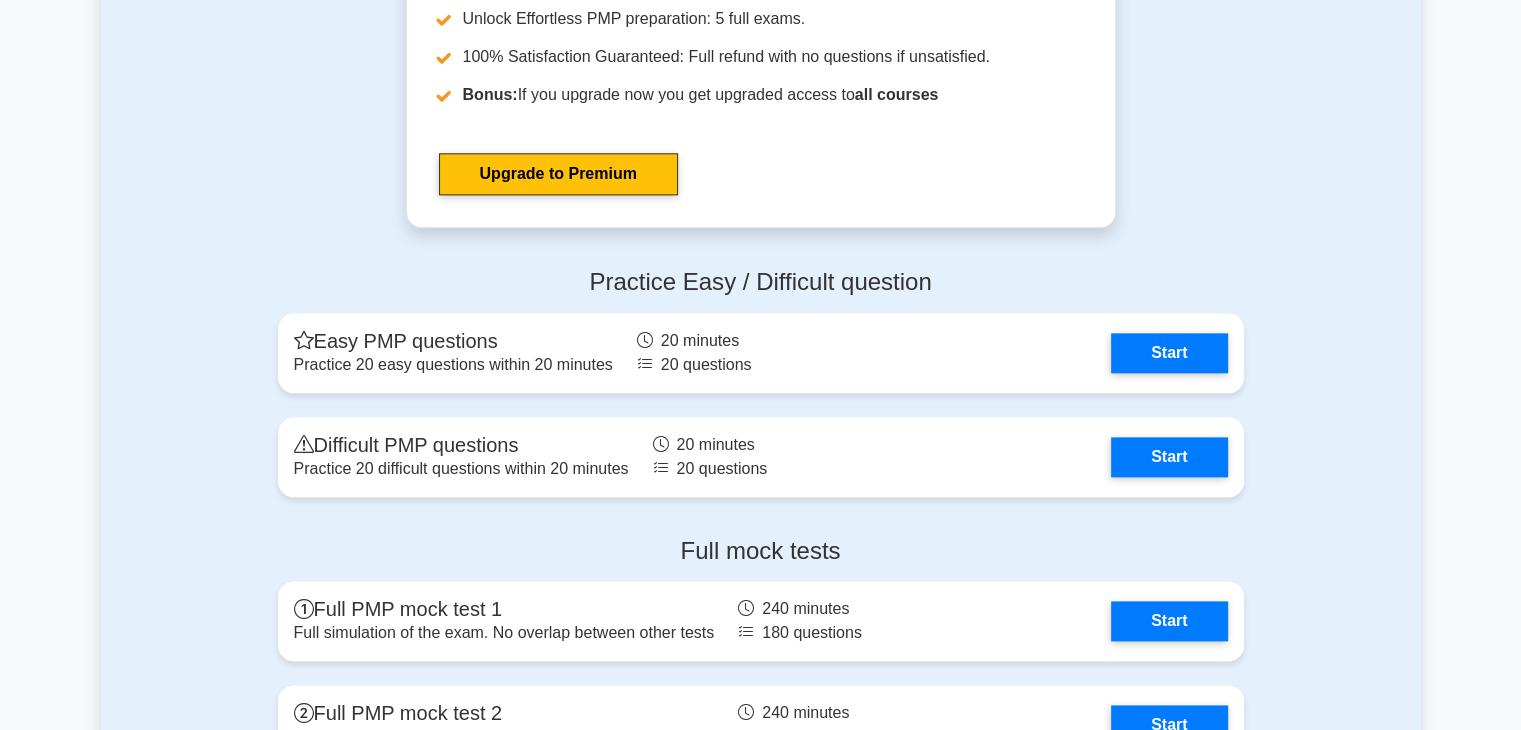drag, startPoint x: 1529, startPoint y: 69, endPoint x: 1511, endPoint y: 426, distance: 357.4535 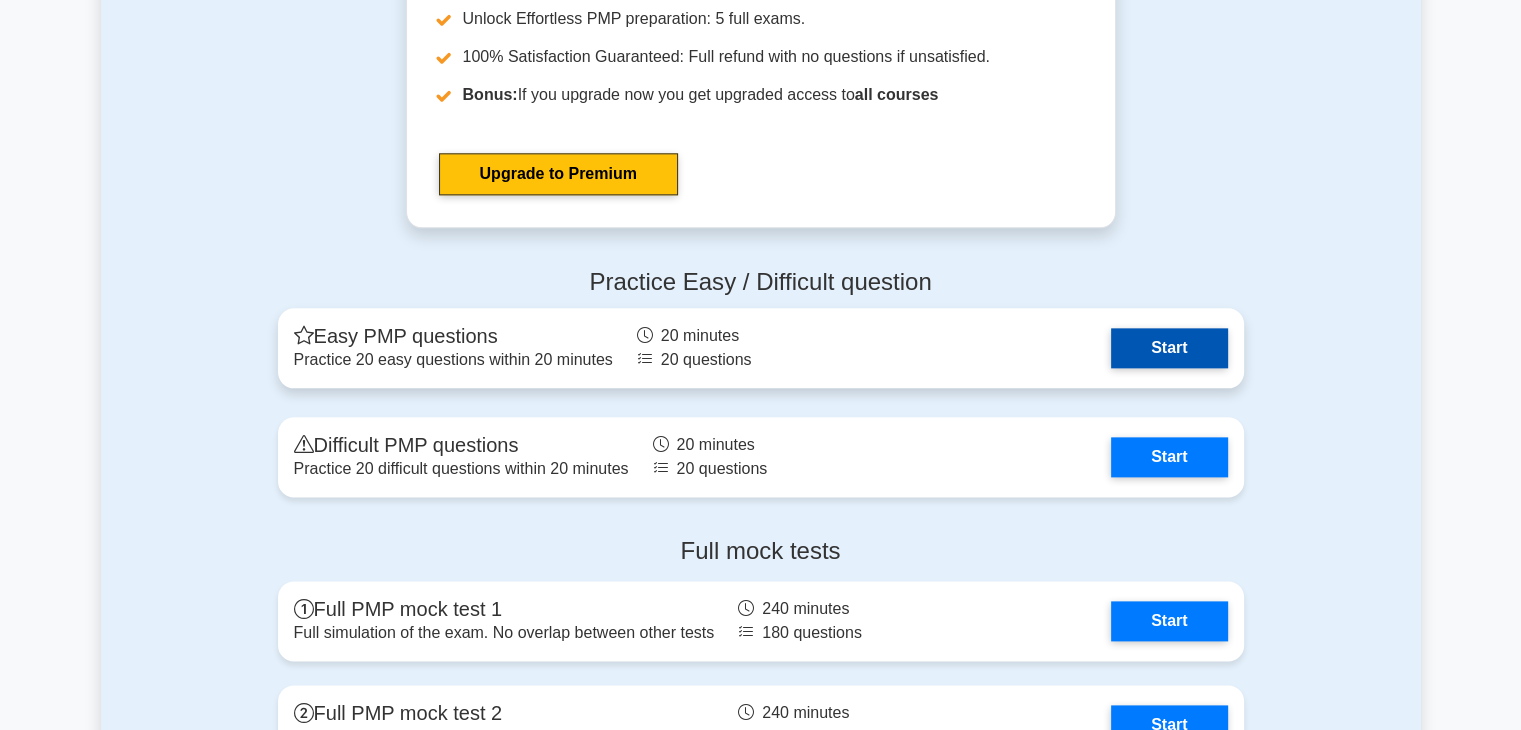 click on "Start" at bounding box center [1169, 348] 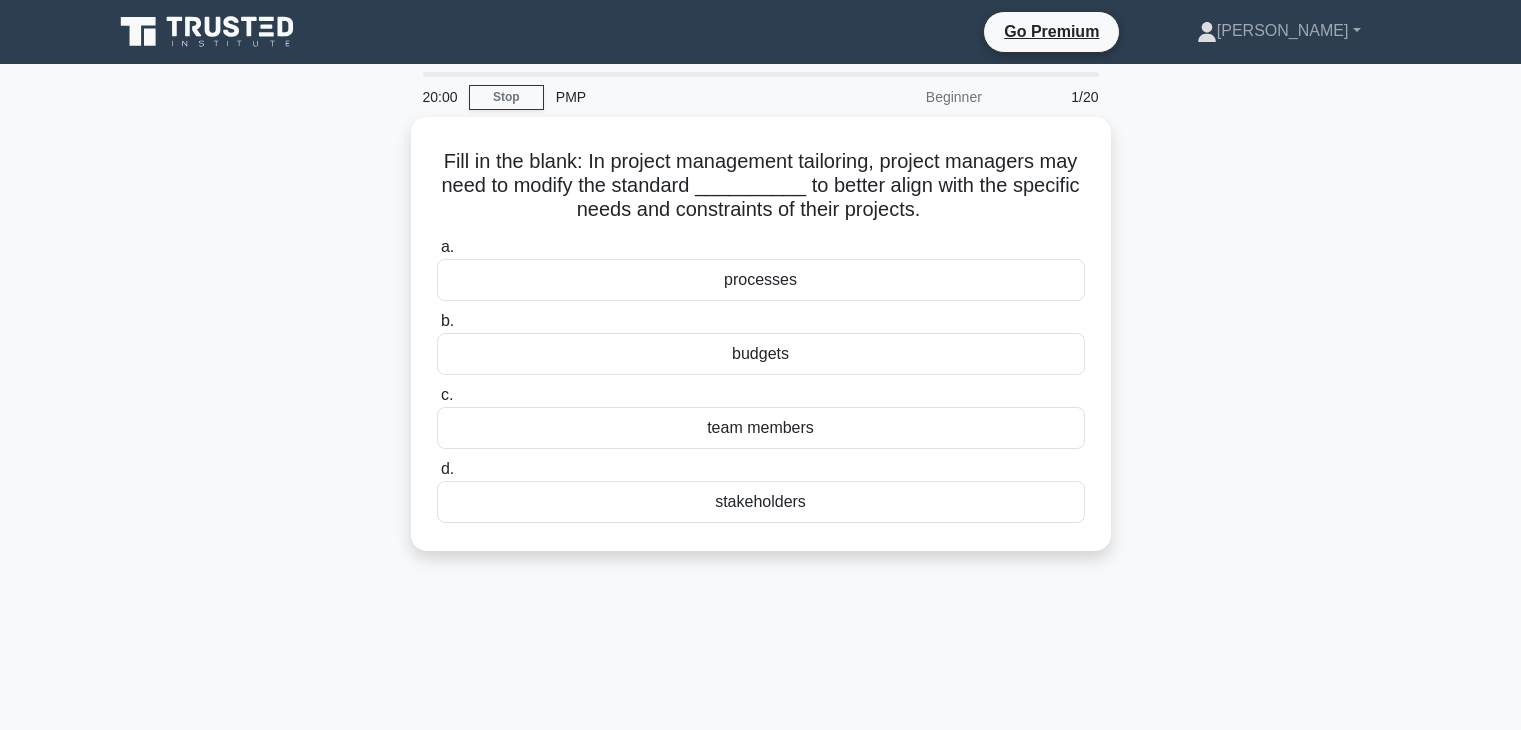 scroll, scrollTop: 0, scrollLeft: 0, axis: both 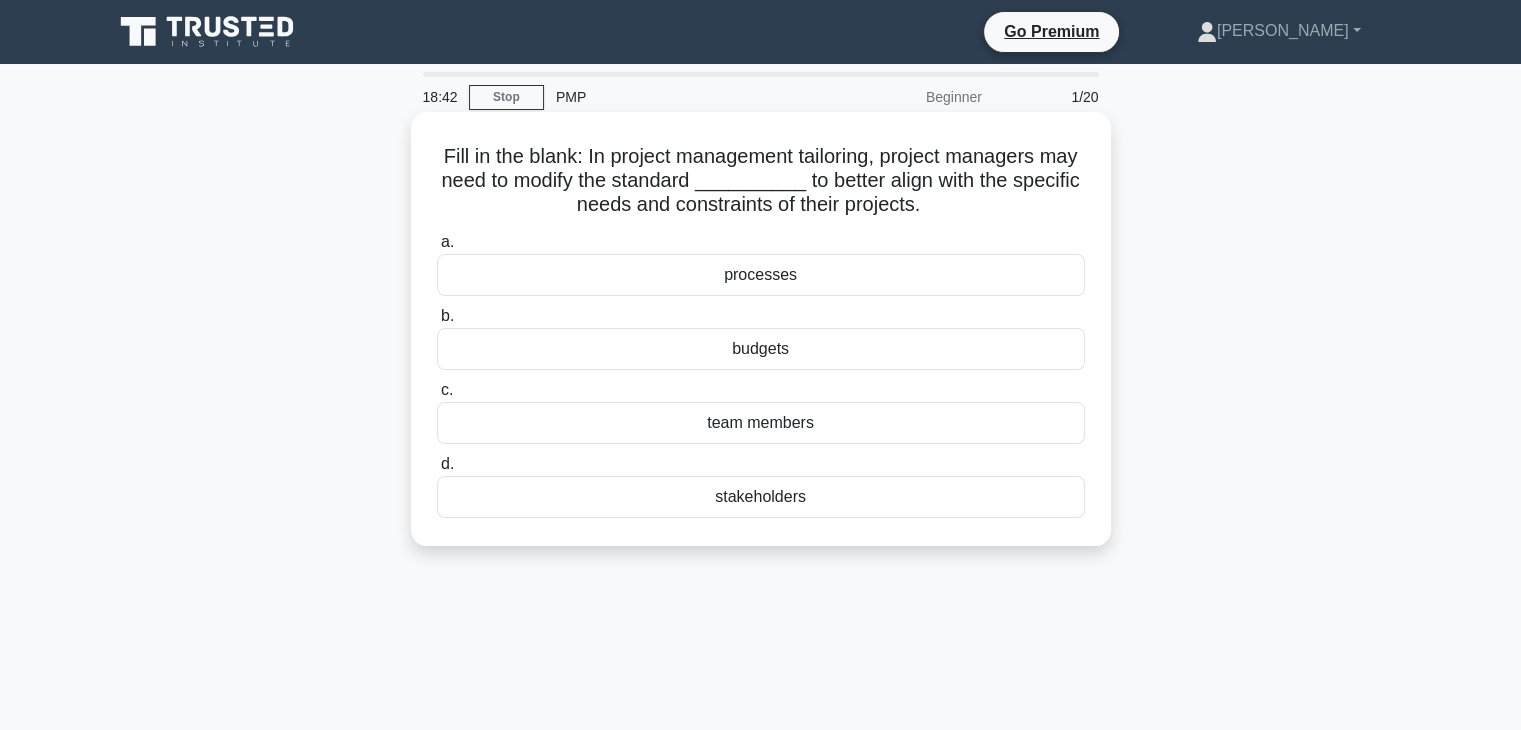 click on "processes" at bounding box center (761, 275) 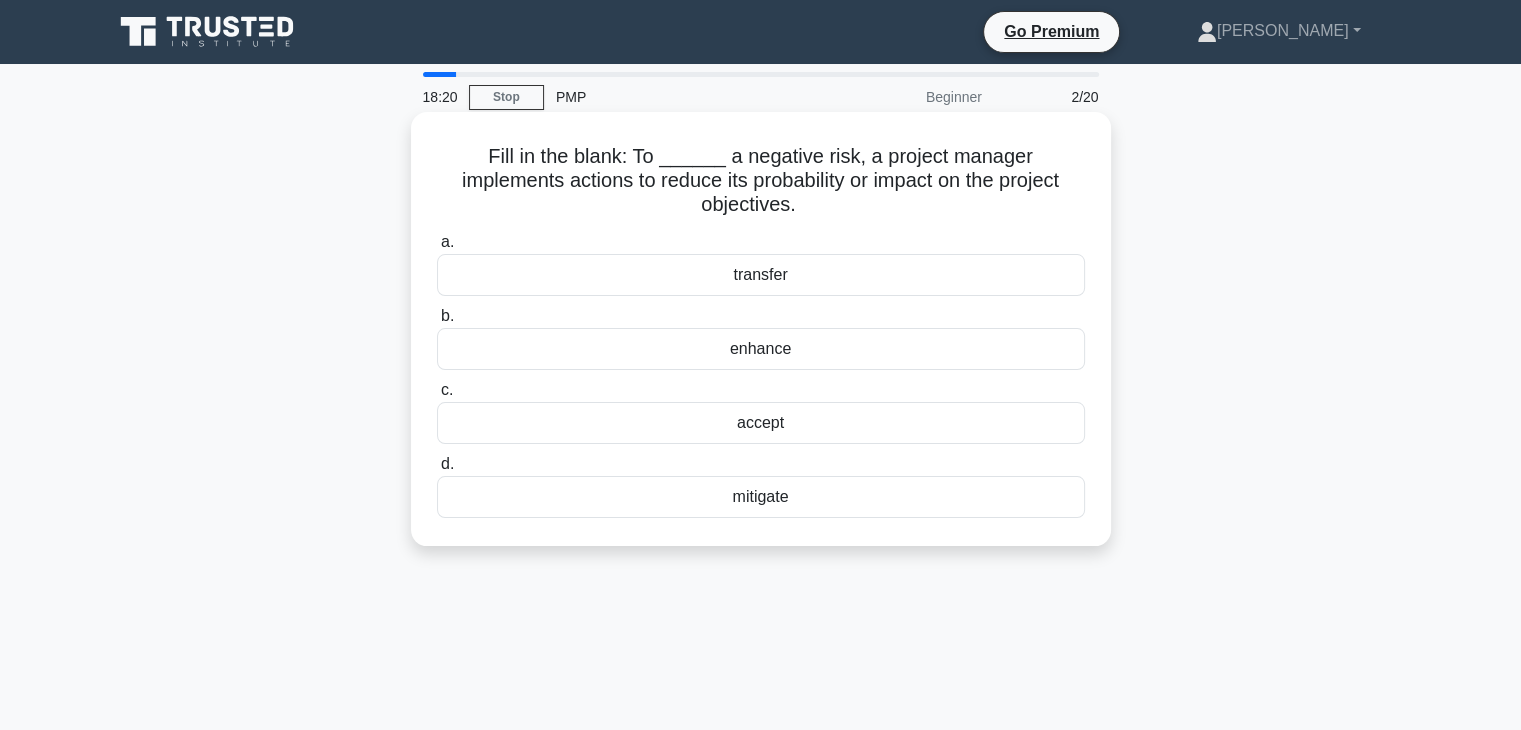 click on "mitigate" at bounding box center (761, 497) 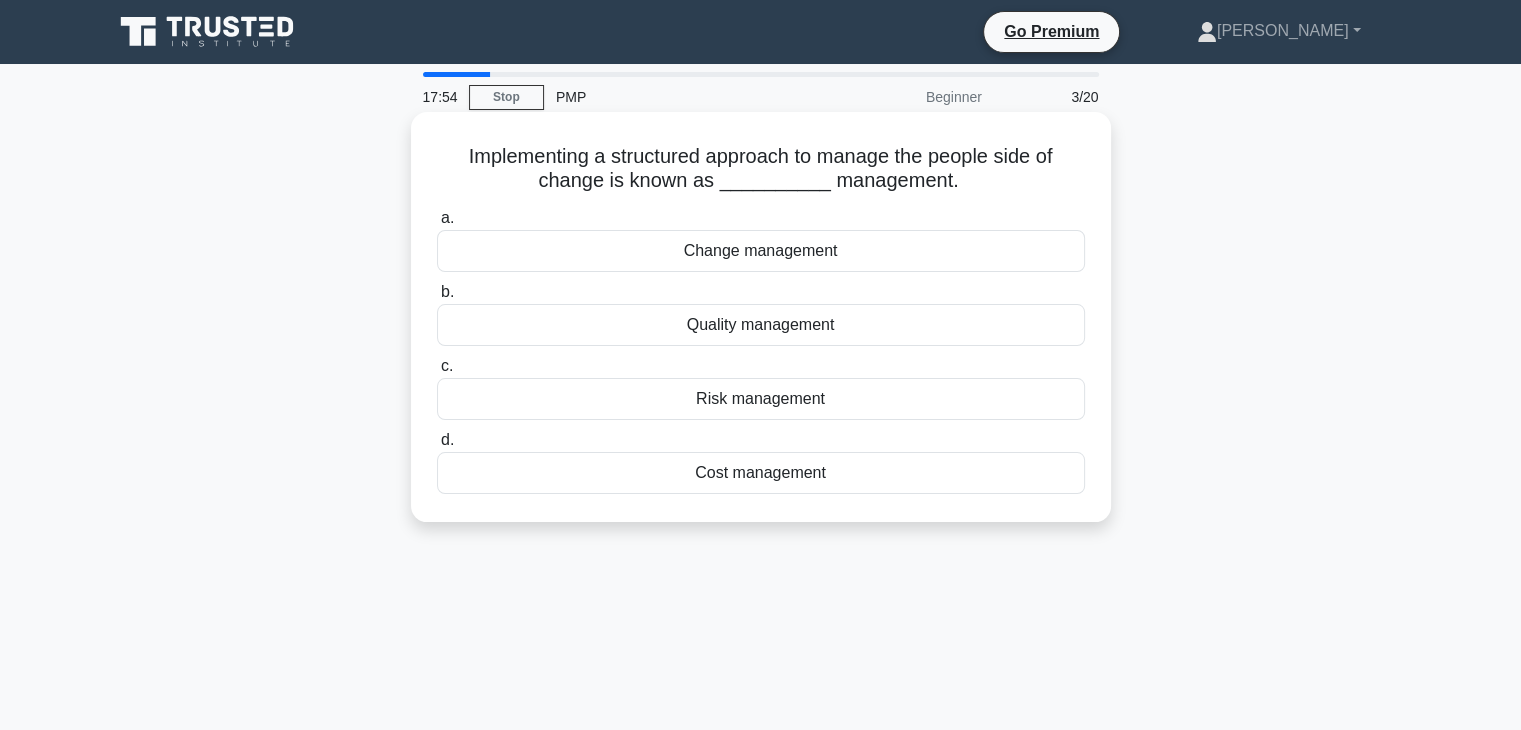 click on "Change management" at bounding box center [761, 251] 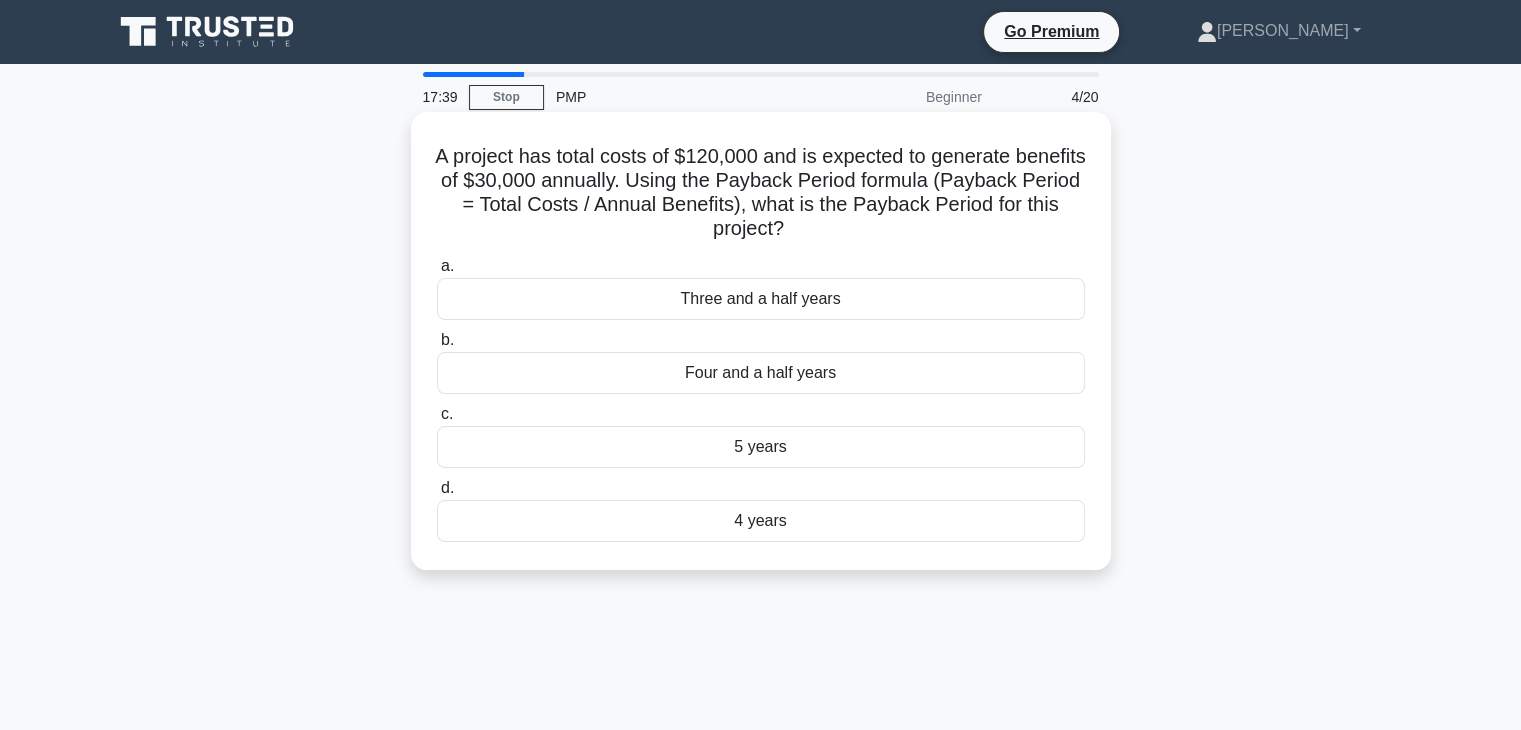 click on "Three and a half years" at bounding box center (761, 299) 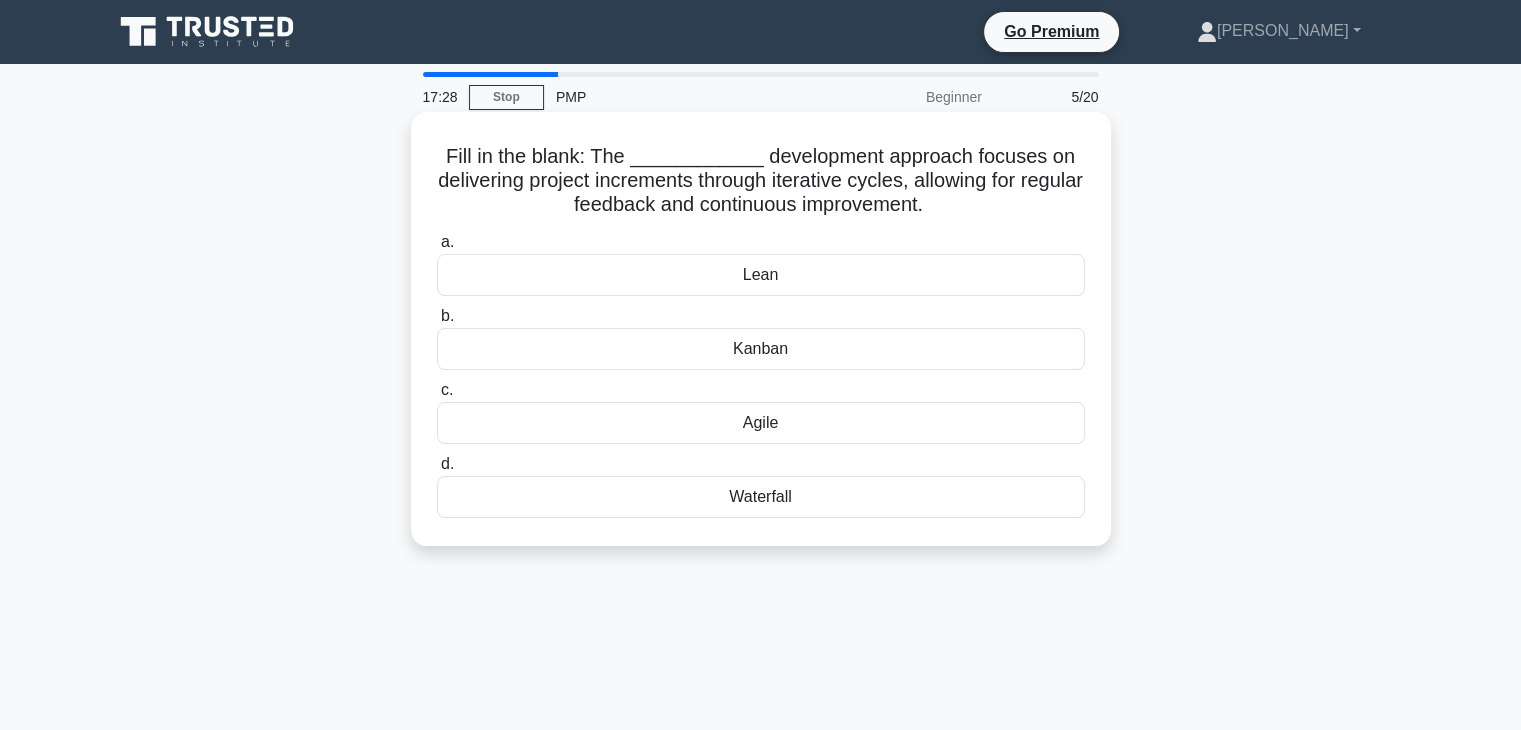click on "Agile" at bounding box center [761, 423] 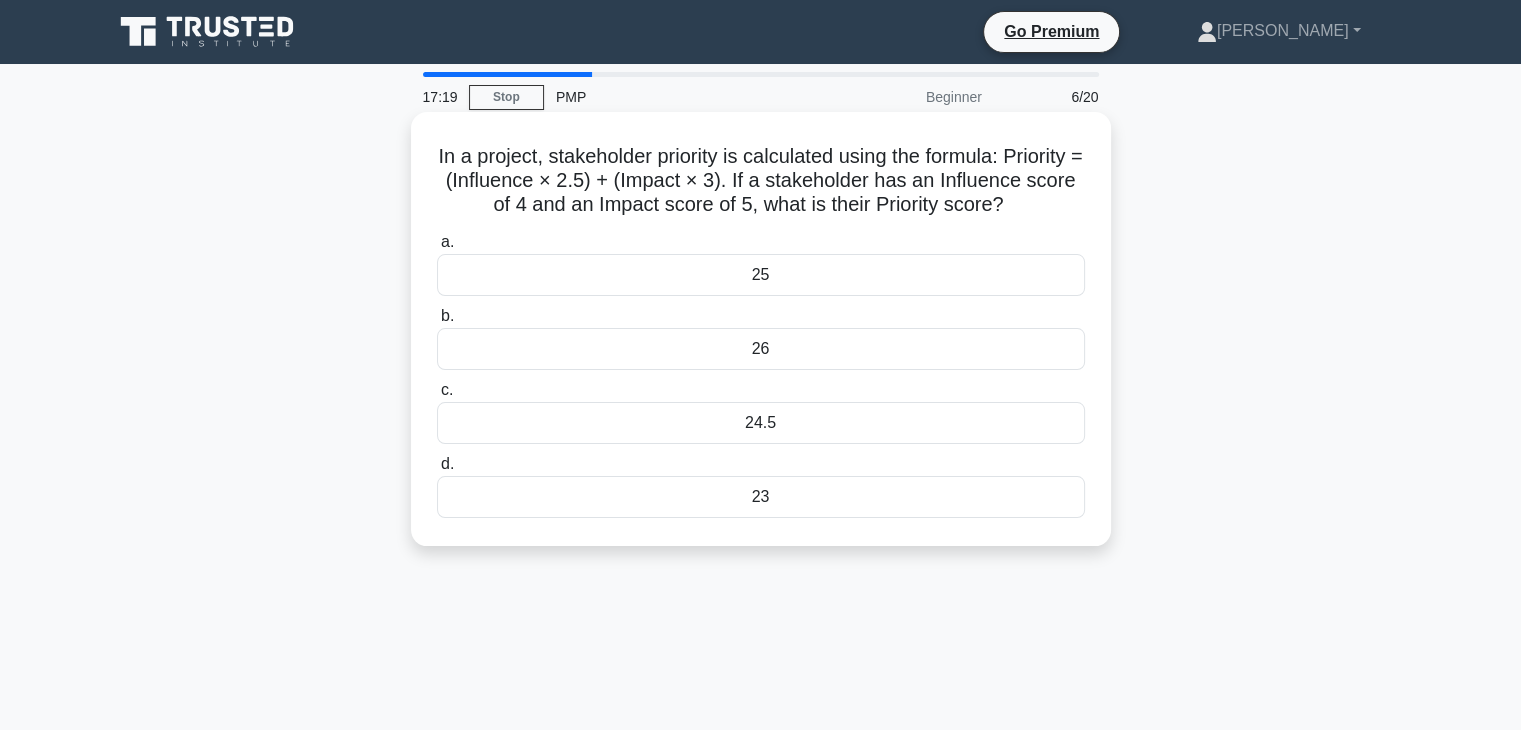 click on "26" at bounding box center (761, 349) 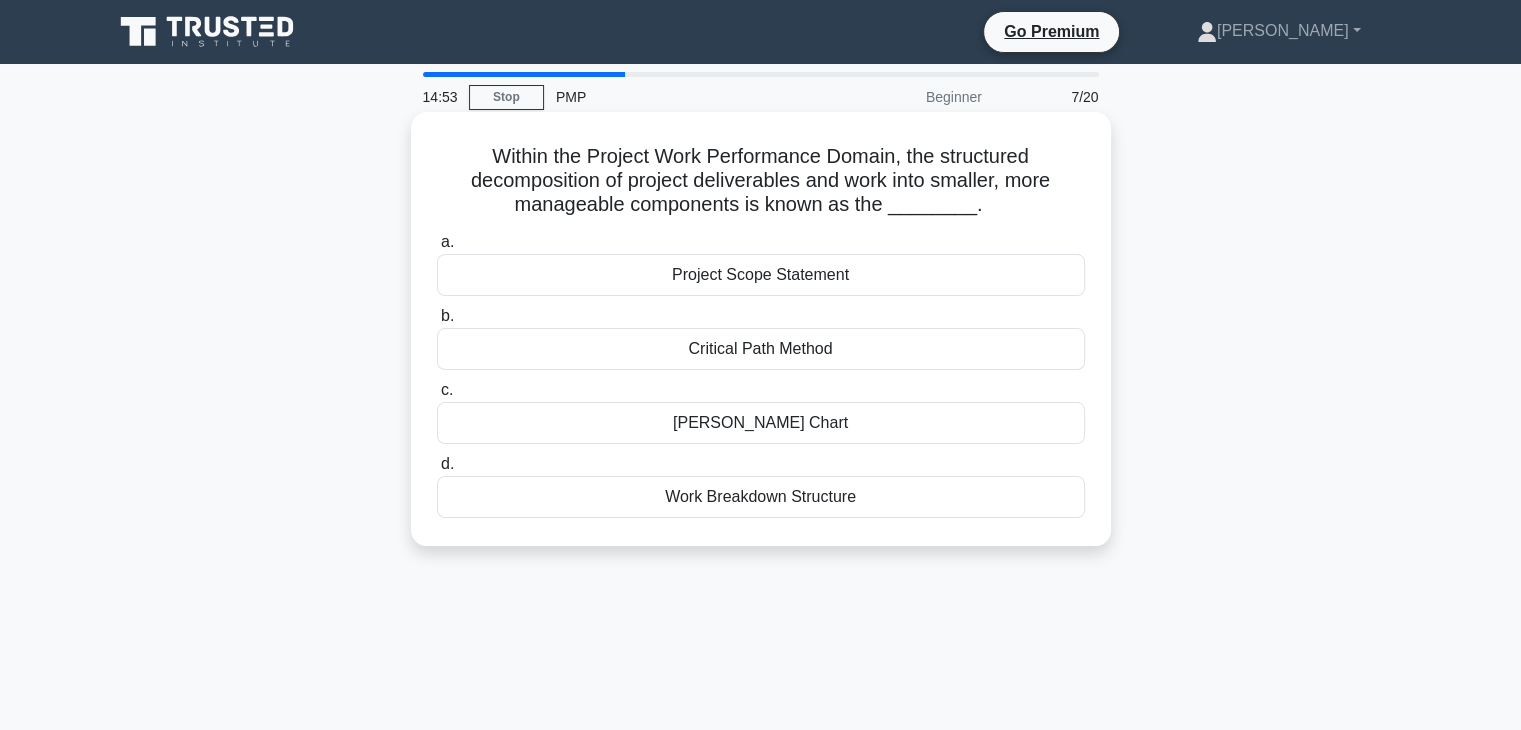 click on "[PERSON_NAME] Chart" at bounding box center (761, 423) 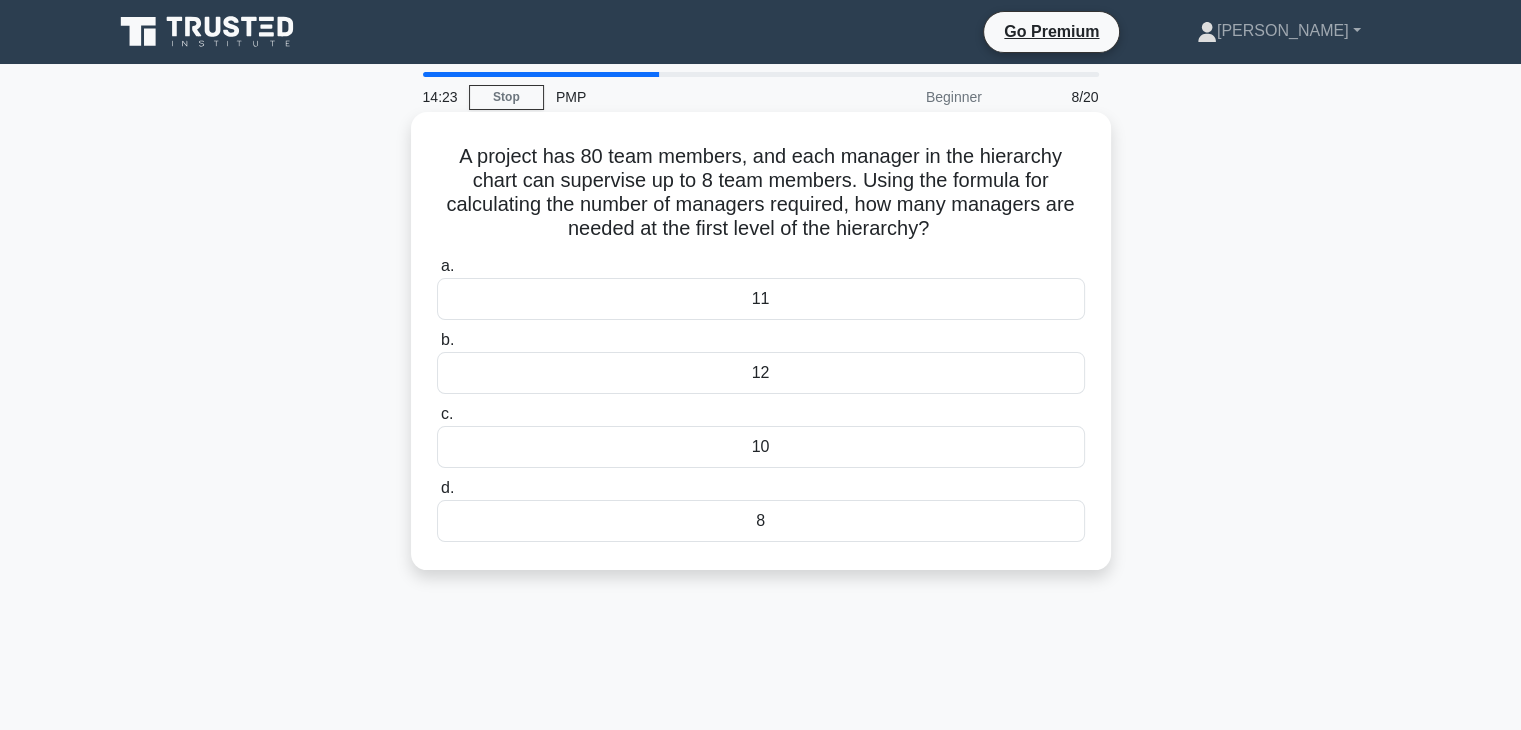 click on "10" at bounding box center [761, 447] 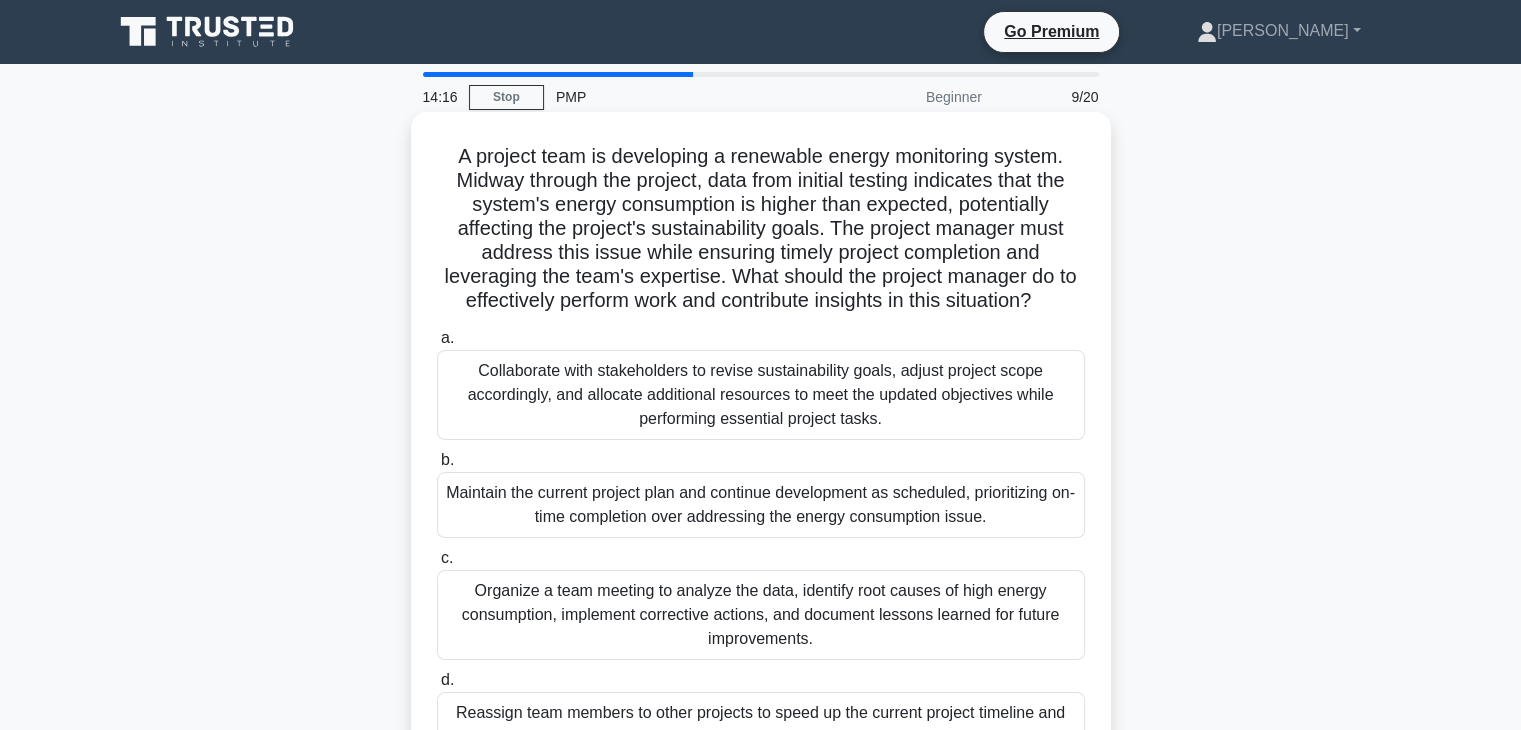 click on "Collaborate with stakeholders to revise sustainability goals, adjust project scope accordingly, and allocate additional resources to meet the updated objectives while performing essential project tasks." at bounding box center (761, 395) 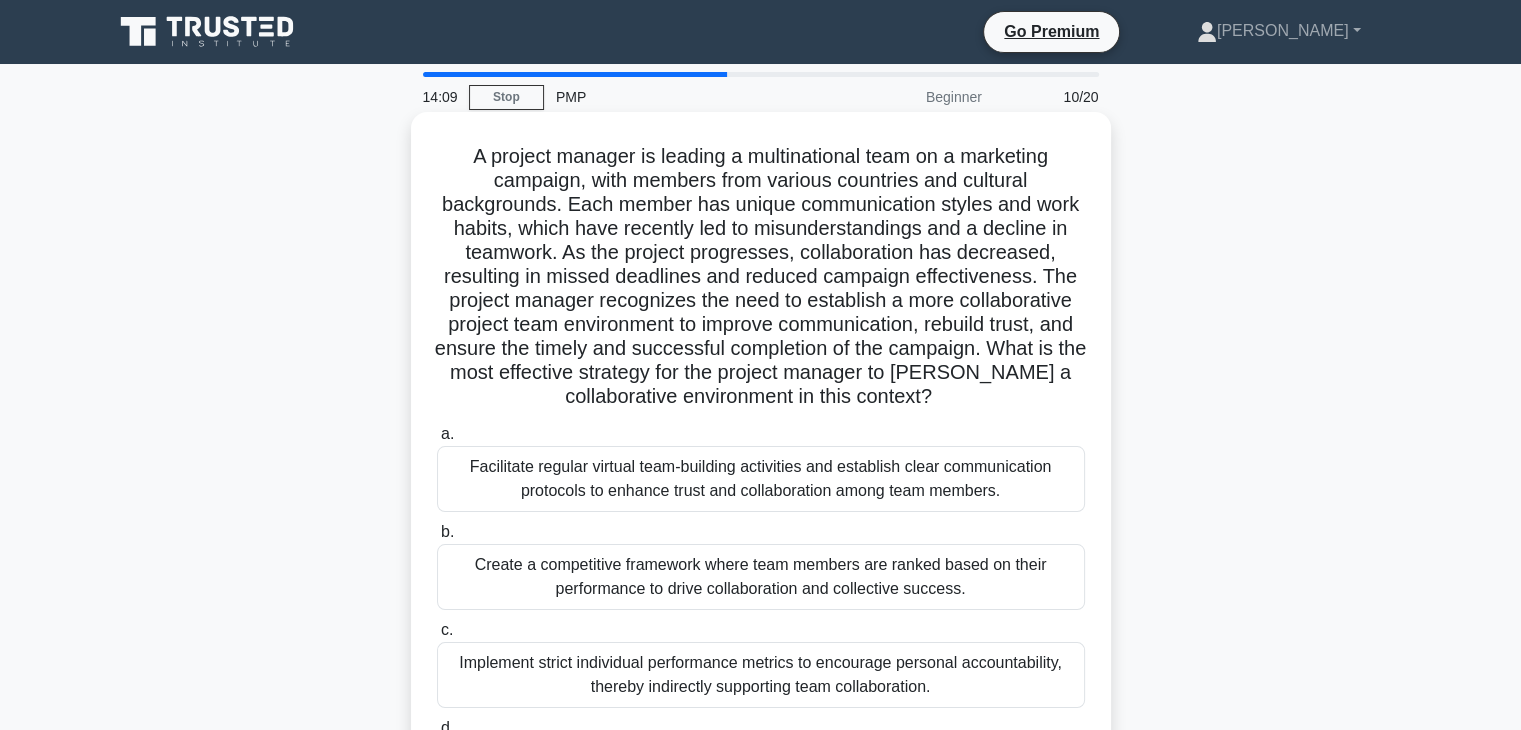 click on "Implement strict individual performance metrics to encourage personal accountability, thereby indirectly supporting team collaboration." at bounding box center [761, 675] 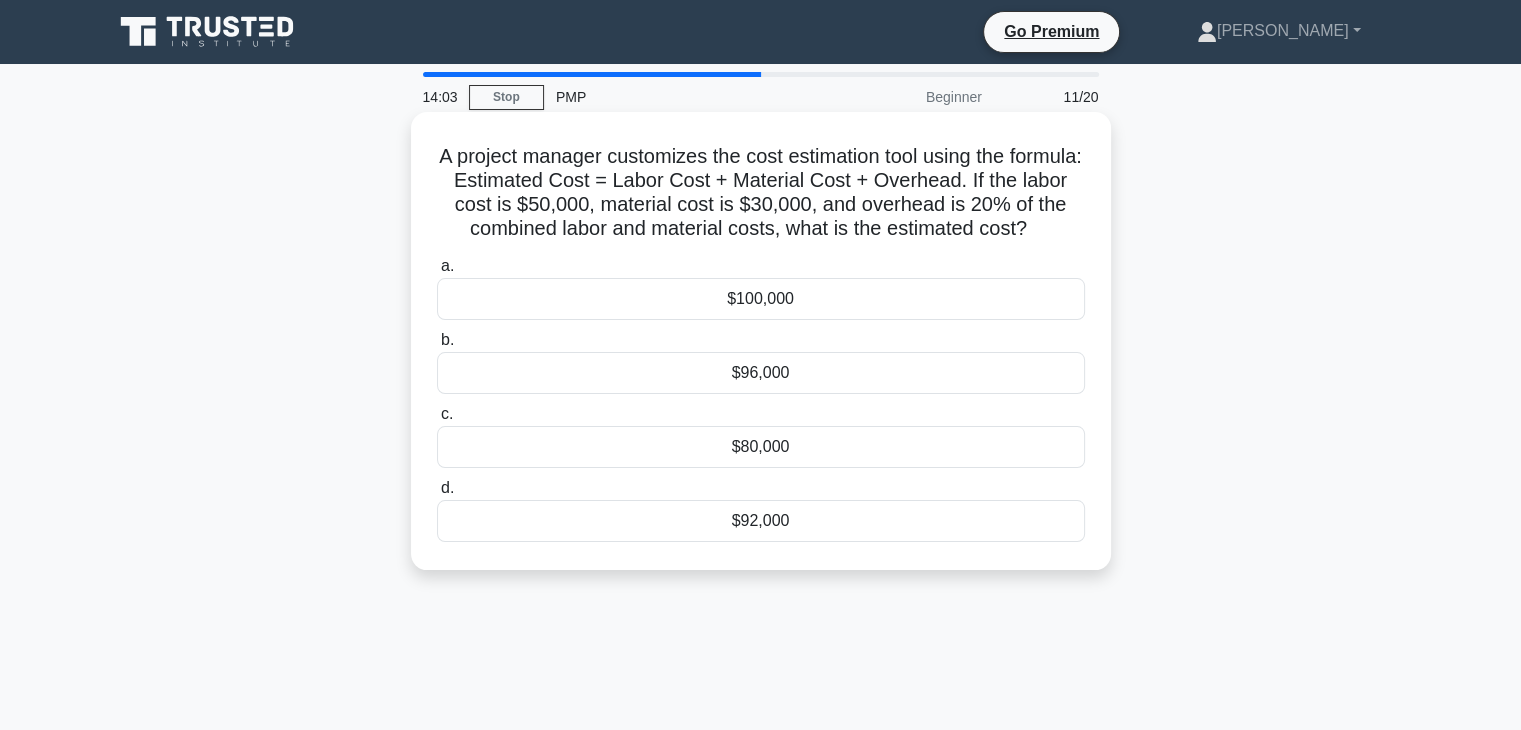 click on "$92,000" at bounding box center [761, 521] 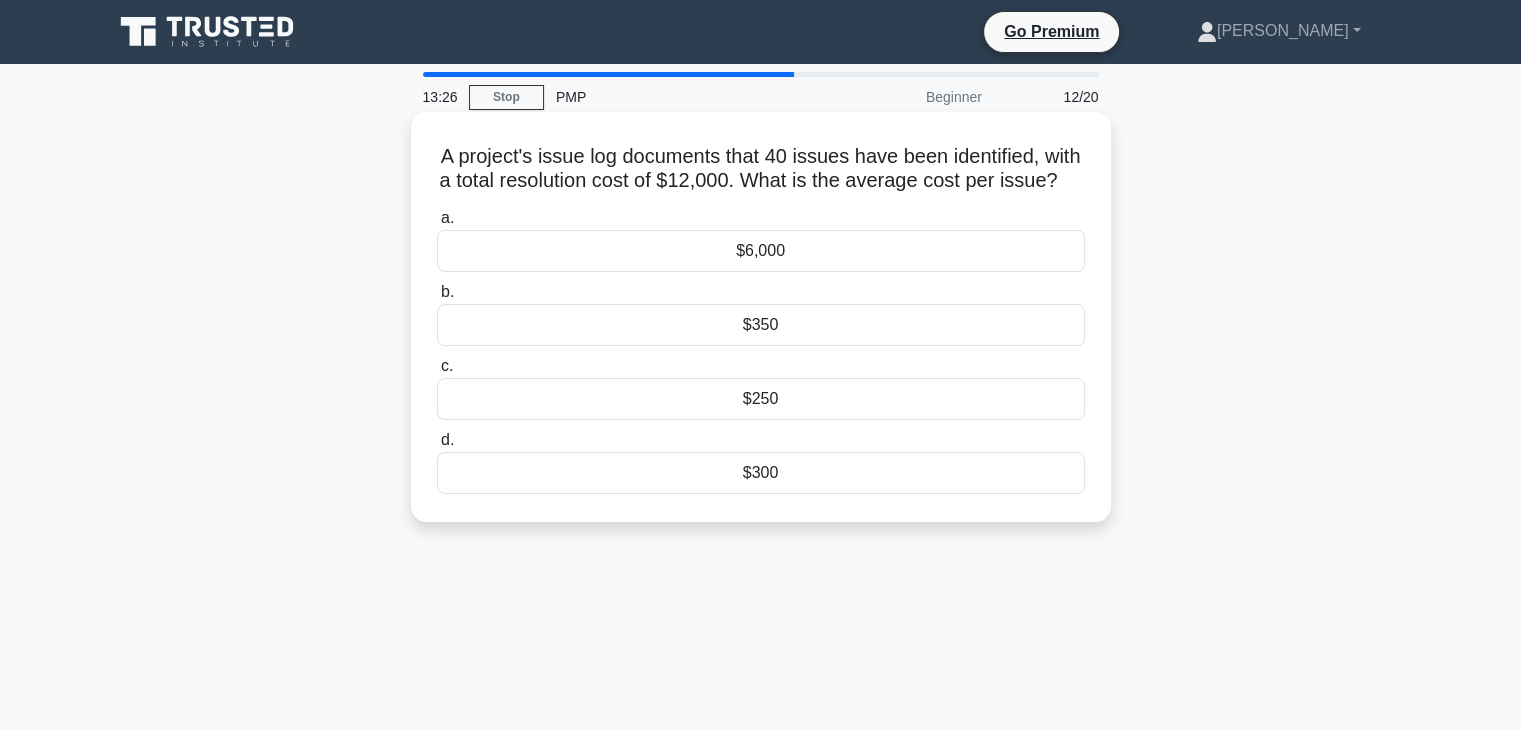 click on "$300" at bounding box center (761, 473) 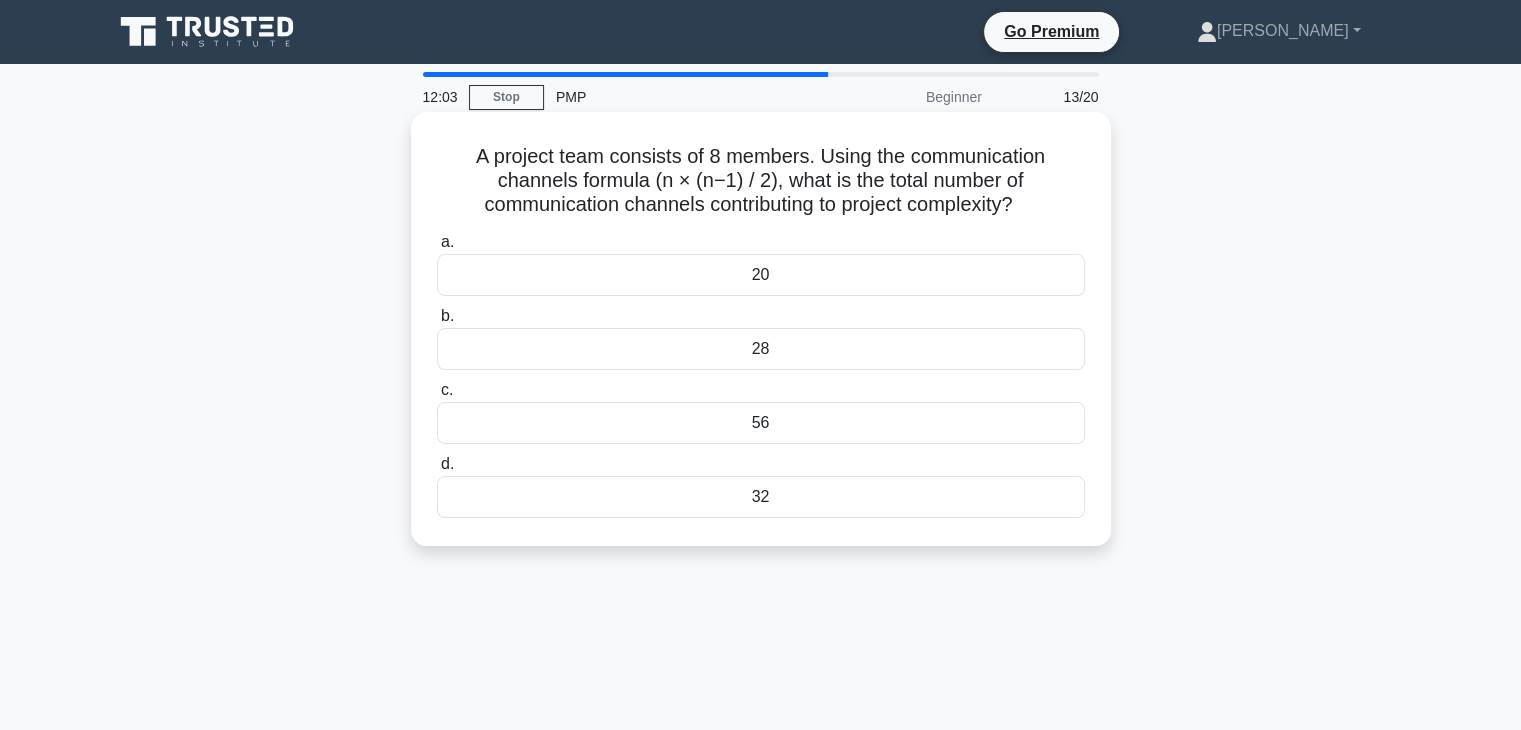 click on "28" at bounding box center (761, 349) 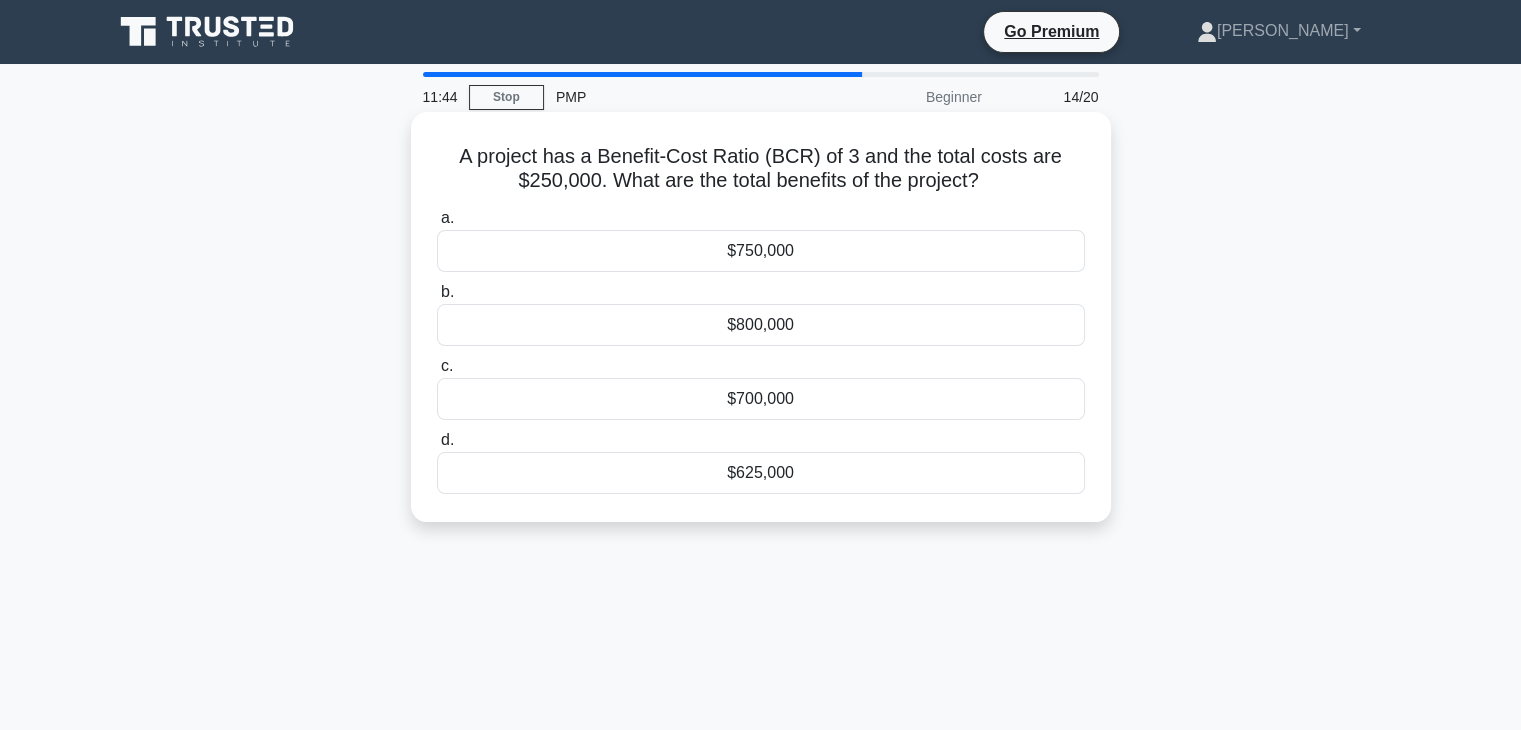 click on "$750,000" at bounding box center [761, 251] 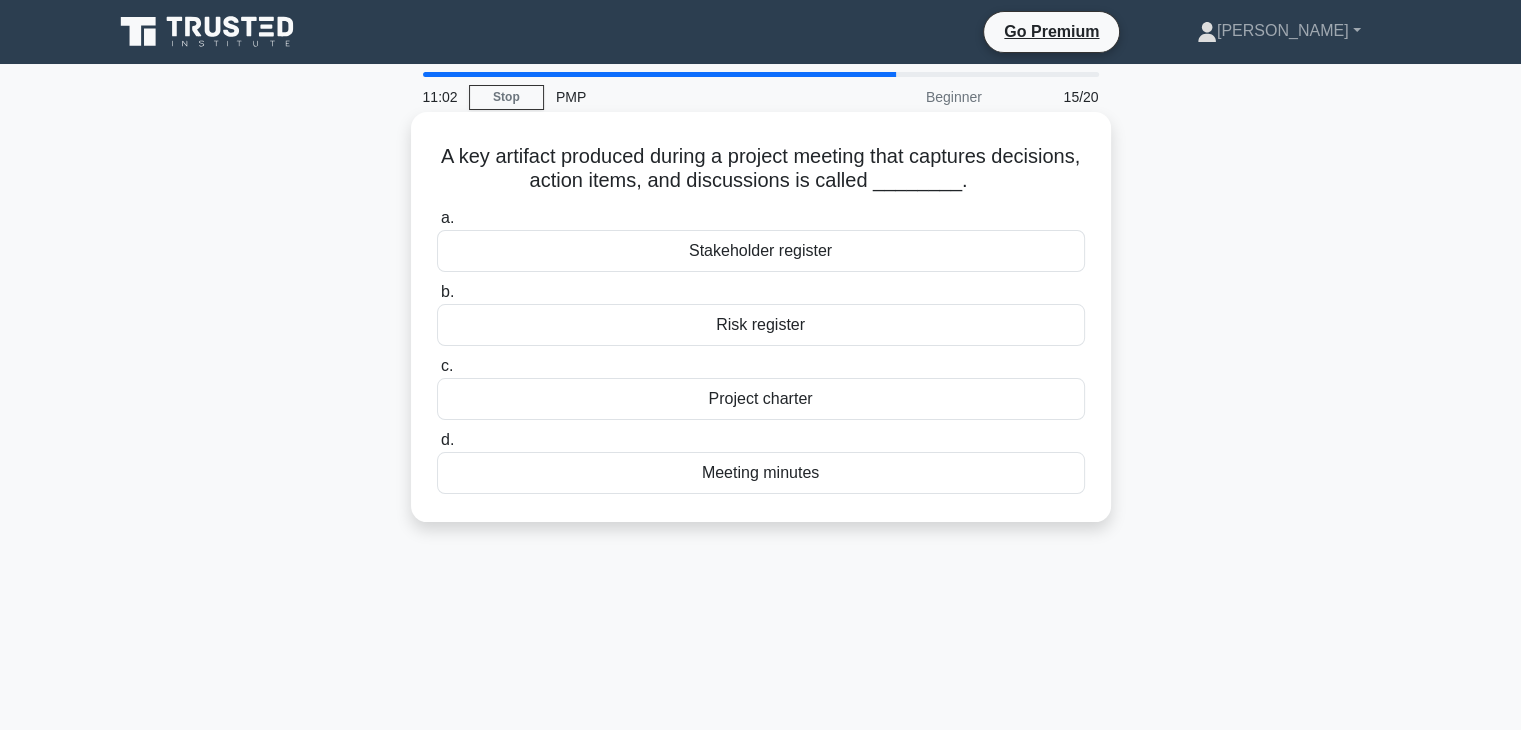 click on "Meeting minutes" at bounding box center [761, 473] 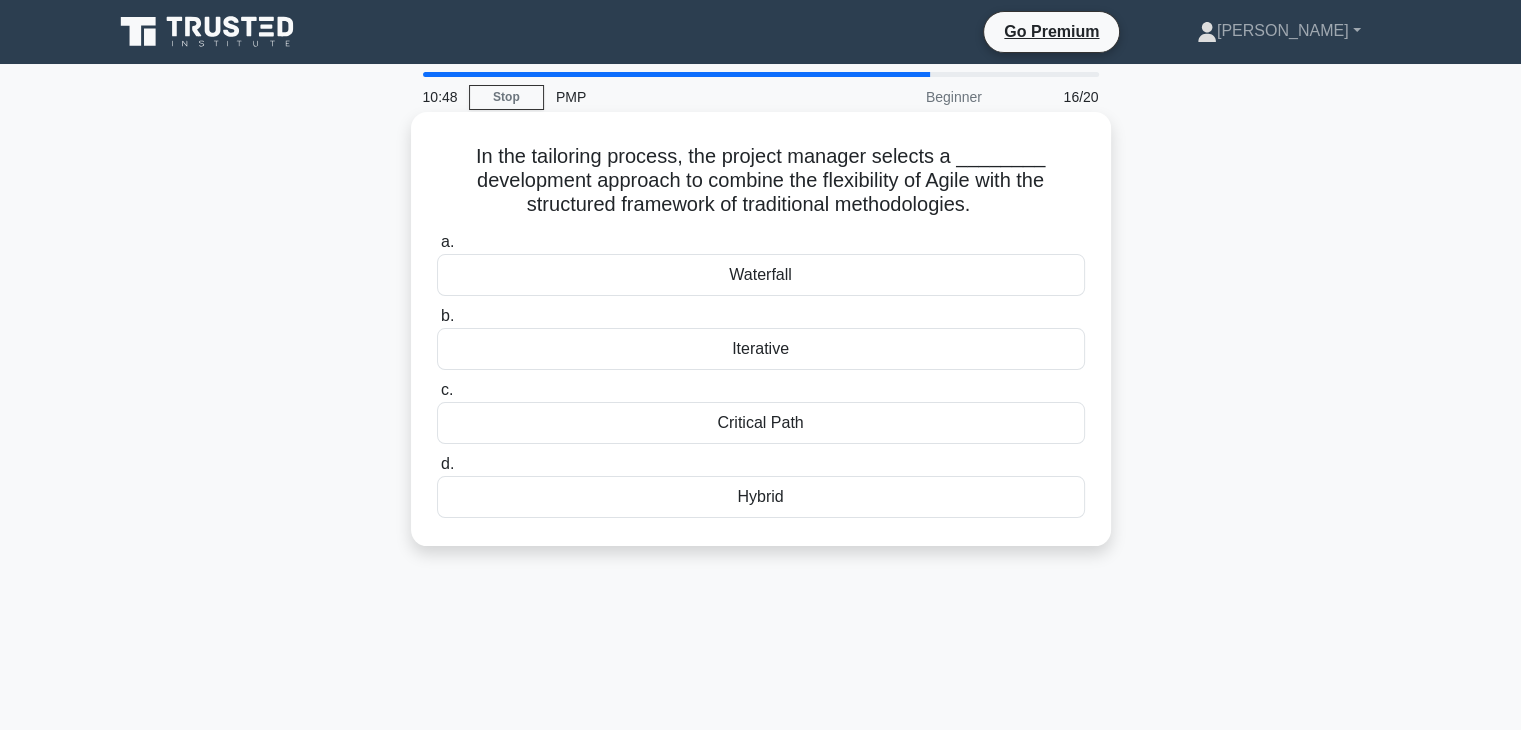 click on "Critical Path" at bounding box center [761, 423] 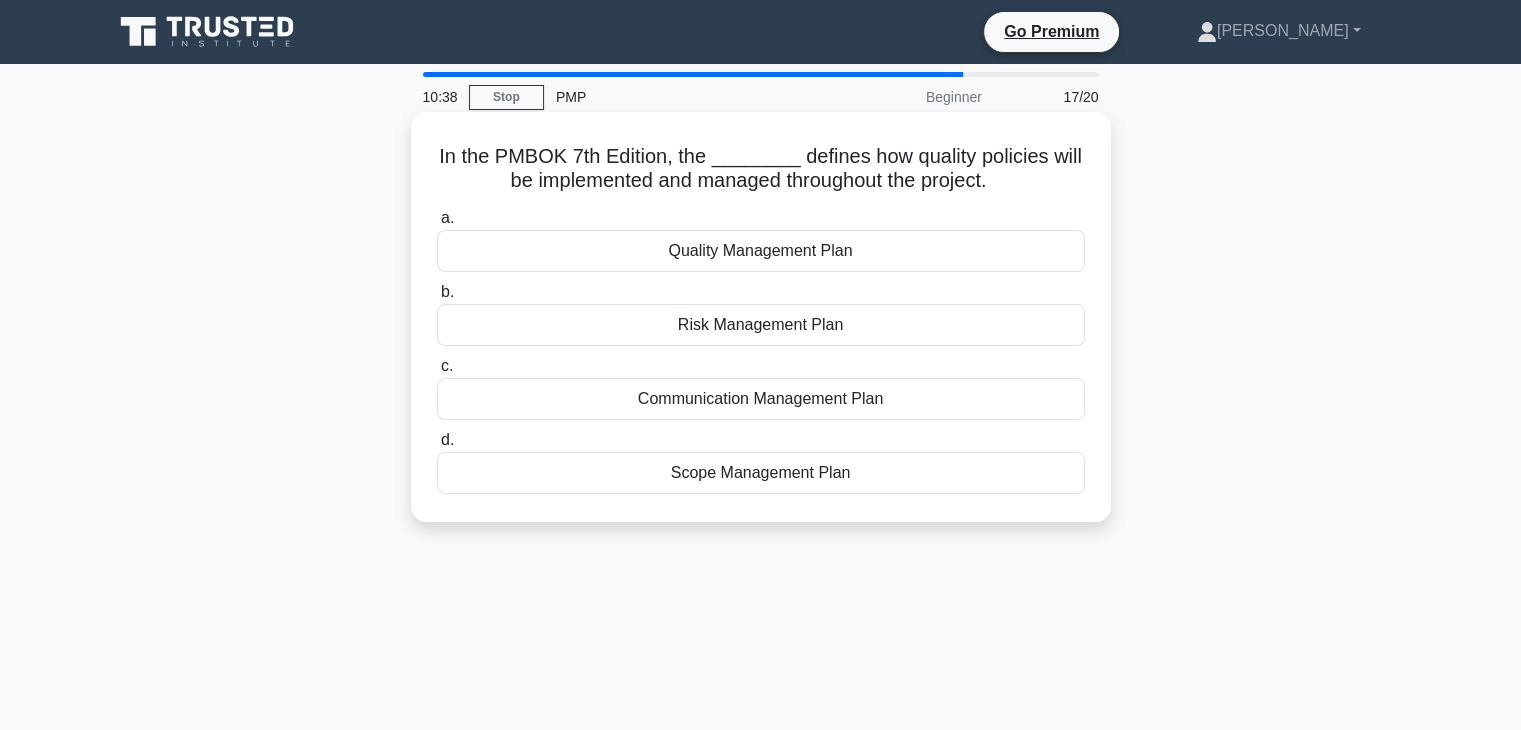 click on "Quality Management Plan" at bounding box center [761, 251] 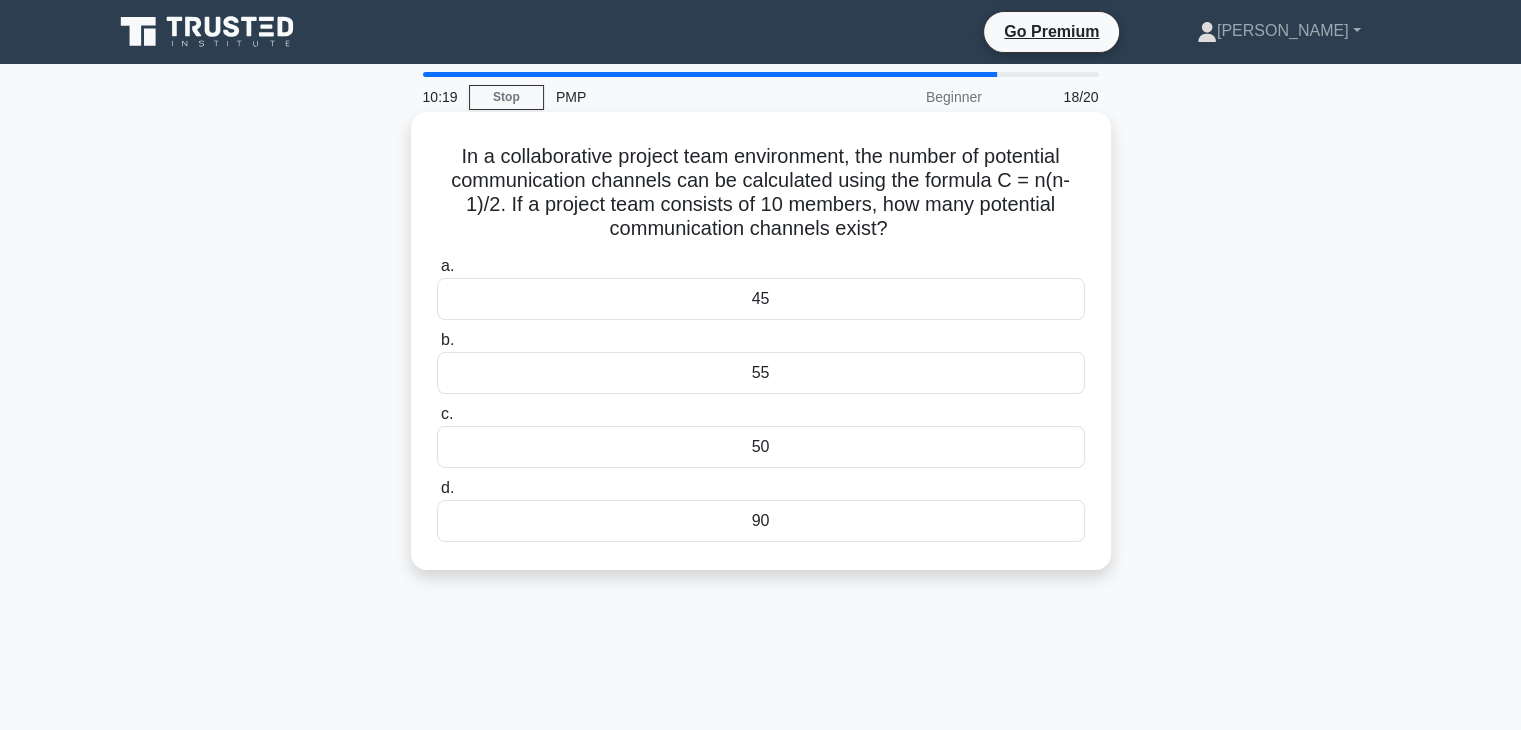 click on "45" at bounding box center [761, 299] 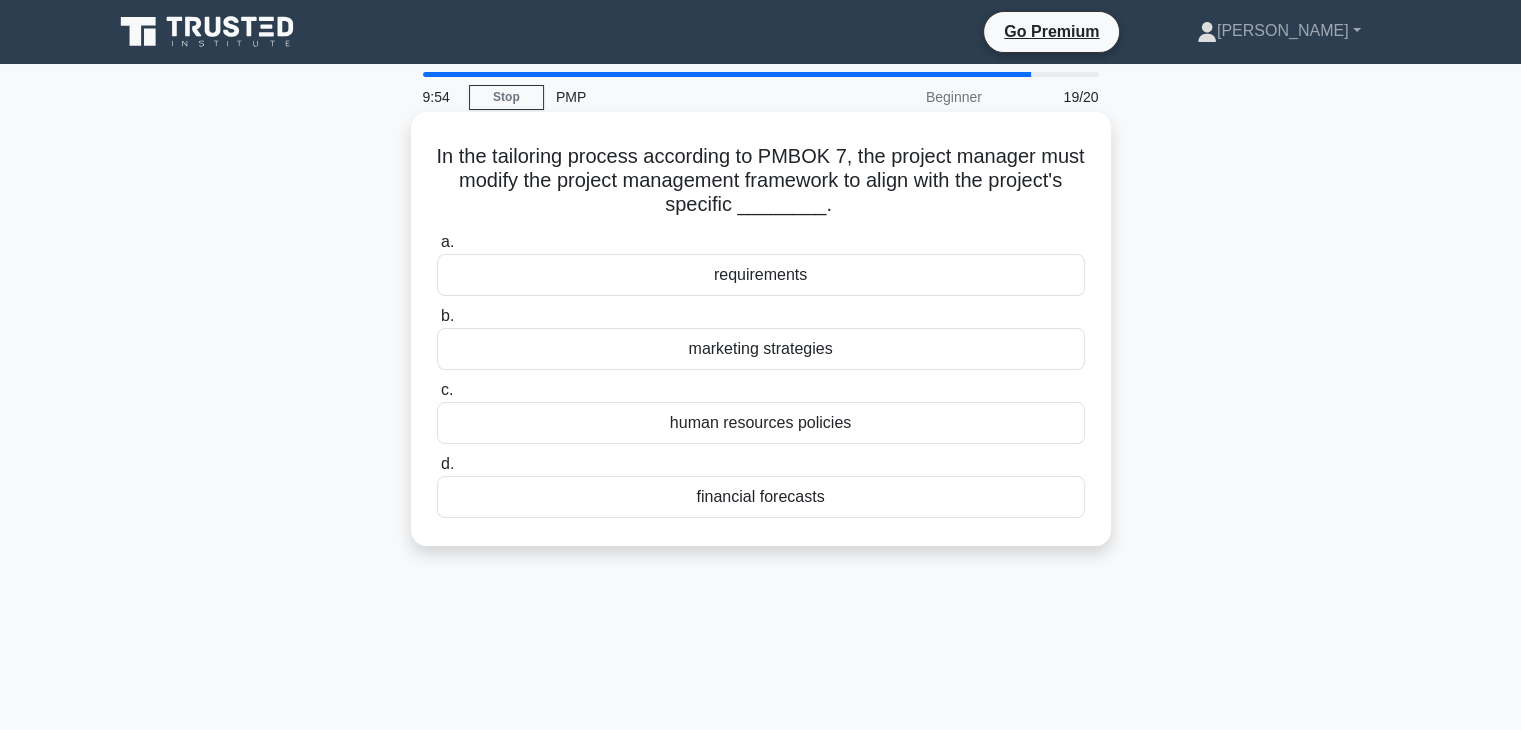click on "requirements" at bounding box center [761, 275] 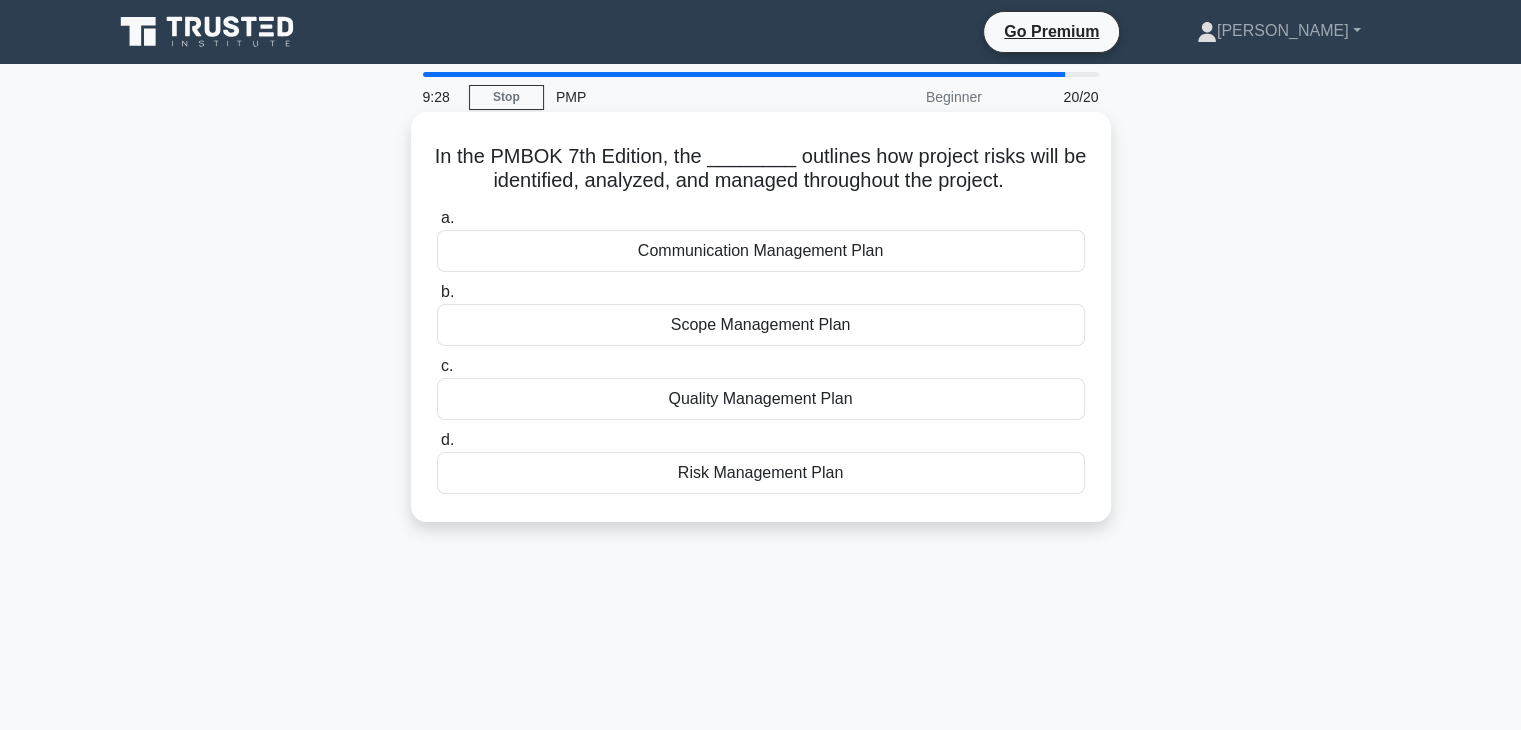click on "Risk Management Plan" at bounding box center [761, 473] 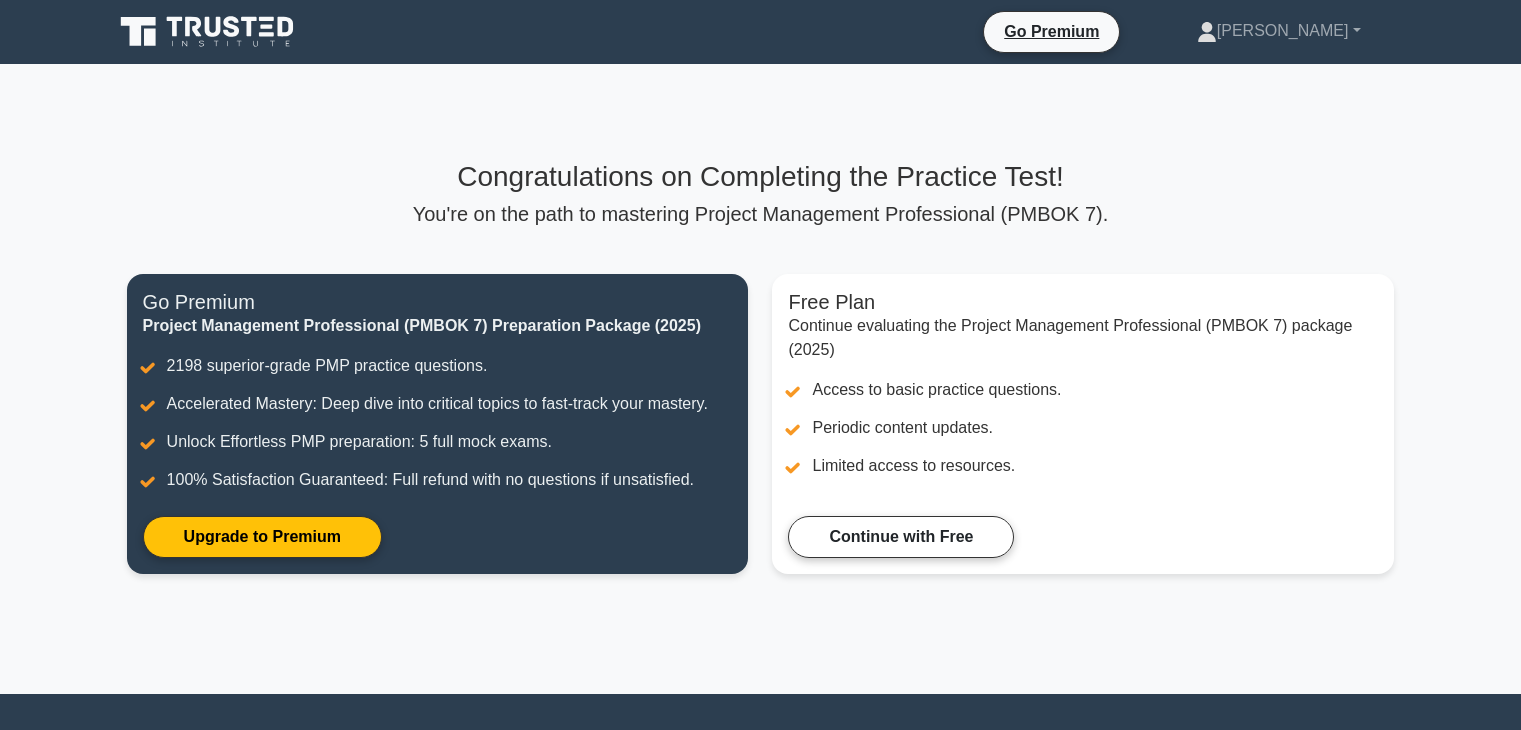 scroll, scrollTop: 0, scrollLeft: 0, axis: both 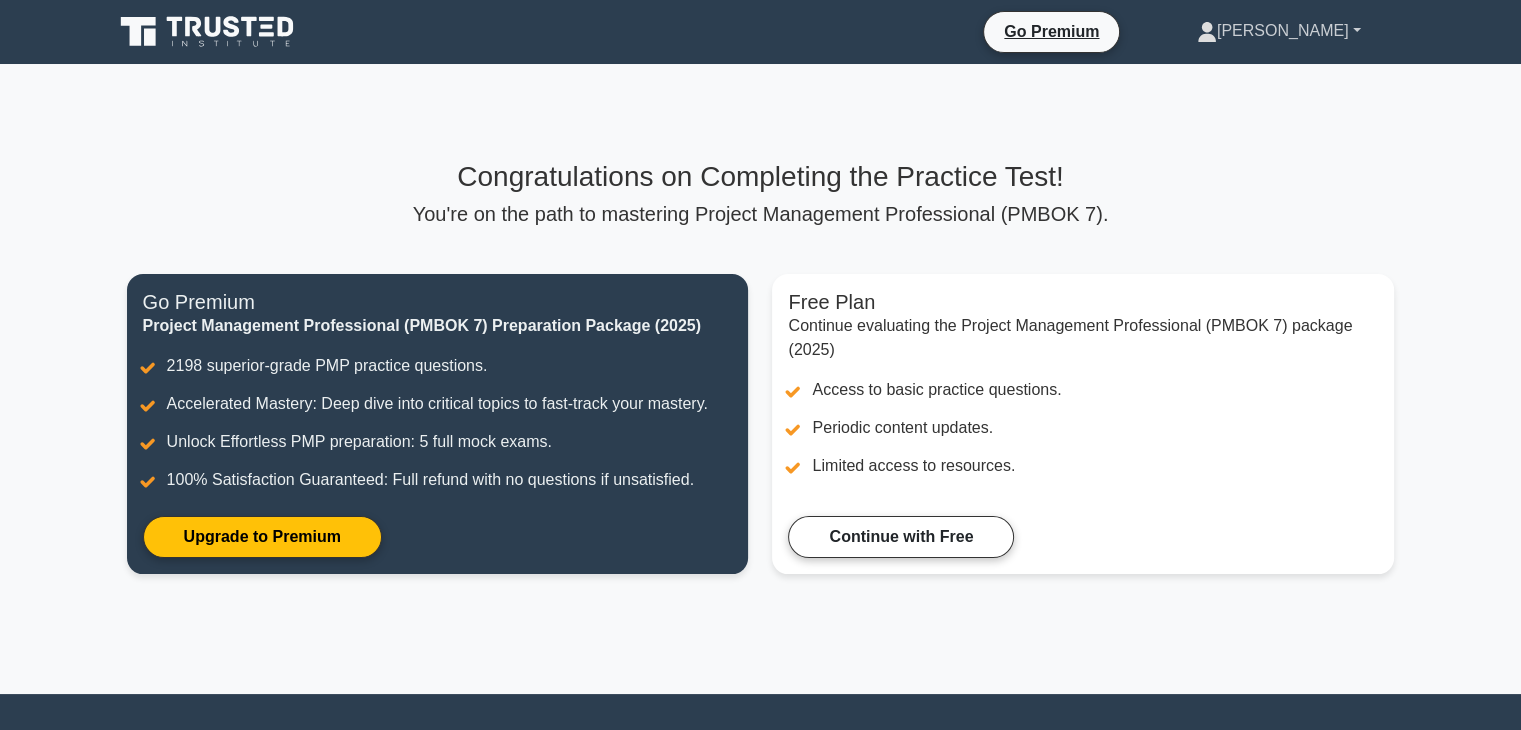 click on "[PERSON_NAME]" at bounding box center [1279, 31] 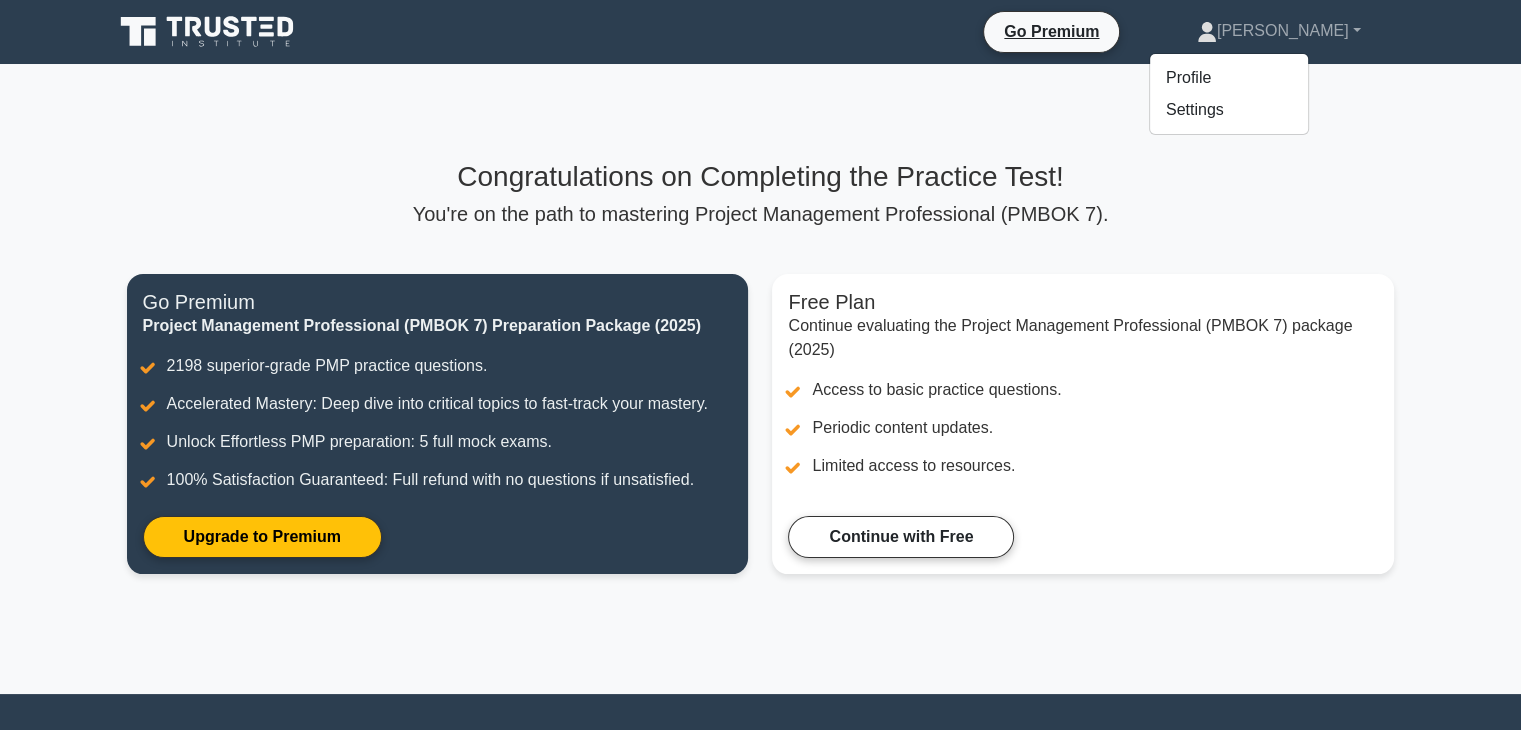 click on "Congratulations on Completing the Practice Test!
You're on the path to mastering Project Management Professional (PMBOK 7)." at bounding box center (761, 193) 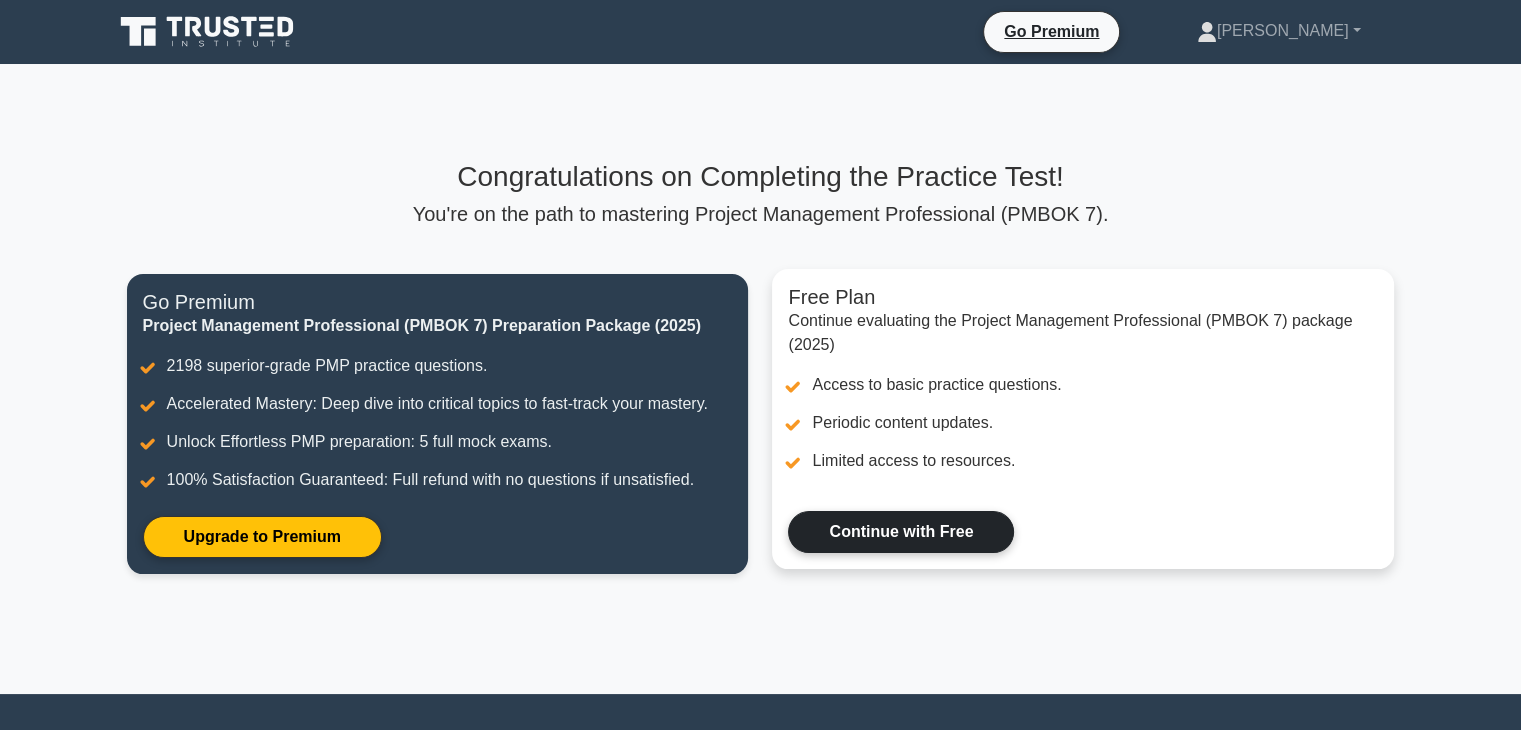 click on "Continue with Free" at bounding box center [901, 532] 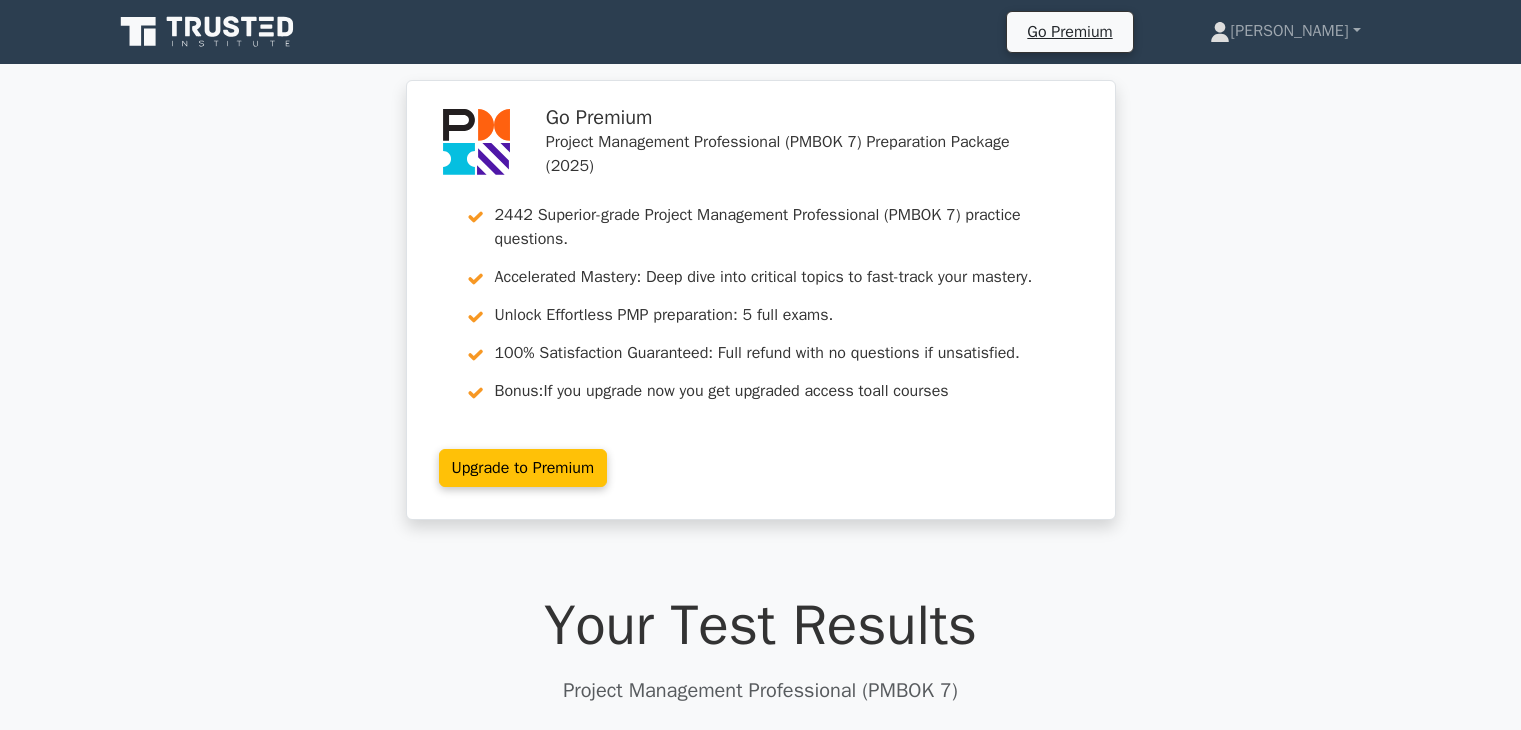 scroll, scrollTop: 0, scrollLeft: 0, axis: both 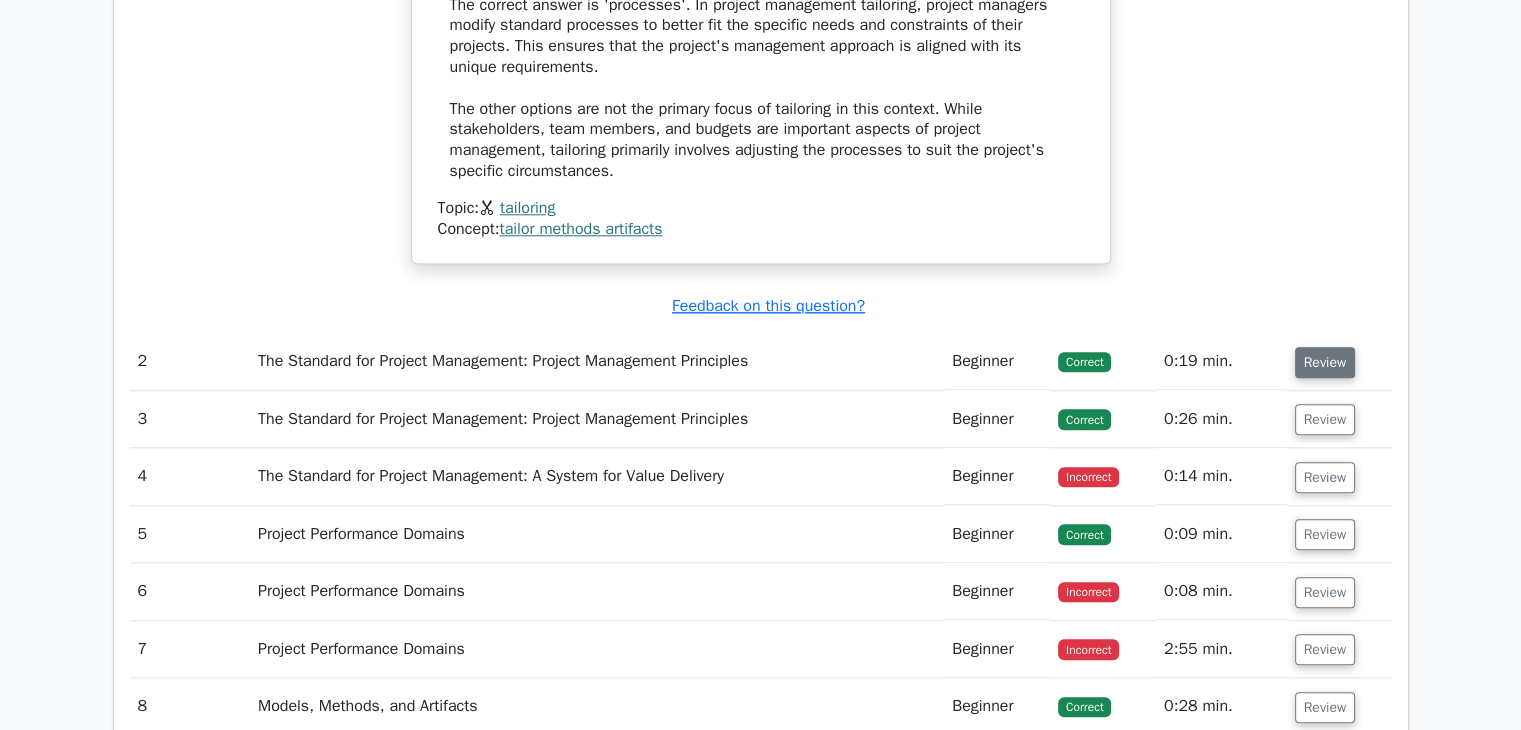 click on "Review" at bounding box center (1325, 362) 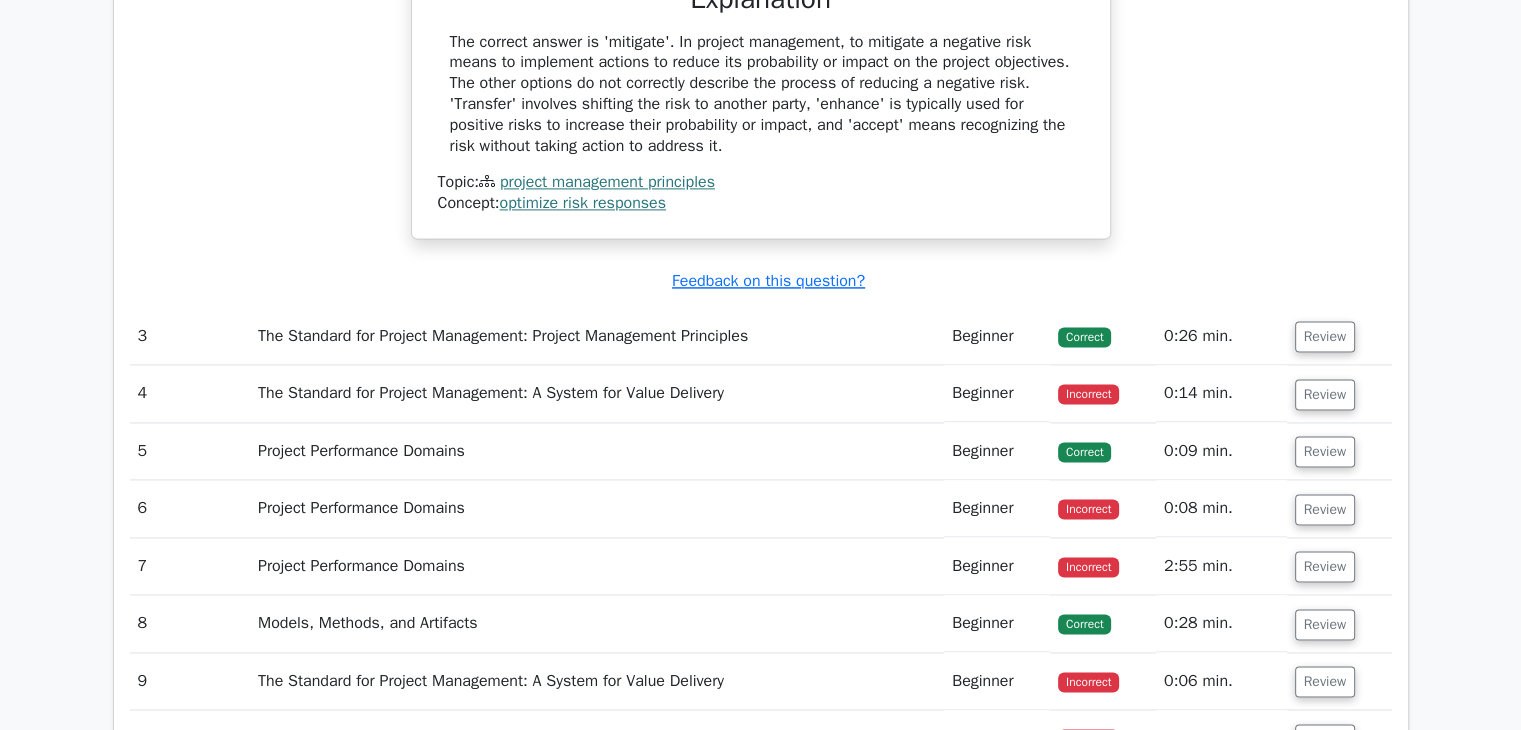 scroll, scrollTop: 2867, scrollLeft: 0, axis: vertical 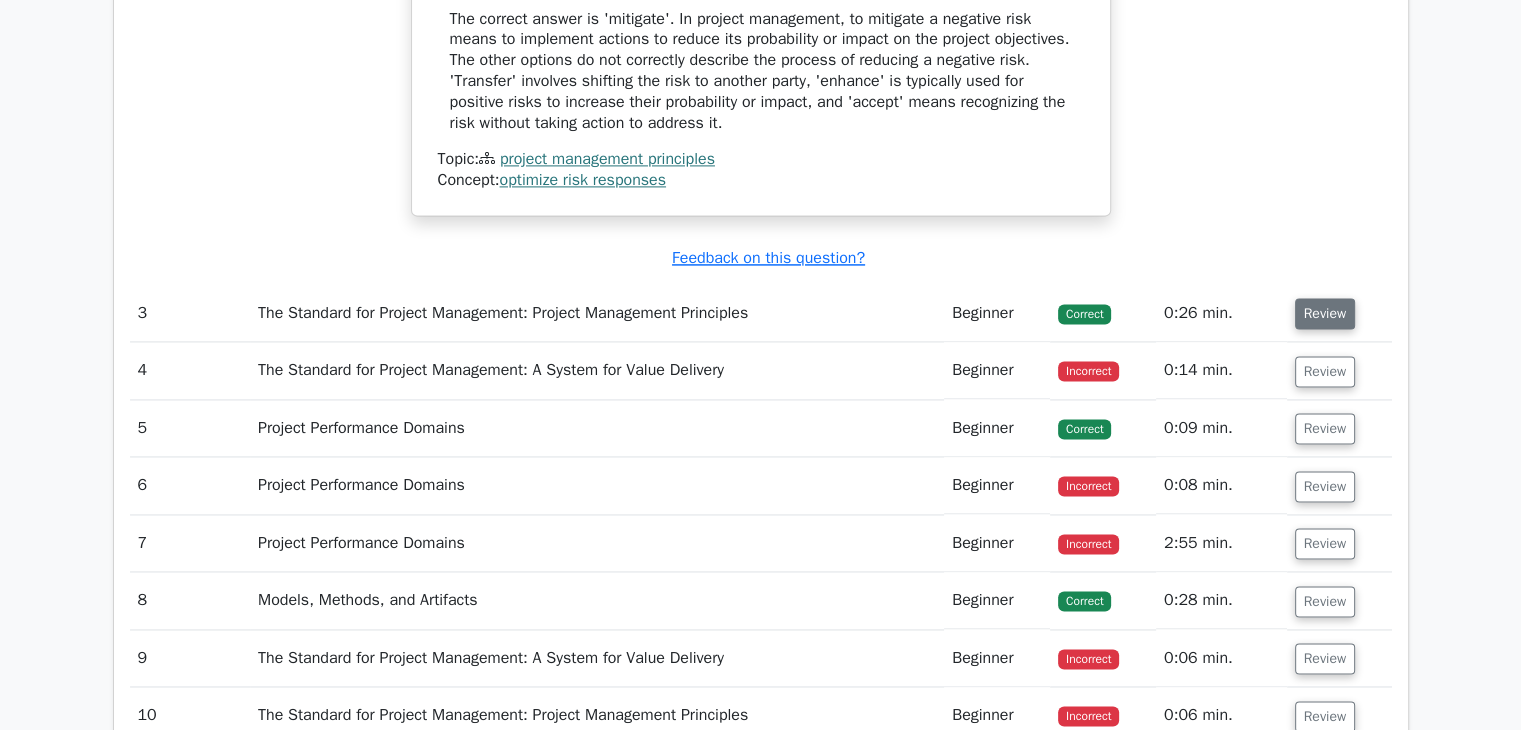 click on "Review" at bounding box center [1325, 313] 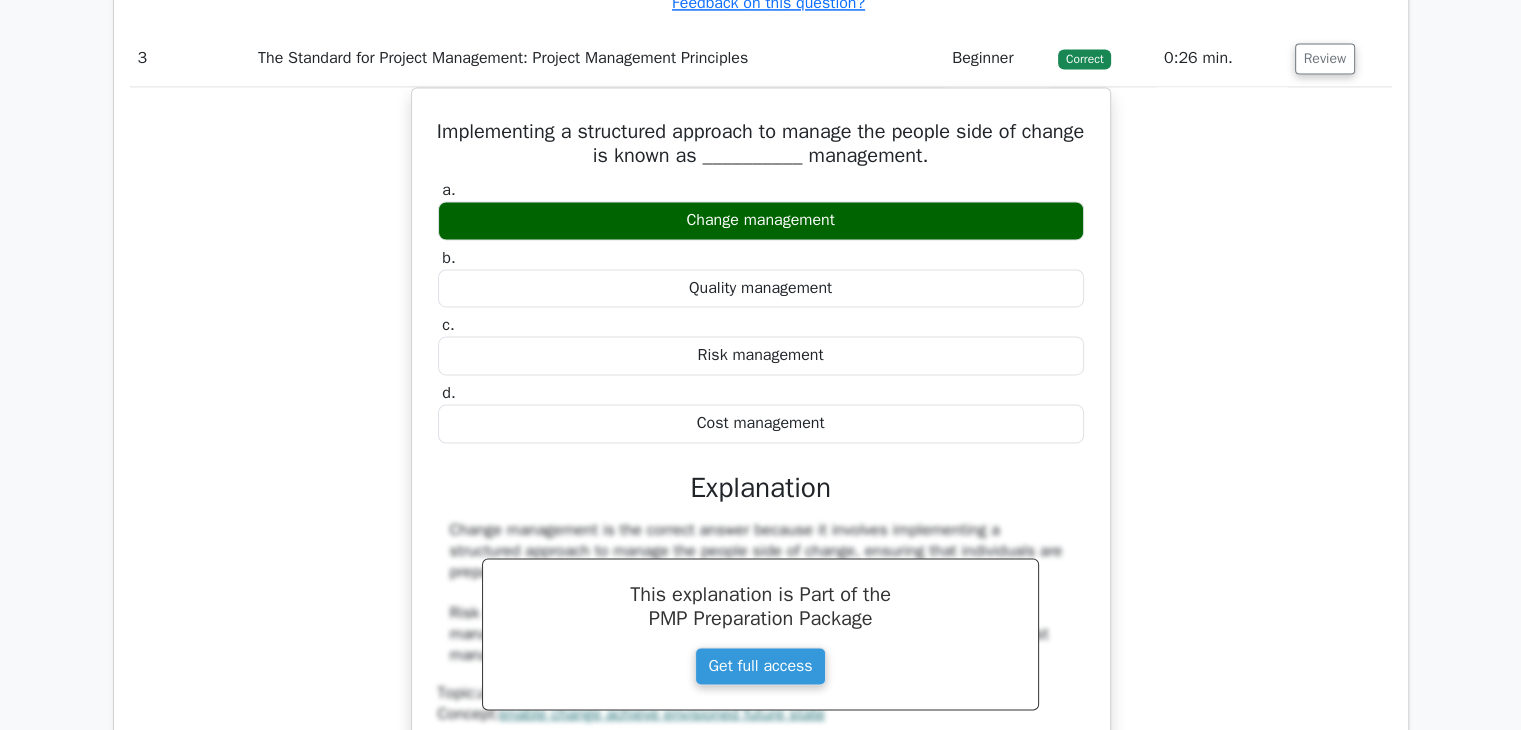scroll, scrollTop: 3182, scrollLeft: 0, axis: vertical 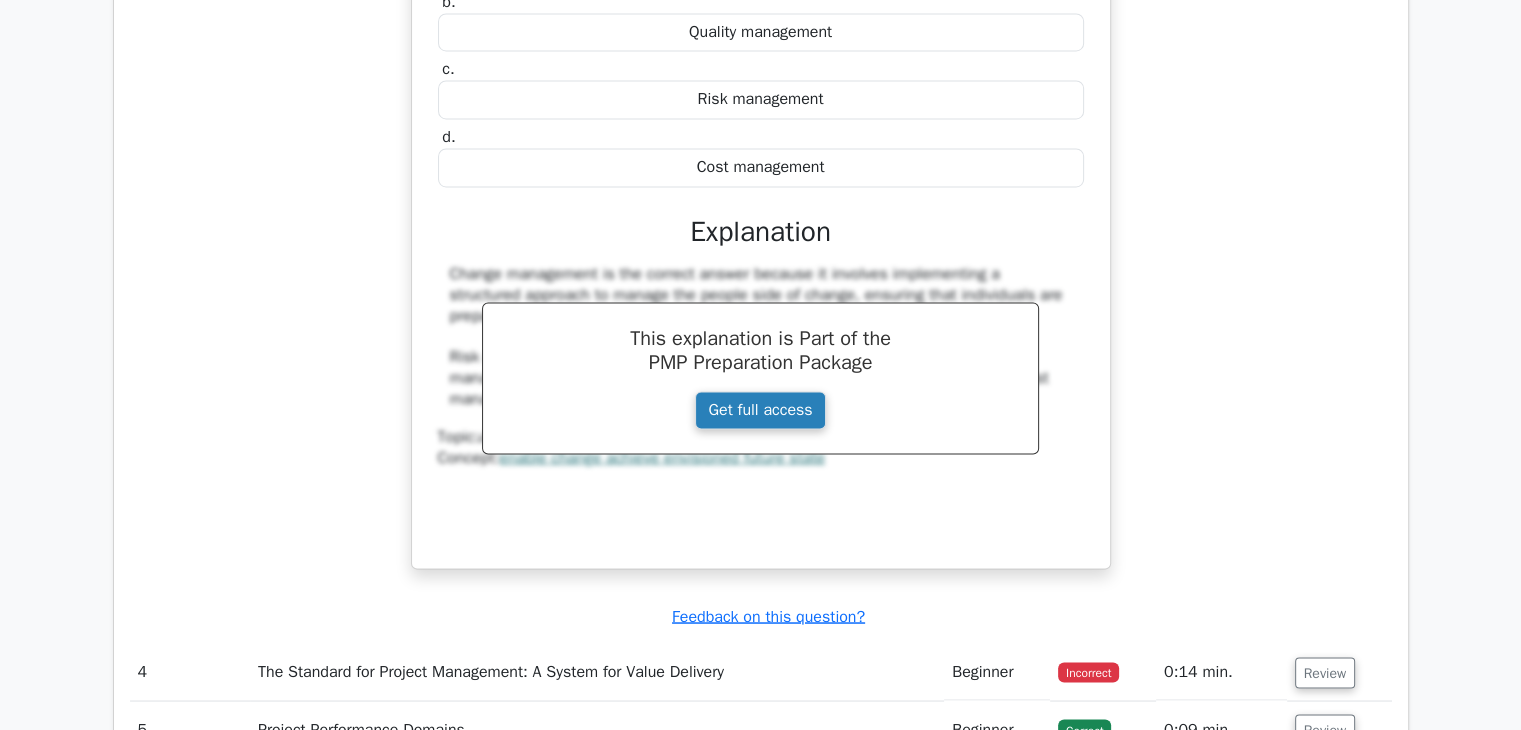 click on "Get full access" at bounding box center (760, 410) 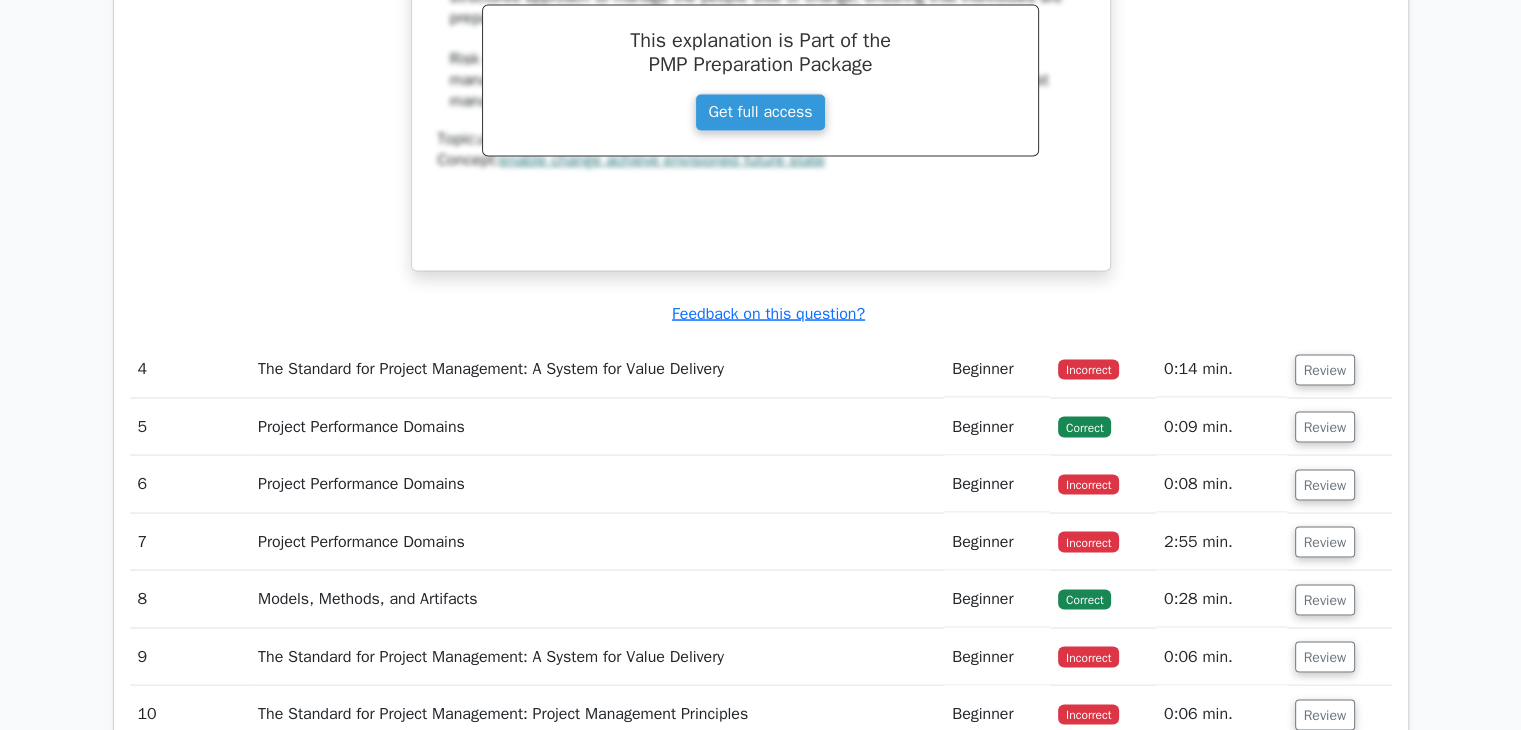 scroll, scrollTop: 3805, scrollLeft: 0, axis: vertical 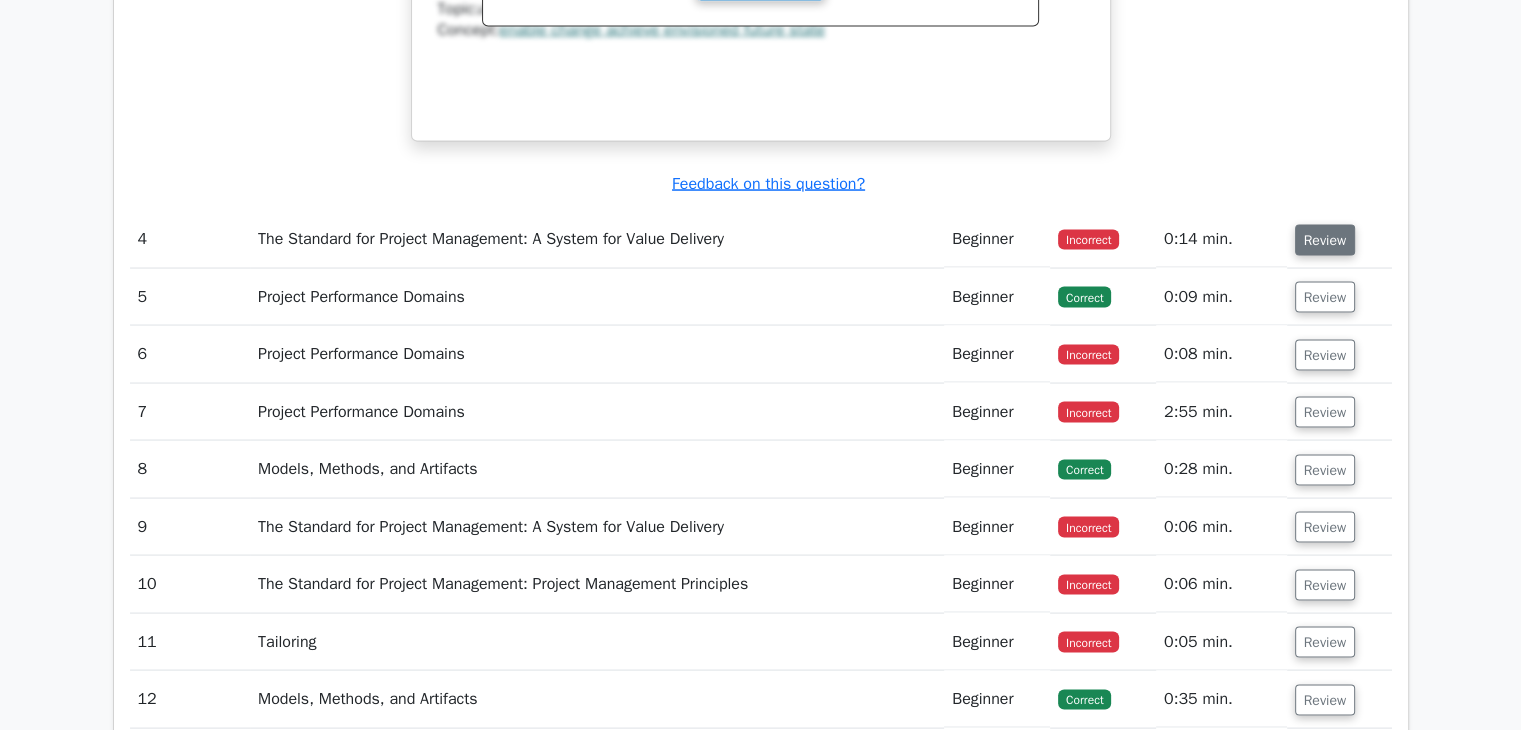 click on "Review" at bounding box center (1325, 240) 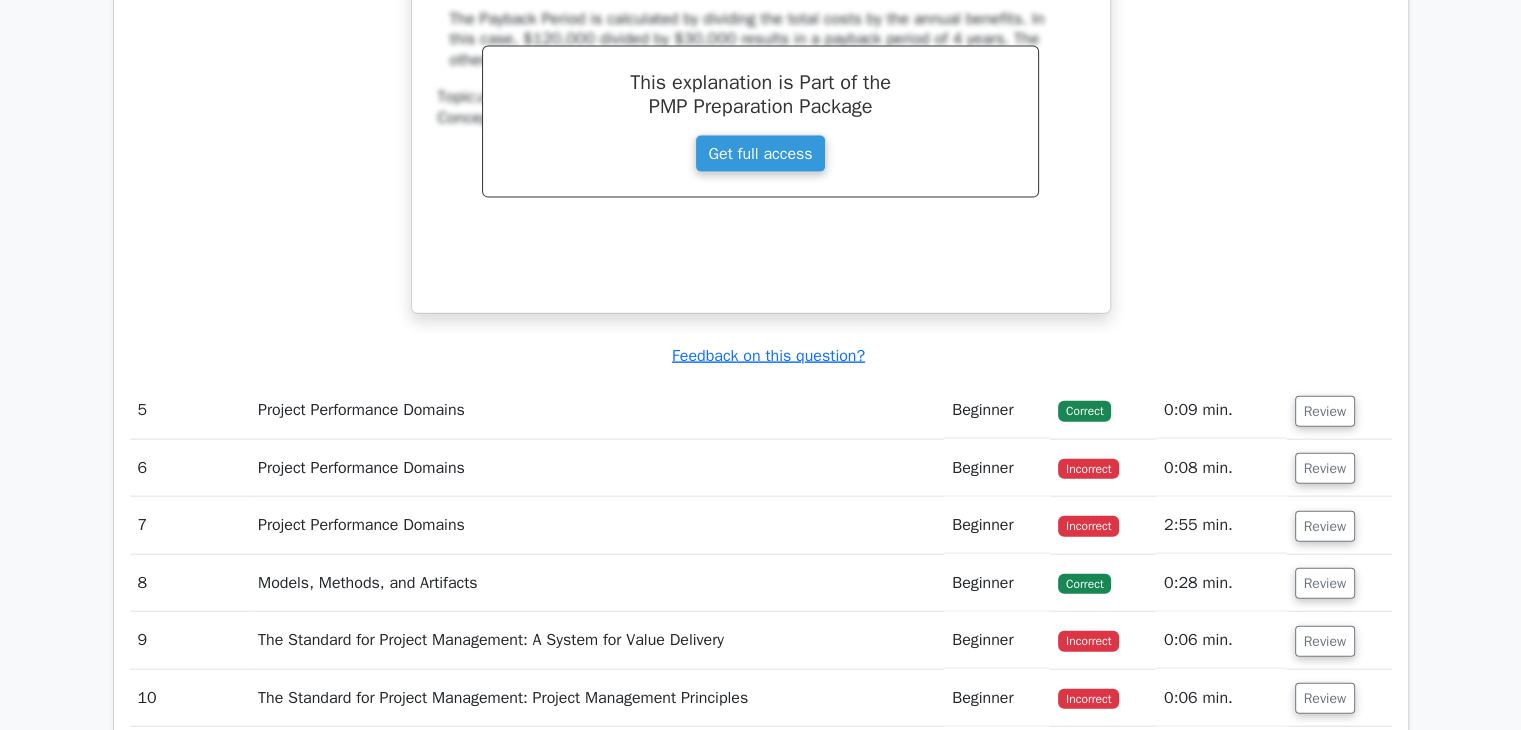scroll, scrollTop: 4621, scrollLeft: 0, axis: vertical 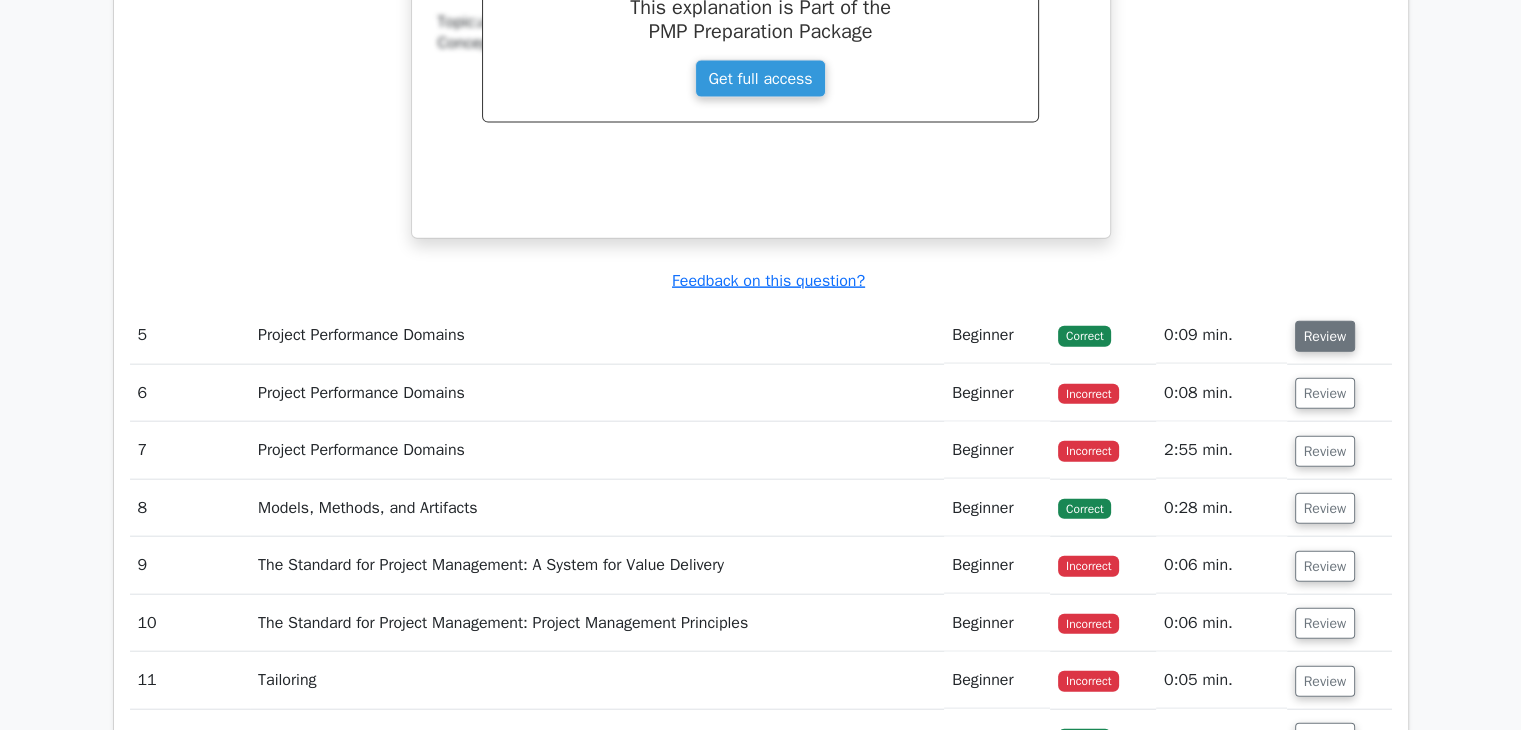 click on "Review" at bounding box center (1325, 336) 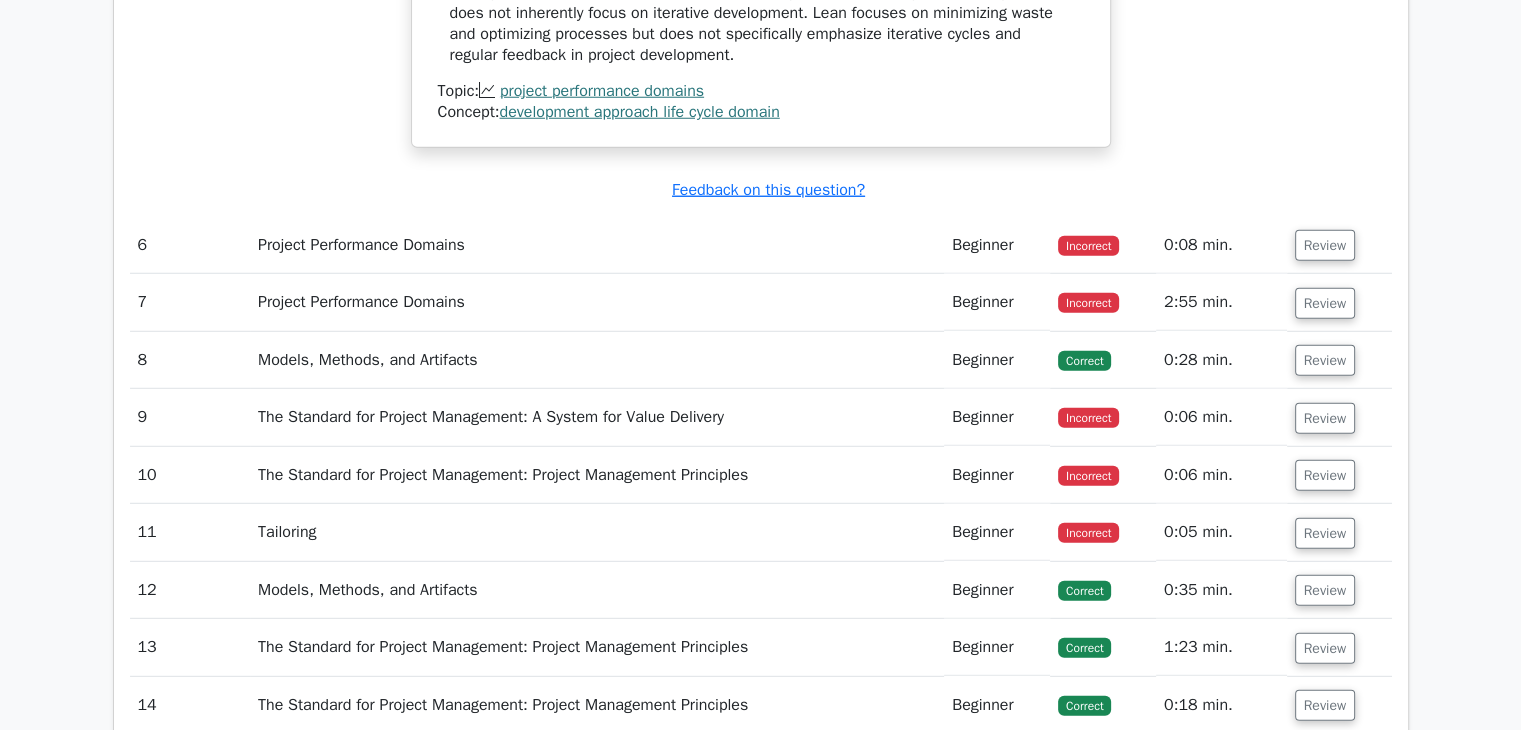 scroll, scrollTop: 5581, scrollLeft: 0, axis: vertical 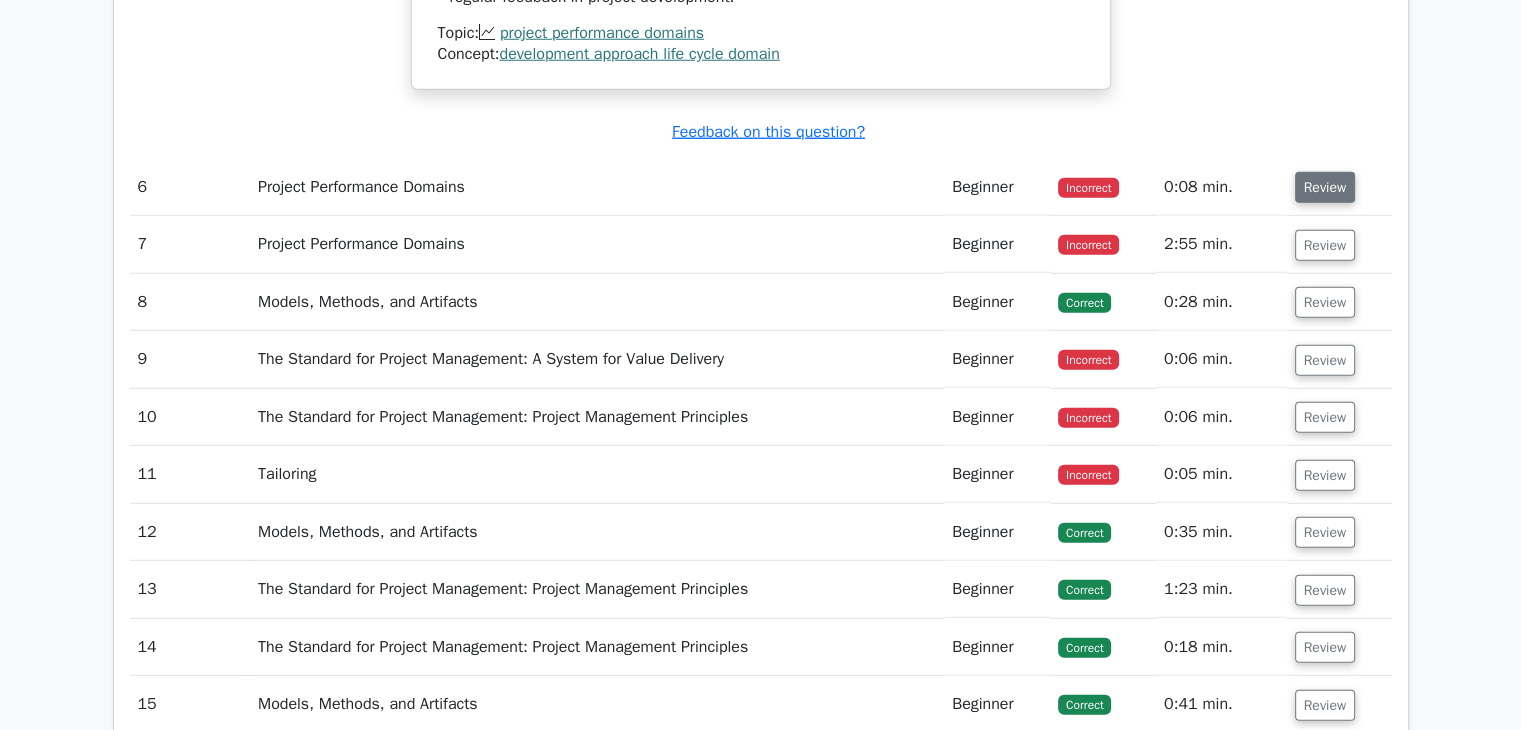 click on "Review" at bounding box center [1325, 187] 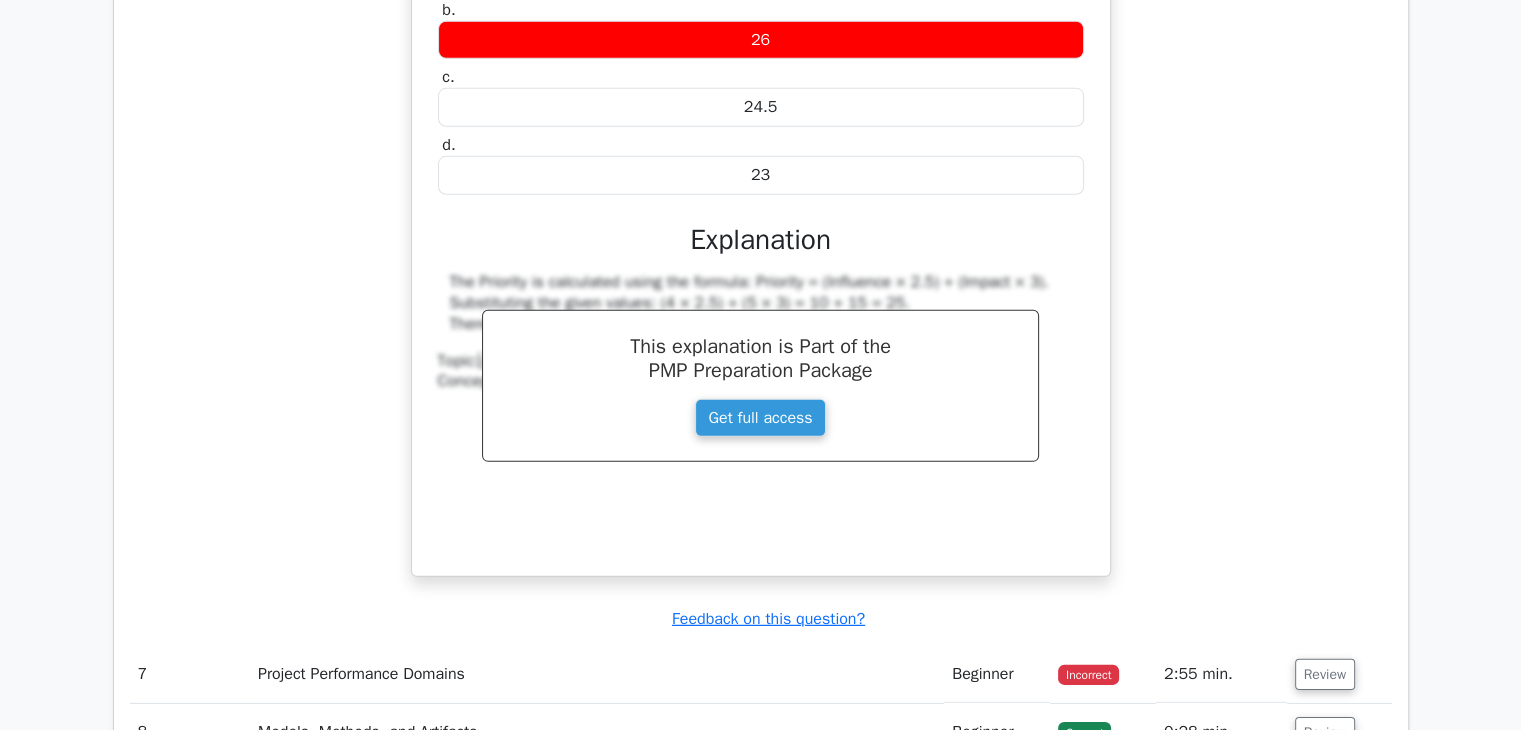 scroll, scrollTop: 5968, scrollLeft: 0, axis: vertical 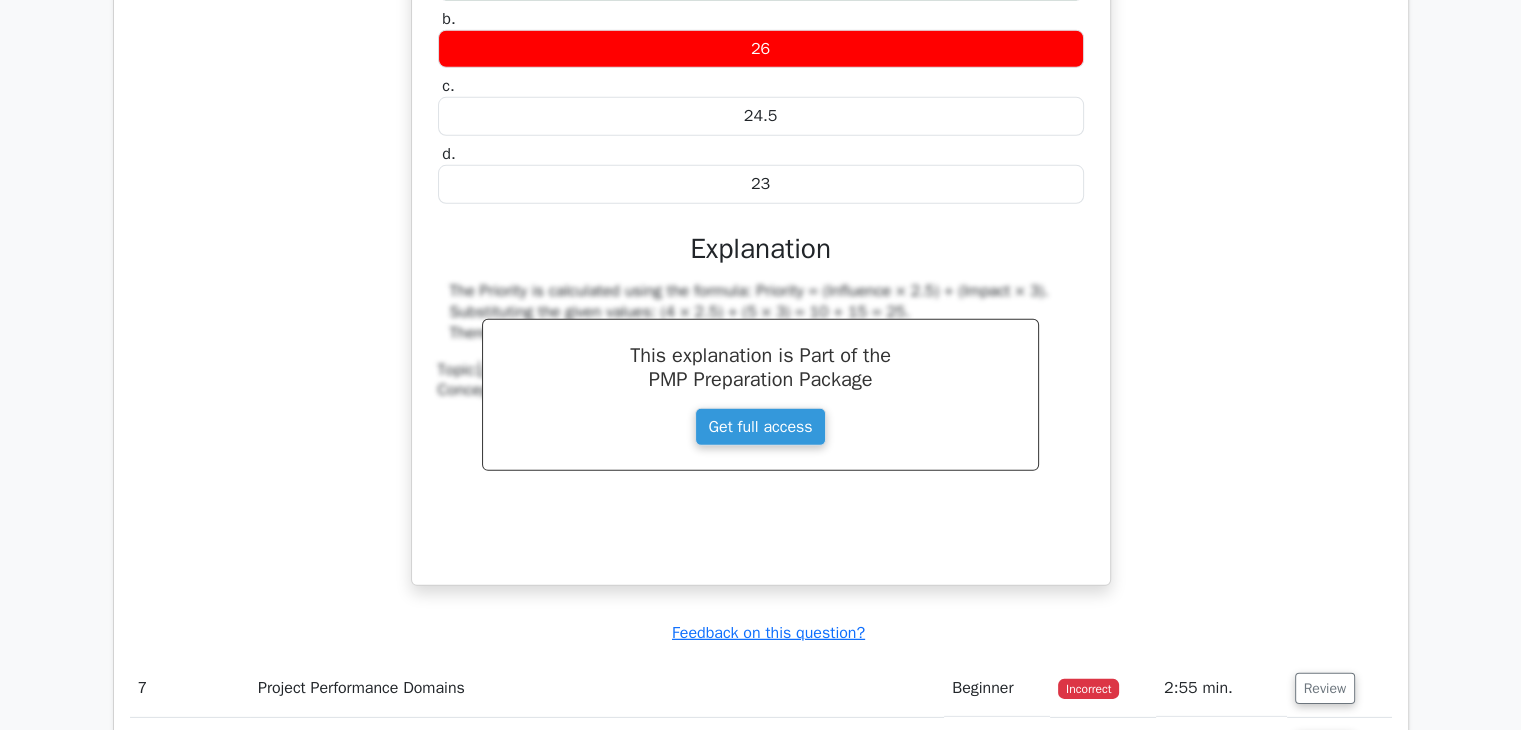 click on "Topic:    project performance domains" at bounding box center (761, 370) 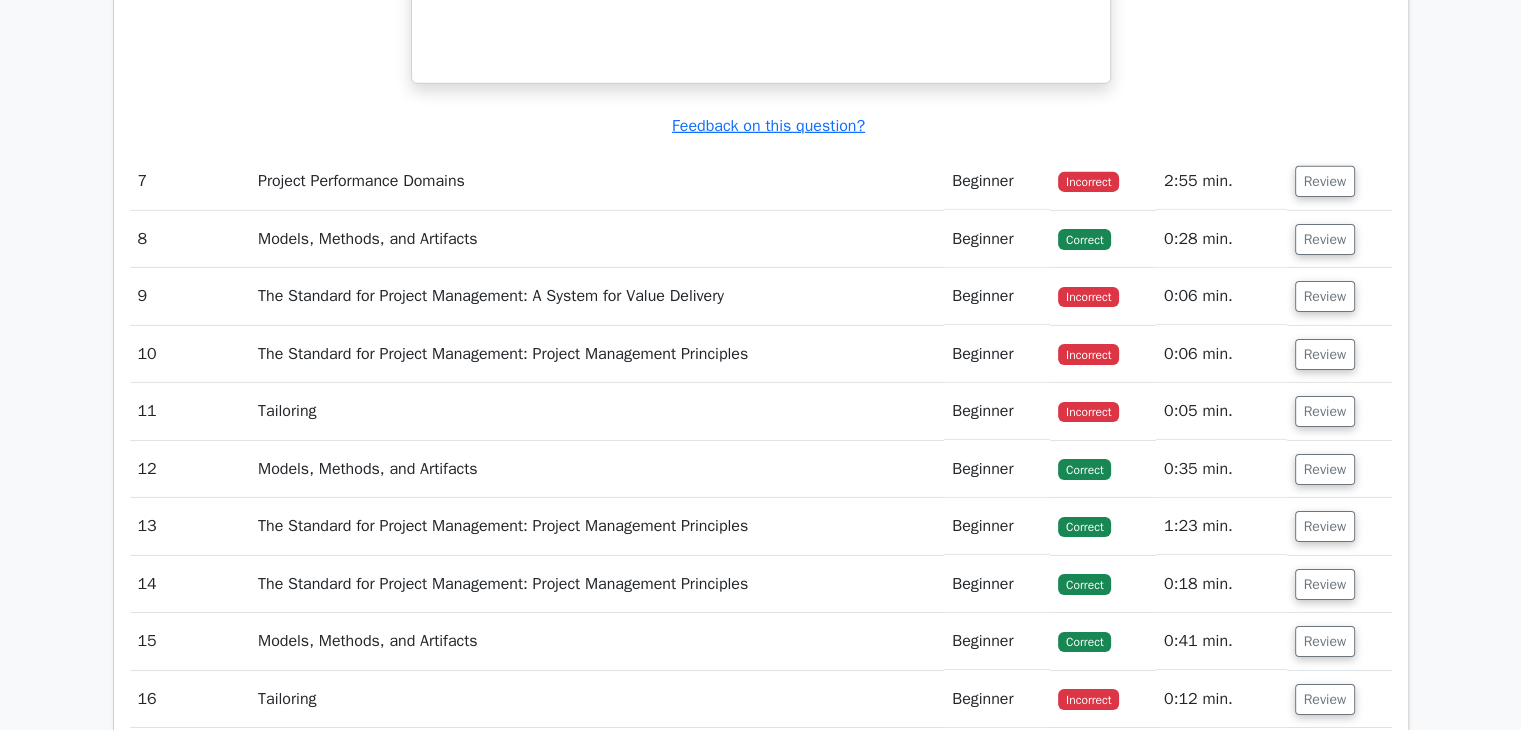 scroll, scrollTop: 6558, scrollLeft: 0, axis: vertical 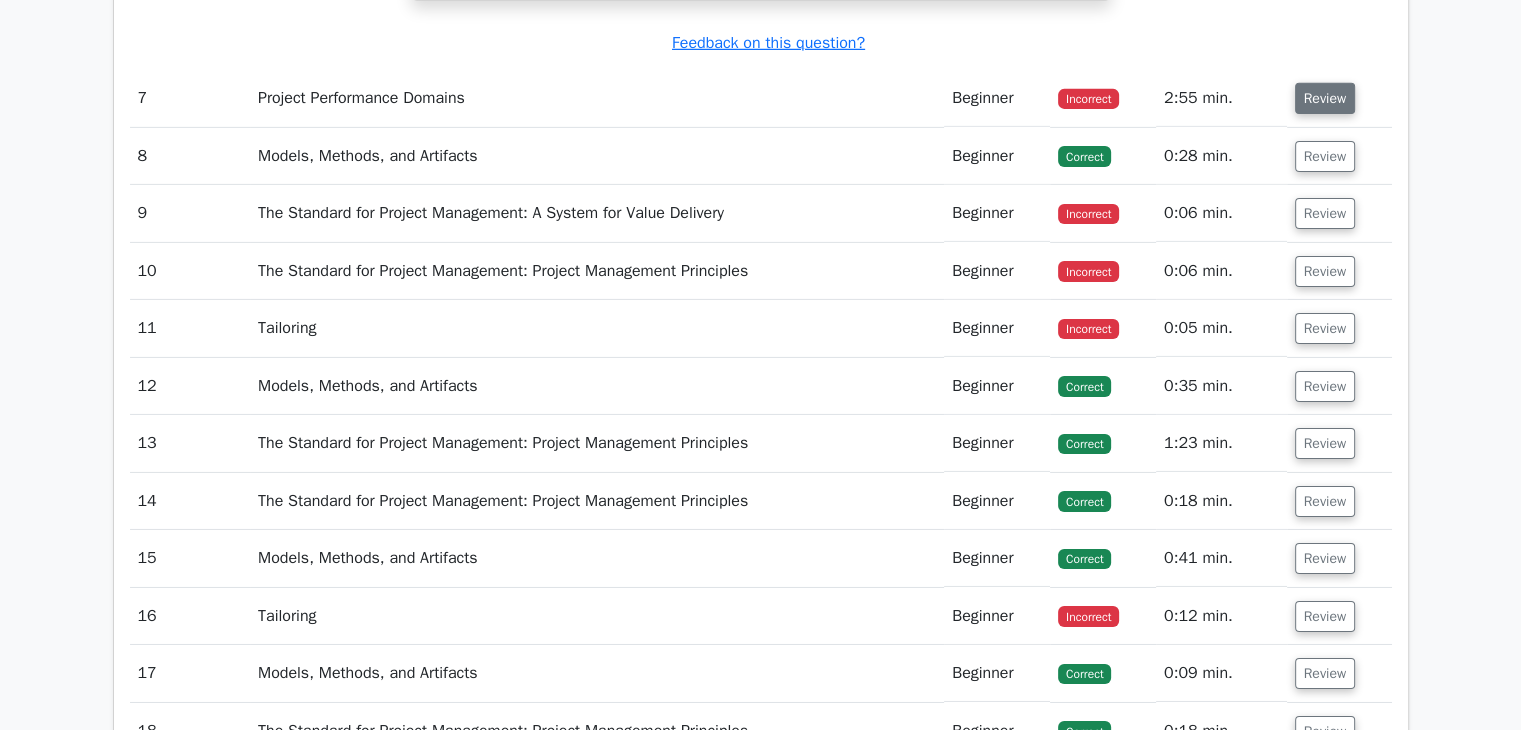 click on "Review" at bounding box center [1325, 98] 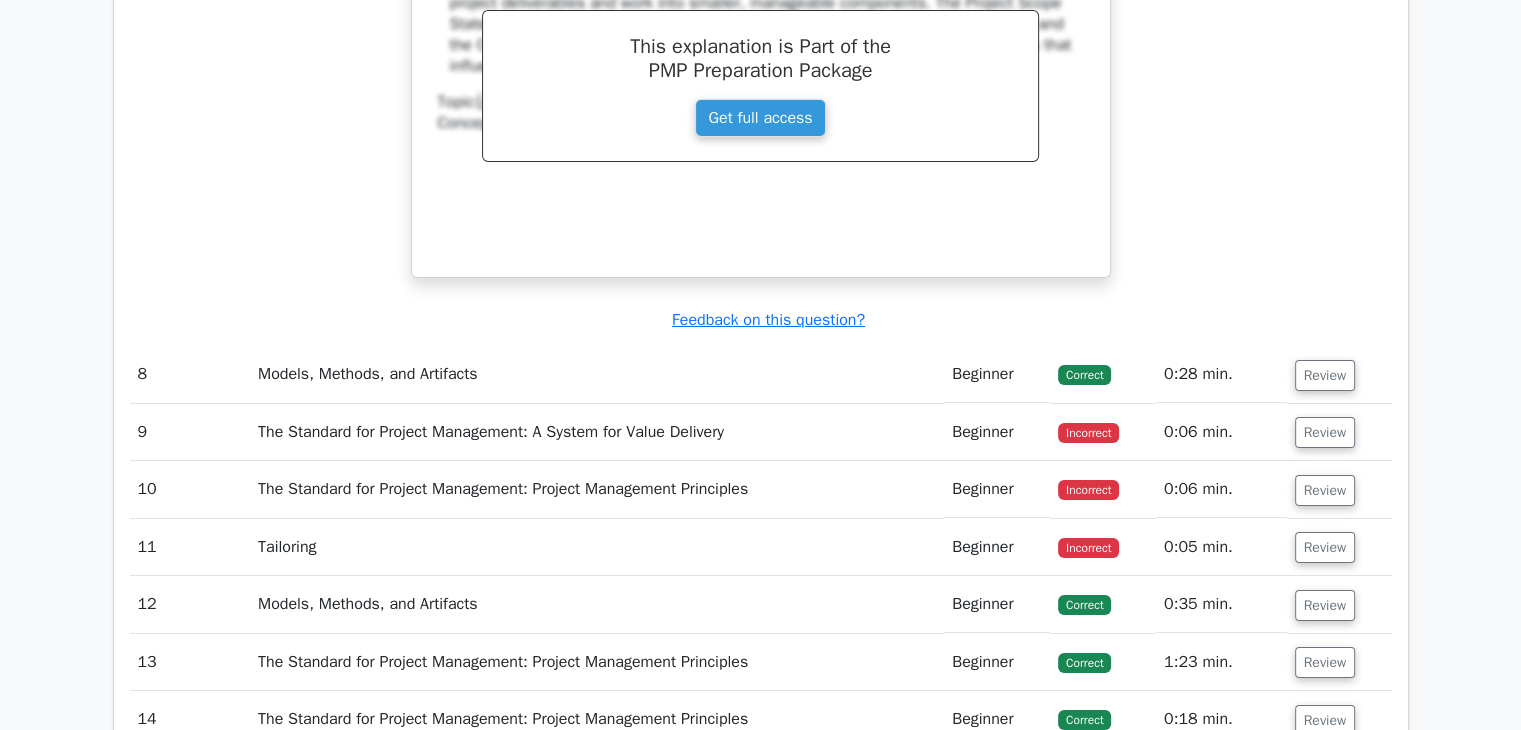 scroll, scrollTop: 7185, scrollLeft: 0, axis: vertical 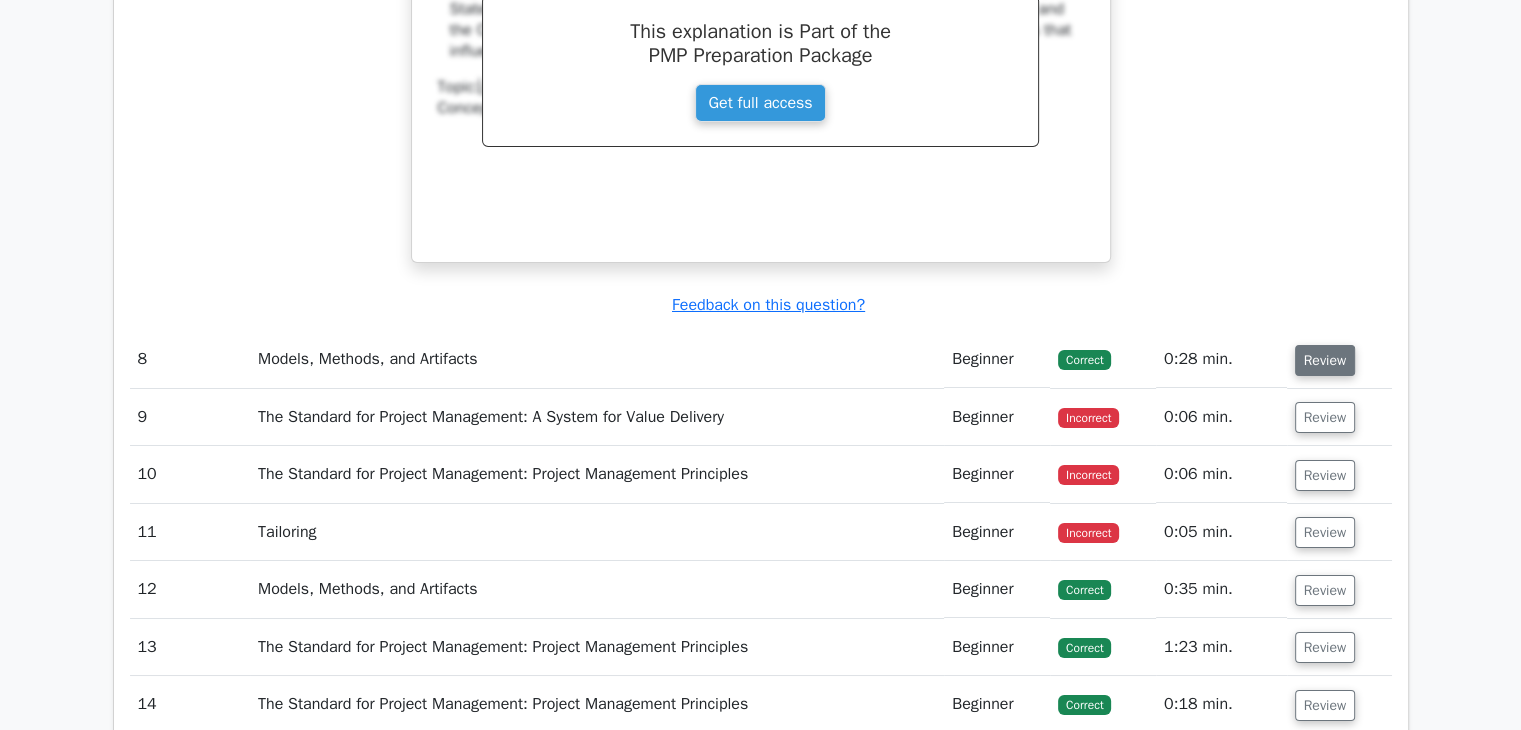 click on "Review" at bounding box center [1325, 360] 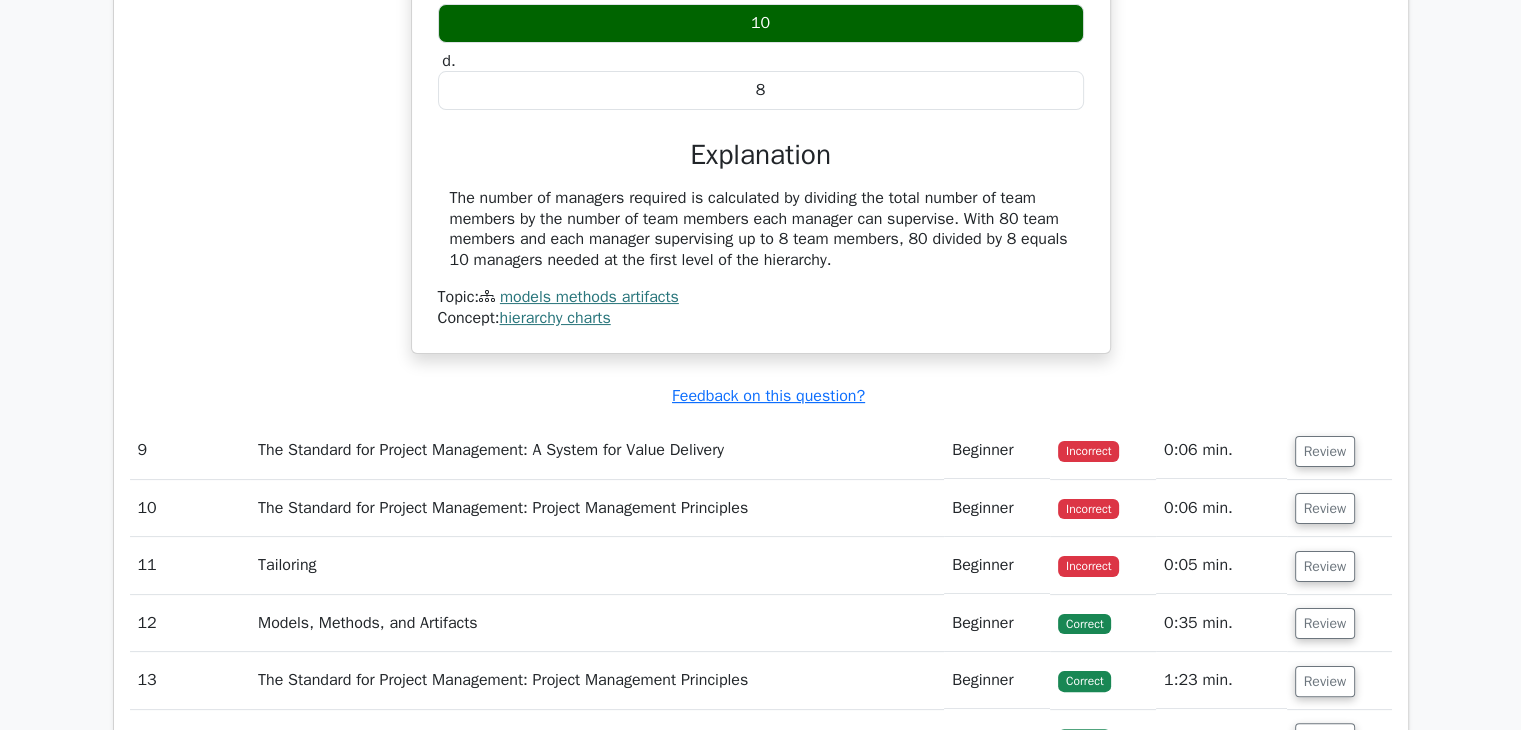 scroll, scrollTop: 8079, scrollLeft: 0, axis: vertical 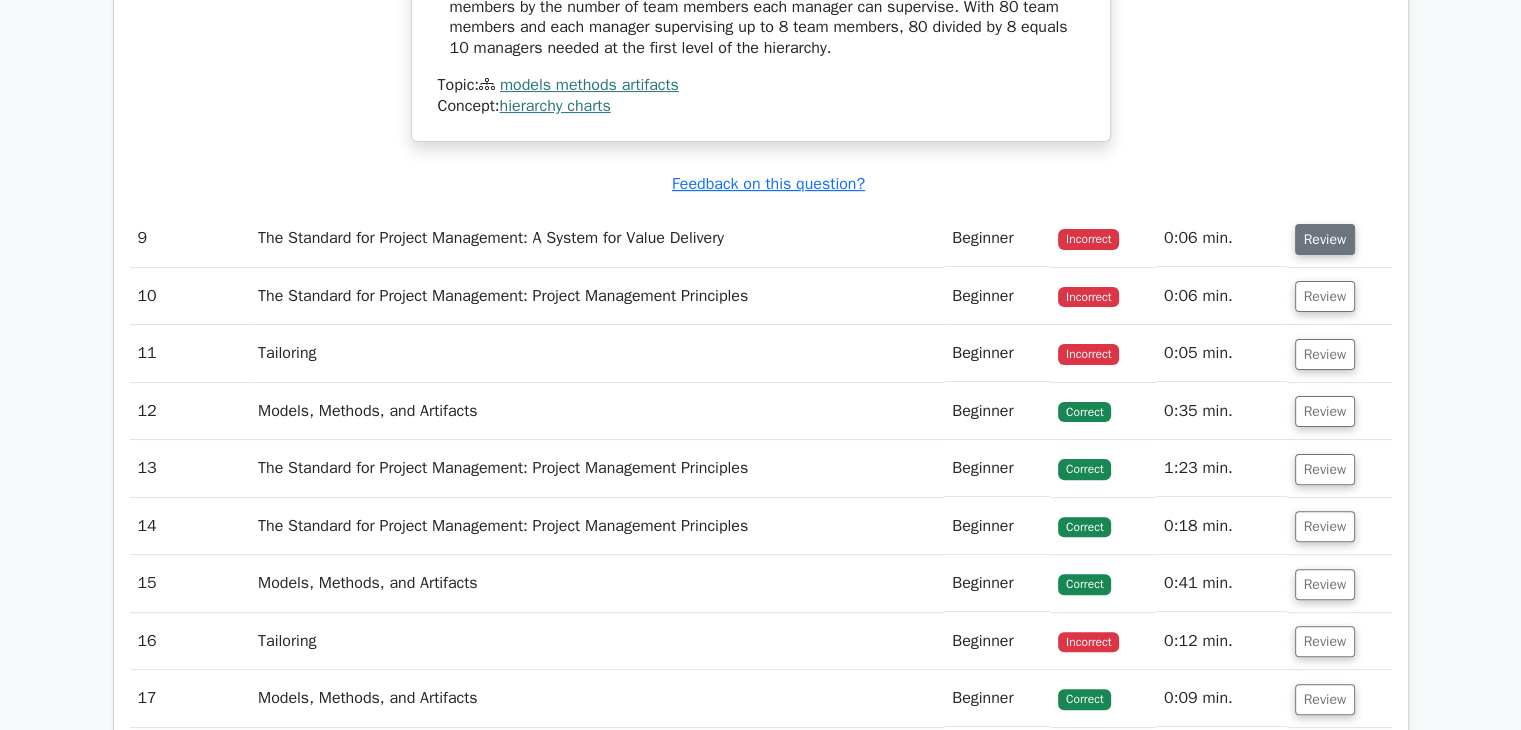 click on "Review" at bounding box center [1325, 239] 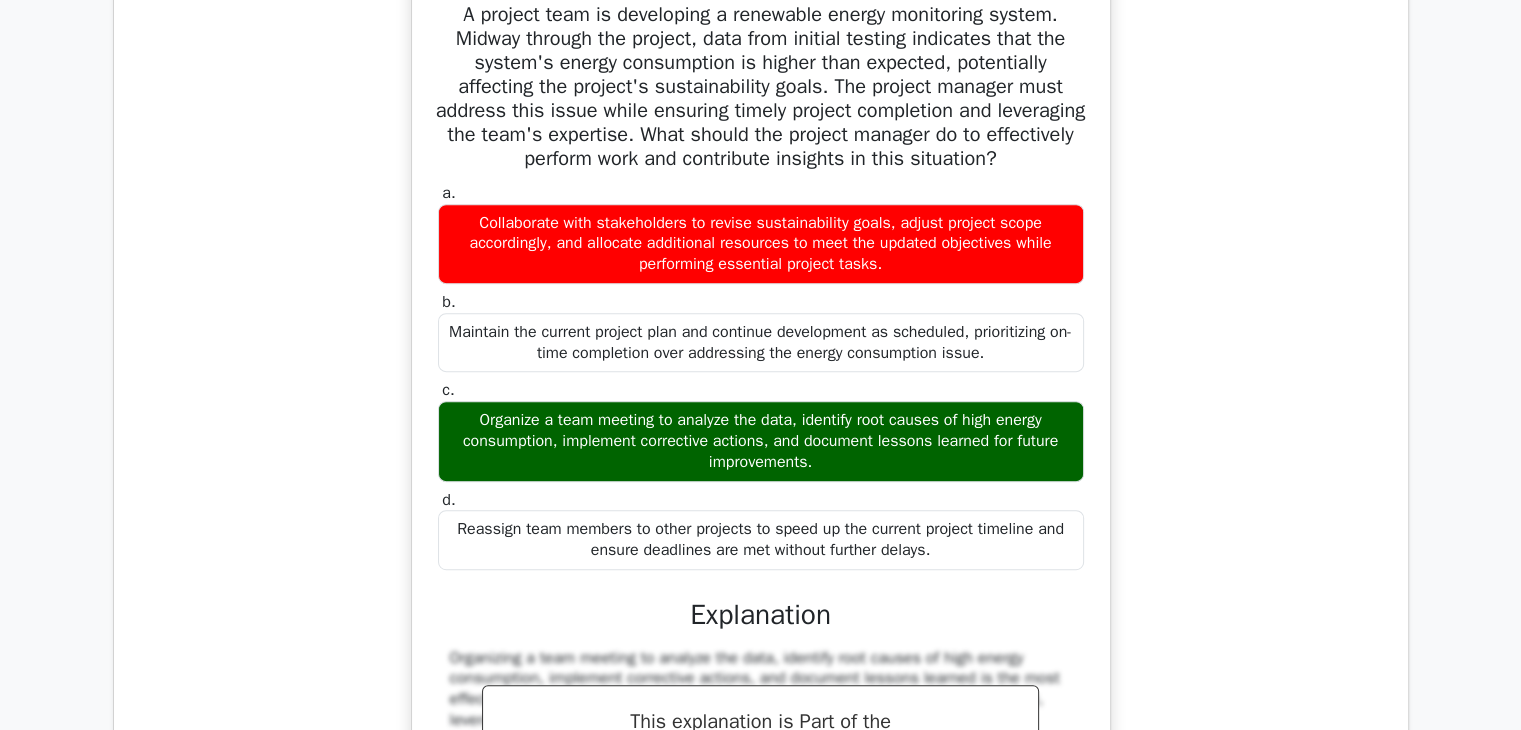 scroll, scrollTop: 8369, scrollLeft: 0, axis: vertical 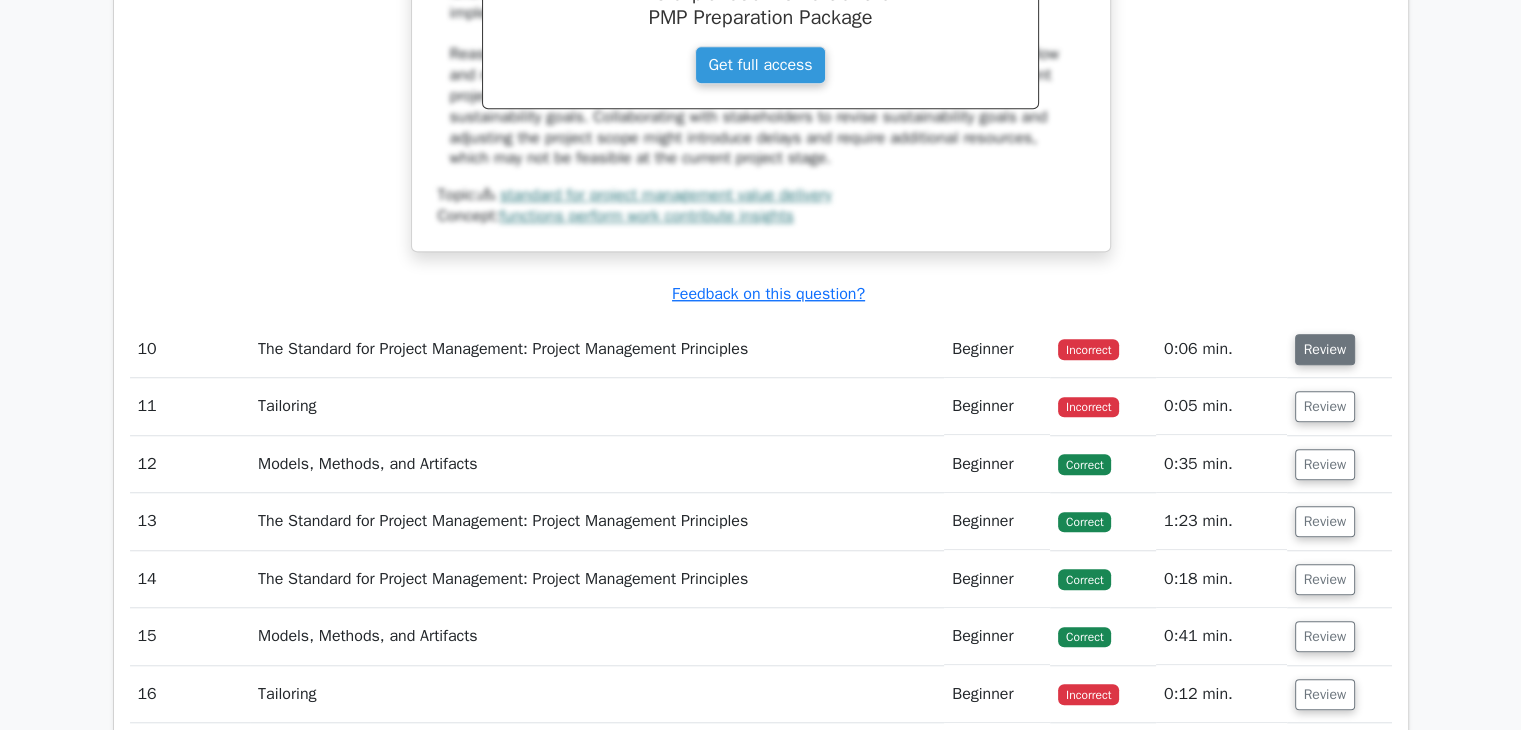 click on "Review" at bounding box center (1325, 349) 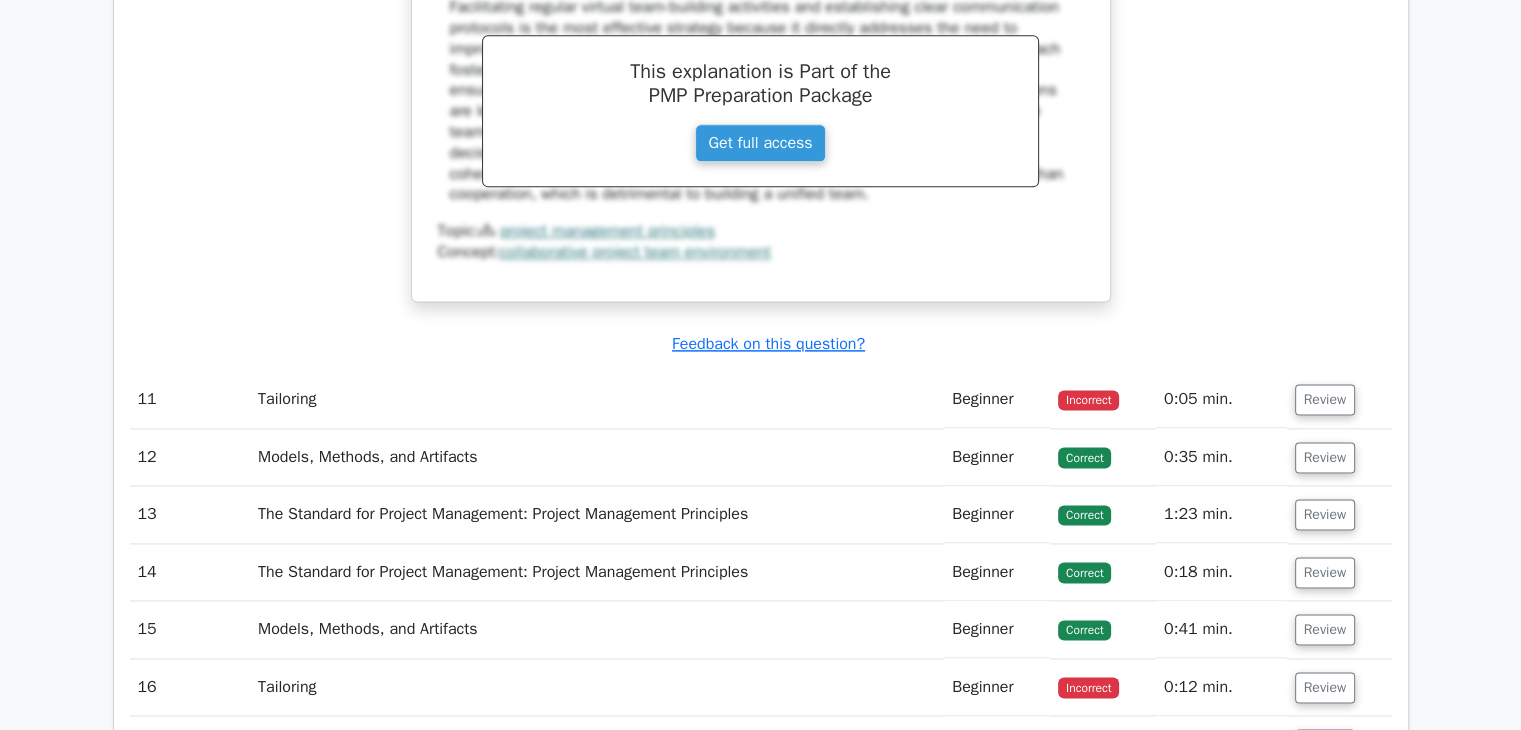 scroll, scrollTop: 10279, scrollLeft: 0, axis: vertical 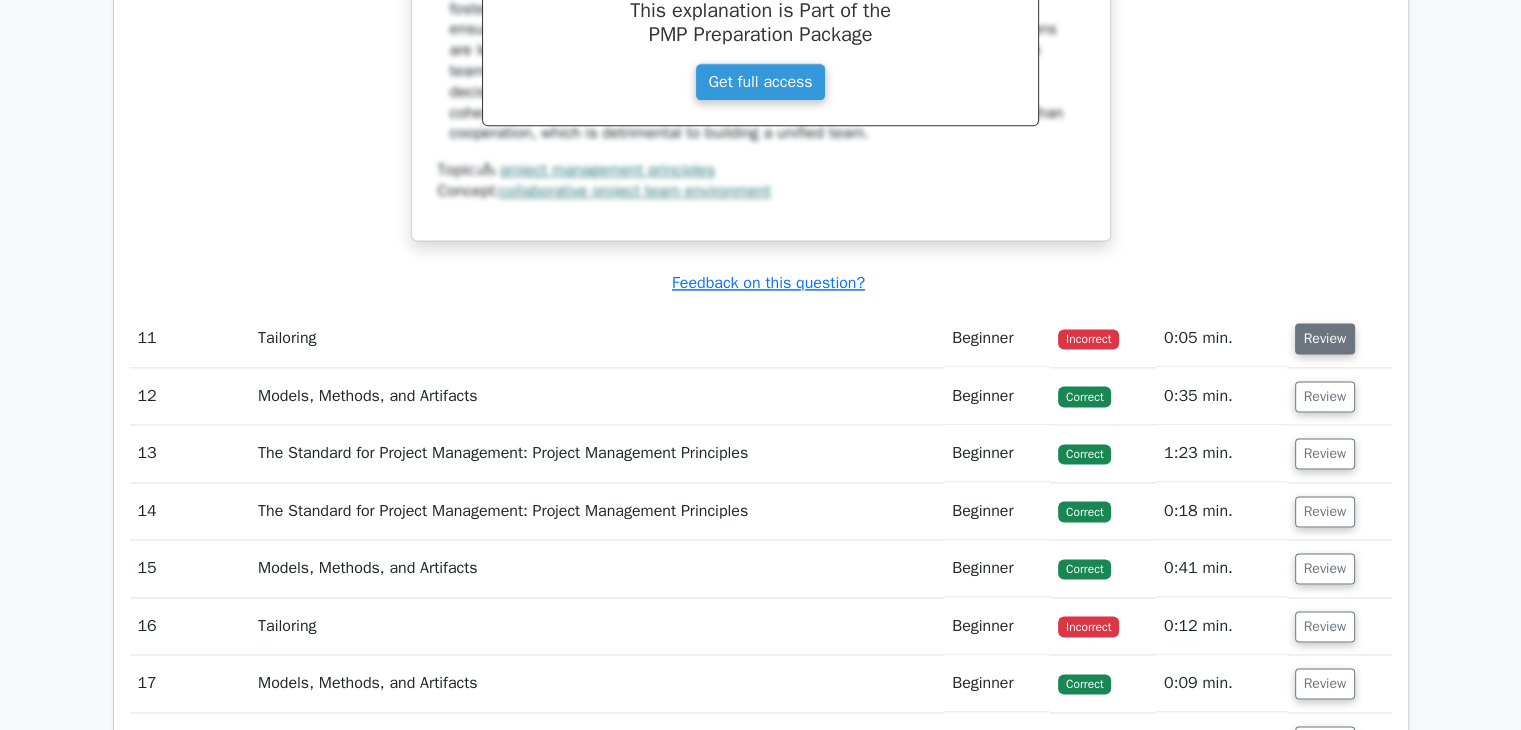 click on "Review" at bounding box center [1325, 338] 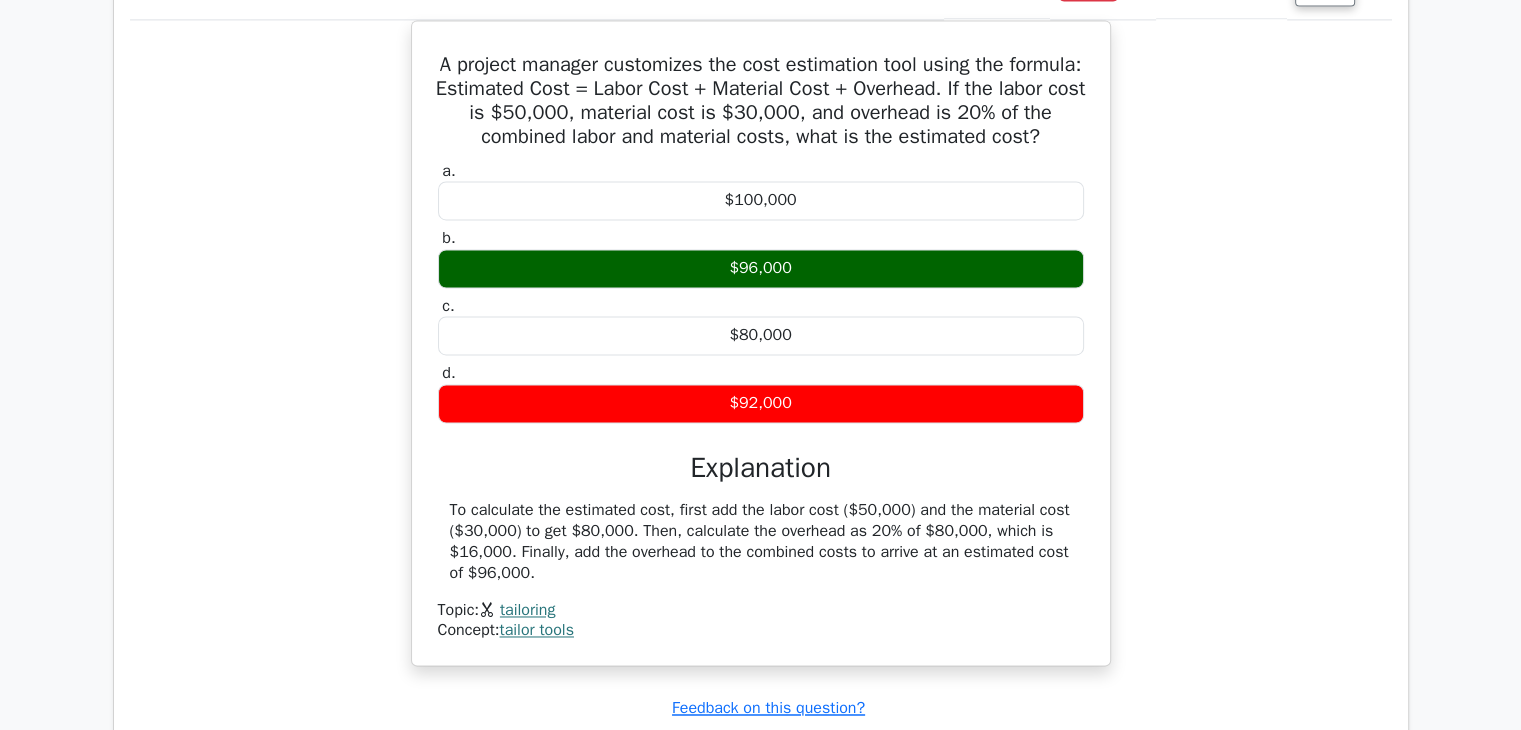 scroll, scrollTop: 10572, scrollLeft: 0, axis: vertical 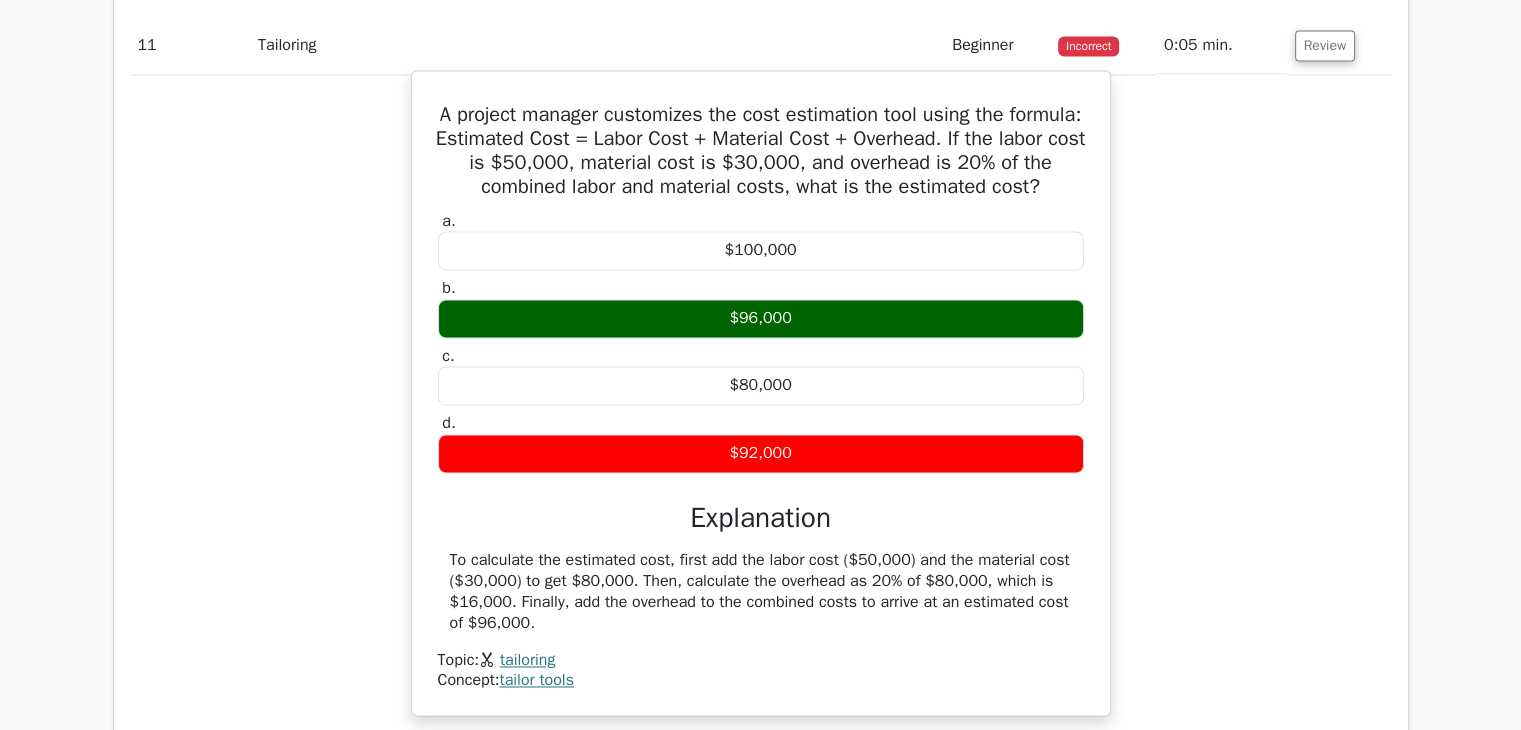 type 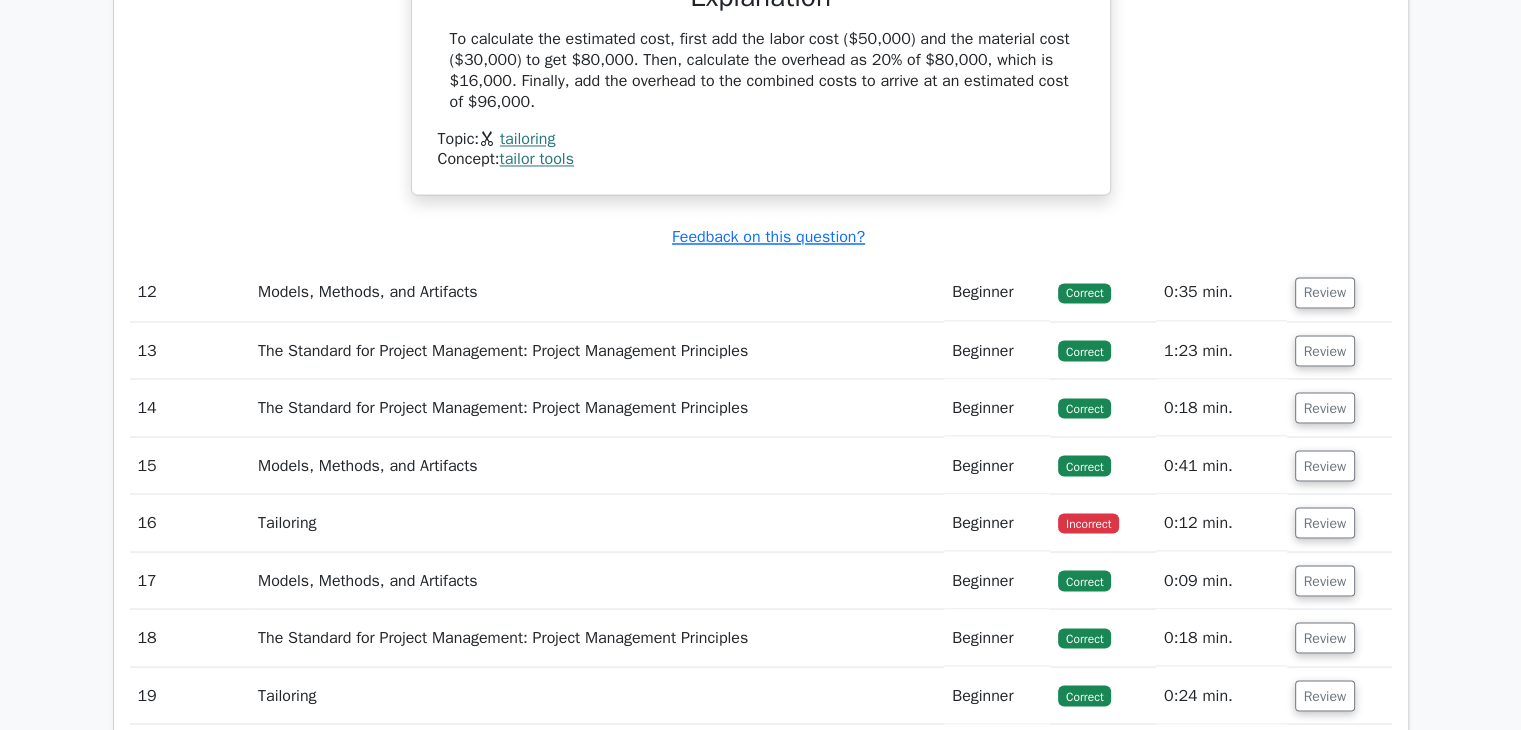 scroll, scrollTop: 11118, scrollLeft: 0, axis: vertical 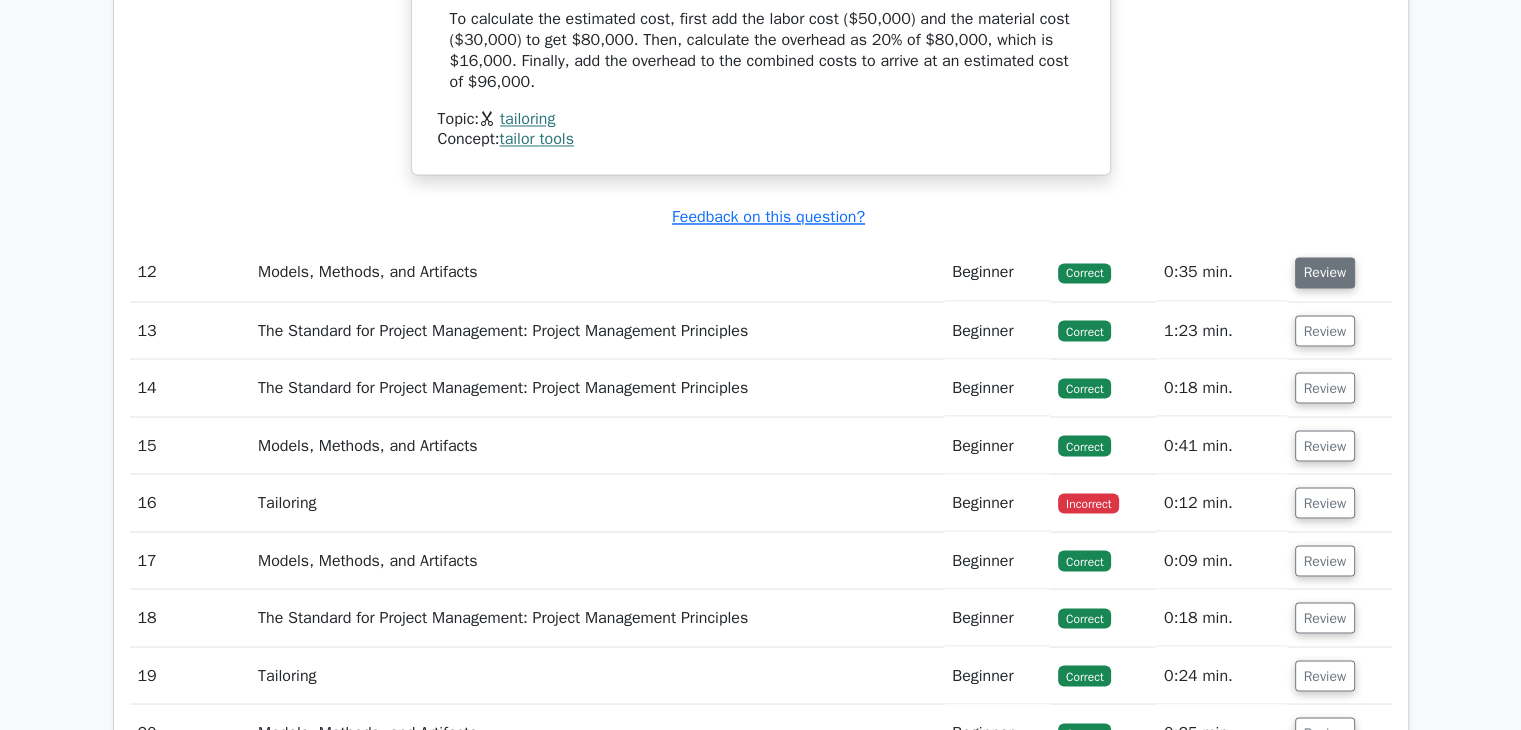click on "Review" at bounding box center (1325, 272) 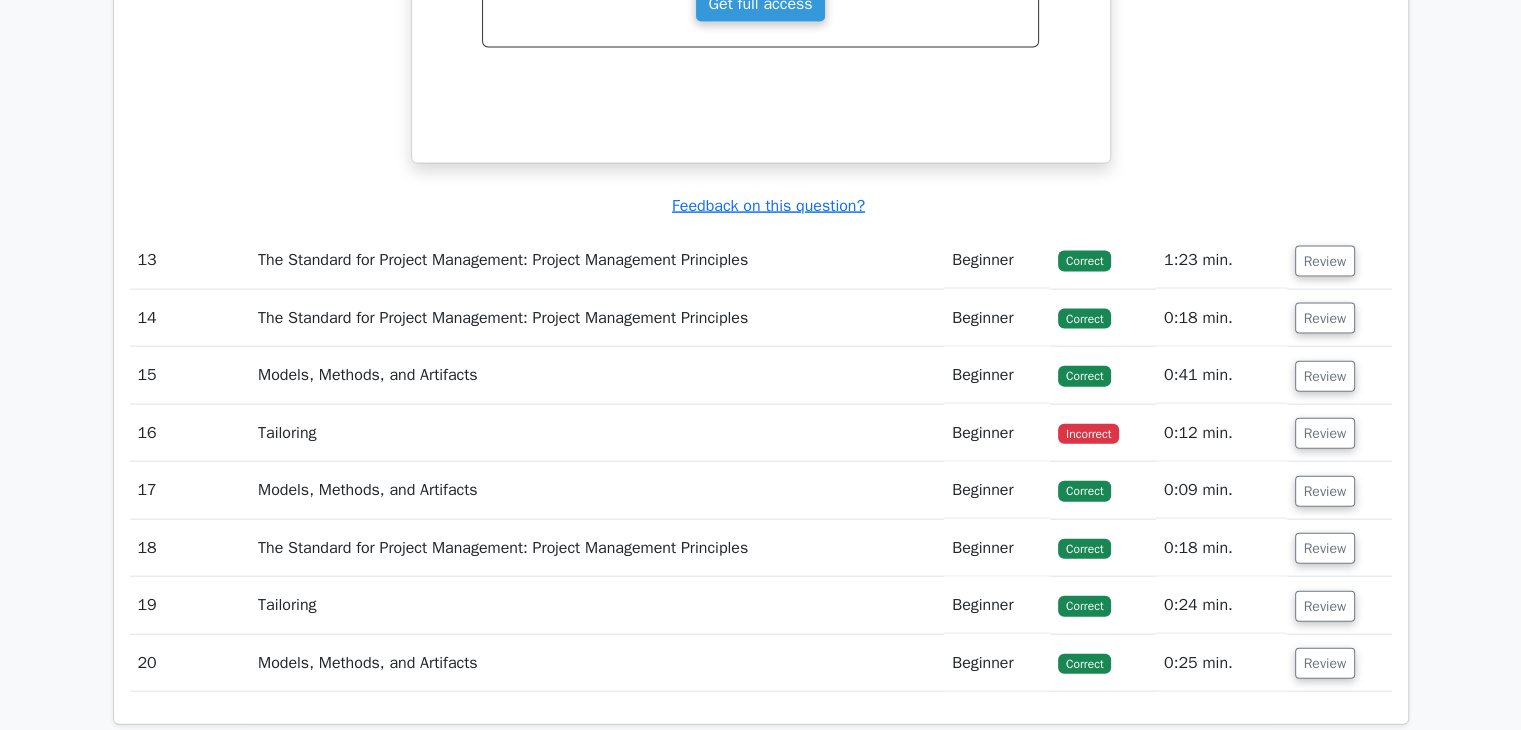 scroll, scrollTop: 12046, scrollLeft: 0, axis: vertical 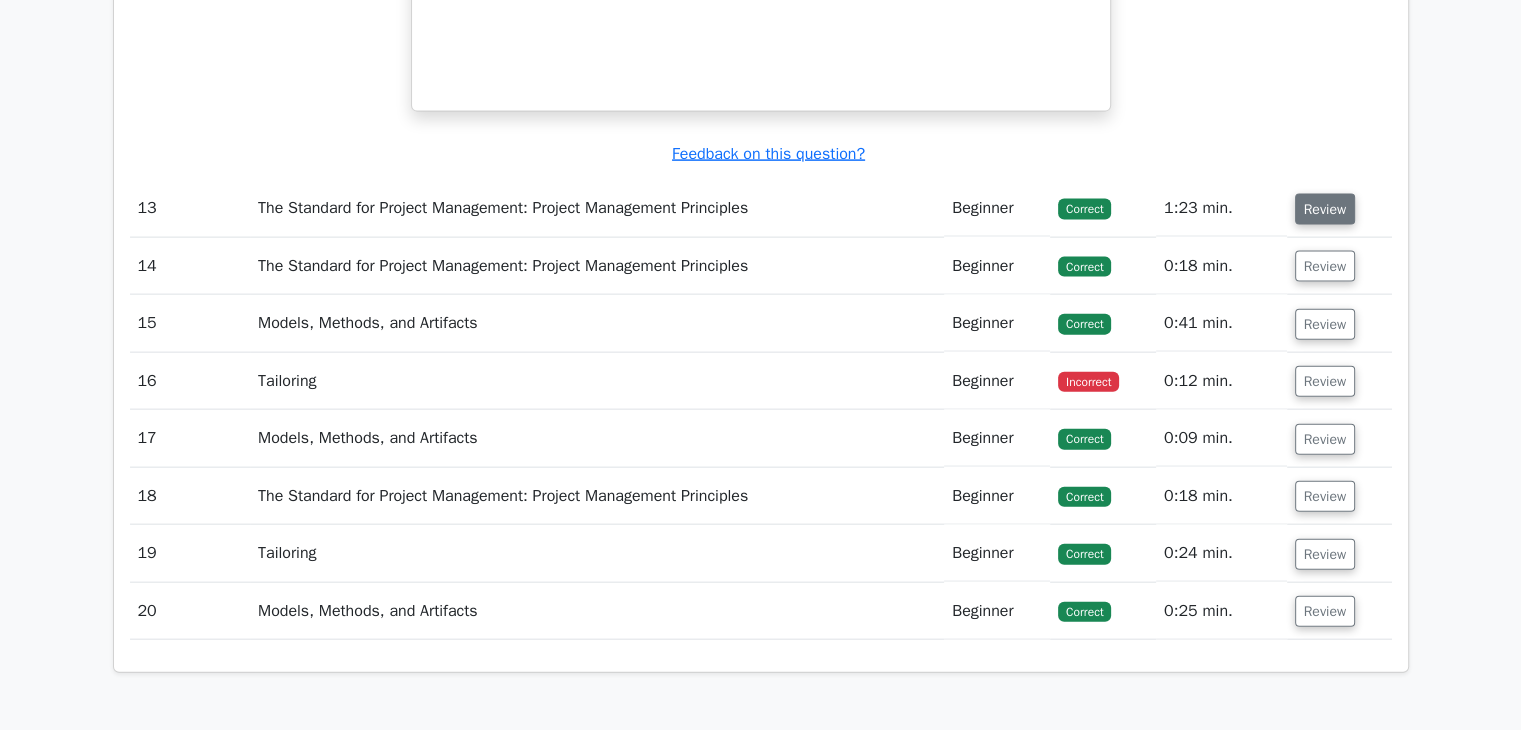 click on "Review" at bounding box center (1325, 209) 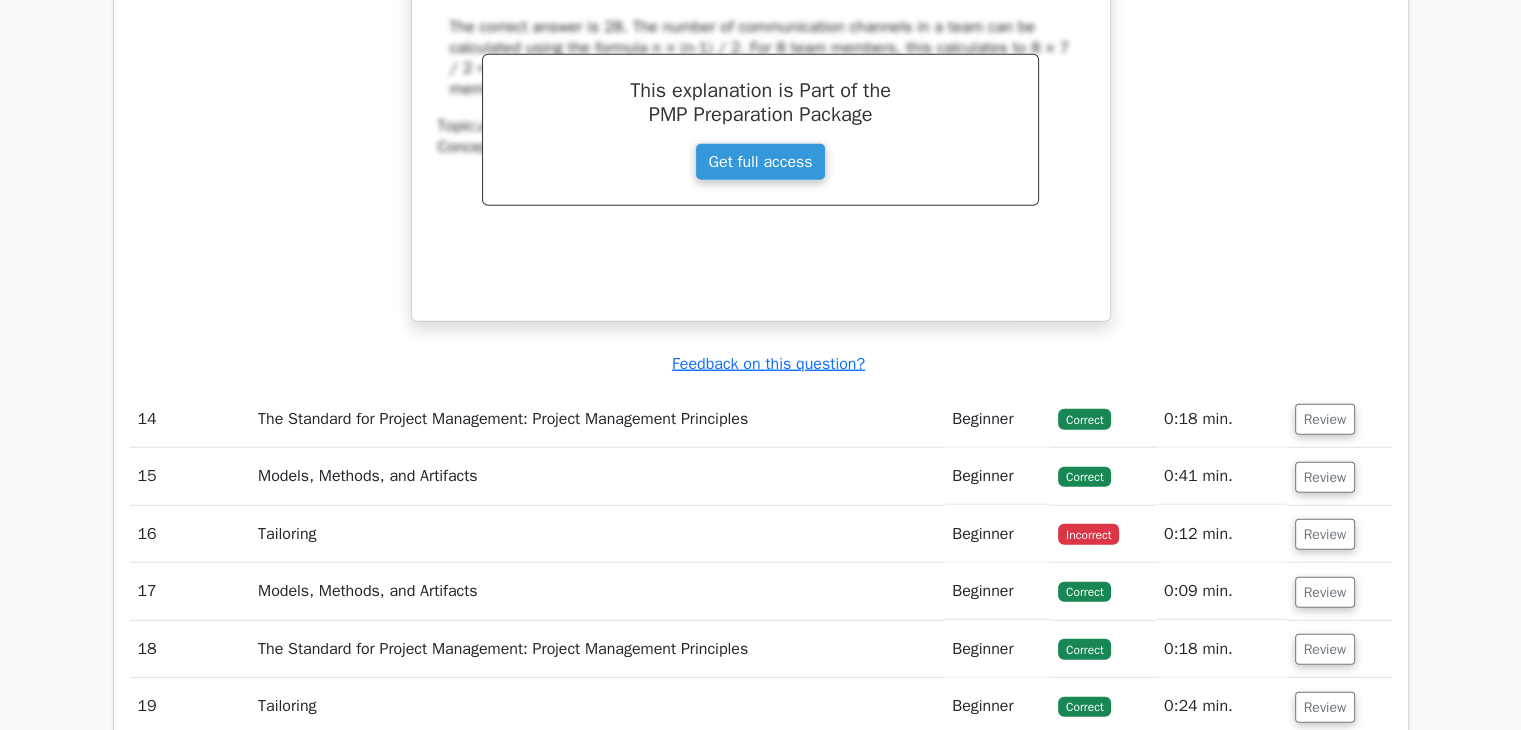 scroll, scrollTop: 12763, scrollLeft: 0, axis: vertical 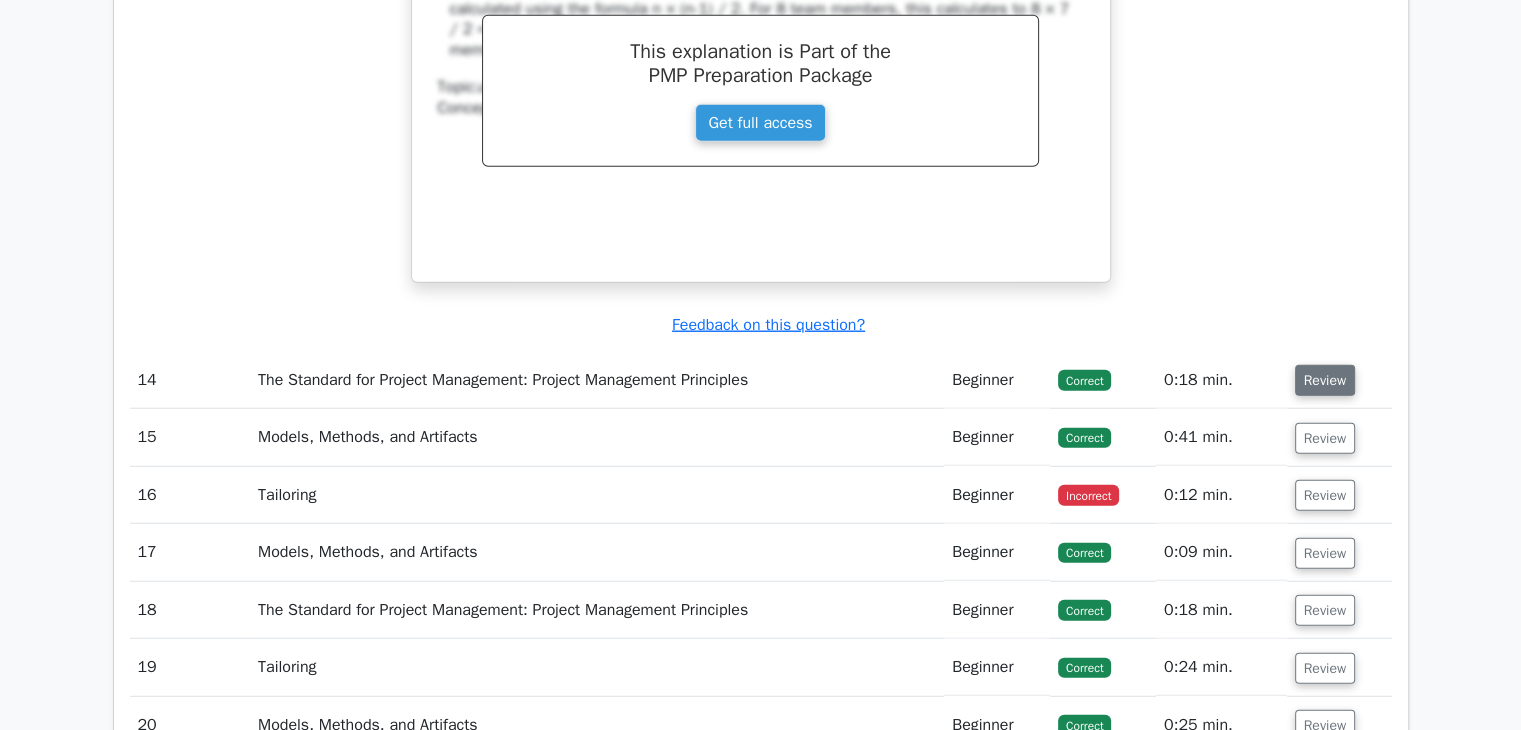 click on "Review" at bounding box center [1325, 380] 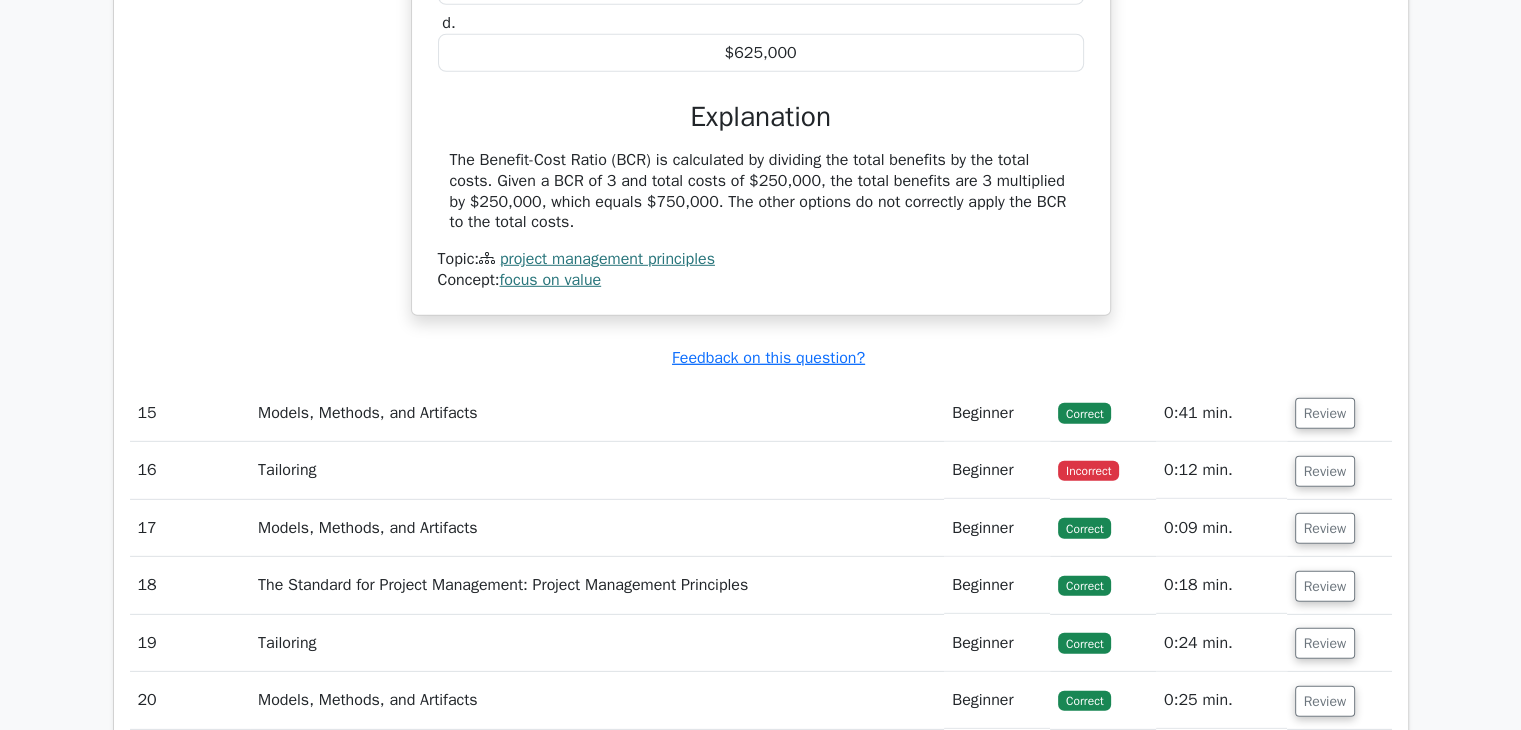 scroll, scrollTop: 13530, scrollLeft: 0, axis: vertical 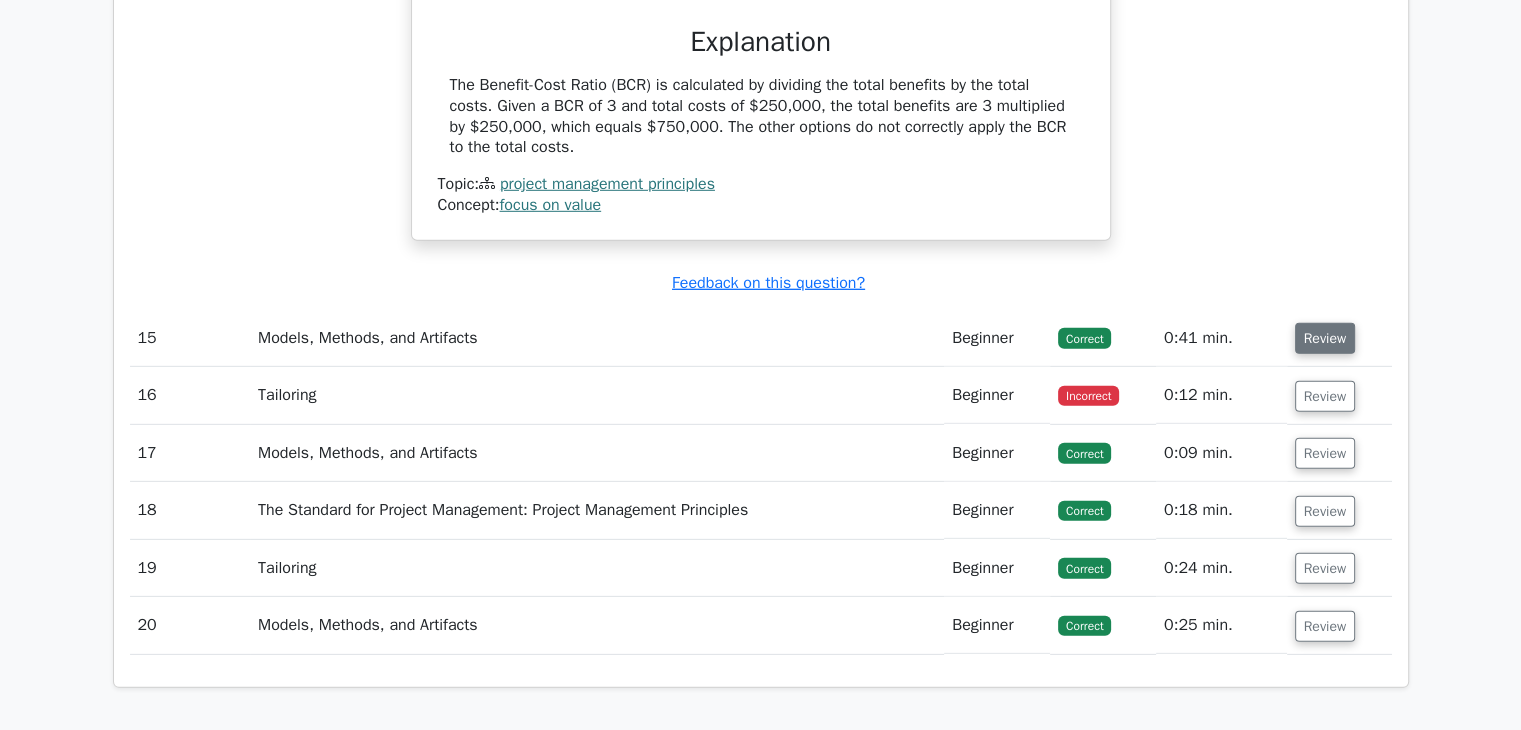 click on "Review" at bounding box center [1325, 338] 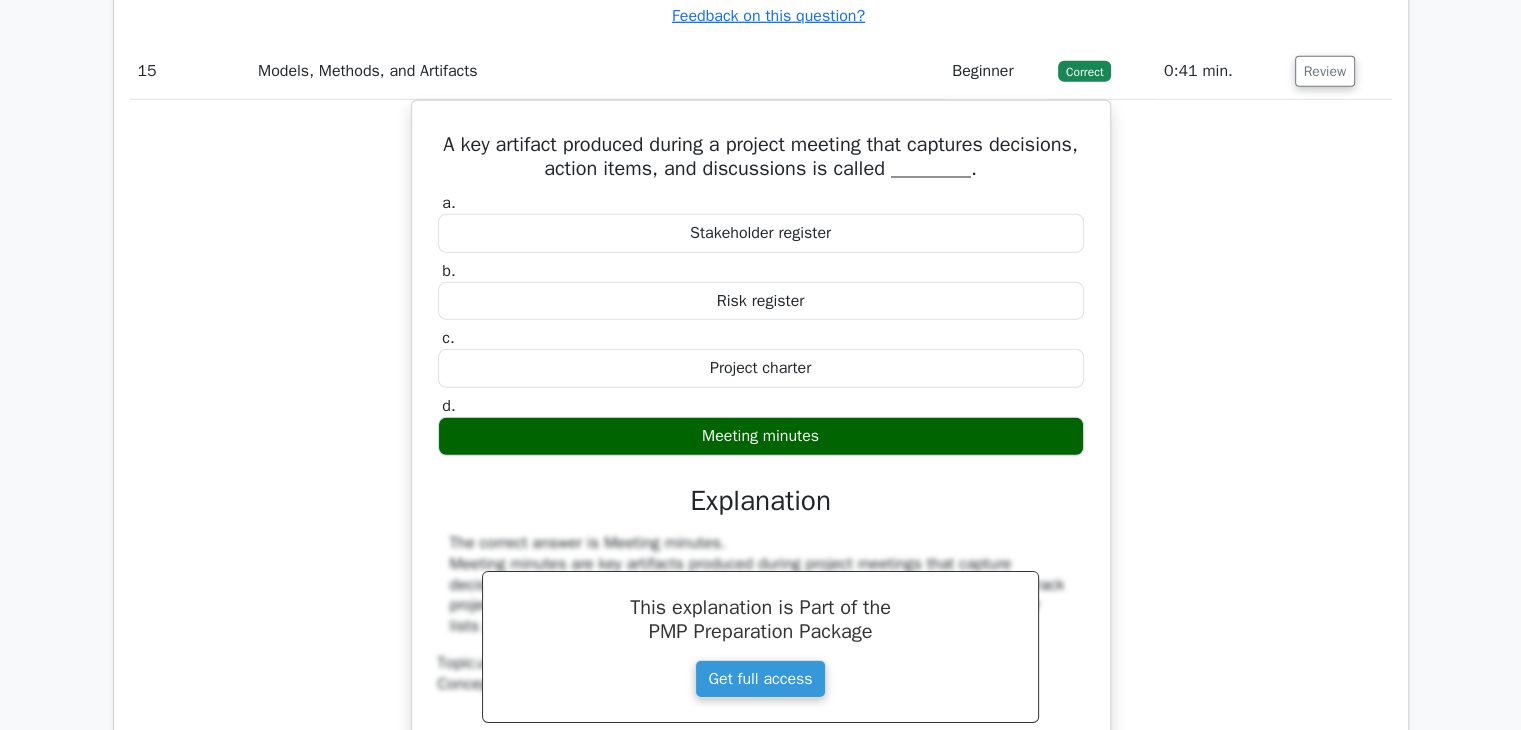 scroll, scrollTop: 13784, scrollLeft: 0, axis: vertical 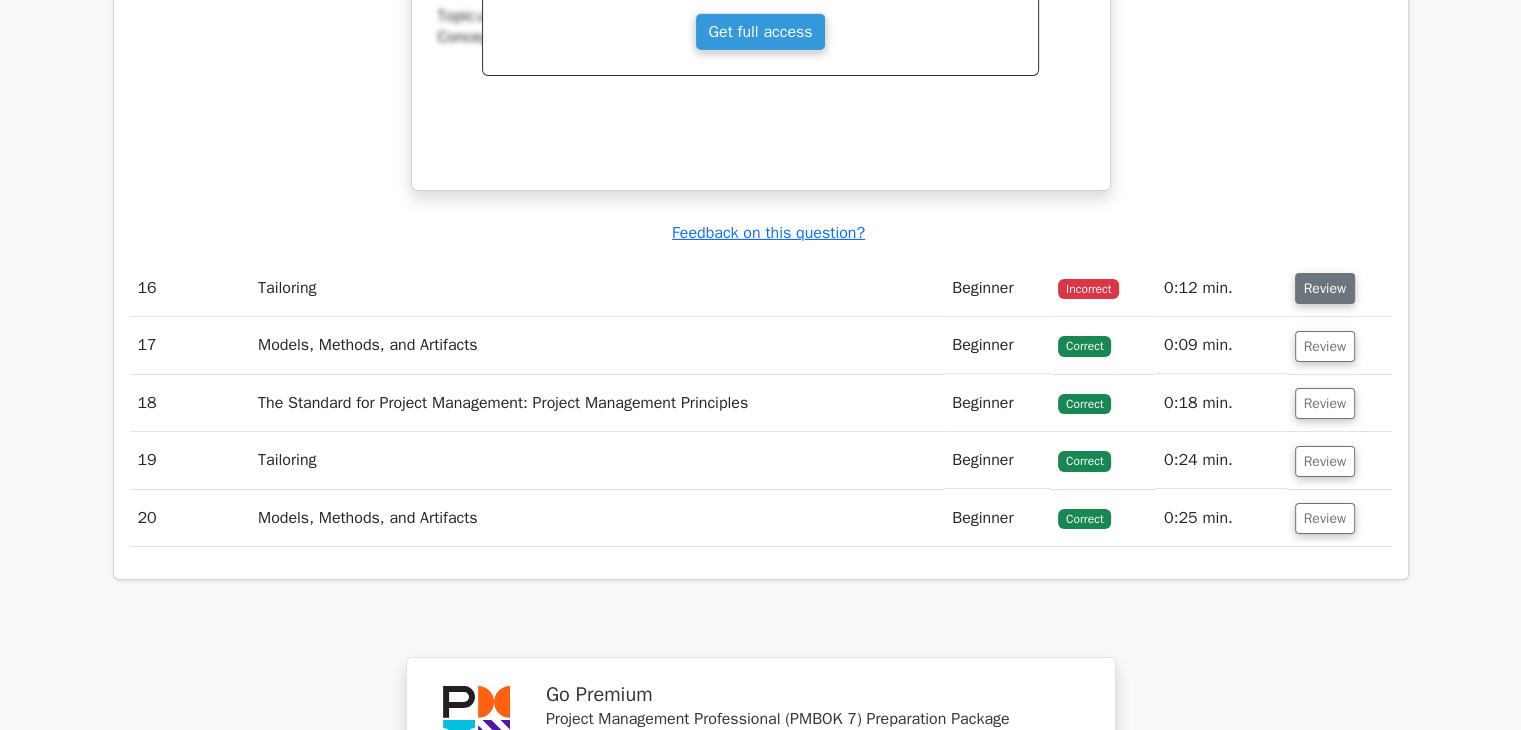 click on "Review" at bounding box center [1325, 288] 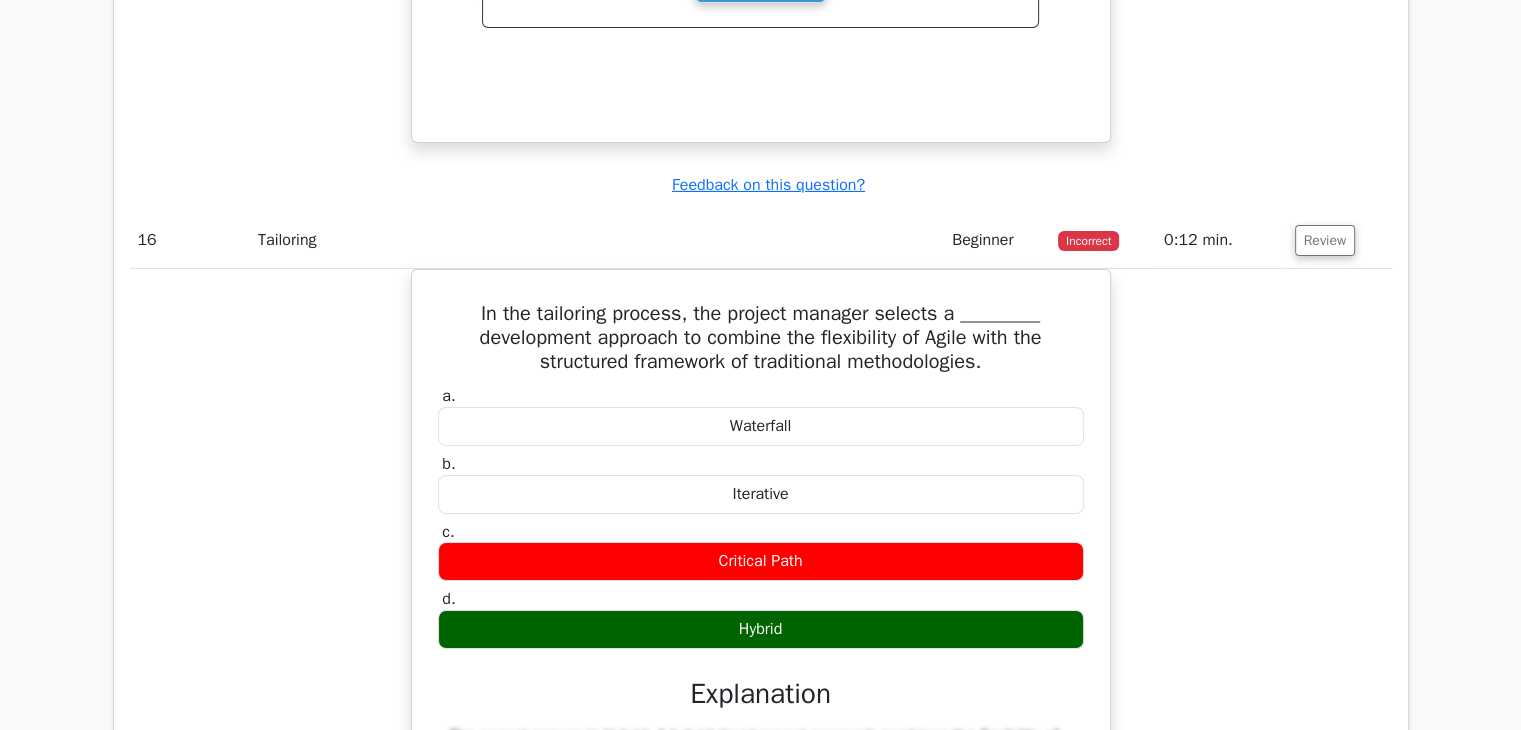 scroll, scrollTop: 14556, scrollLeft: 0, axis: vertical 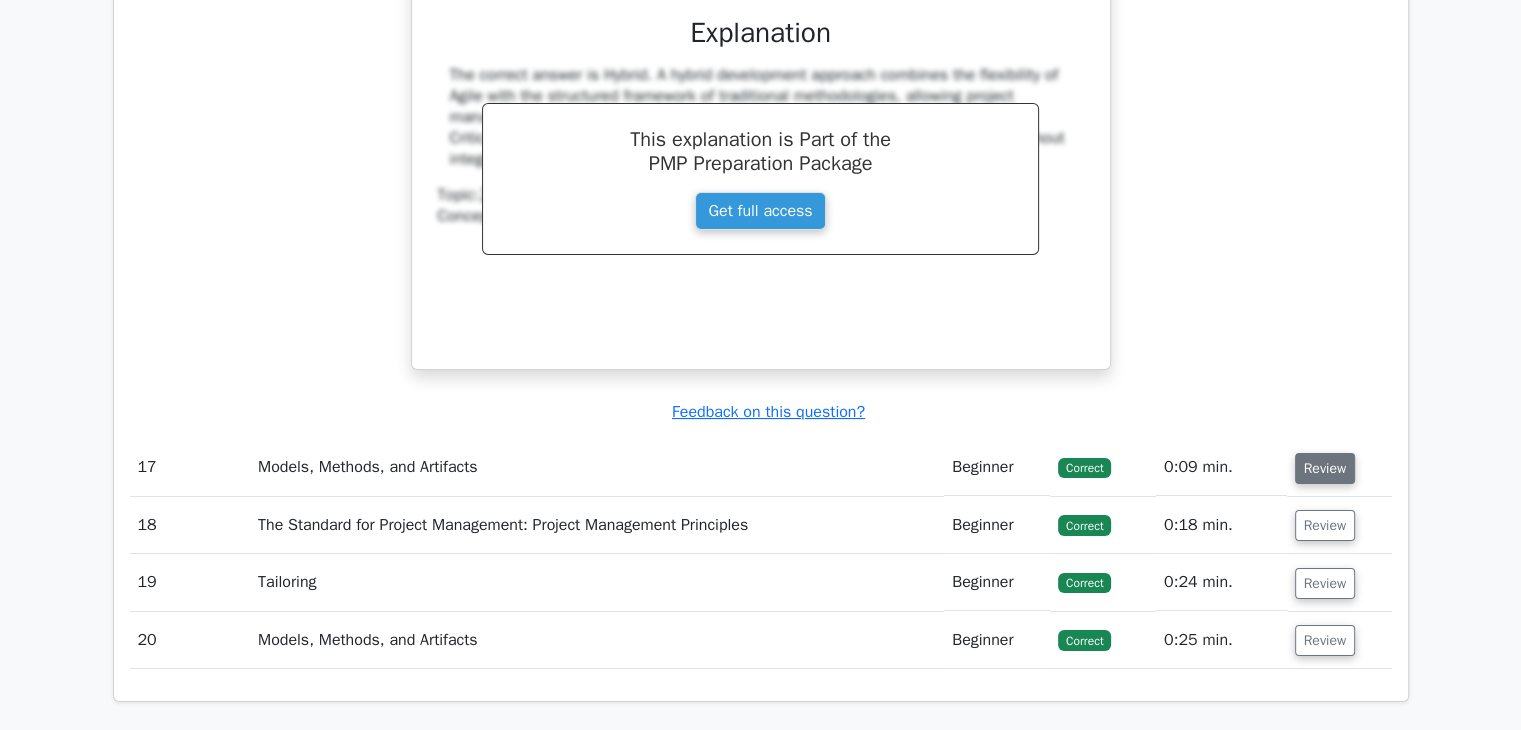 click on "Review" at bounding box center (1325, 468) 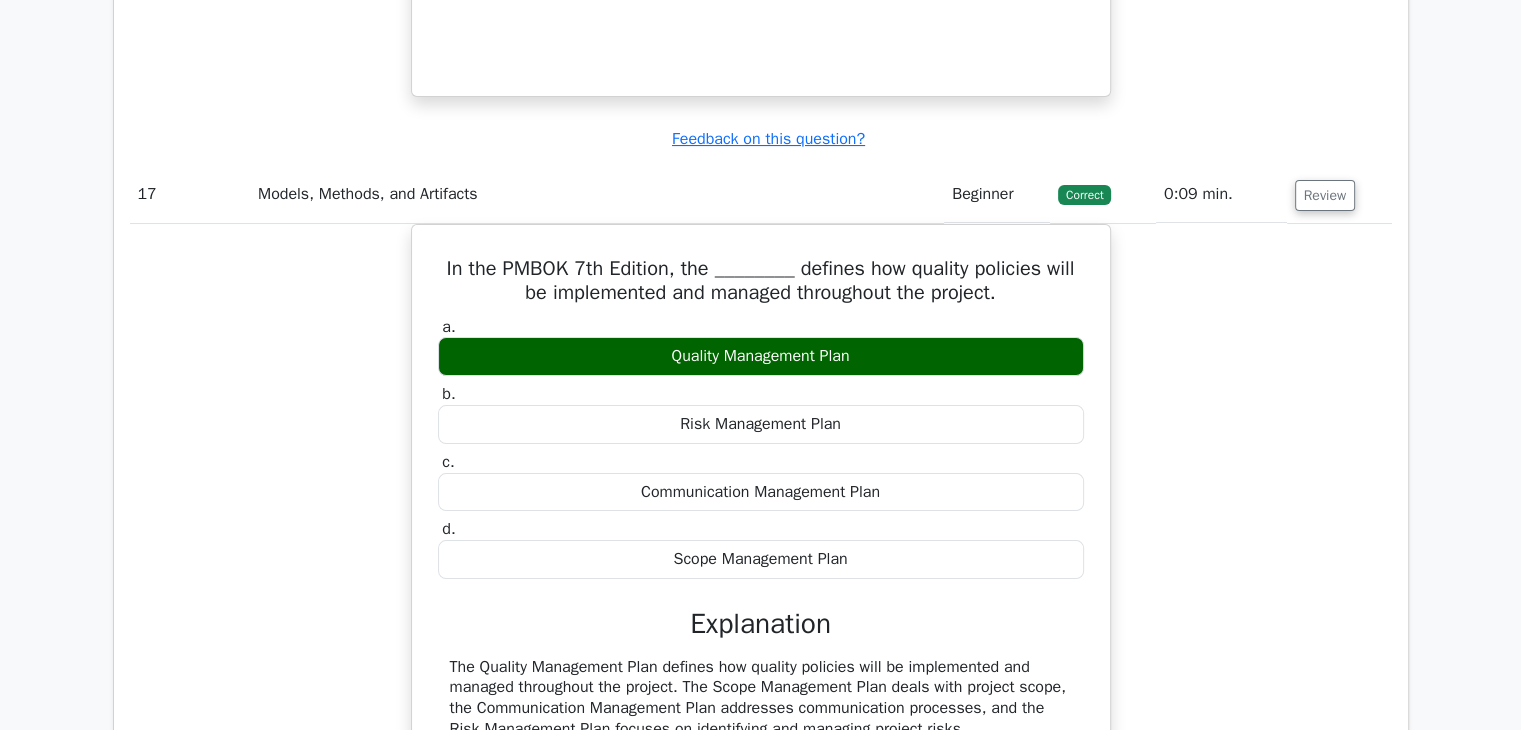 scroll, scrollTop: 15491, scrollLeft: 0, axis: vertical 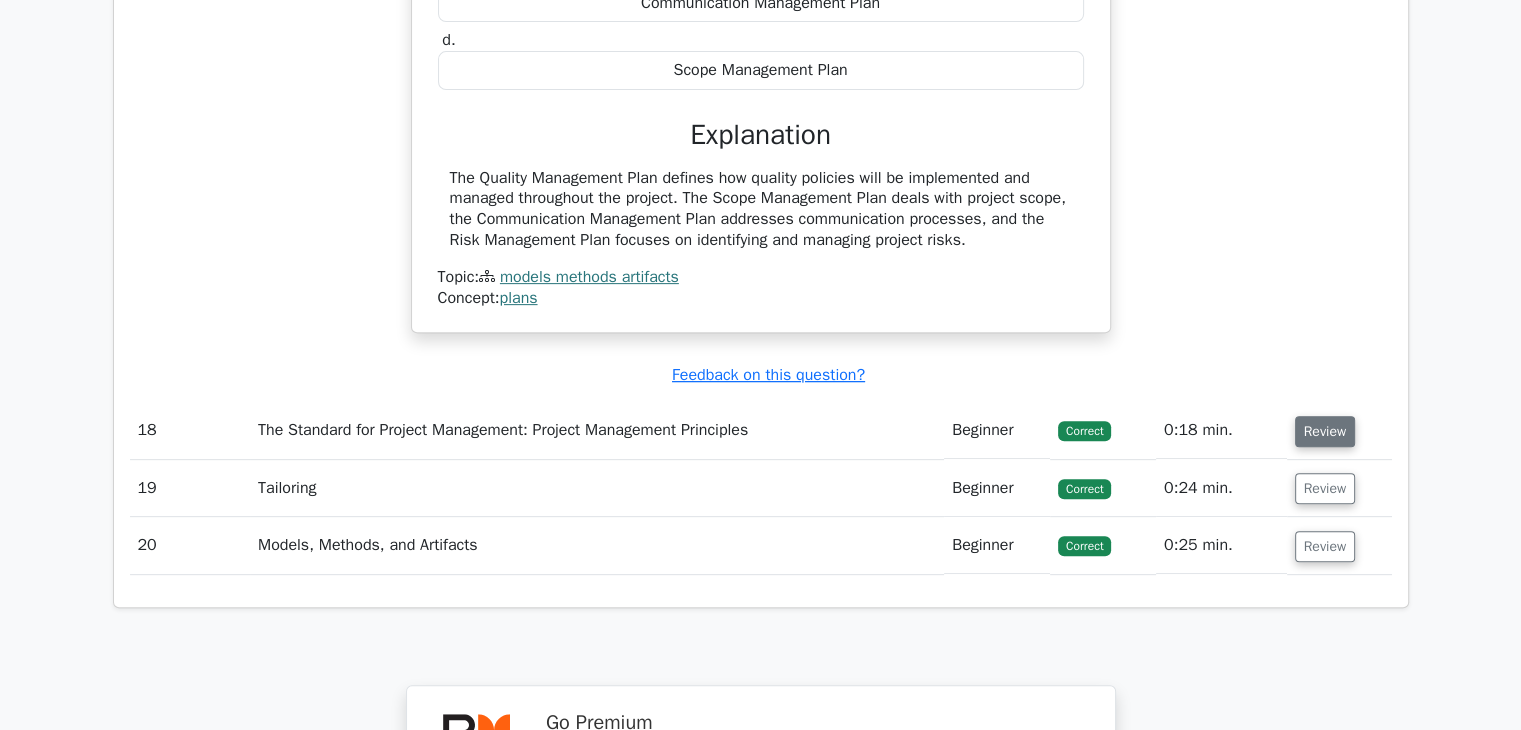 click on "Review" at bounding box center [1325, 431] 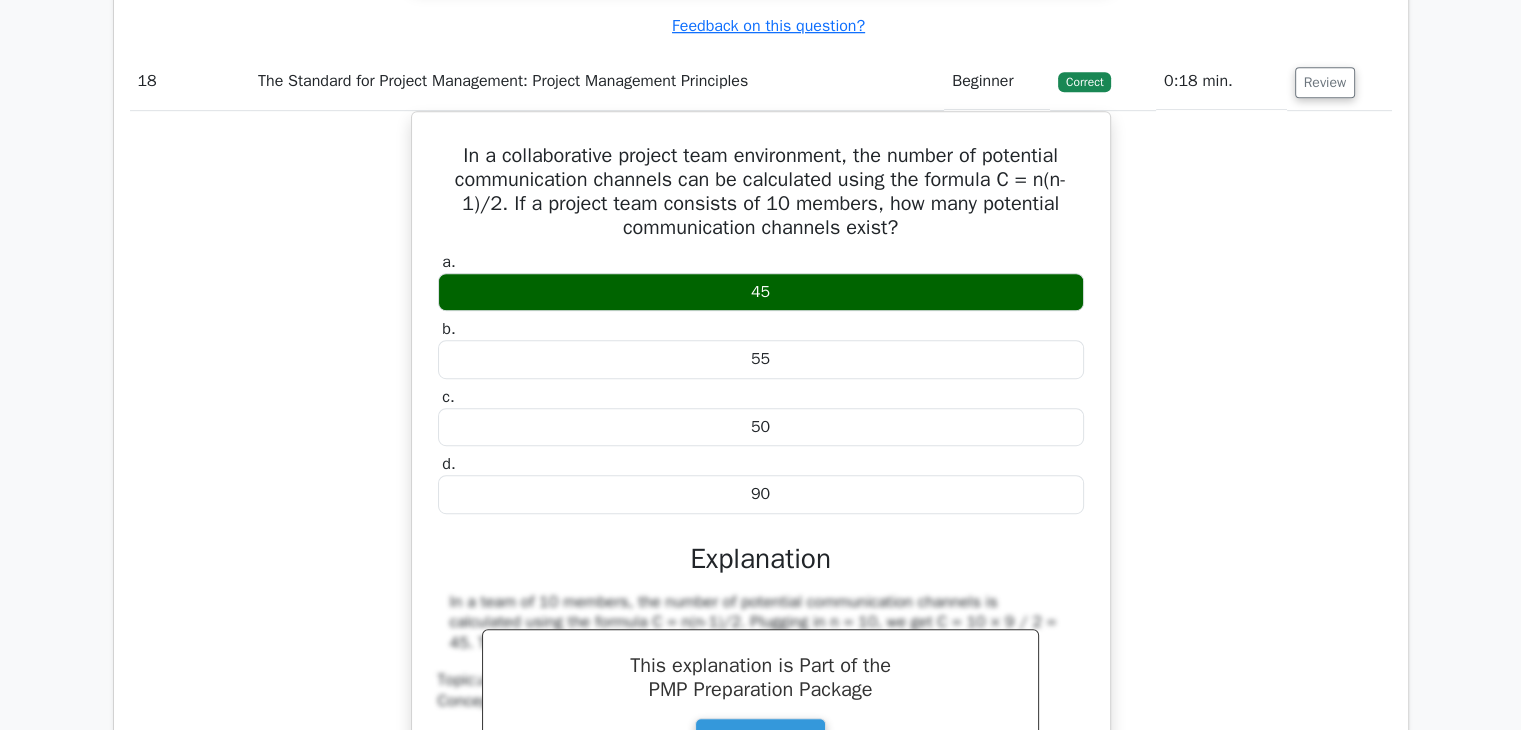 scroll, scrollTop: 16248, scrollLeft: 0, axis: vertical 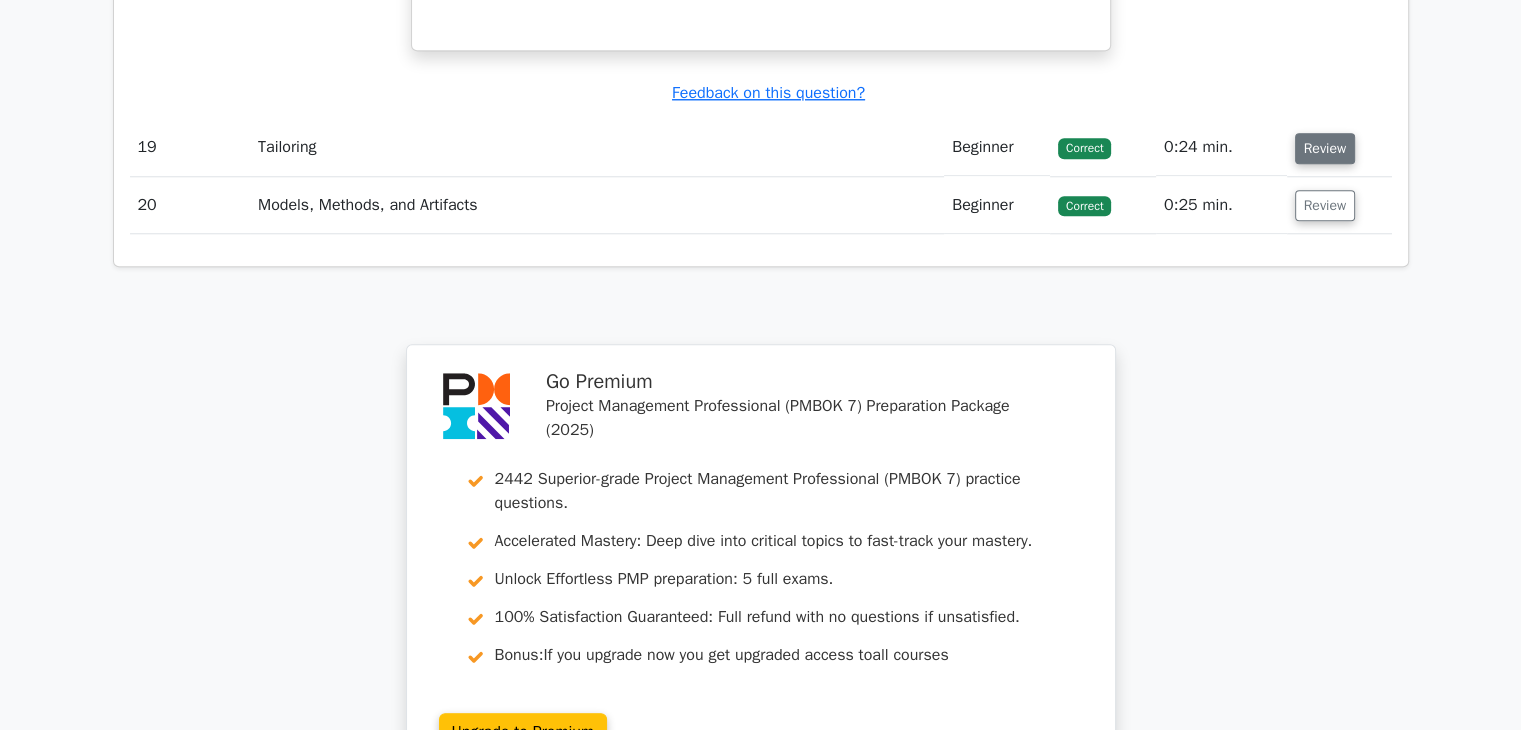 click on "Review" at bounding box center (1325, 148) 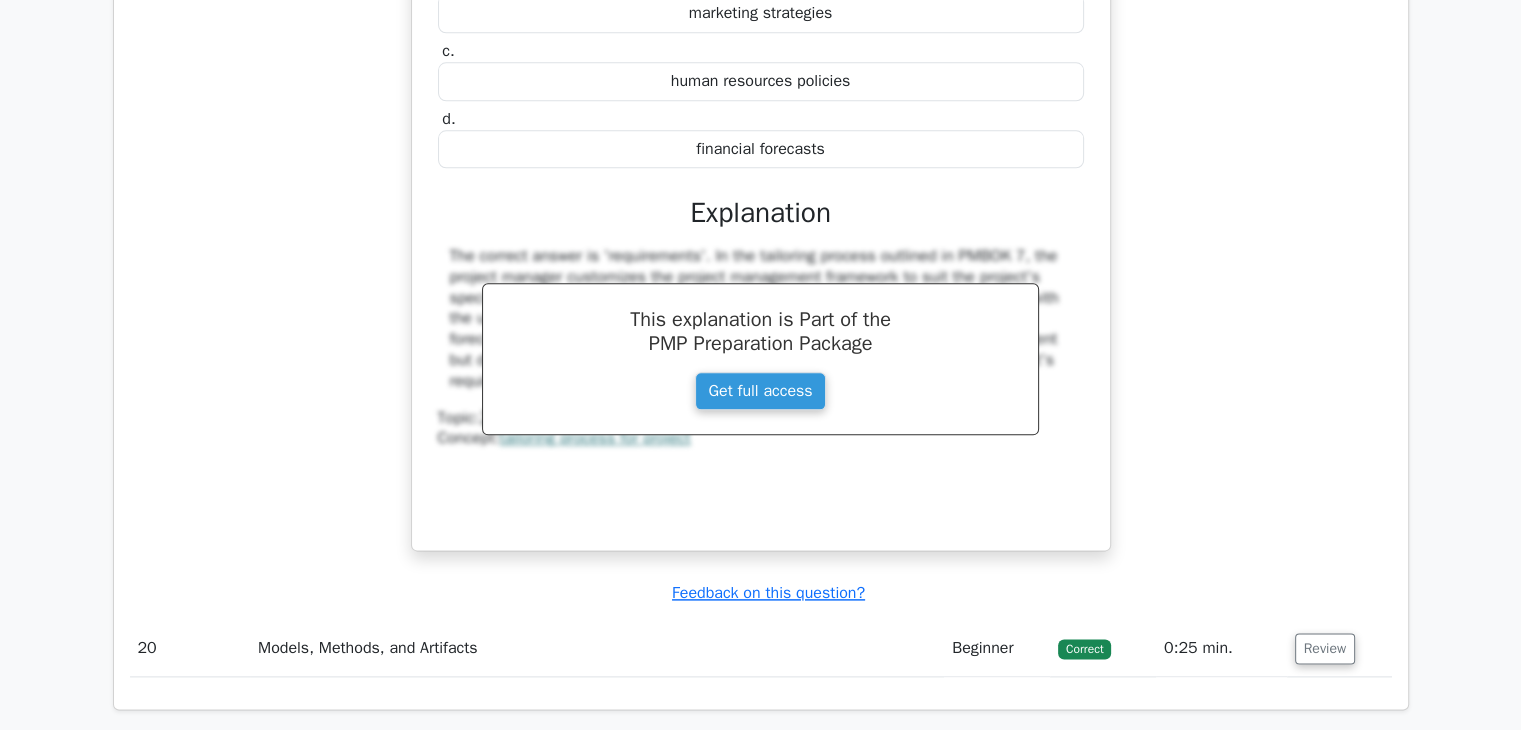 scroll, scrollTop: 17724, scrollLeft: 0, axis: vertical 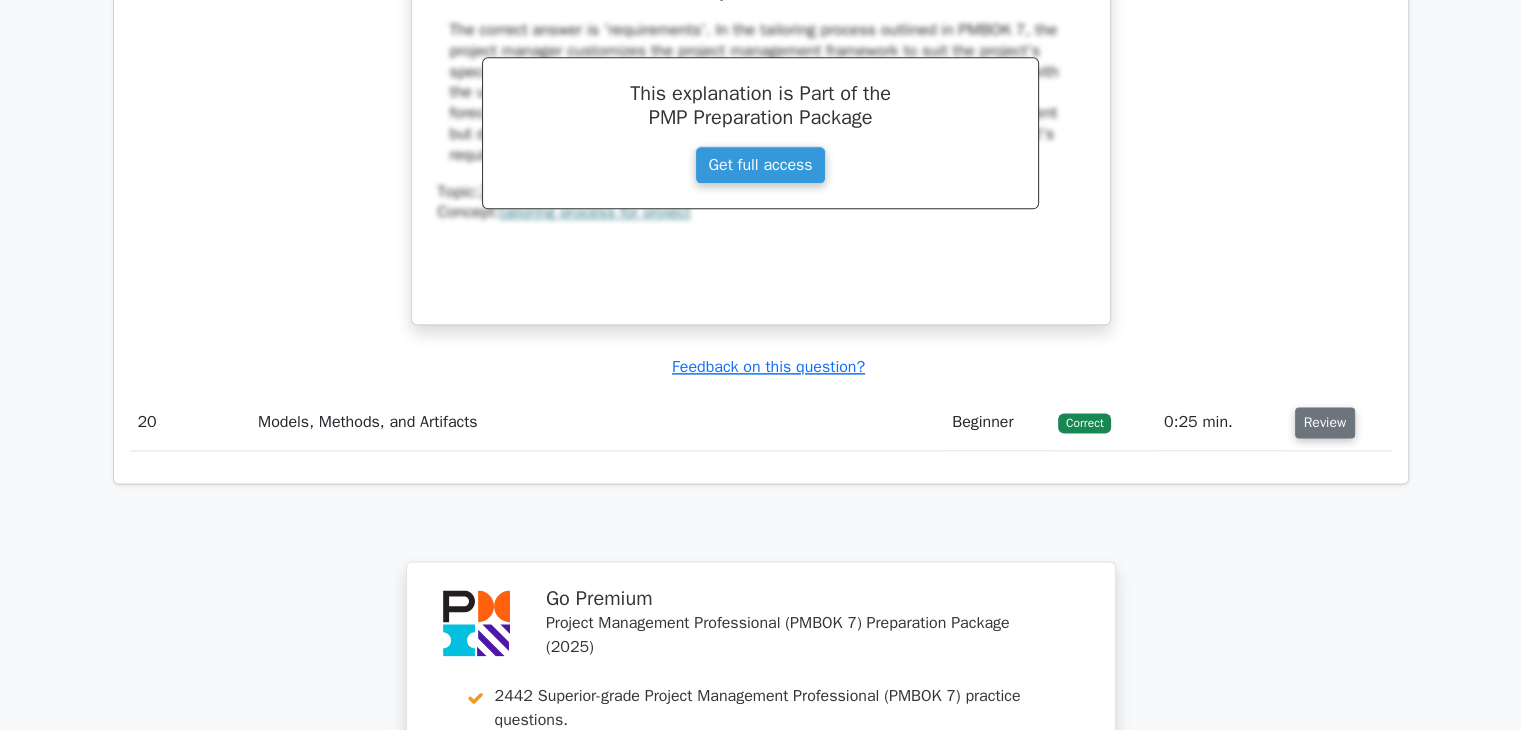 click on "Review" at bounding box center (1325, 422) 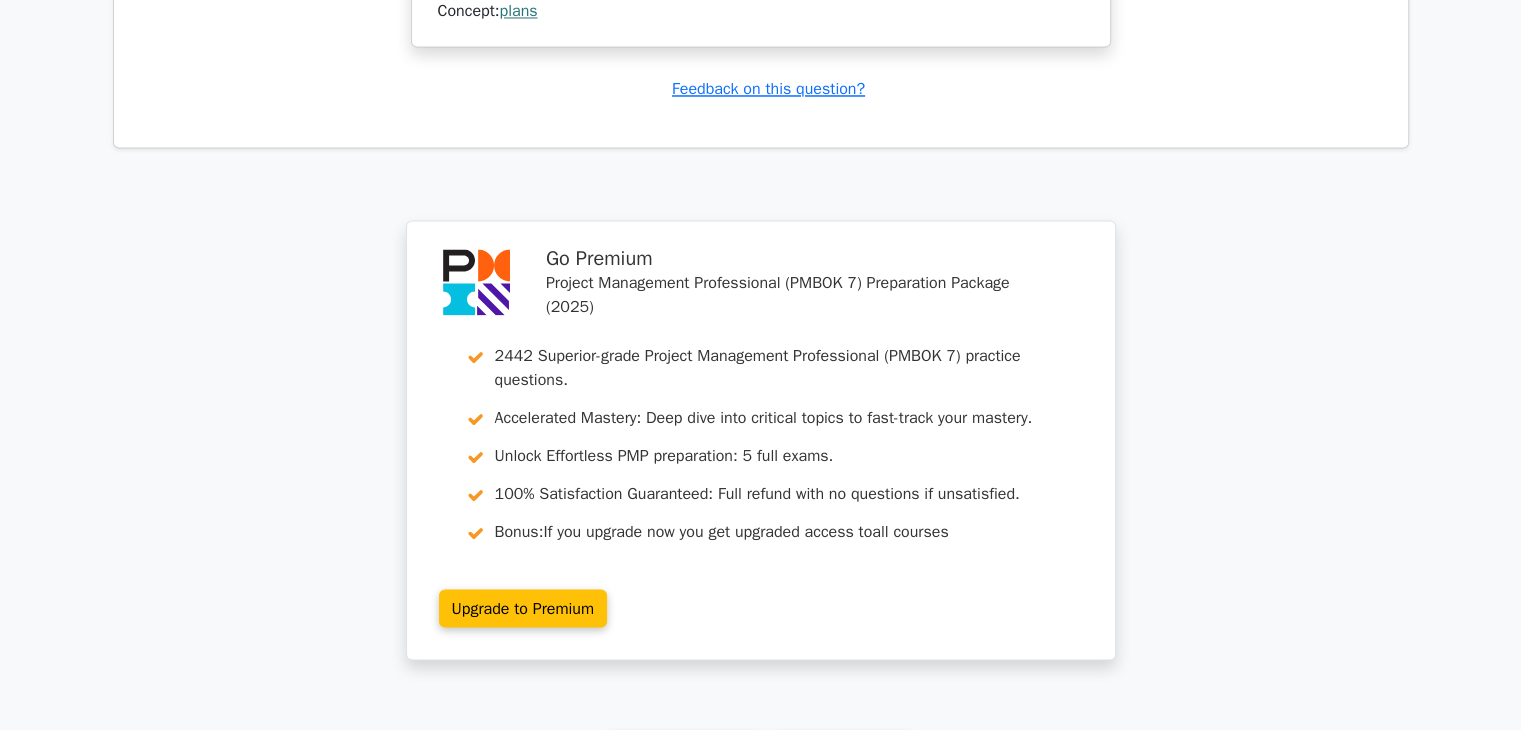 scroll, scrollTop: 19137, scrollLeft: 0, axis: vertical 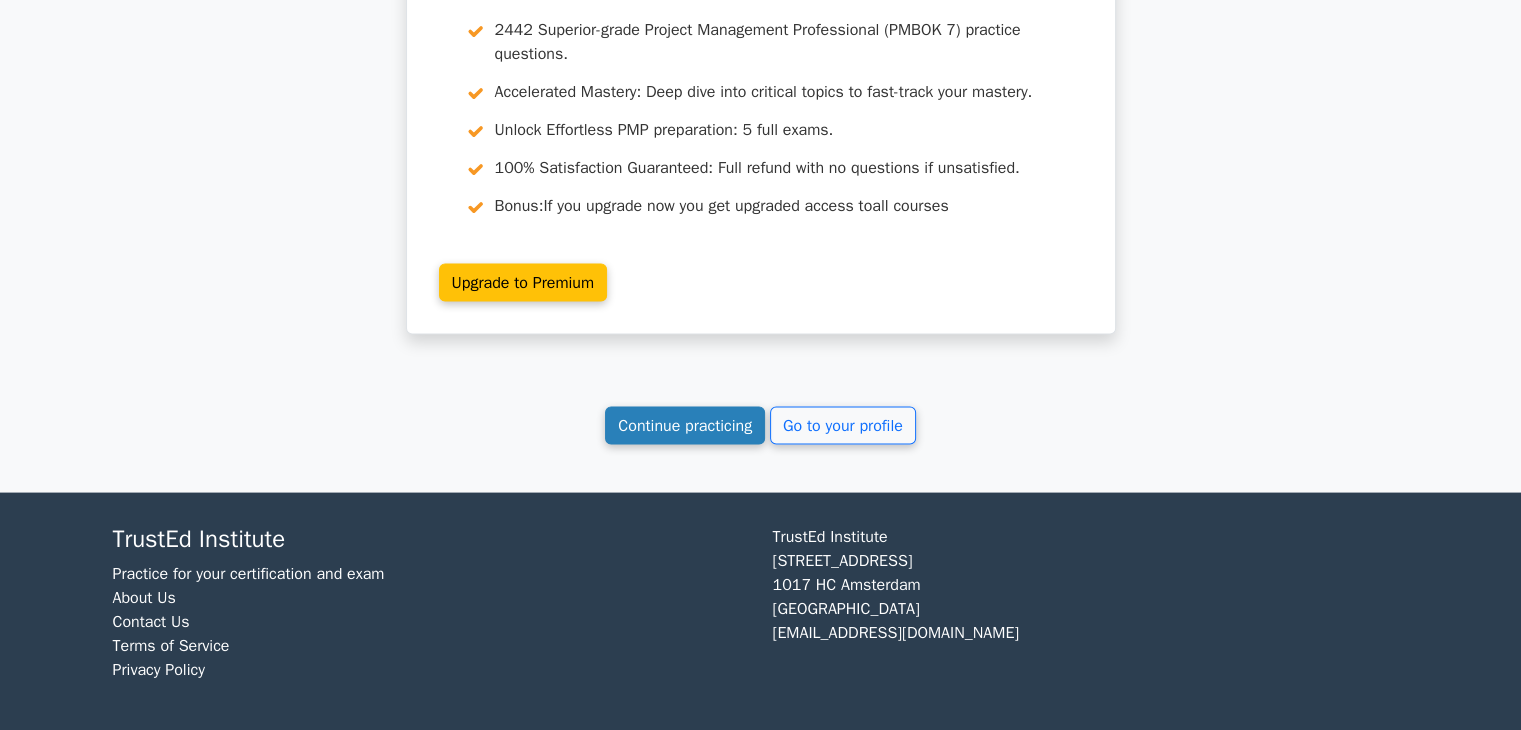 click on "Continue practicing" at bounding box center (685, 426) 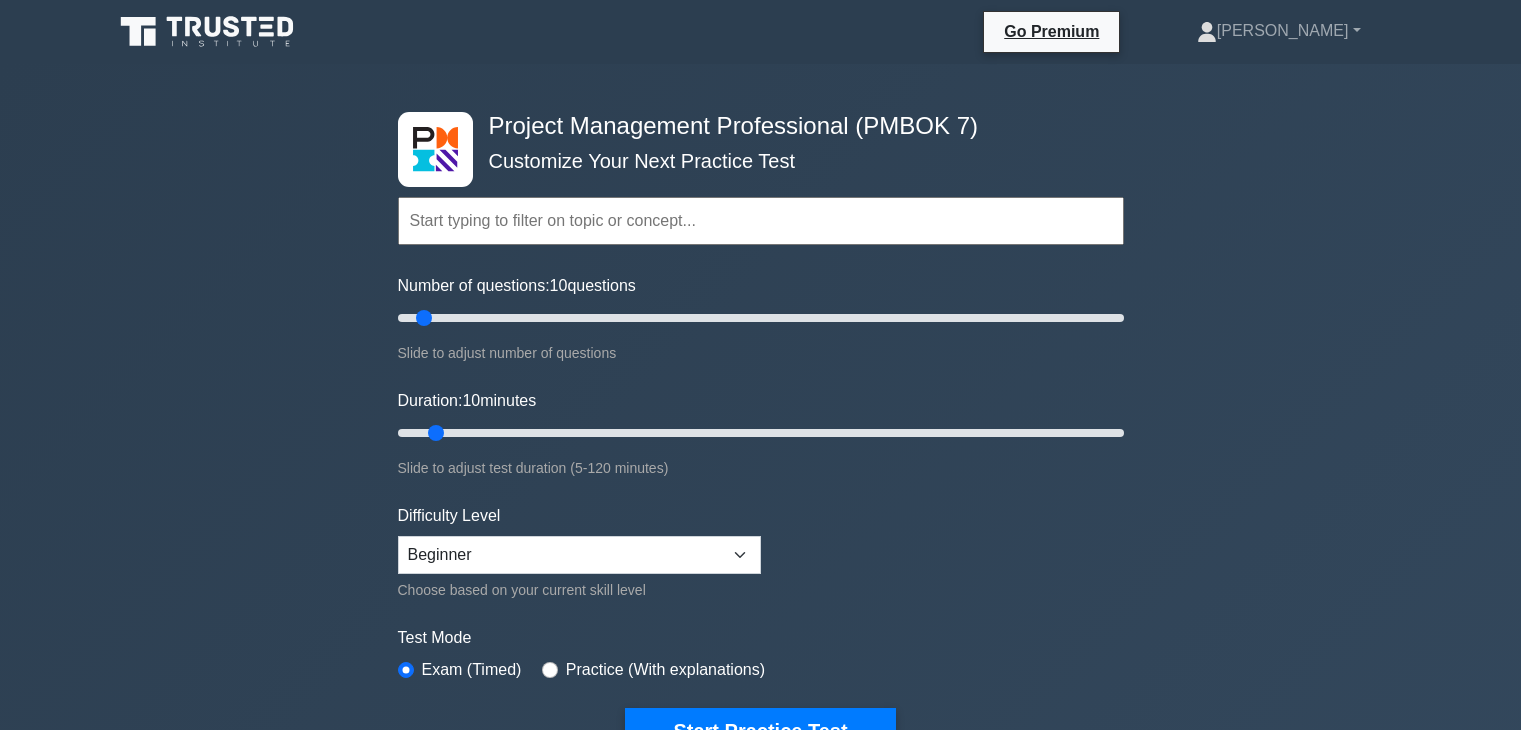 scroll, scrollTop: 0, scrollLeft: 0, axis: both 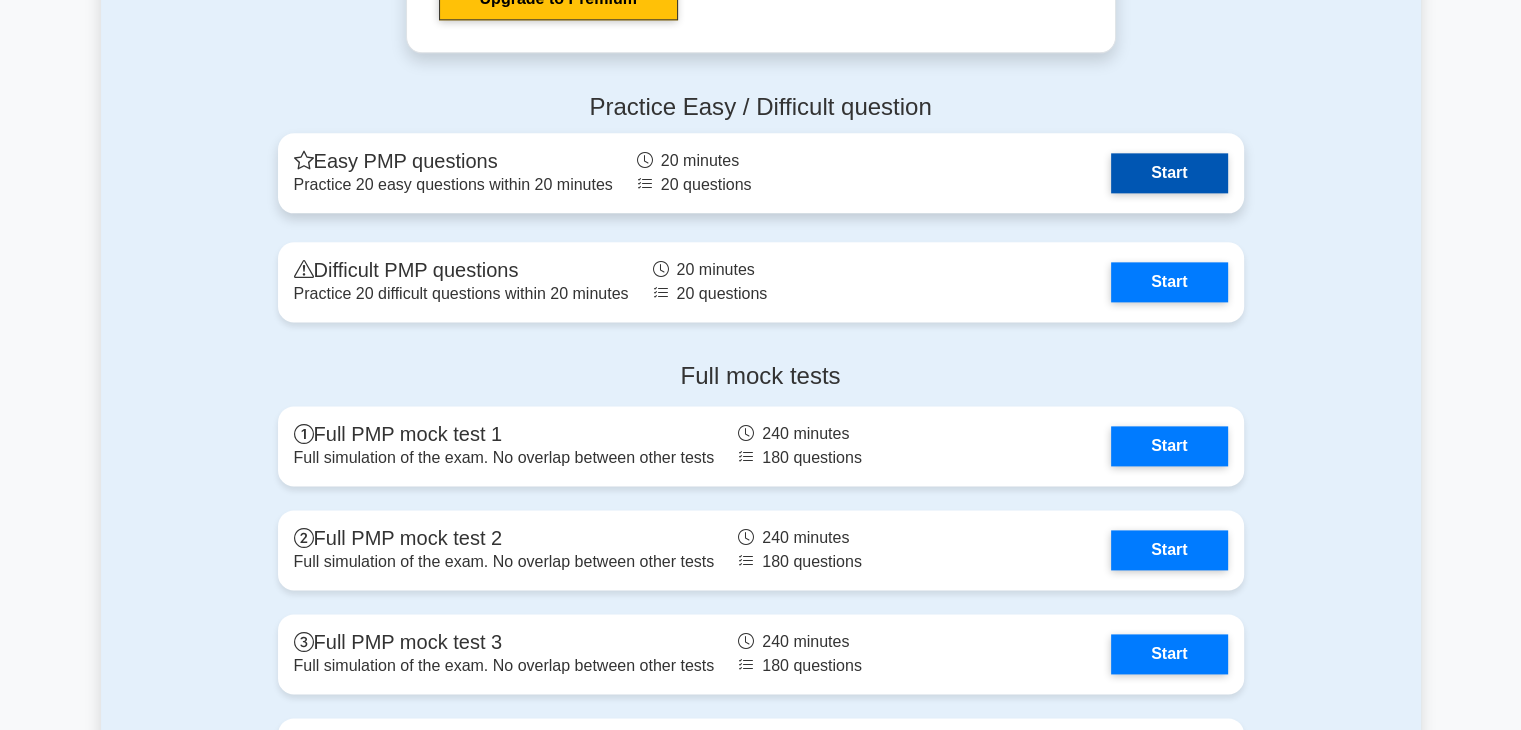 click on "Start" at bounding box center [1169, 173] 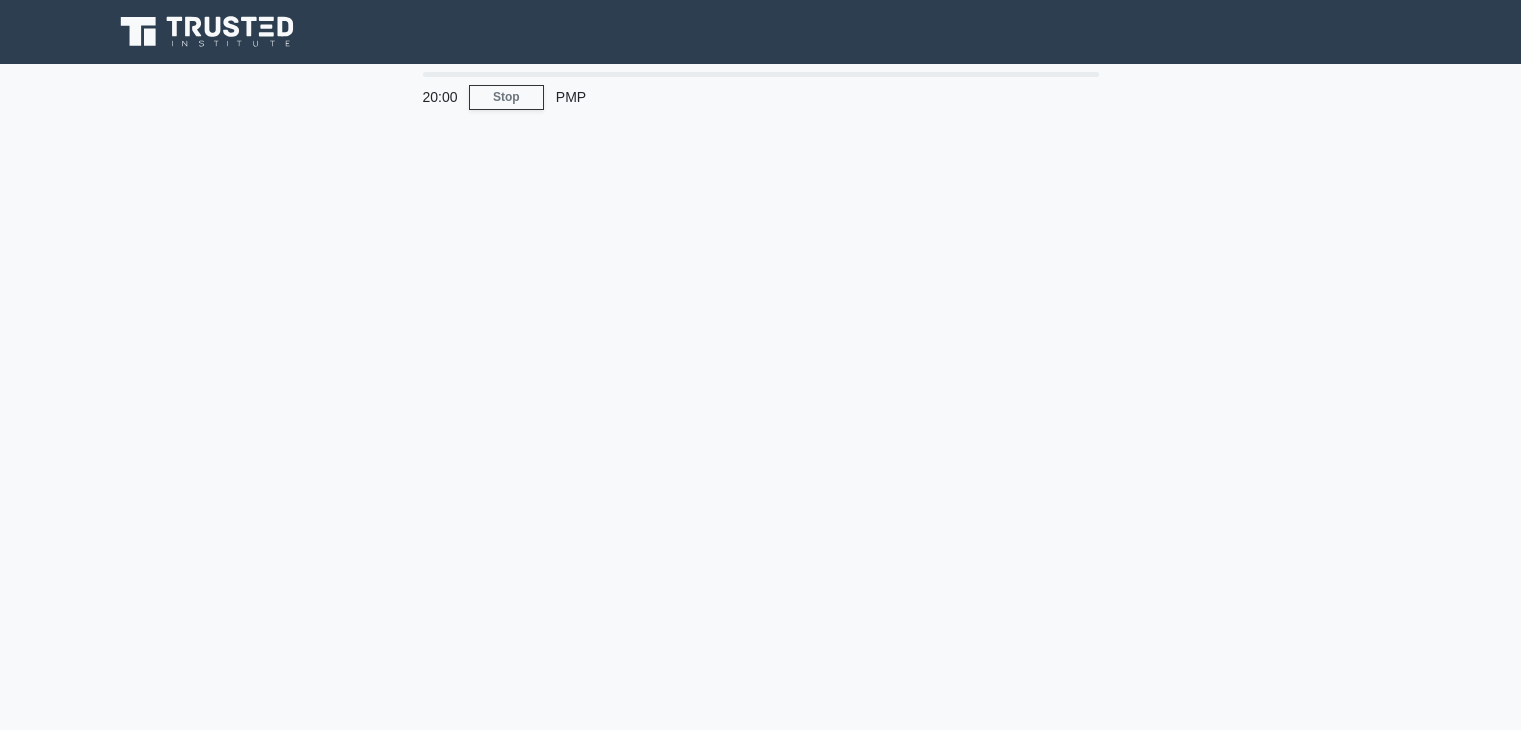 scroll, scrollTop: 0, scrollLeft: 0, axis: both 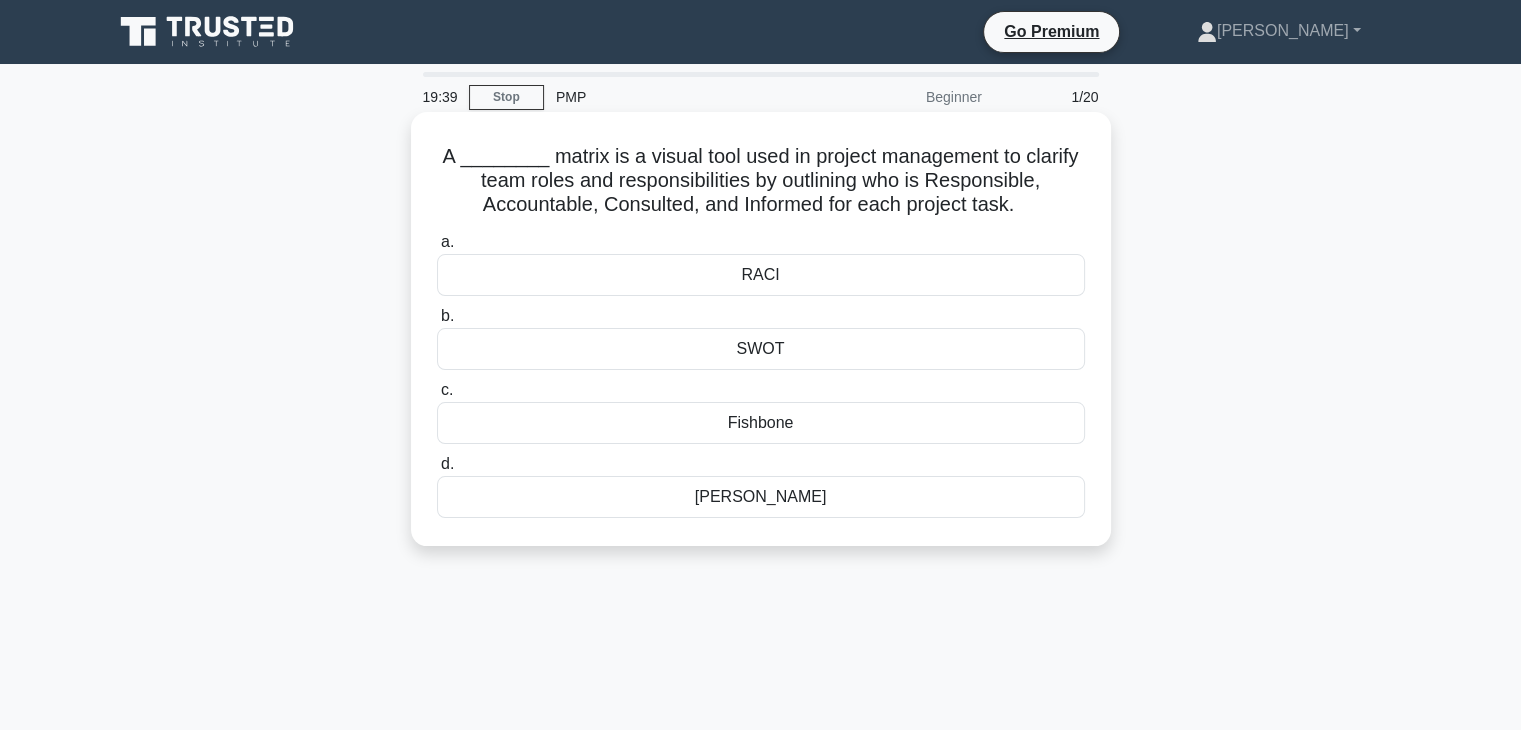 click on "[PERSON_NAME]" at bounding box center [761, 497] 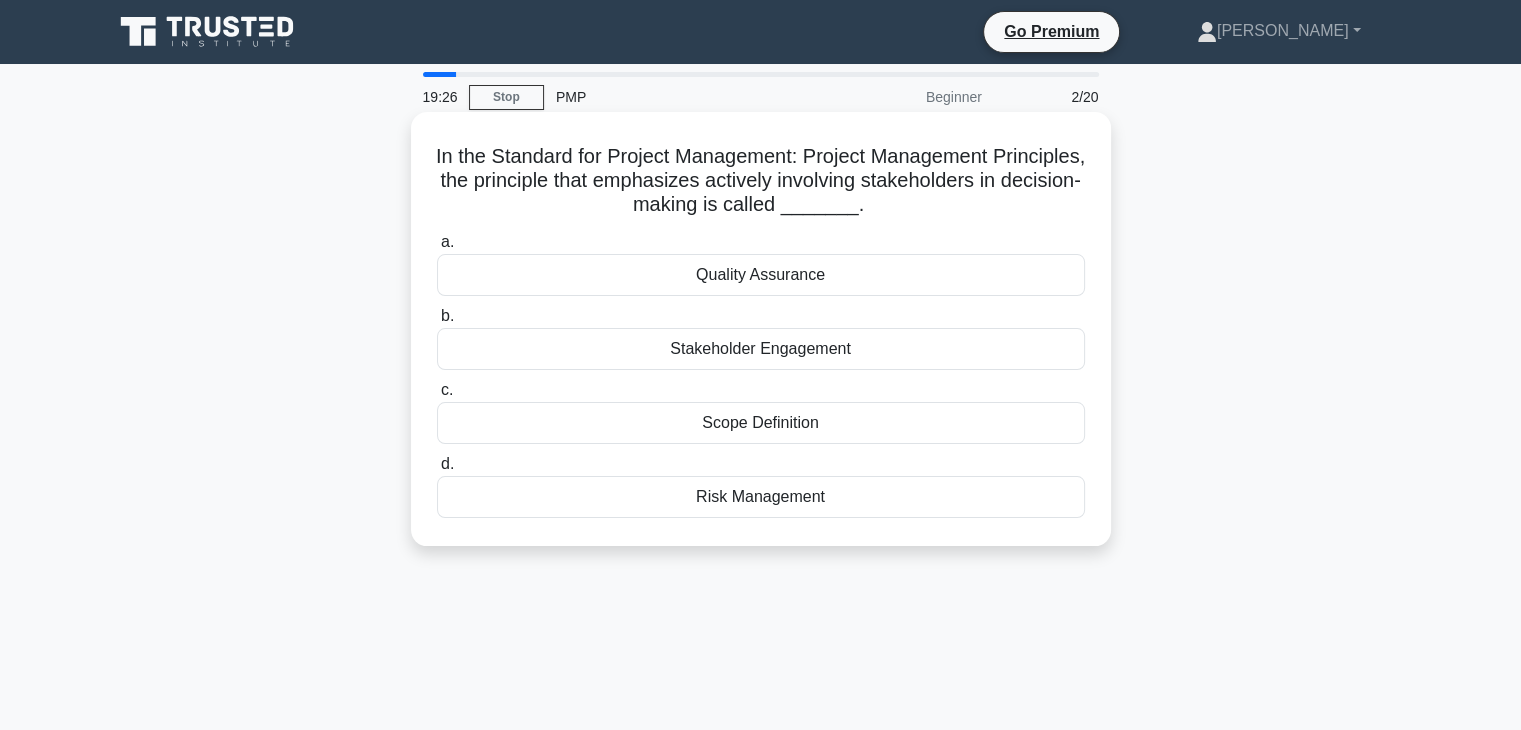 click on "Stakeholder Engagement" at bounding box center (761, 349) 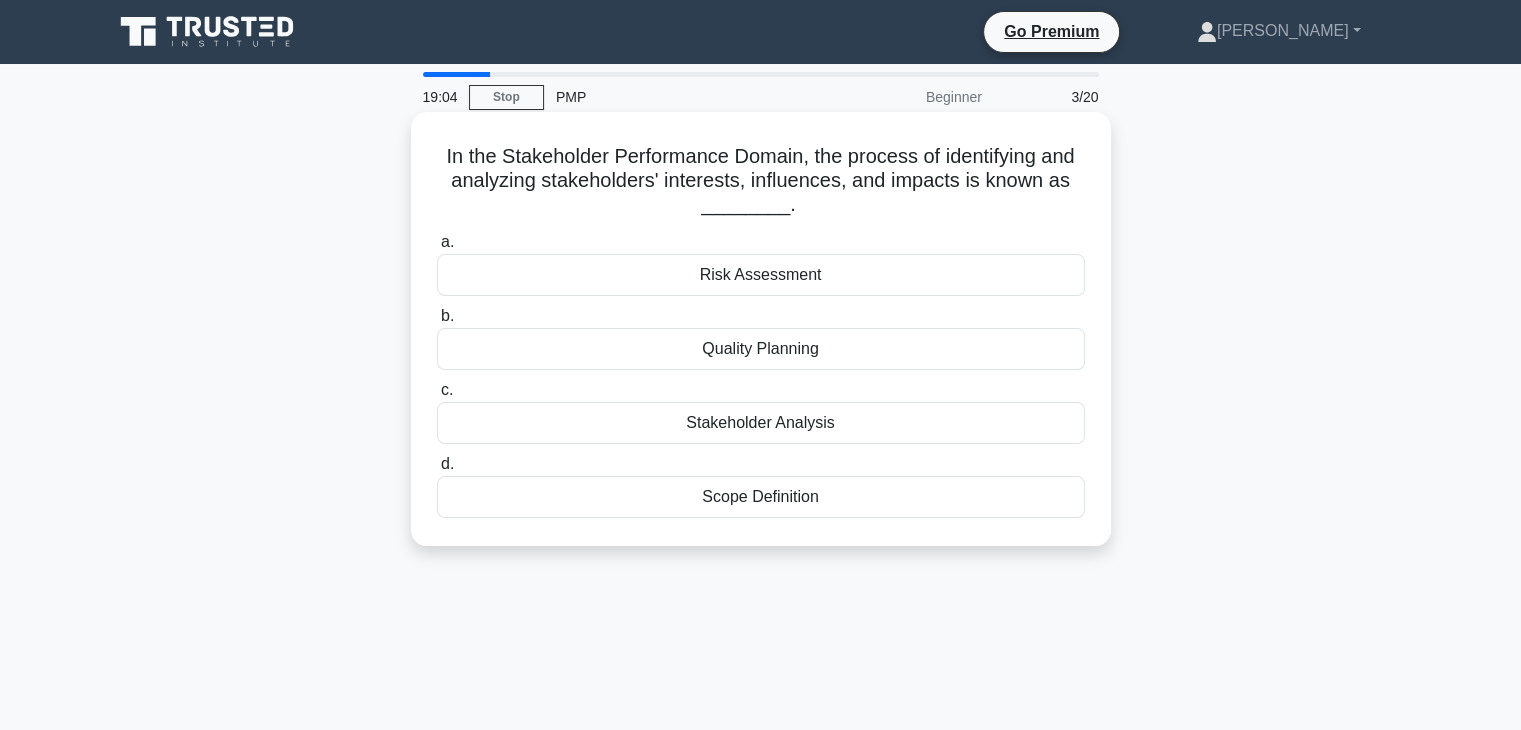 click on "Stakeholder Analysis" at bounding box center [761, 423] 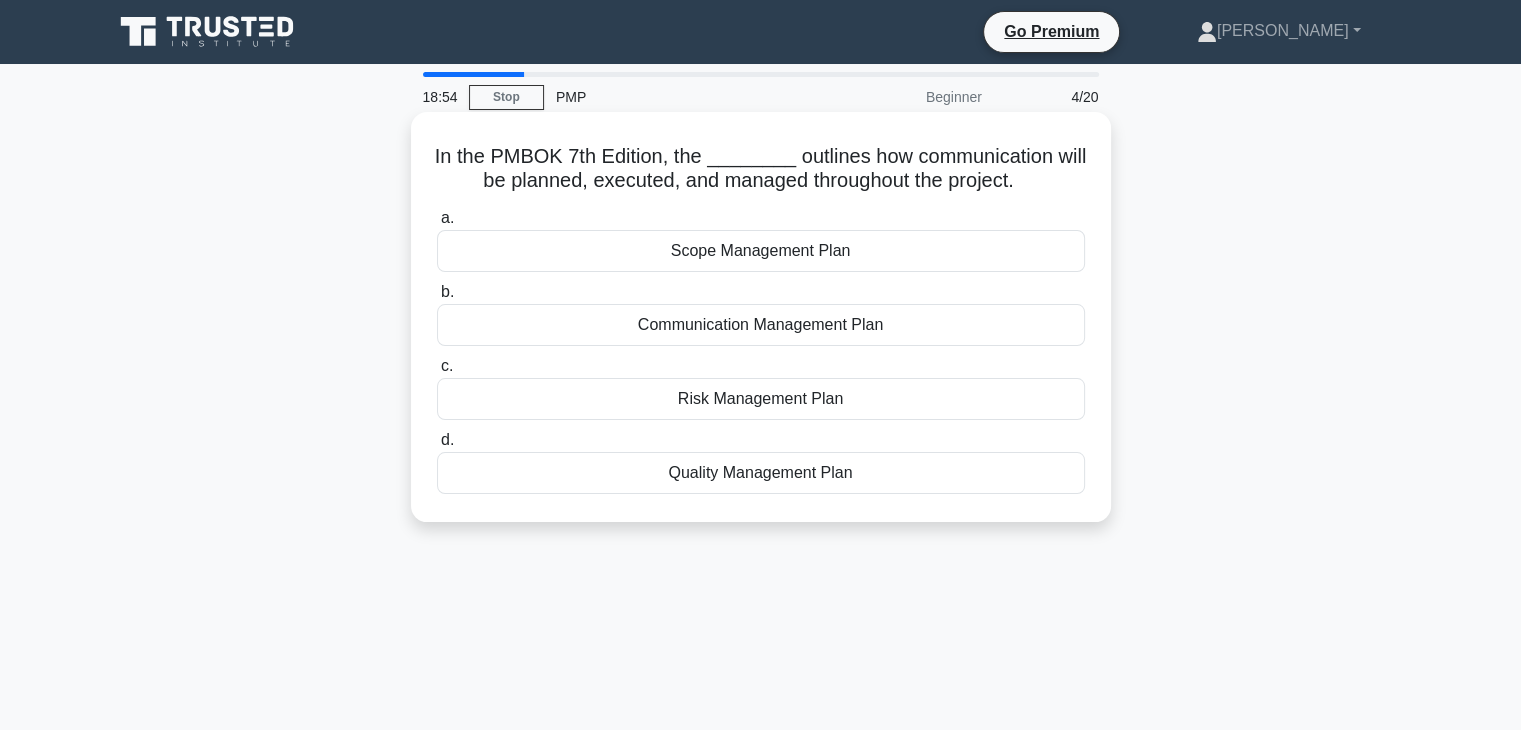 click on "Communication Management Plan" at bounding box center [761, 325] 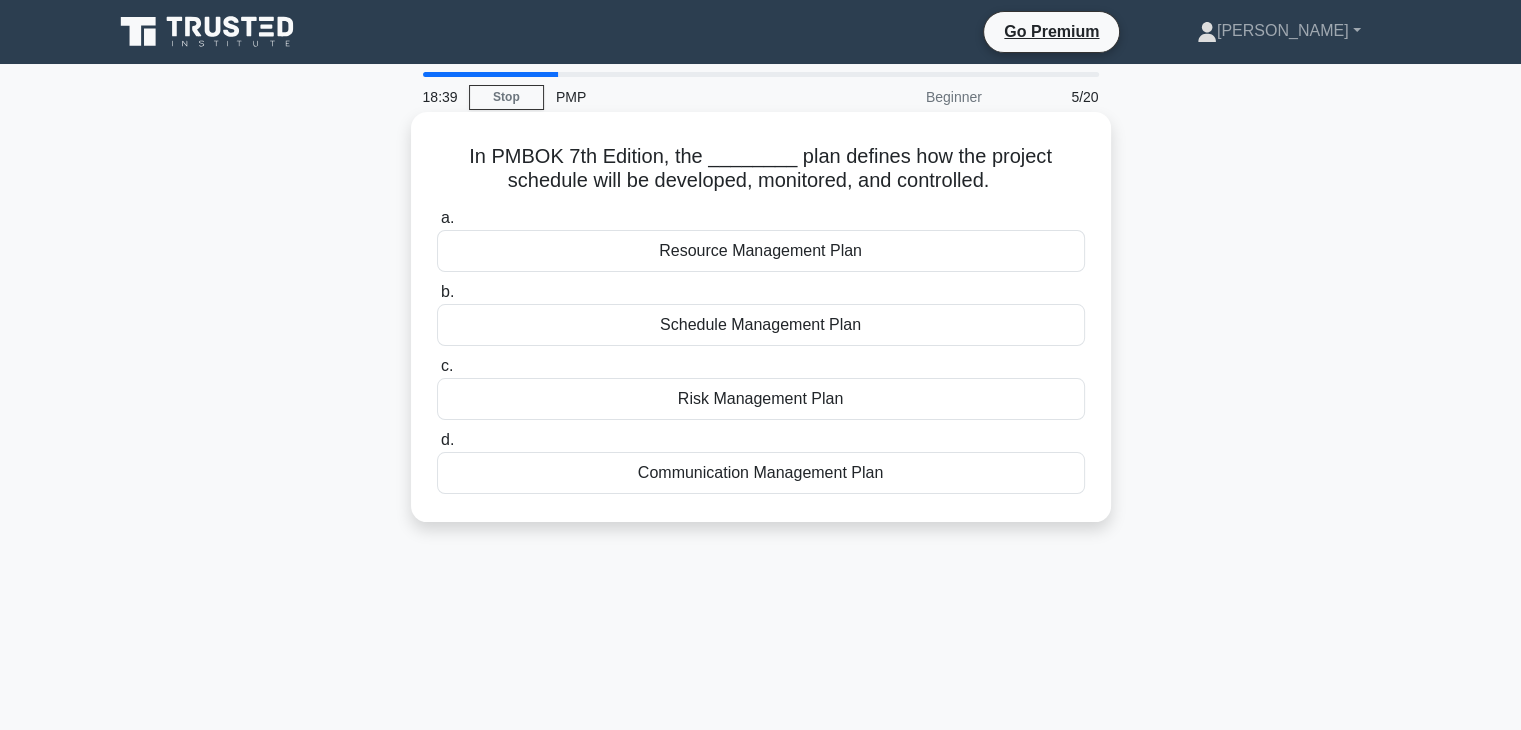 click on "Schedule Management Plan" at bounding box center [761, 325] 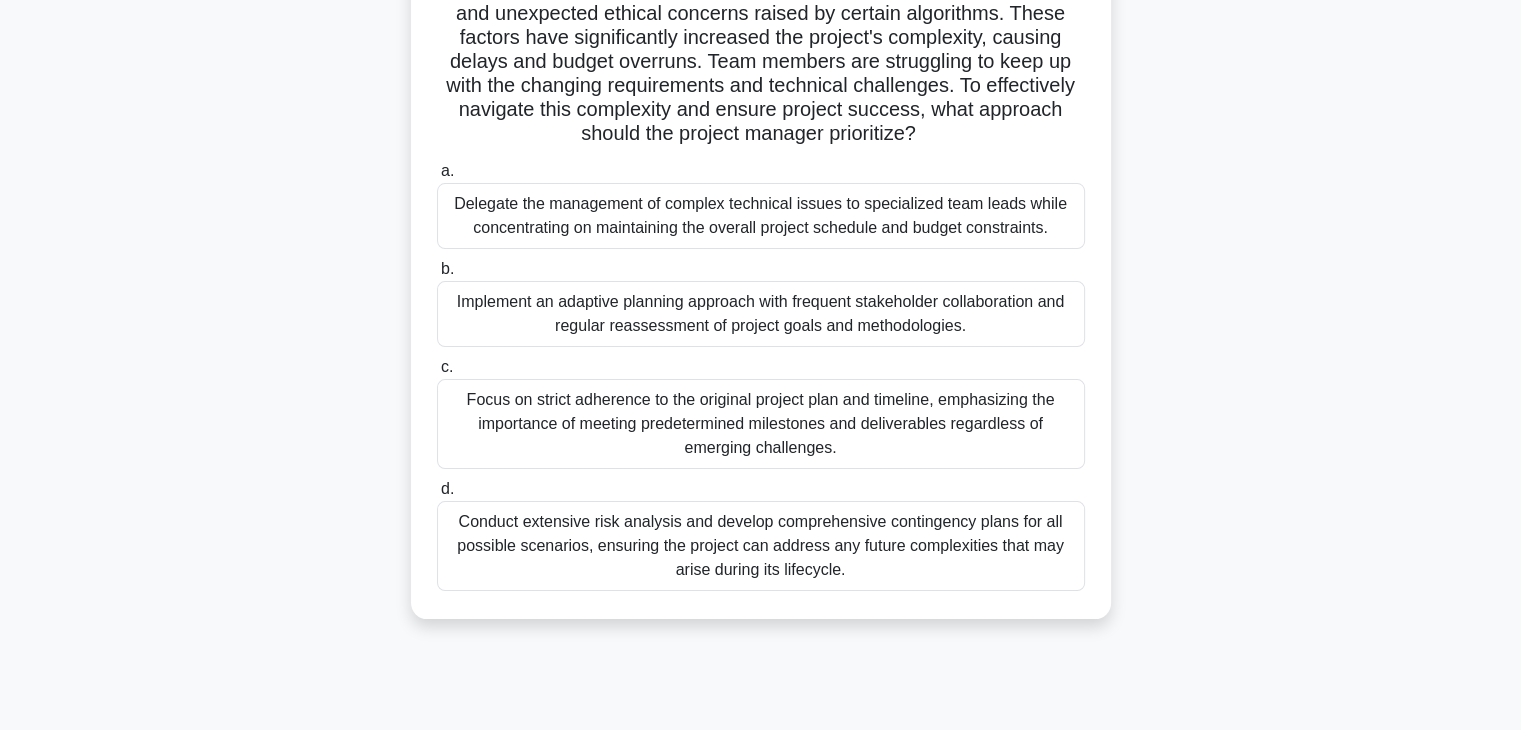 scroll, scrollTop: 293, scrollLeft: 0, axis: vertical 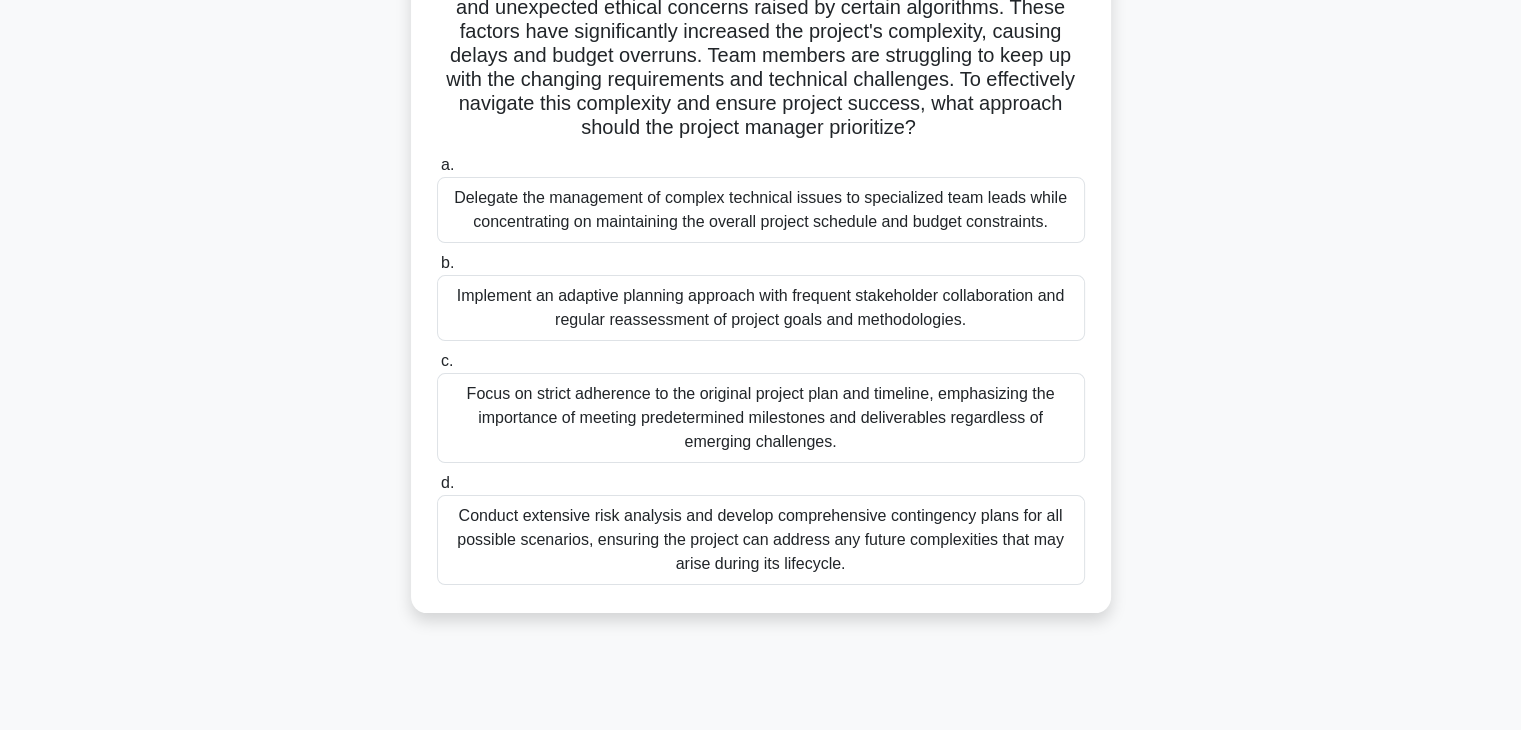 click on "Conduct extensive risk analysis and develop comprehensive contingency plans for all possible scenarios, ensuring the project can address any future complexities that may arise during its lifecycle." at bounding box center (761, 540) 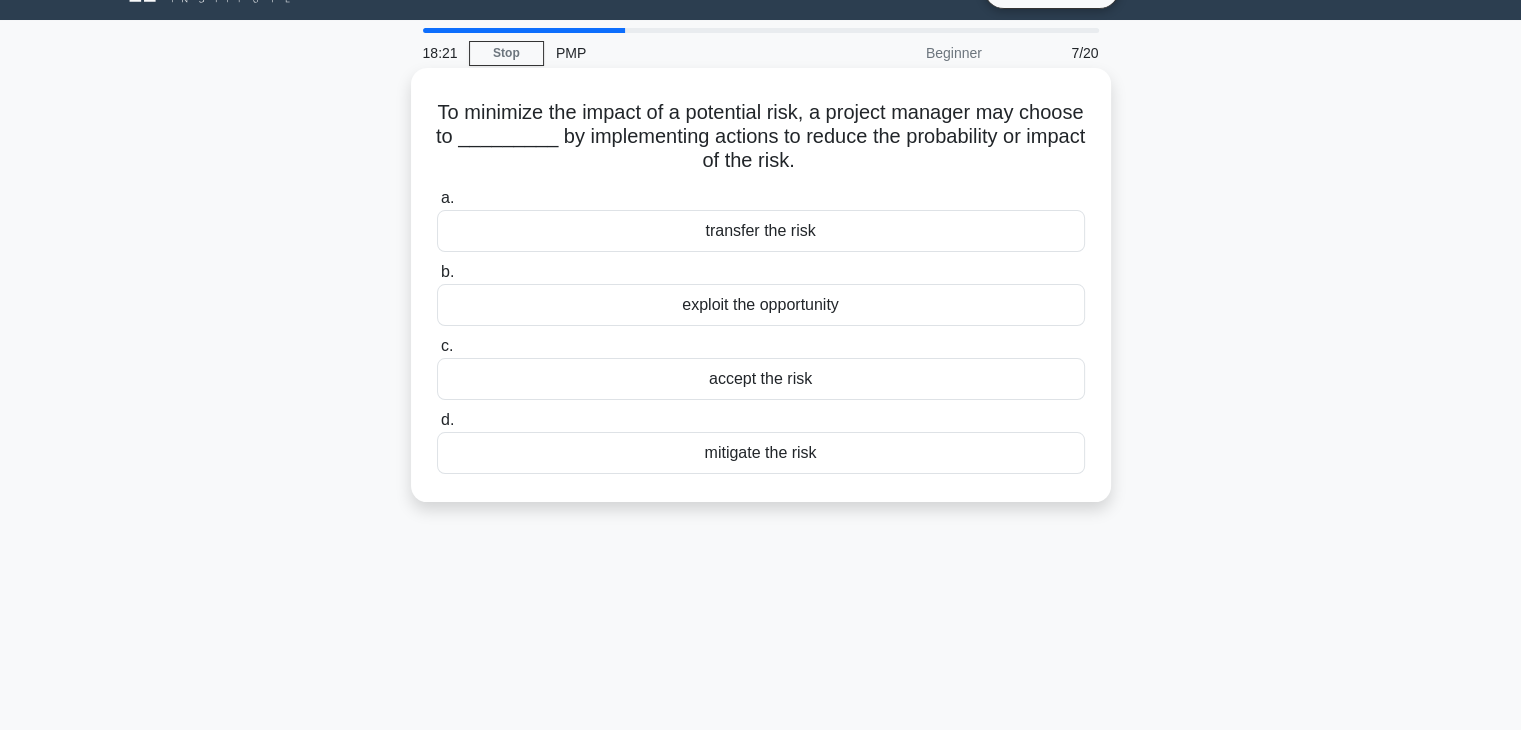 scroll, scrollTop: 0, scrollLeft: 0, axis: both 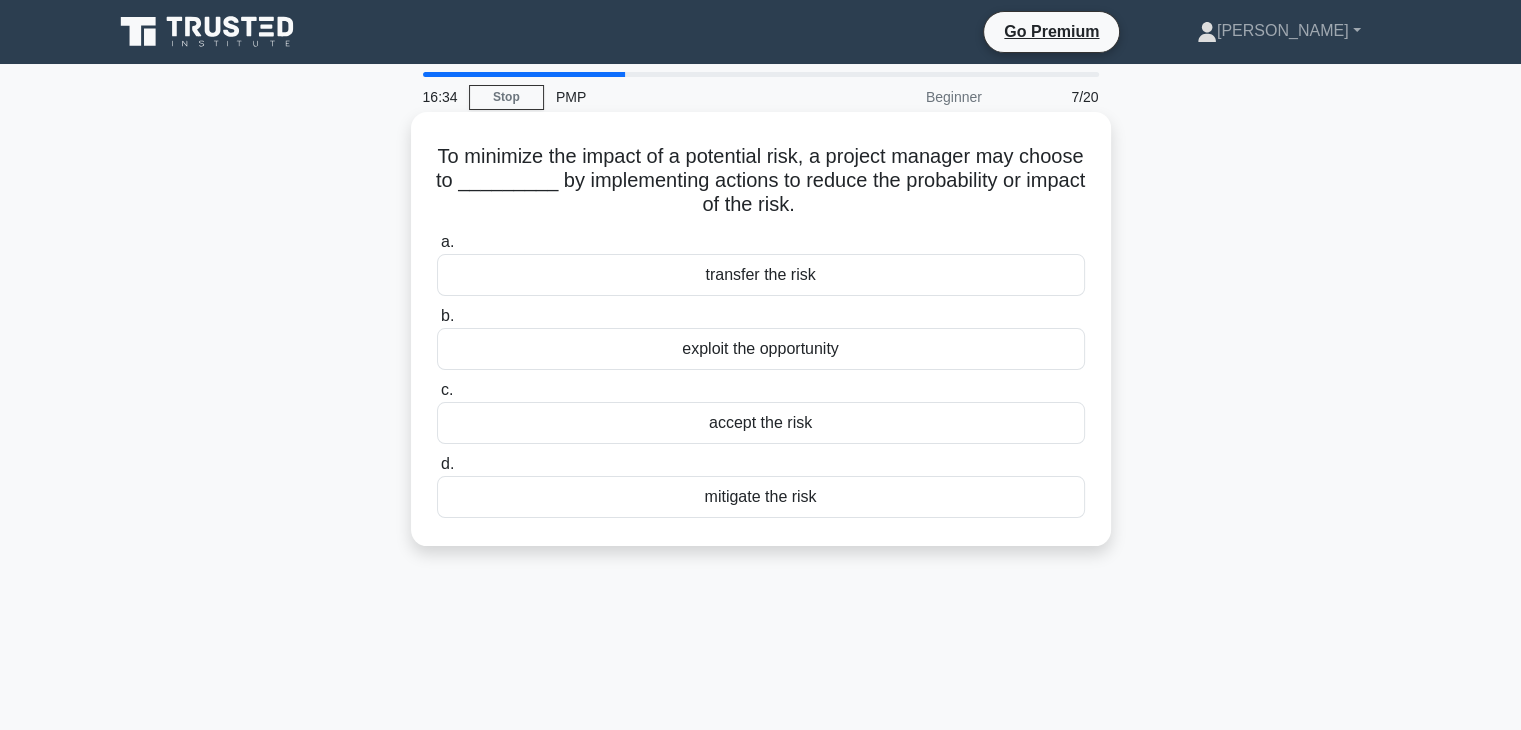 click on "mitigate the risk" at bounding box center [761, 497] 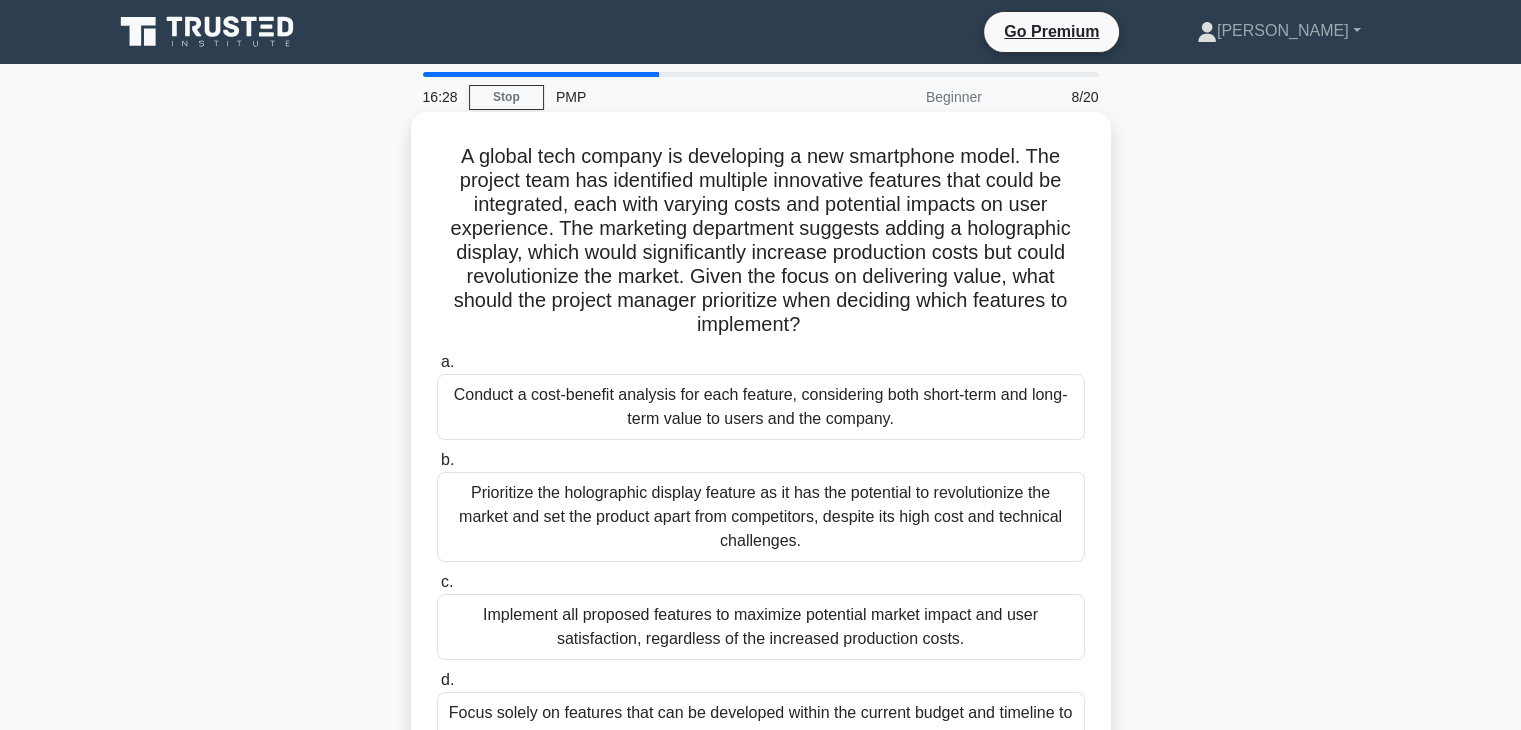 click on "Prioritize the holographic display feature as it has the potential to revolutionize the market and set the product apart from competitors, despite its high cost and technical challenges." at bounding box center (761, 517) 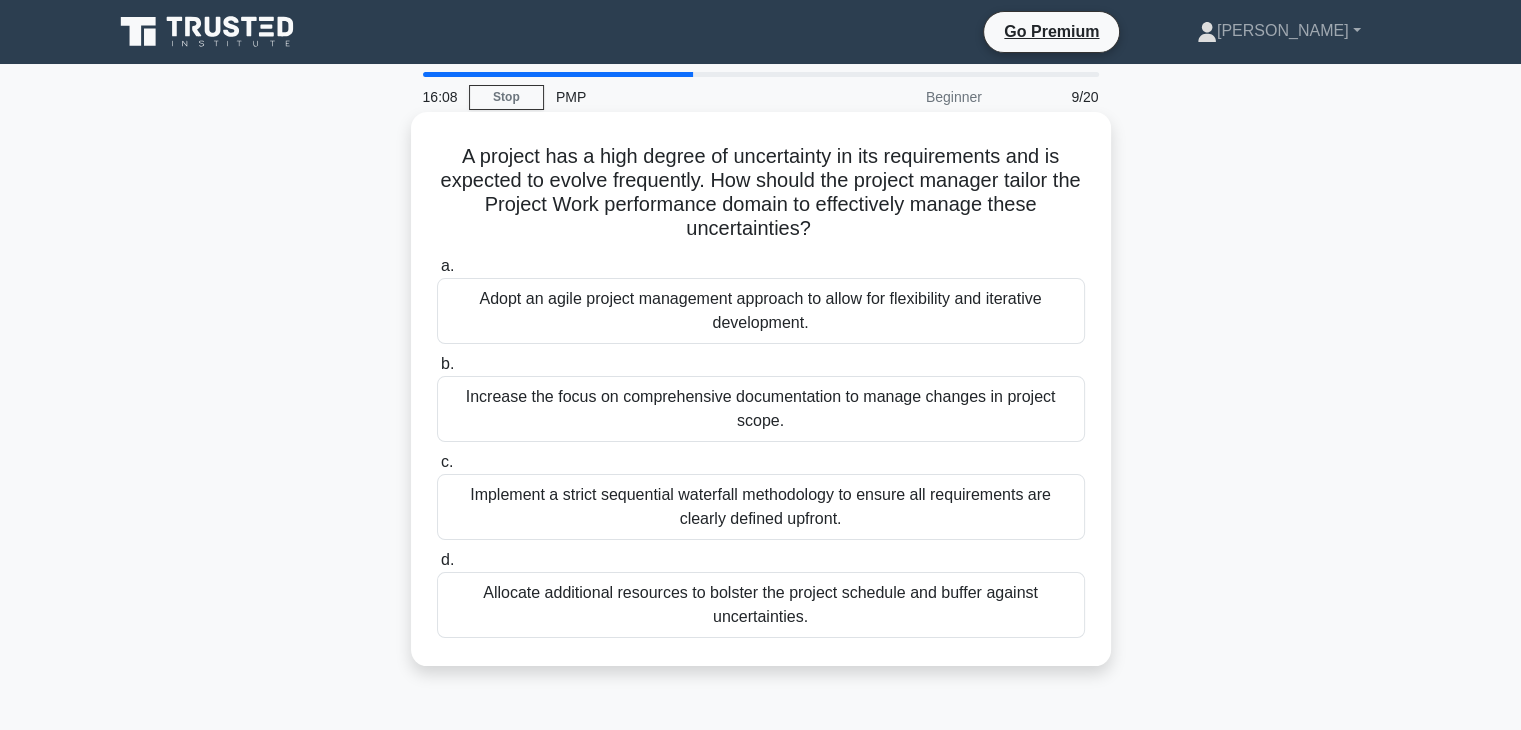 click on "Implement a strict sequential waterfall methodology to ensure all requirements are clearly defined upfront." at bounding box center (761, 507) 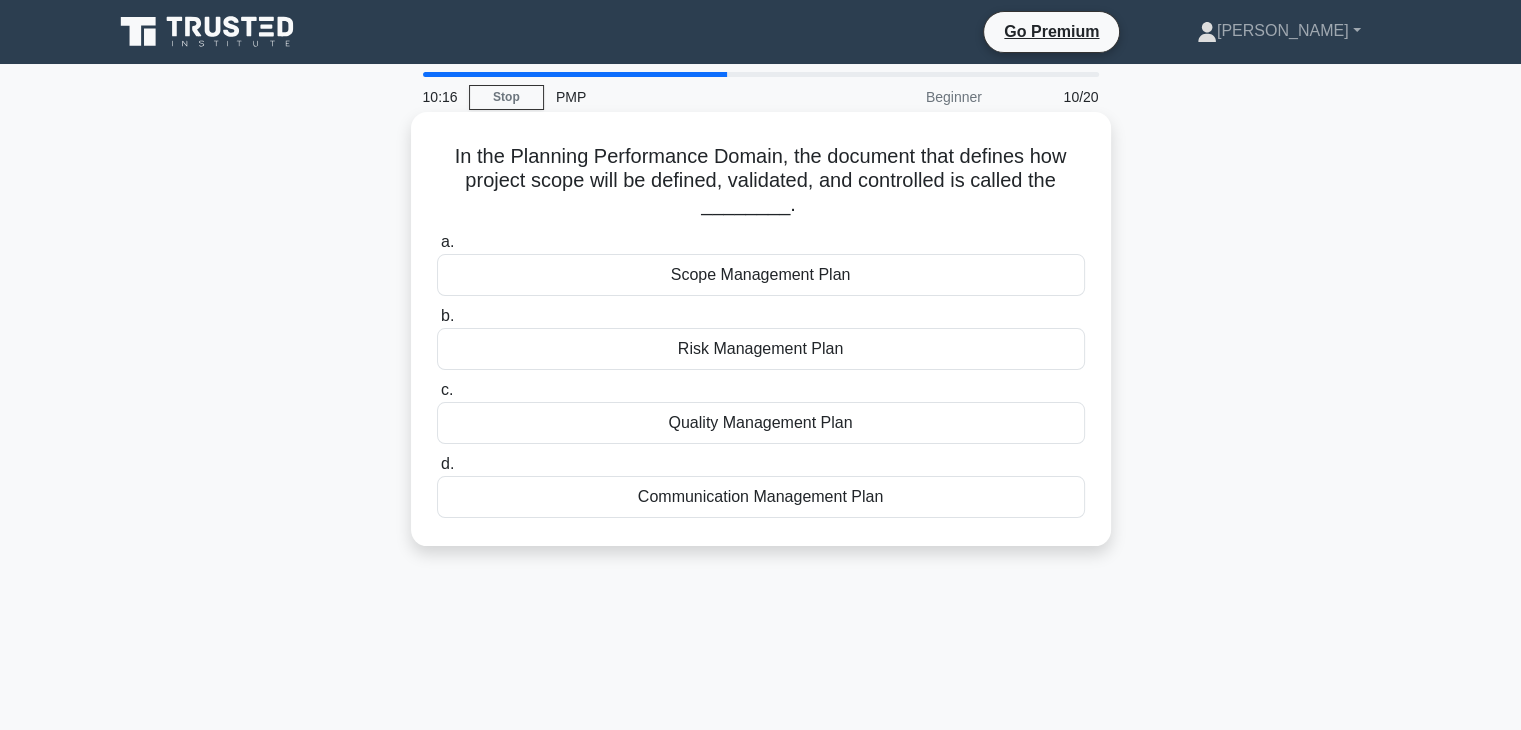 click on "Scope Management Plan" at bounding box center (761, 275) 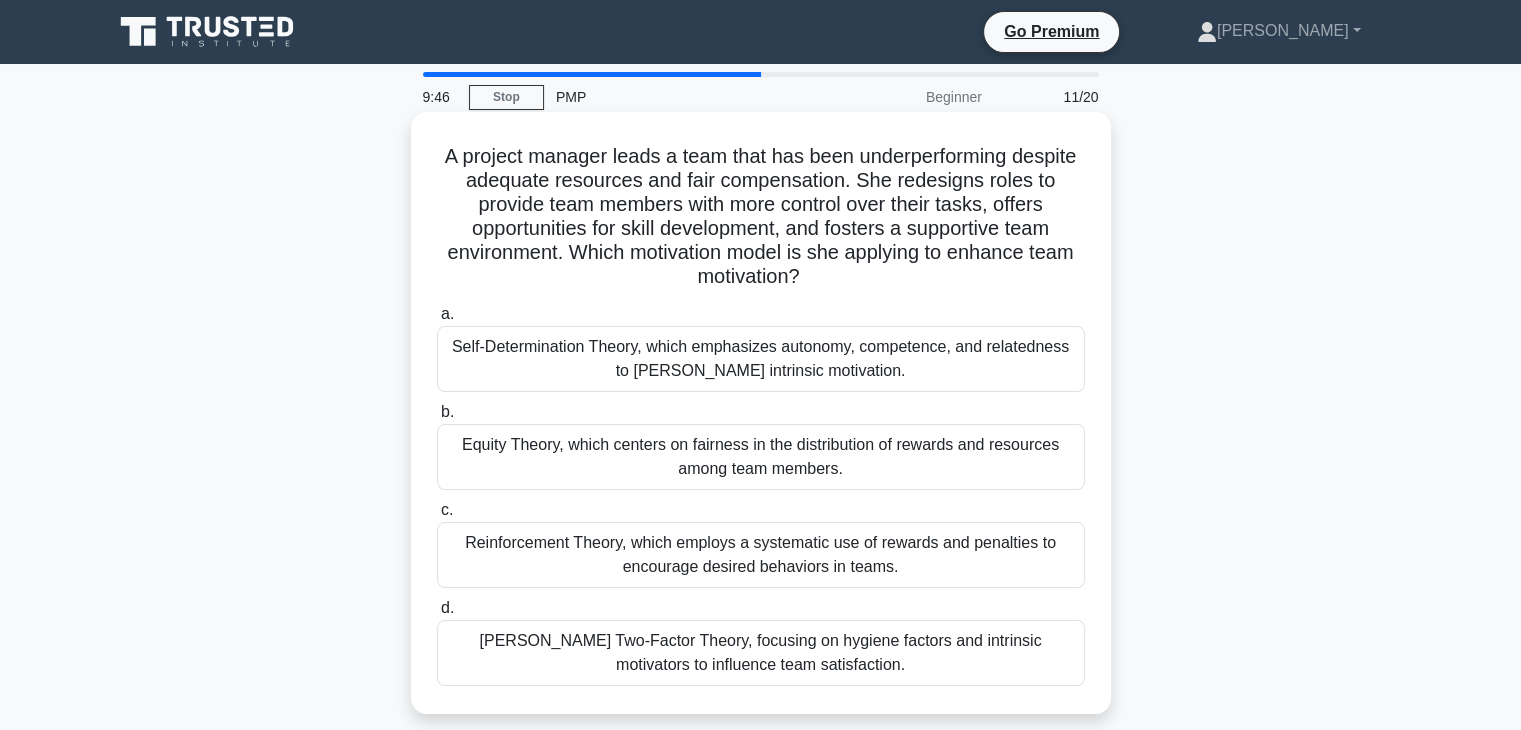 click on "Self-Determination Theory, which emphasizes autonomy, competence, and relatedness to foster intrinsic motivation." at bounding box center [761, 359] 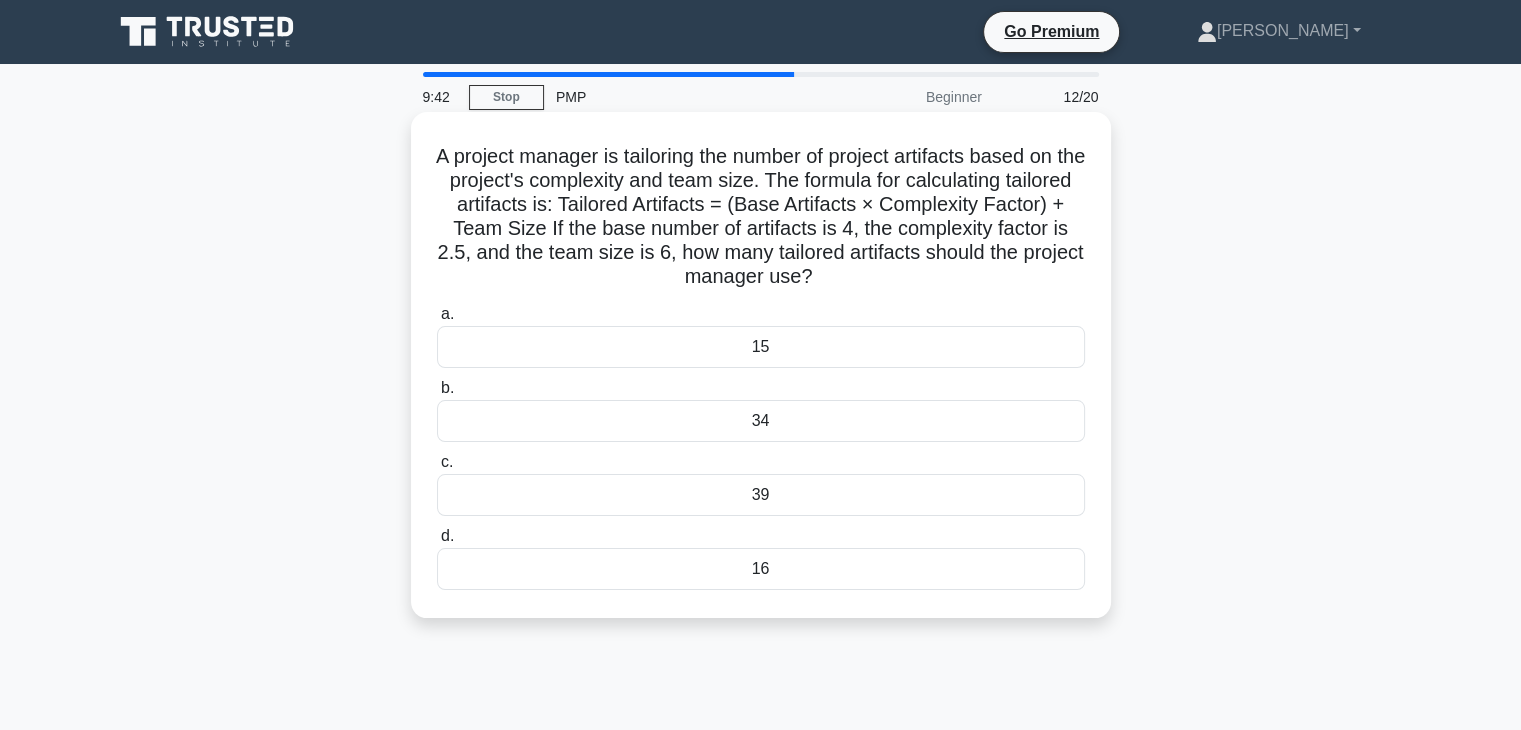 click on "34" at bounding box center [761, 421] 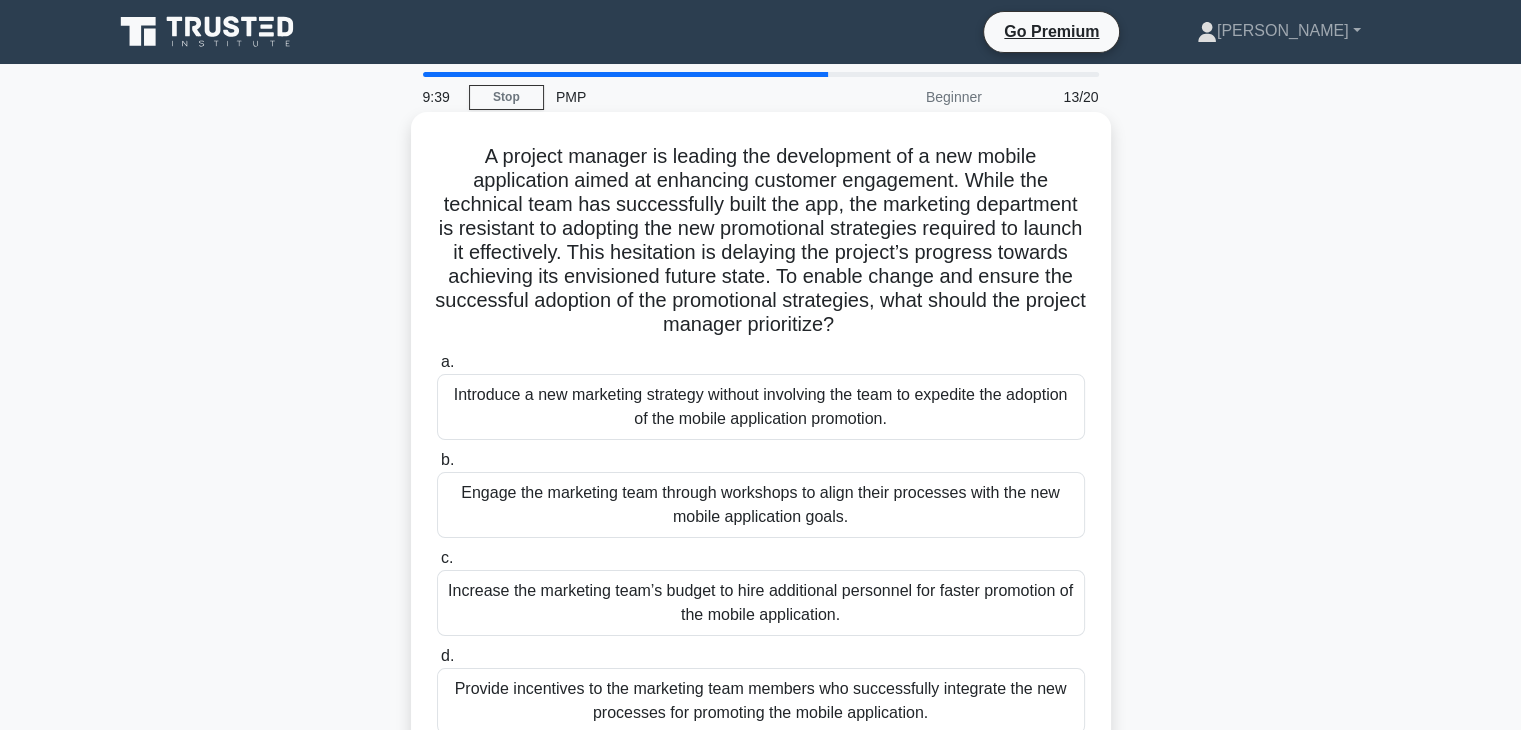 click on "Engage the marketing team through workshops to align their processes with the new mobile application goals." at bounding box center [761, 505] 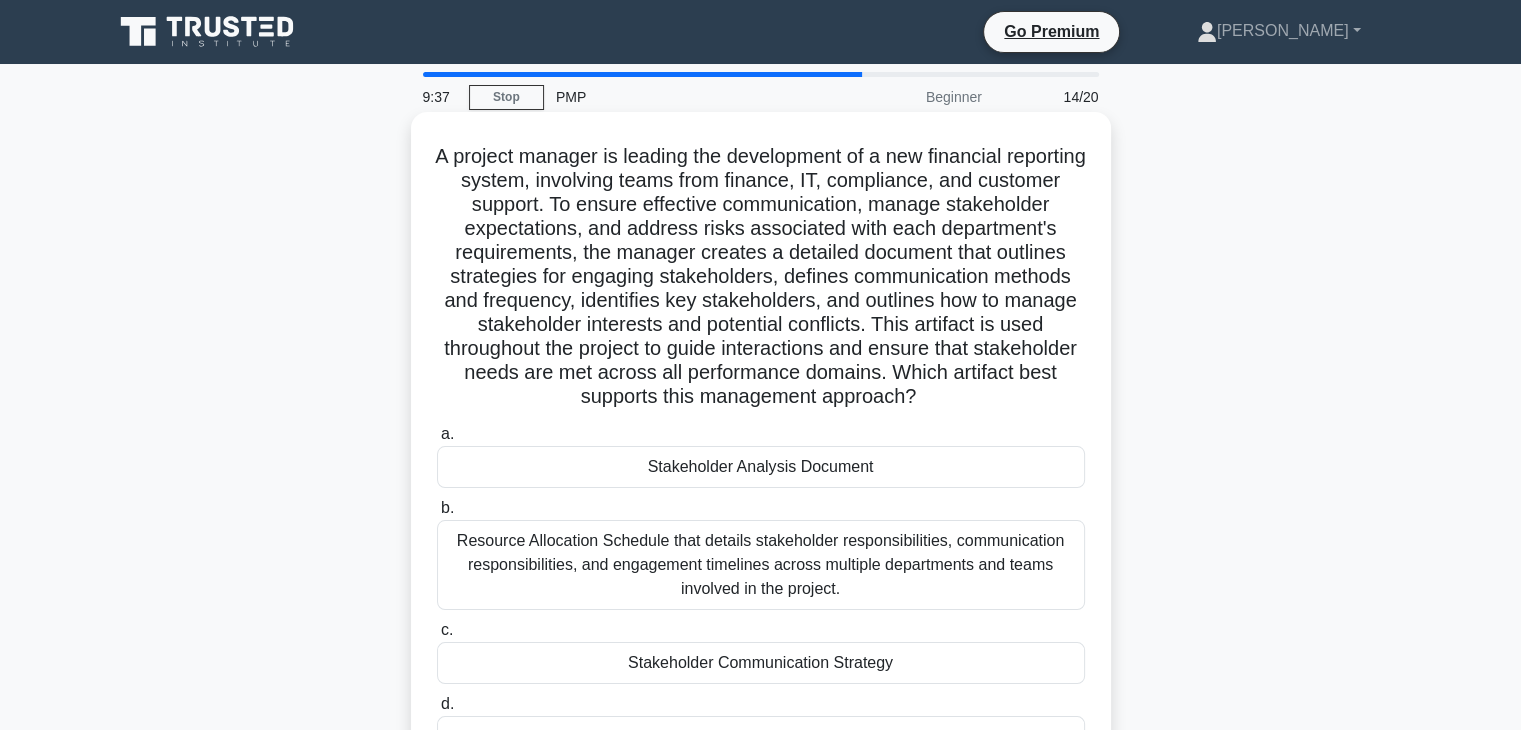 click on "Resource Allocation Schedule that details stakeholder responsibilities, communication responsibilities, and engagement timelines across multiple departments and teams involved in the project." at bounding box center [761, 565] 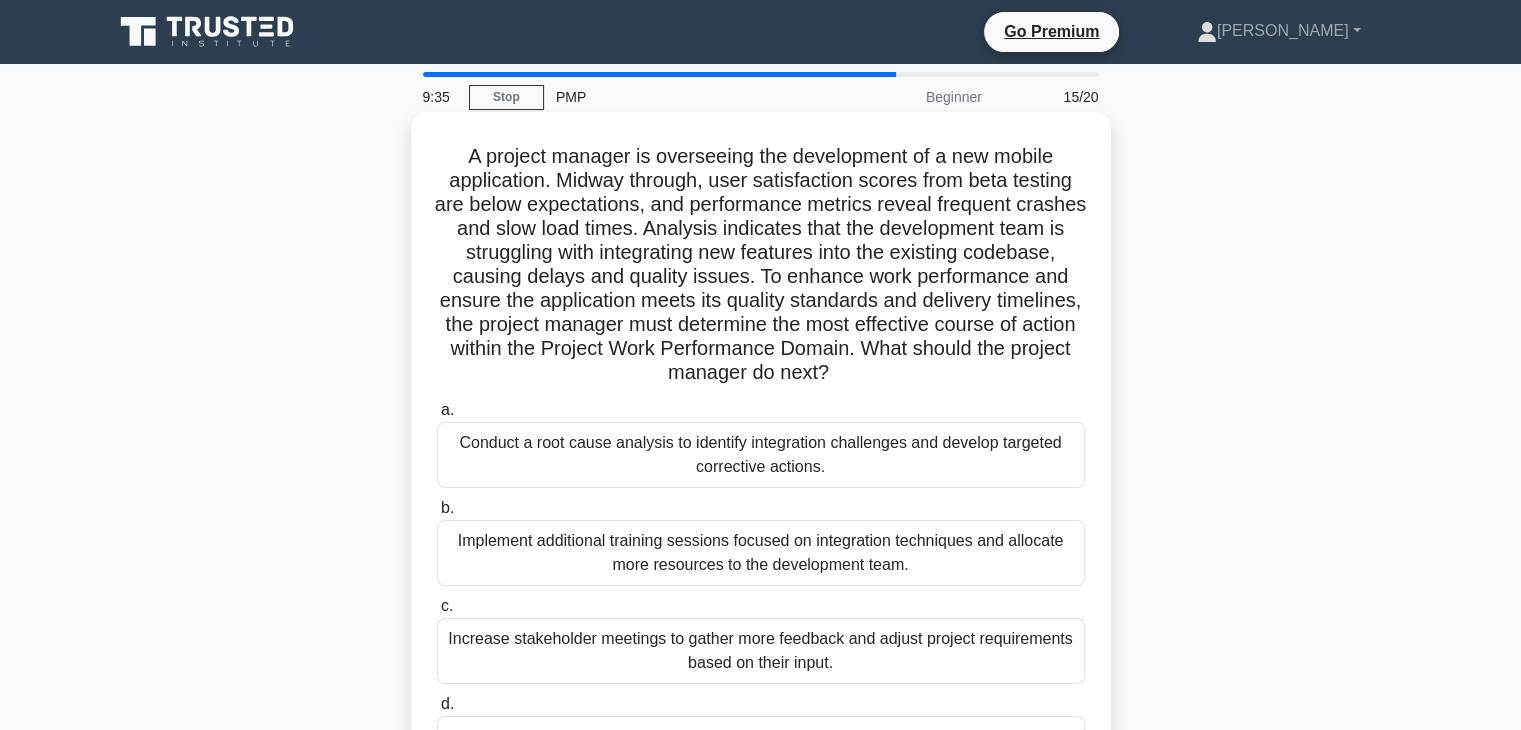 click on "Conduct a root cause analysis to identify integration challenges and develop targeted corrective actions." at bounding box center (761, 455) 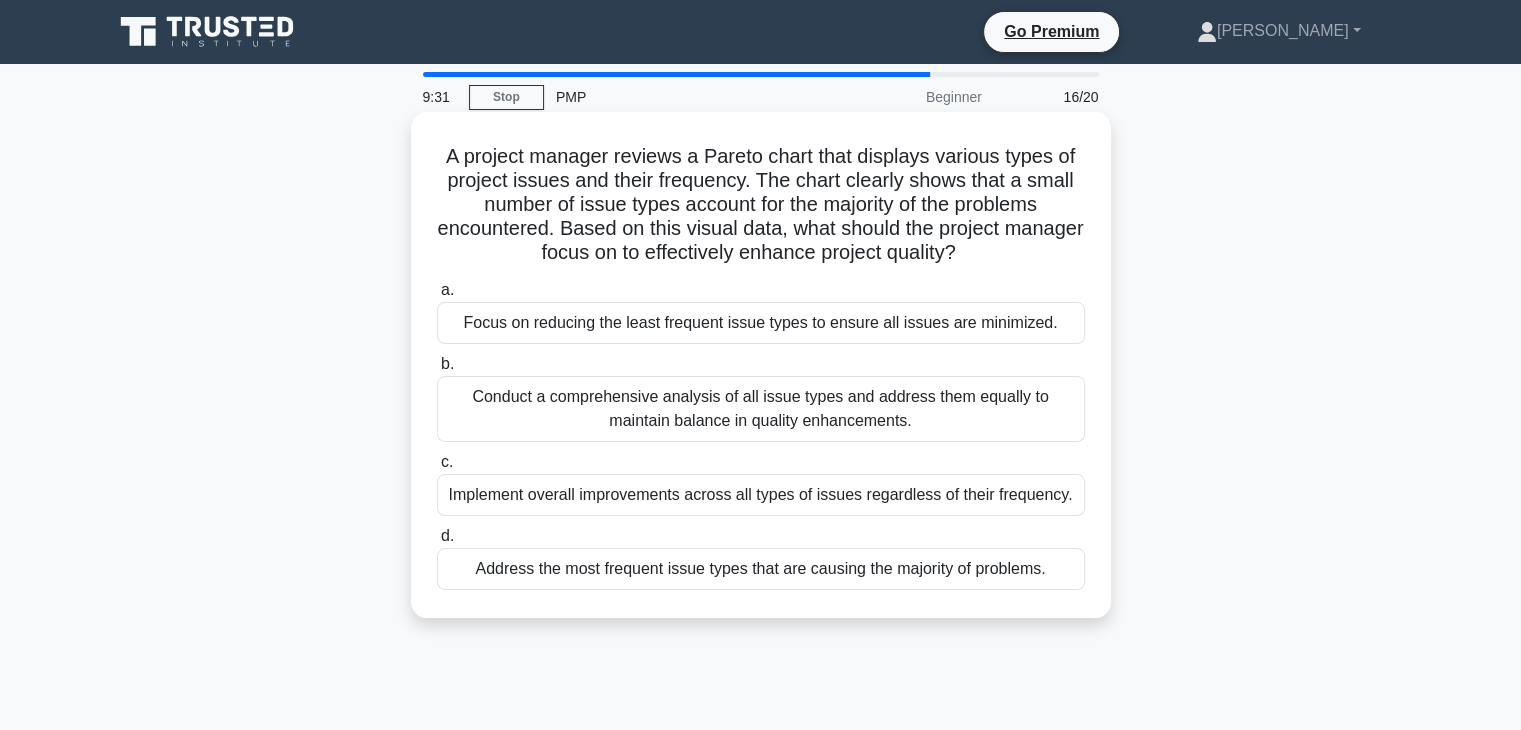 click on "Conduct a comprehensive analysis of all issue types and address them equally to maintain balance in quality enhancements." at bounding box center [761, 409] 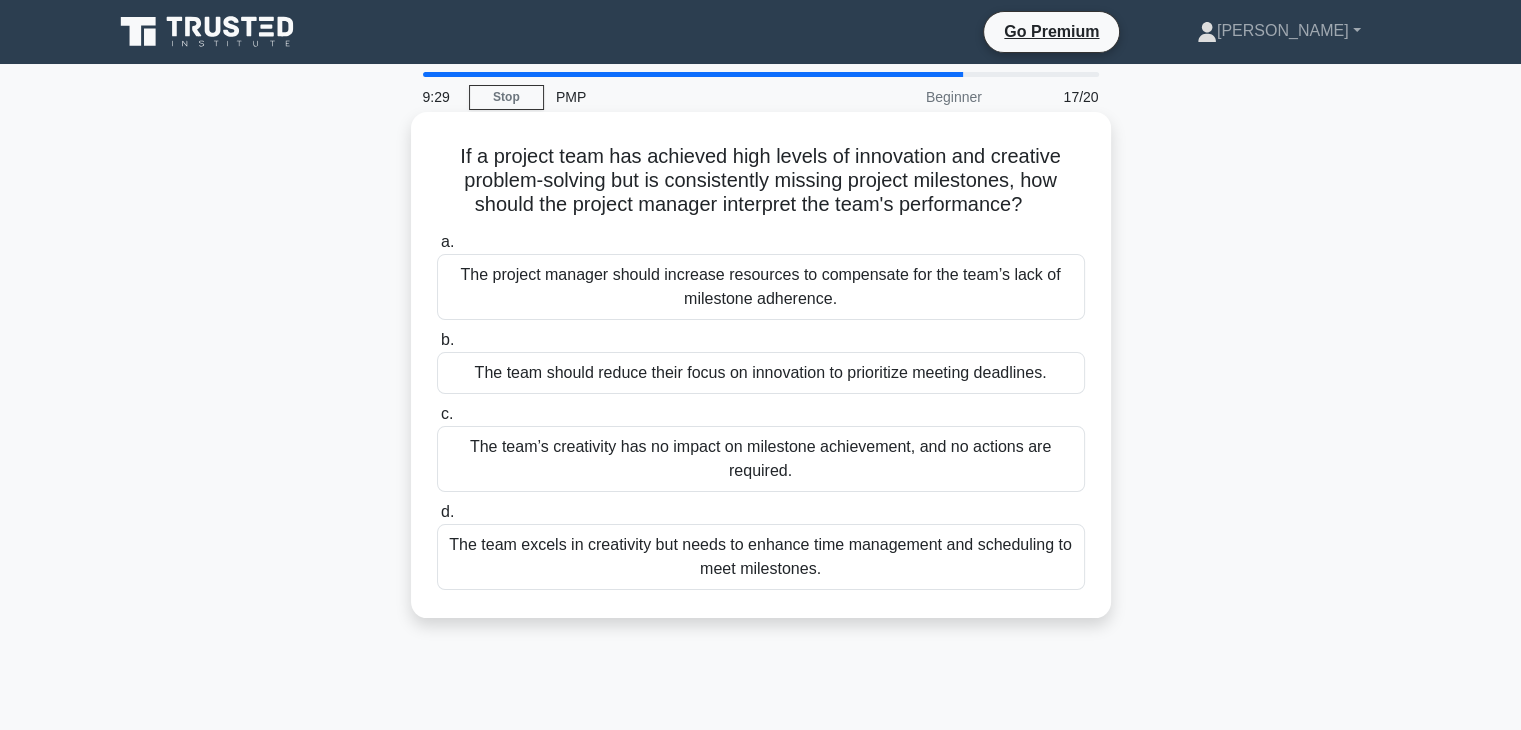 click on "The project manager should increase resources to compensate for the team’s lack of milestone adherence." at bounding box center [761, 287] 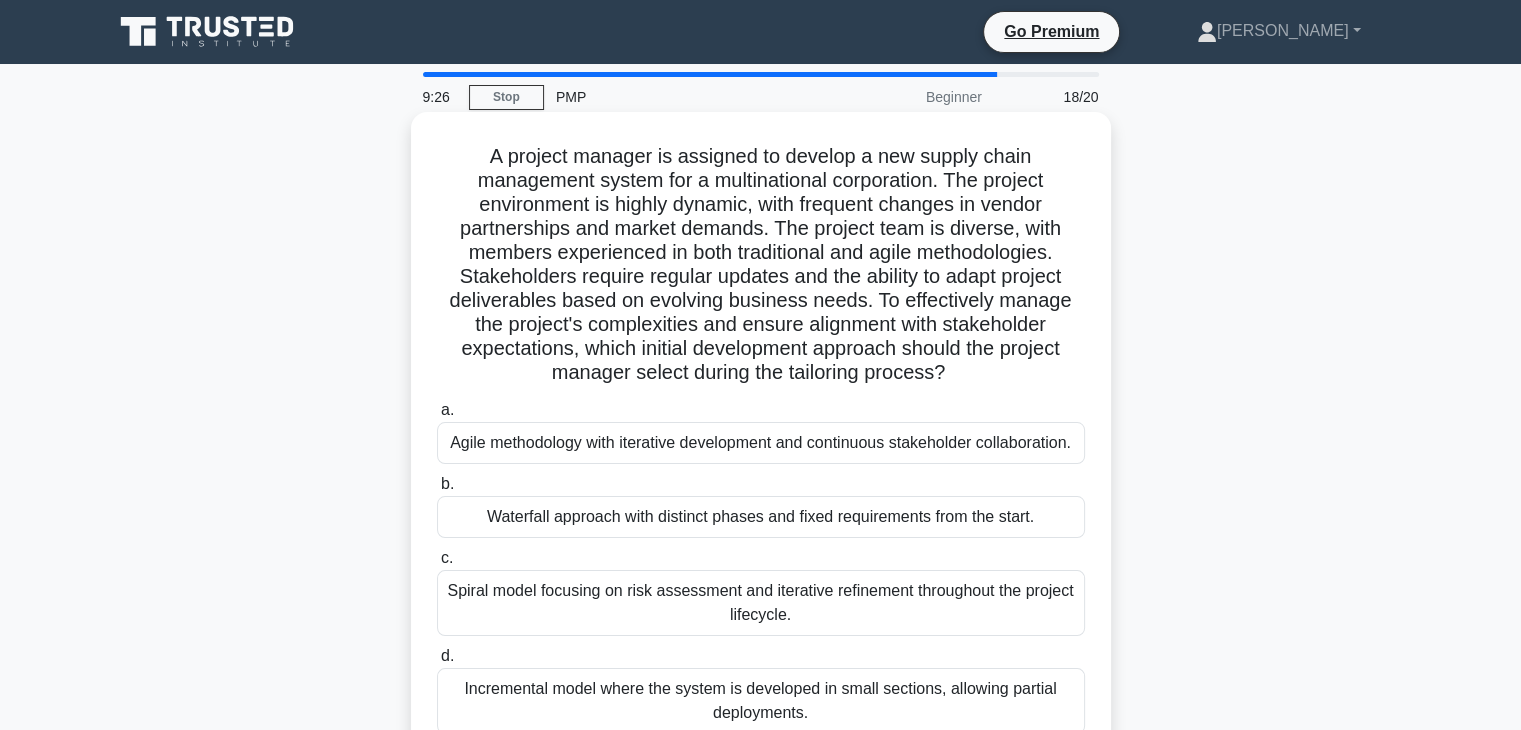 click on "Agile methodology with iterative development and continuous stakeholder collaboration." at bounding box center (761, 443) 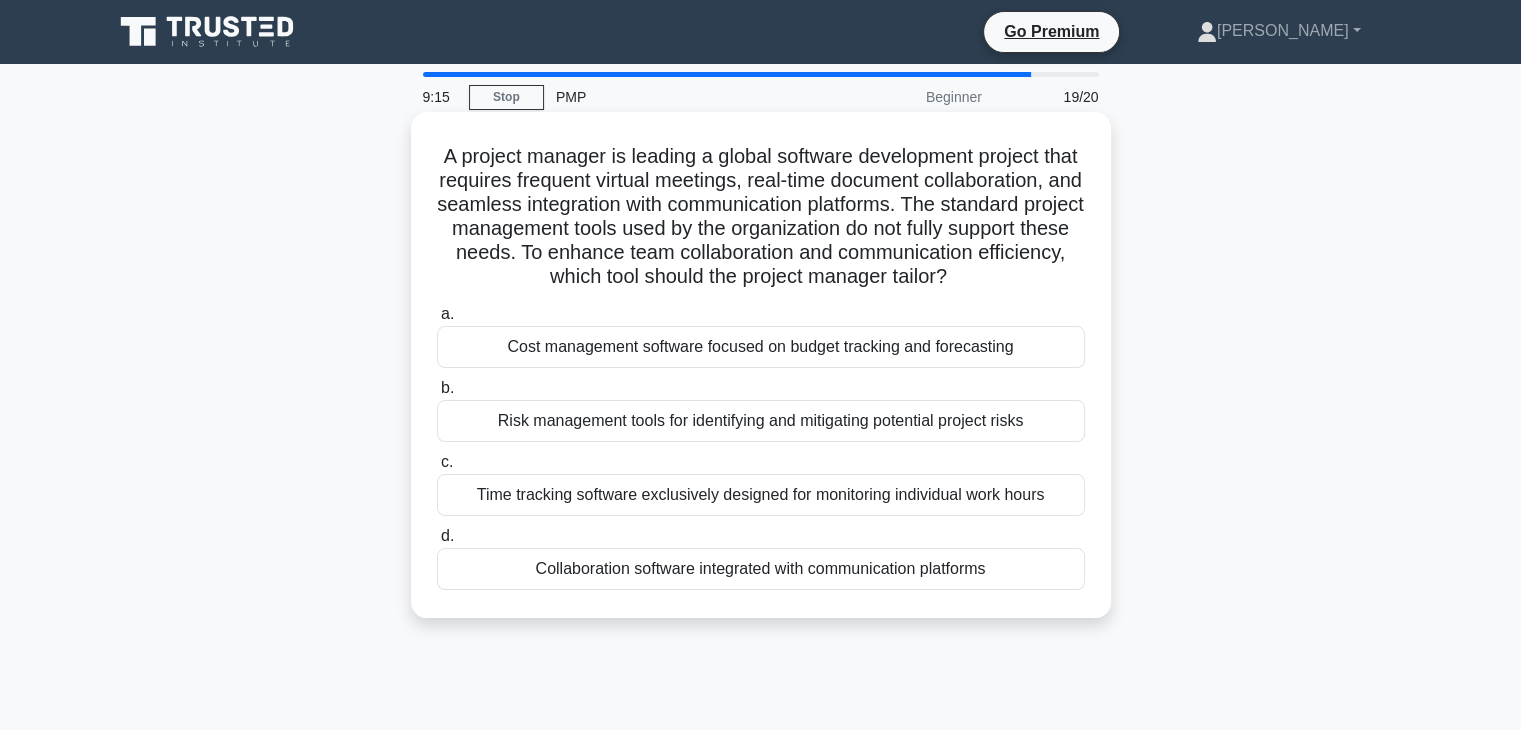 click on "Time tracking software exclusively designed for monitoring individual work hours" at bounding box center [761, 495] 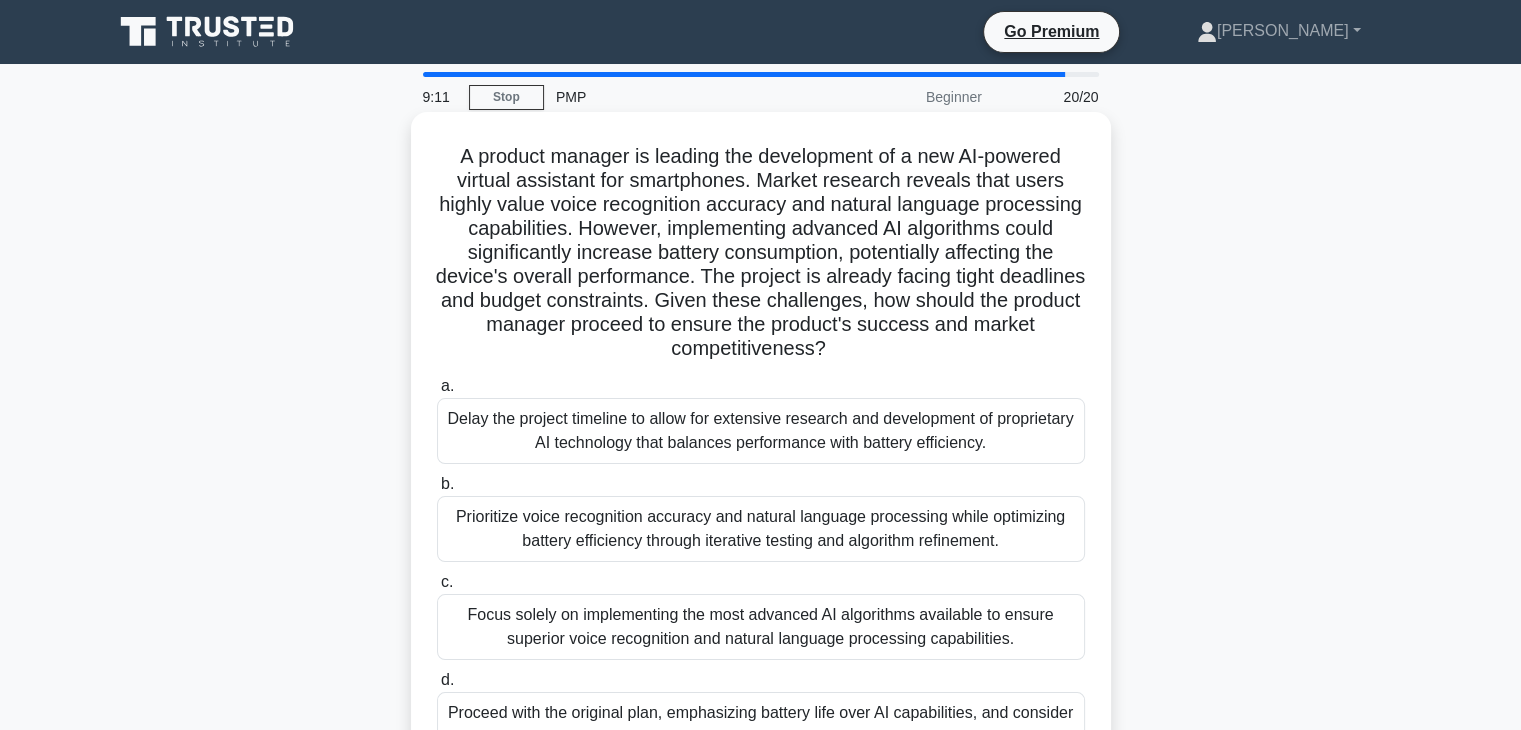 click on "Prioritize voice recognition accuracy and natural language processing while optimizing battery efficiency through iterative testing and algorithm refinement." at bounding box center [761, 529] 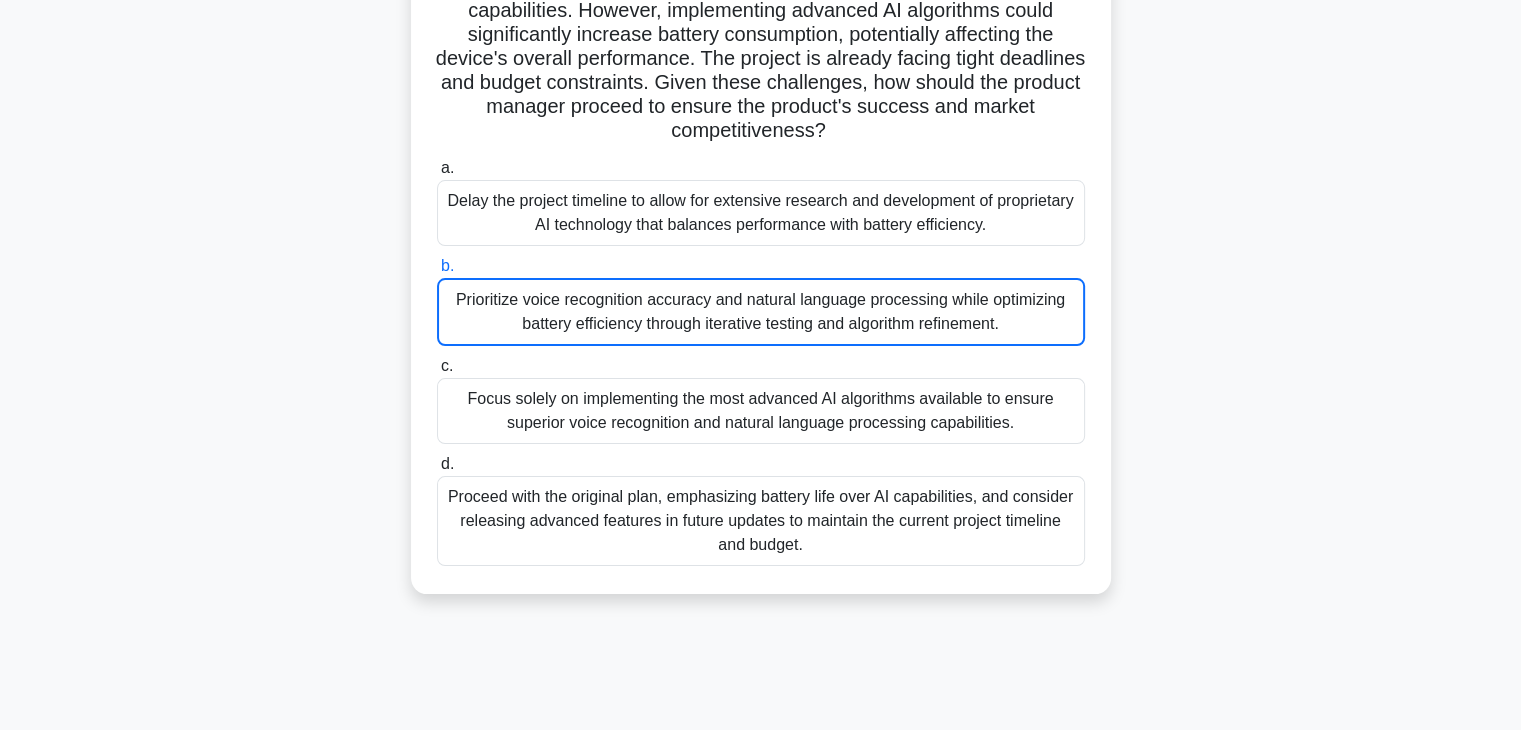 scroll, scrollTop: 351, scrollLeft: 0, axis: vertical 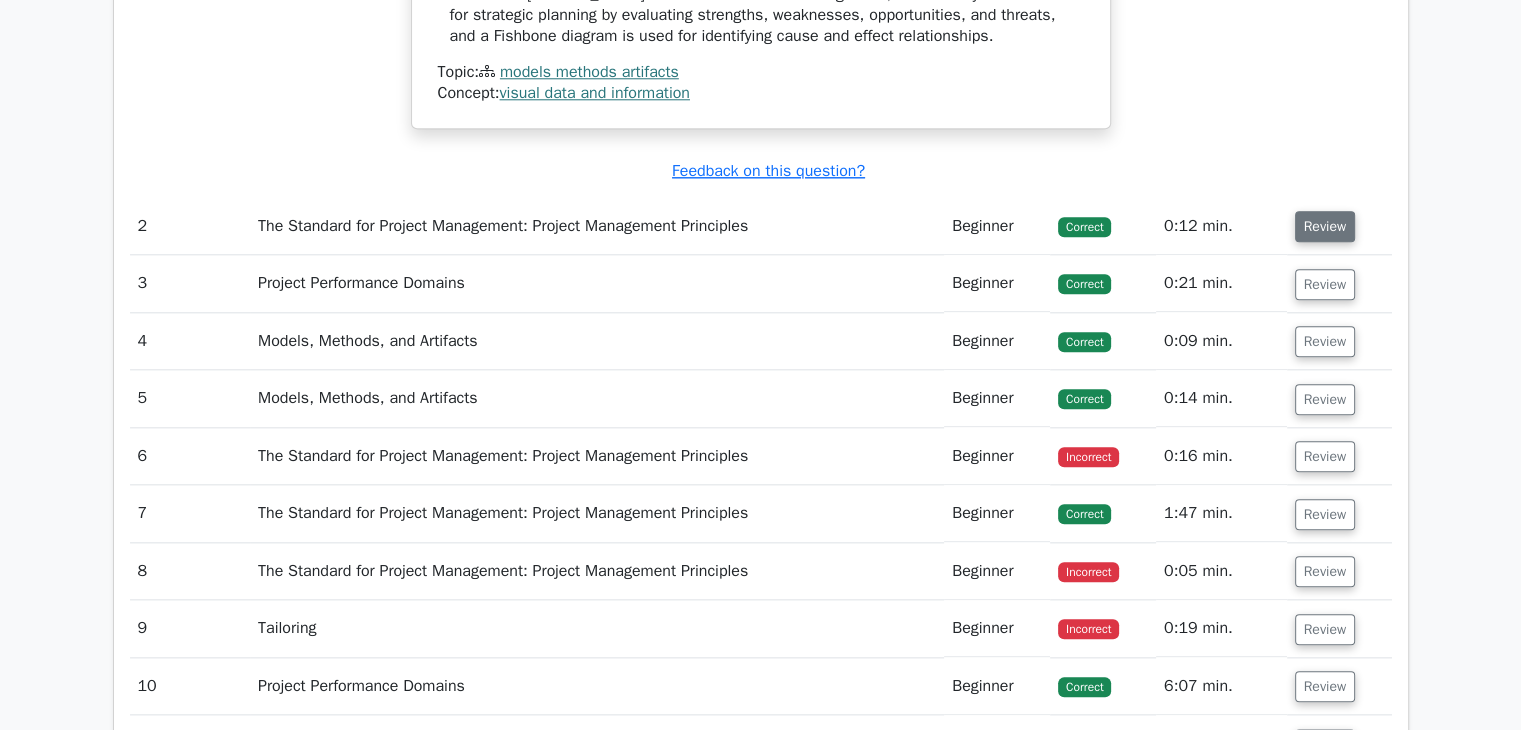 click on "Review" at bounding box center [1325, 226] 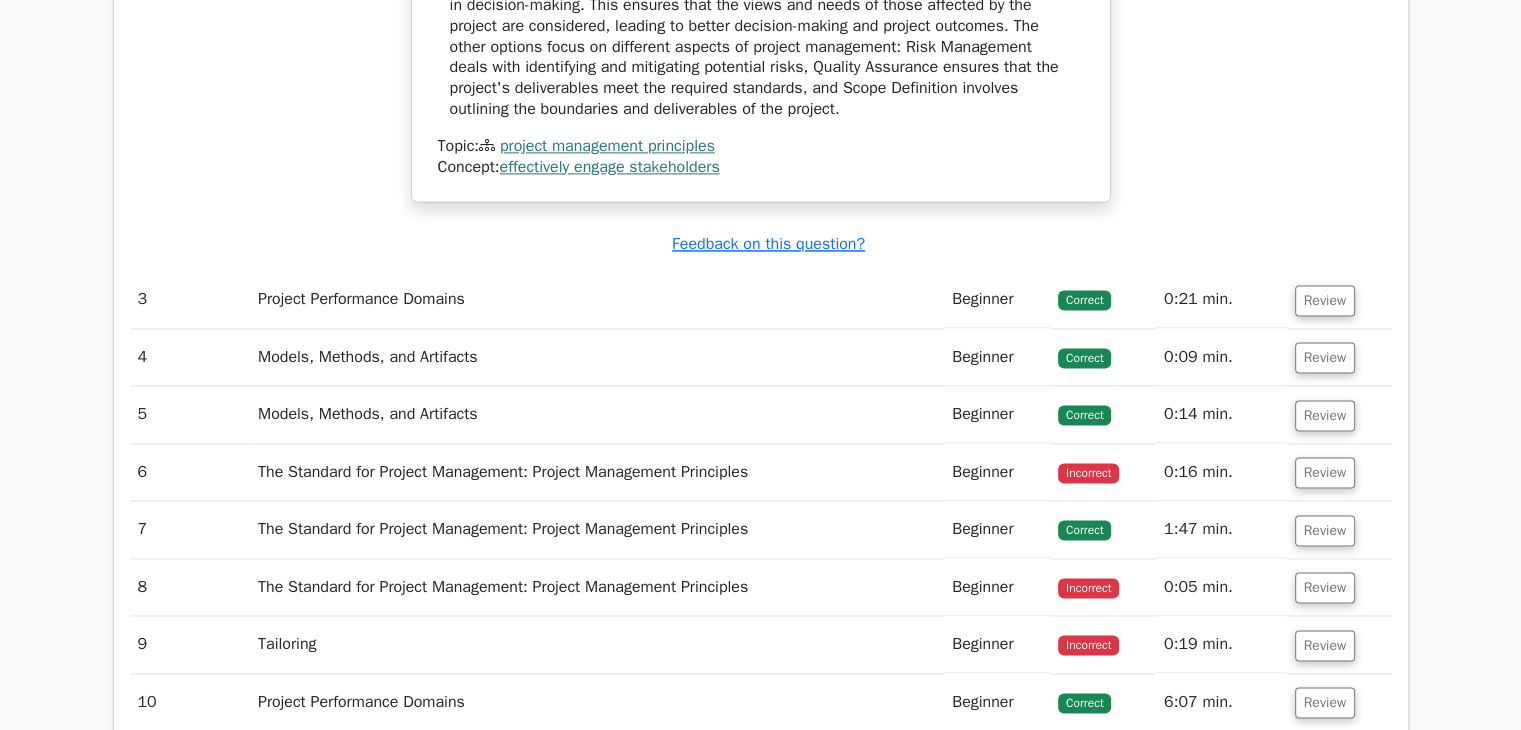 scroll, scrollTop: 2844, scrollLeft: 0, axis: vertical 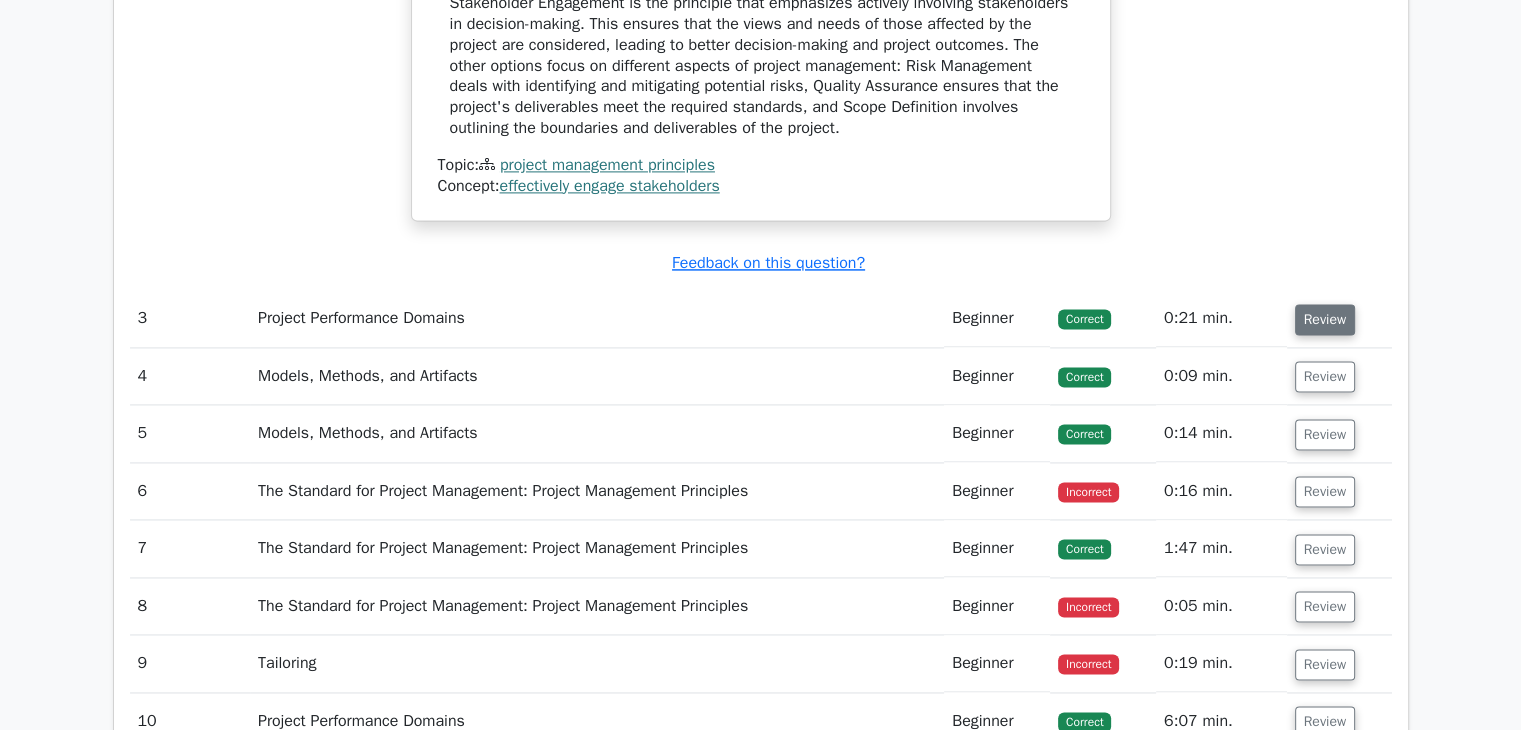 click on "Review" at bounding box center (1325, 319) 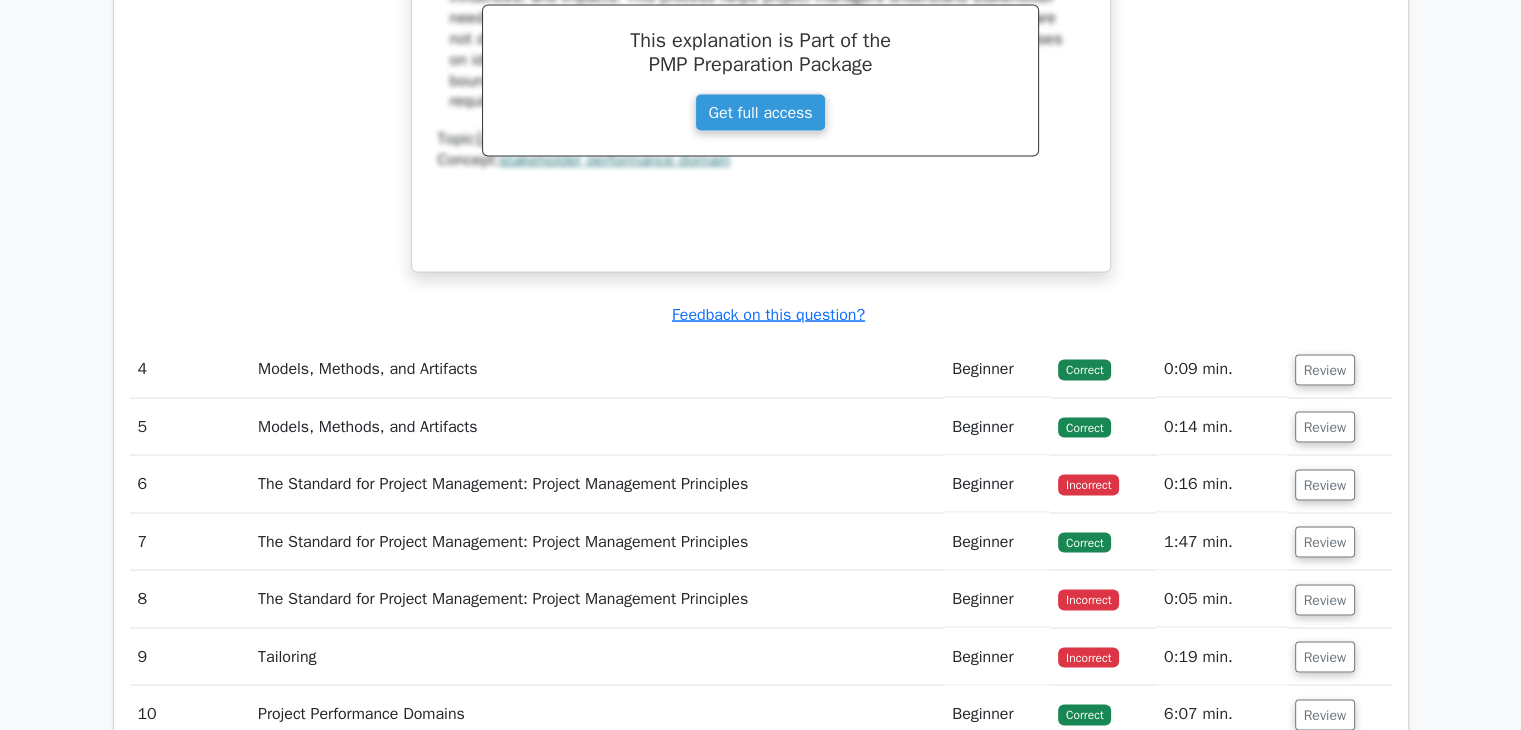 scroll, scrollTop: 3708, scrollLeft: 0, axis: vertical 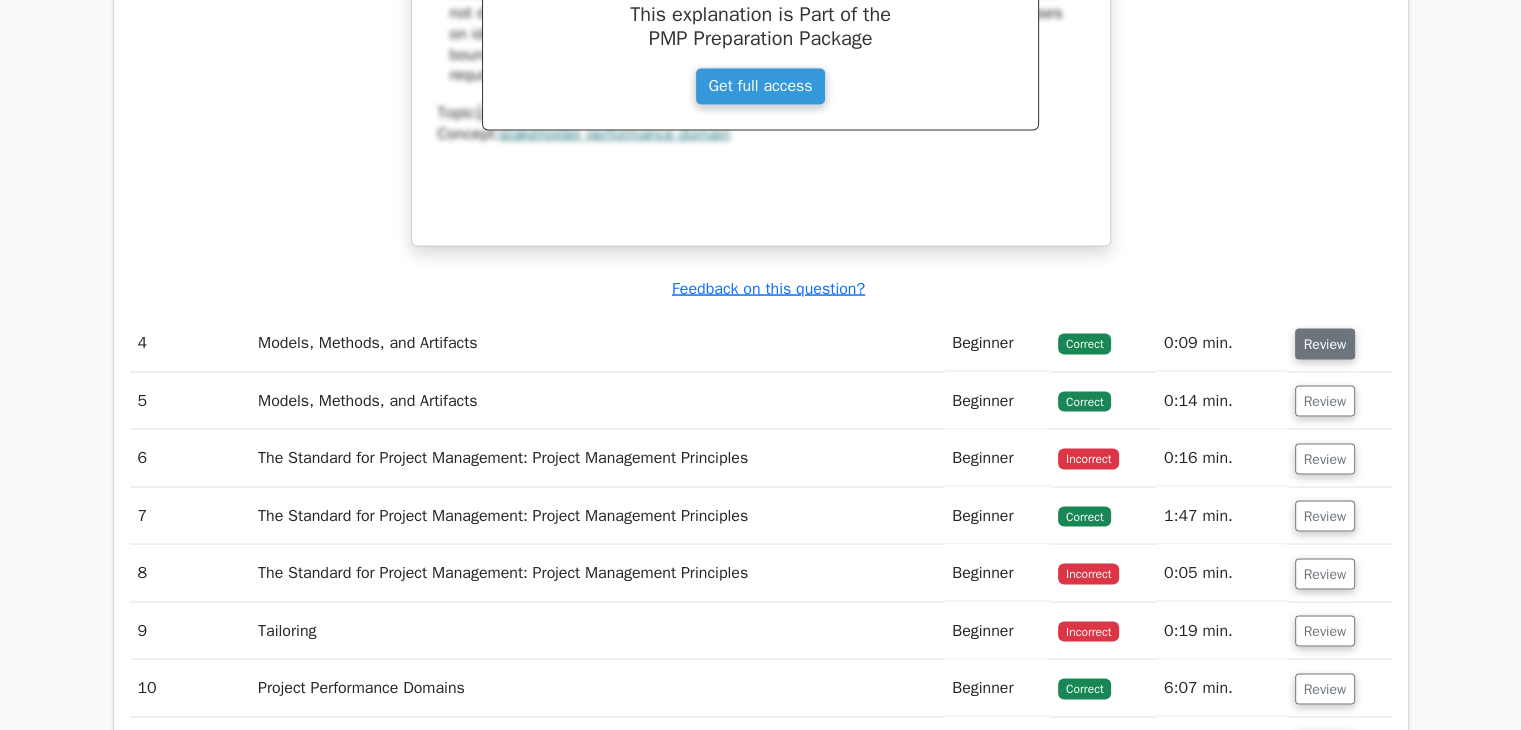 click on "Review" at bounding box center (1325, 343) 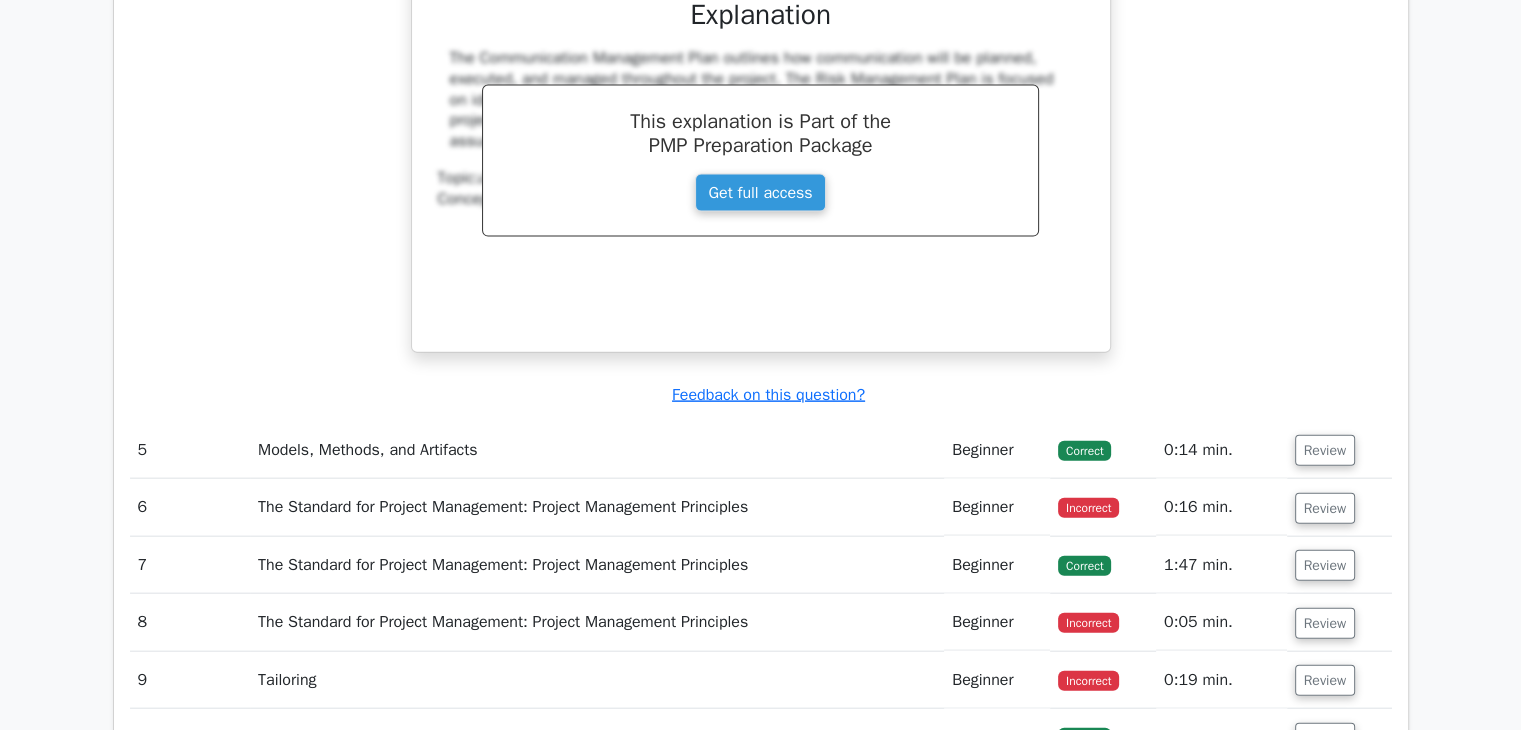 scroll, scrollTop: 4500, scrollLeft: 0, axis: vertical 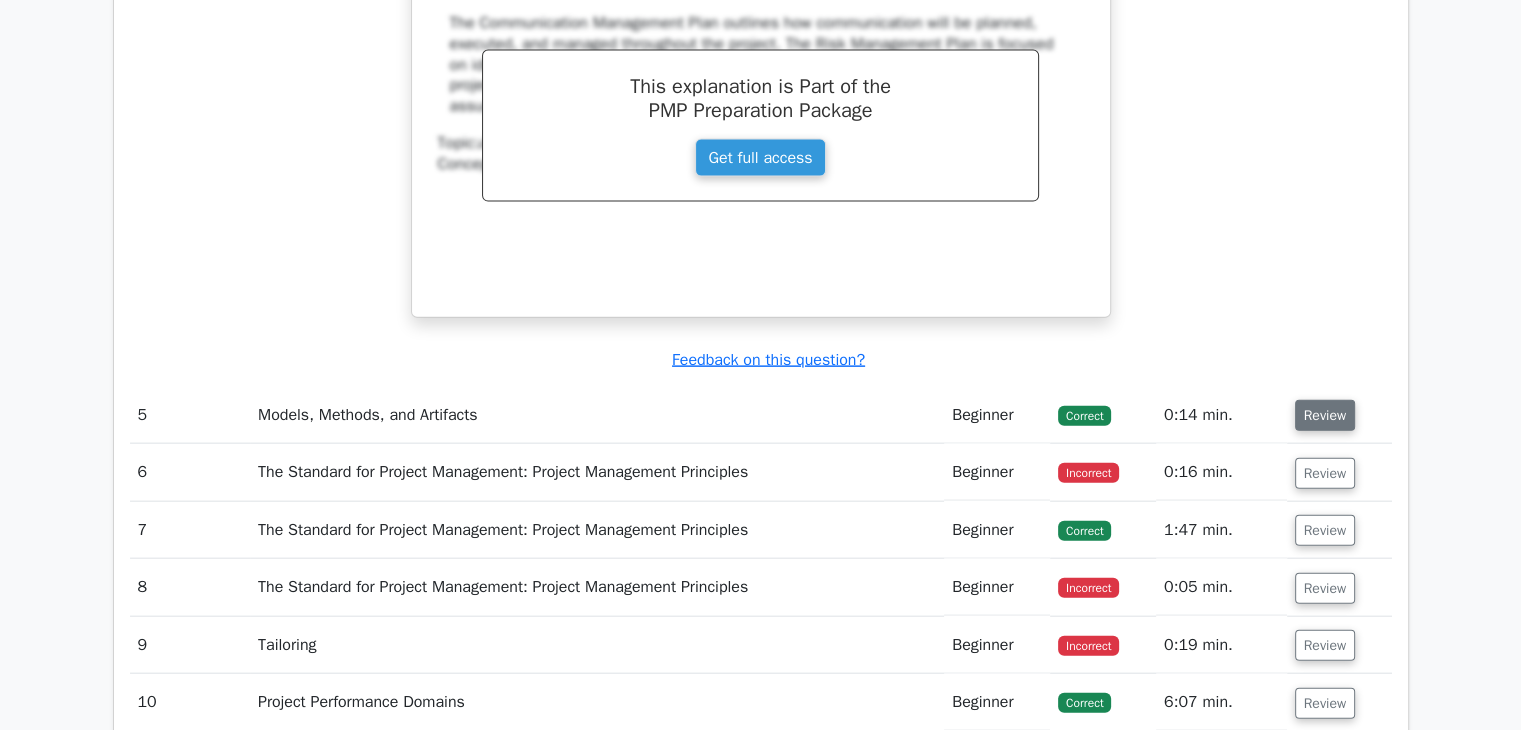 click on "Review" at bounding box center (1325, 415) 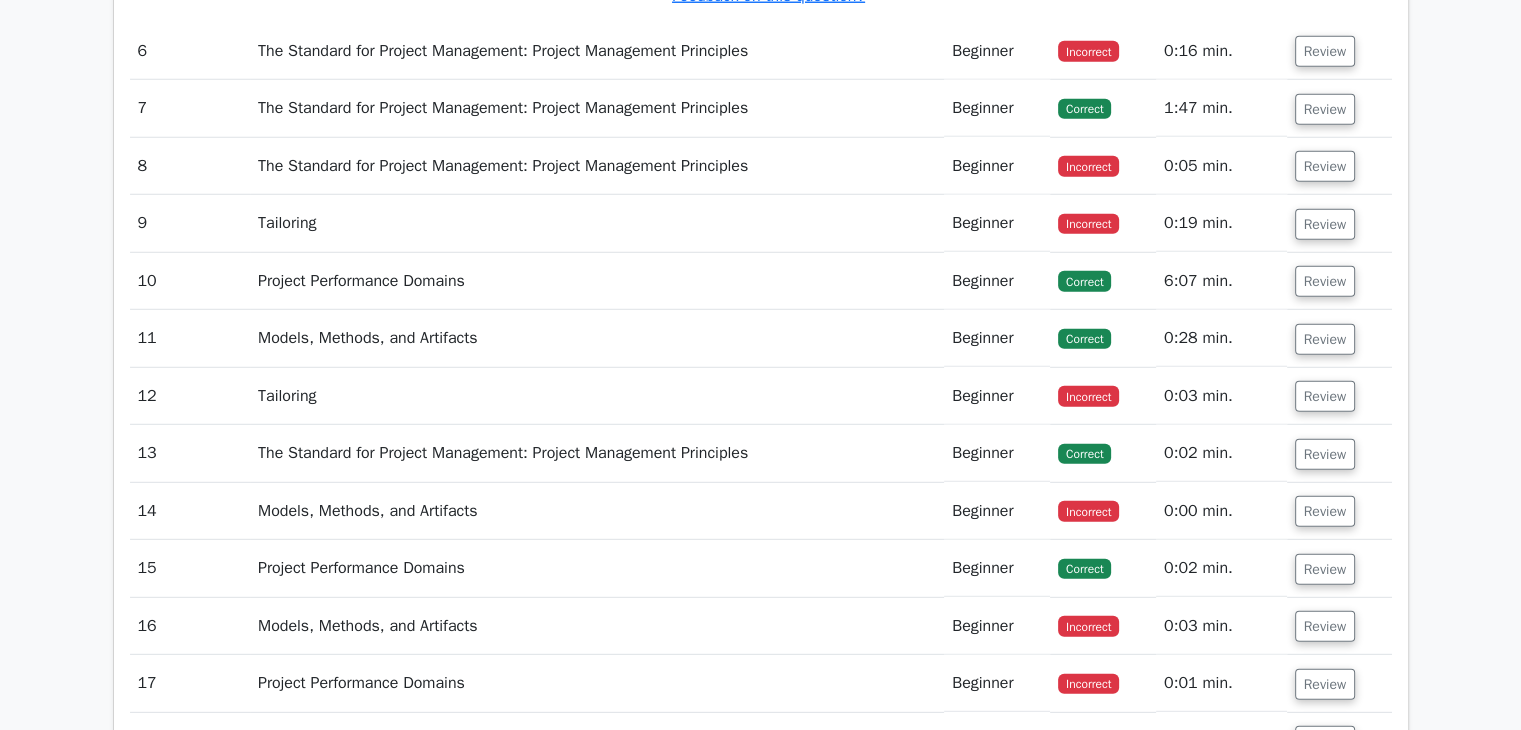 scroll, scrollTop: 5606, scrollLeft: 0, axis: vertical 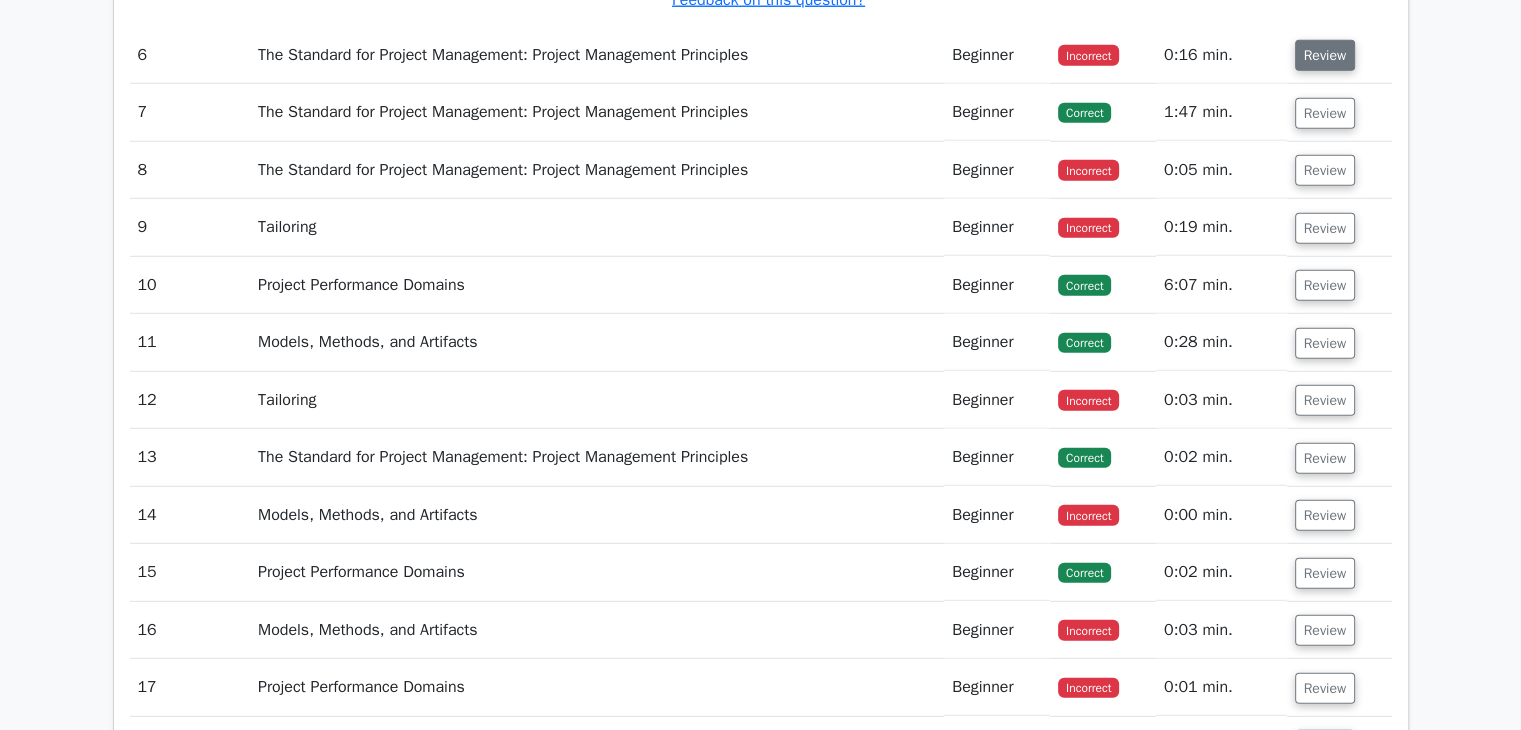 click on "Review" at bounding box center [1325, 55] 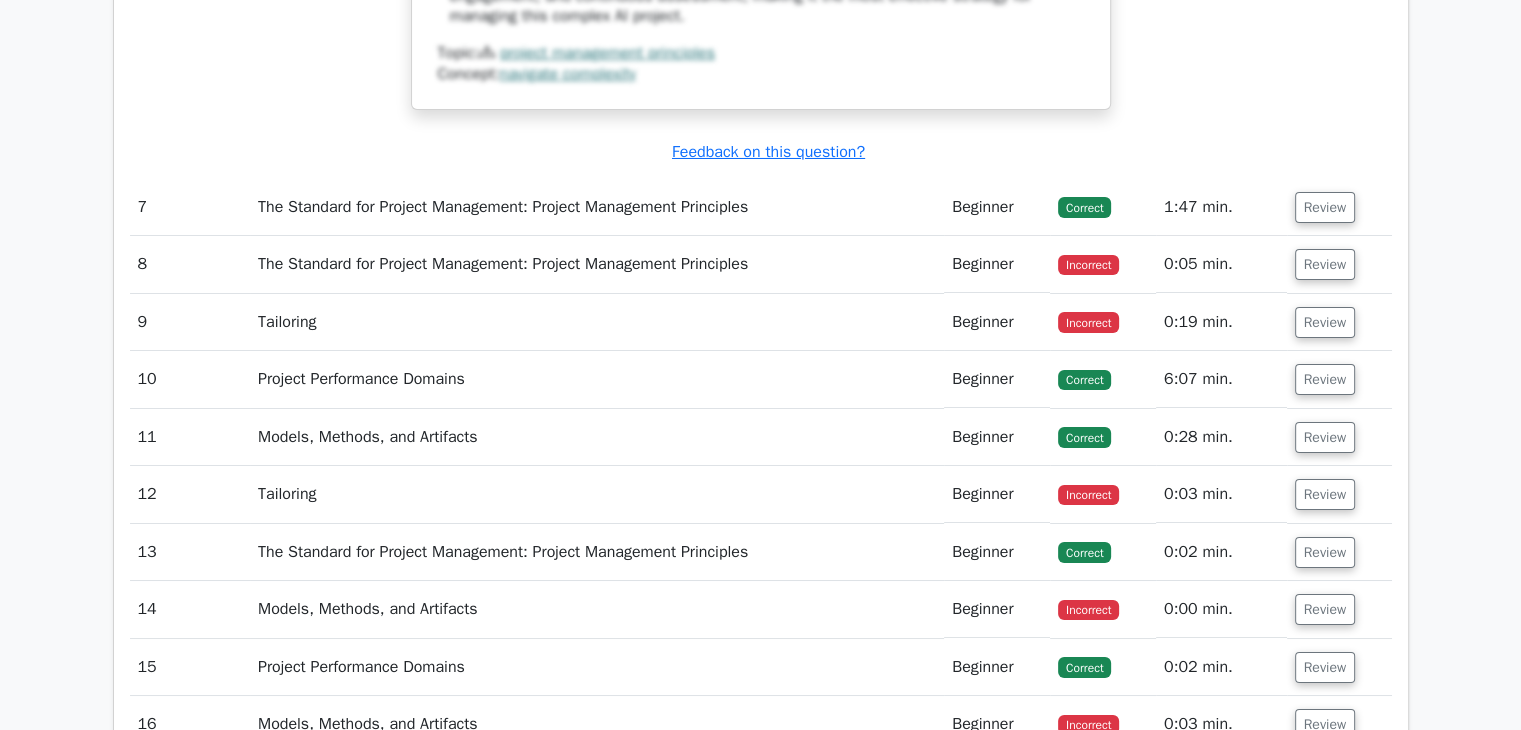 scroll, scrollTop: 7267, scrollLeft: 0, axis: vertical 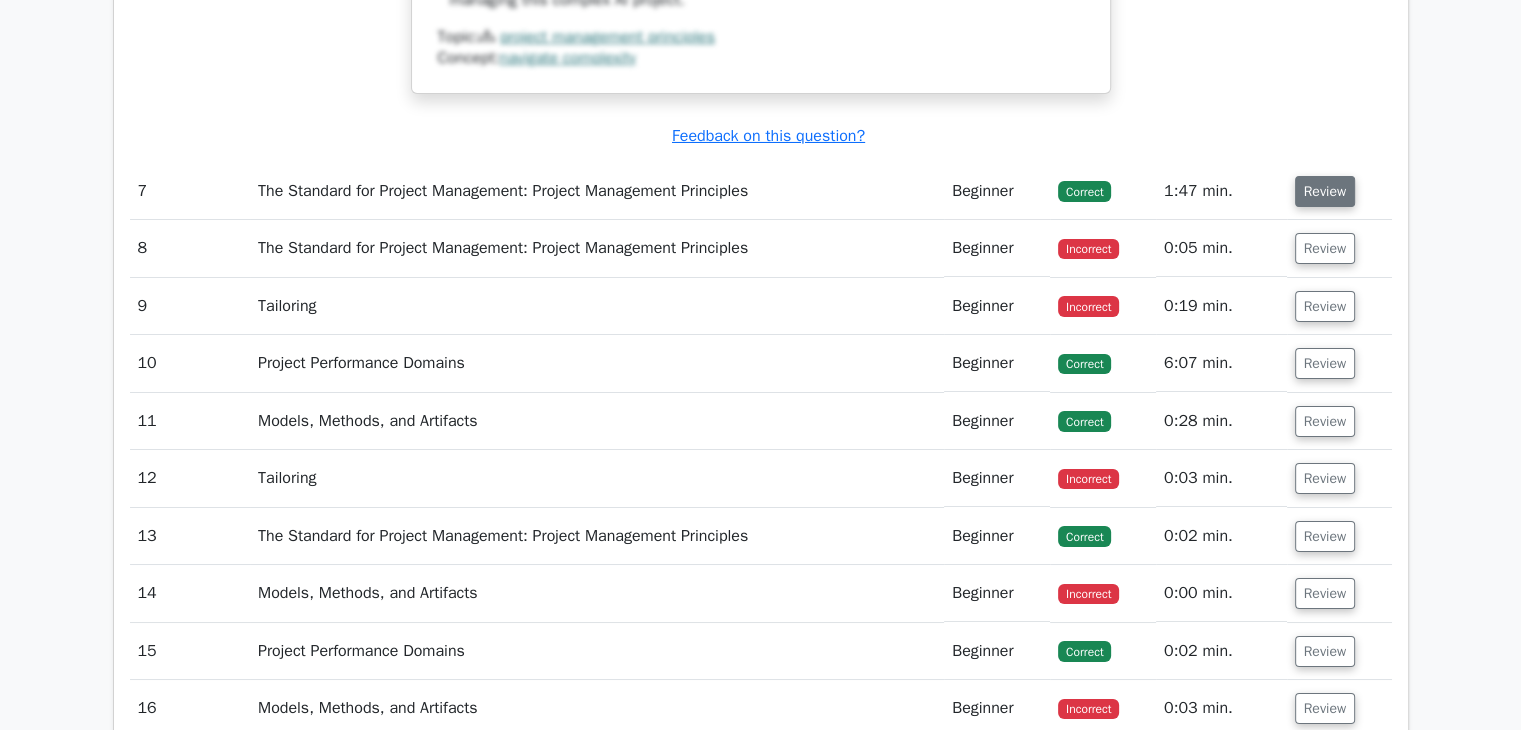 click on "Review" at bounding box center (1325, 191) 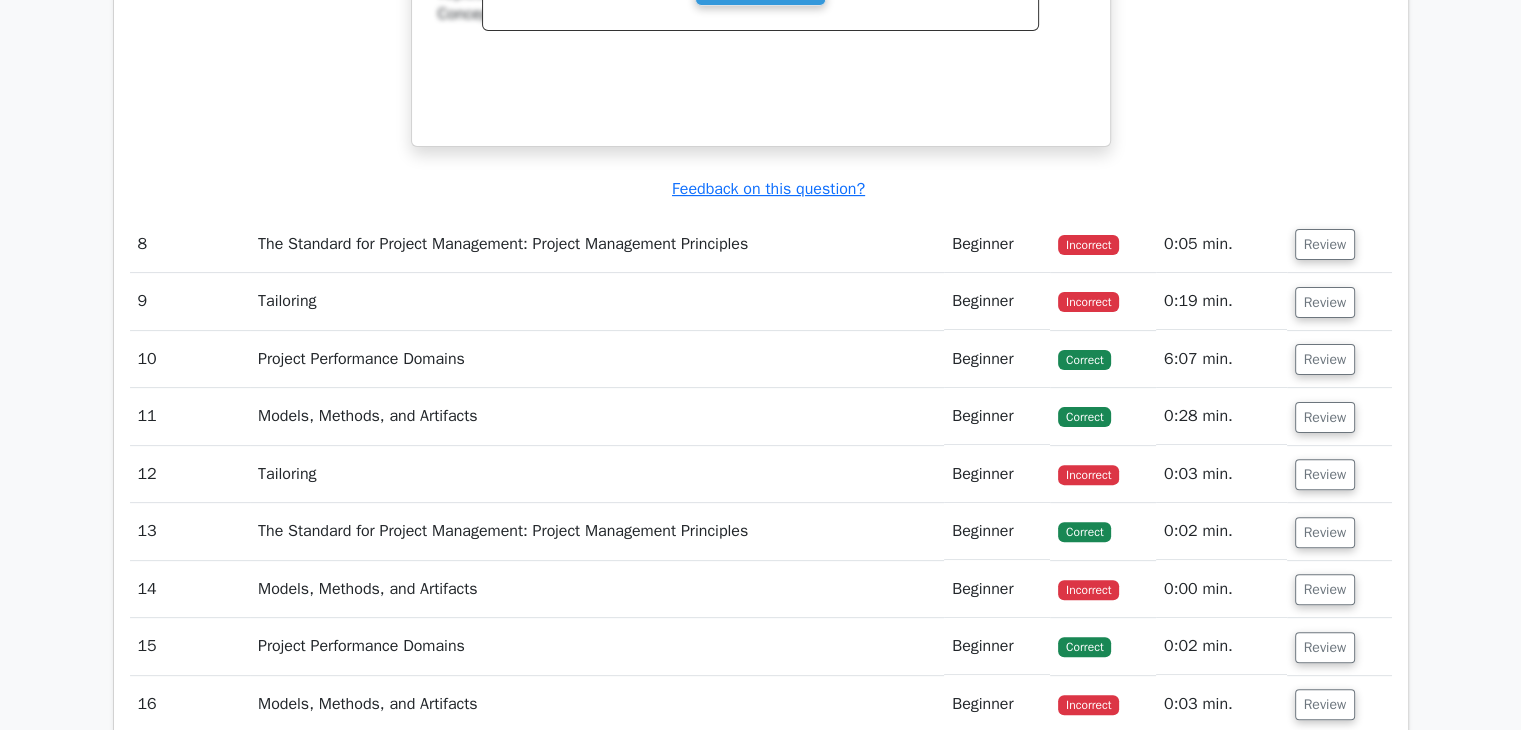 scroll, scrollTop: 8130, scrollLeft: 0, axis: vertical 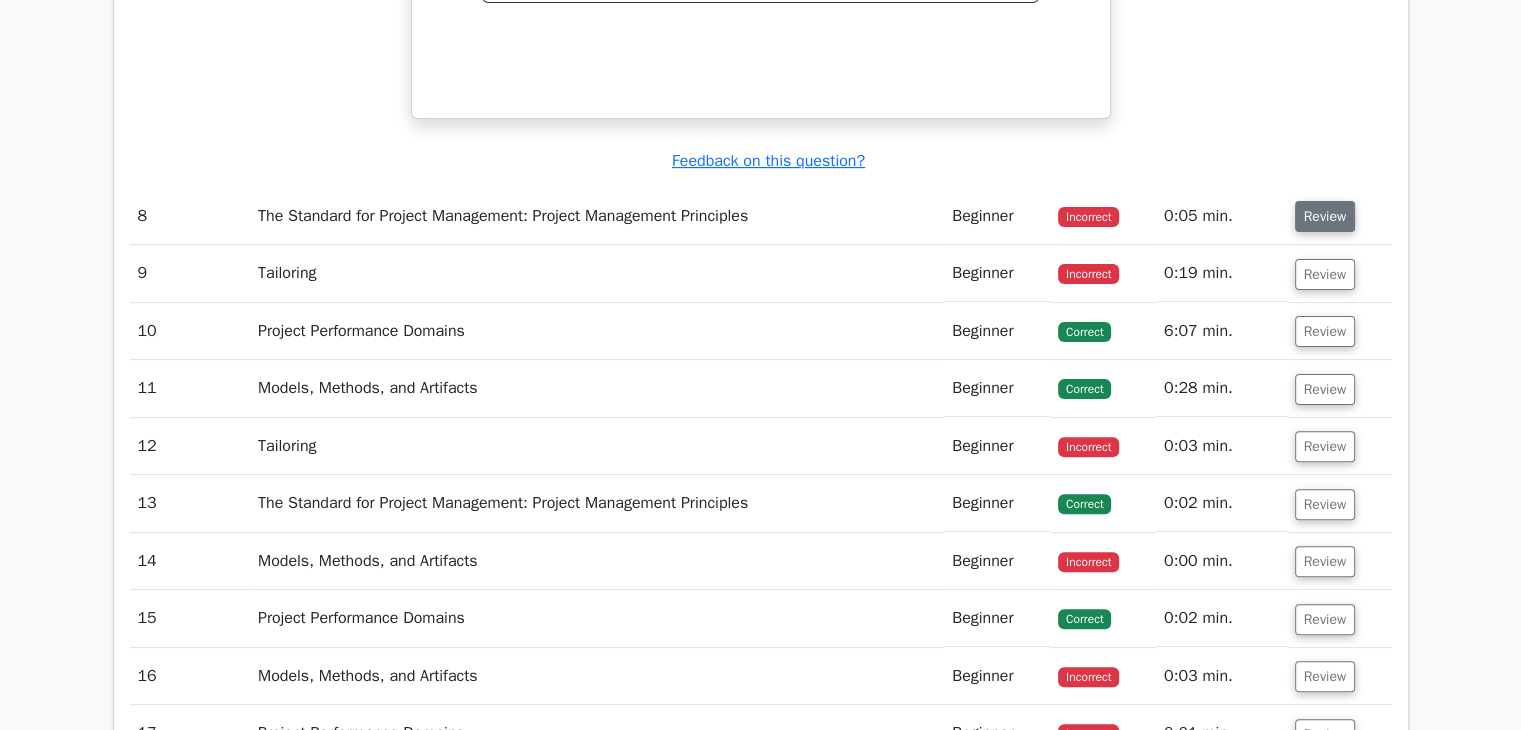 click on "Review" at bounding box center [1325, 216] 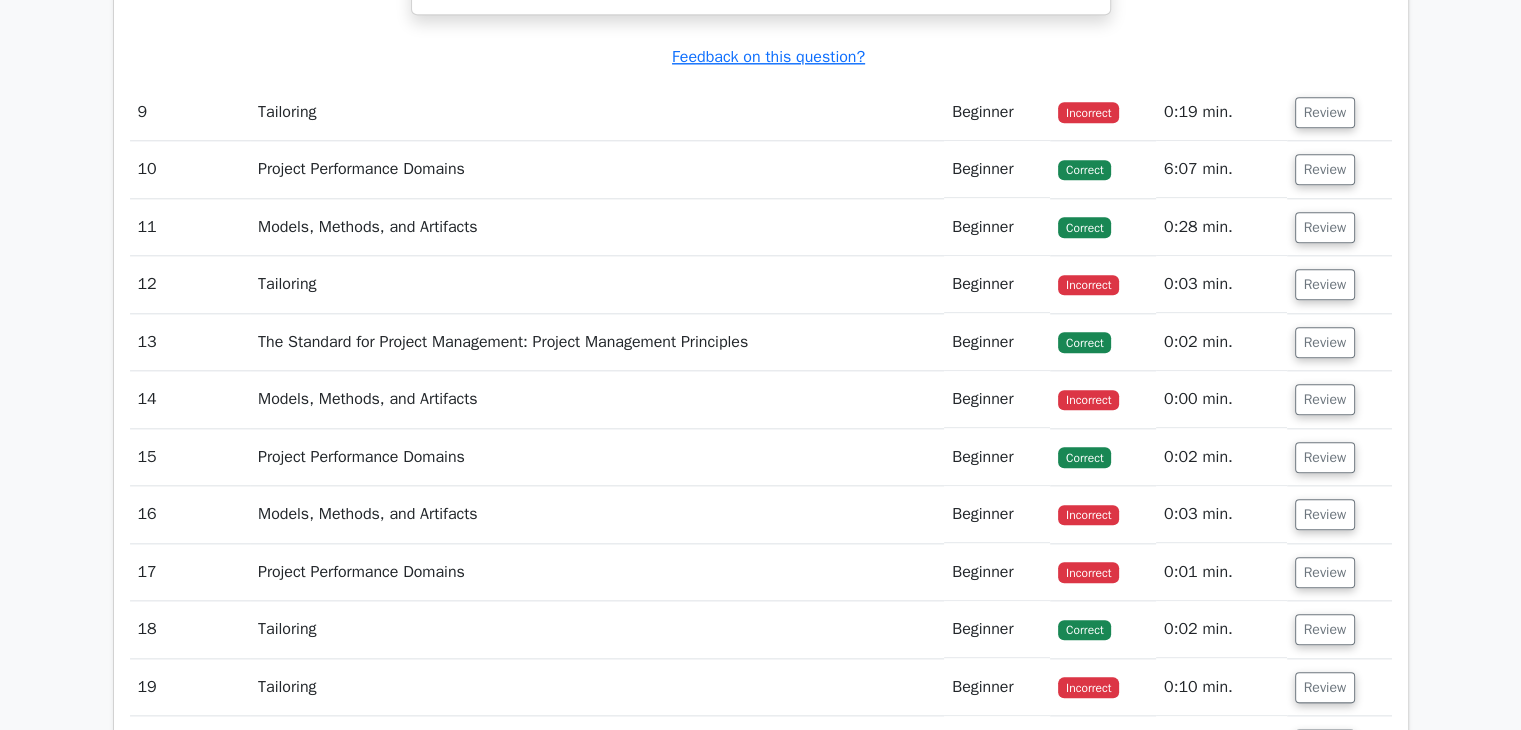 scroll, scrollTop: 9740, scrollLeft: 0, axis: vertical 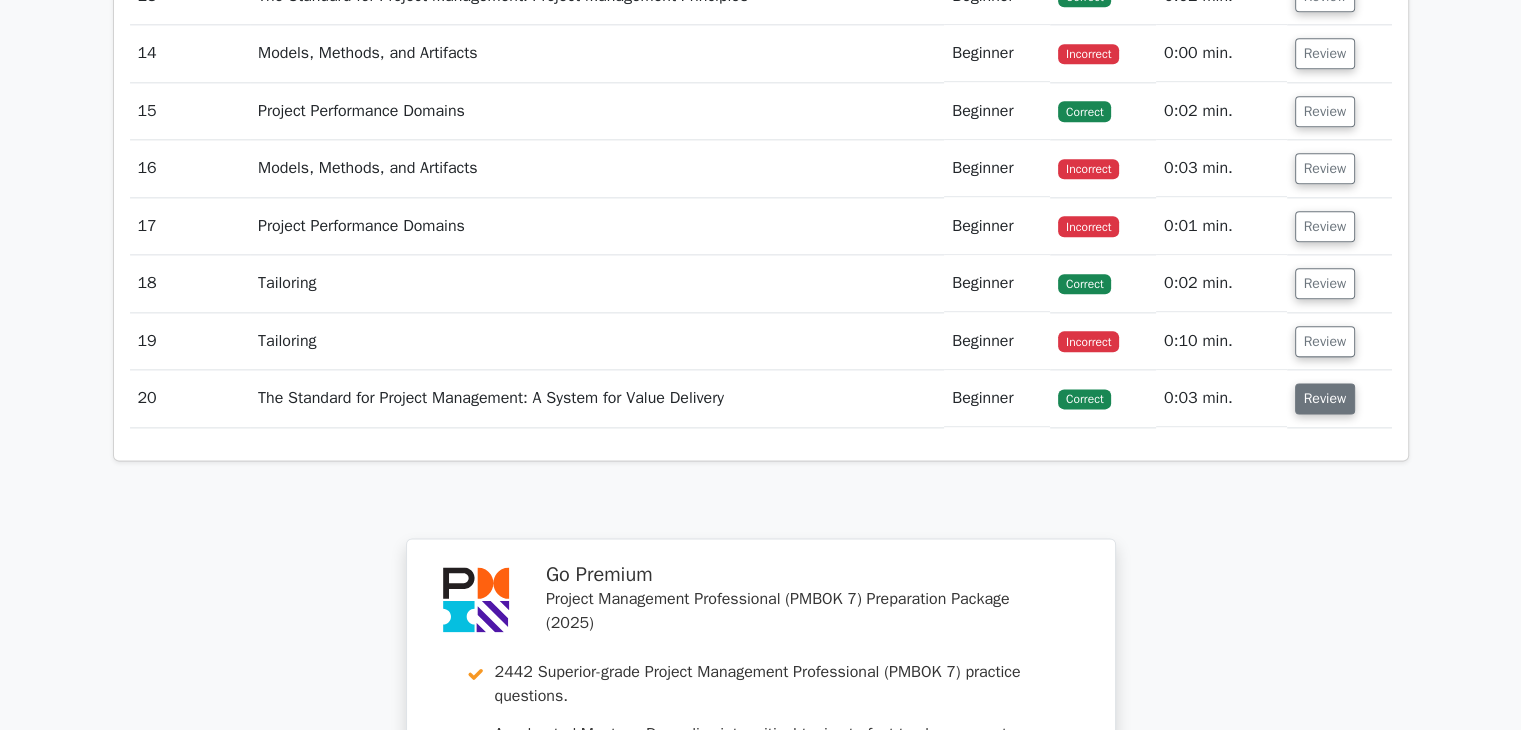 click on "Review" at bounding box center (1325, 398) 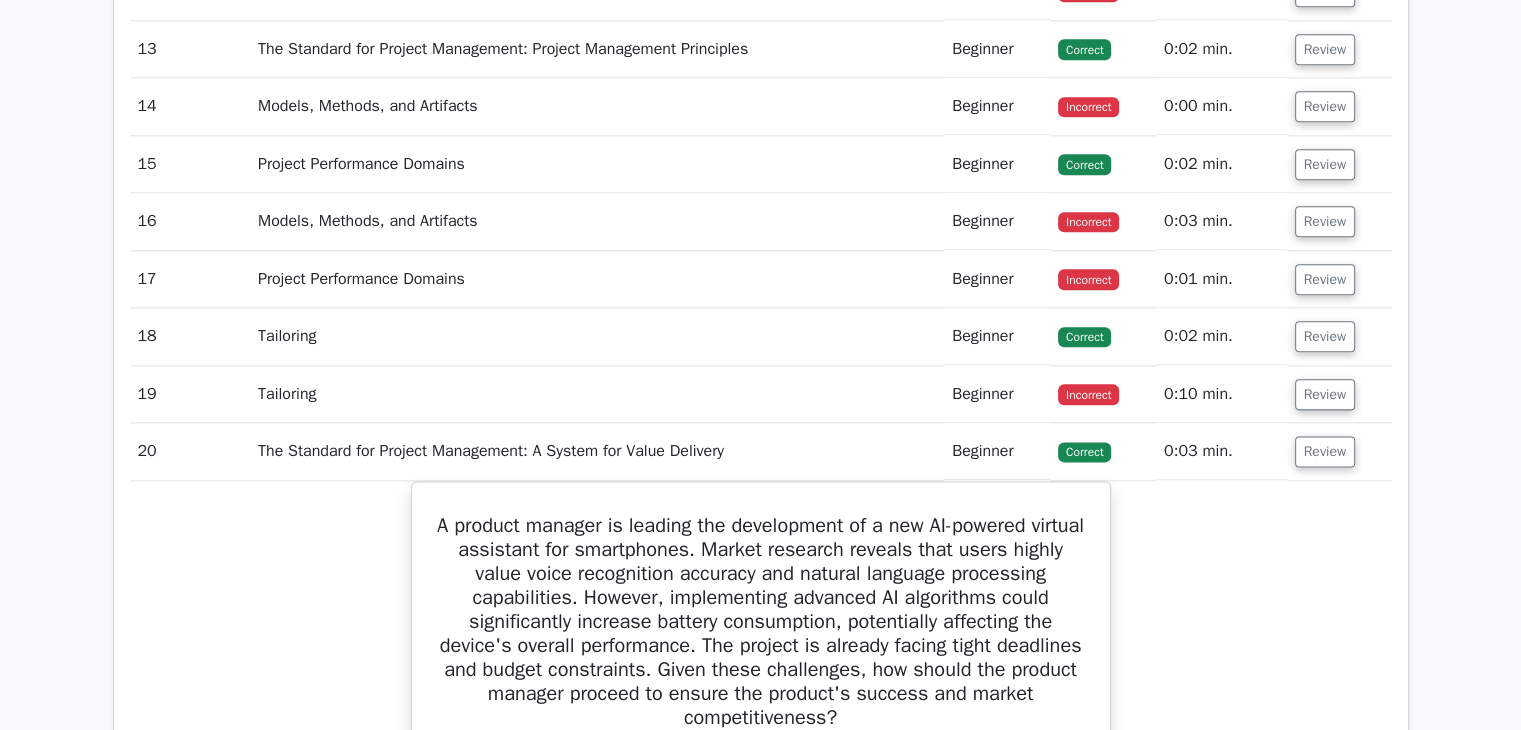 scroll, scrollTop: 10016, scrollLeft: 0, axis: vertical 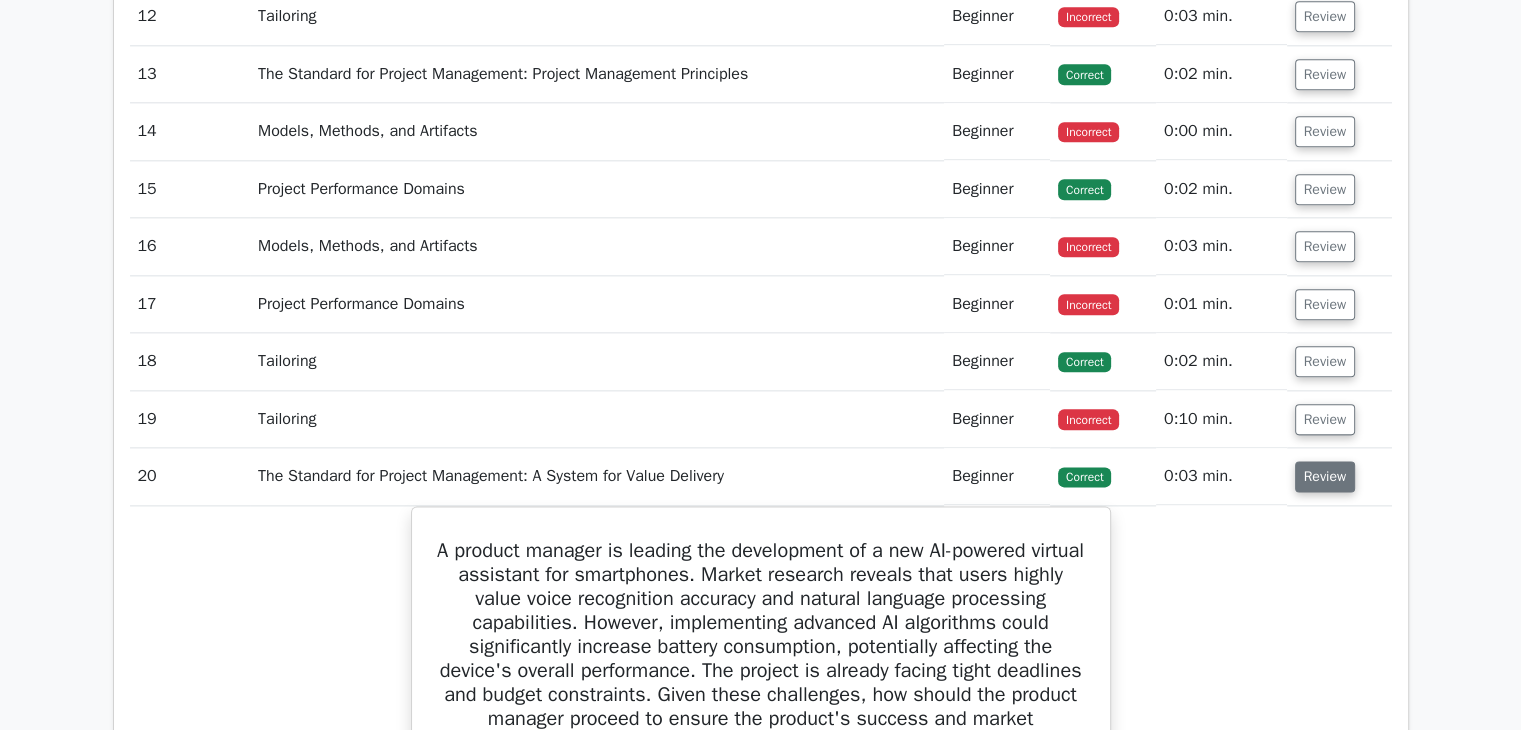 click on "Review" at bounding box center (1325, 476) 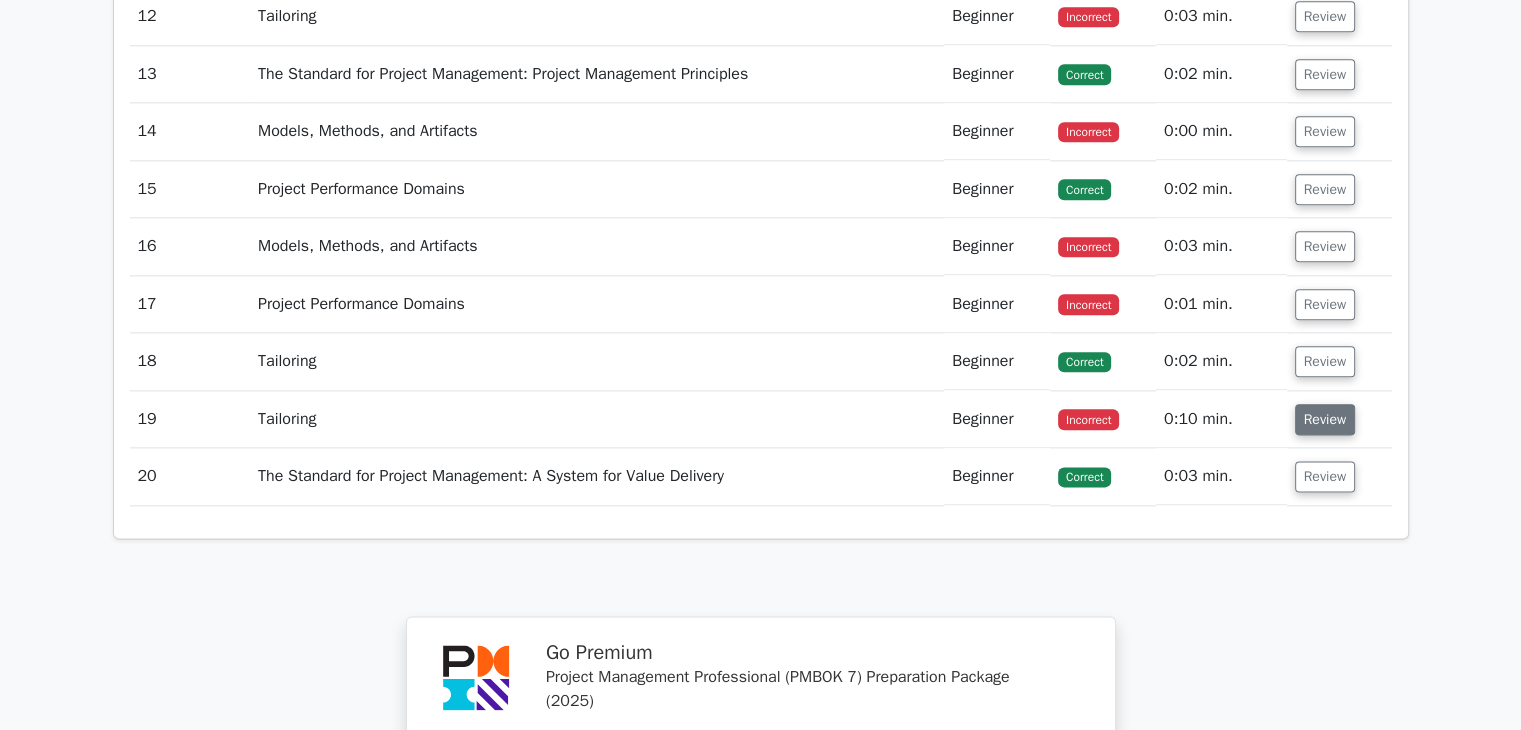 click on "Review" at bounding box center [1325, 419] 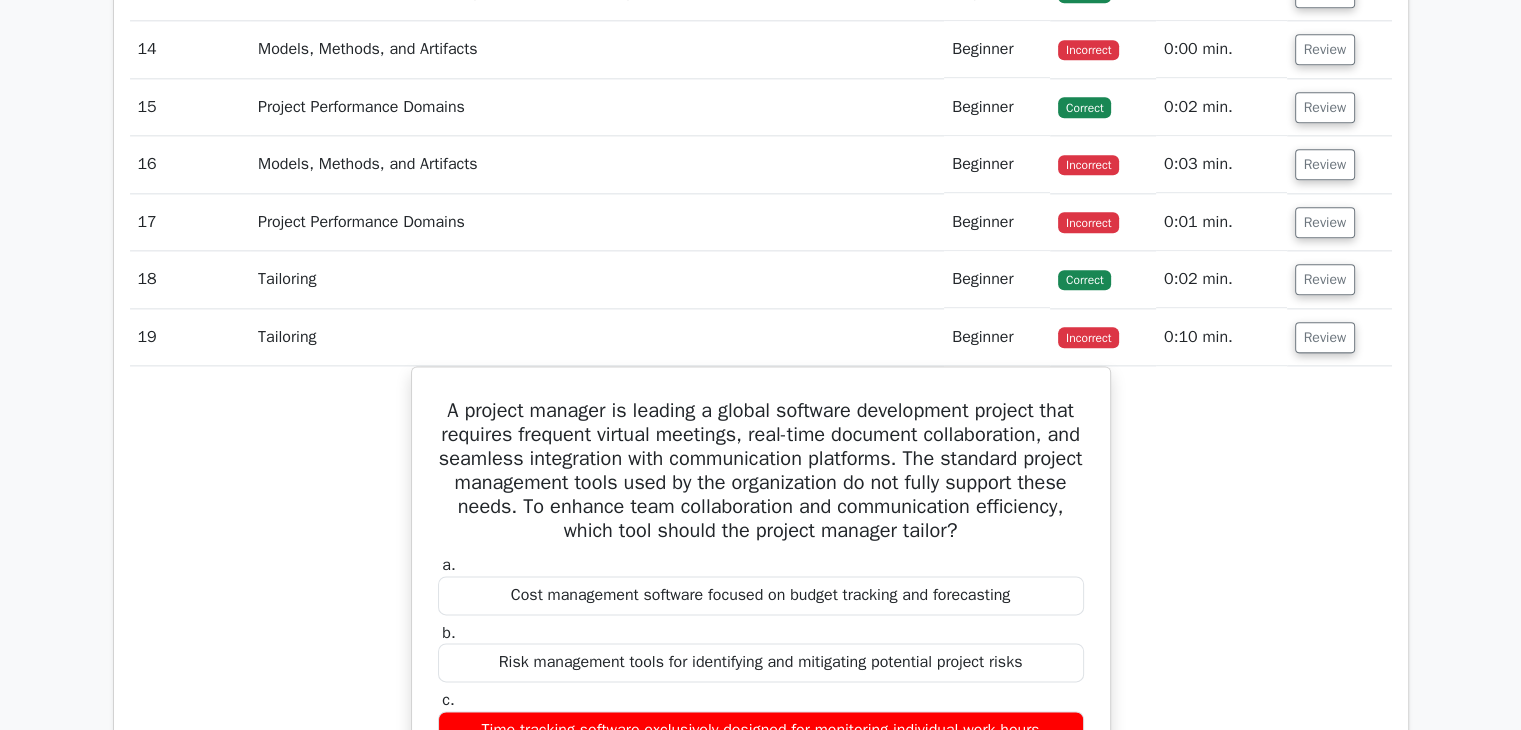 scroll, scrollTop: 11651, scrollLeft: 0, axis: vertical 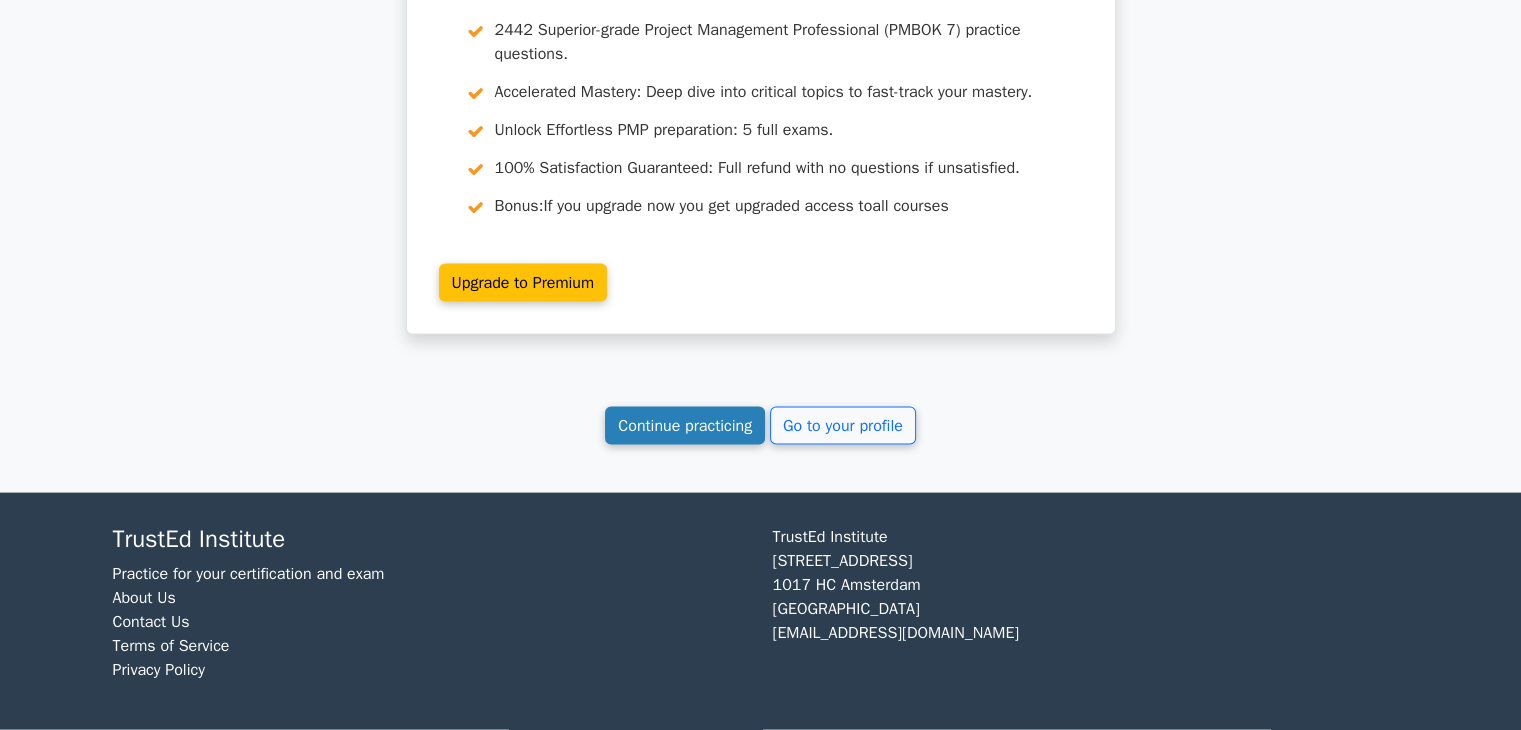 click on "Continue practicing" at bounding box center (685, 426) 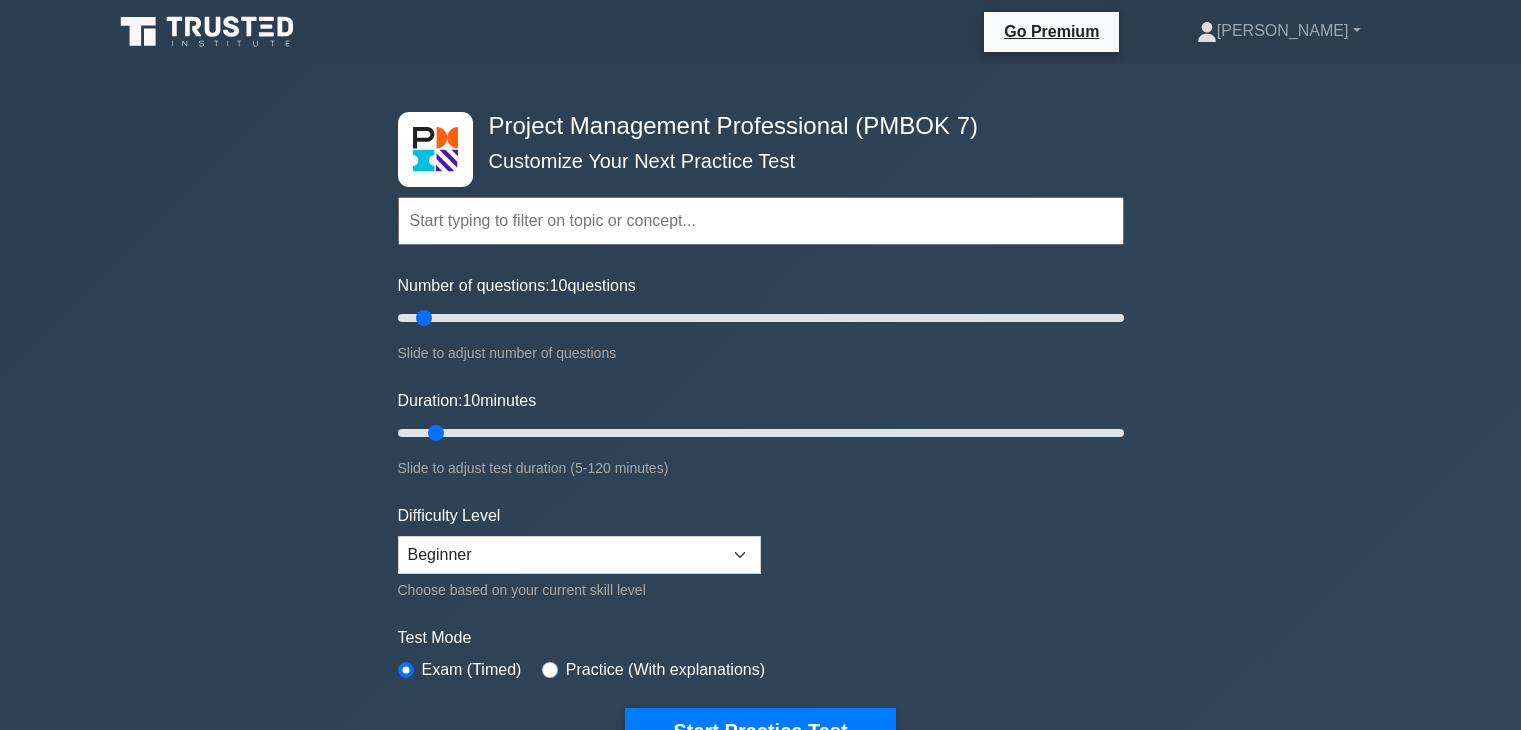 scroll, scrollTop: 0, scrollLeft: 0, axis: both 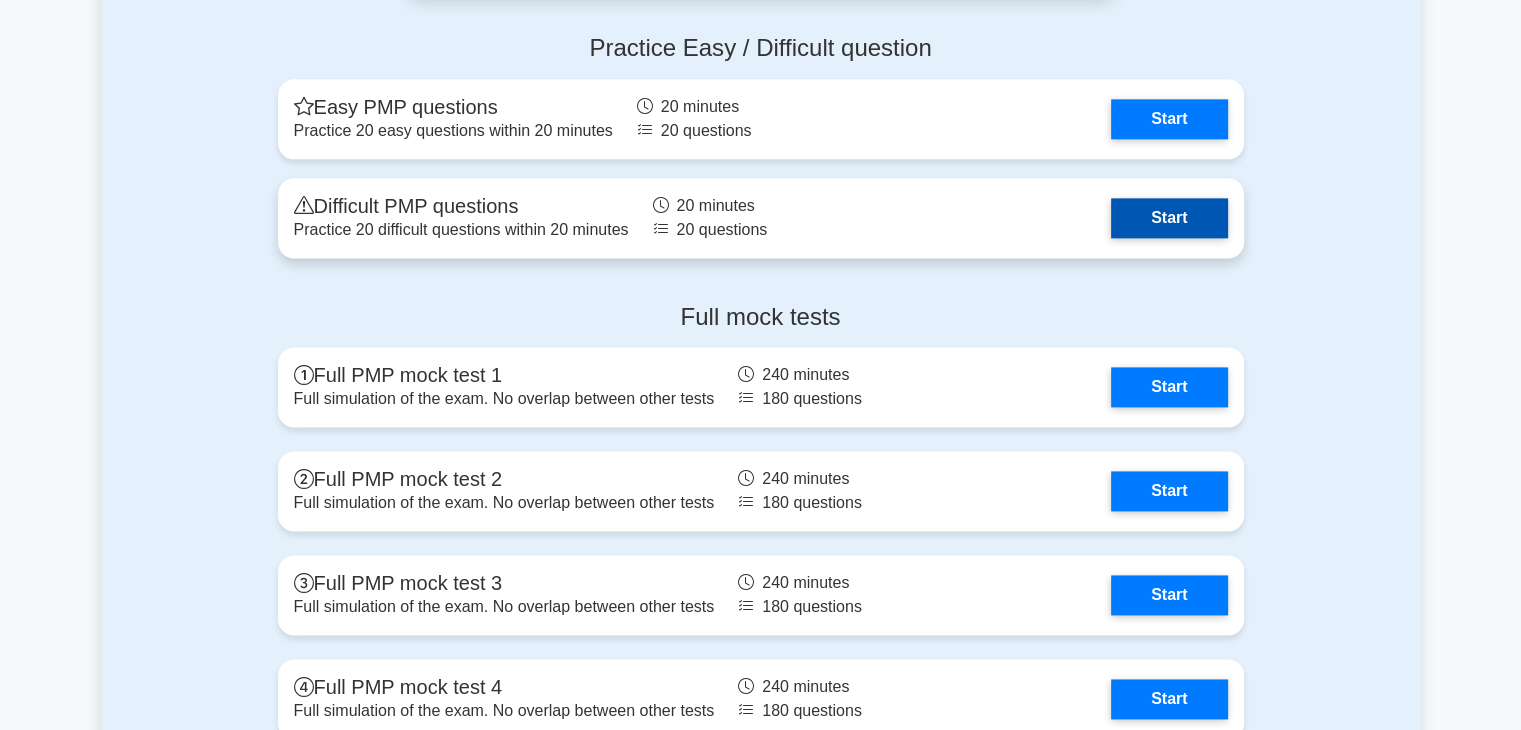 click on "Start" at bounding box center (1169, 218) 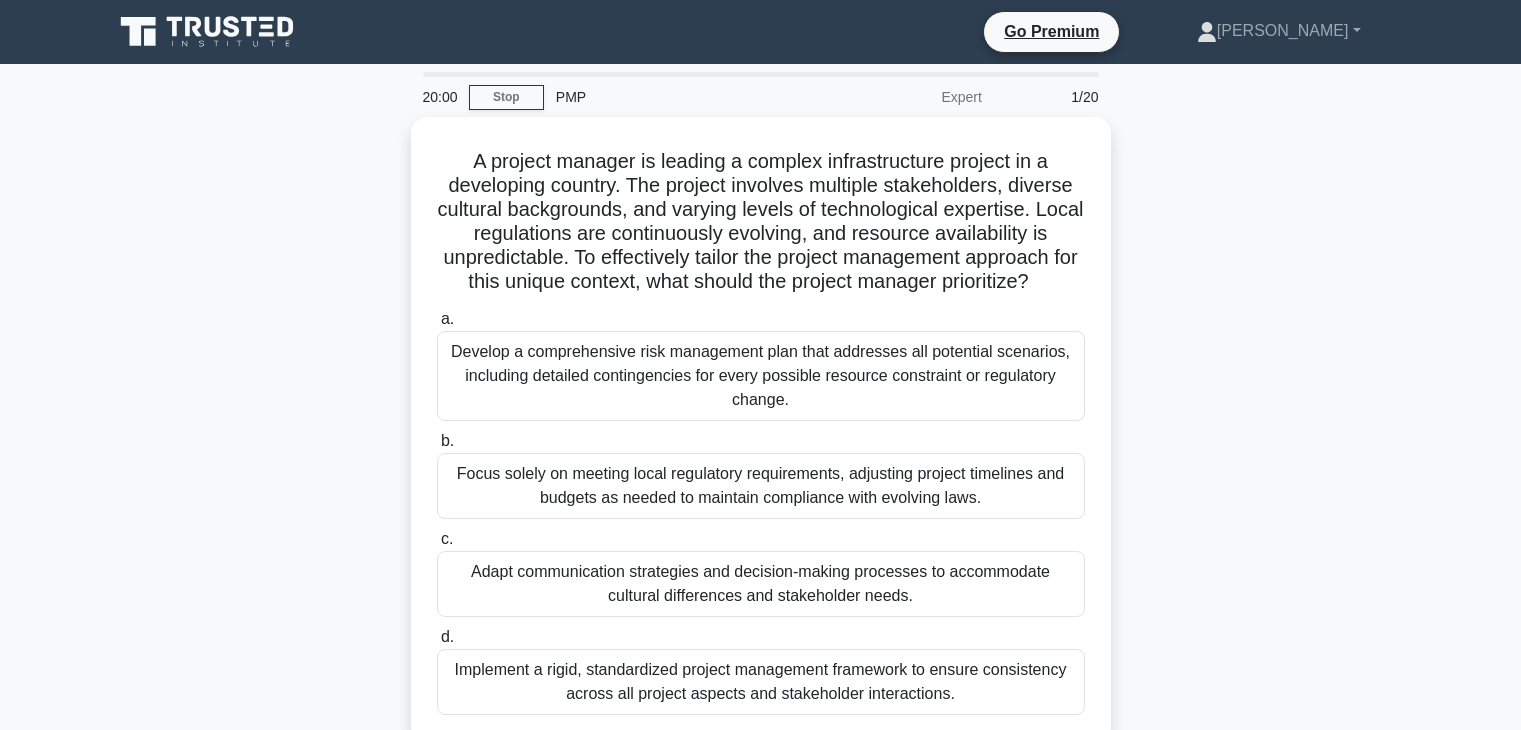 scroll, scrollTop: 0, scrollLeft: 0, axis: both 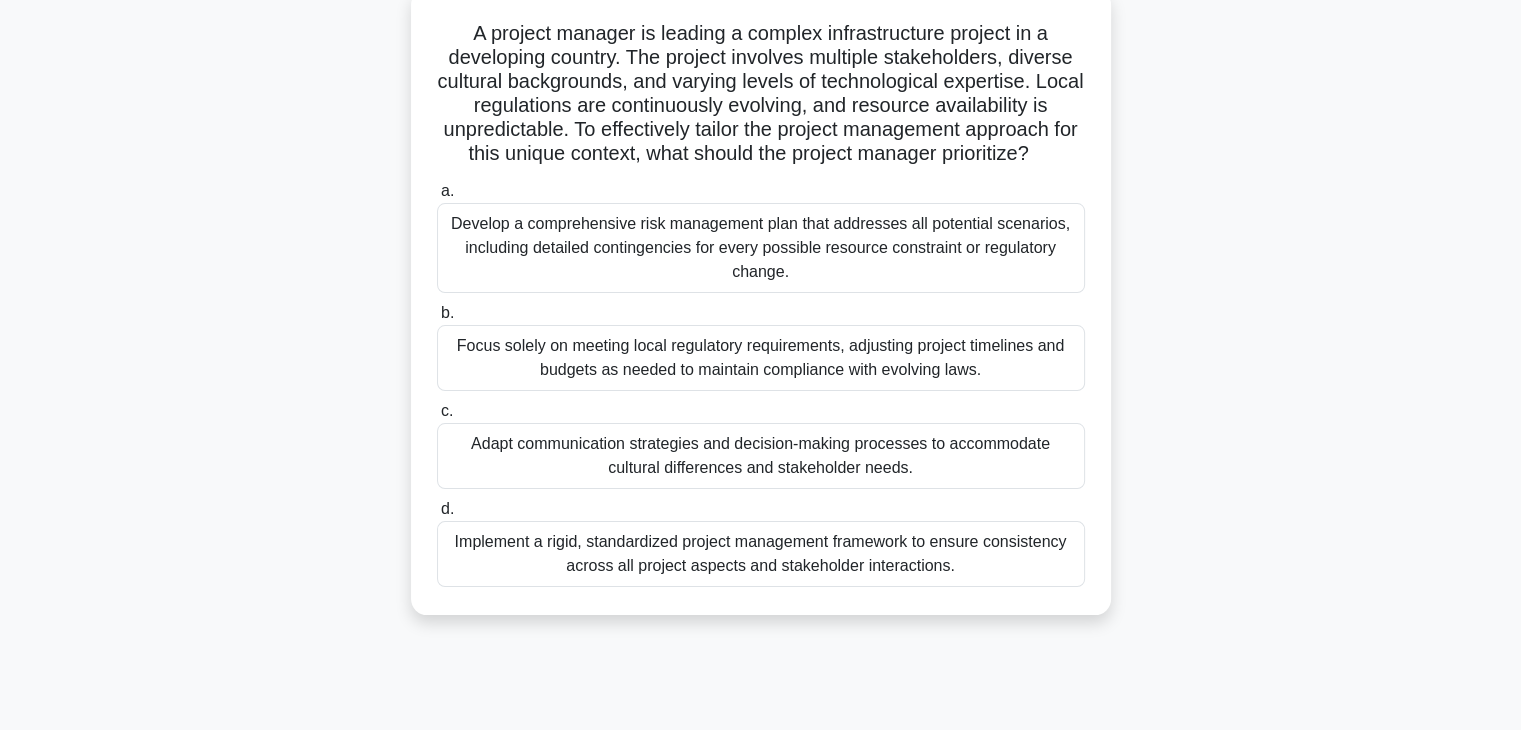 click on "Develop a comprehensive risk management plan that addresses all potential scenarios, including detailed contingencies for every possible resource constraint or regulatory change." at bounding box center (761, 248) 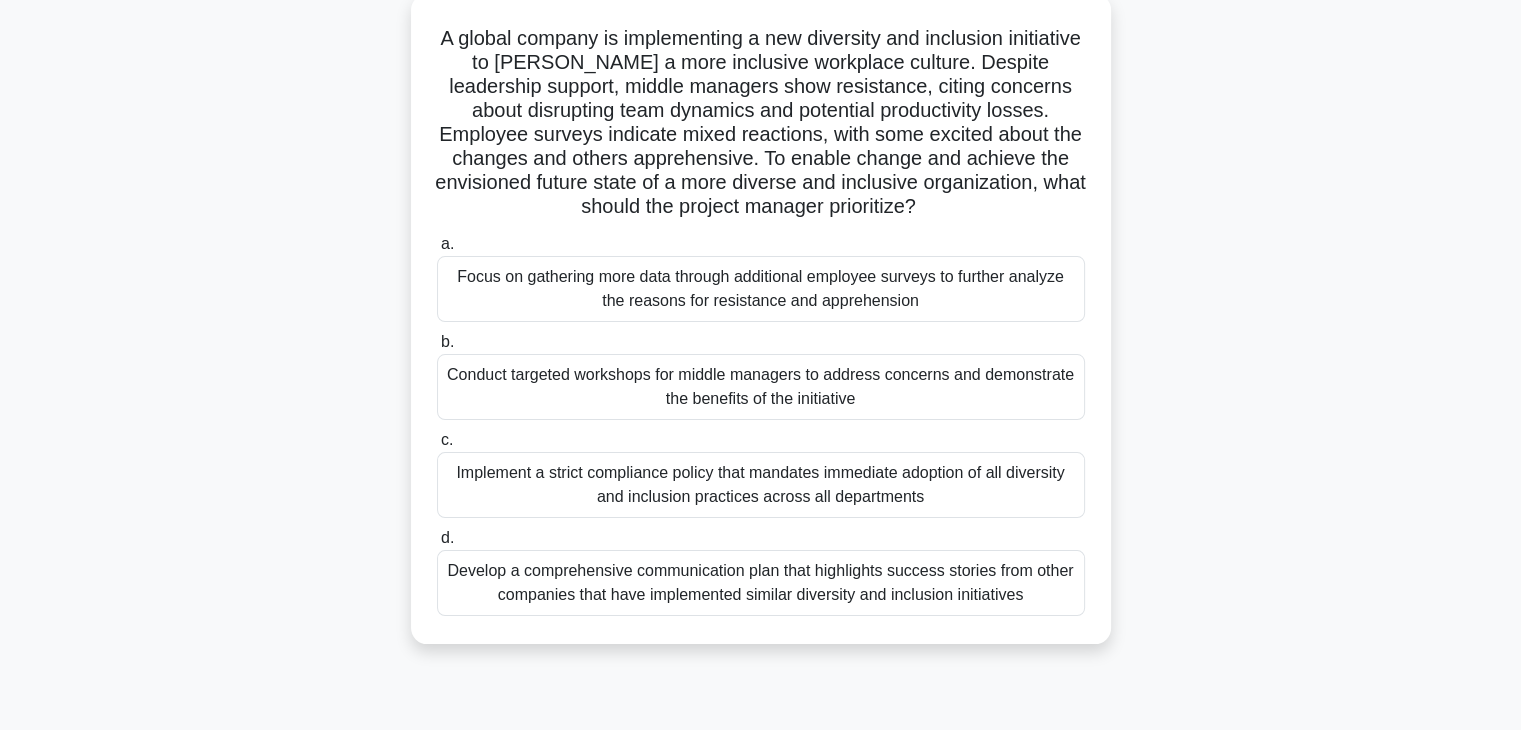 scroll, scrollTop: 0, scrollLeft: 0, axis: both 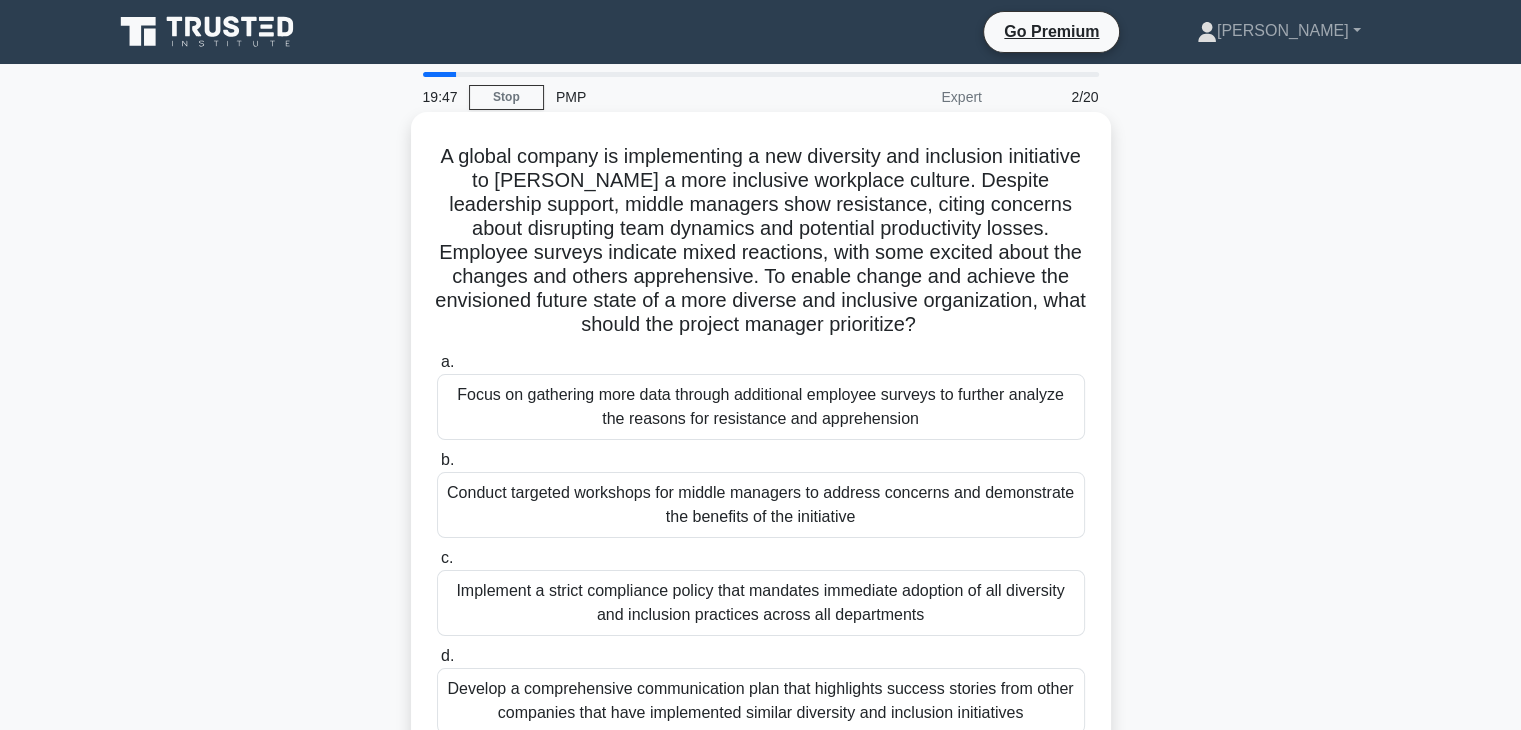 click on "Implement a strict compliance policy that mandates immediate adoption of all diversity and inclusion practices across all departments" at bounding box center (761, 603) 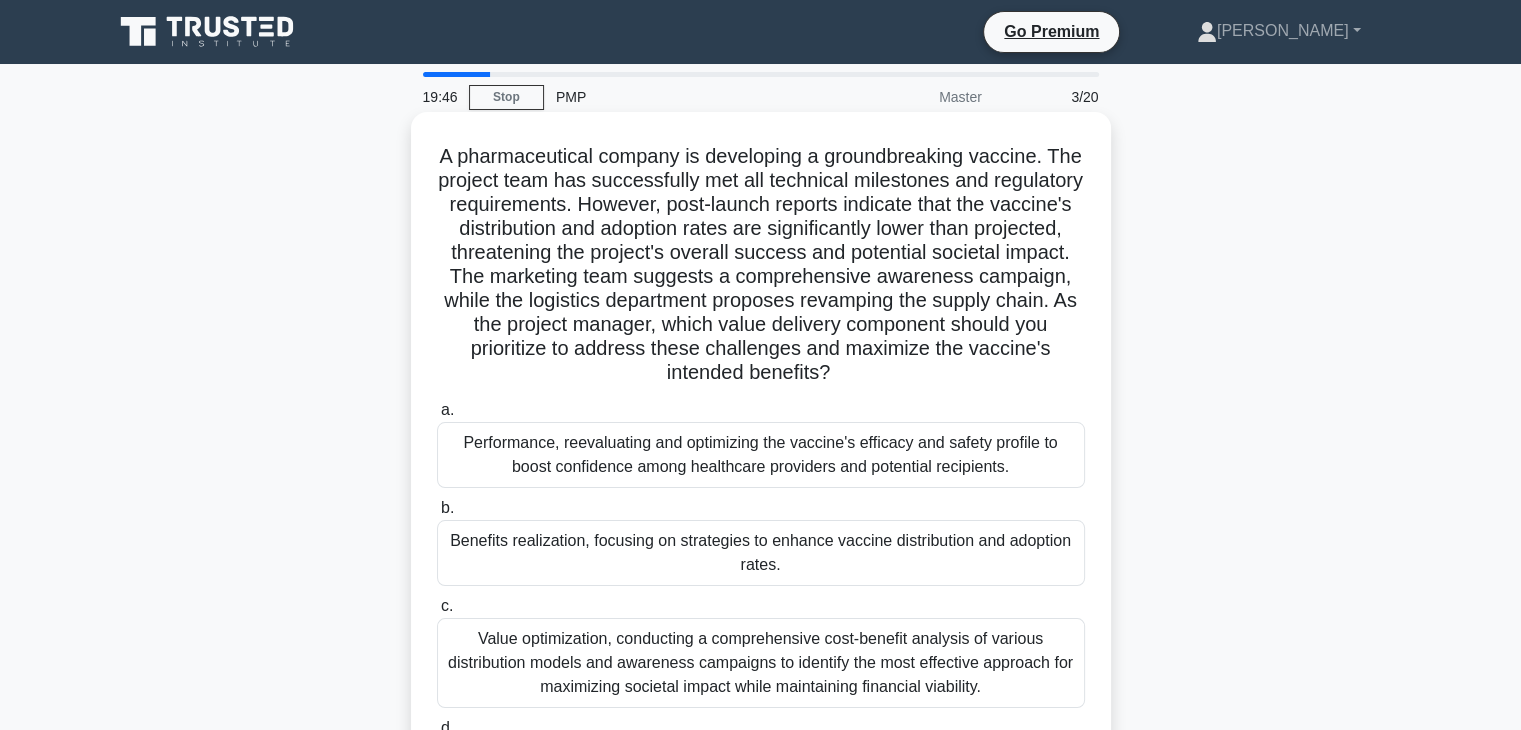click on "Value optimization, conducting a comprehensive cost-benefit analysis of various distribution models and awareness campaigns to identify the most effective approach for maximizing societal impact while maintaining financial viability." at bounding box center (761, 663) 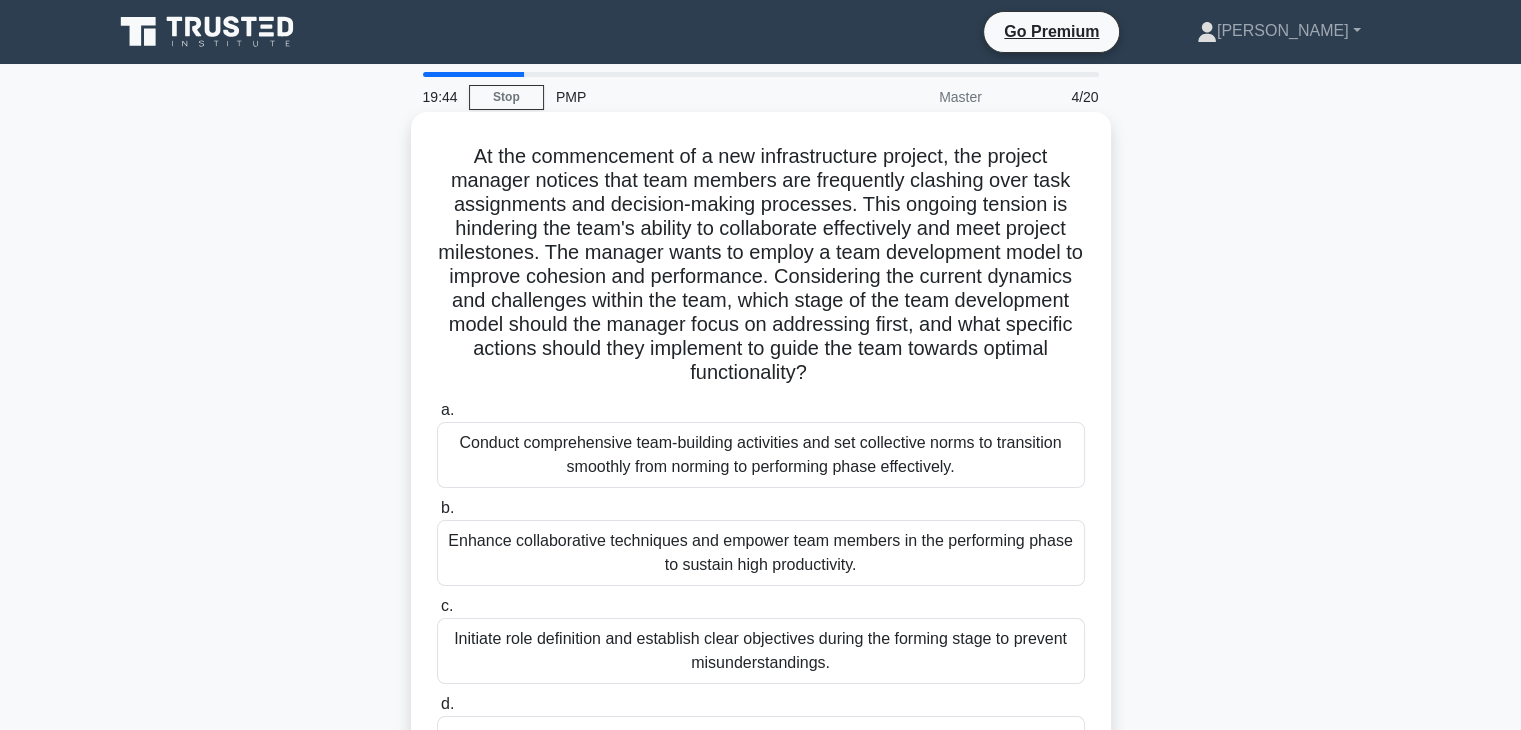 click on "Conduct comprehensive team-building activities and set collective norms to transition smoothly from norming to performing phase effectively." at bounding box center (761, 455) 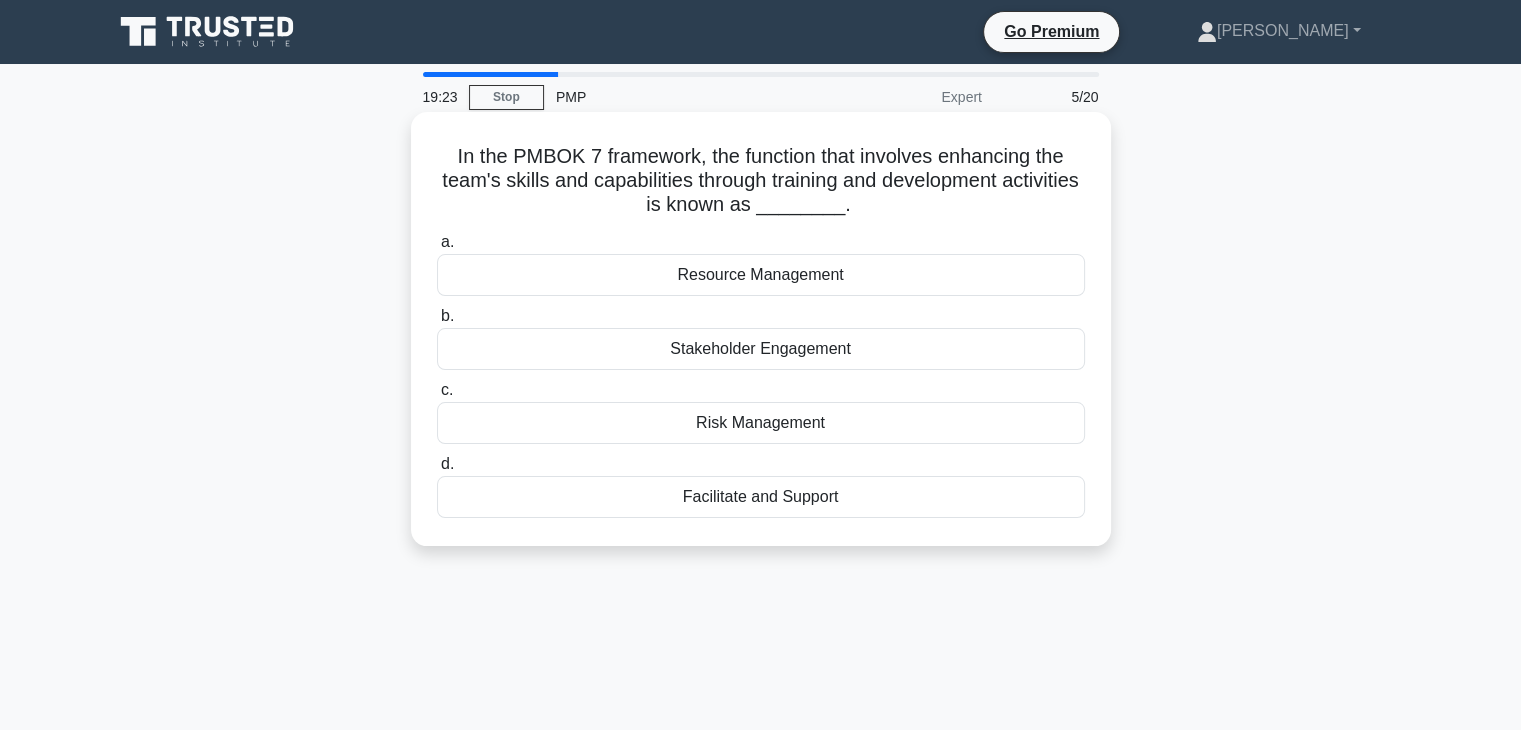 click on "Resource Management" at bounding box center (761, 275) 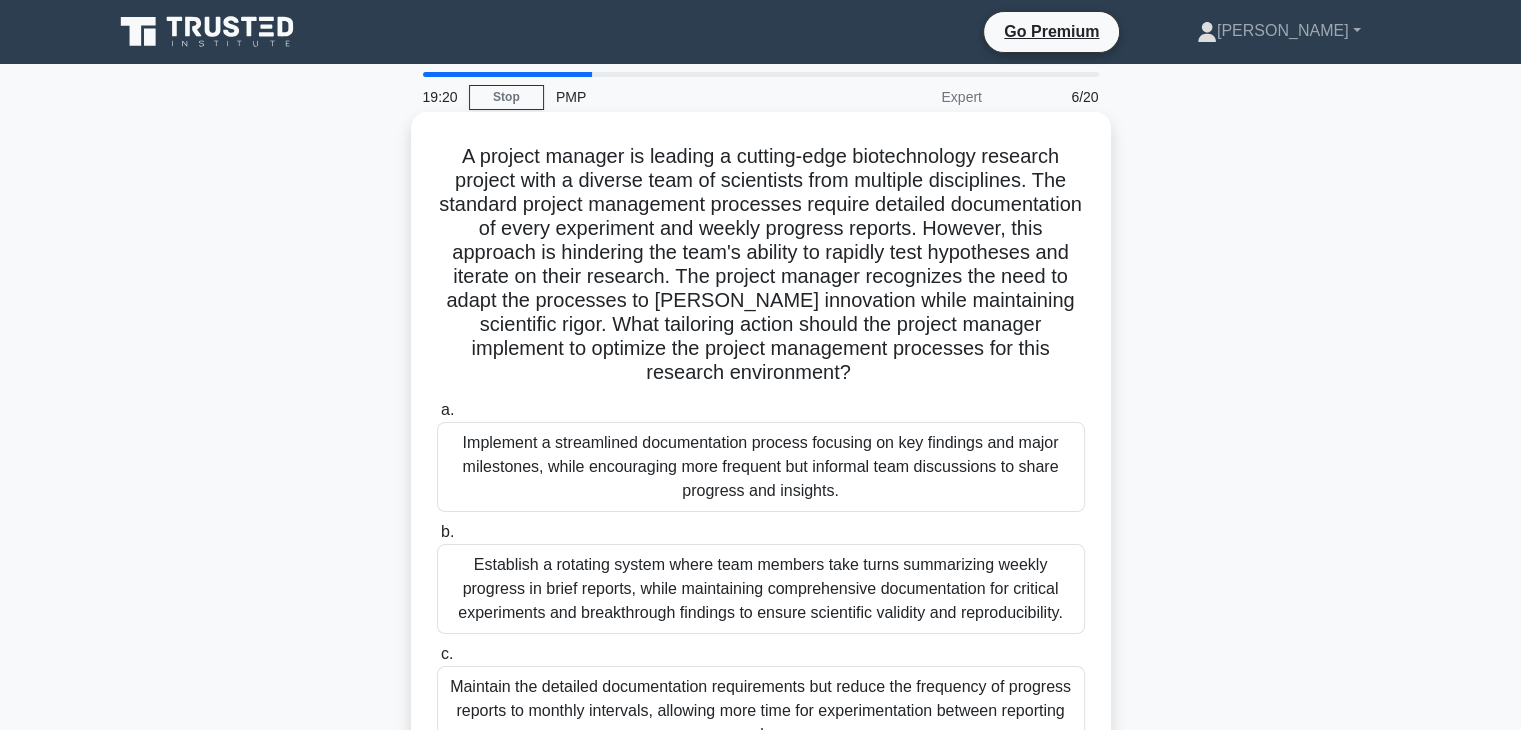 click on "Establish a rotating system where team members take turns summarizing weekly progress in brief reports, while maintaining comprehensive documentation for critical experiments and breakthrough findings to ensure scientific validity and reproducibility." at bounding box center [761, 589] 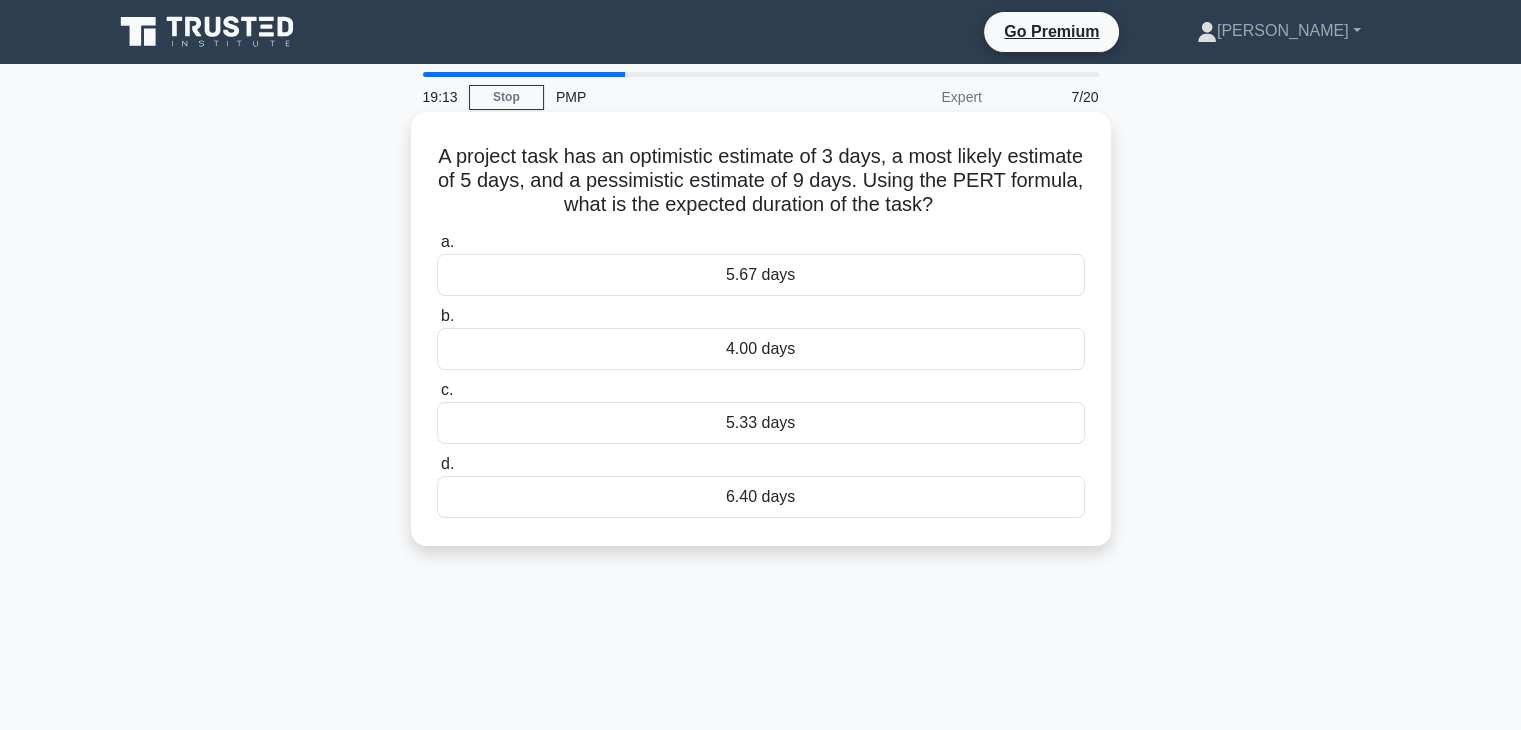 click on "4.00 days" at bounding box center [761, 349] 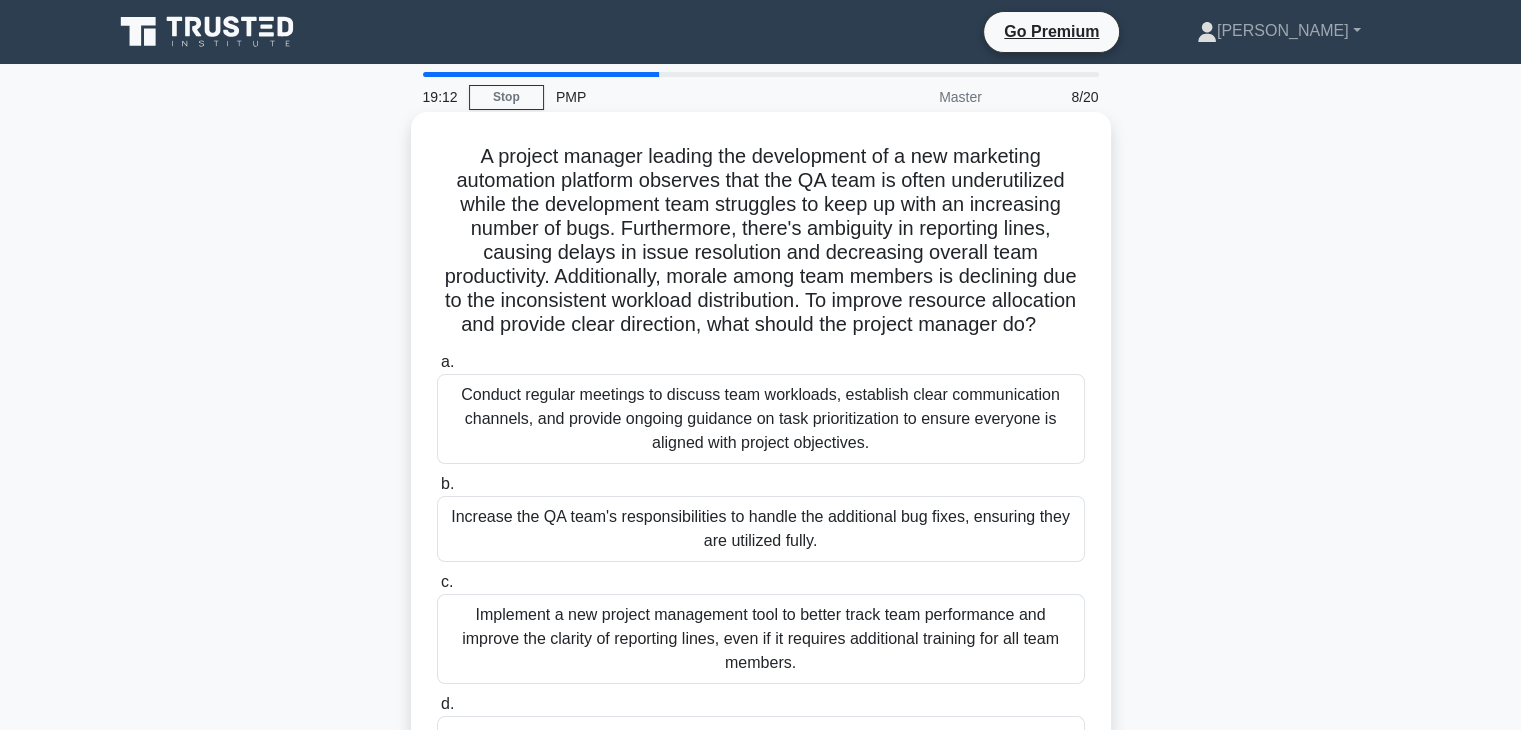 click on "Conduct regular meetings to discuss team workloads, establish clear communication channels, and provide ongoing guidance on task prioritization to ensure everyone is aligned with project objectives." at bounding box center [761, 419] 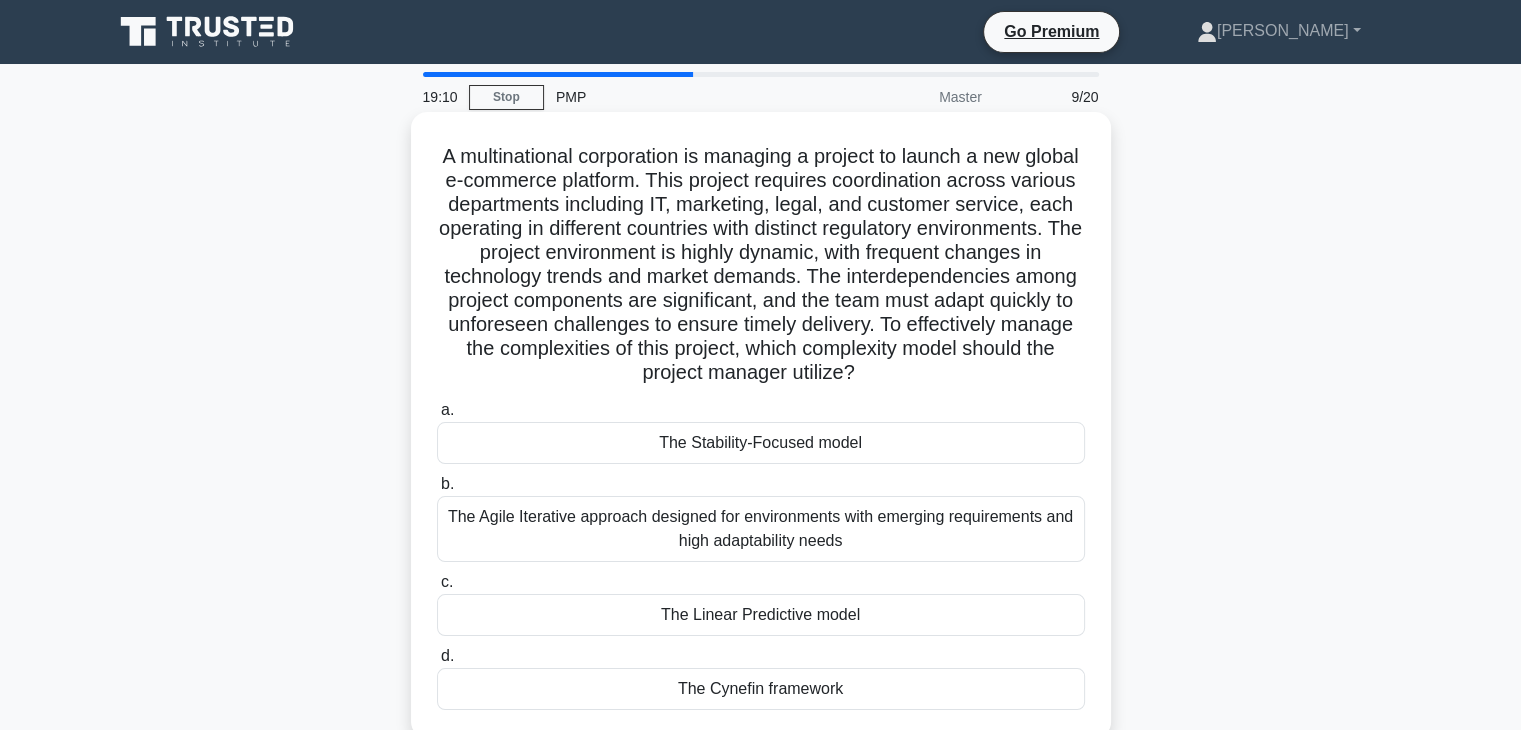 click on "The Agile Iterative approach designed for environments with emerging requirements and high adaptability needs" at bounding box center (761, 529) 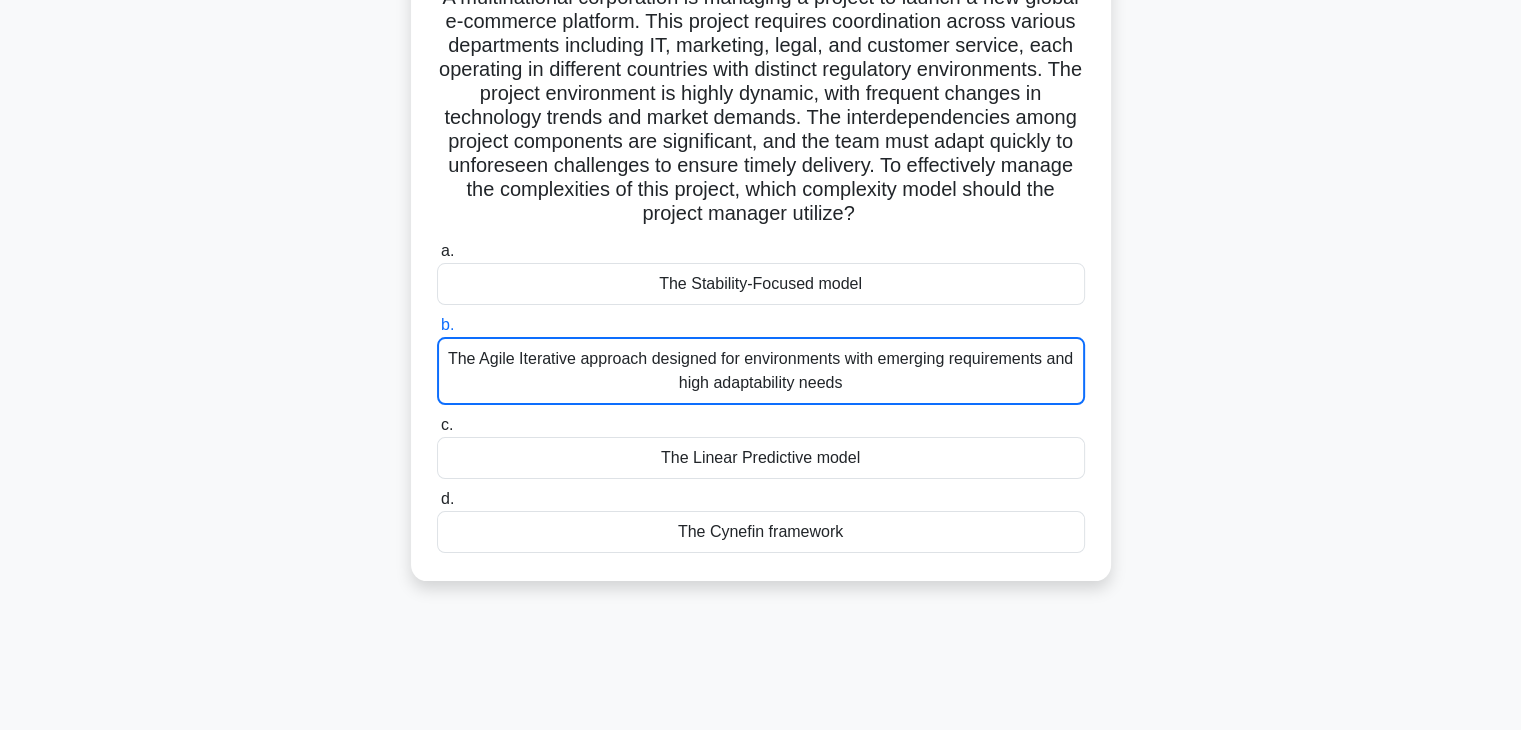 scroll, scrollTop: 176, scrollLeft: 0, axis: vertical 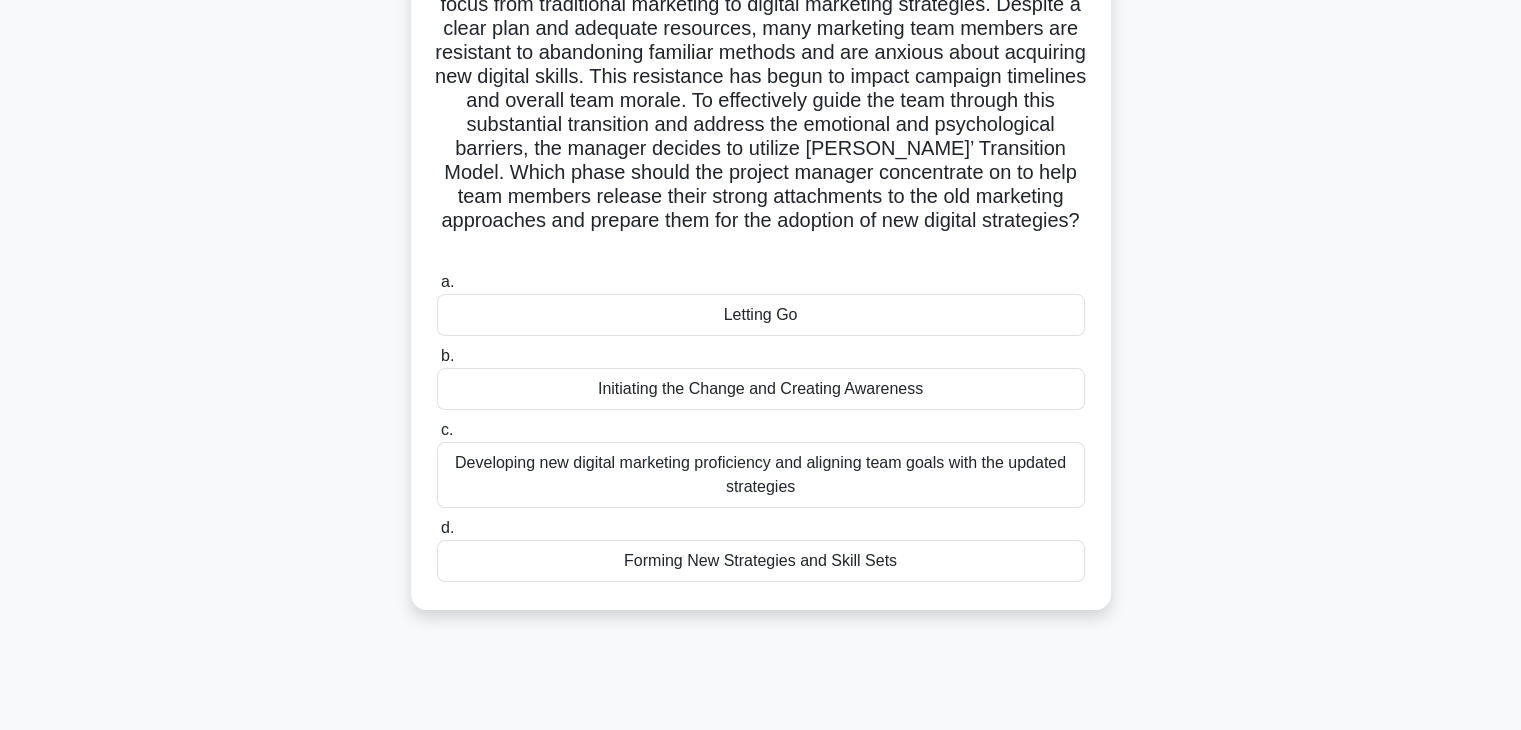 click on "Developing new digital marketing proficiency and aligning team goals with the updated strategies" at bounding box center [761, 475] 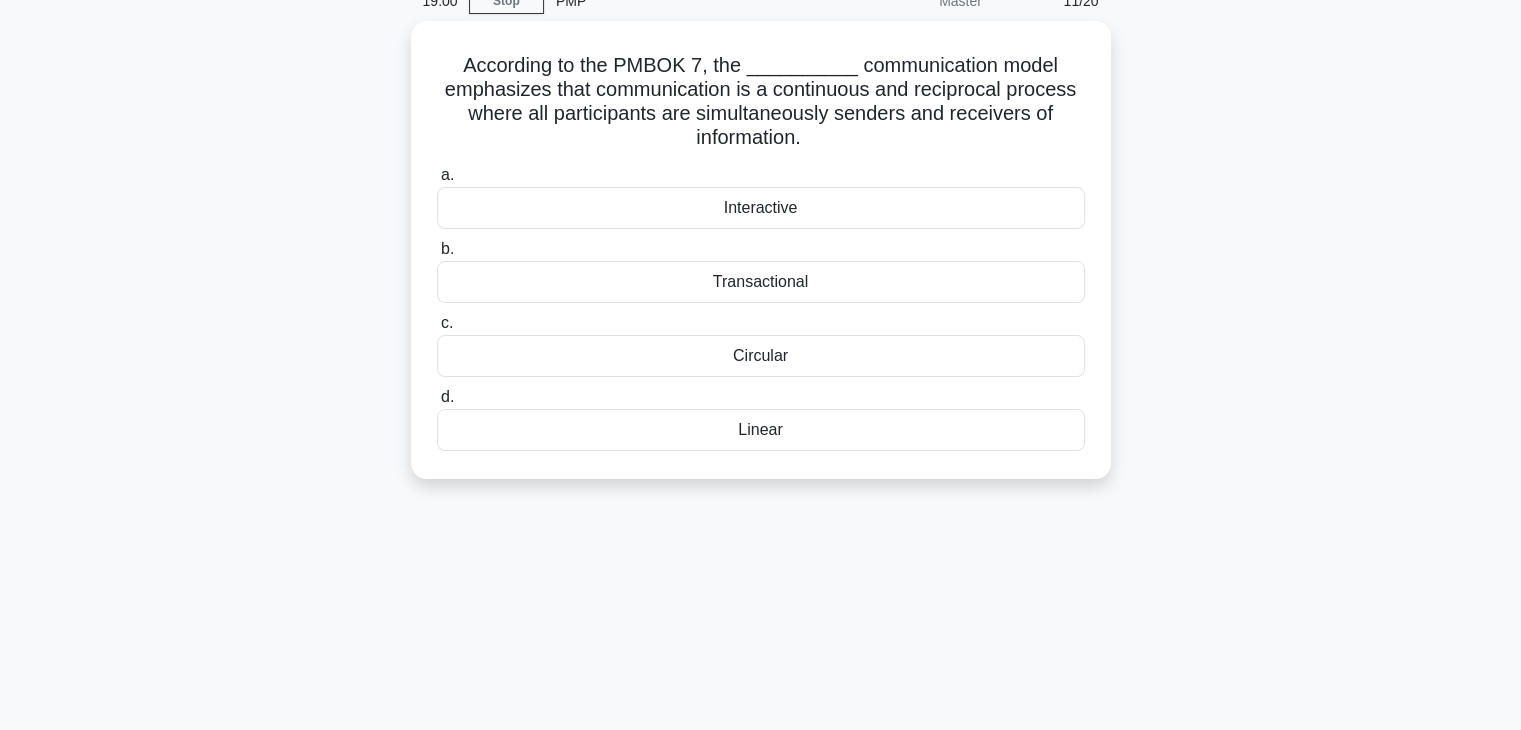 scroll, scrollTop: 0, scrollLeft: 0, axis: both 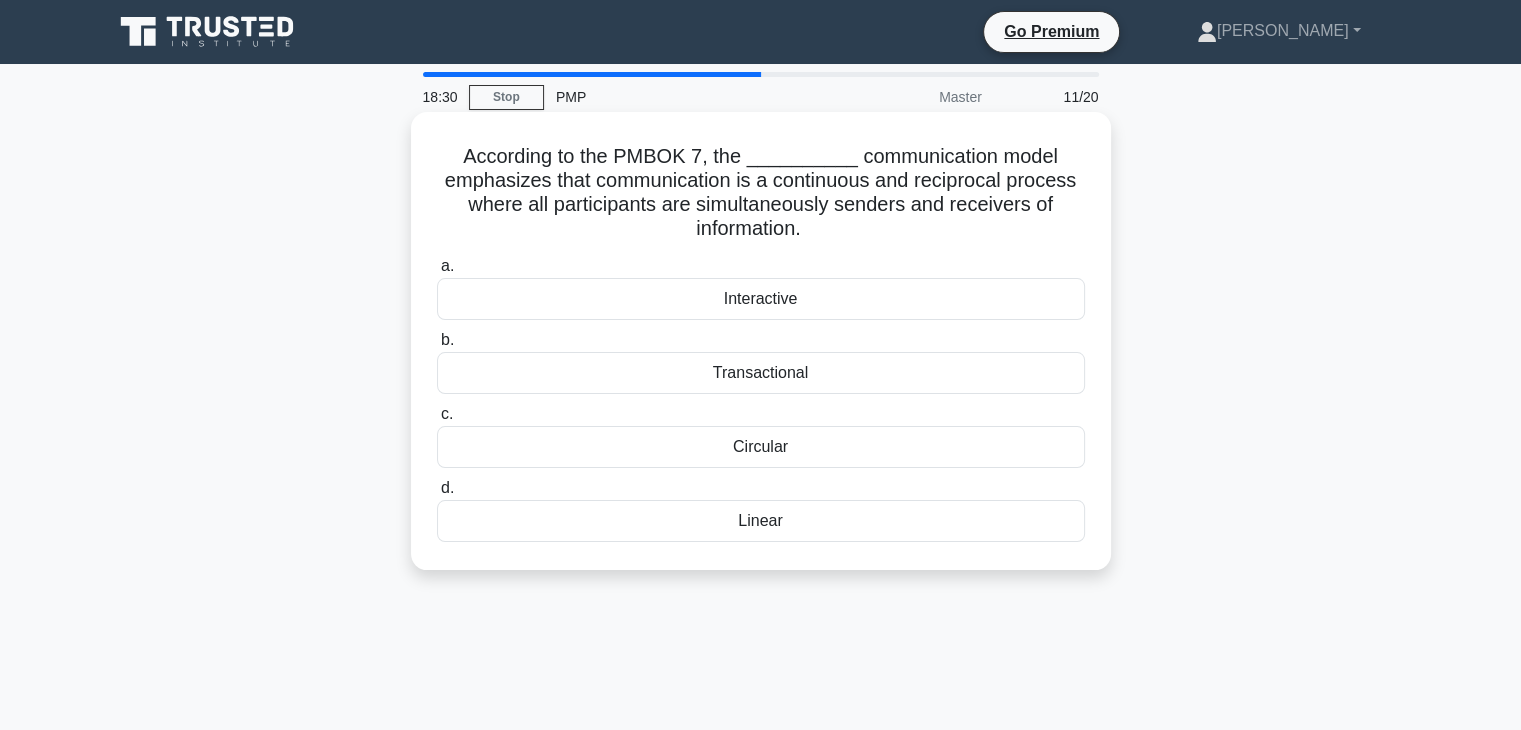 click on "Interactive" at bounding box center (761, 299) 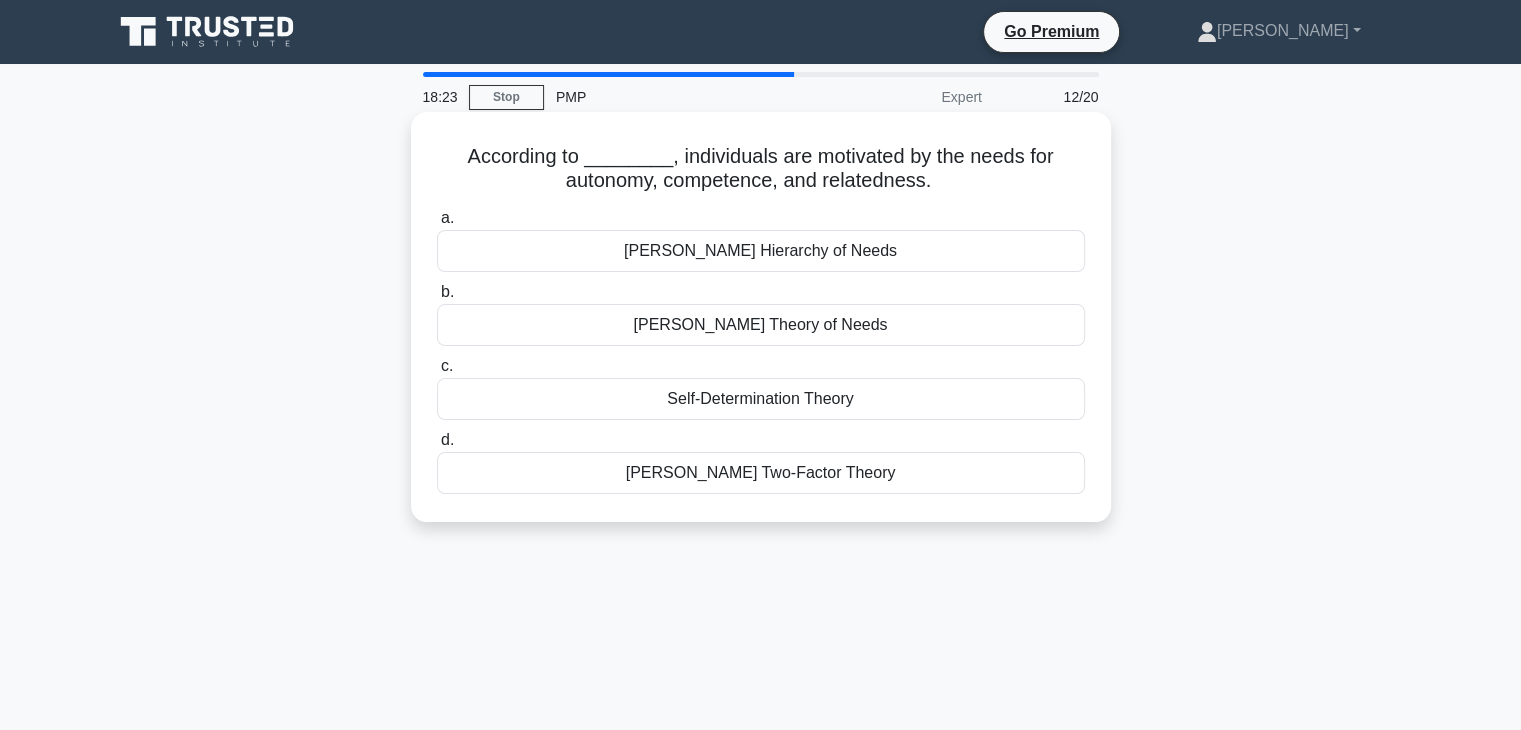 click on "[PERSON_NAME] Hierarchy of Needs" at bounding box center [761, 251] 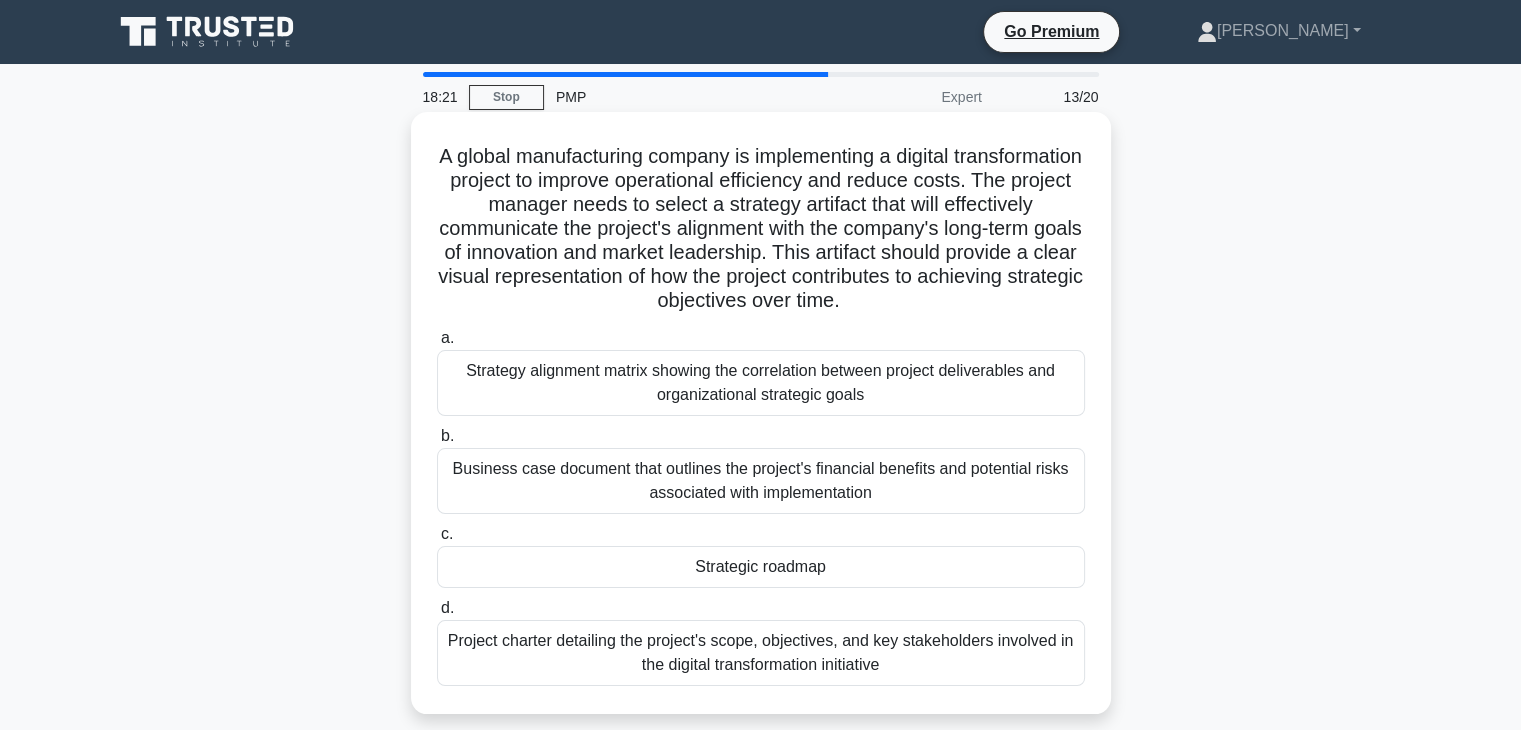 click on "Business case document that outlines the project's financial benefits and potential risks associated with implementation" at bounding box center [761, 481] 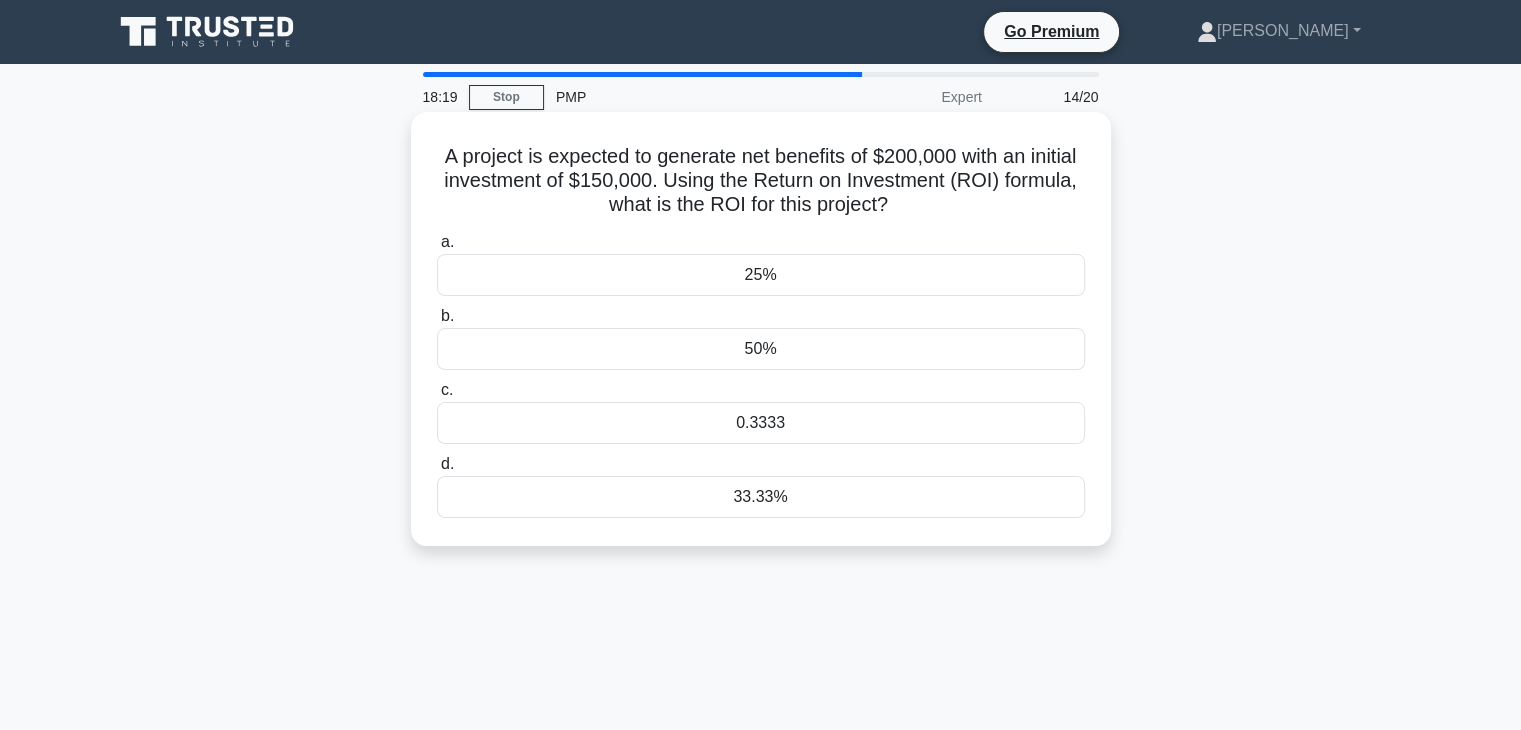 click on "25%" at bounding box center (761, 275) 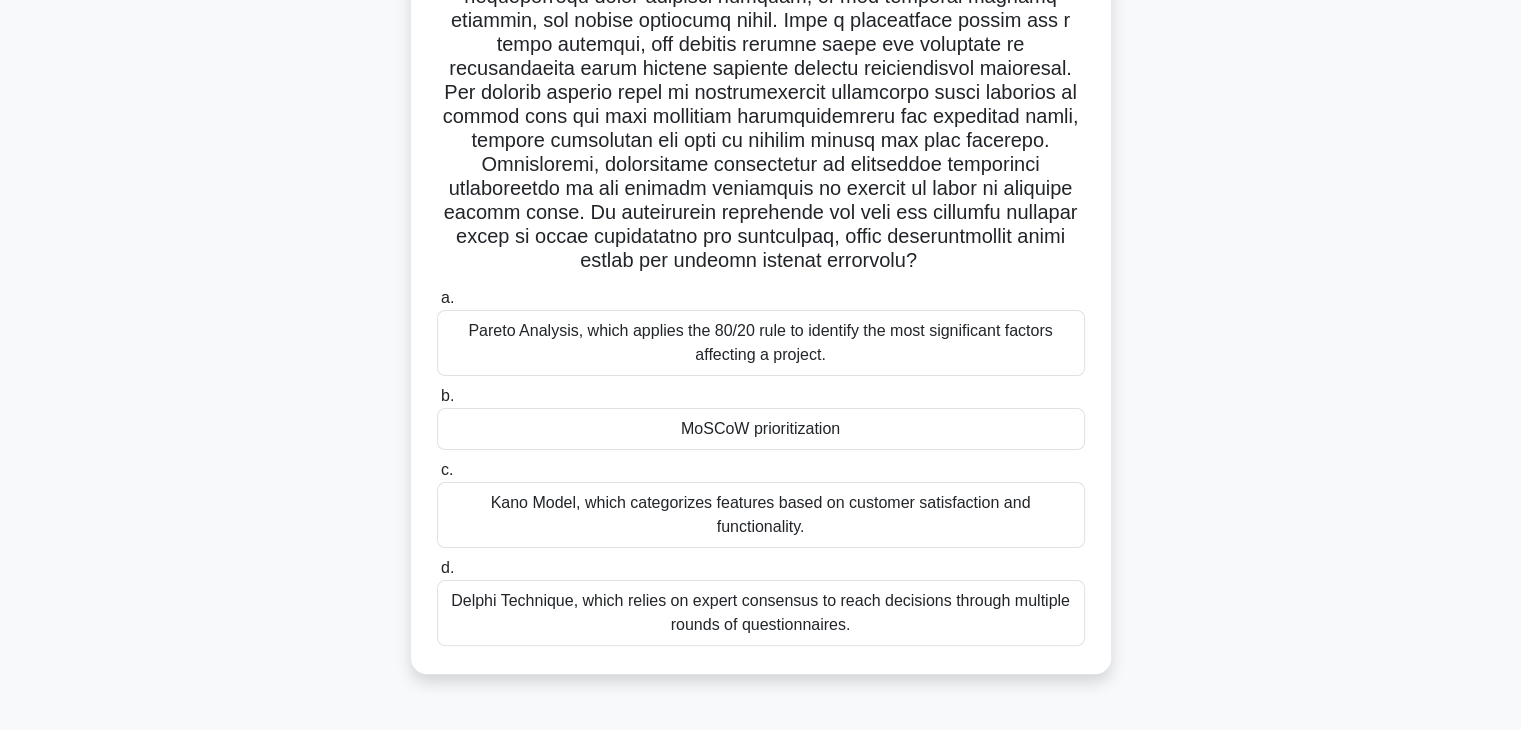 scroll, scrollTop: 351, scrollLeft: 0, axis: vertical 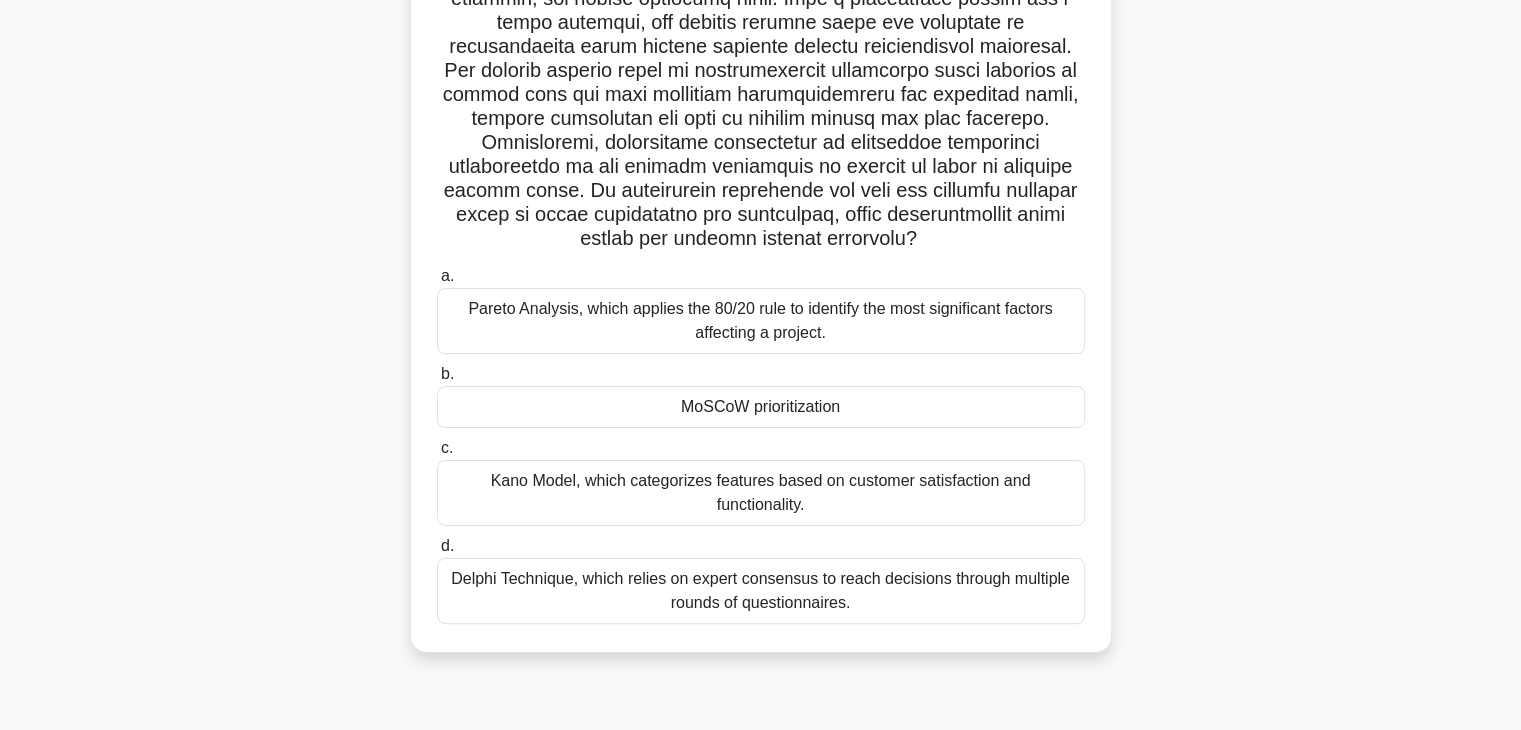 click on "Pareto Analysis, which applies the 80/20 rule to identify the most significant factors affecting a project." at bounding box center (761, 321) 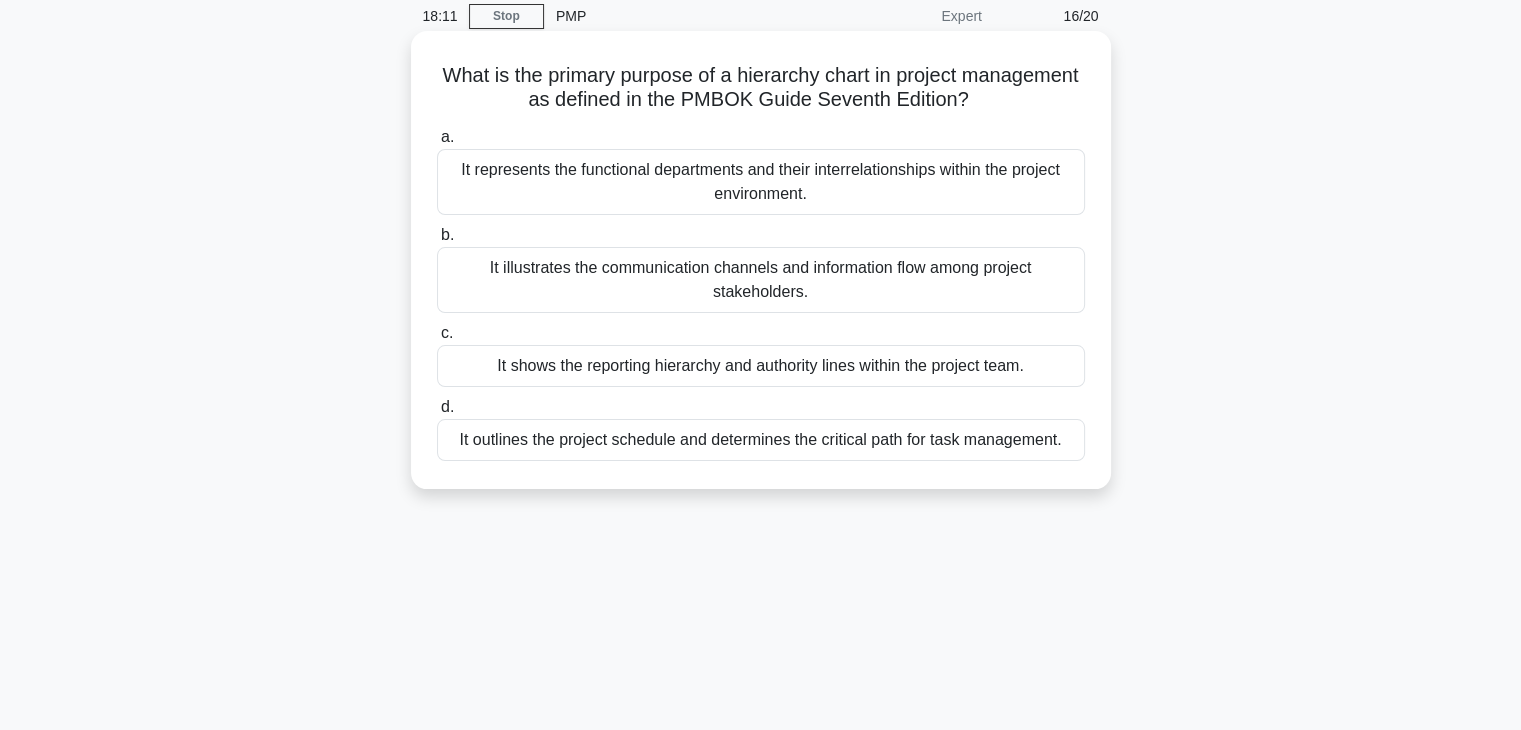scroll, scrollTop: 0, scrollLeft: 0, axis: both 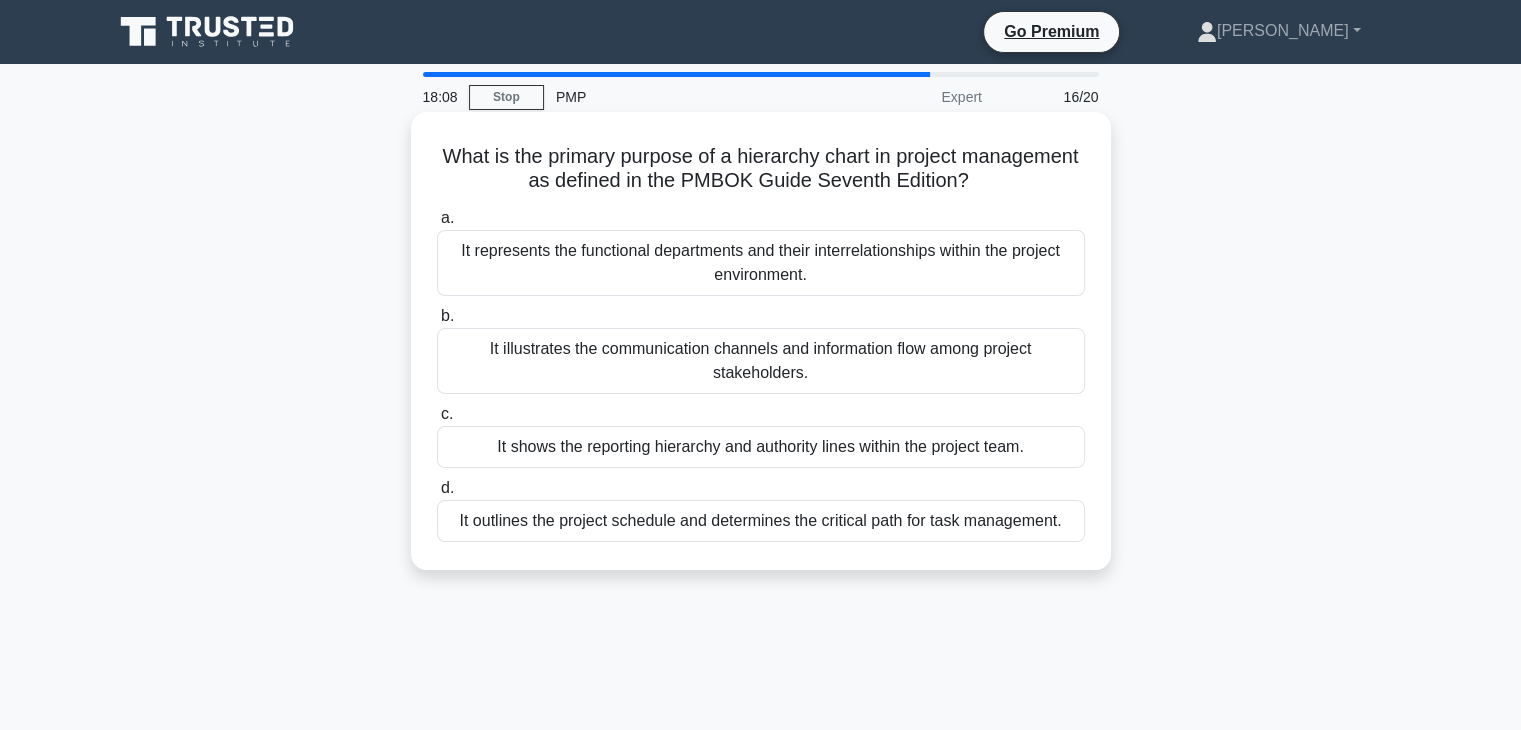 click on "It illustrates the communication channels and information flow among project stakeholders." at bounding box center (761, 361) 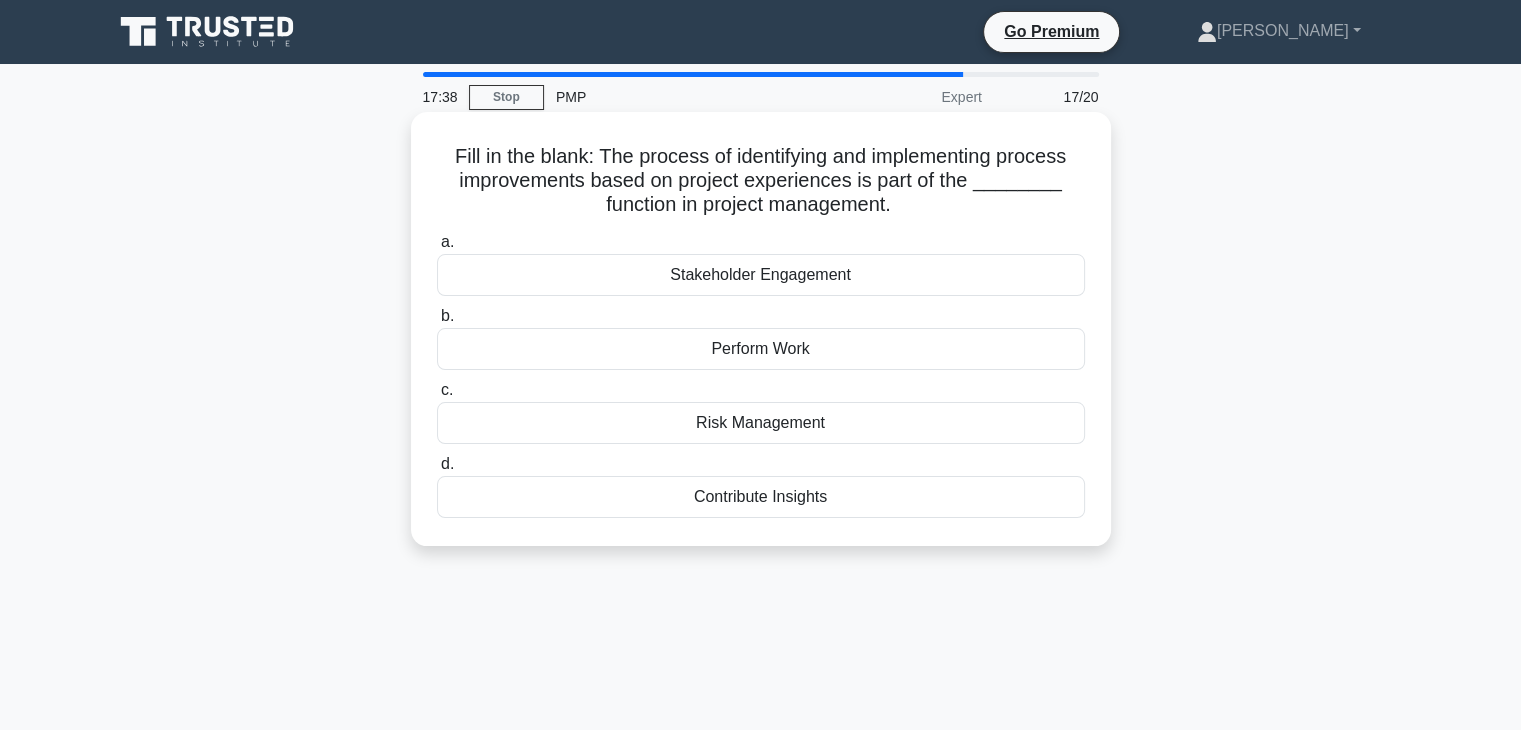 click on "Stakeholder Engagement" at bounding box center (761, 275) 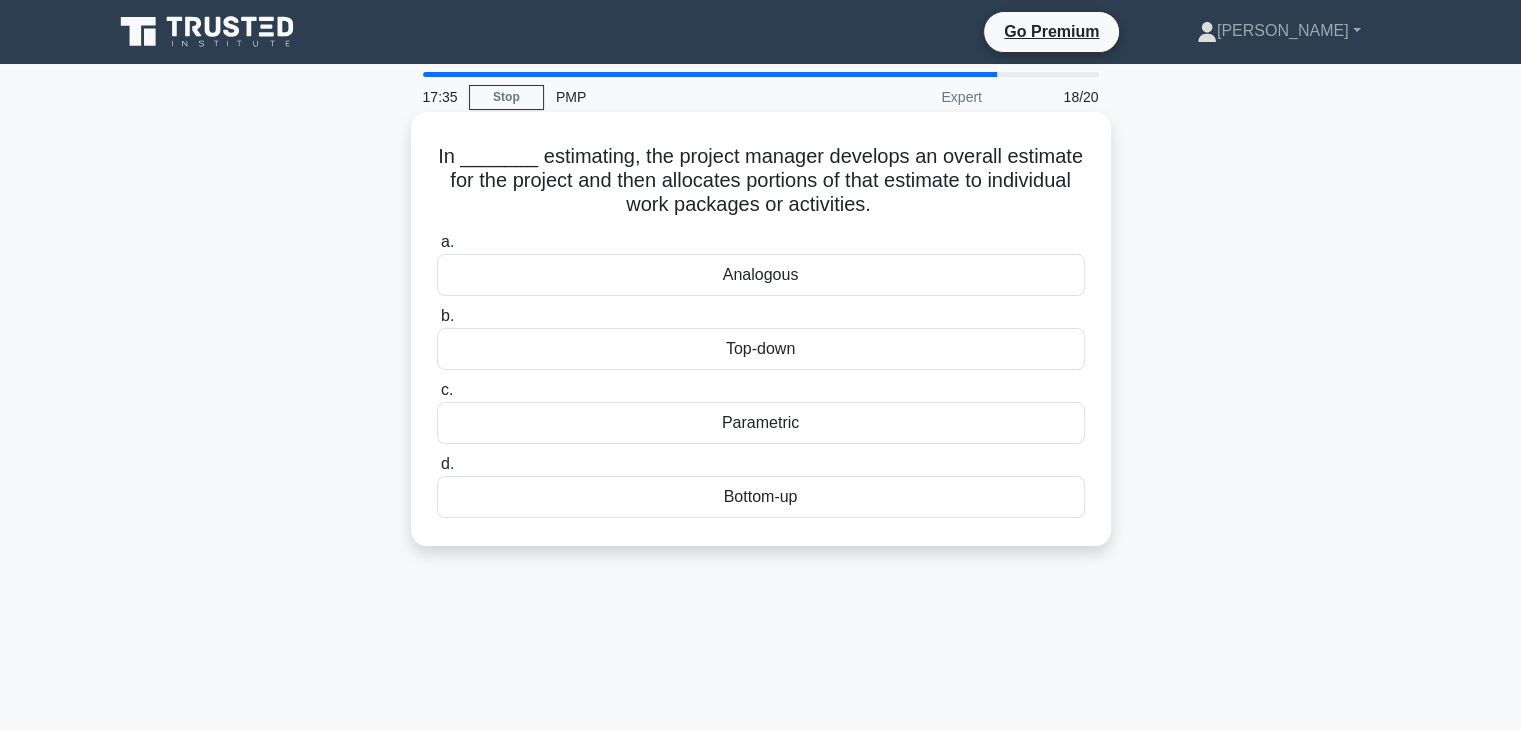 click on "Top-down" at bounding box center (761, 349) 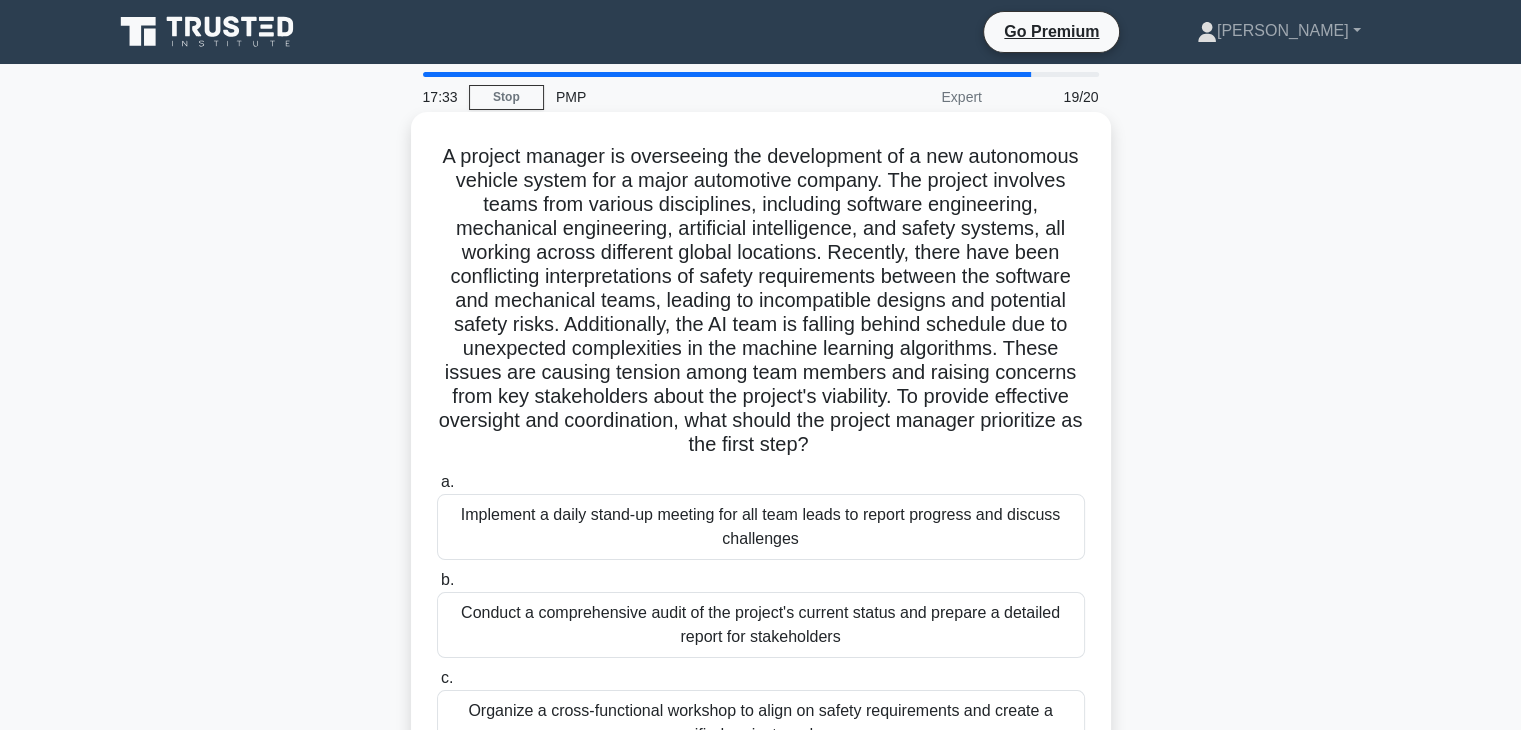 click on "Conduct a comprehensive audit of the project's current status and prepare a detailed report for stakeholders" at bounding box center [761, 625] 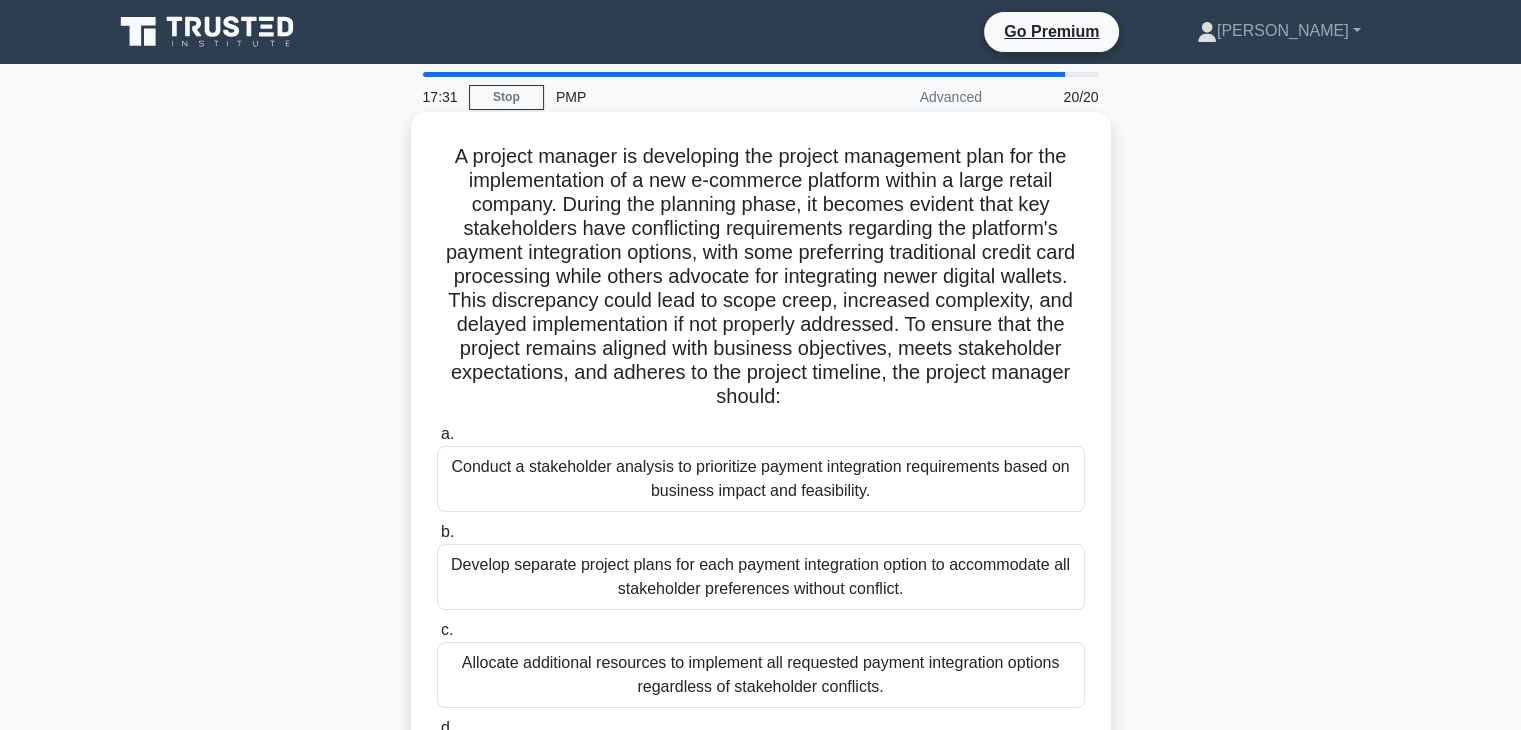 click on "Conduct a stakeholder analysis to prioritize payment integration requirements based on business impact and feasibility." at bounding box center [761, 479] 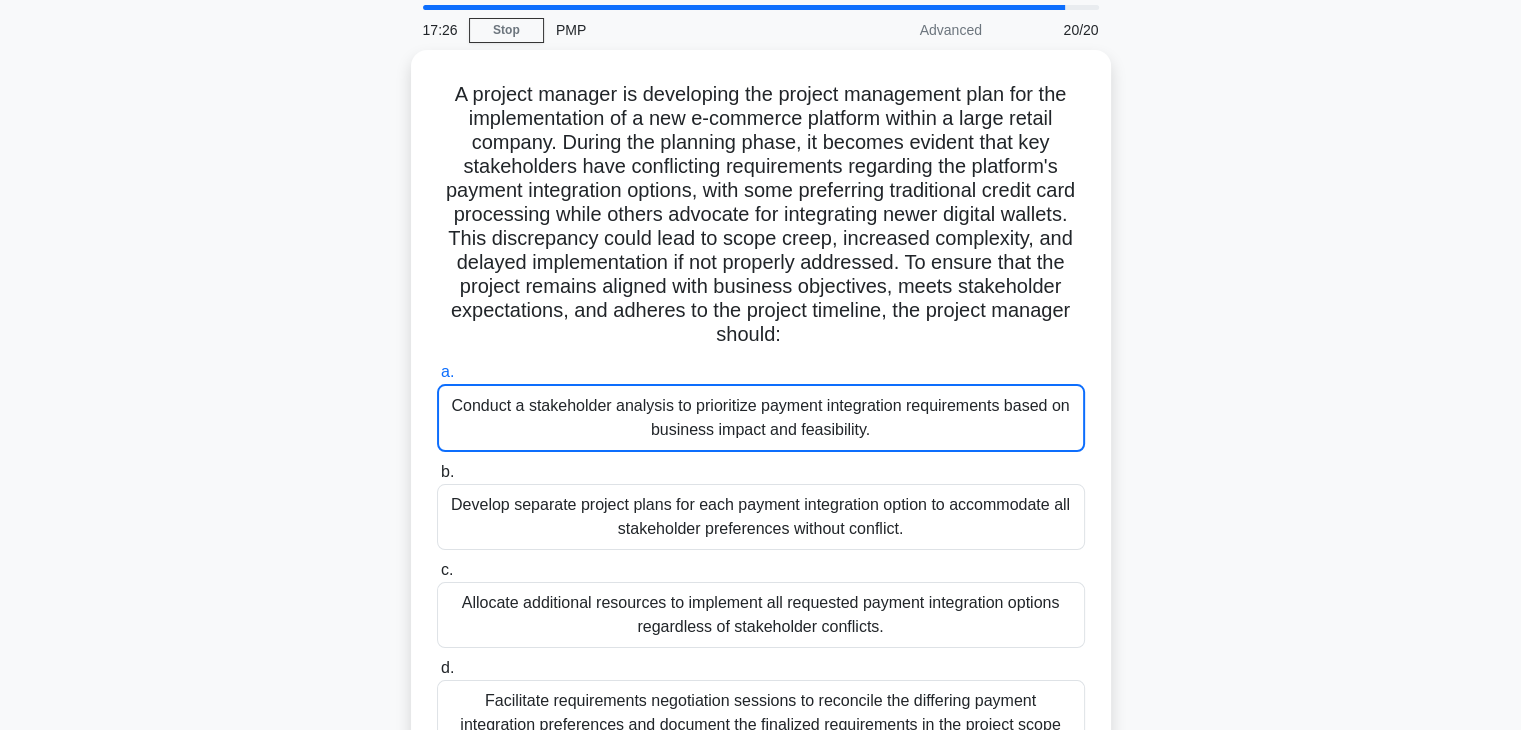 scroll, scrollTop: 65, scrollLeft: 0, axis: vertical 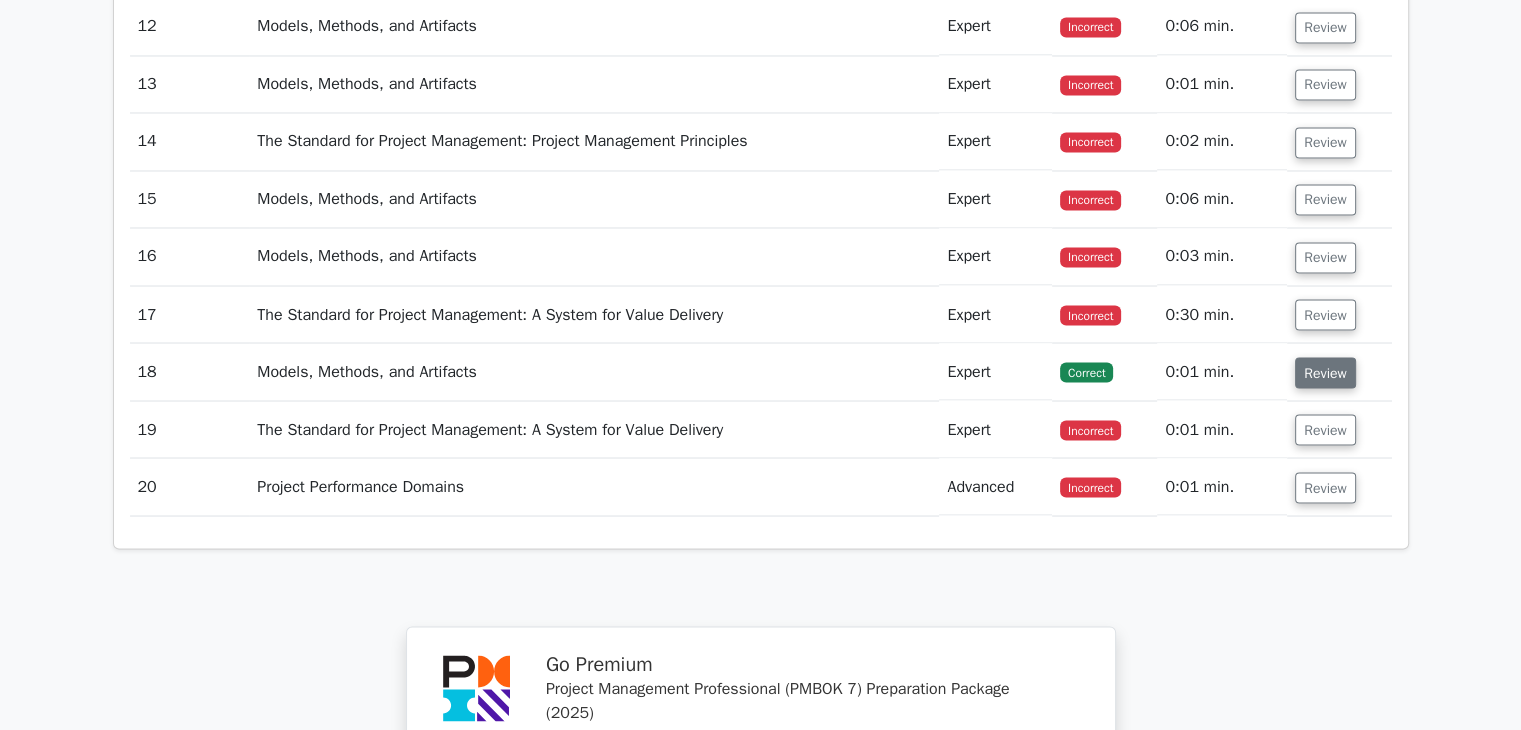 click on "Review" at bounding box center (1325, 372) 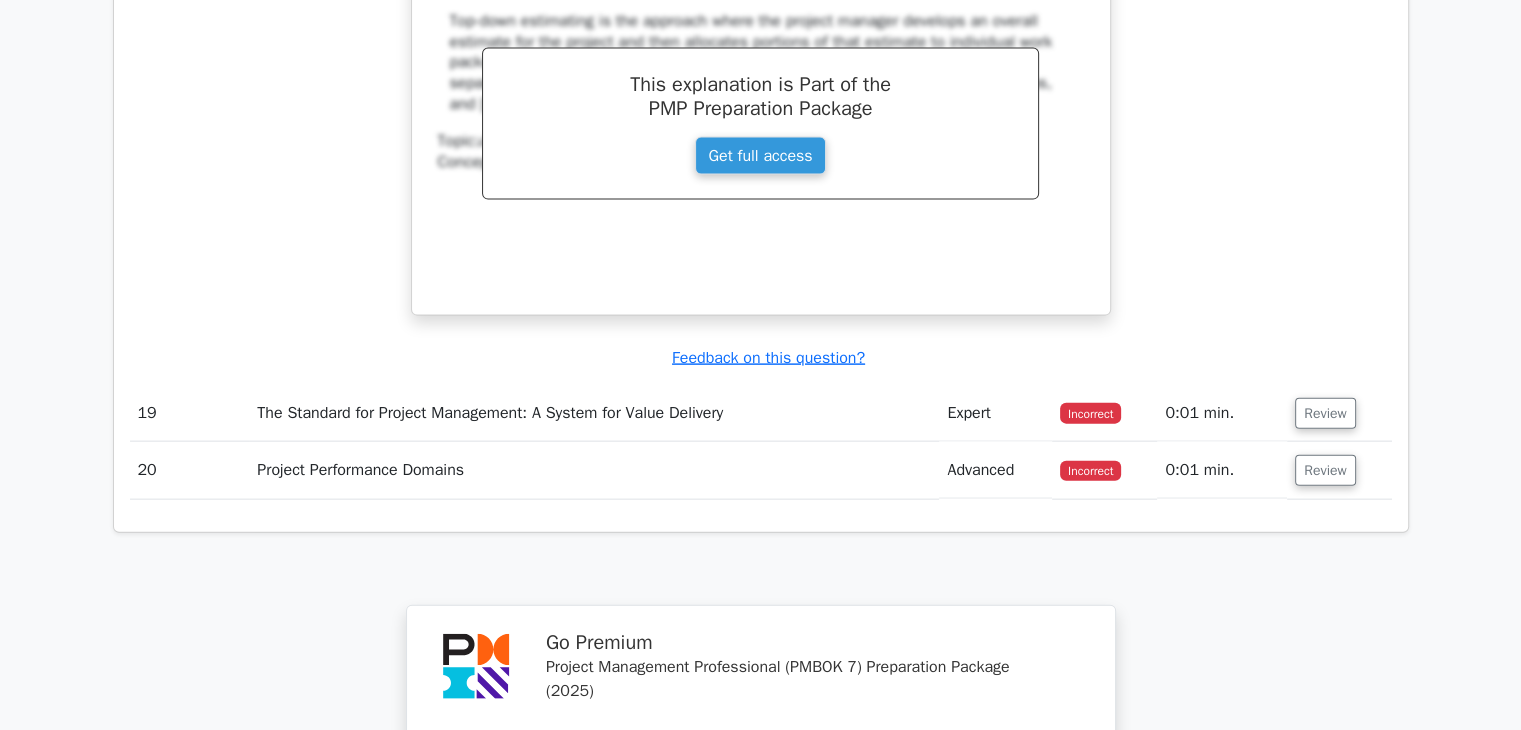 scroll, scrollTop: 4379, scrollLeft: 0, axis: vertical 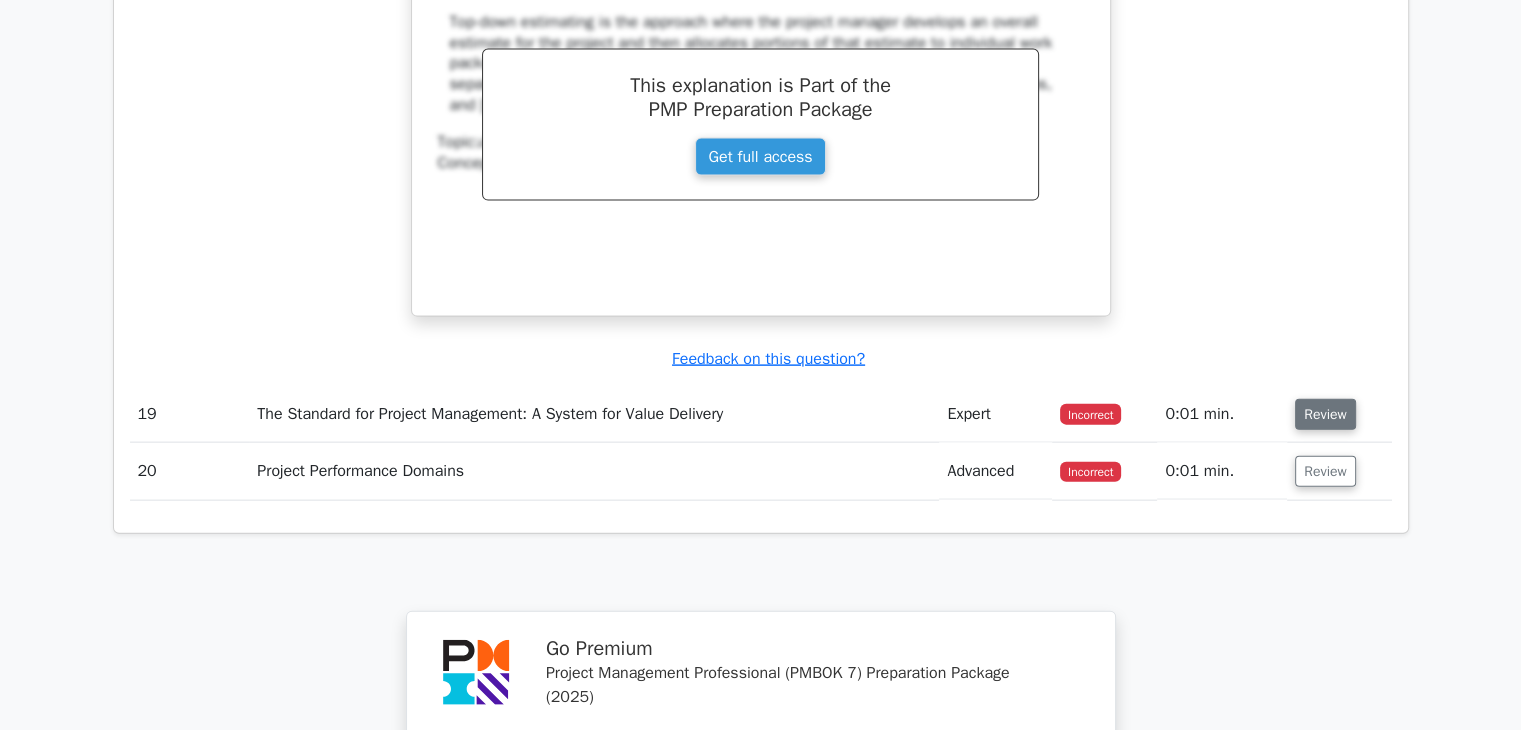 click on "Review" at bounding box center (1325, 414) 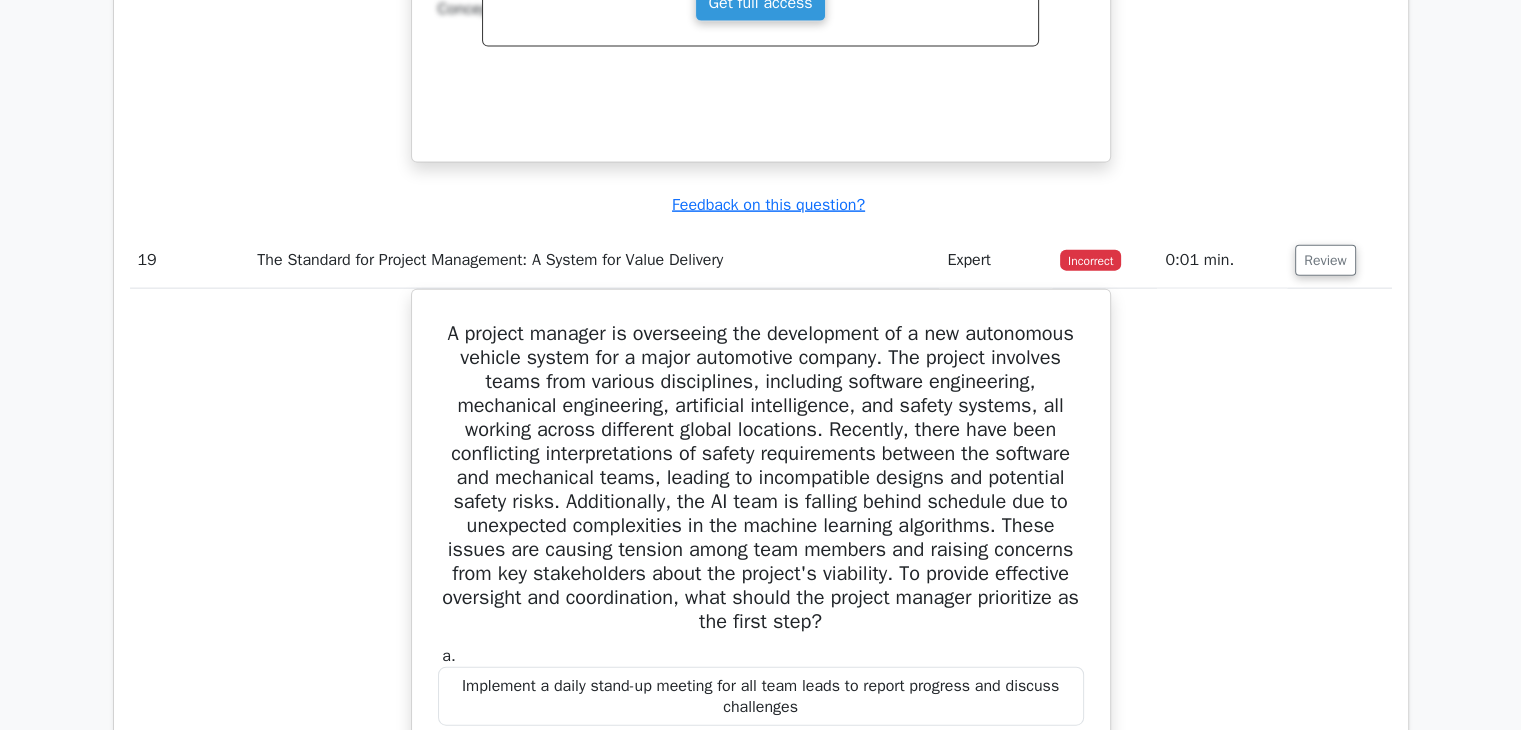 scroll, scrollTop: 4514, scrollLeft: 0, axis: vertical 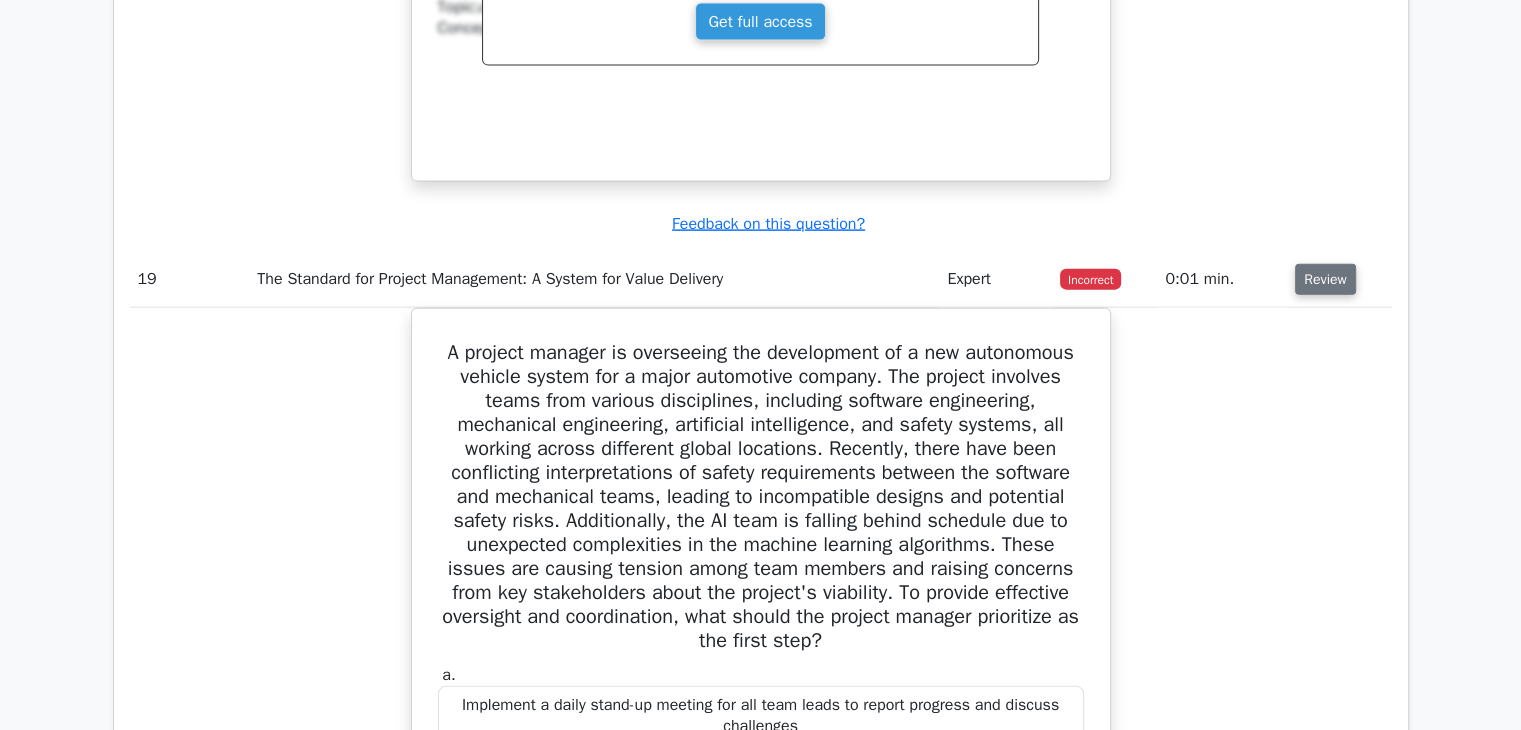 click on "Review" at bounding box center [1325, 279] 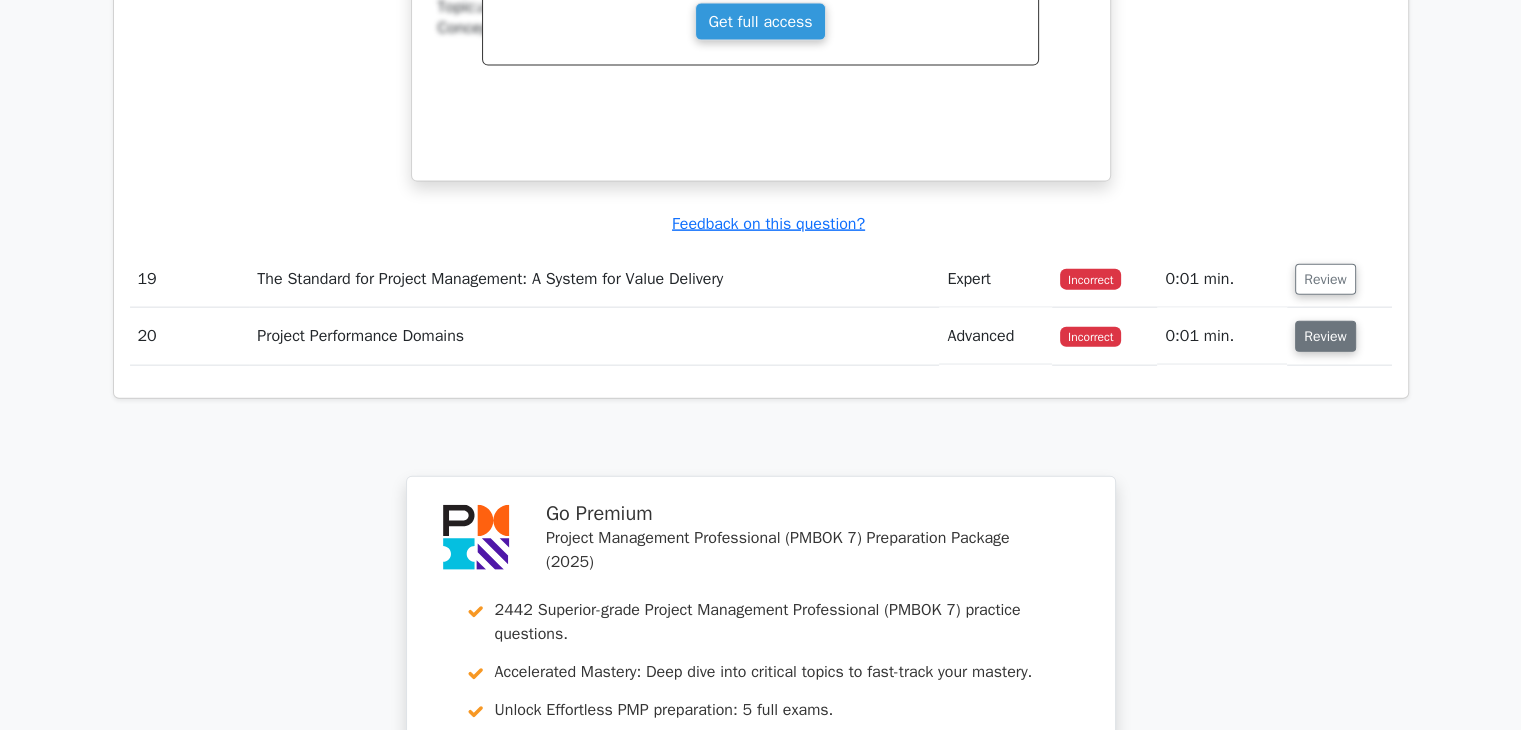 click on "Review" at bounding box center [1325, 336] 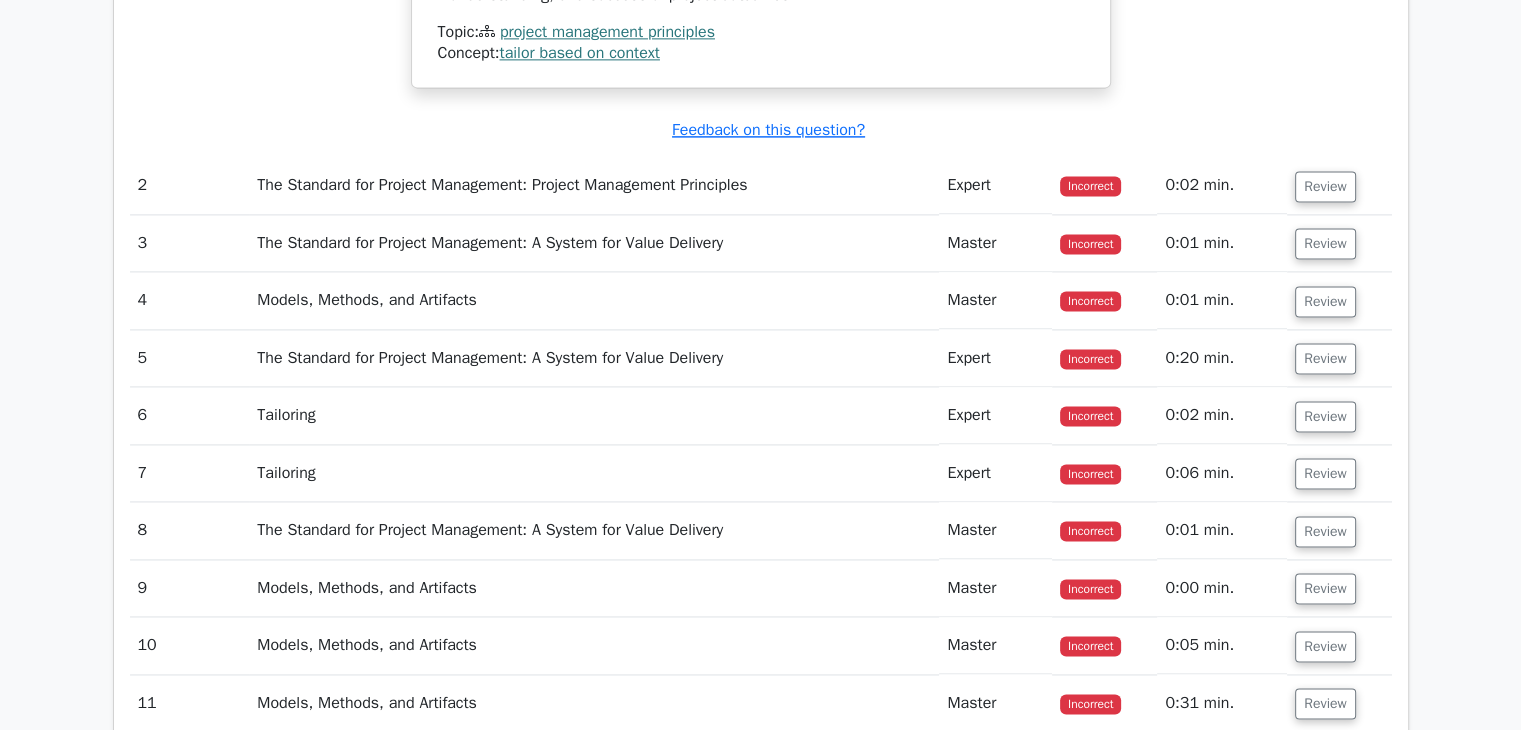 scroll, scrollTop: 2764, scrollLeft: 0, axis: vertical 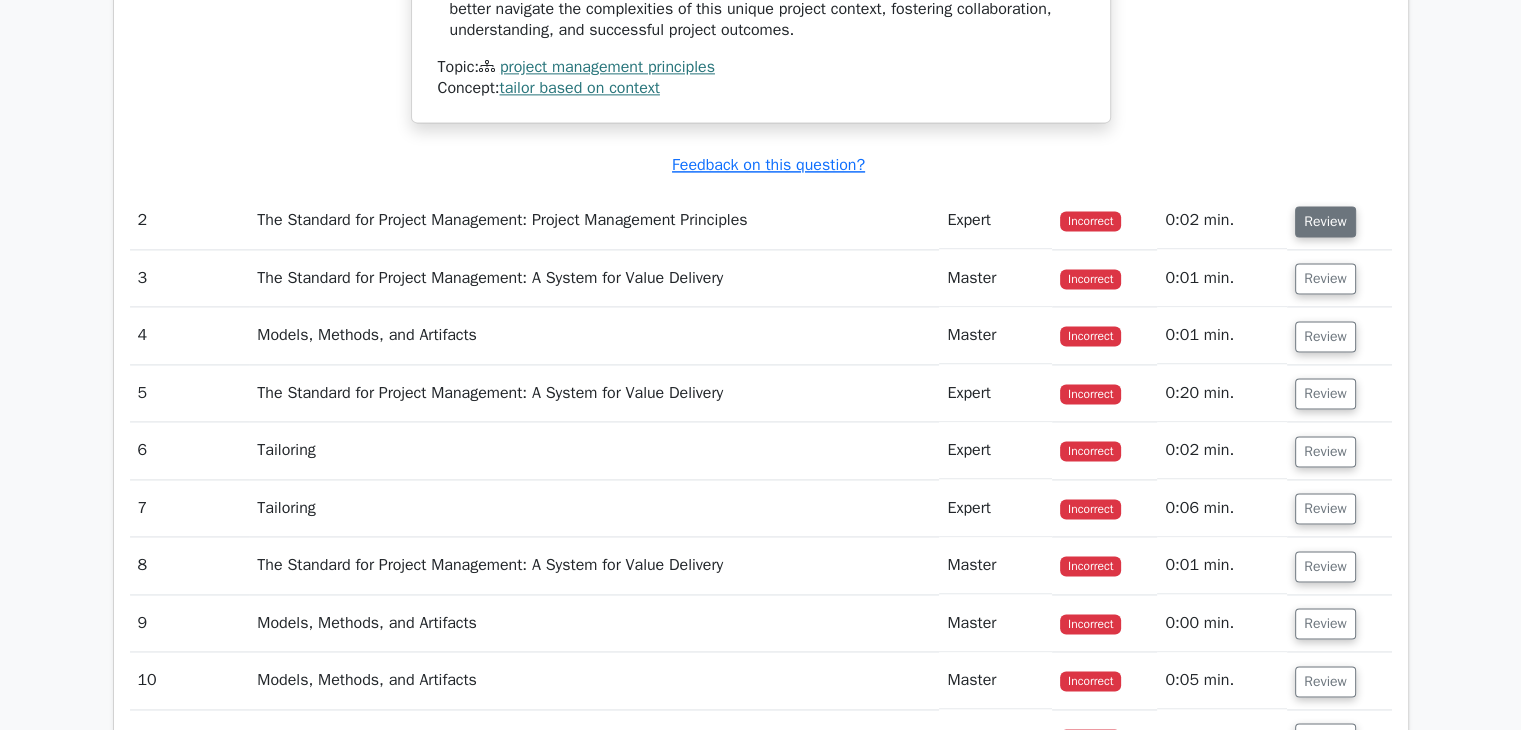 click on "Review" at bounding box center (1325, 221) 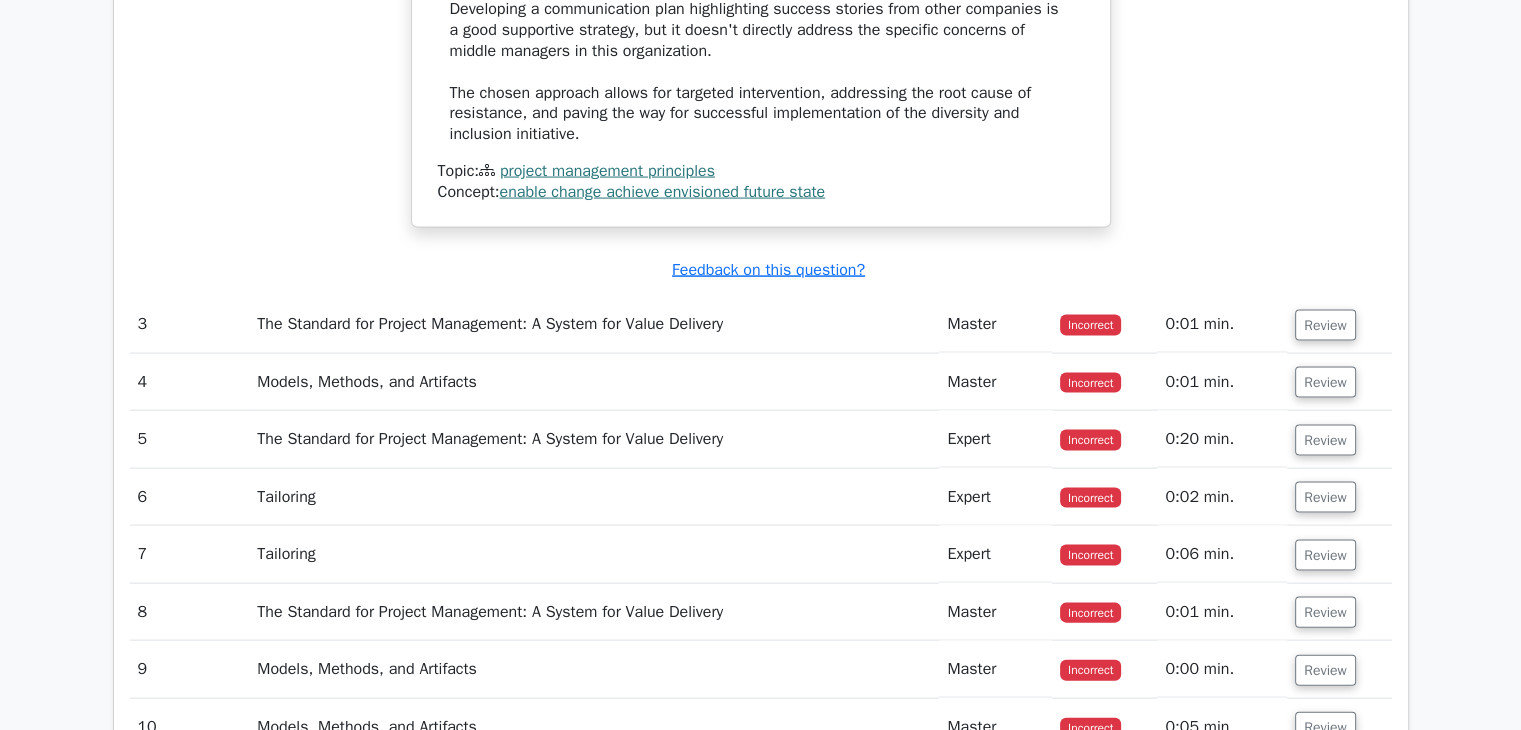 scroll, scrollTop: 4300, scrollLeft: 0, axis: vertical 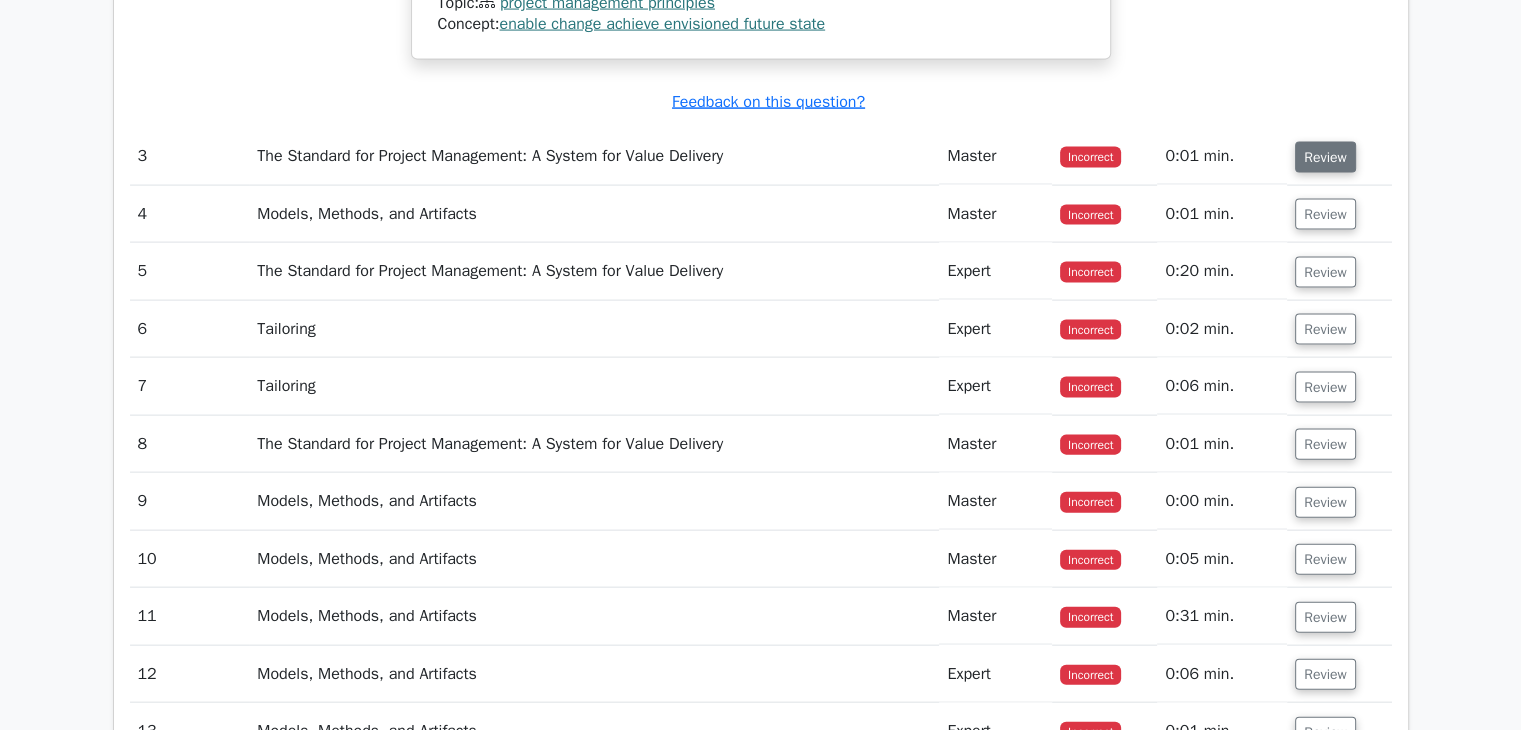 click on "Review" at bounding box center (1325, 157) 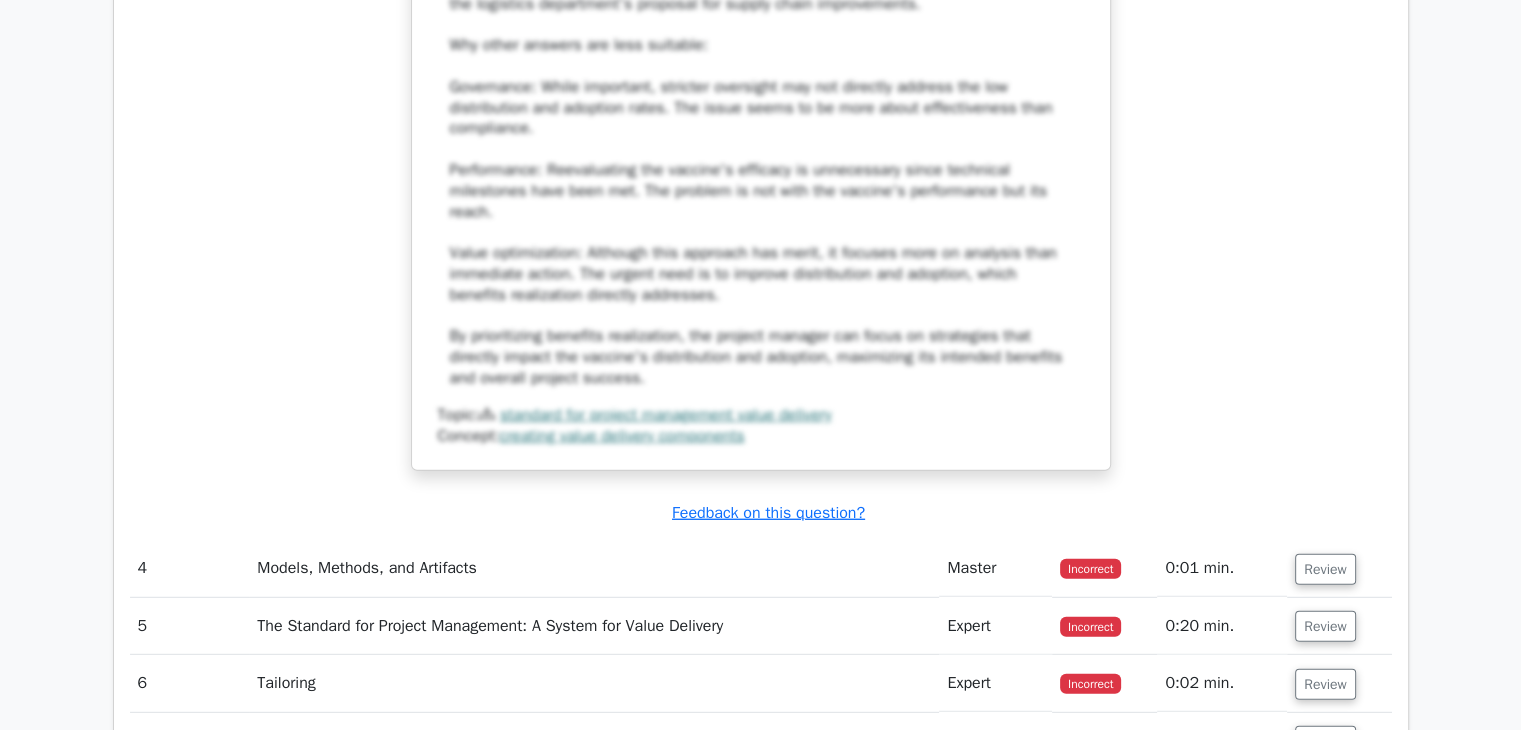 scroll, scrollTop: 5704, scrollLeft: 0, axis: vertical 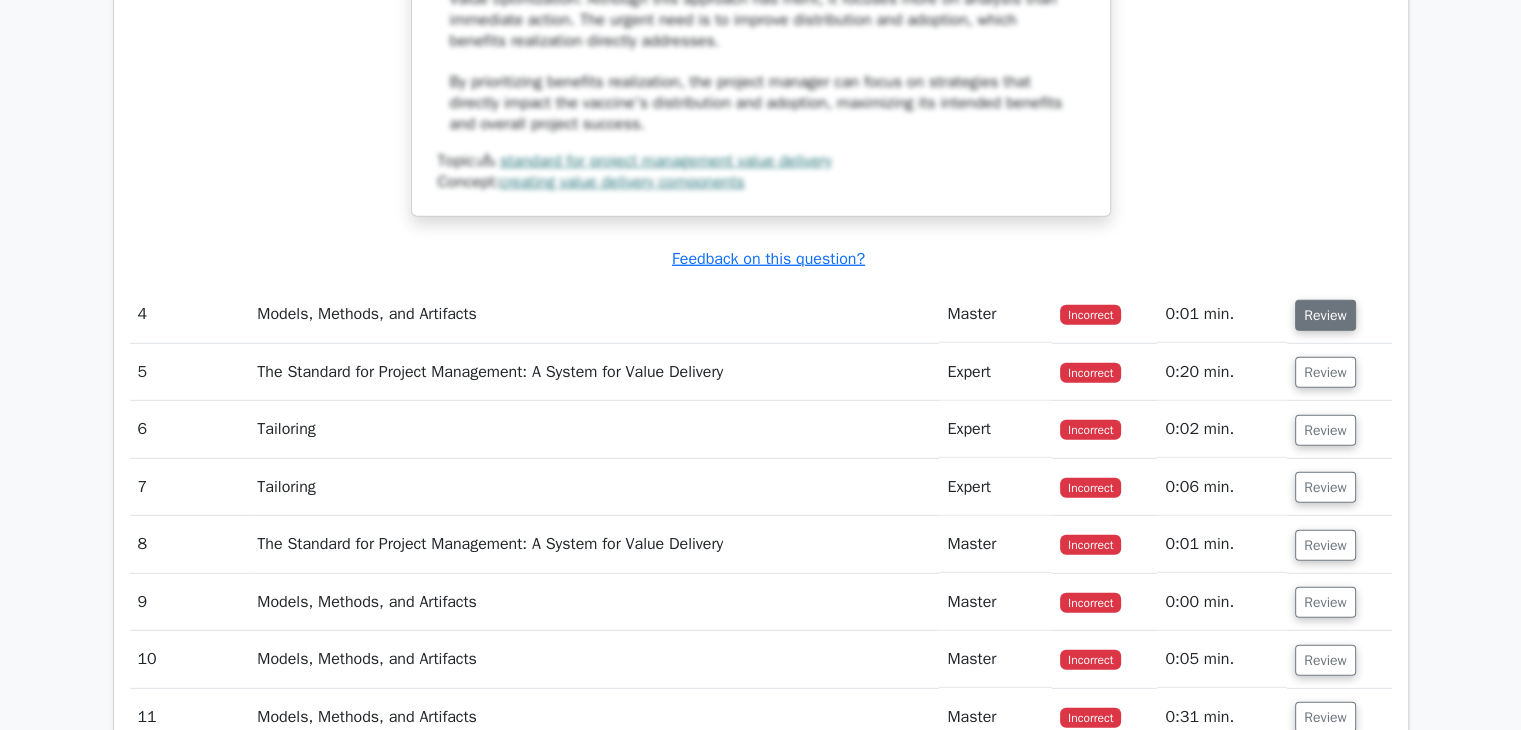 click on "Review" at bounding box center (1325, 315) 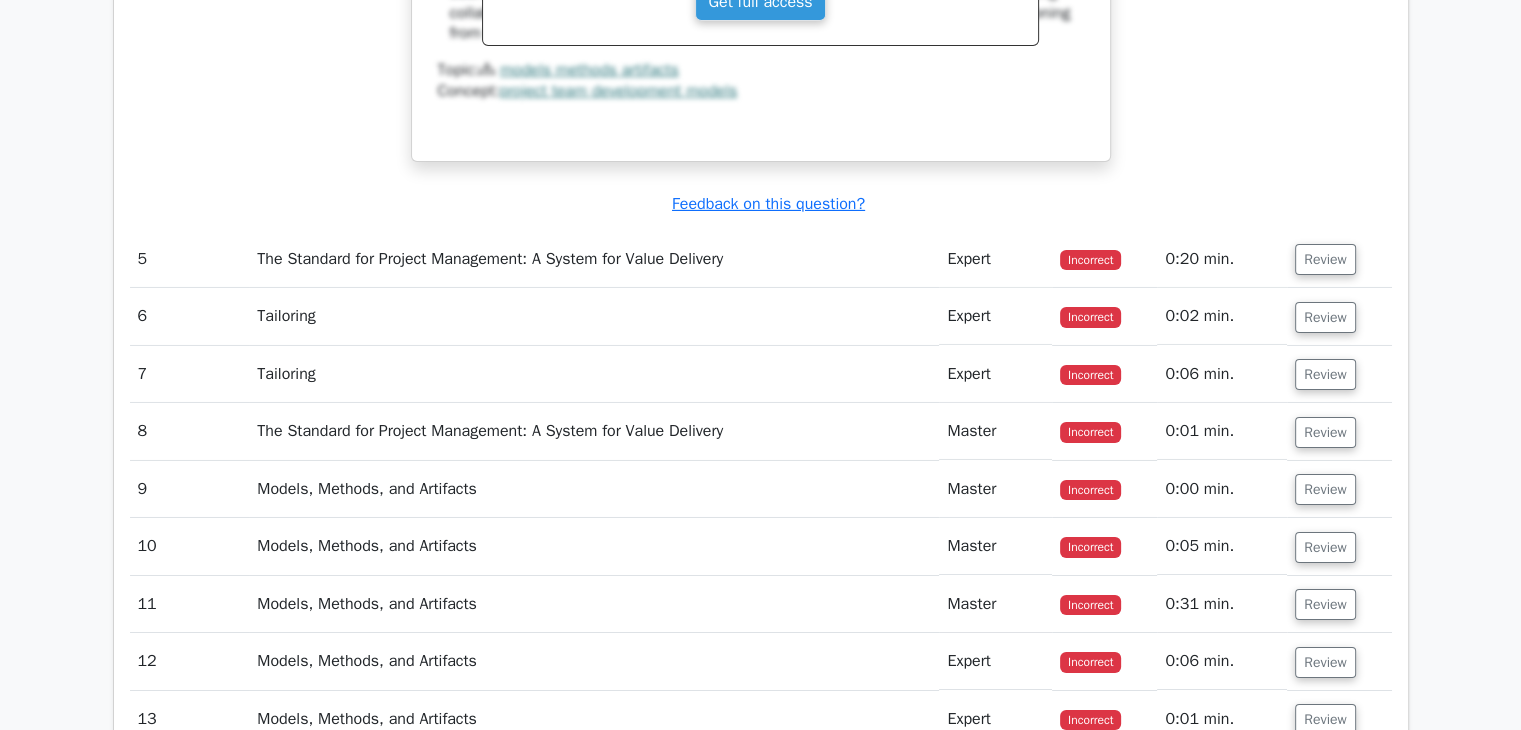 scroll, scrollTop: 6908, scrollLeft: 0, axis: vertical 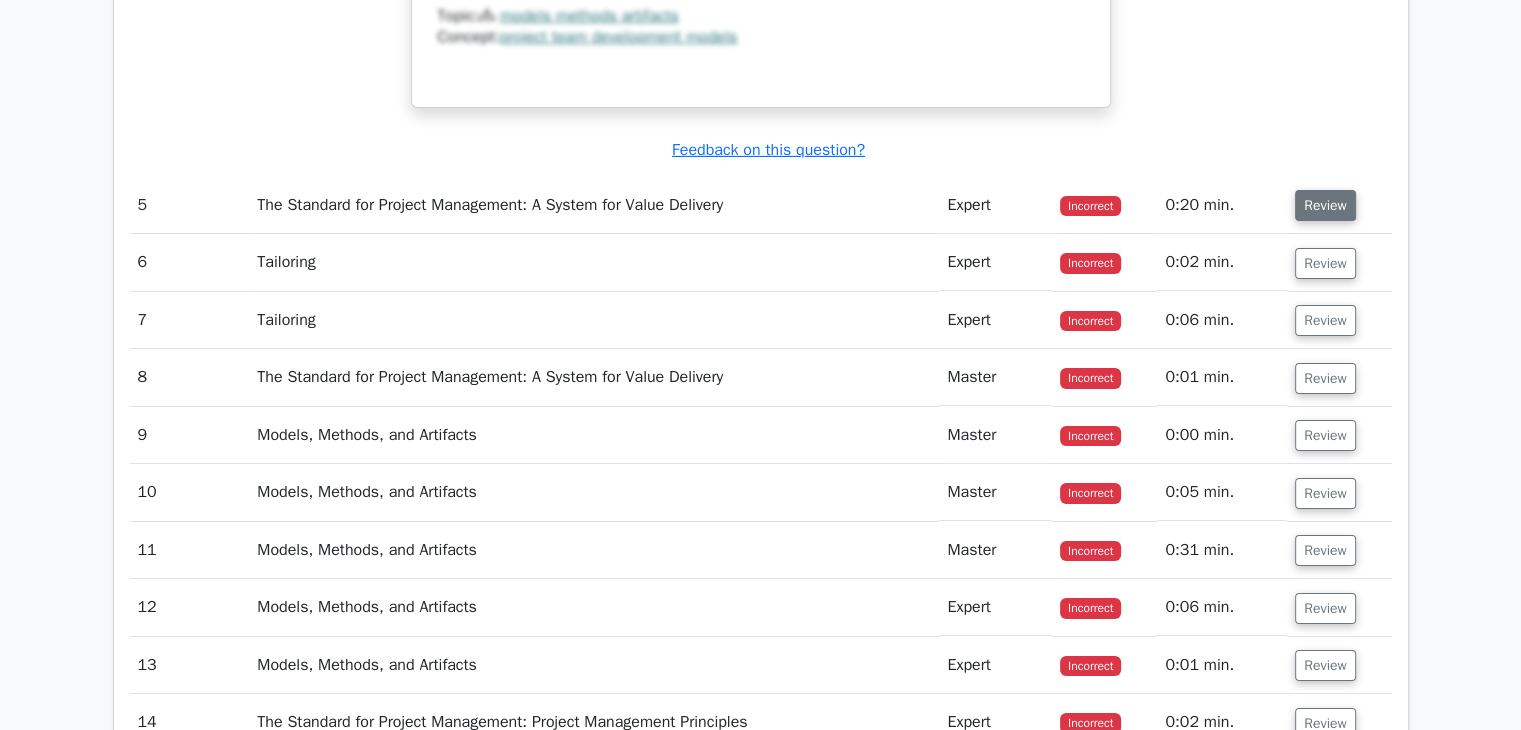 click on "Review" at bounding box center [1325, 205] 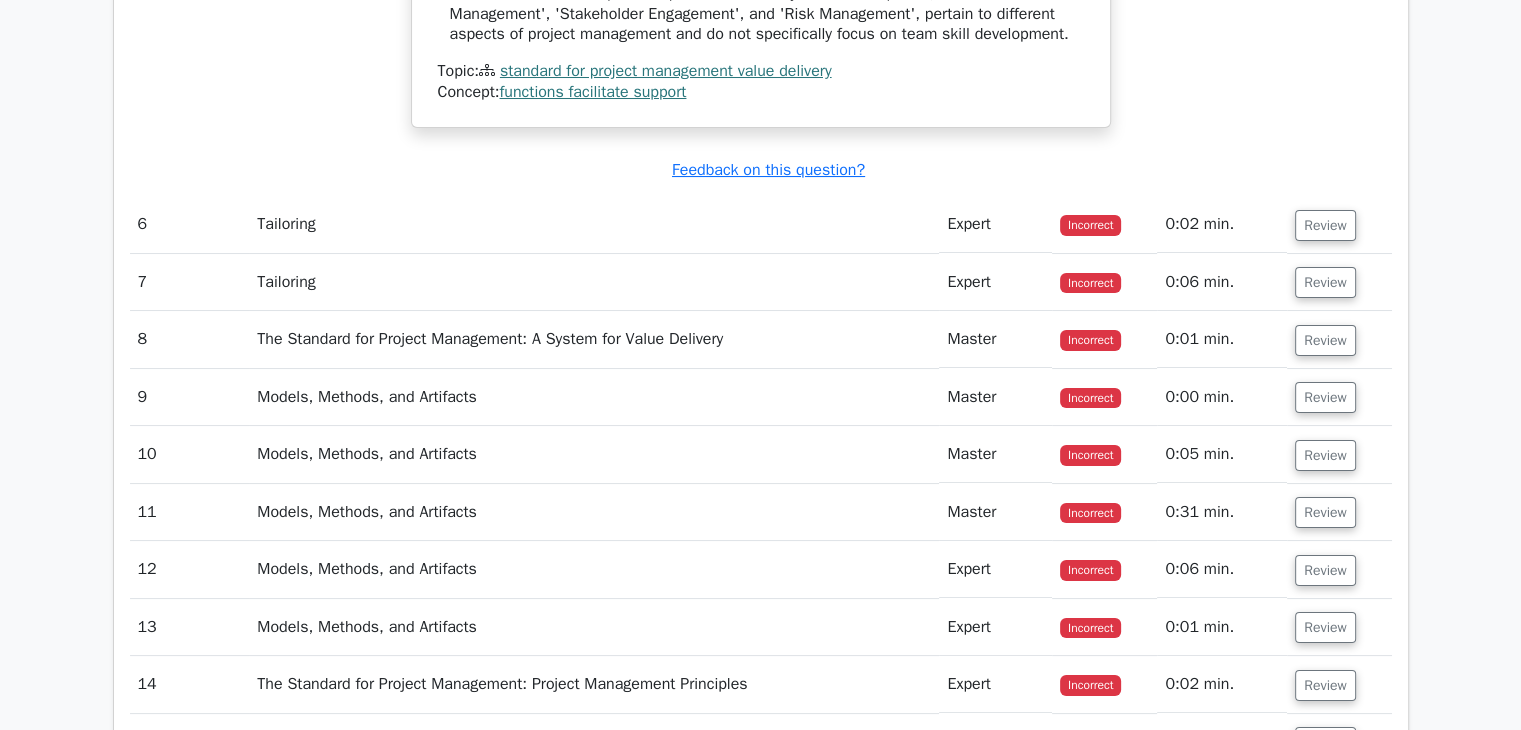 scroll, scrollTop: 7752, scrollLeft: 0, axis: vertical 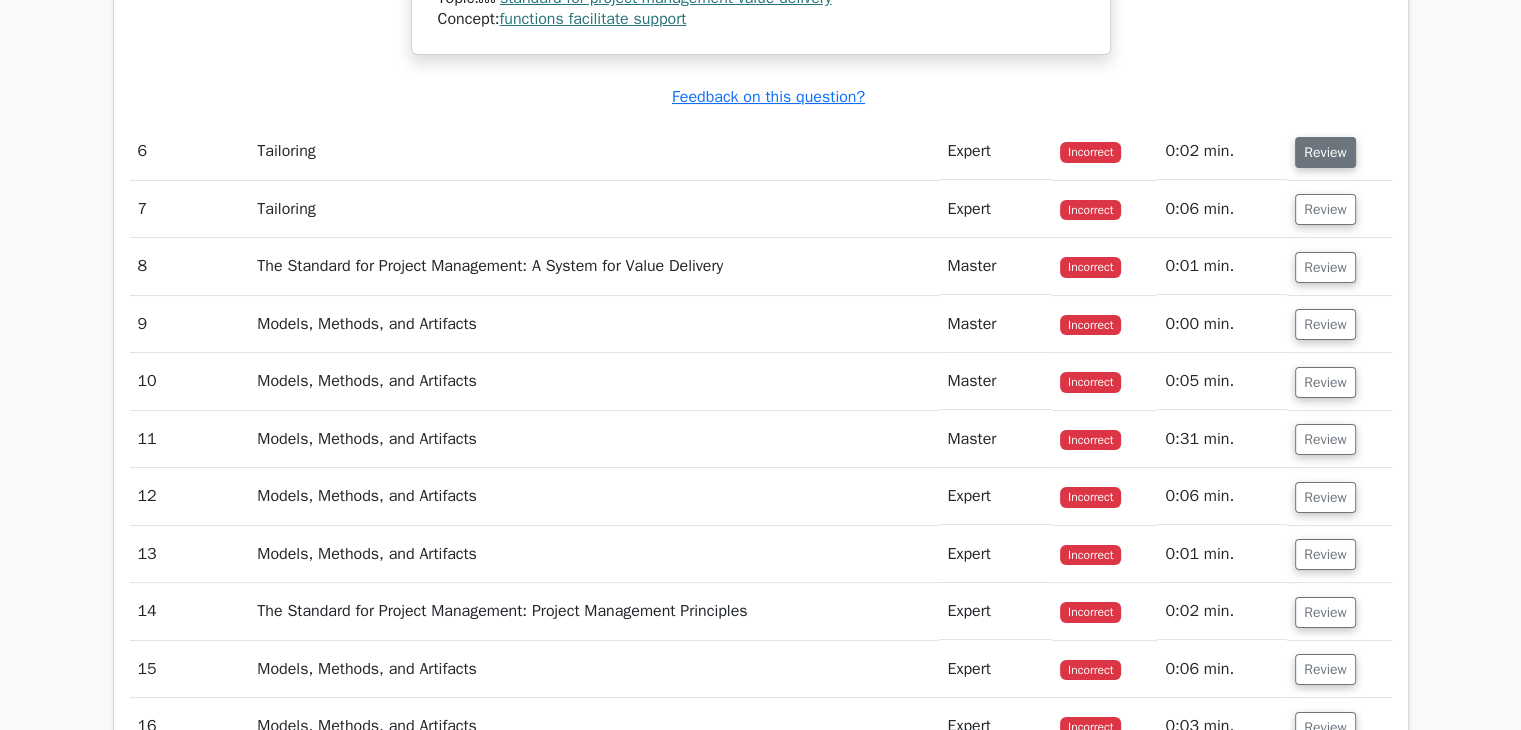 click on "Review" at bounding box center (1325, 152) 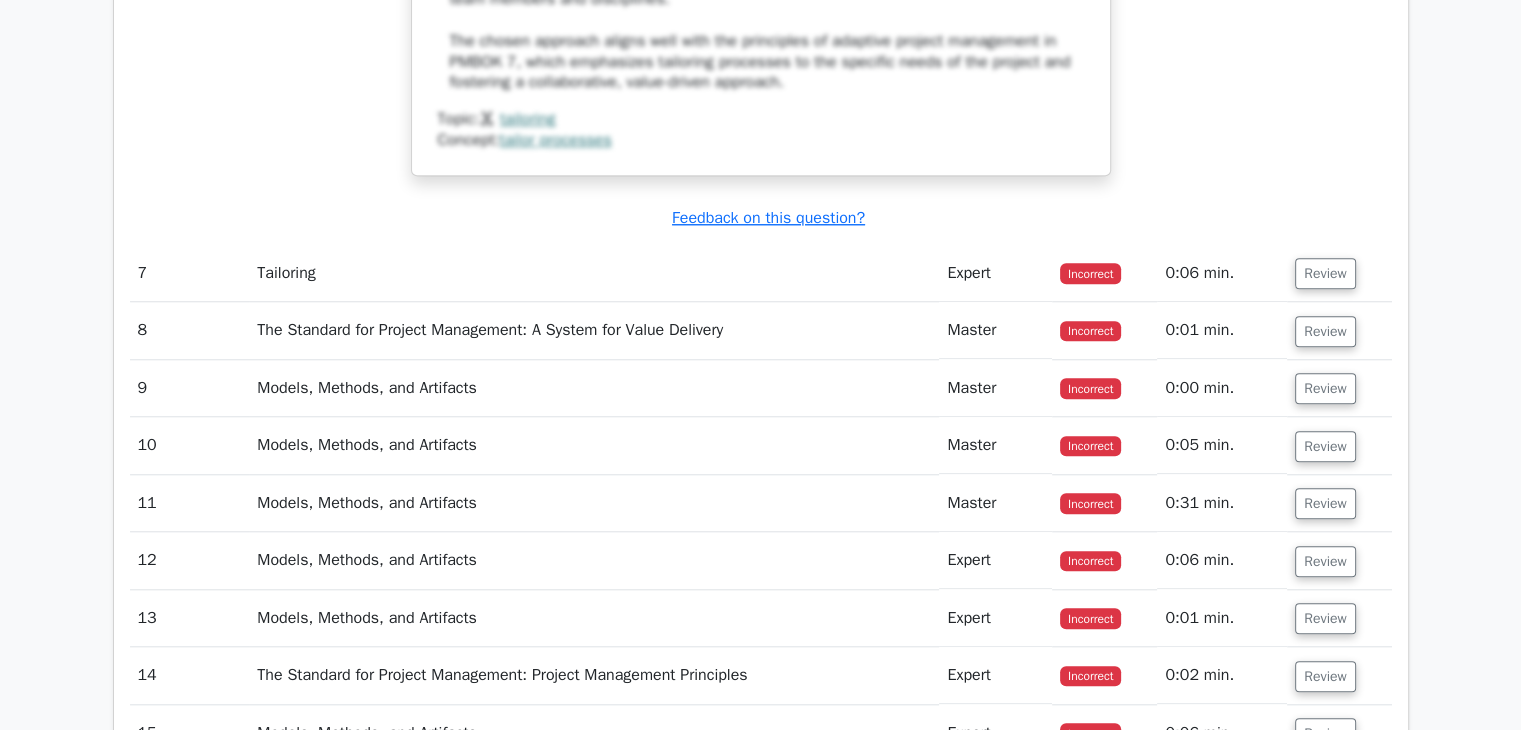 scroll, scrollTop: 9348, scrollLeft: 0, axis: vertical 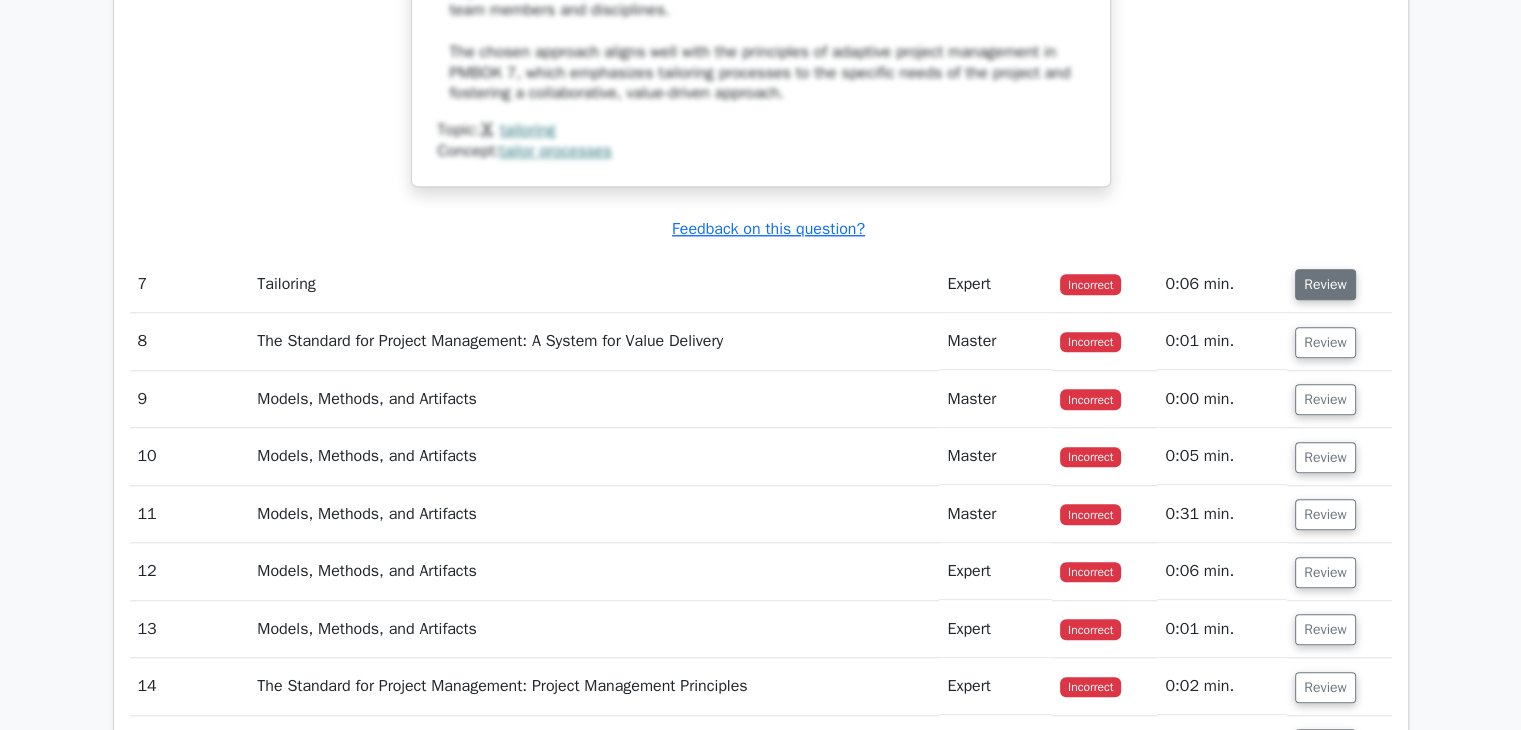 click on "Review" at bounding box center (1325, 284) 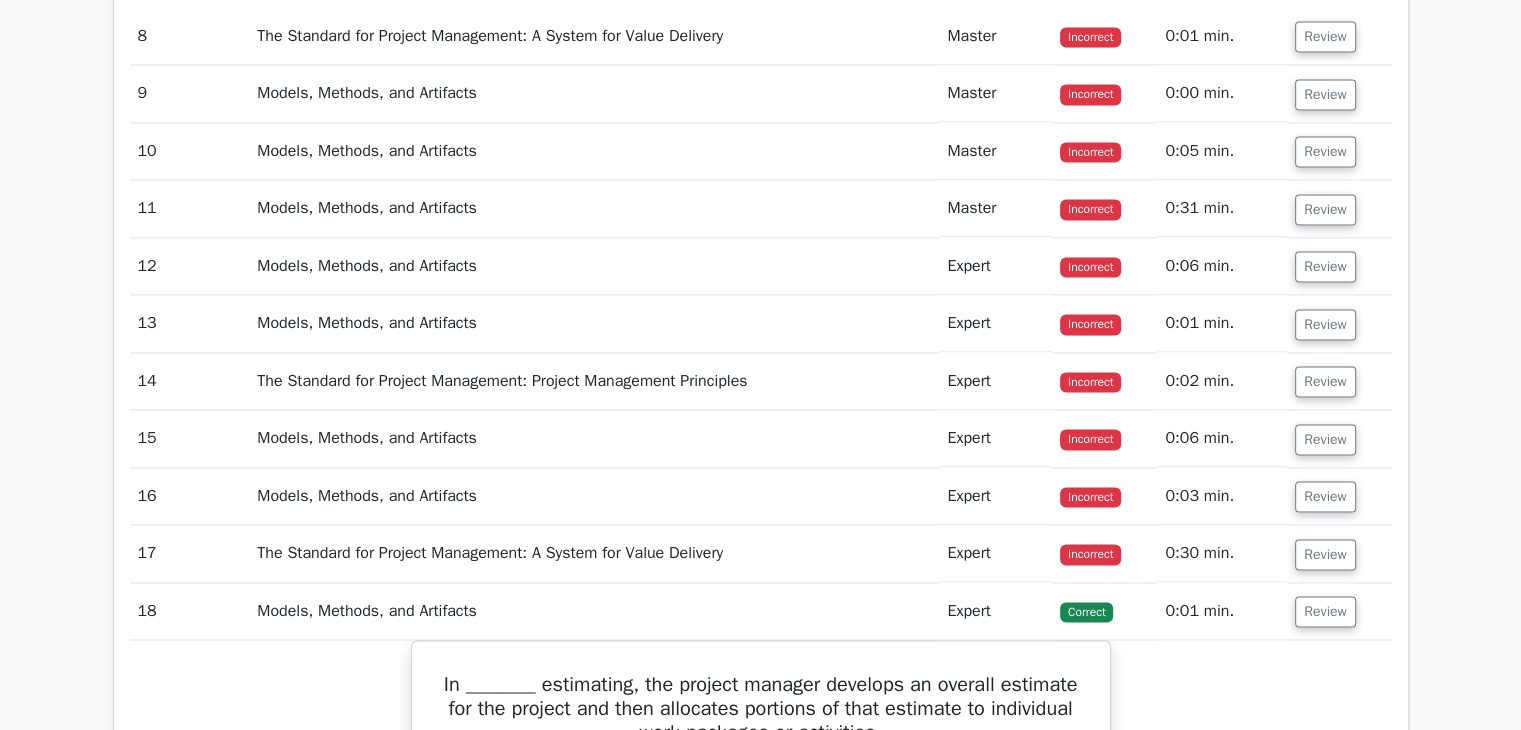 scroll, scrollTop: 10506, scrollLeft: 0, axis: vertical 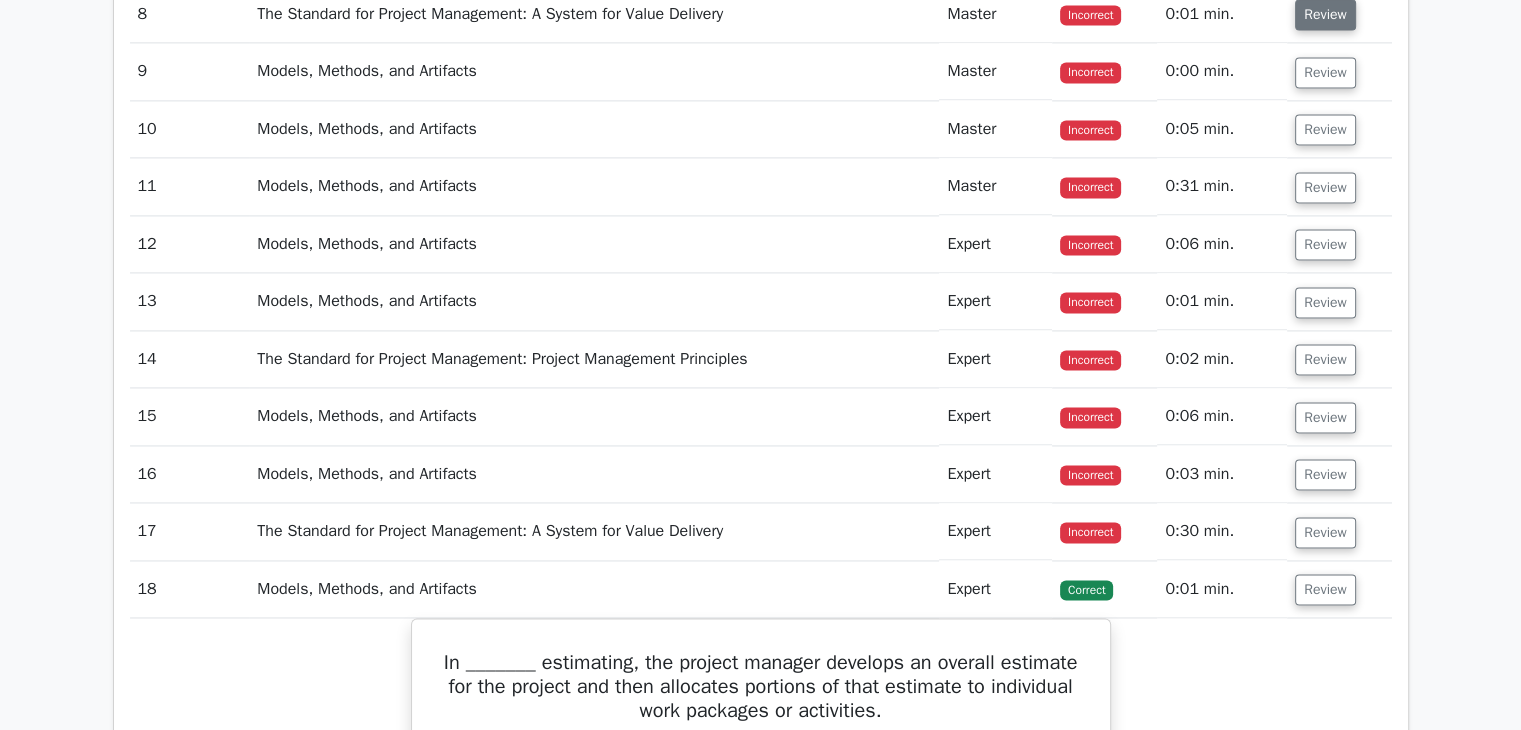 click on "Review" at bounding box center (1325, 14) 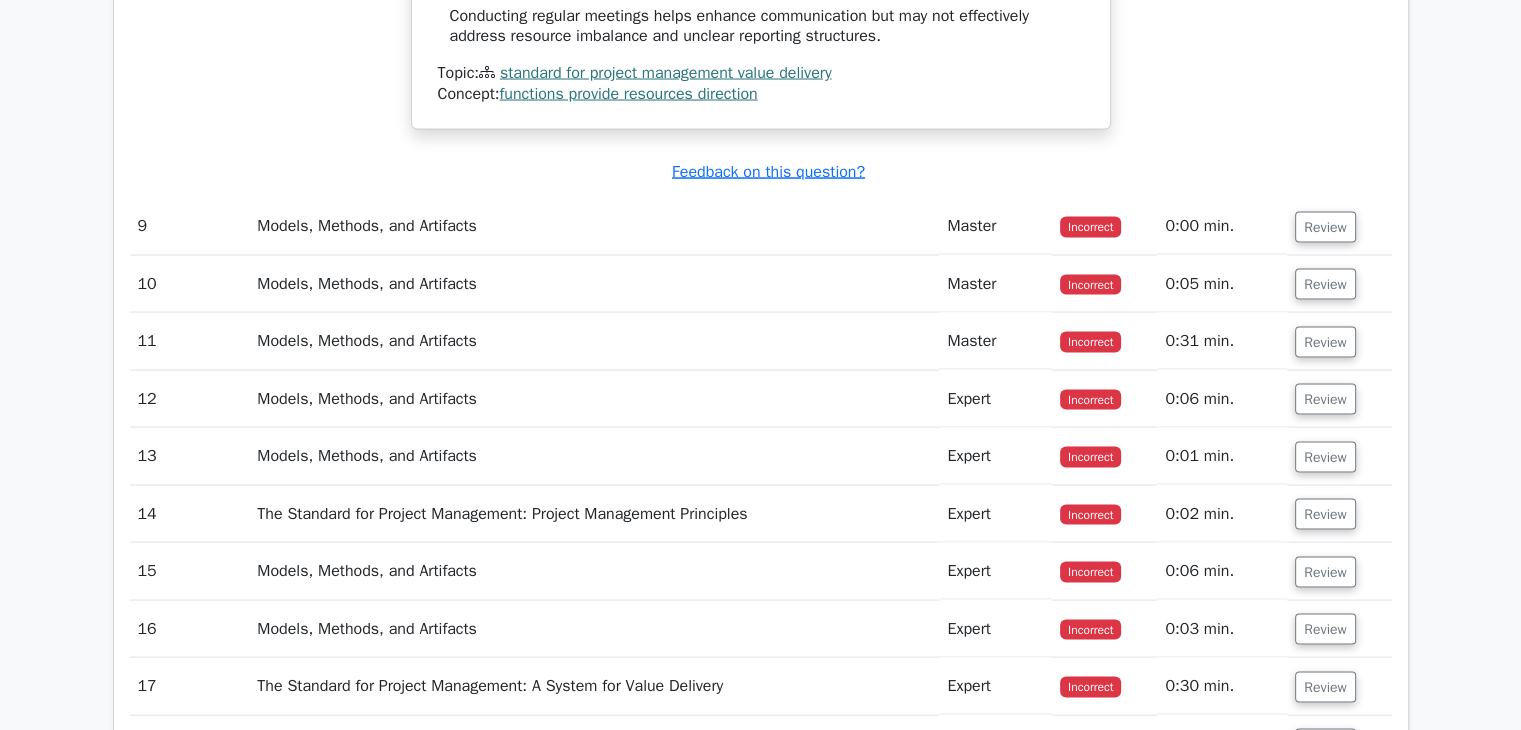 scroll, scrollTop: 11400, scrollLeft: 0, axis: vertical 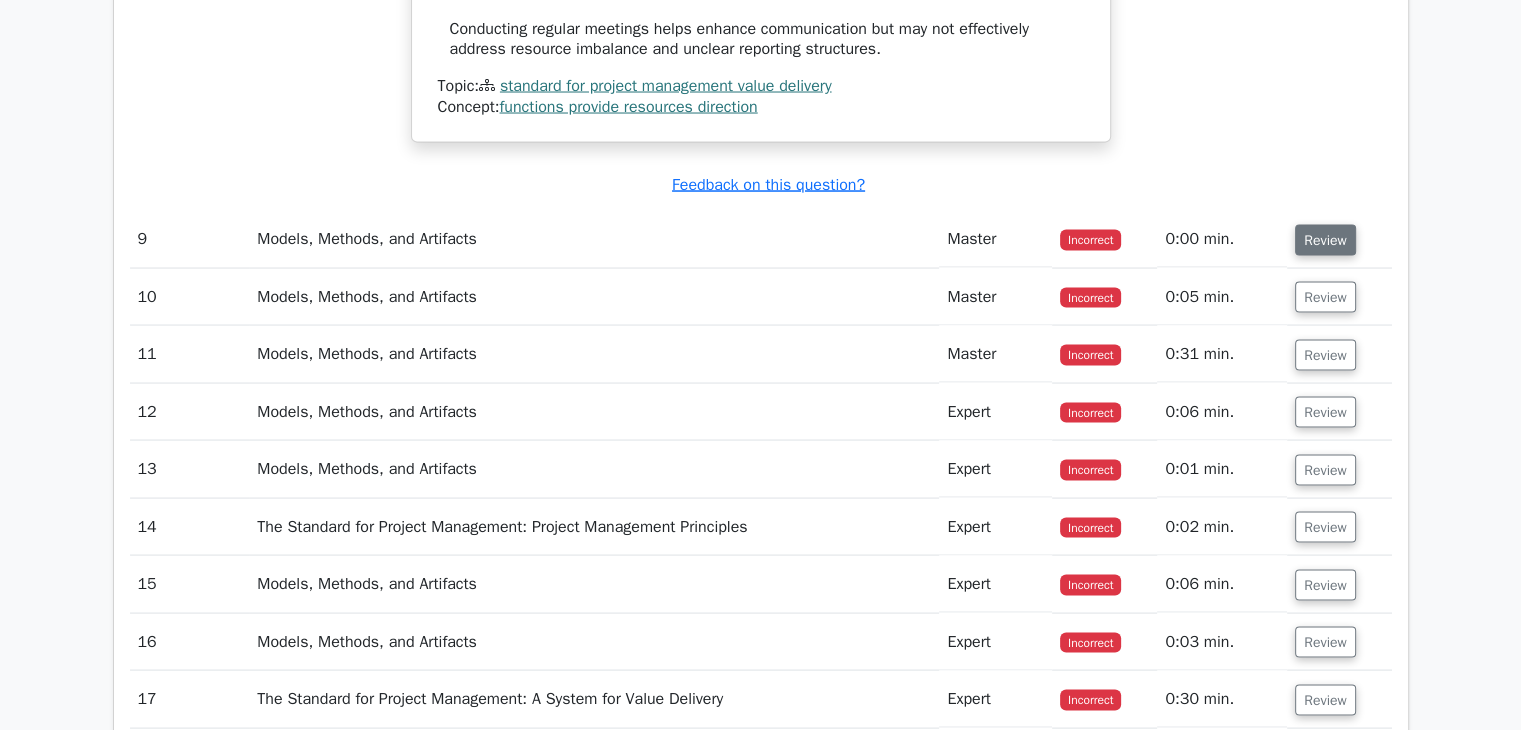 click on "Review" at bounding box center (1325, 239) 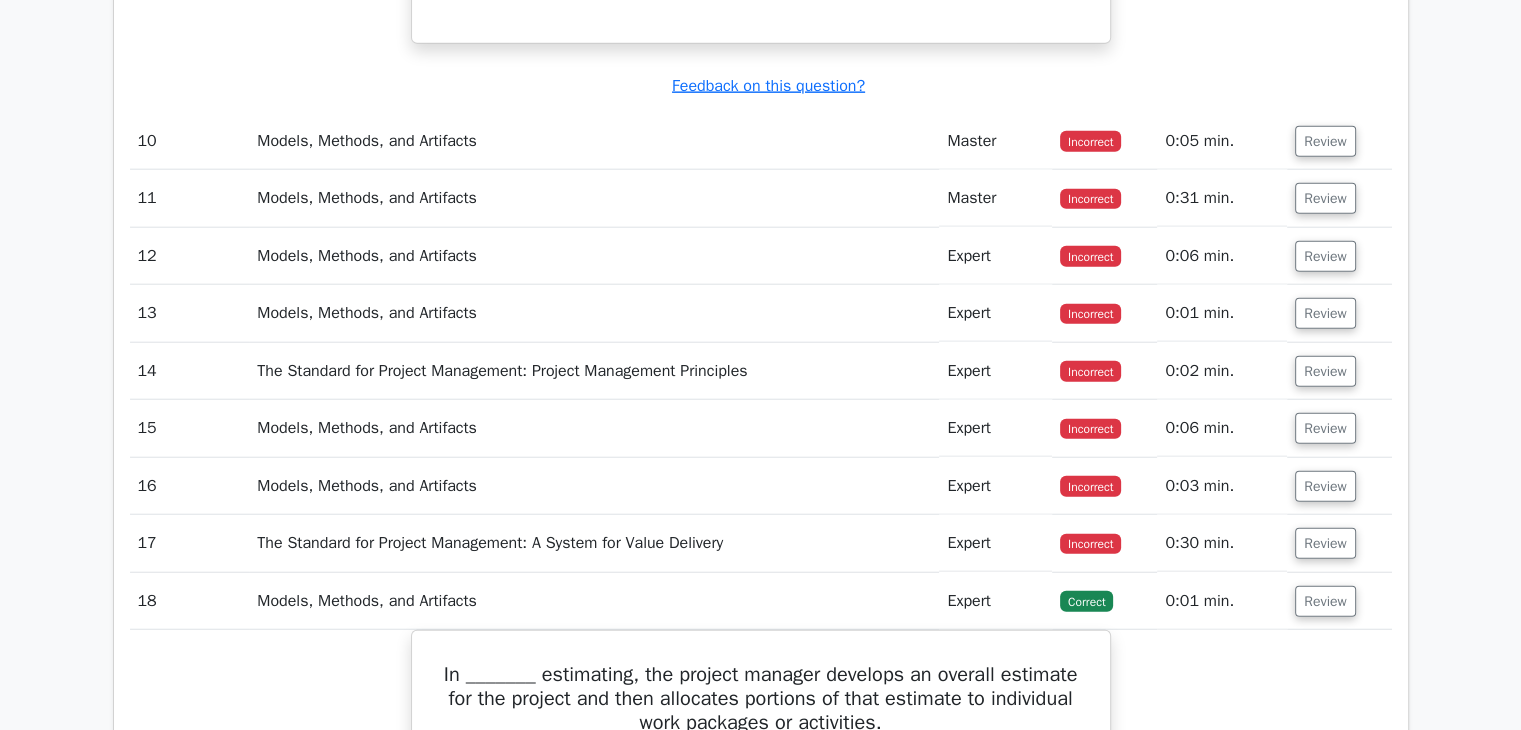 scroll, scrollTop: 12561, scrollLeft: 0, axis: vertical 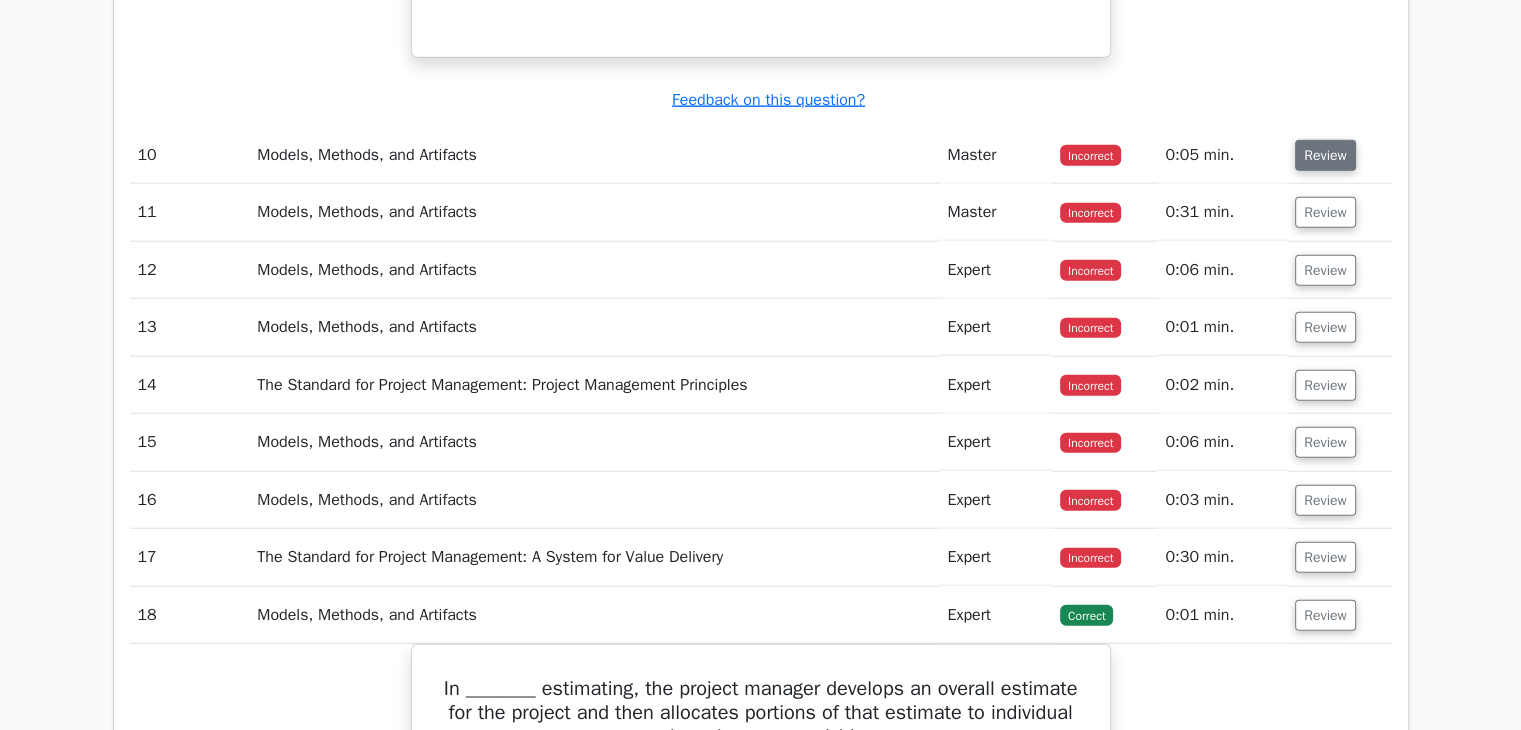 click on "Review" at bounding box center (1325, 155) 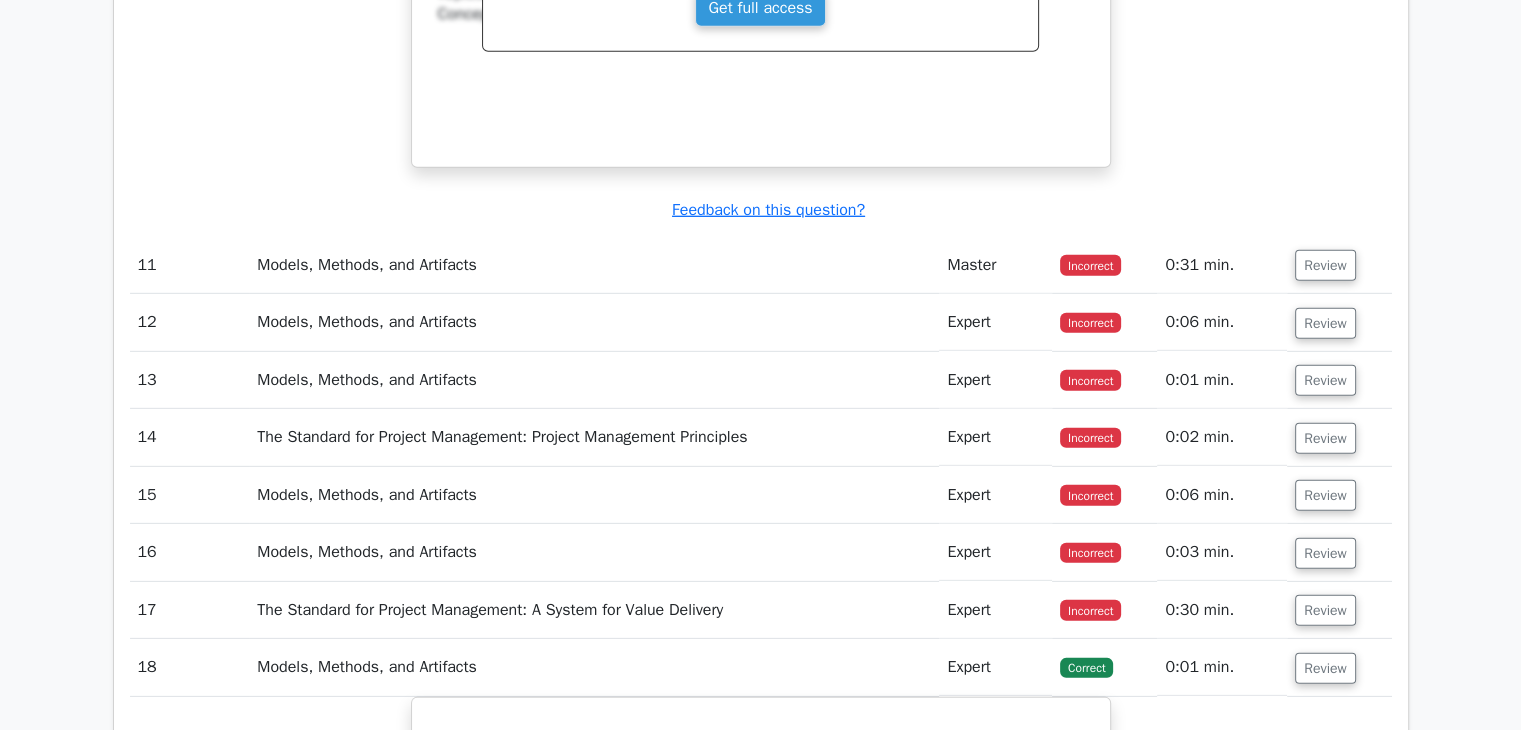 scroll, scrollTop: 13797, scrollLeft: 0, axis: vertical 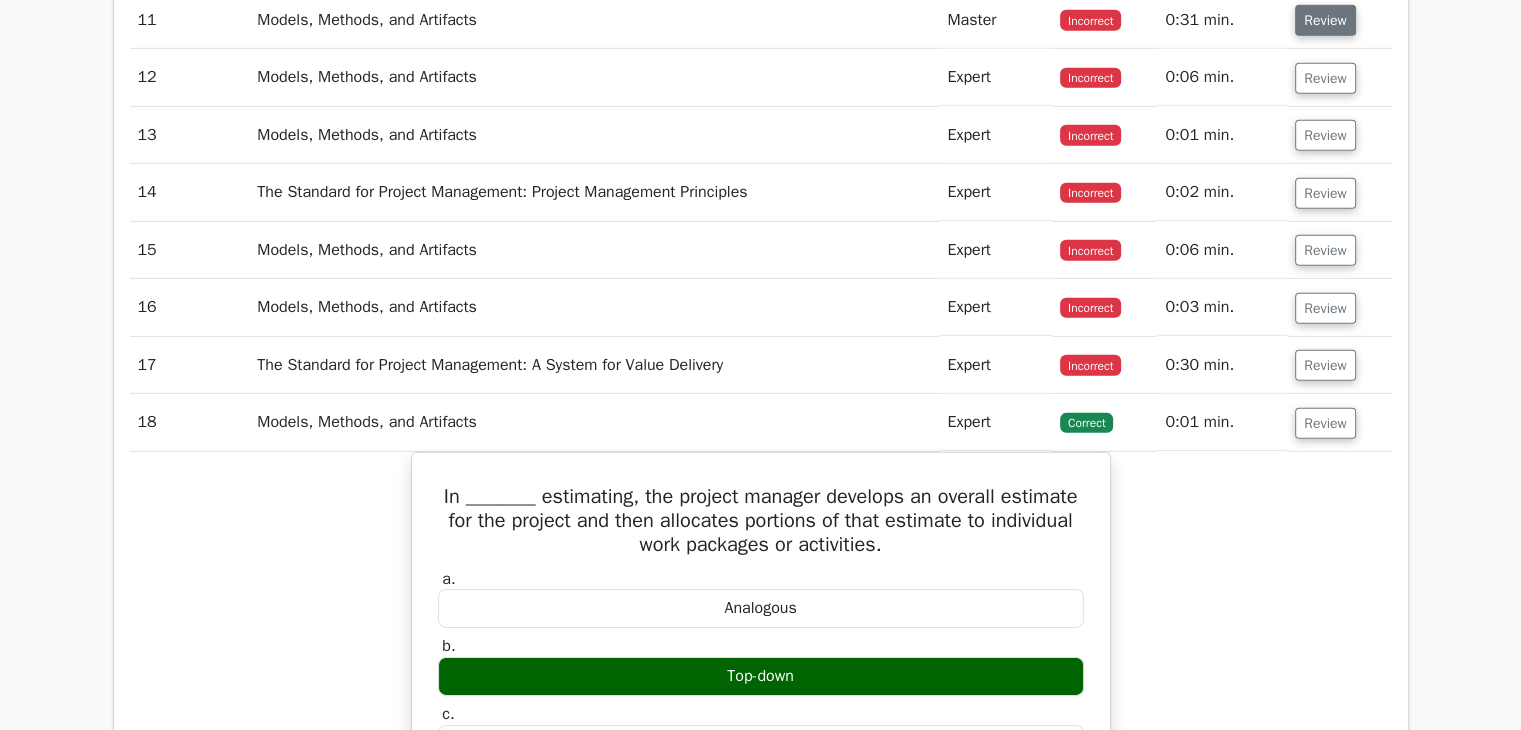 click on "Review" at bounding box center [1325, 20] 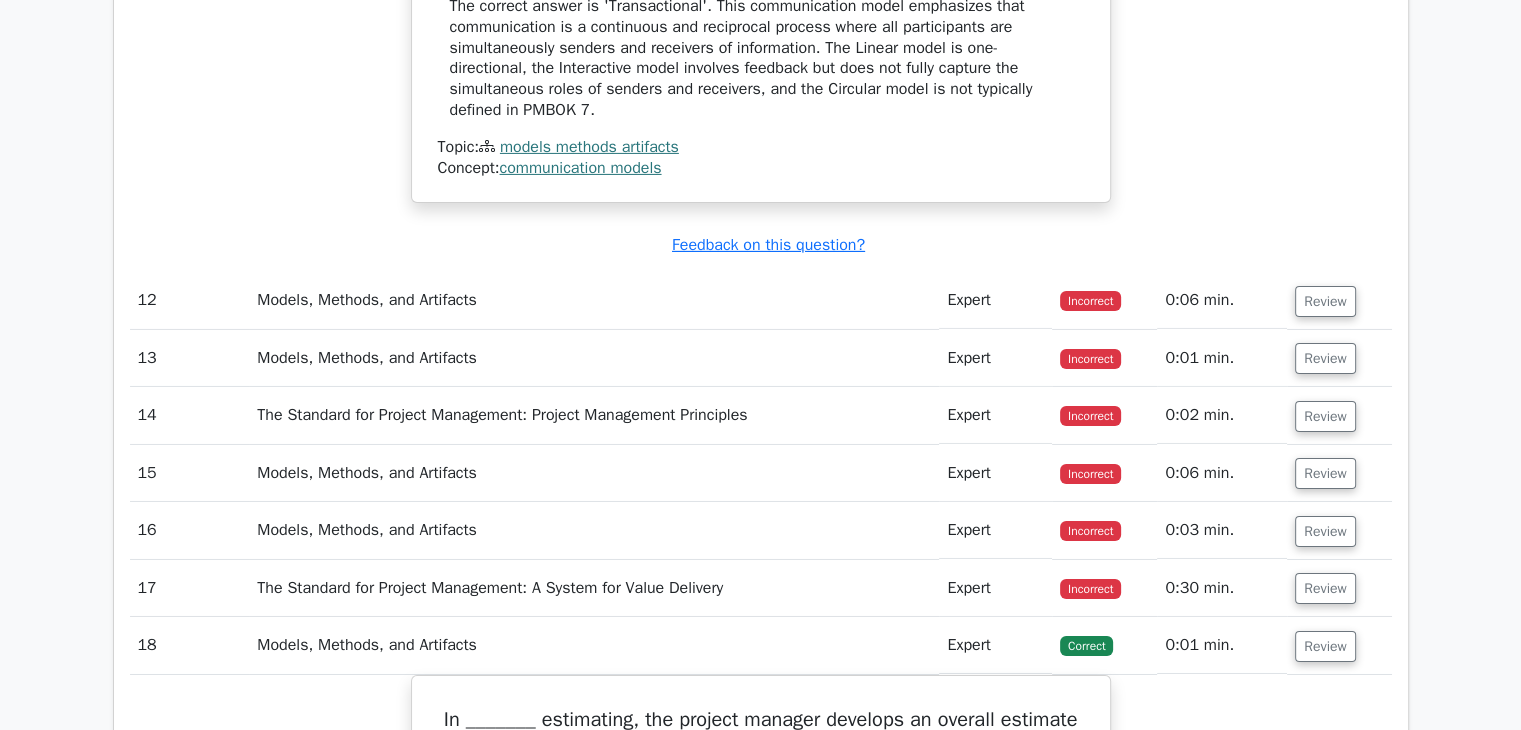 scroll, scrollTop: 14315, scrollLeft: 0, axis: vertical 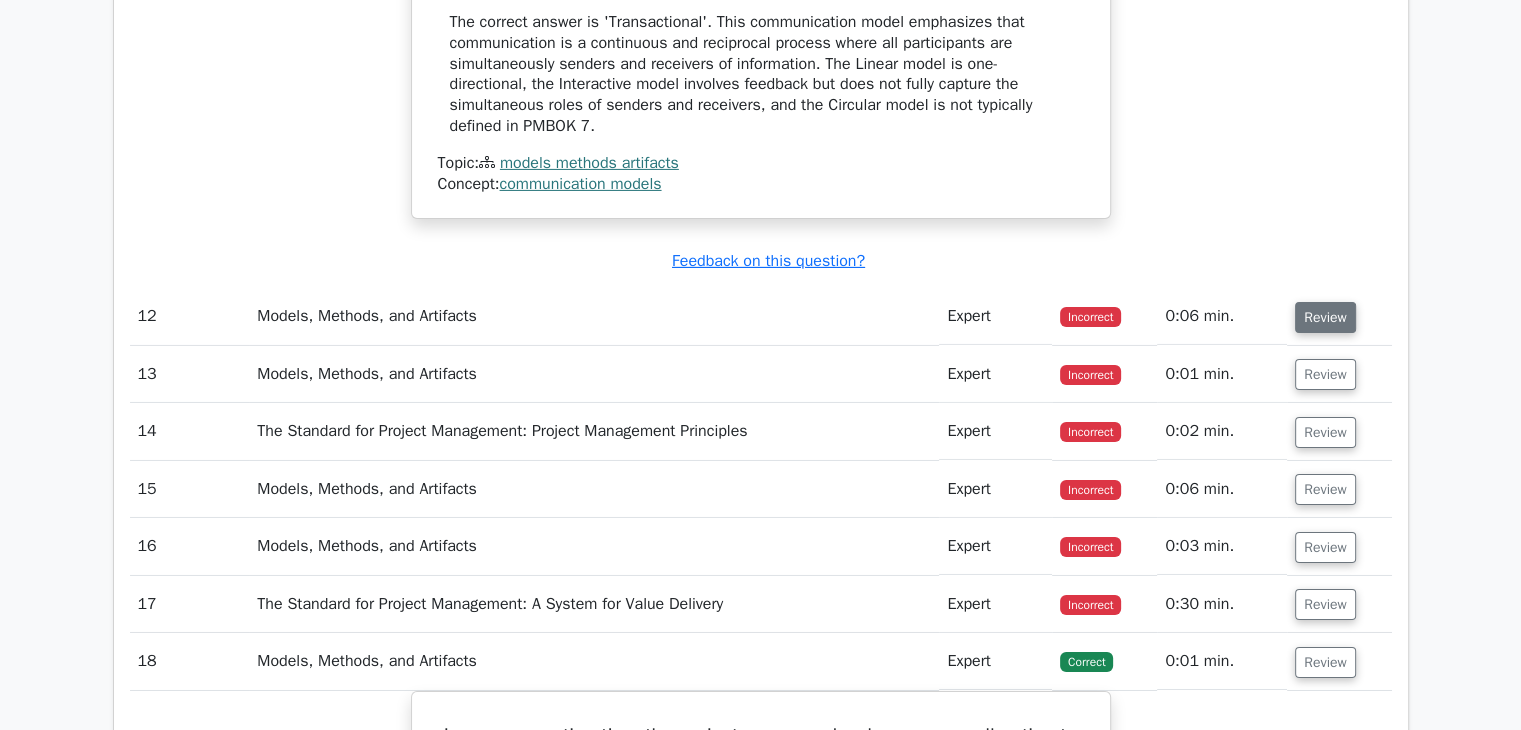 click on "Review" at bounding box center [1325, 317] 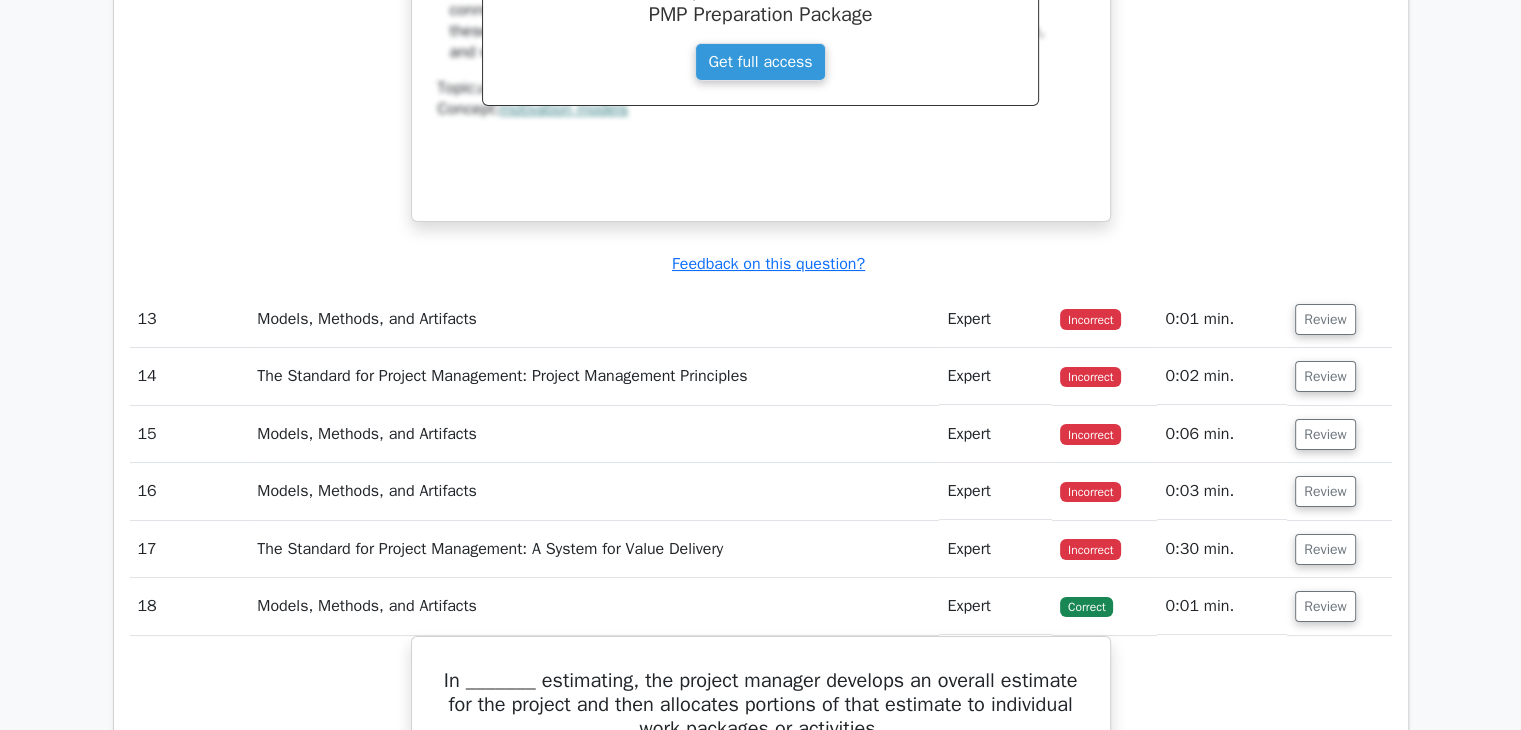 scroll, scrollTop: 15204, scrollLeft: 0, axis: vertical 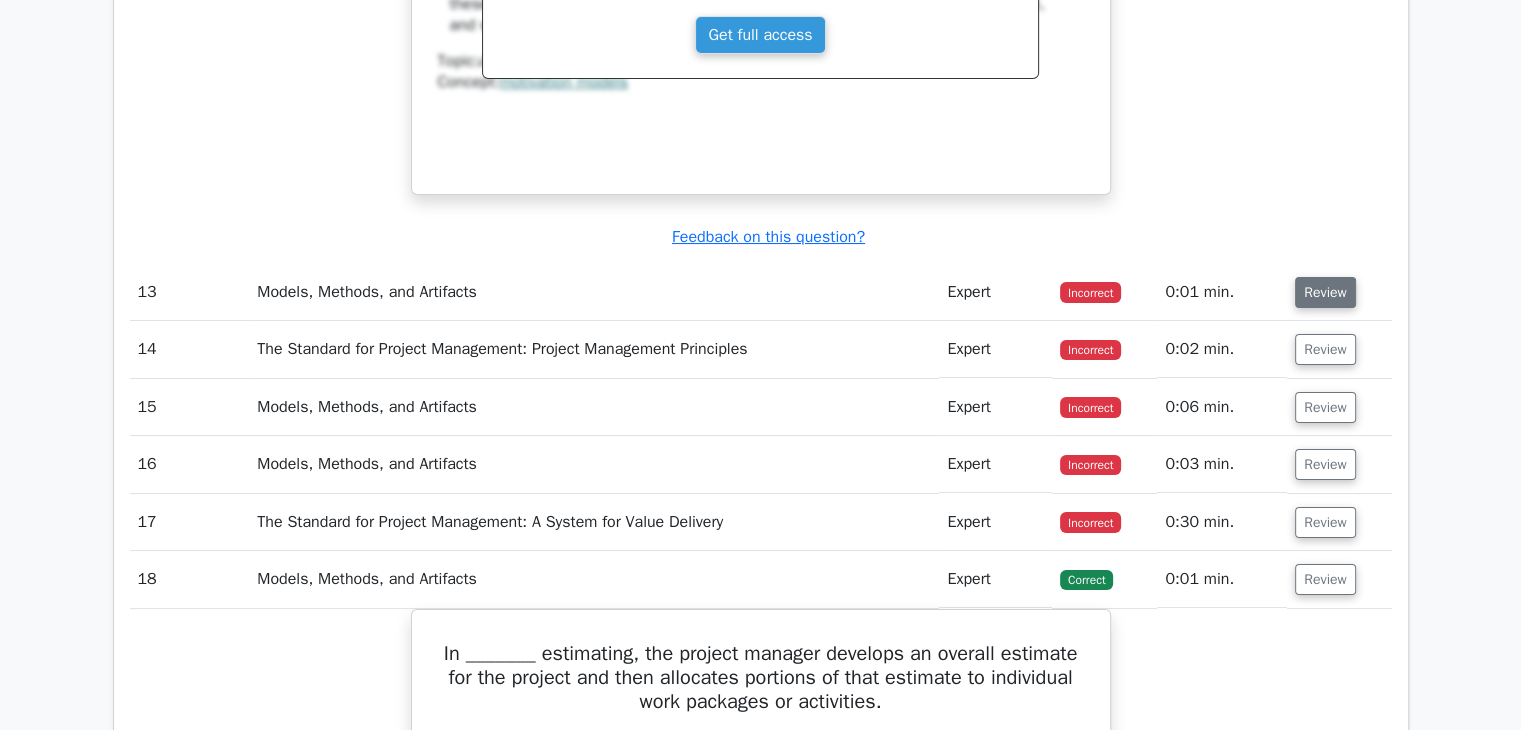 click on "Review" at bounding box center (1325, 292) 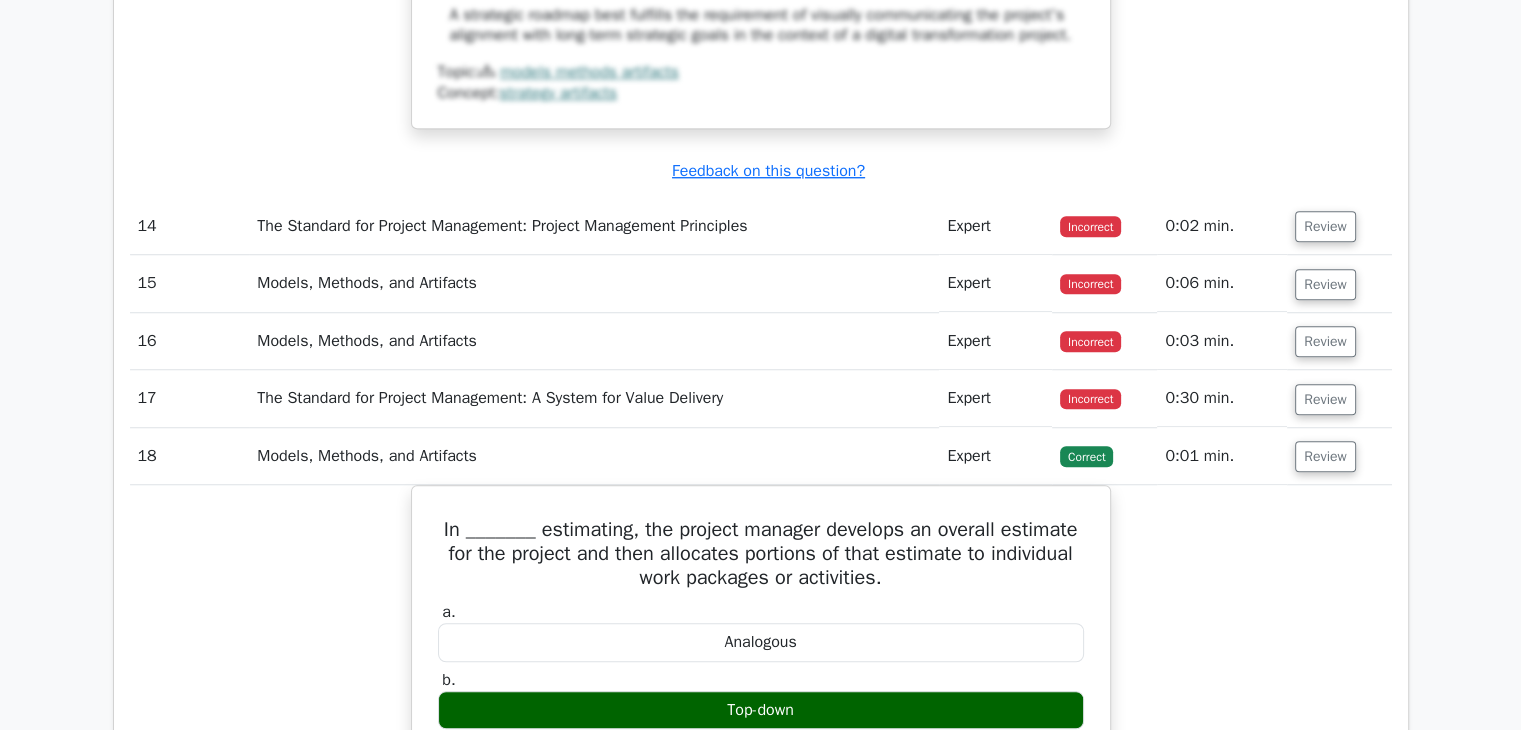 scroll, scrollTop: 16746, scrollLeft: 0, axis: vertical 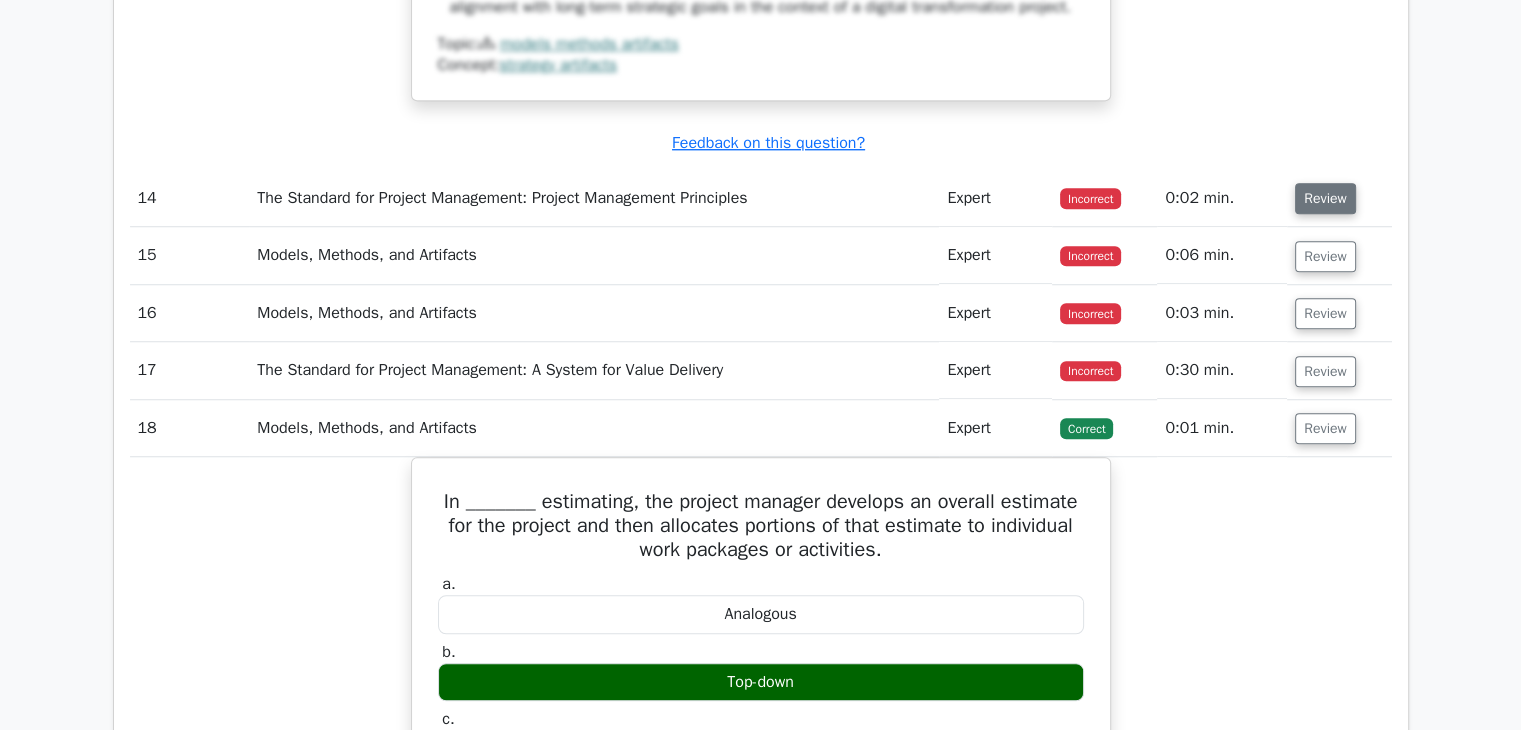 click on "Review" at bounding box center (1325, 198) 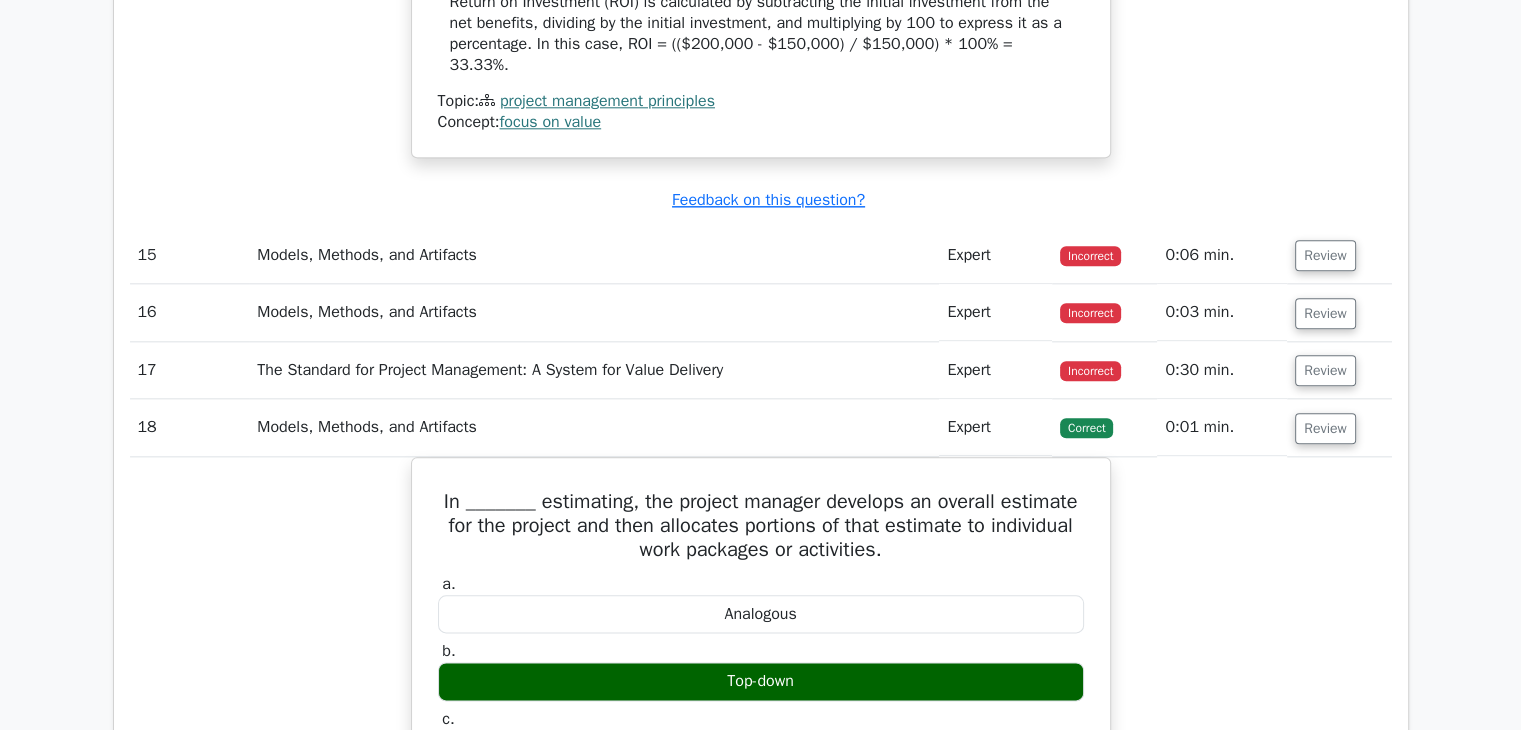 scroll, scrollTop: 17516, scrollLeft: 0, axis: vertical 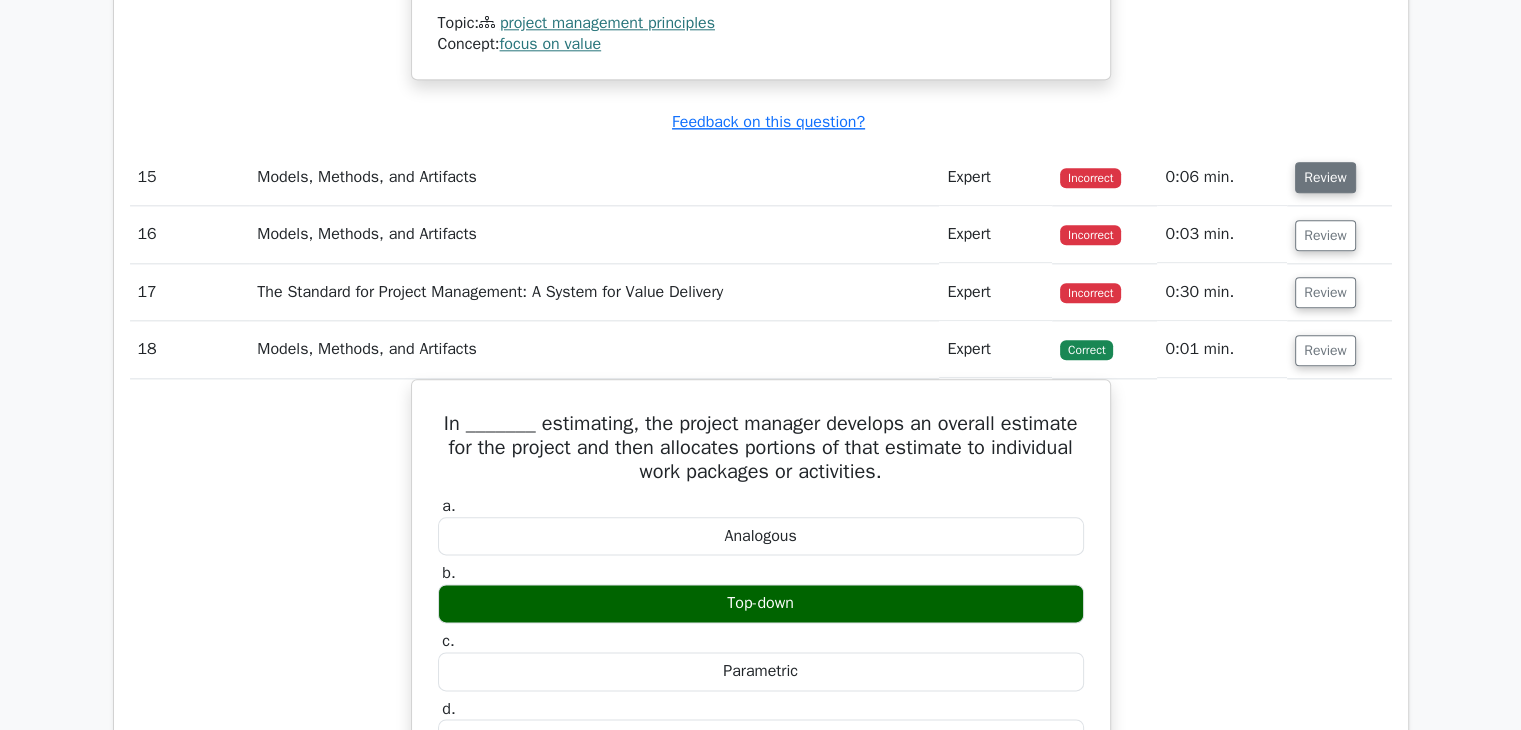 click on "Review" at bounding box center [1325, 177] 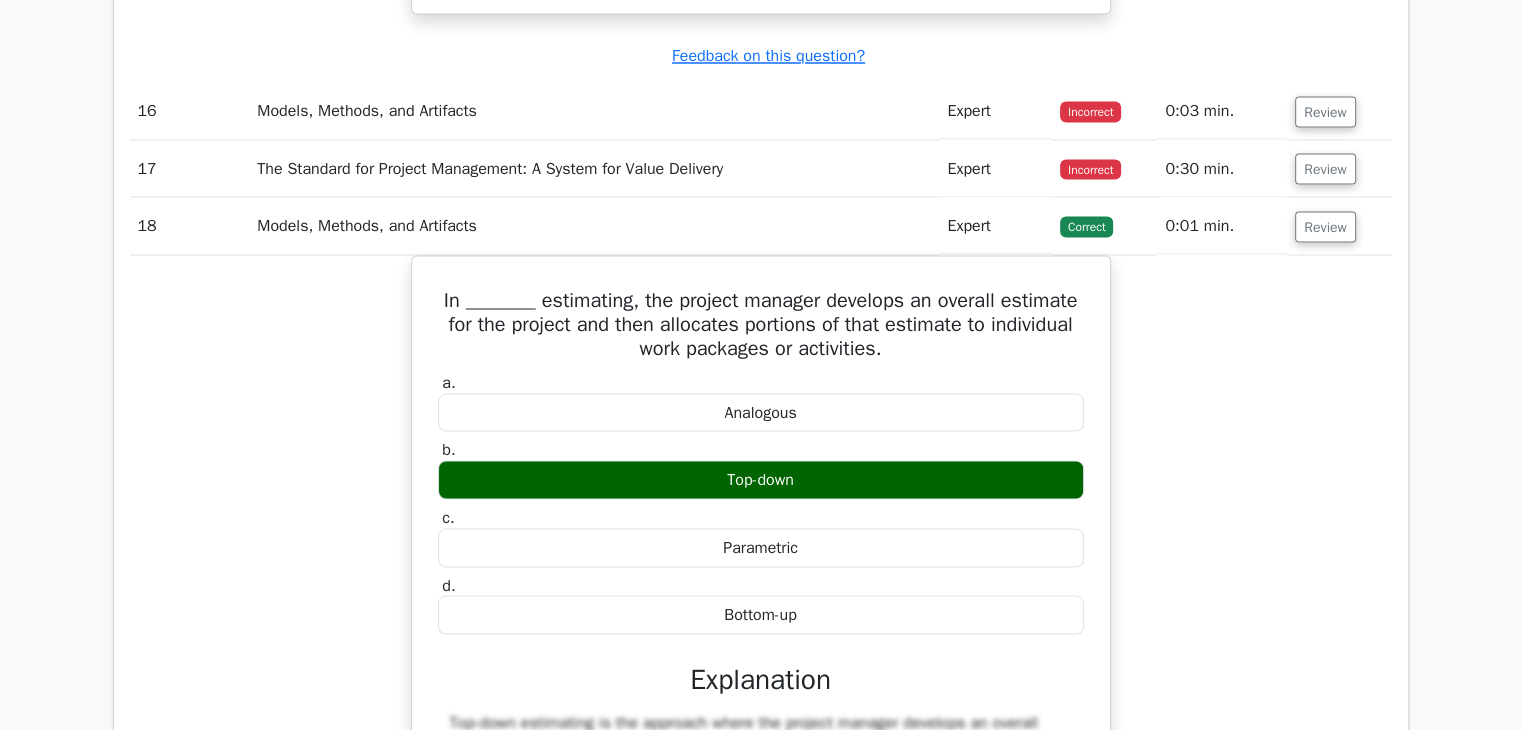 scroll, scrollTop: 18948, scrollLeft: 0, axis: vertical 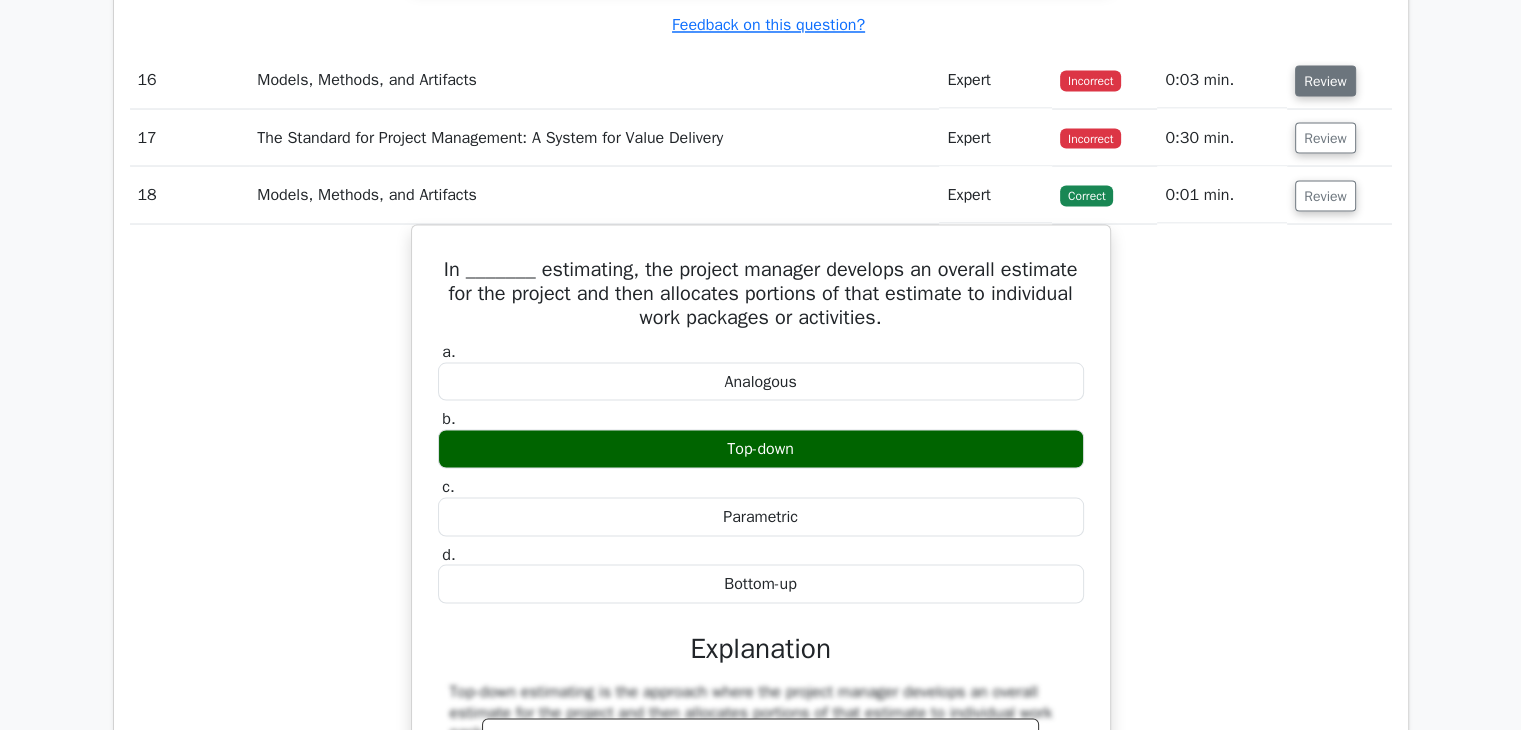 click on "Review" at bounding box center [1325, 80] 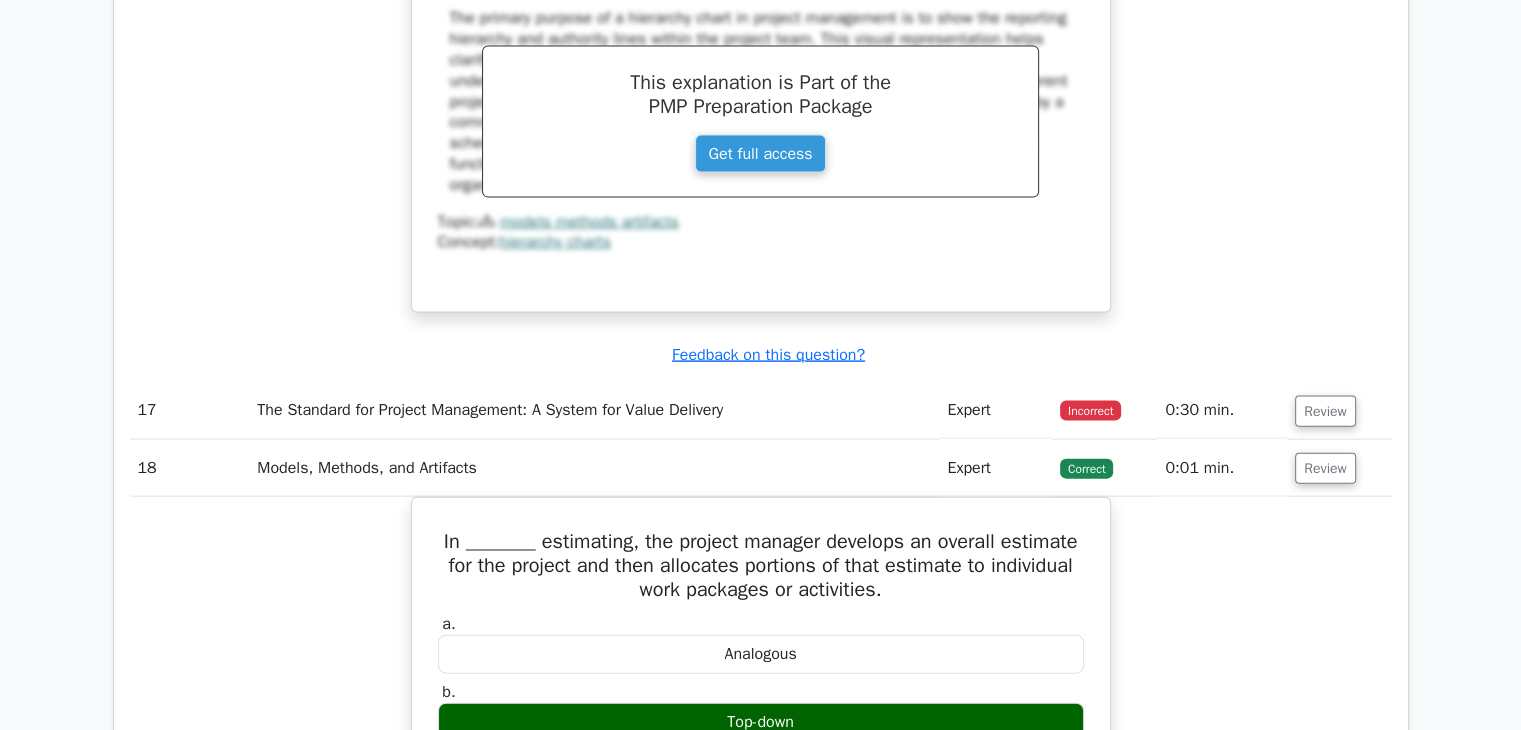 scroll, scrollTop: 19501, scrollLeft: 0, axis: vertical 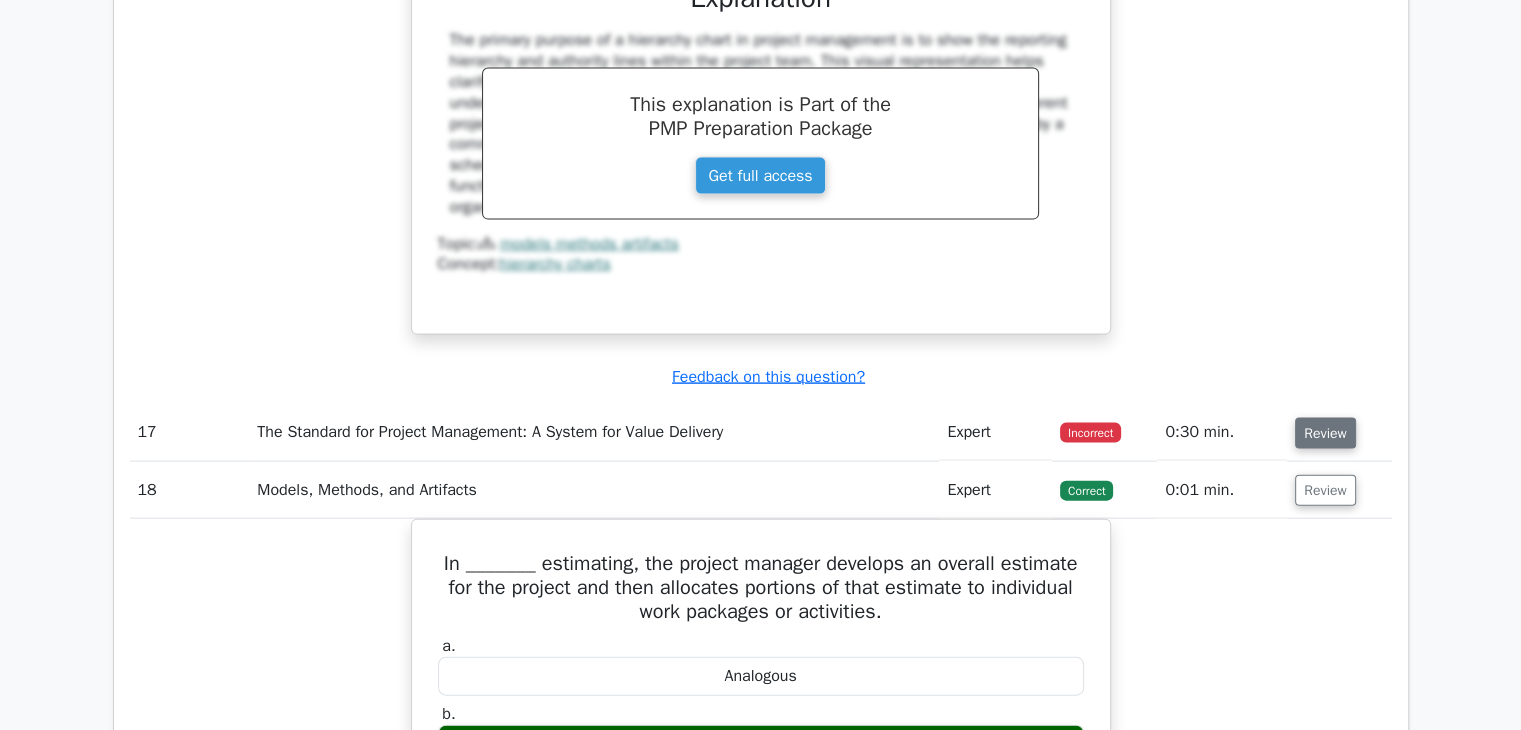 click on "Review" at bounding box center (1325, 433) 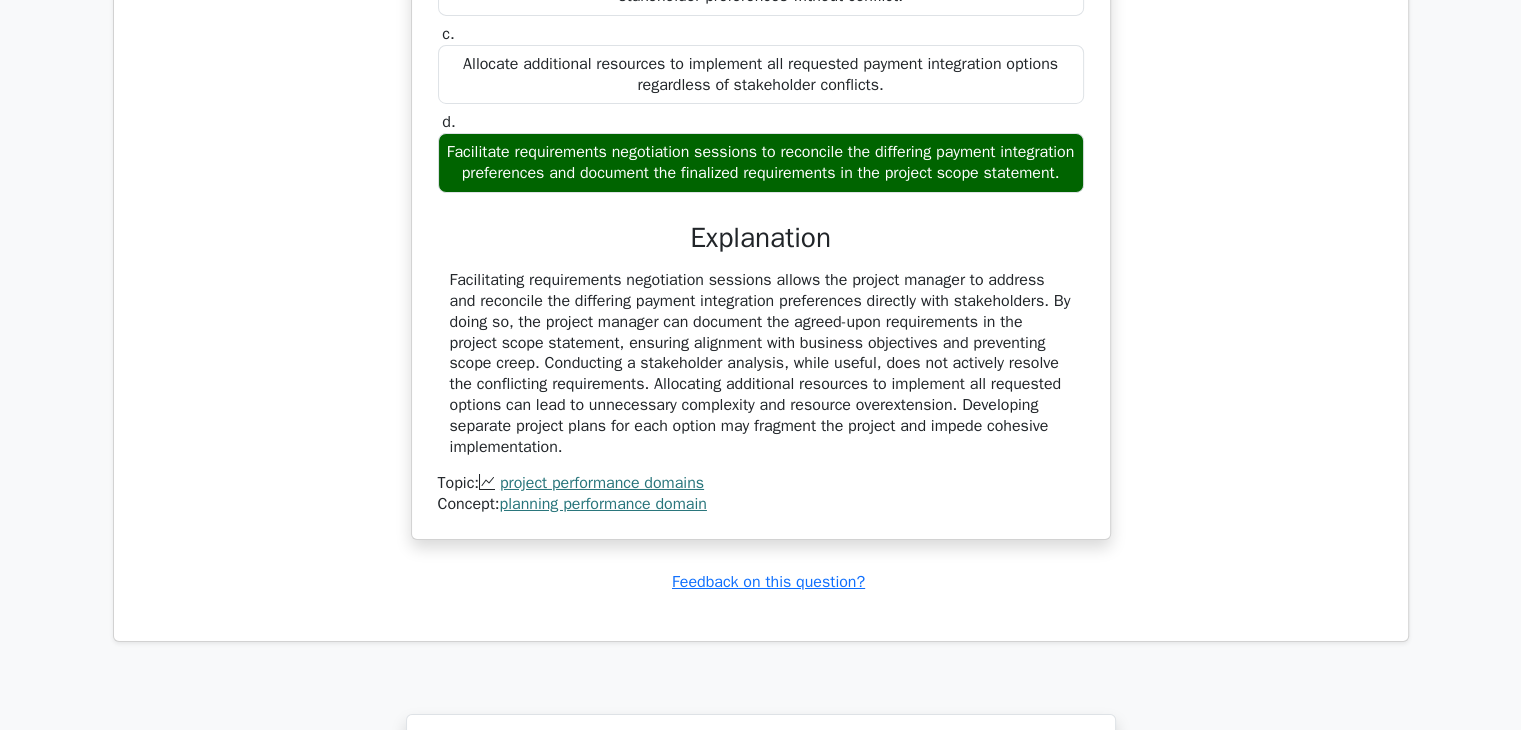 scroll, scrollTop: 23108, scrollLeft: 0, axis: vertical 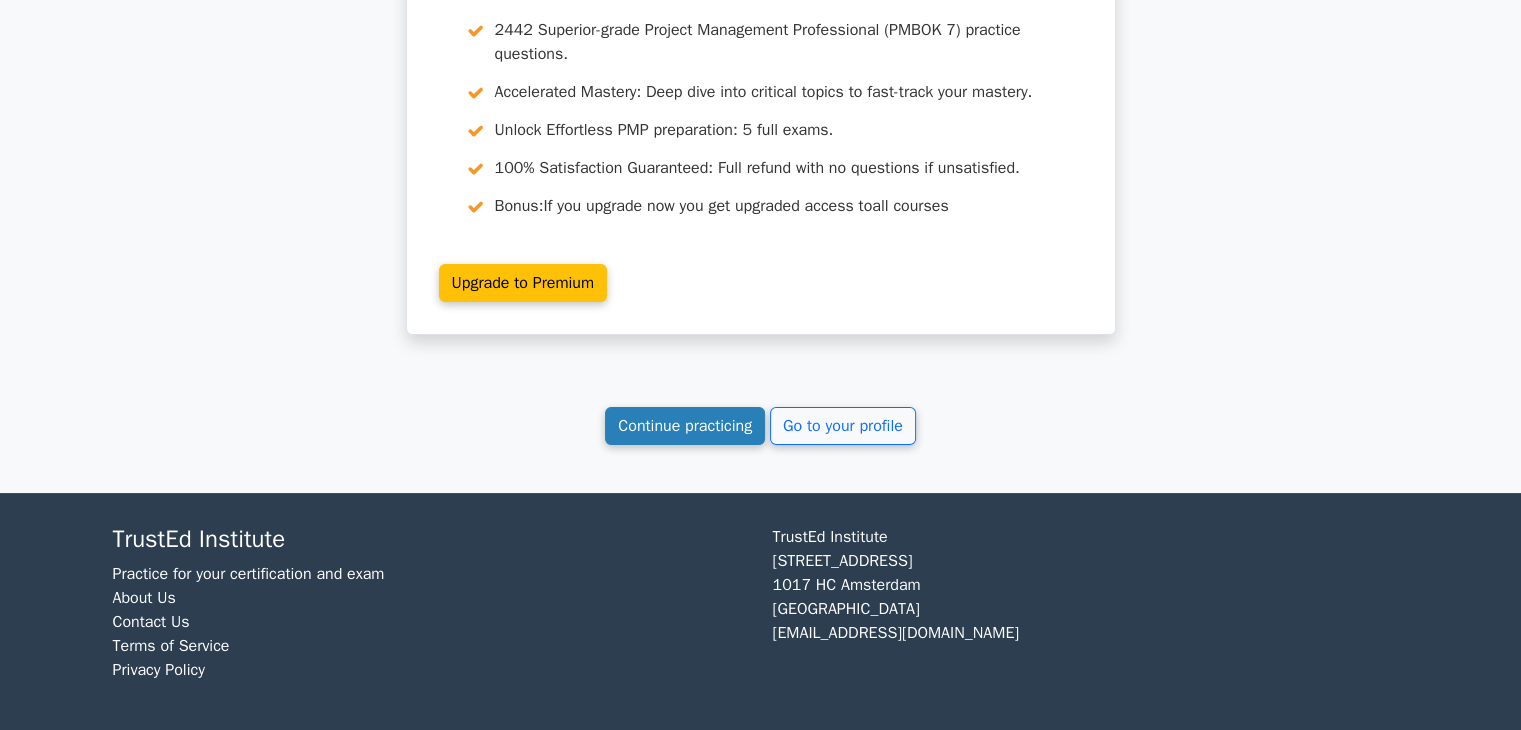 click on "Continue practicing" at bounding box center (685, 426) 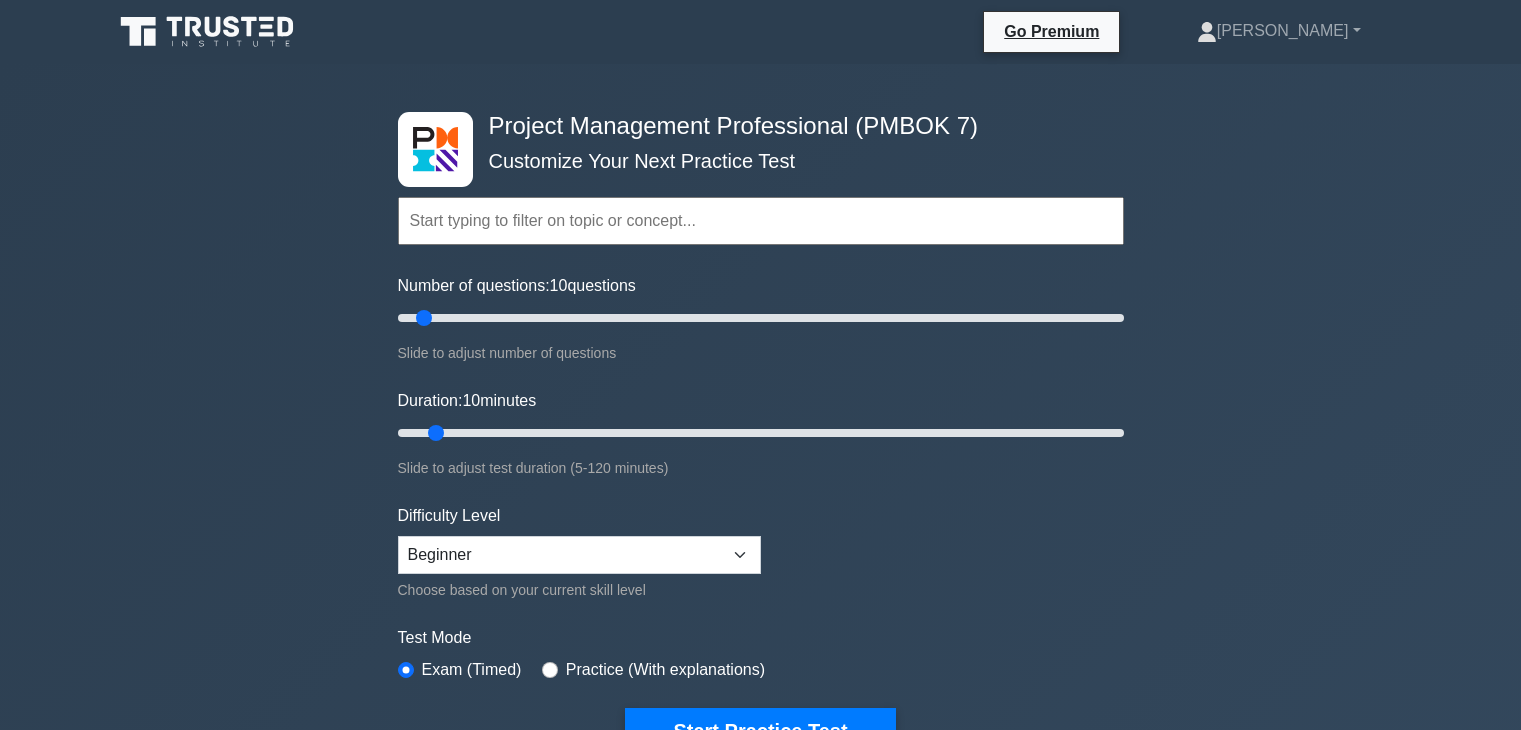 scroll, scrollTop: 0, scrollLeft: 0, axis: both 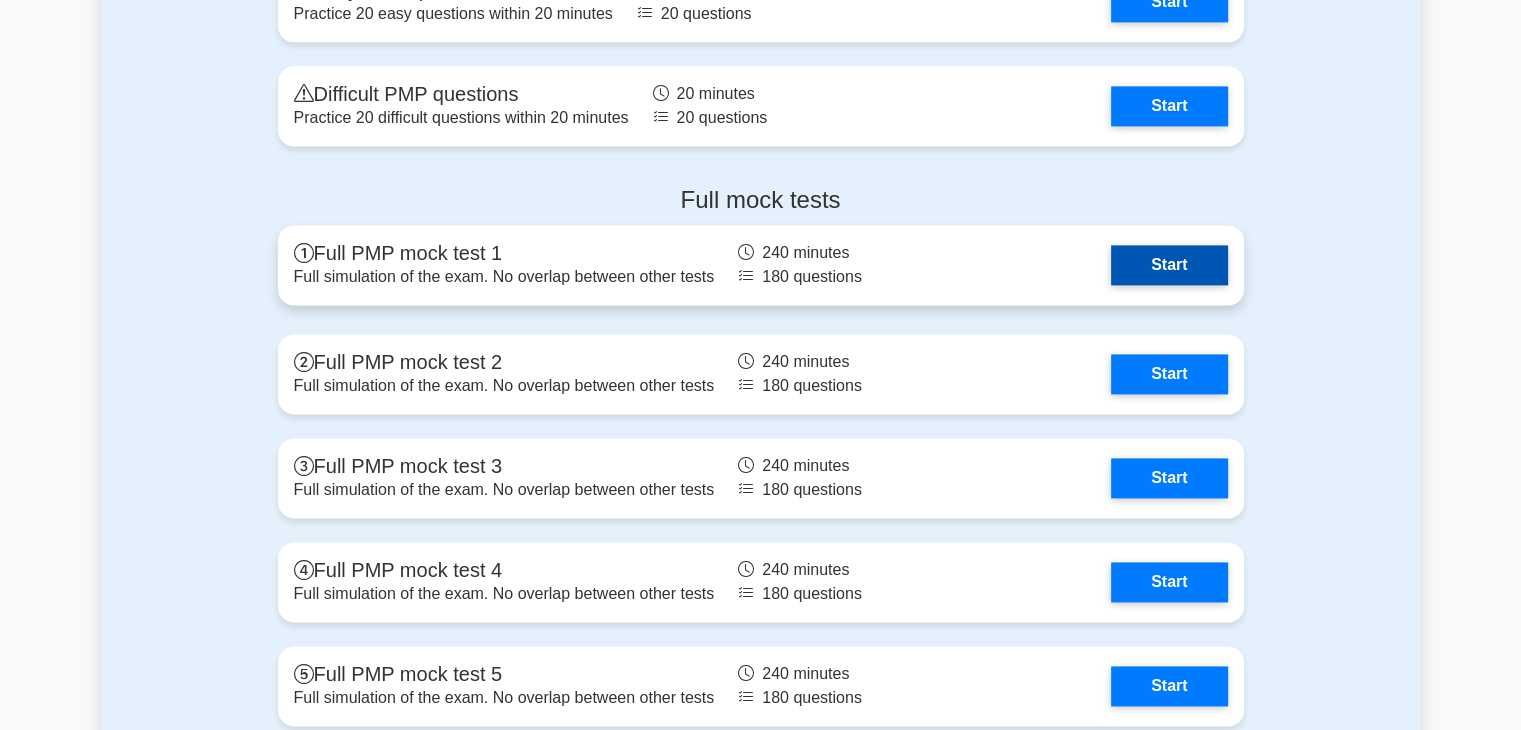 click on "Start" at bounding box center (1169, 265) 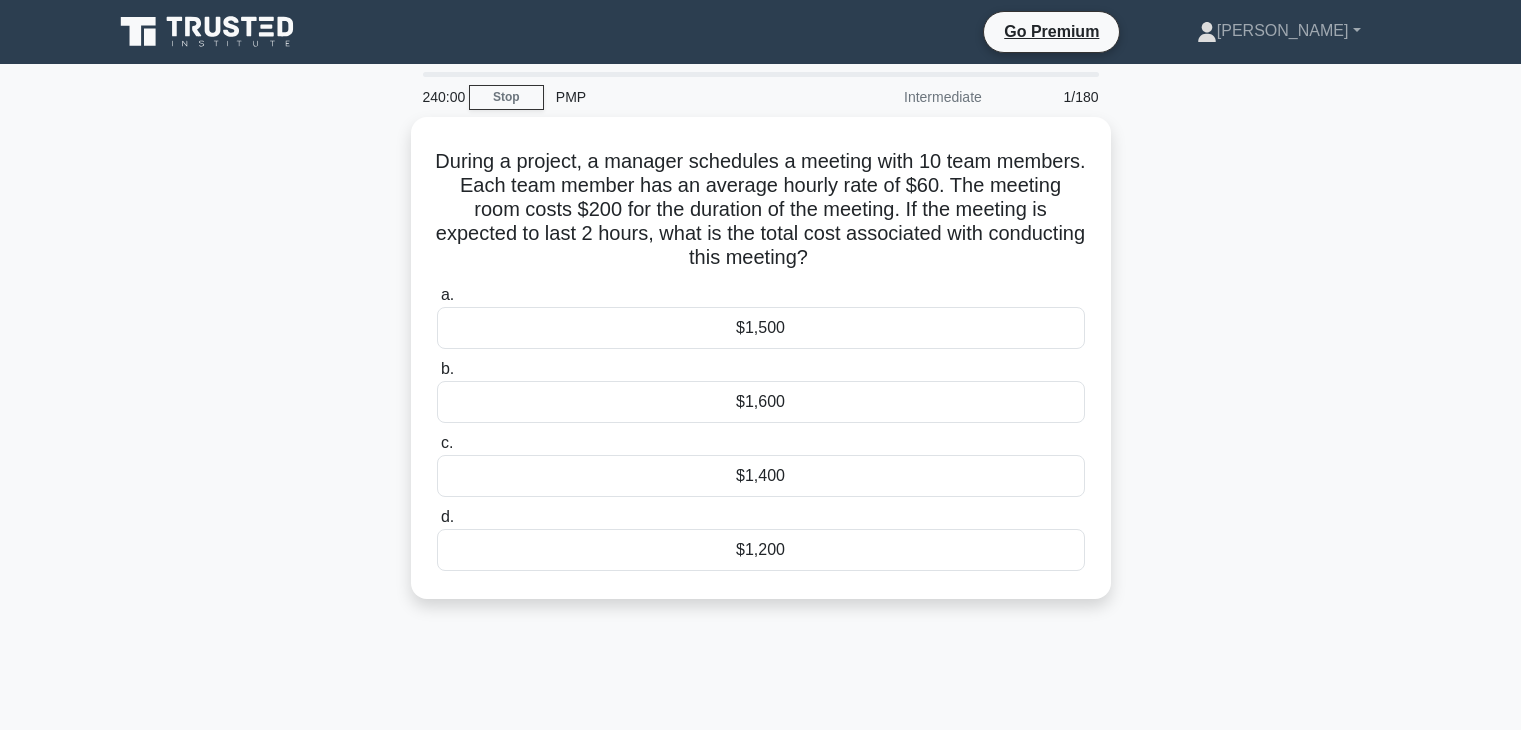 scroll, scrollTop: 0, scrollLeft: 0, axis: both 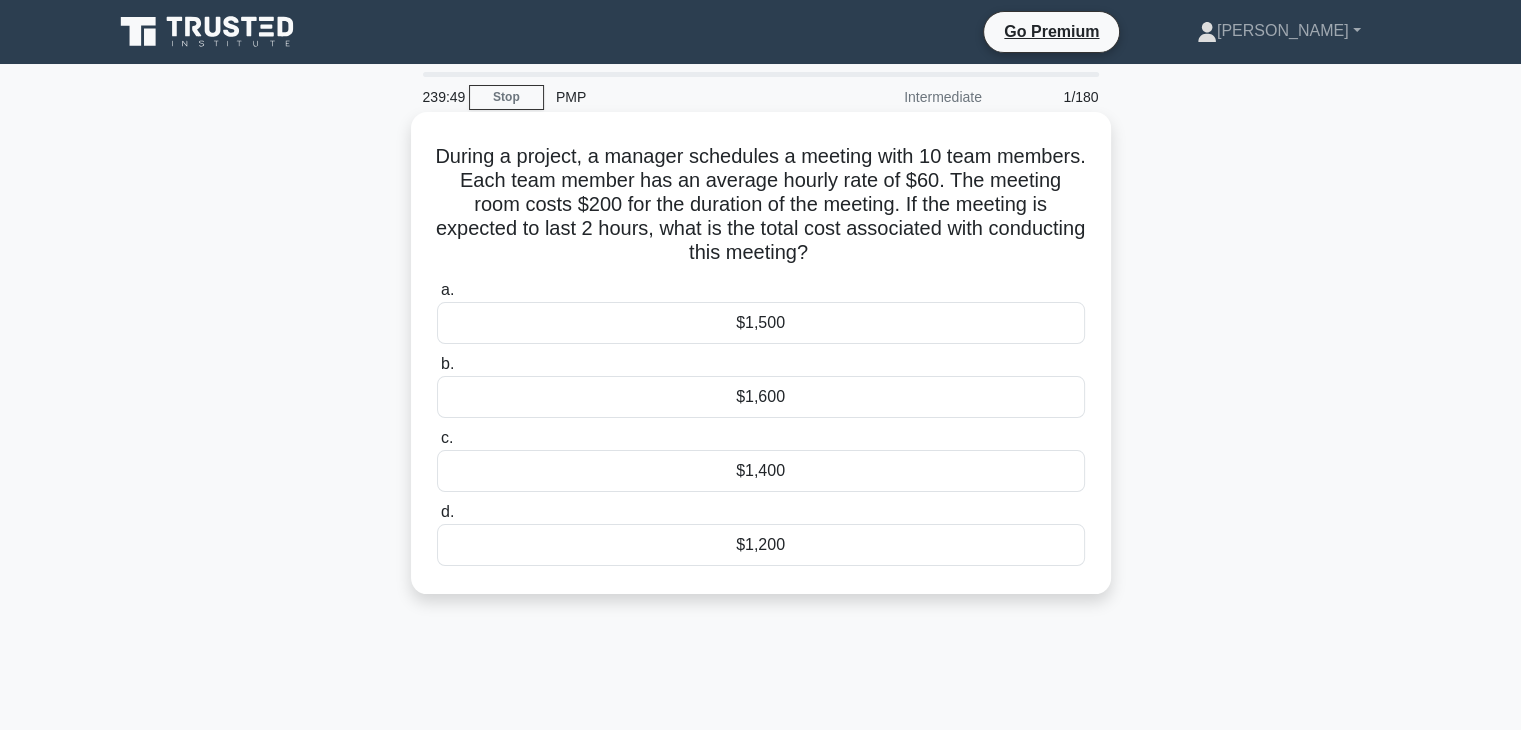 click on "$1,500" at bounding box center [761, 323] 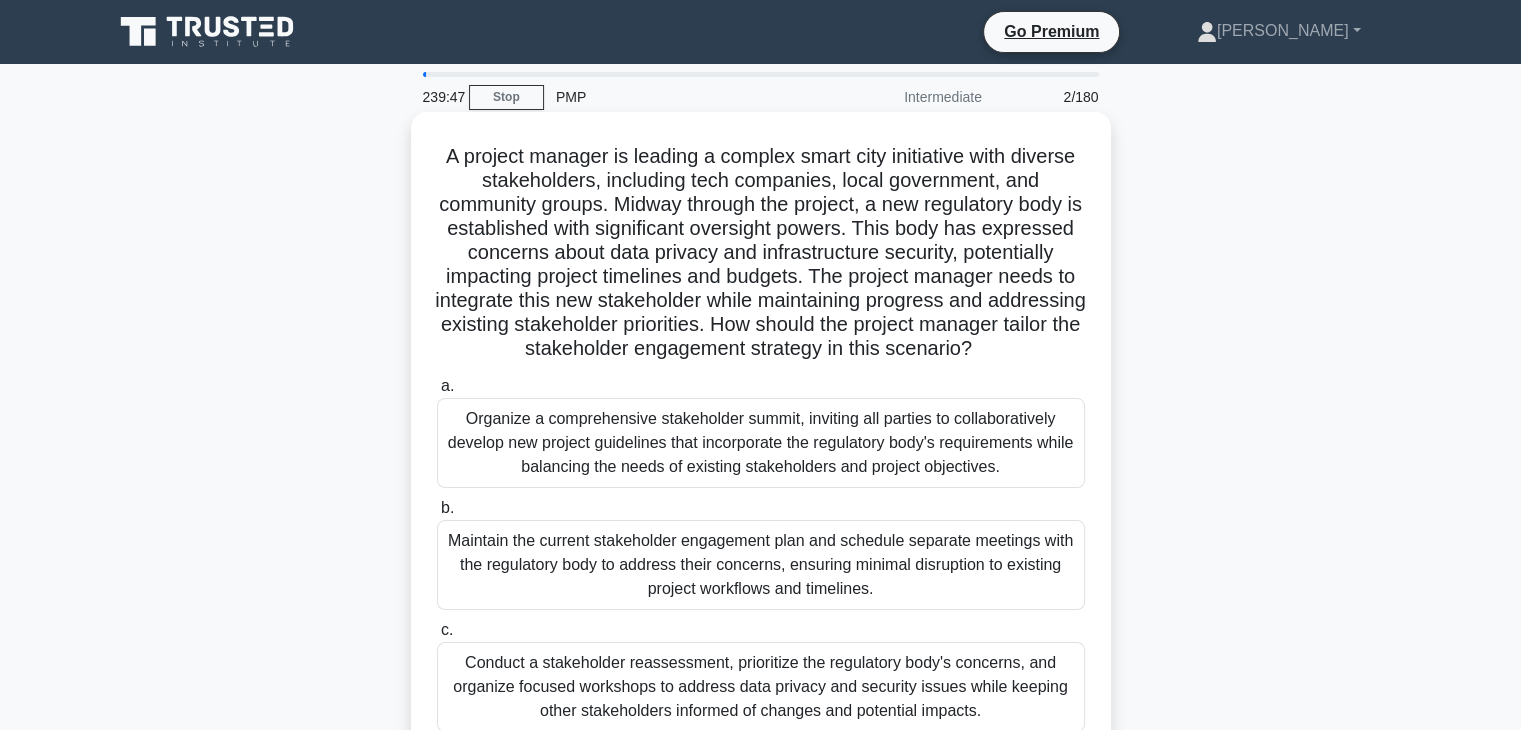 click on "Organize a comprehensive stakeholder summit, inviting all parties to collaboratively develop new project guidelines that incorporate the regulatory body's requirements while balancing the needs of existing stakeholders and project objectives." at bounding box center [761, 443] 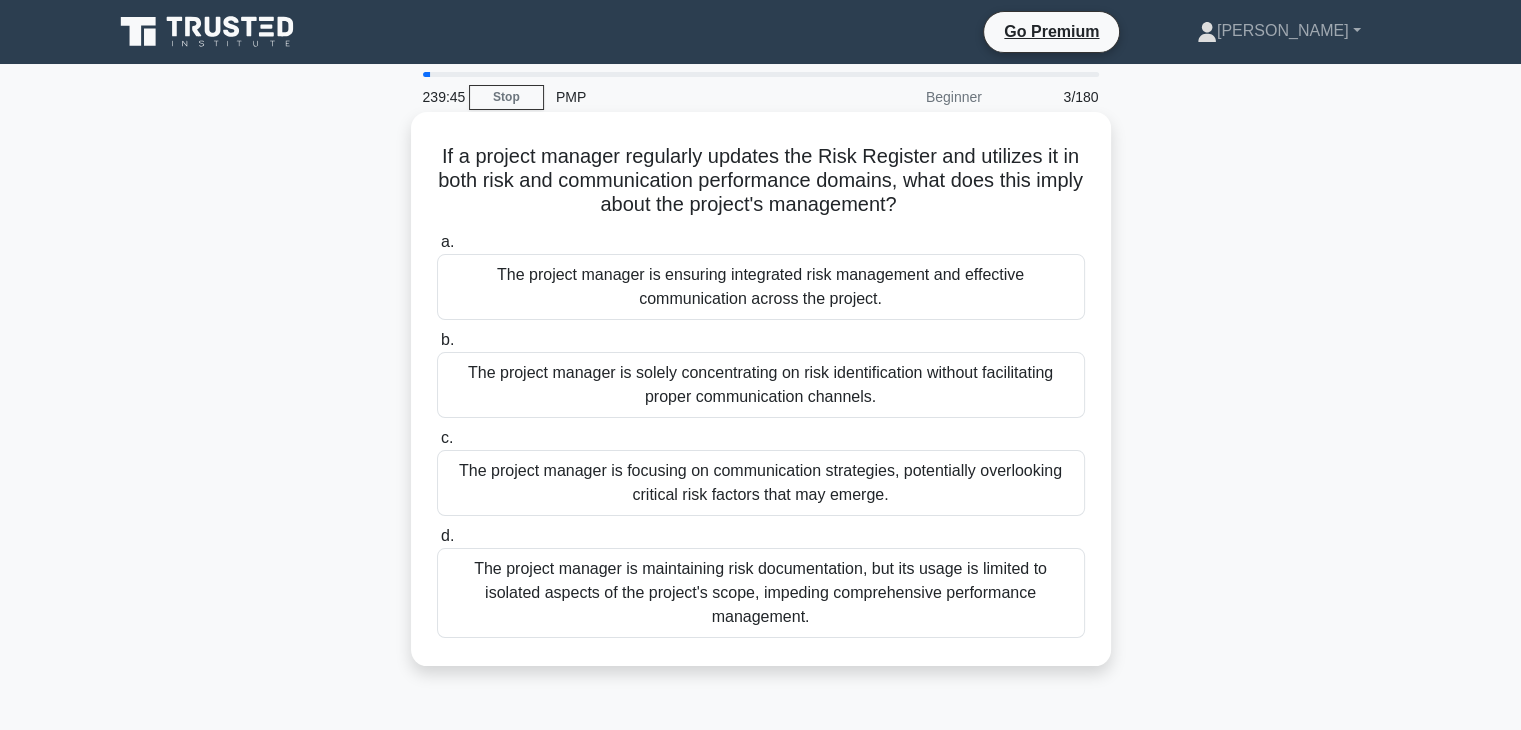 click on "The project manager is maintaining risk documentation, but its usage is limited to isolated aspects of the project's scope, impeding comprehensive performance management." at bounding box center [761, 593] 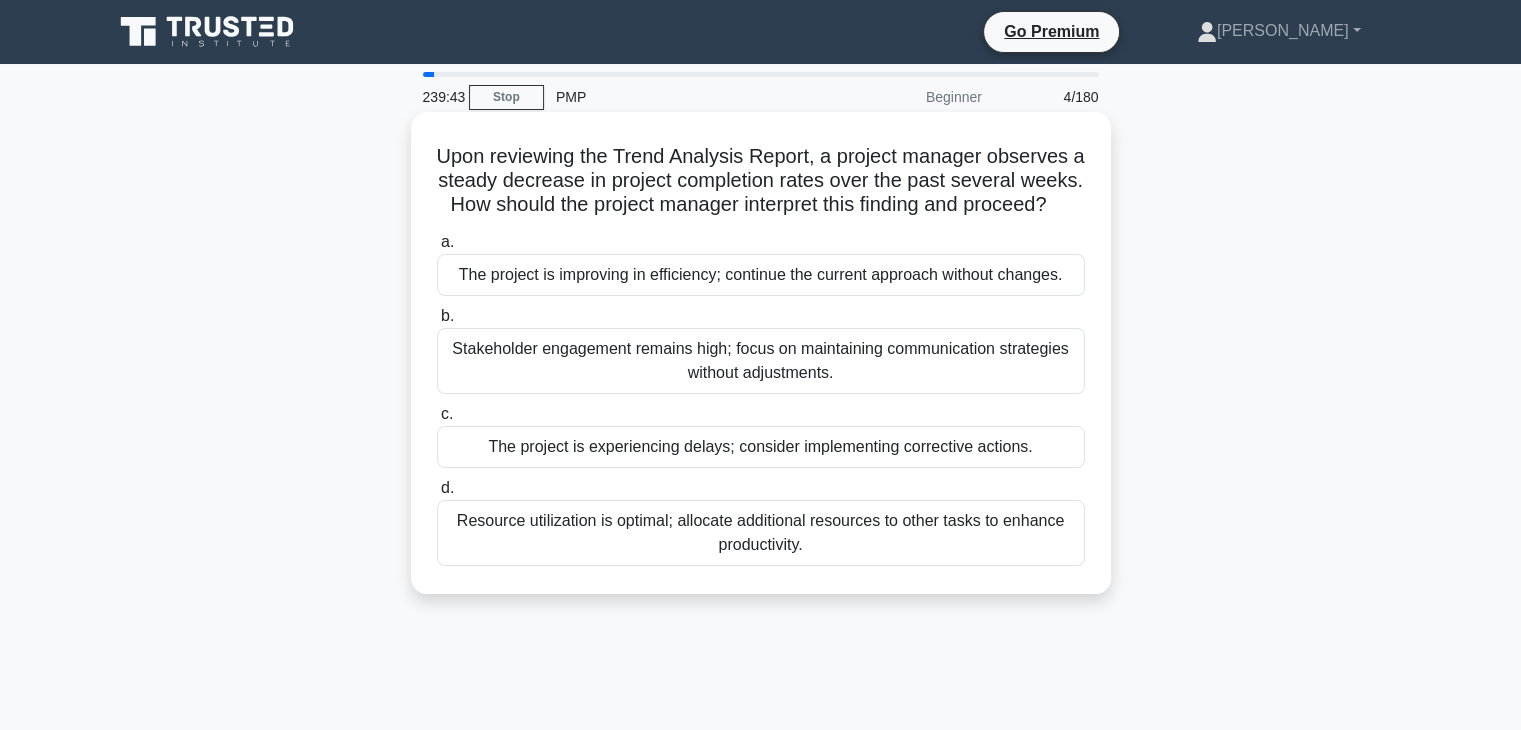 click on "Stakeholder engagement remains high; focus on maintaining communication strategies without adjustments." at bounding box center [761, 361] 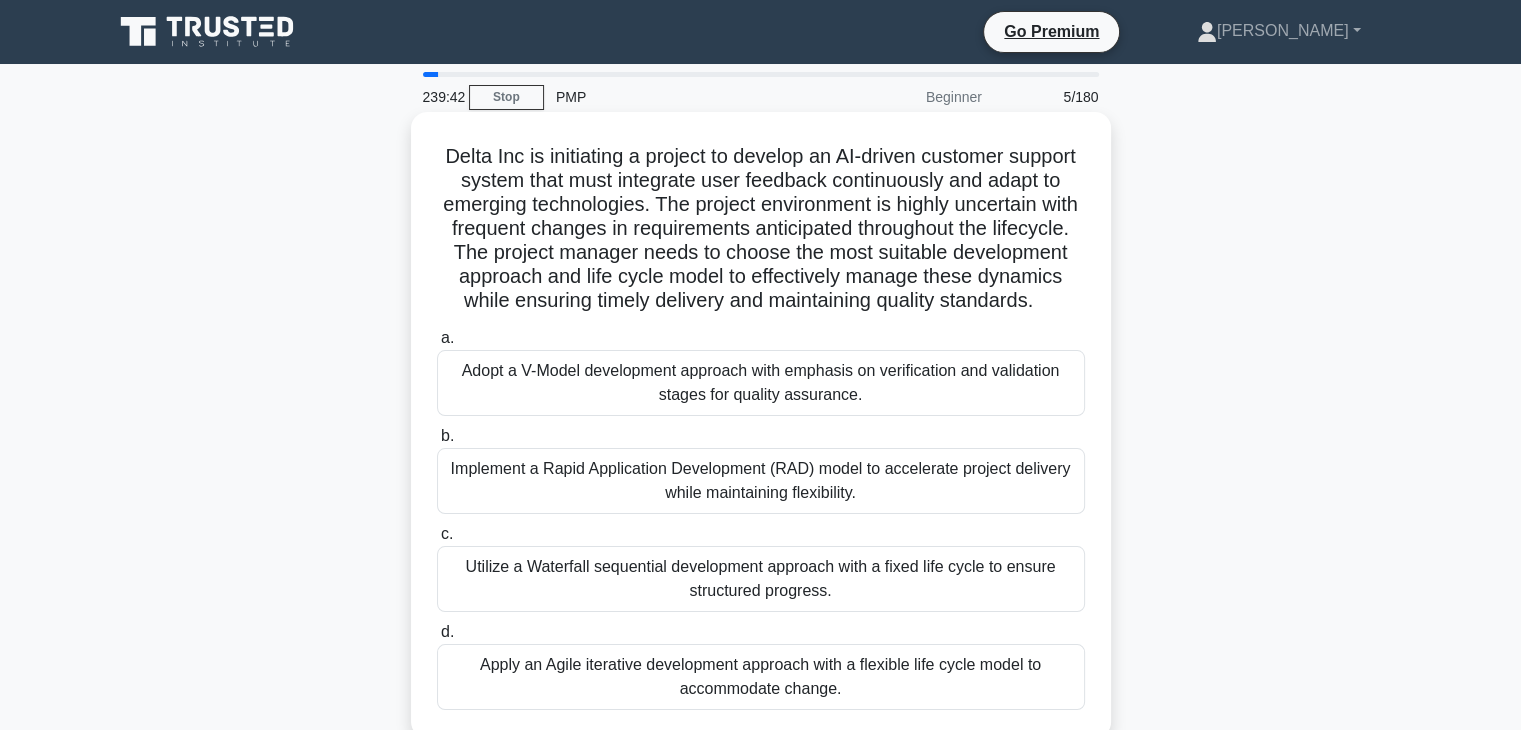 click on "Adopt a V-Model development approach with emphasis on verification and validation stages for quality assurance." at bounding box center (761, 383) 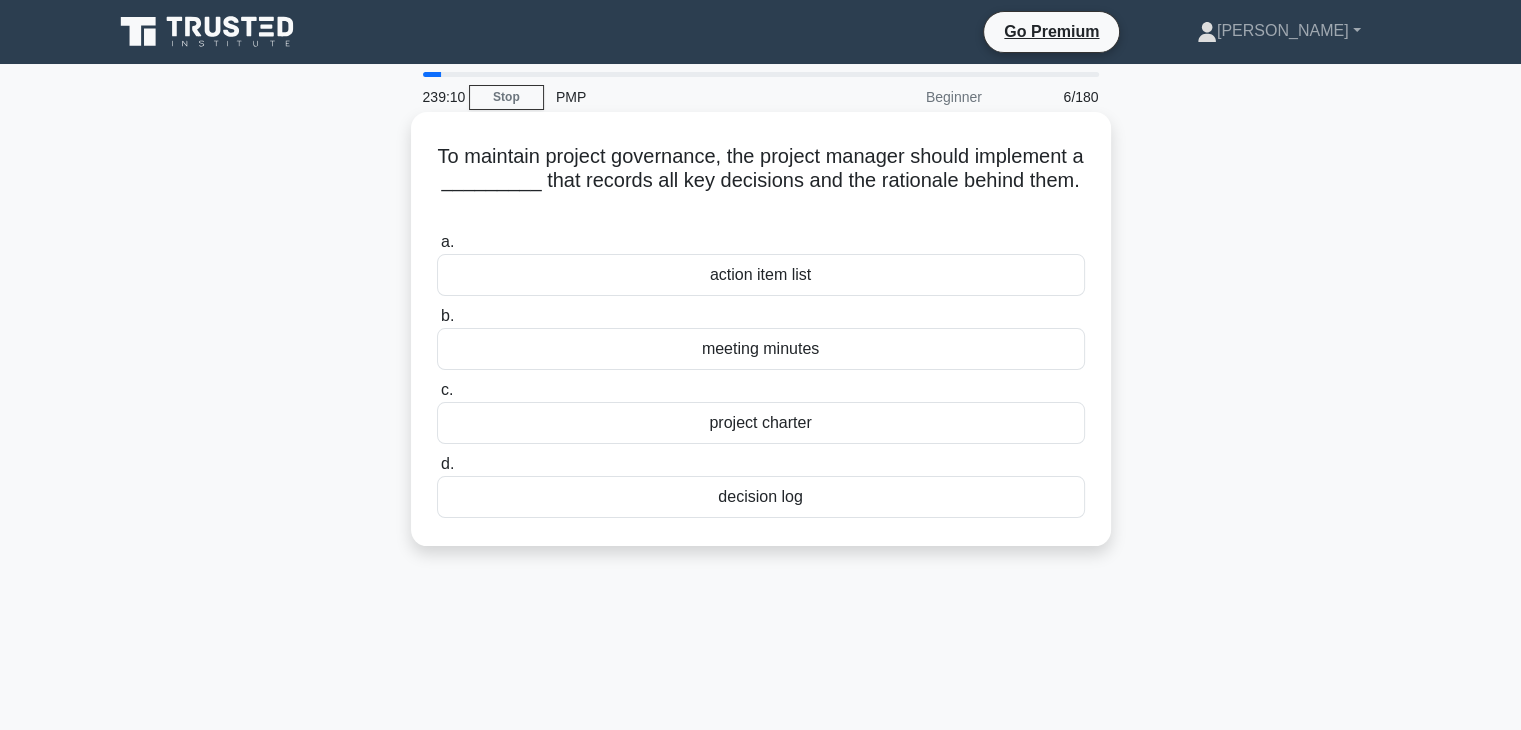 click on "decision log" at bounding box center (761, 497) 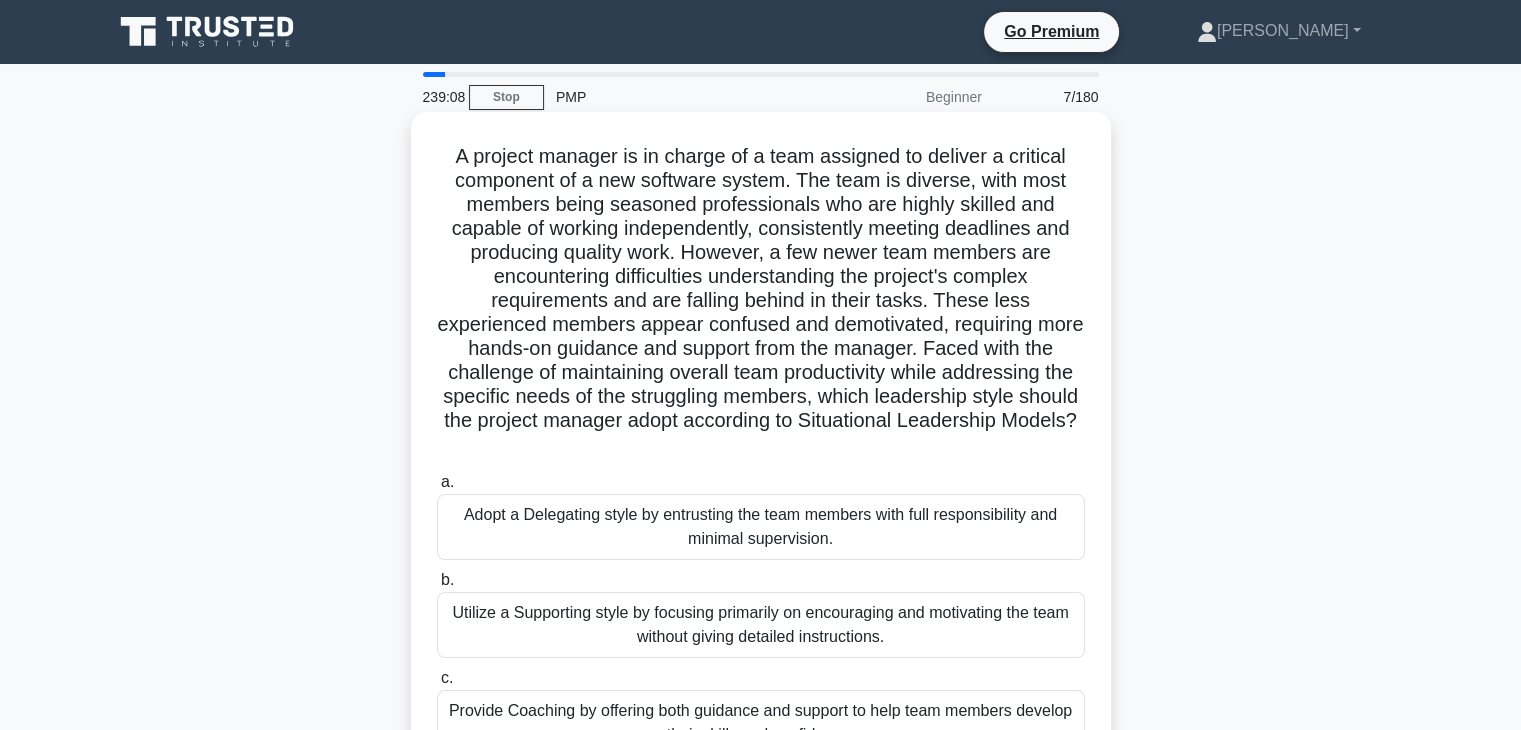 click on "Utilize a Supporting style by focusing primarily on encouraging and motivating the team without giving detailed instructions." at bounding box center (761, 625) 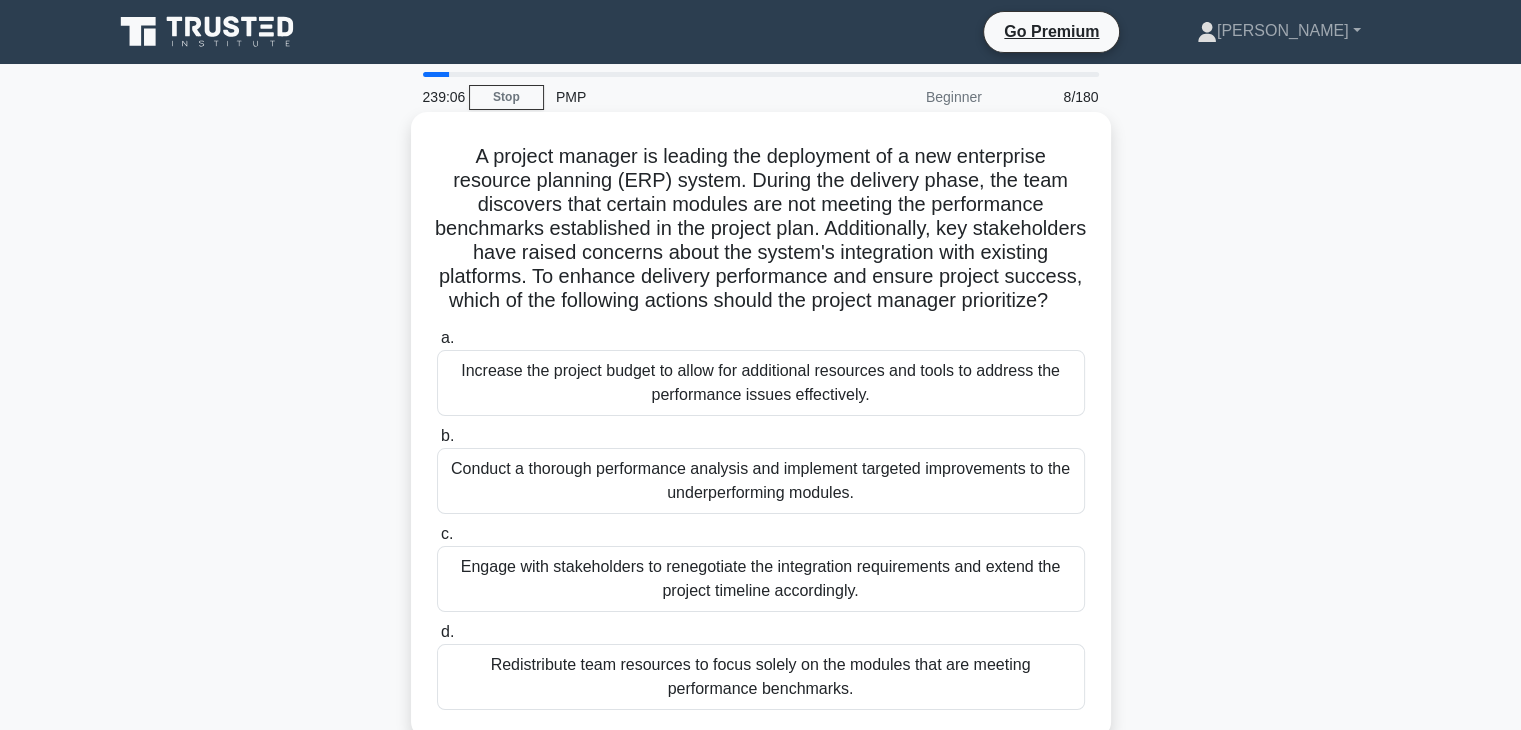 click on "Conduct a thorough performance analysis and implement targeted improvements to the underperforming modules." at bounding box center [761, 481] 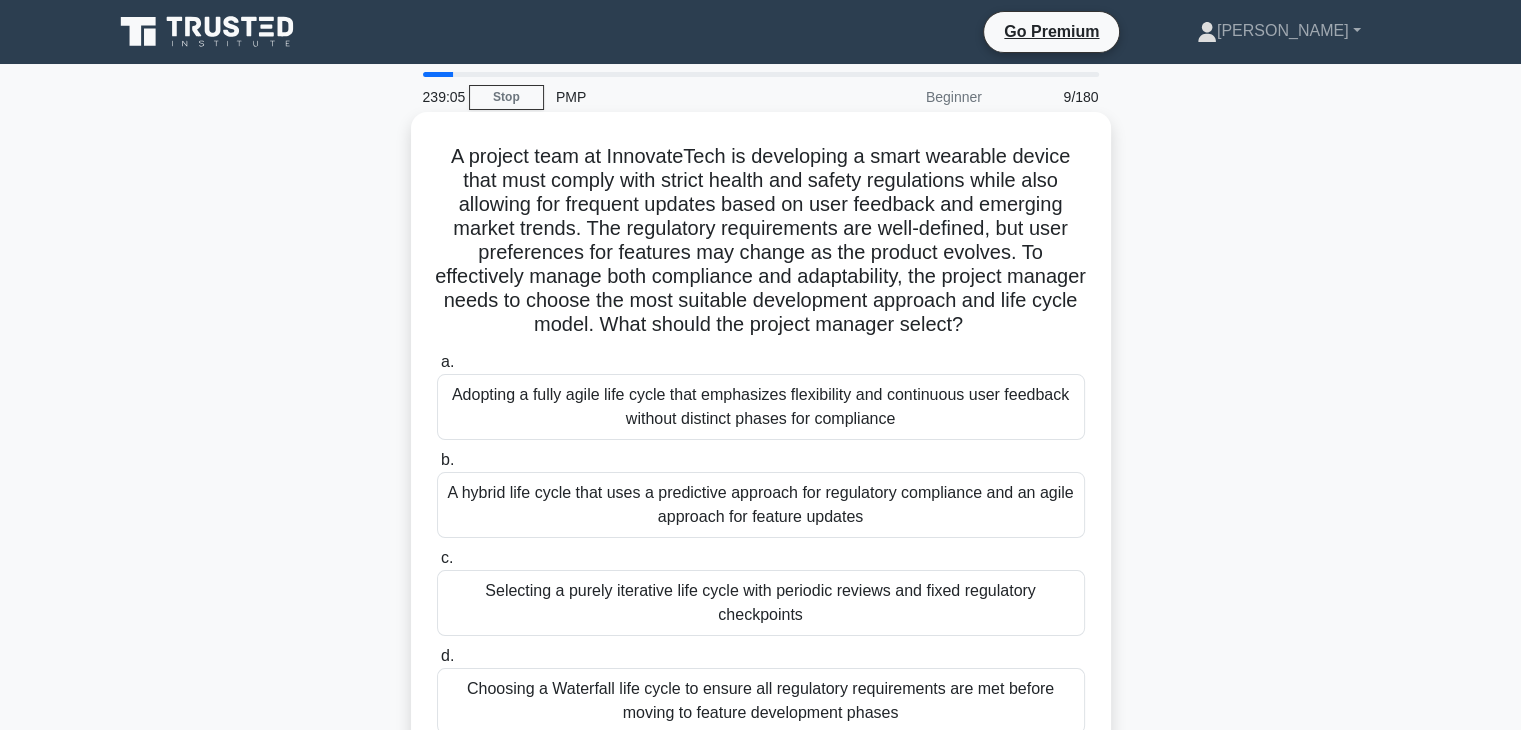 click on "Adopting a fully agile life cycle that emphasizes flexibility and continuous user feedback without distinct phases for compliance" at bounding box center (761, 407) 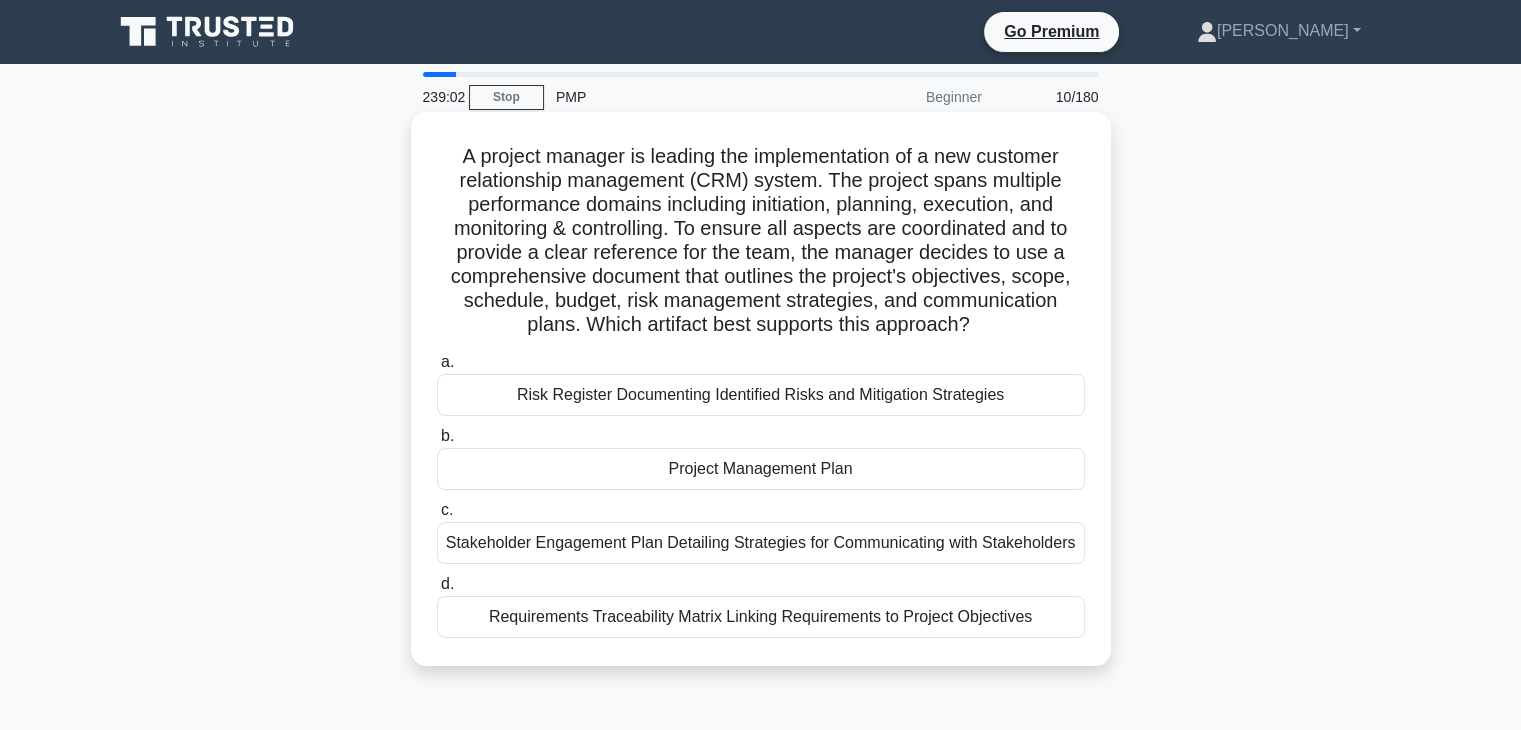 click on "Project Management Plan" at bounding box center [761, 469] 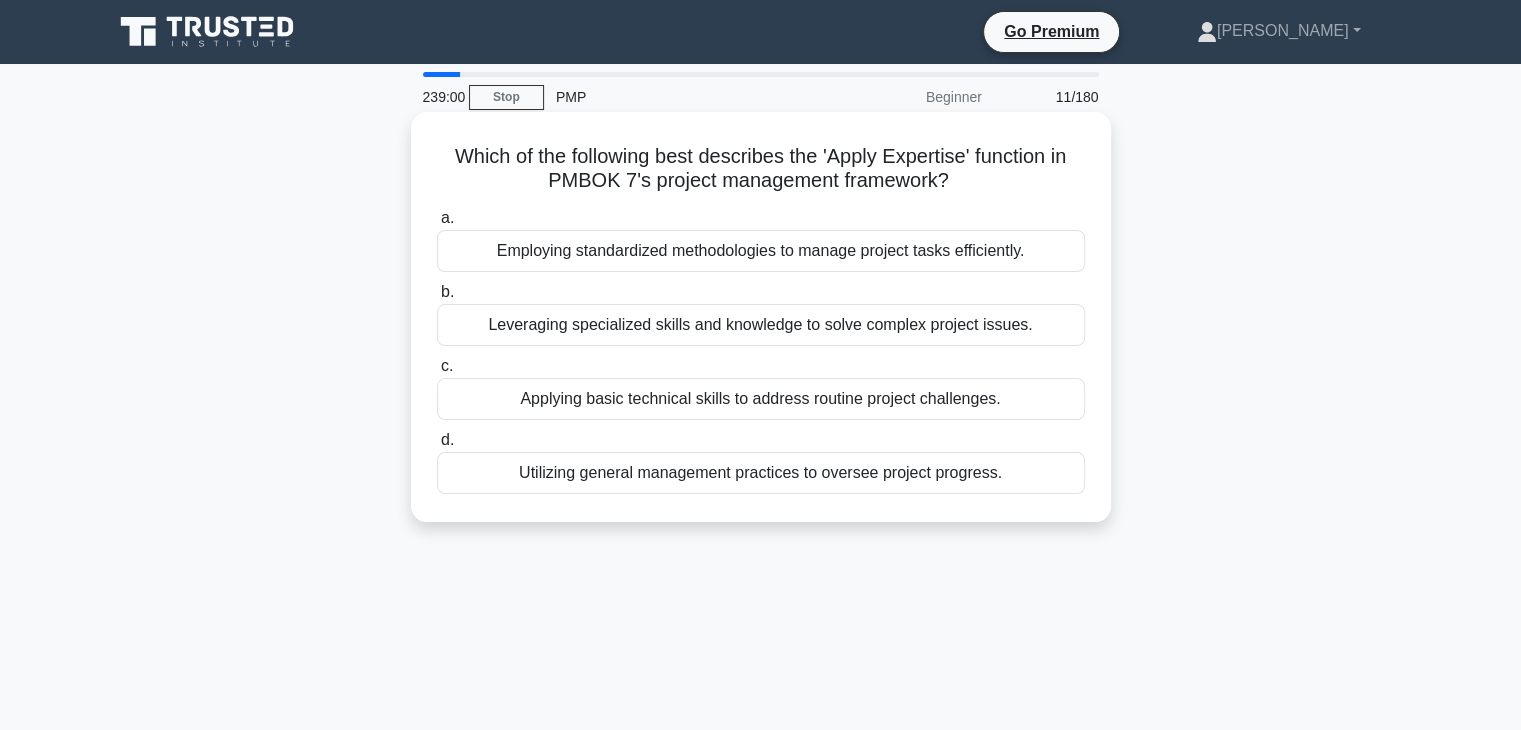 click on "Leveraging specialized skills and knowledge to solve complex project issues." at bounding box center (761, 325) 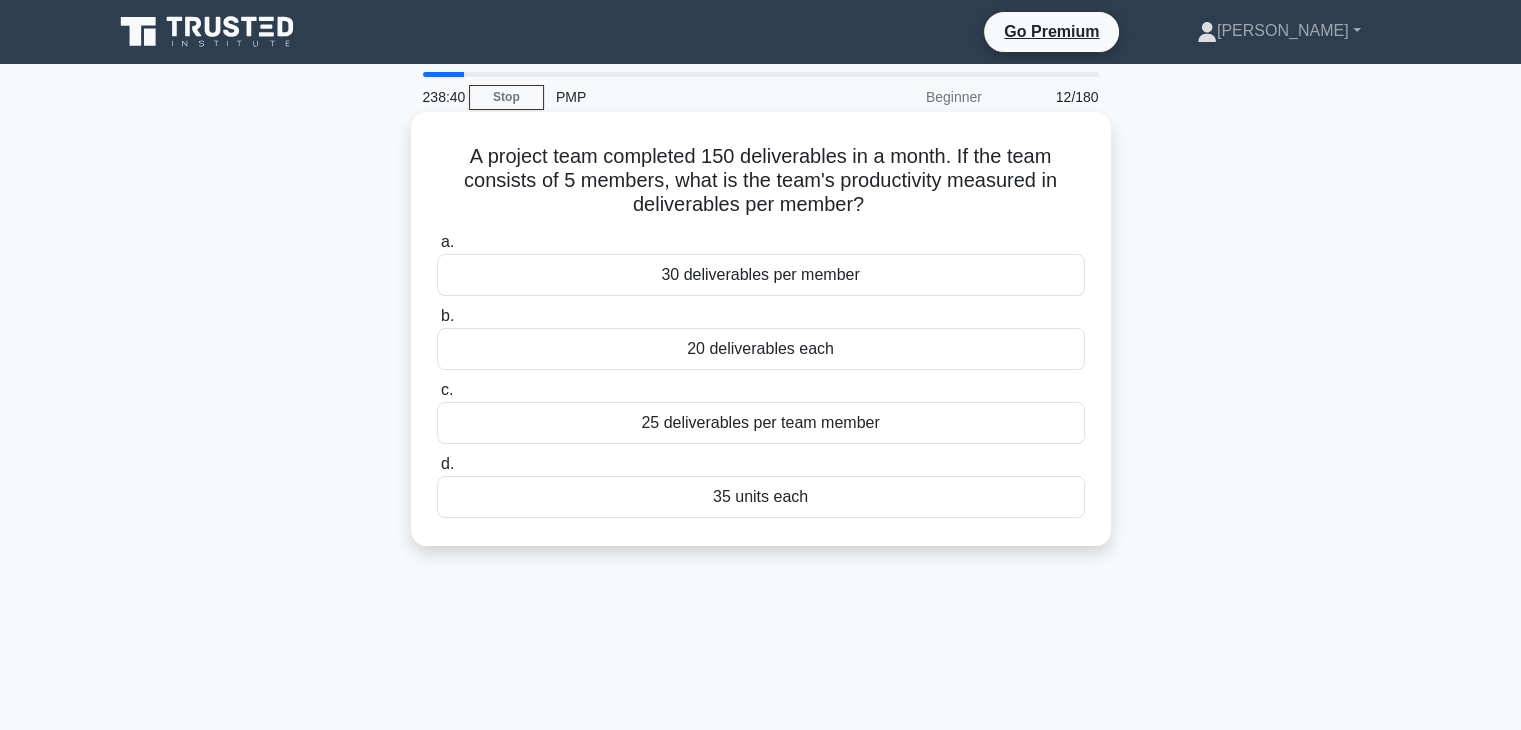 click on "30 deliverables per member" at bounding box center (761, 275) 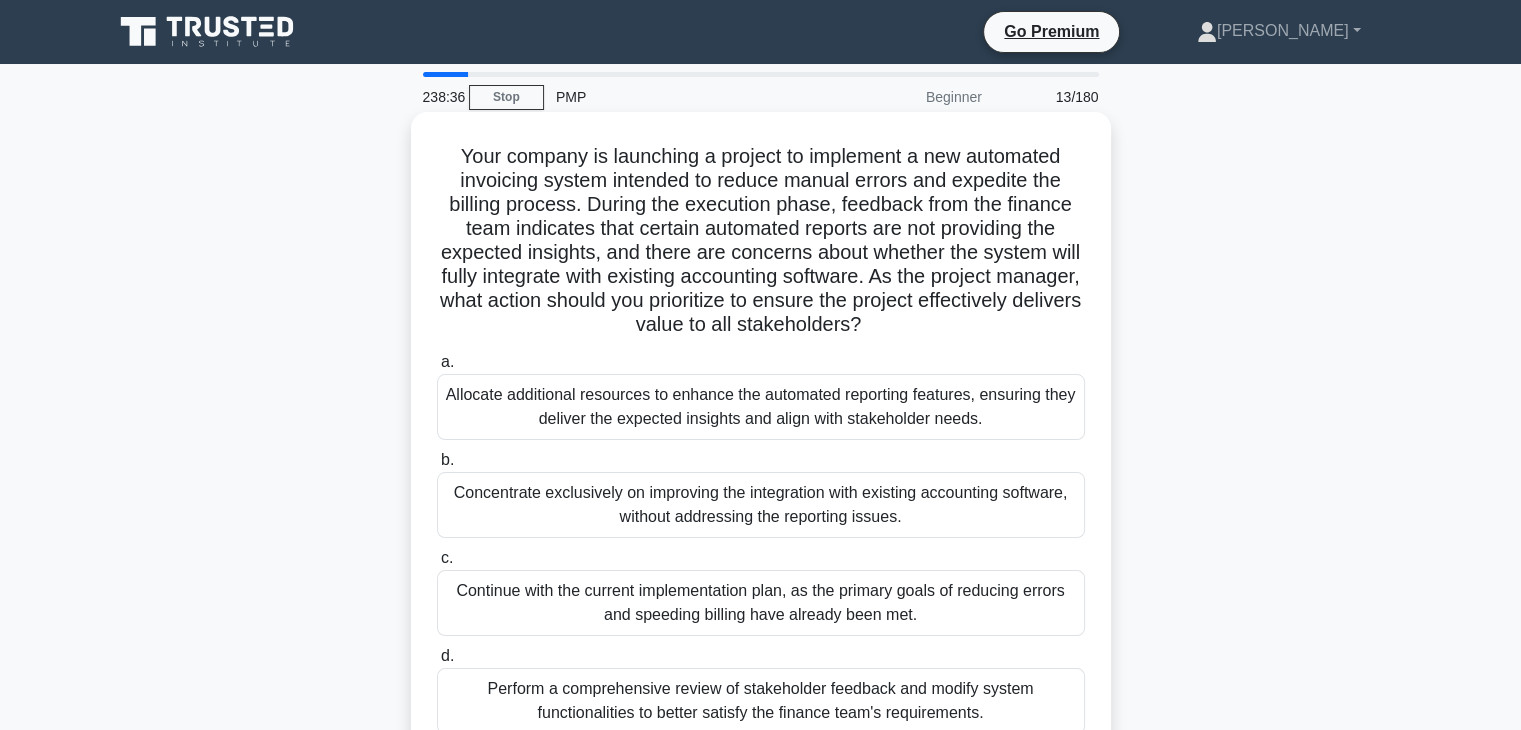 click on "Allocate additional resources to enhance the automated reporting features, ensuring they deliver the expected insights and align with stakeholder needs." at bounding box center (761, 407) 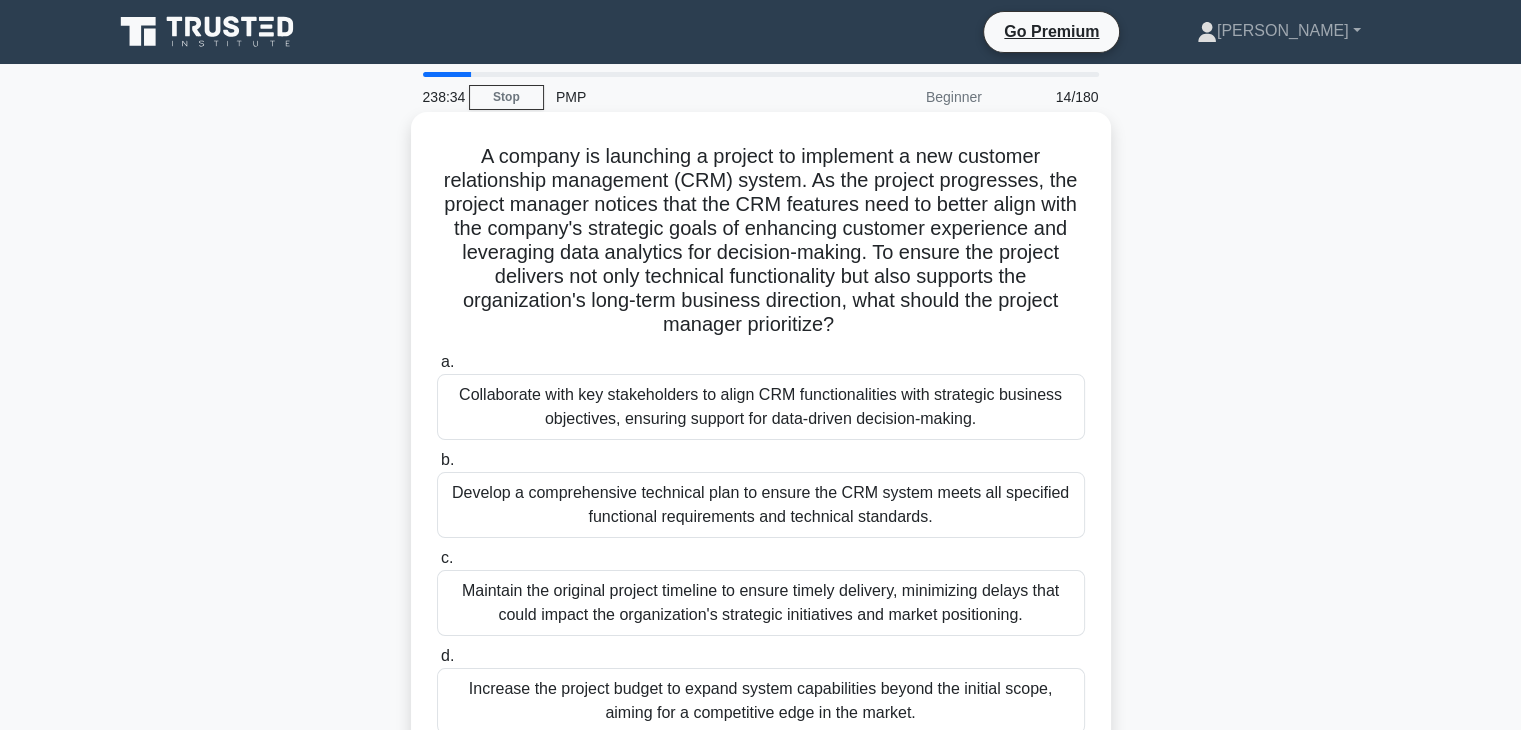 click on "Maintain the original project timeline to ensure timely delivery, minimizing delays that could impact the organization's strategic initiatives and market positioning." at bounding box center (761, 603) 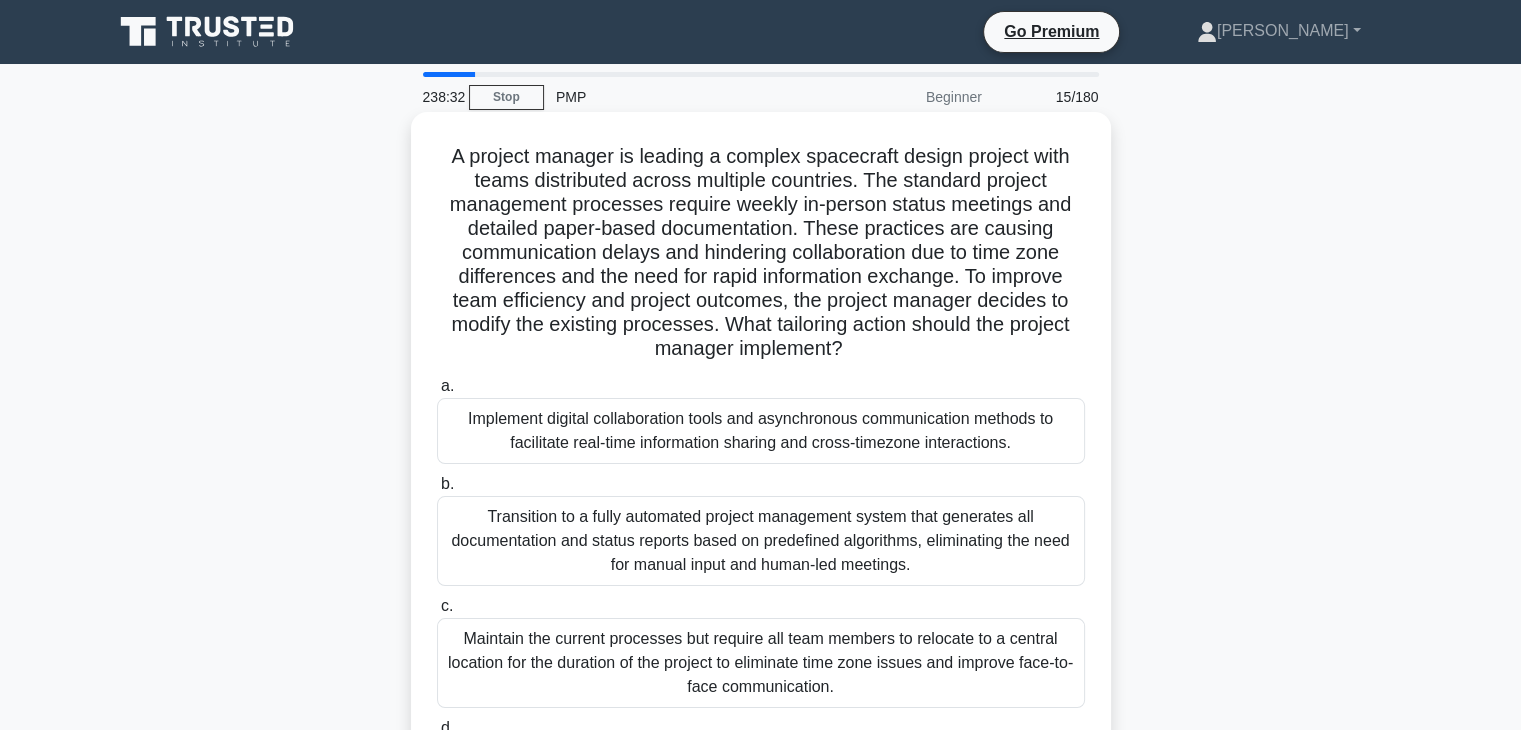 click on "Maintain the current processes but require all team members to relocate to a central location for the duration of the project to eliminate time zone issues and improve face-to-face communication." at bounding box center (761, 663) 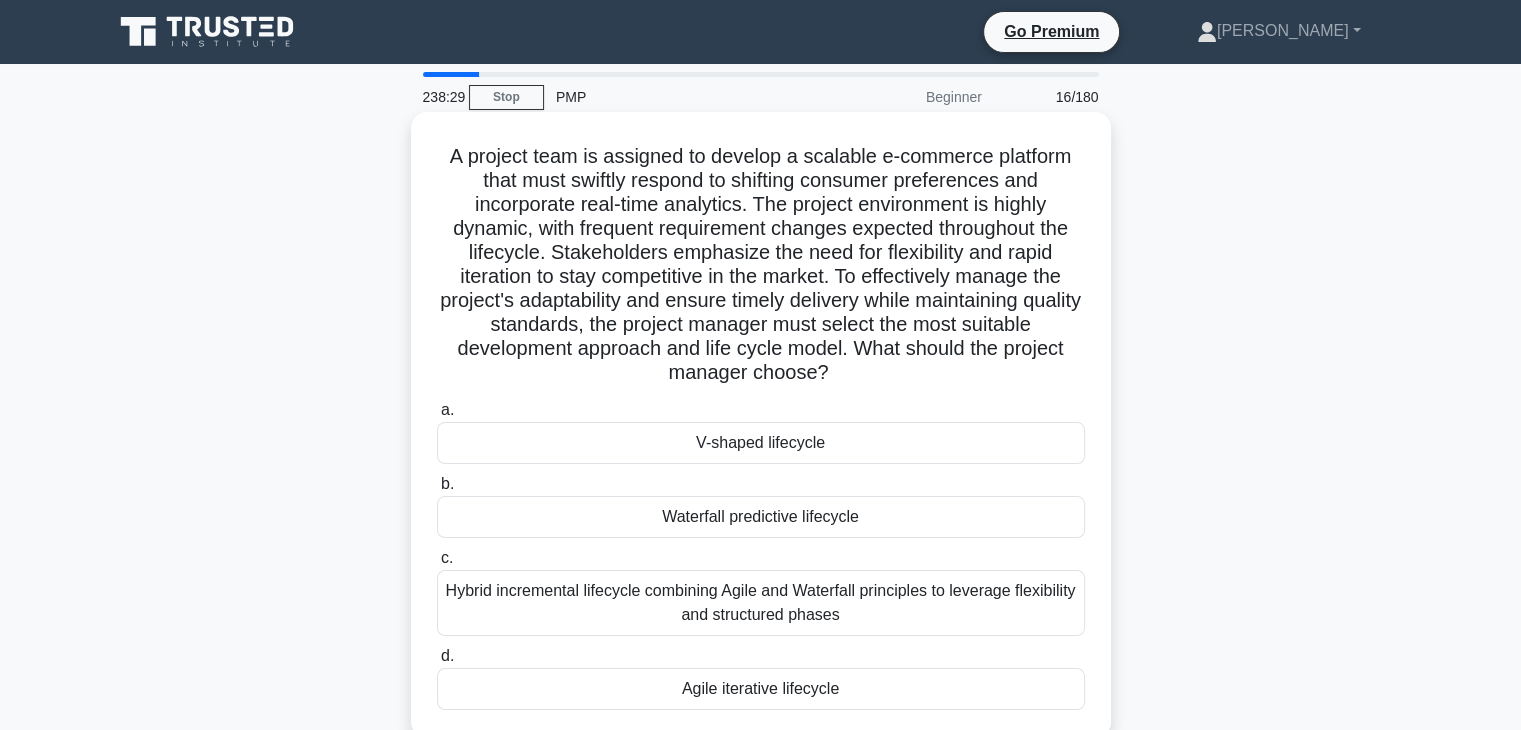 click on "V-shaped lifecycle" at bounding box center (761, 443) 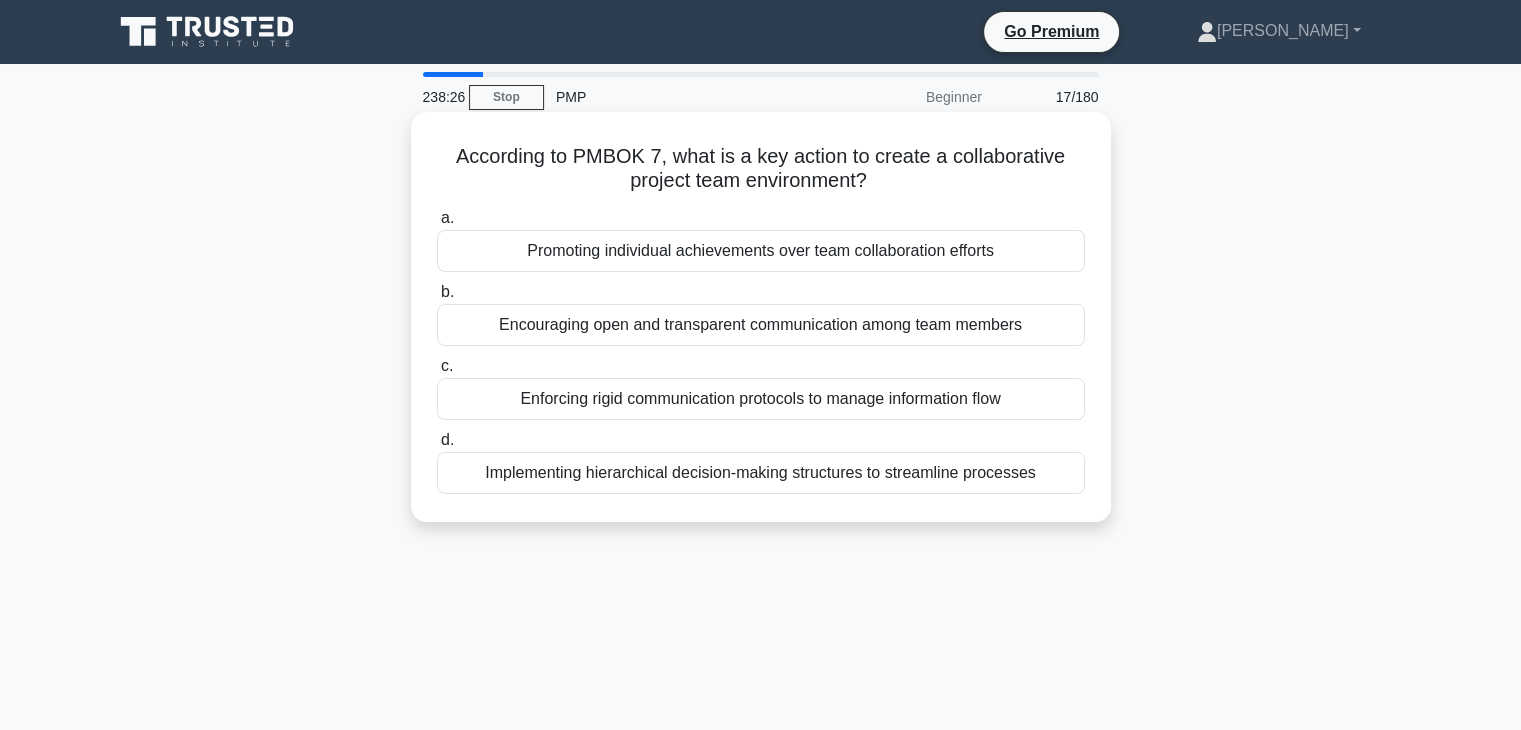 click on "Encouraging open and transparent communication among team members" at bounding box center [761, 325] 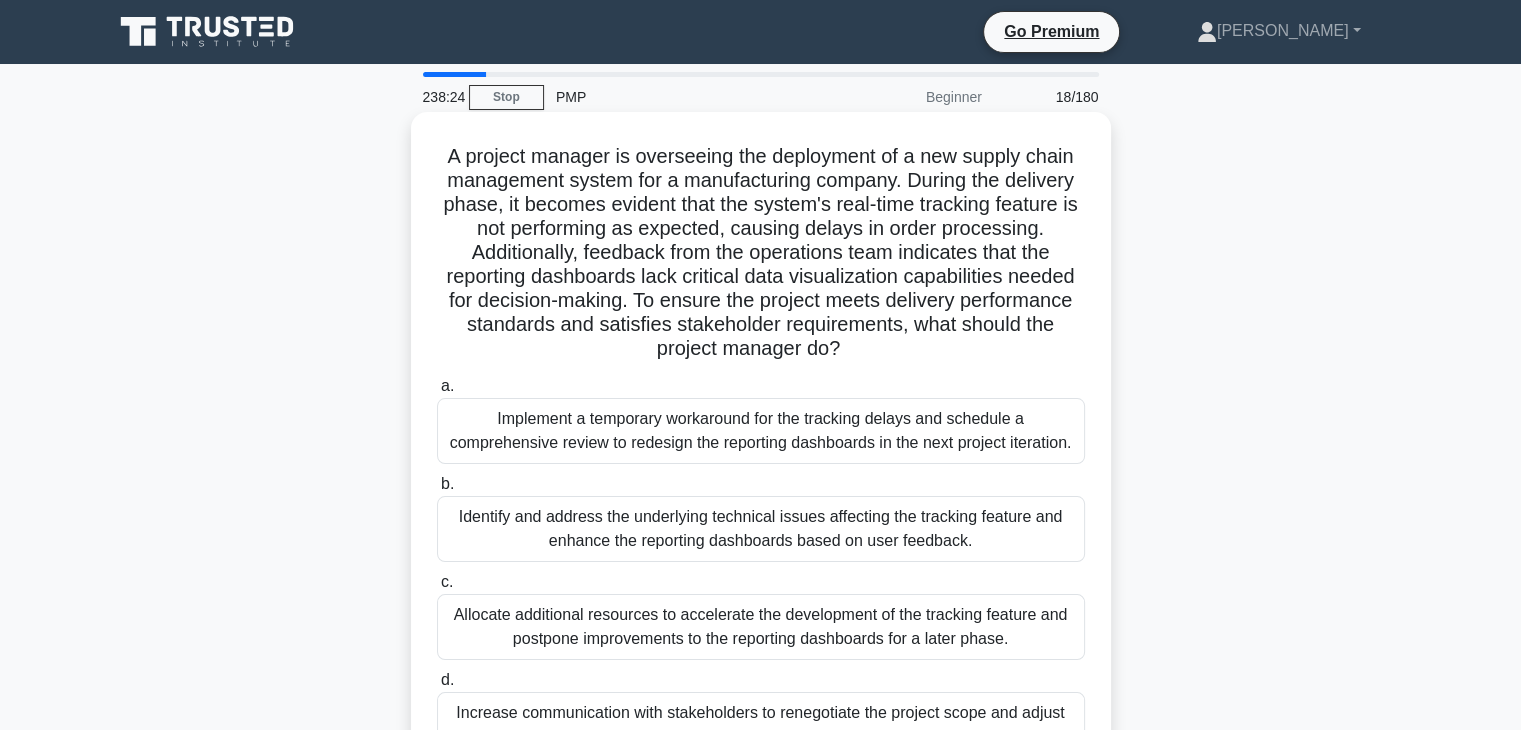 click on "Allocate additional resources to accelerate the development of the tracking feature and postpone improvements to the reporting dashboards for a later phase." at bounding box center [761, 627] 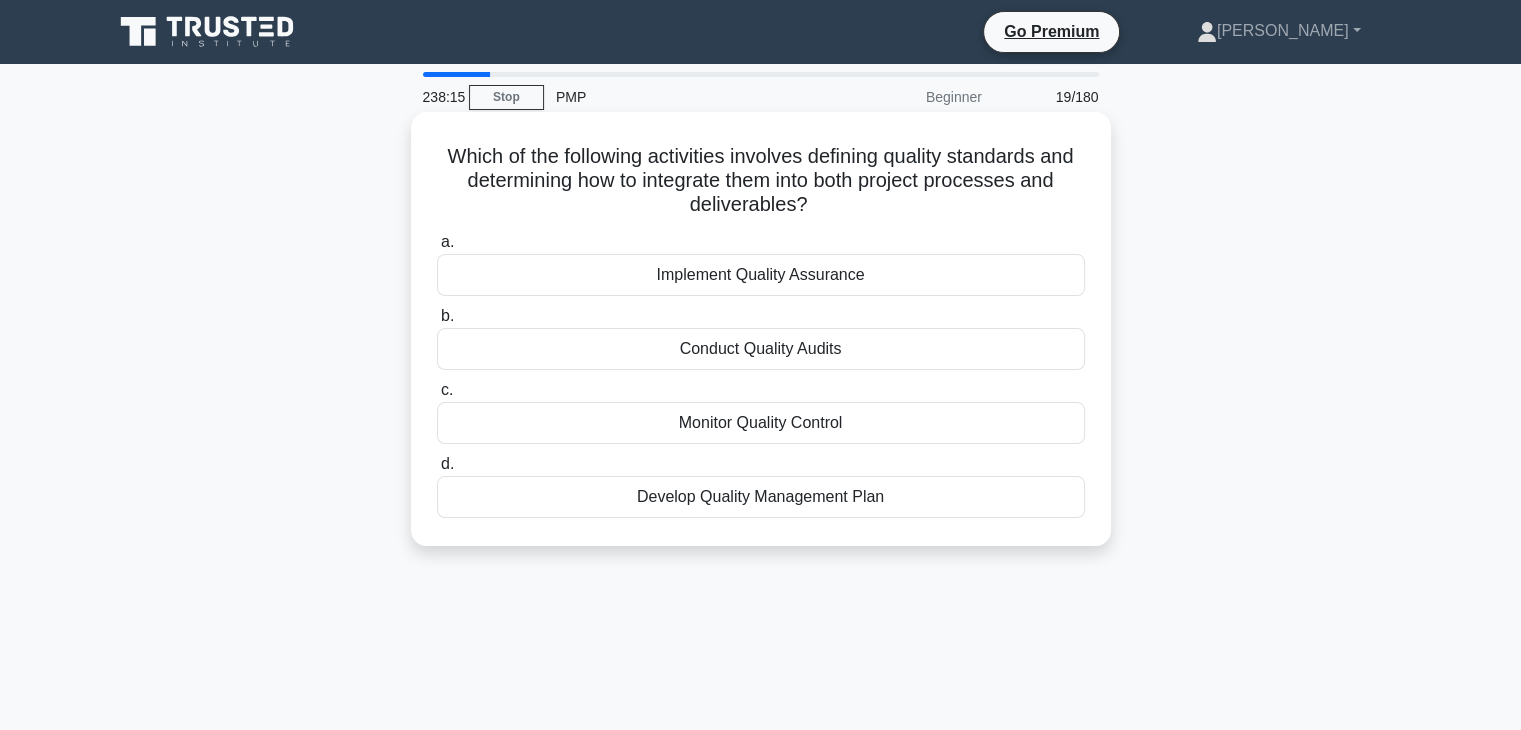 click on "Develop Quality Management Plan" at bounding box center (761, 497) 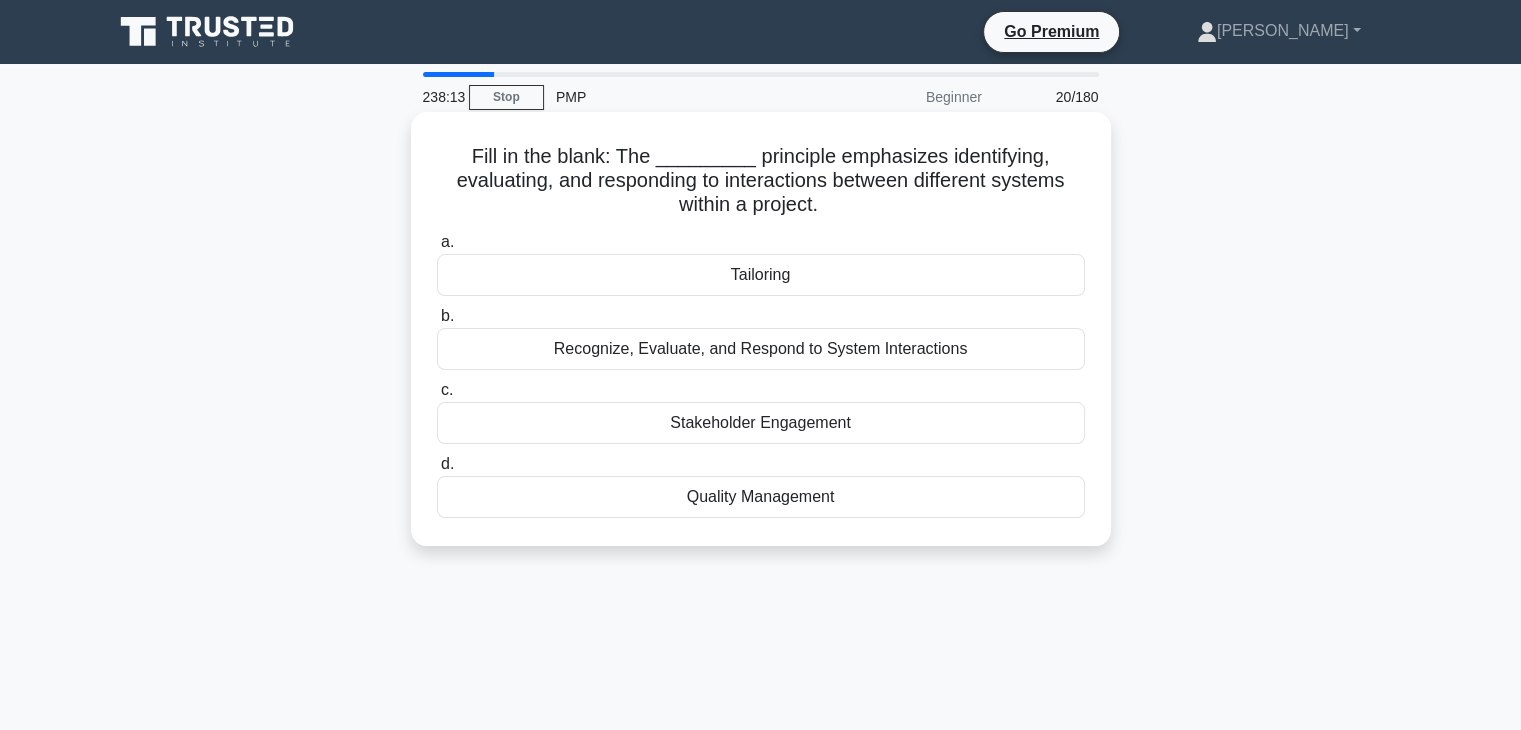 click on "Recognize, Evaluate, and Respond to System Interactions" at bounding box center (761, 349) 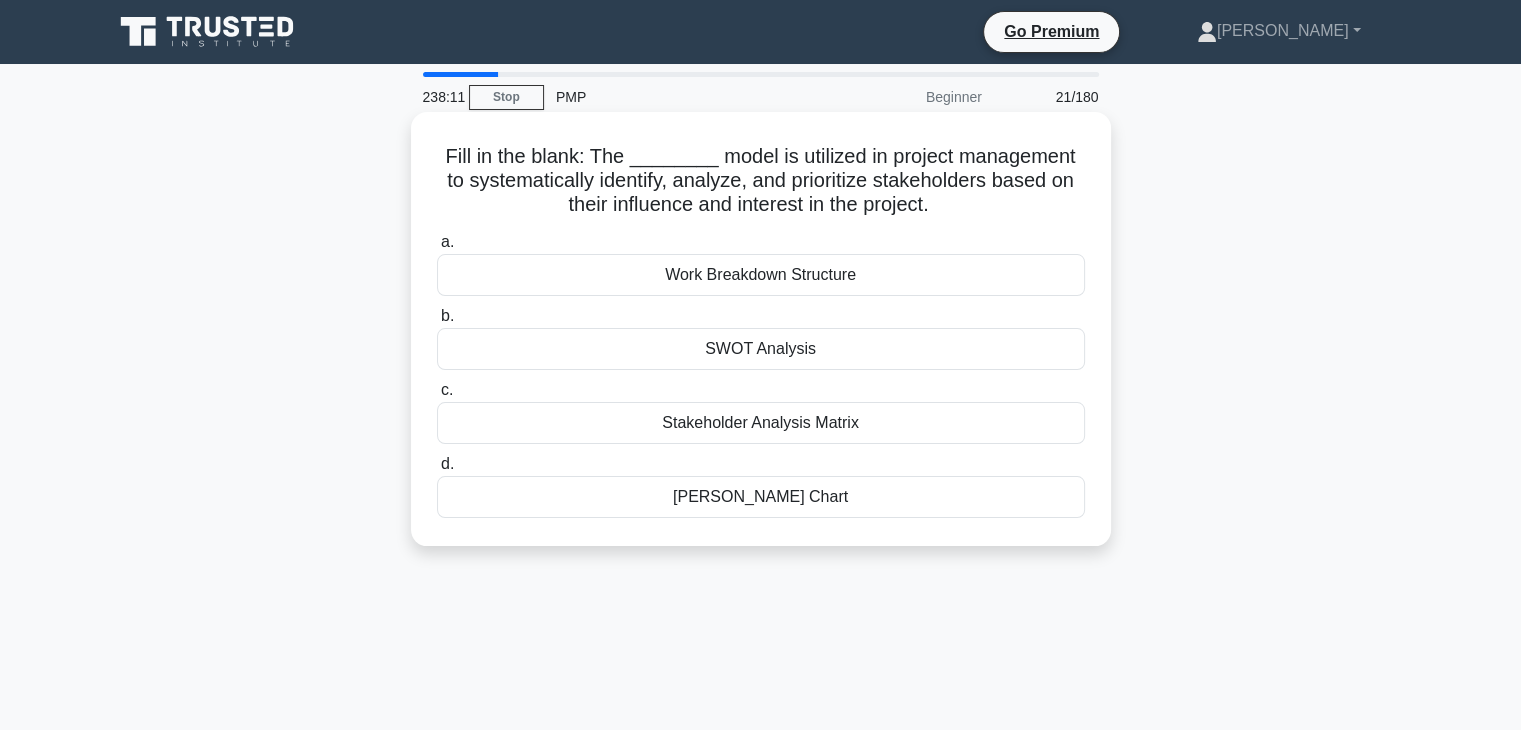 click on "Work Breakdown Structure" at bounding box center (761, 275) 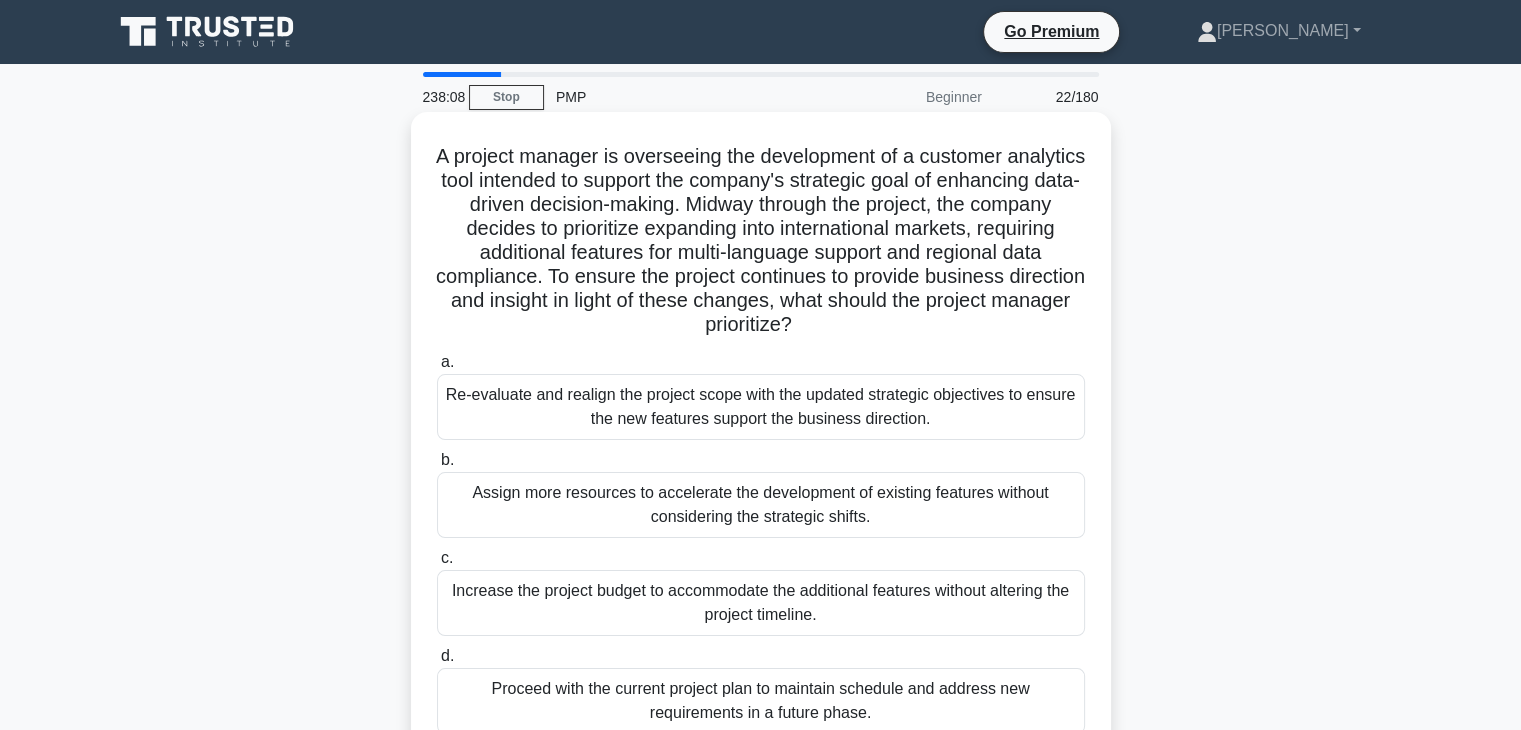 click on "Proceed with the current project plan to maintain schedule and address new requirements in a future phase." at bounding box center (761, 701) 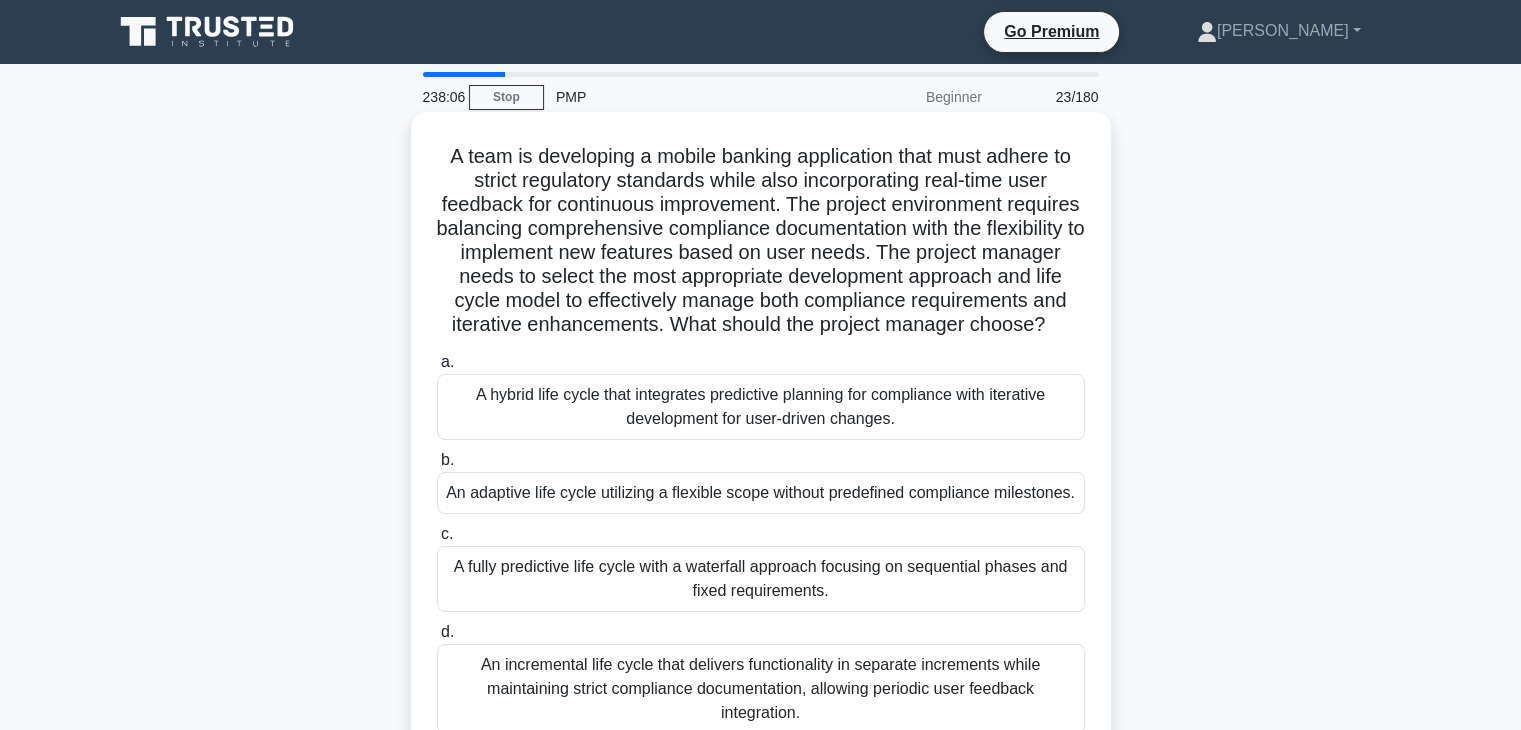 click on "An adaptive life cycle utilizing a flexible scope without predefined compliance milestones." at bounding box center [761, 493] 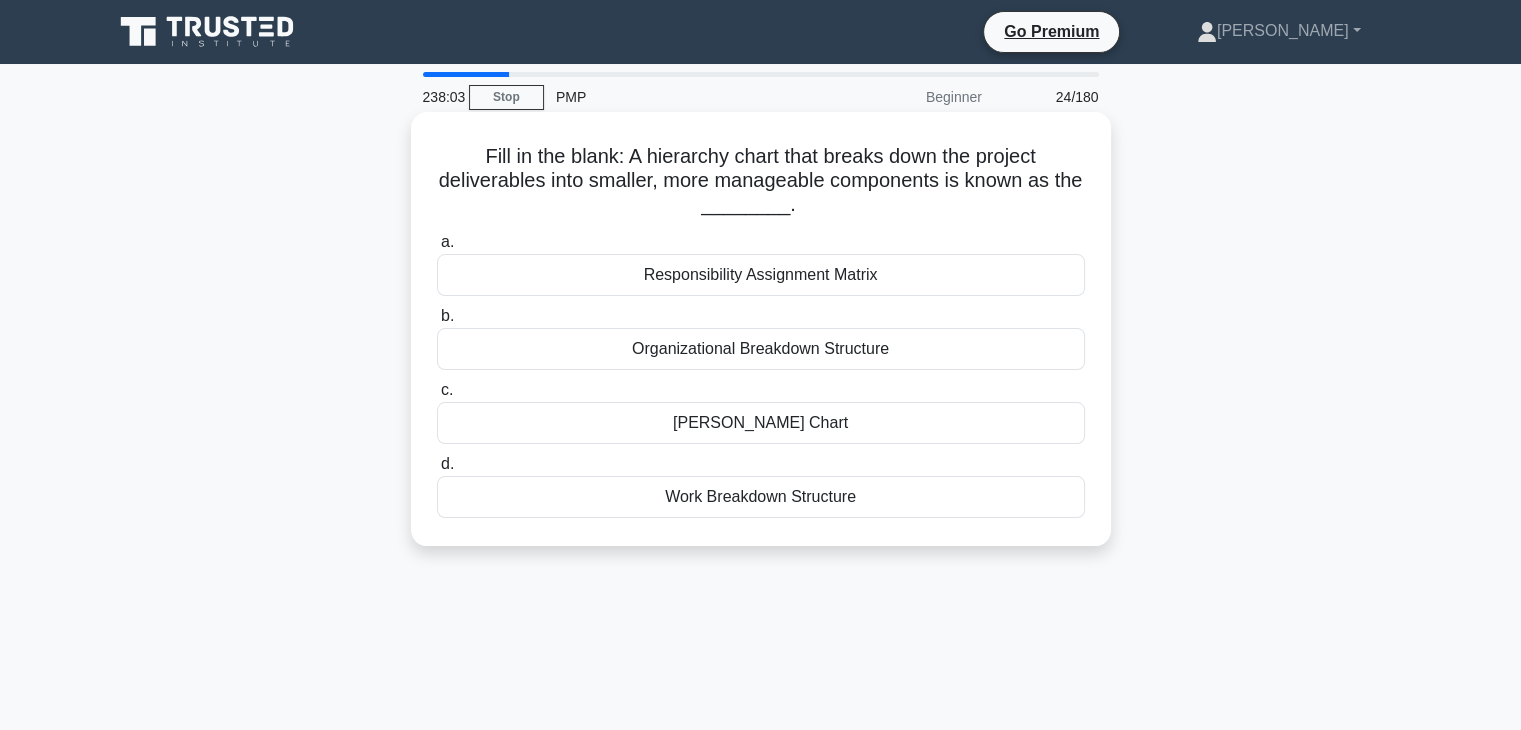 click on "Organizational Breakdown Structure" at bounding box center [761, 349] 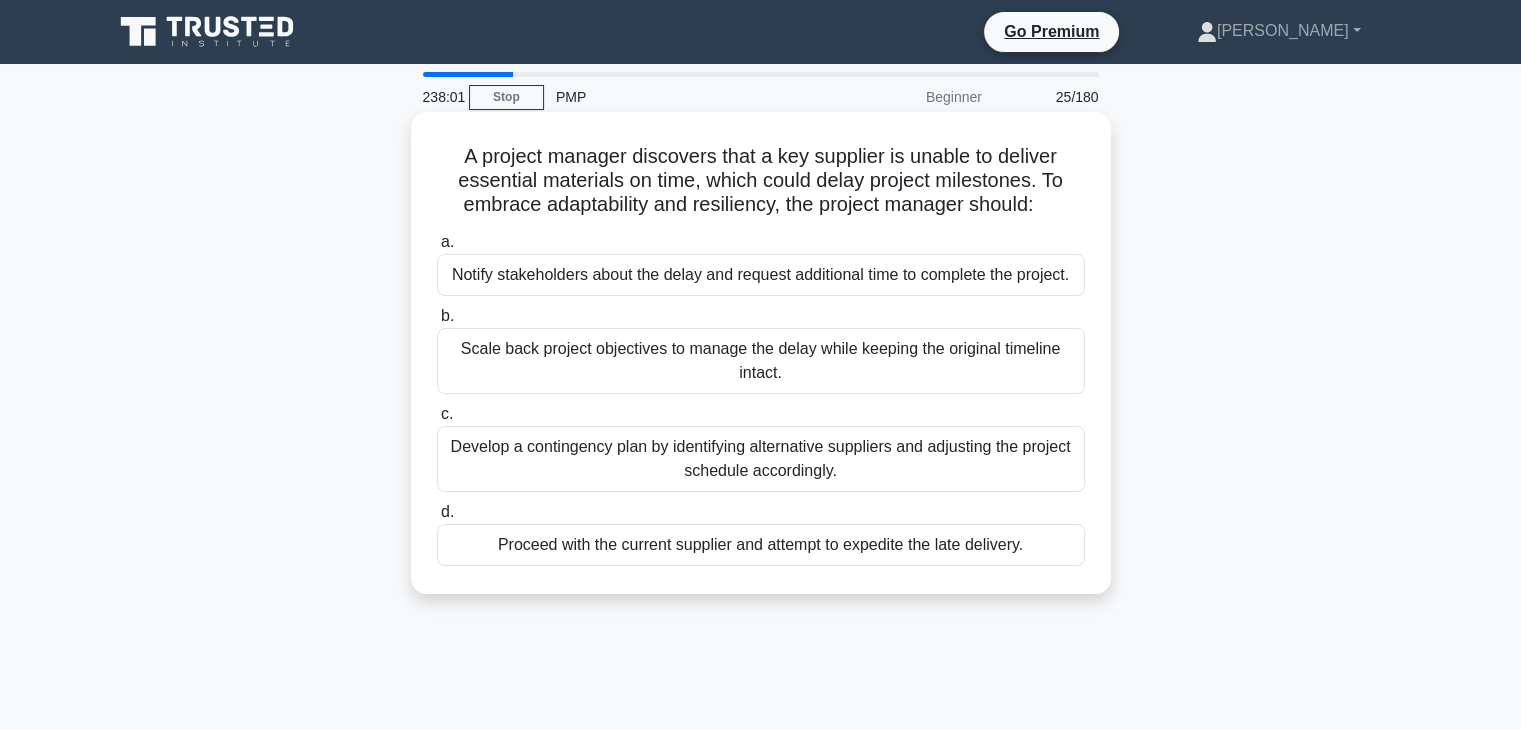 click on "Develop a contingency plan by identifying alternative suppliers and adjusting the project schedule accordingly." at bounding box center [761, 459] 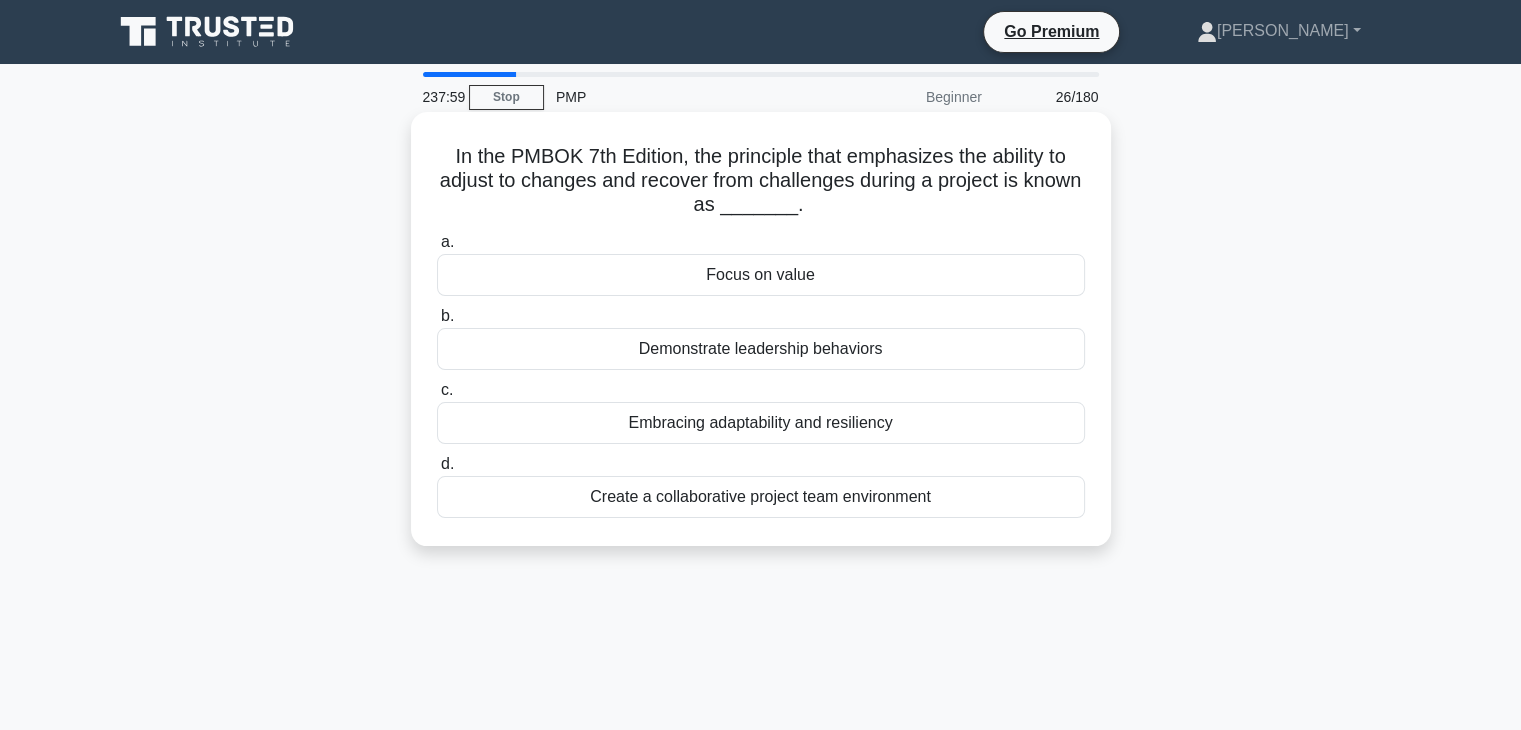 click on "Focus on value" at bounding box center (761, 275) 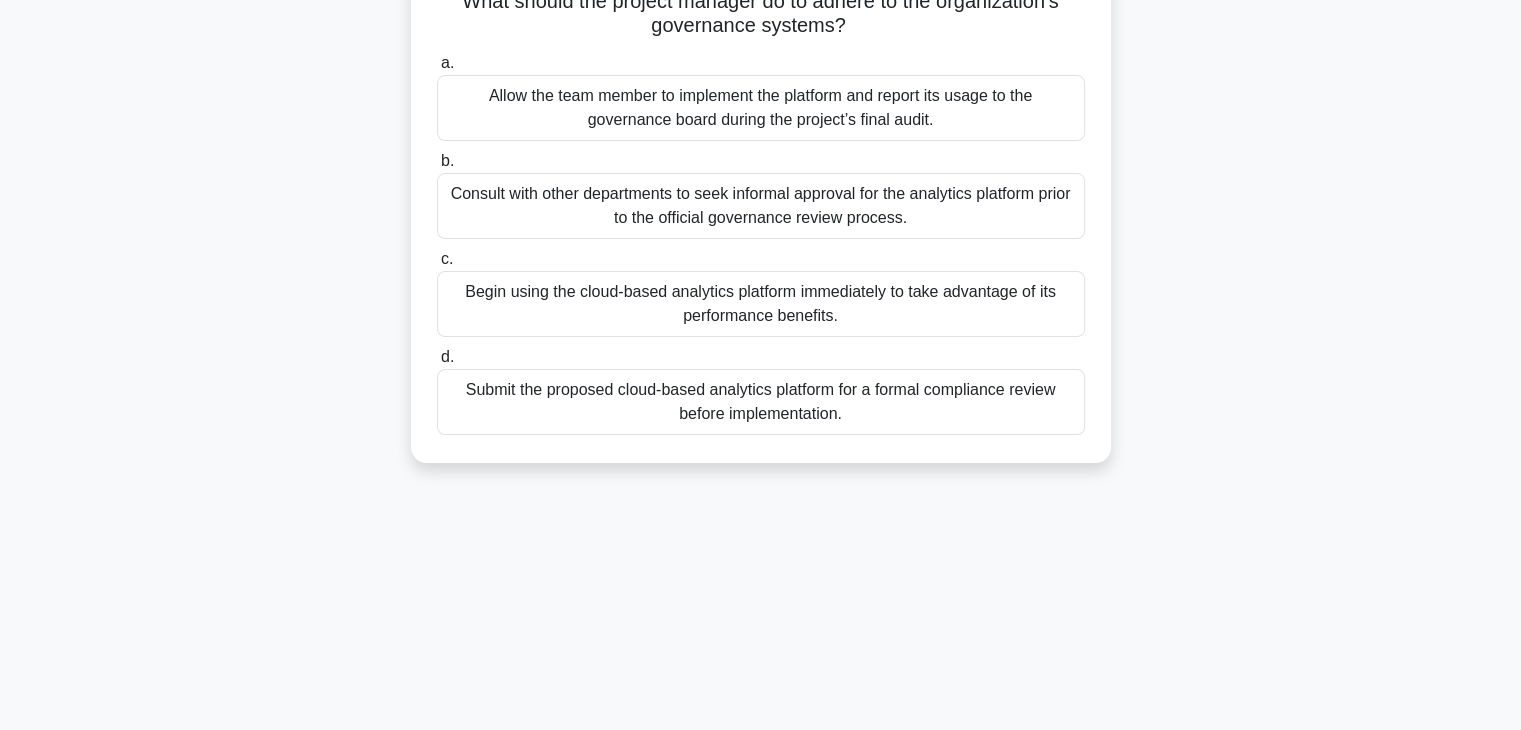 scroll, scrollTop: 345, scrollLeft: 0, axis: vertical 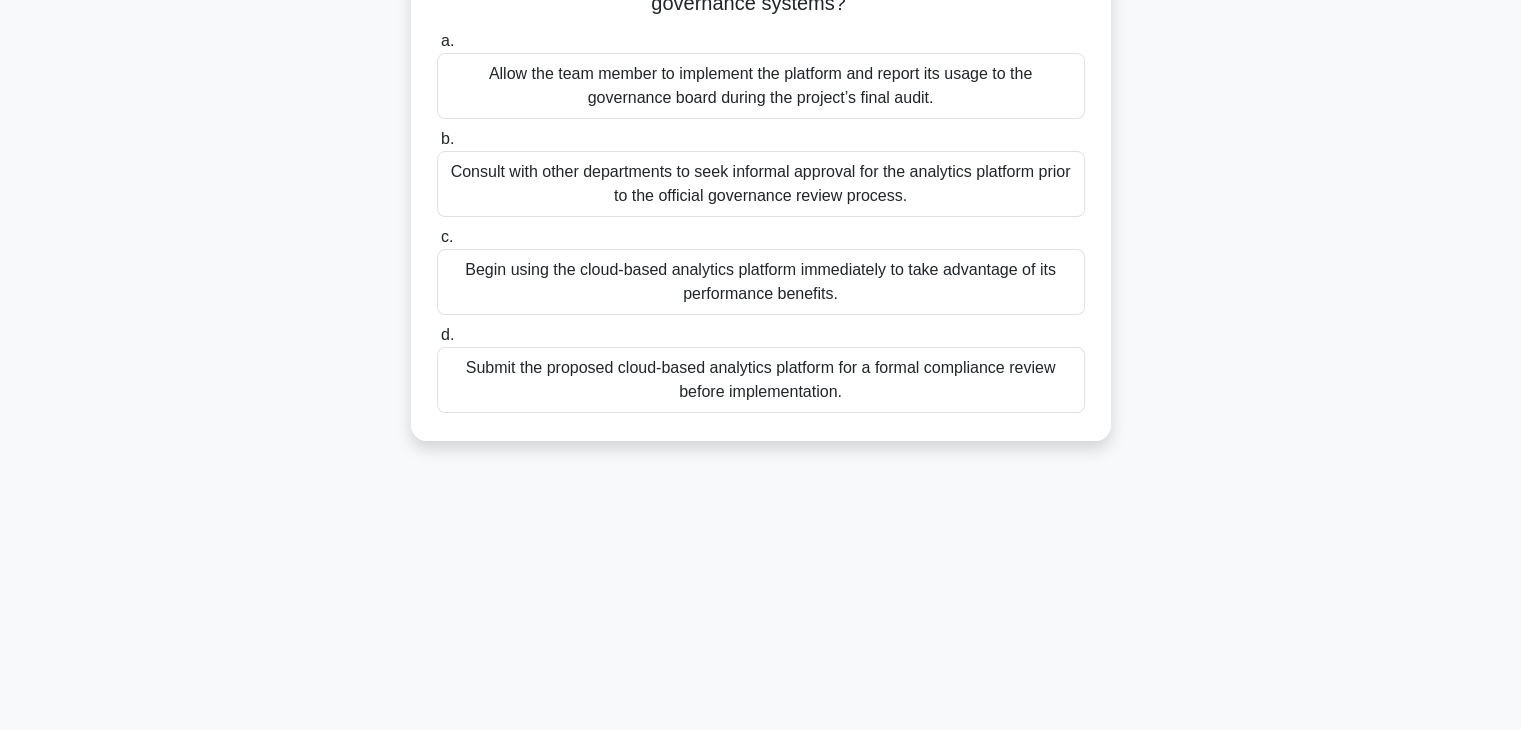 click on "Submit the proposed cloud-based analytics platform for a formal compliance review before implementation." at bounding box center [761, 380] 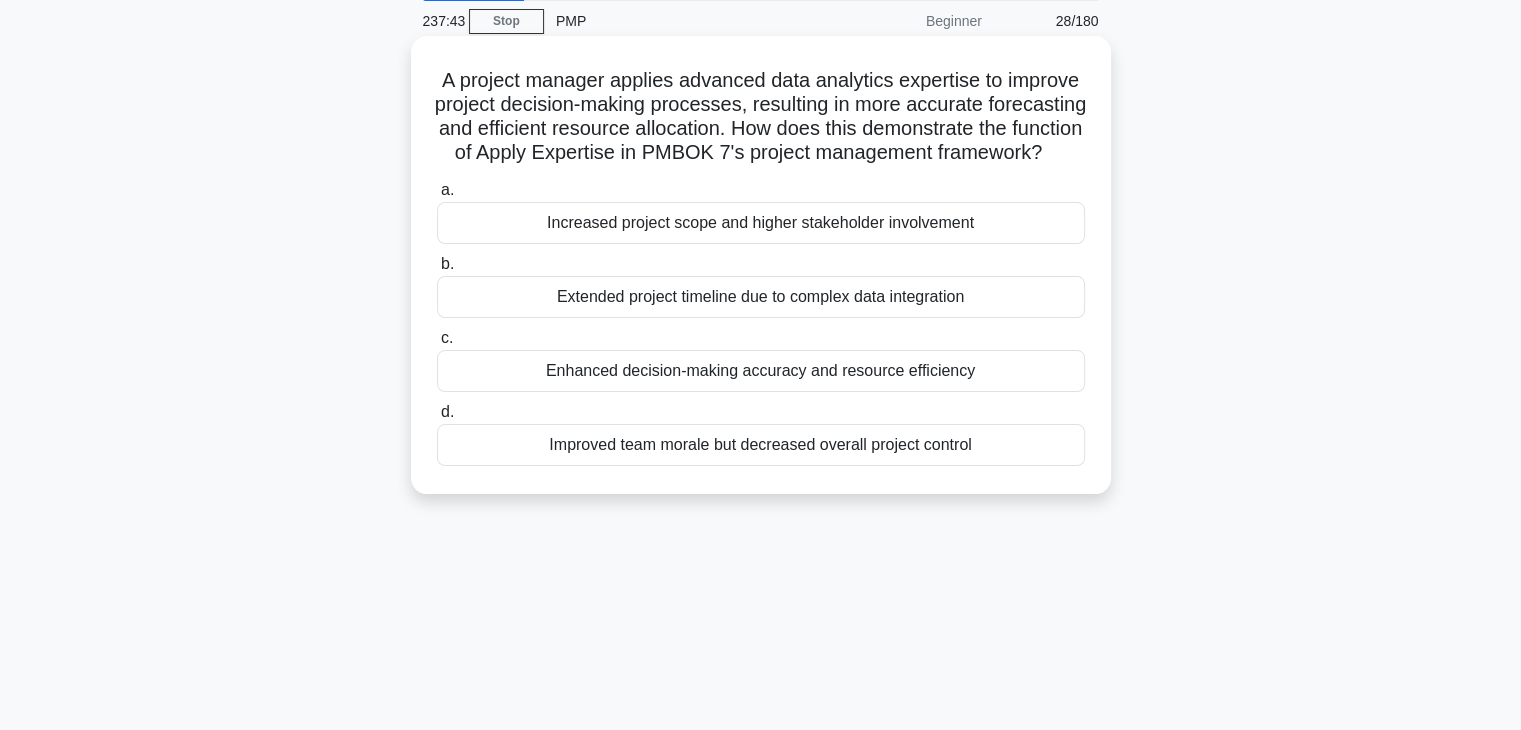 scroll, scrollTop: 0, scrollLeft: 0, axis: both 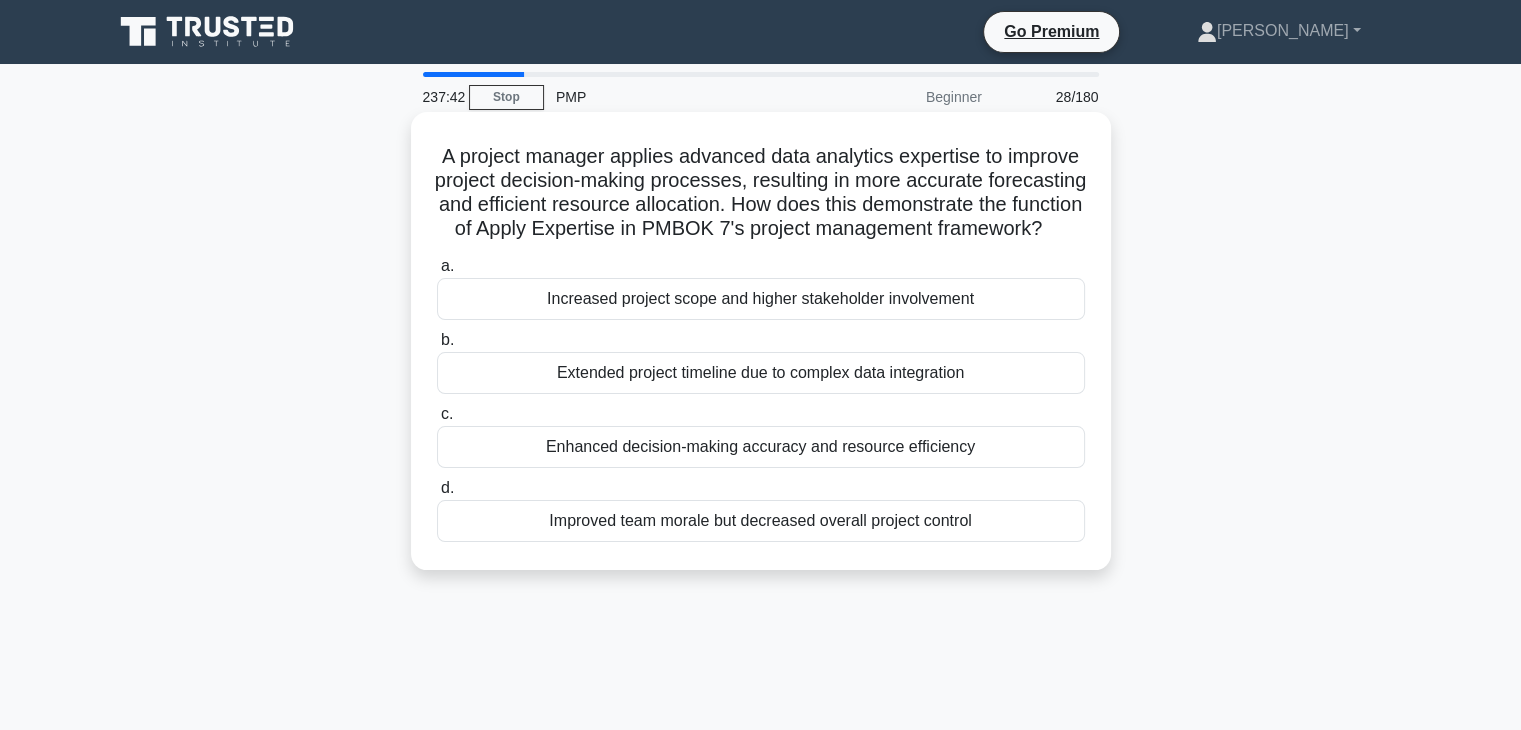 click on "Increased project scope and higher stakeholder involvement" at bounding box center (761, 299) 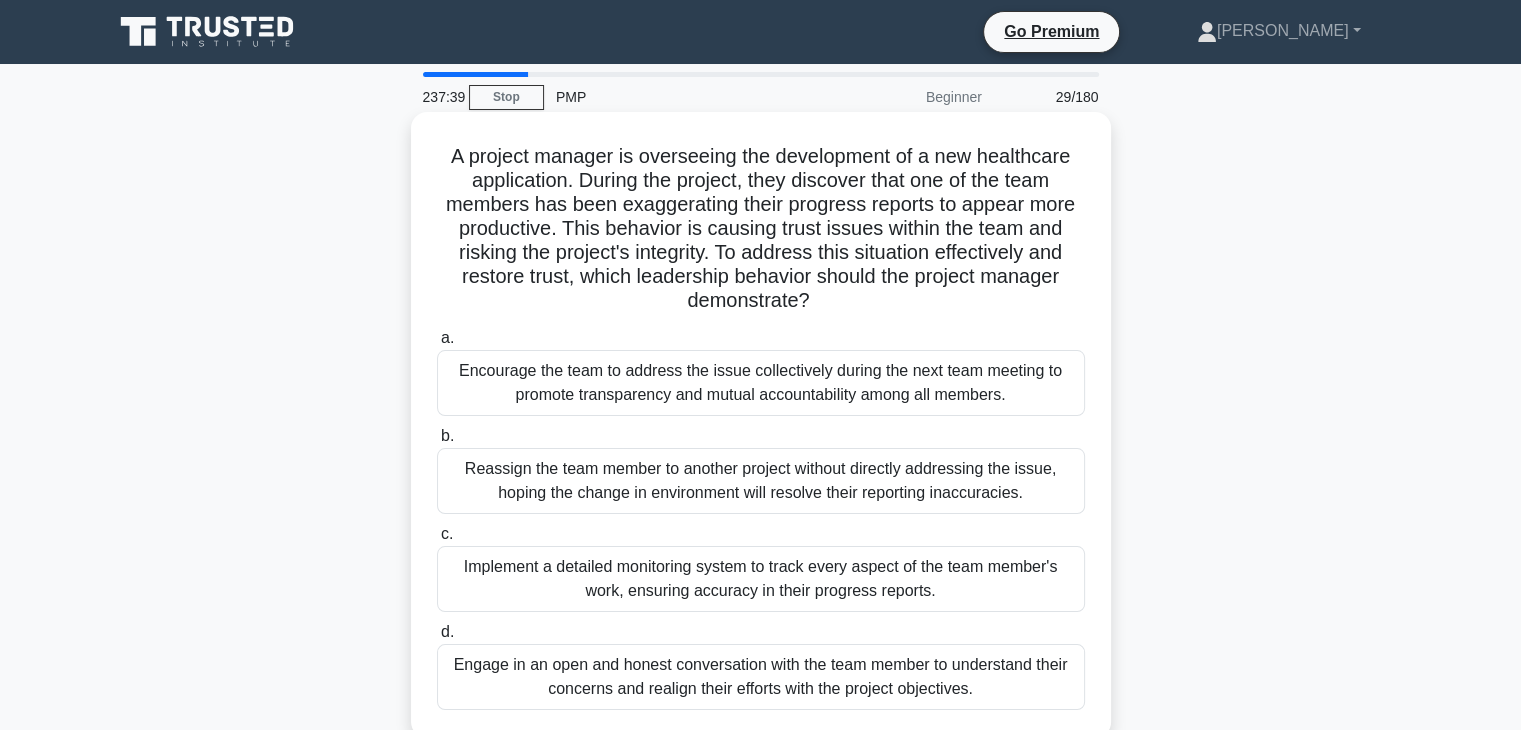 click on "Encourage the team to address the issue collectively during the next team meeting to promote transparency and mutual accountability among all members." at bounding box center (761, 383) 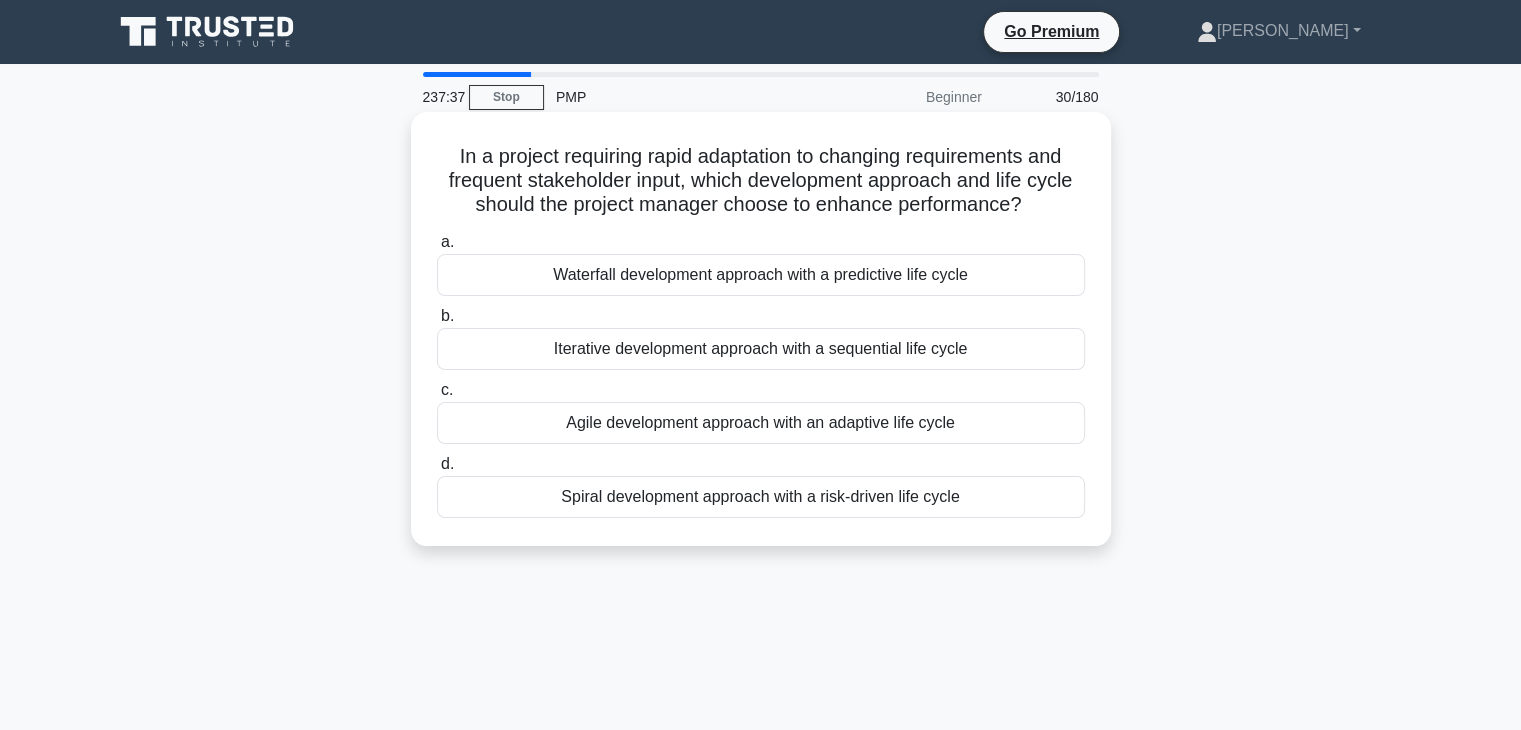 click on "Waterfall development approach with a predictive life cycle" at bounding box center [761, 275] 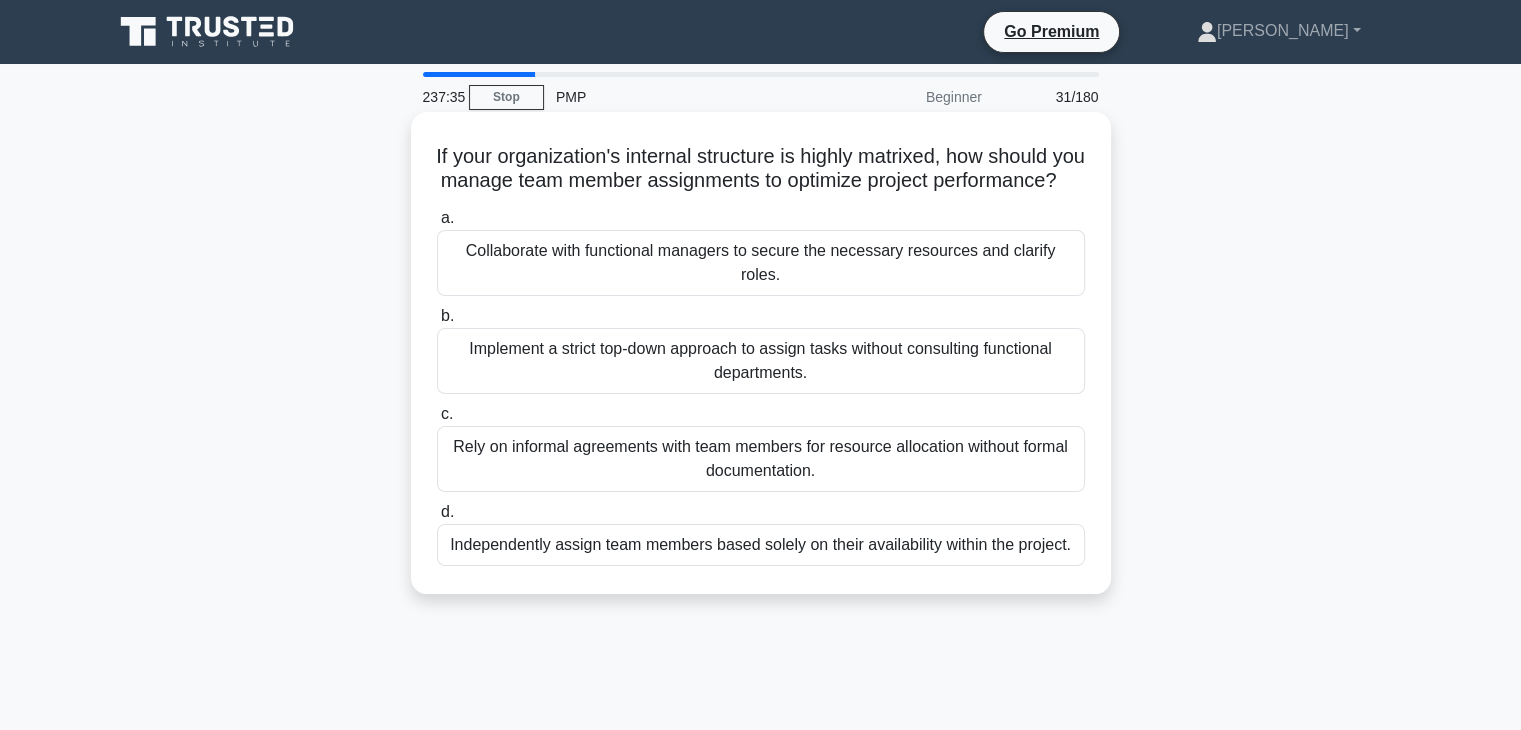 click on "Collaborate with functional managers to secure the necessary resources and clarify roles." at bounding box center [761, 263] 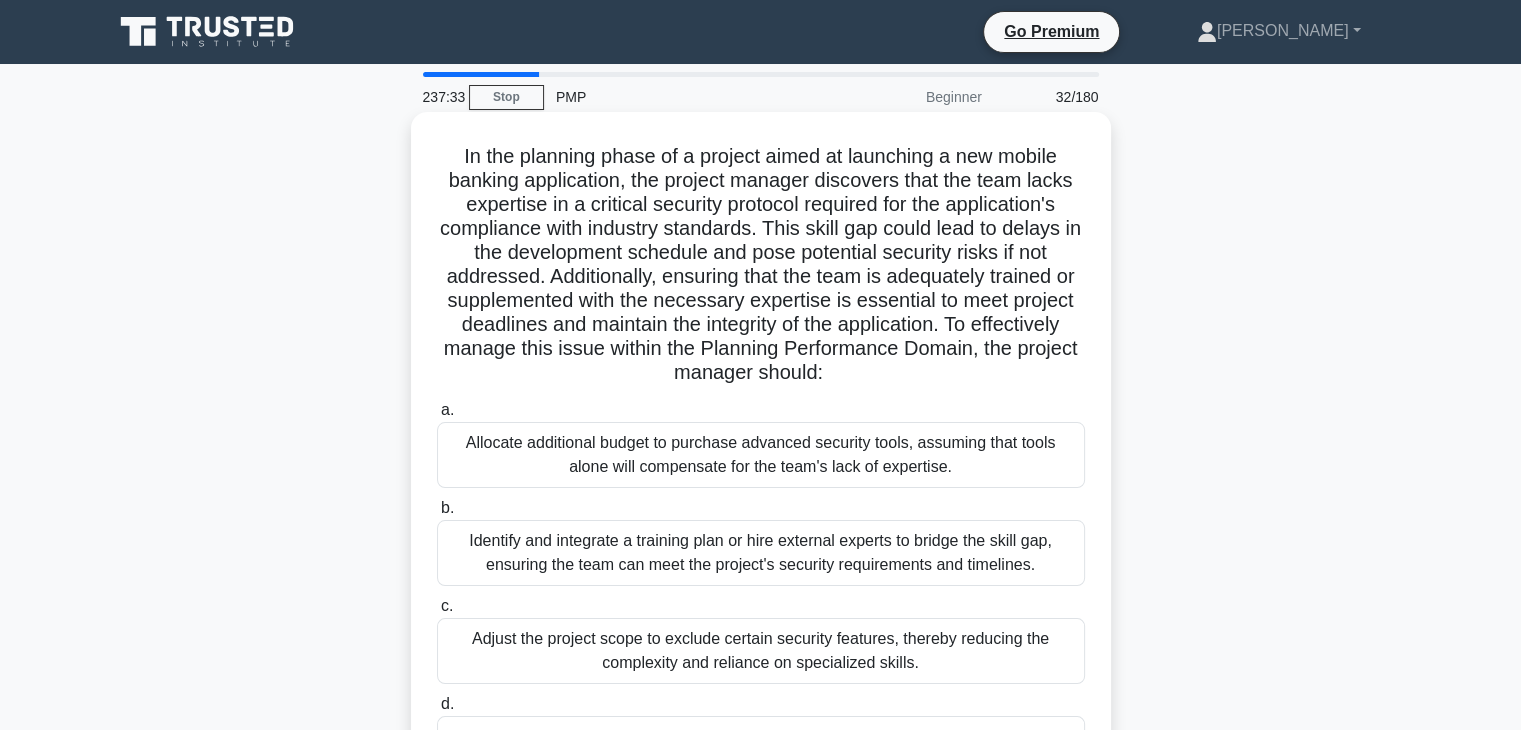click on "Adjust the project scope to exclude certain security features, thereby reducing the complexity and reliance on specialized skills." at bounding box center [761, 651] 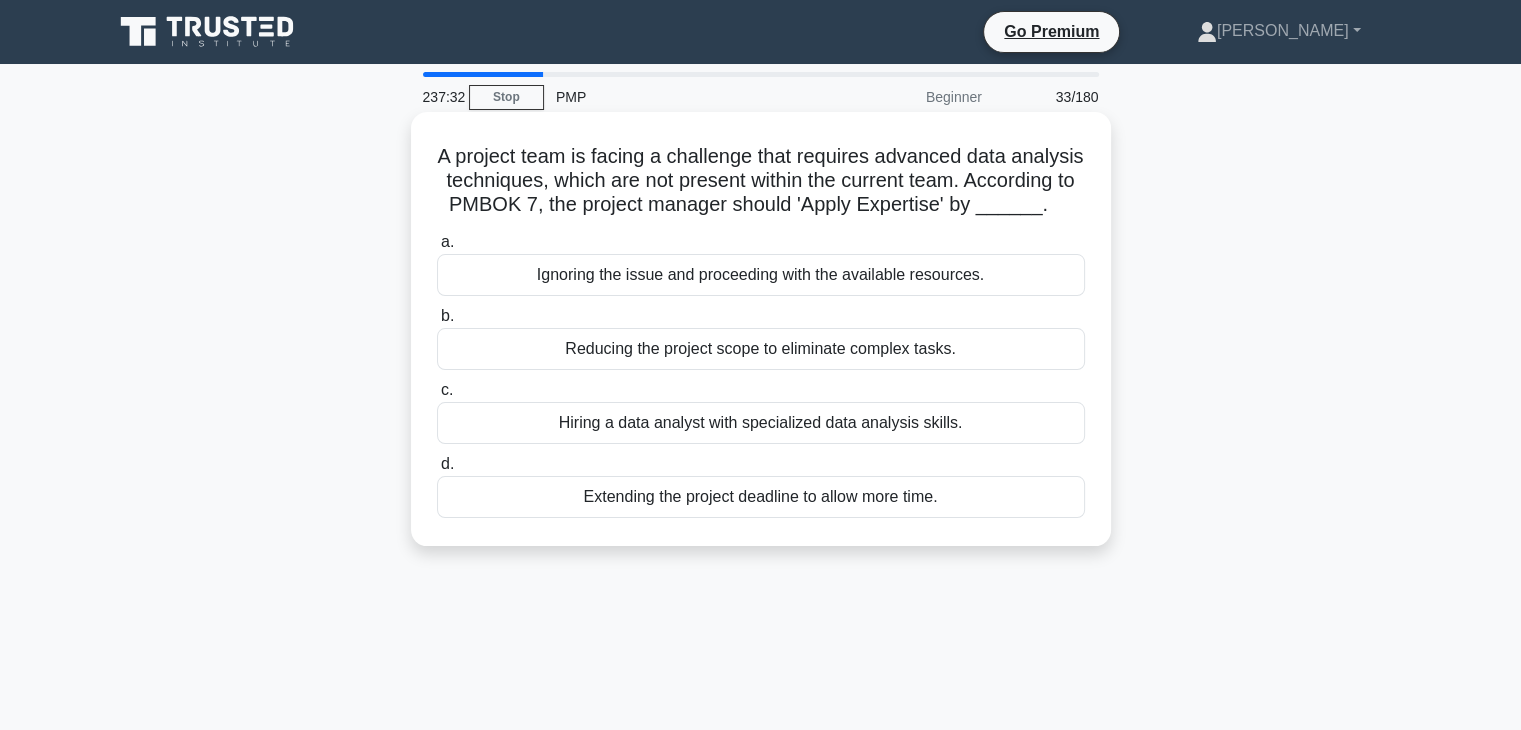 click on "Hiring a data analyst with specialized data analysis skills." at bounding box center [761, 423] 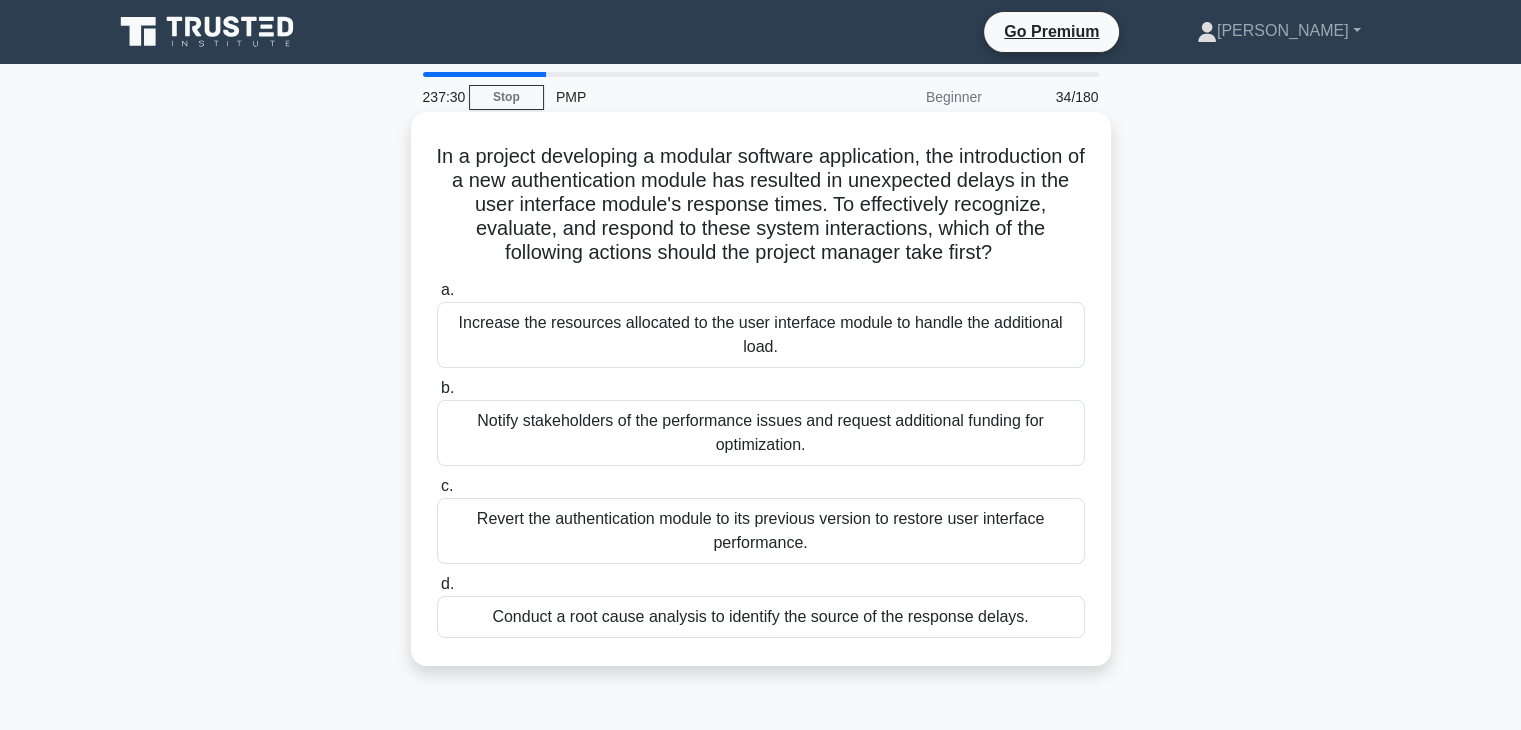 click on "Increase the resources allocated to the user interface module to handle the additional load." at bounding box center (761, 335) 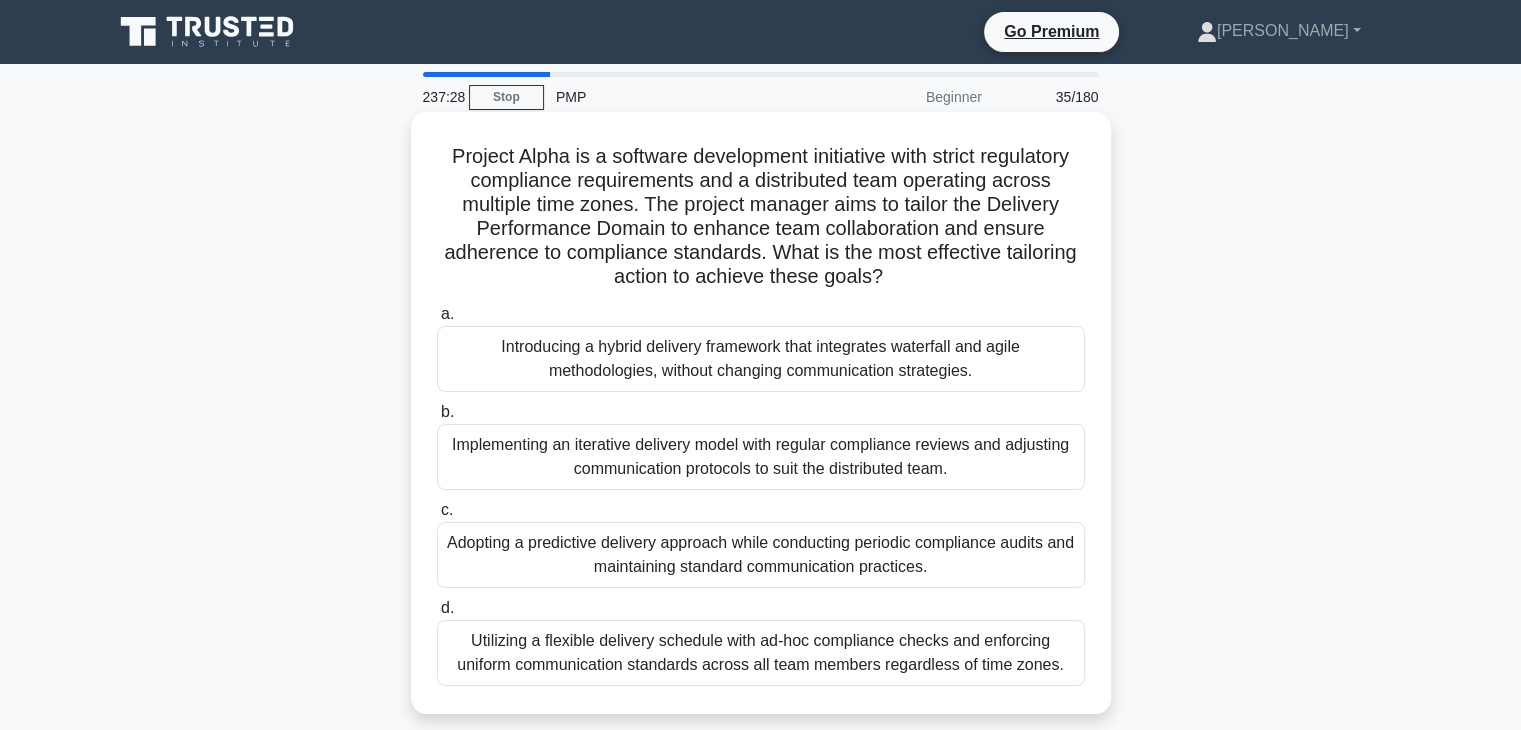 click on "Implementing an iterative delivery model with regular compliance reviews and adjusting communication protocols to suit the distributed team." at bounding box center (761, 457) 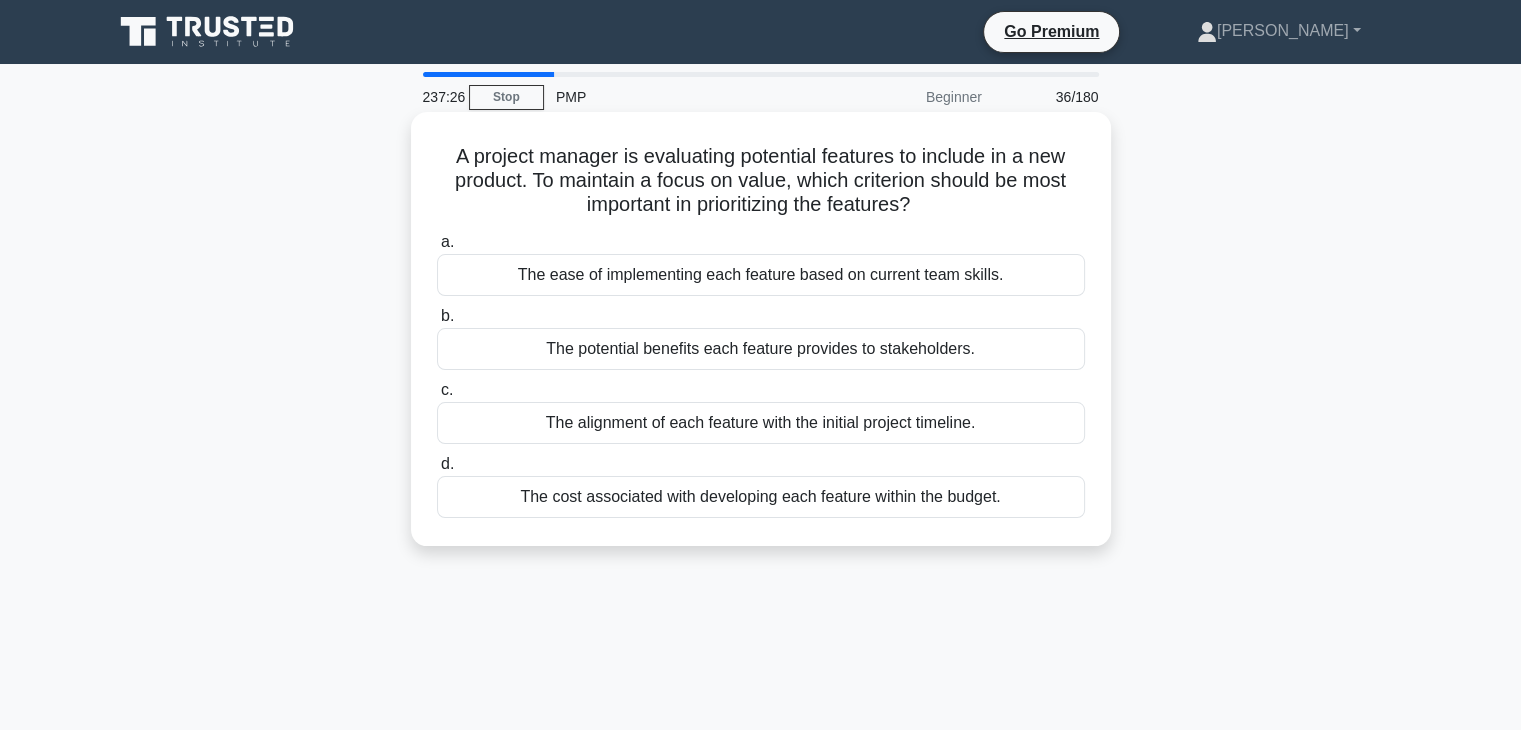 click on "The cost associated with developing each feature within the budget." at bounding box center (761, 497) 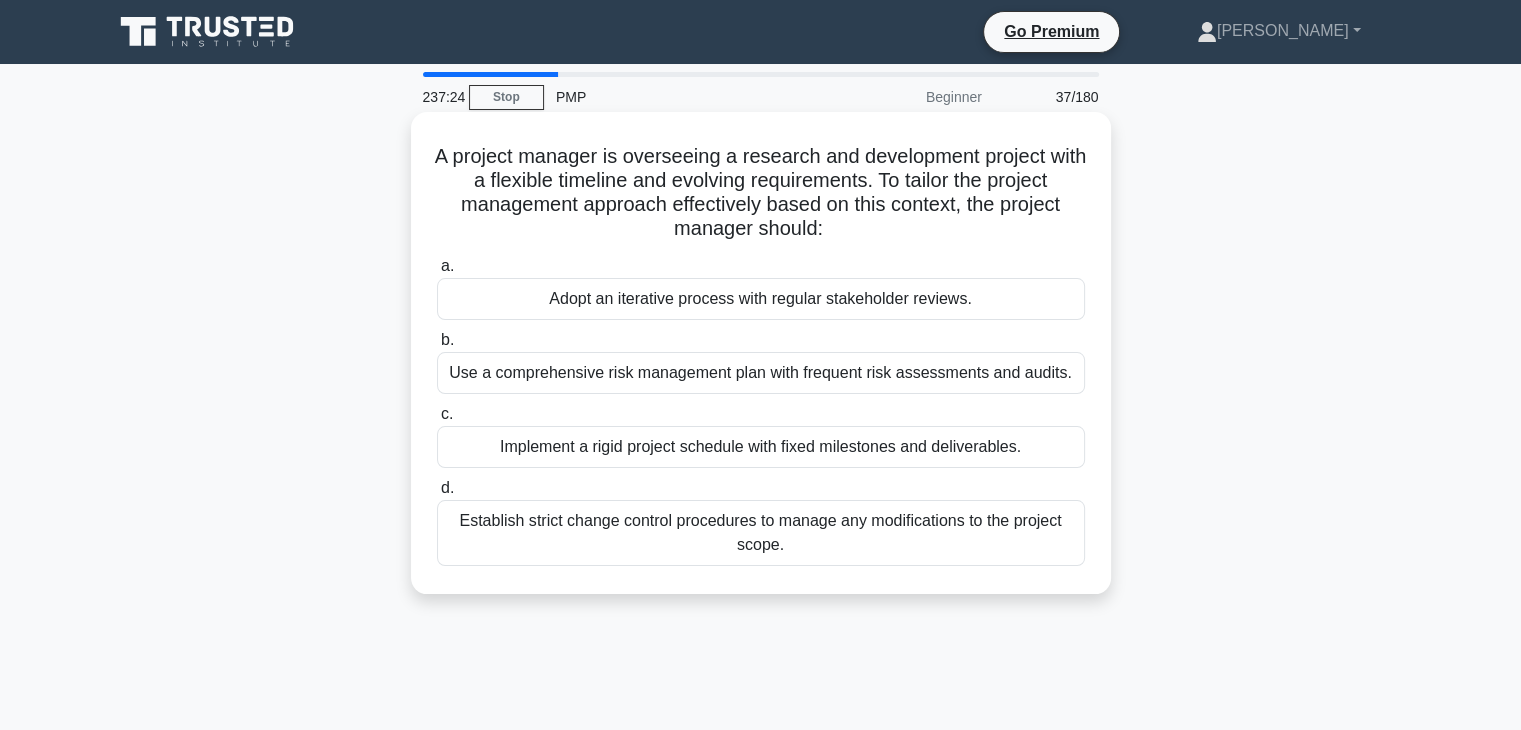 click on "Establish strict change control procedures to manage any modifications to the project scope." at bounding box center (761, 533) 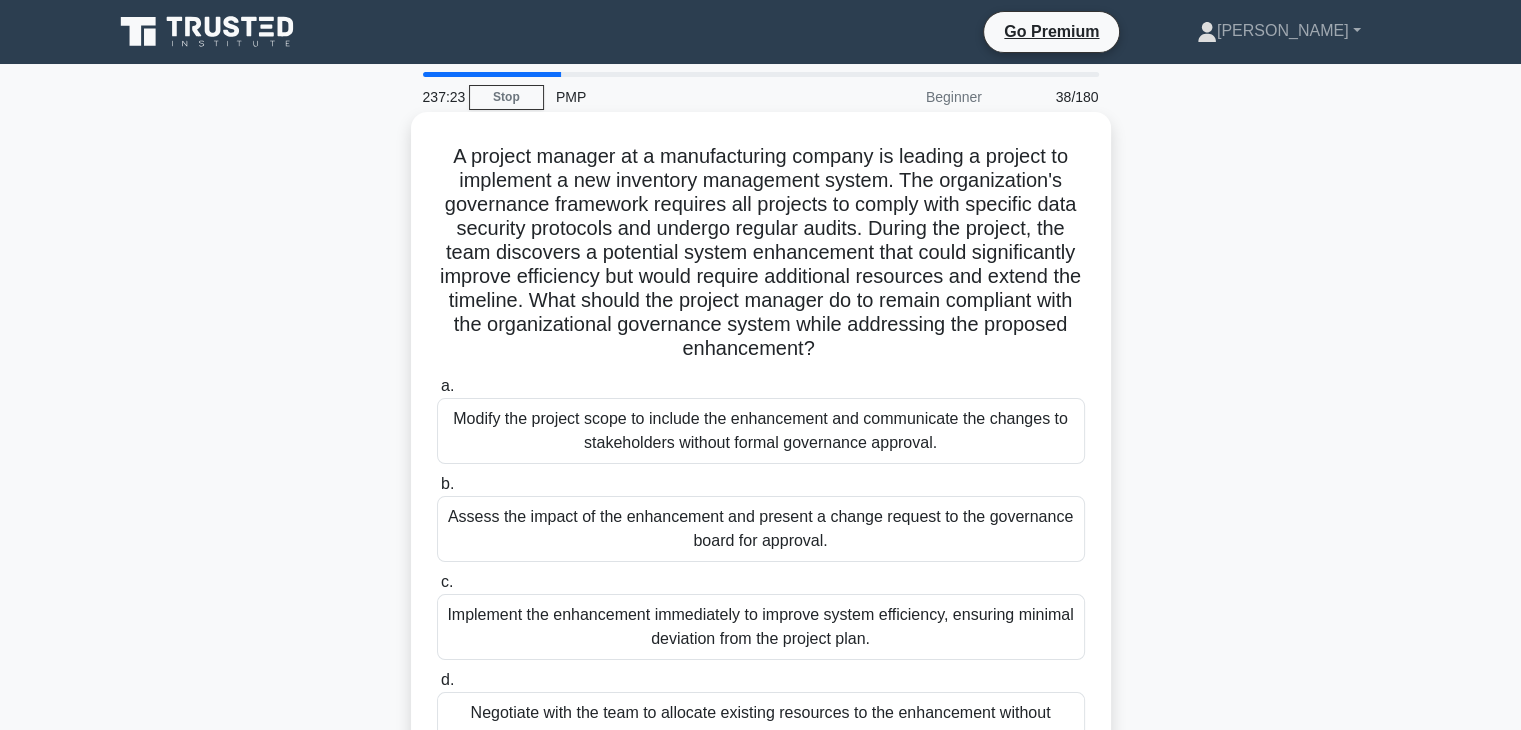 click on "Modify the project scope to include the enhancement and communicate the changes to stakeholders without formal governance approval." at bounding box center [761, 431] 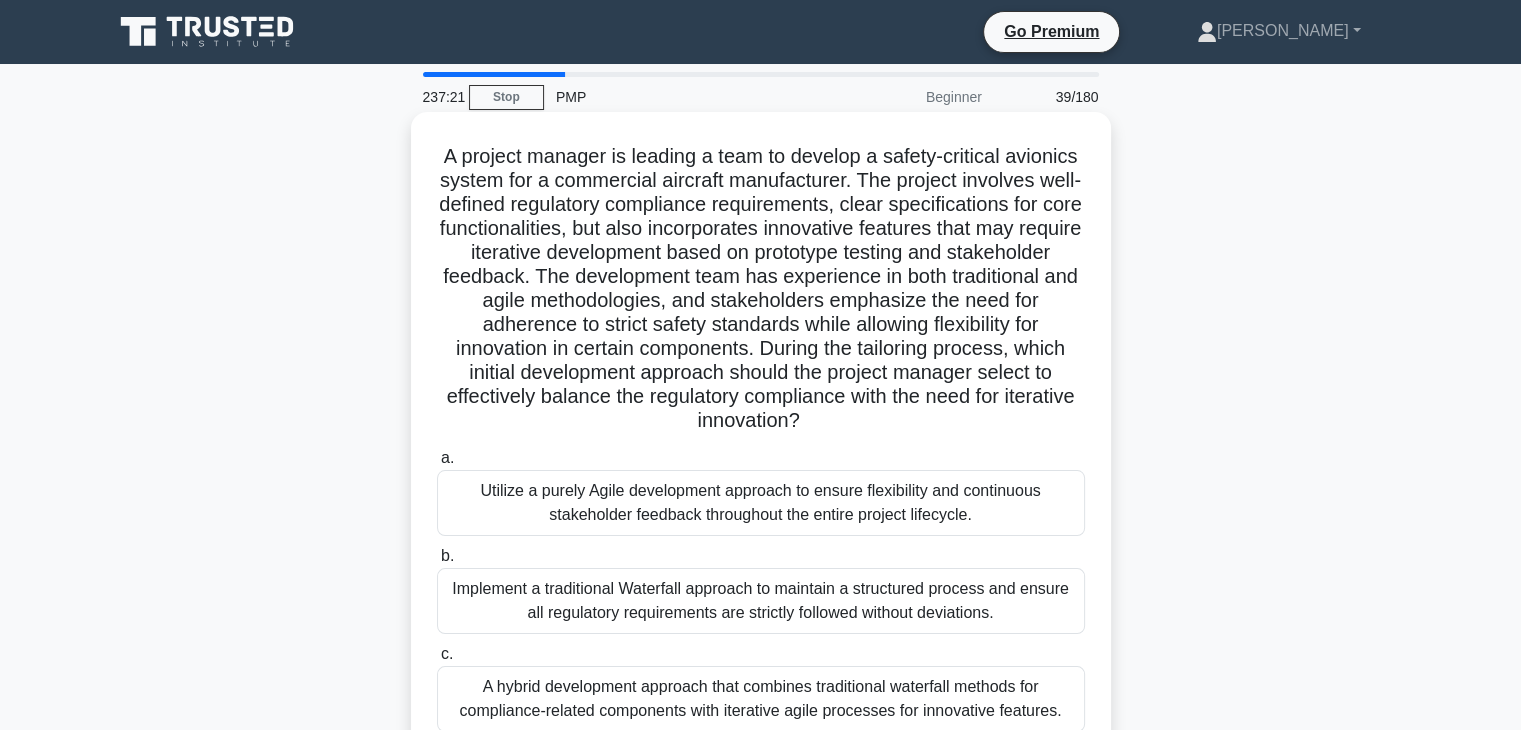click on "A hybrid development approach that combines traditional waterfall methods for compliance-related components with iterative agile processes for innovative features." at bounding box center [761, 699] 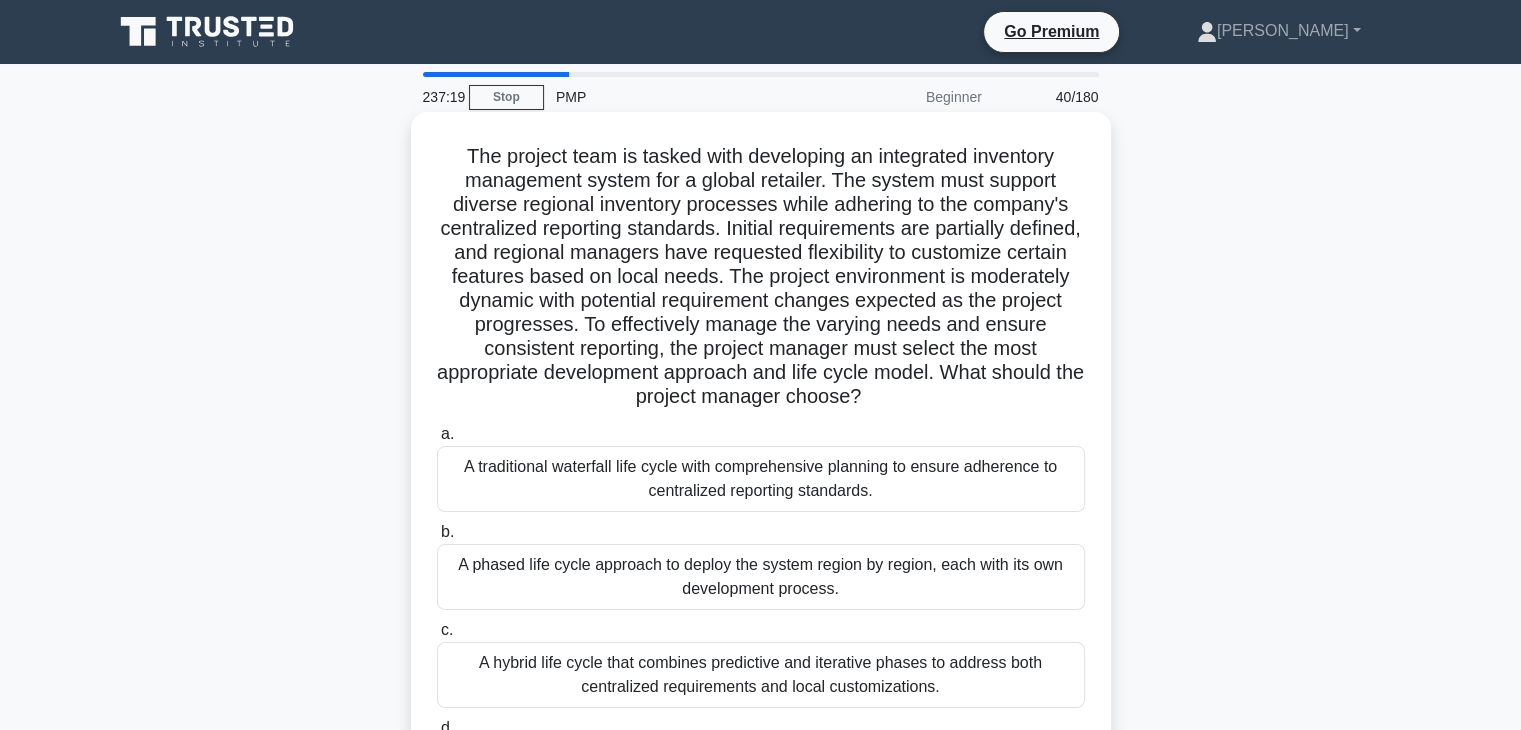 click on "A hybrid life cycle that combines predictive and iterative phases to address both centralized requirements and local customizations." at bounding box center (761, 675) 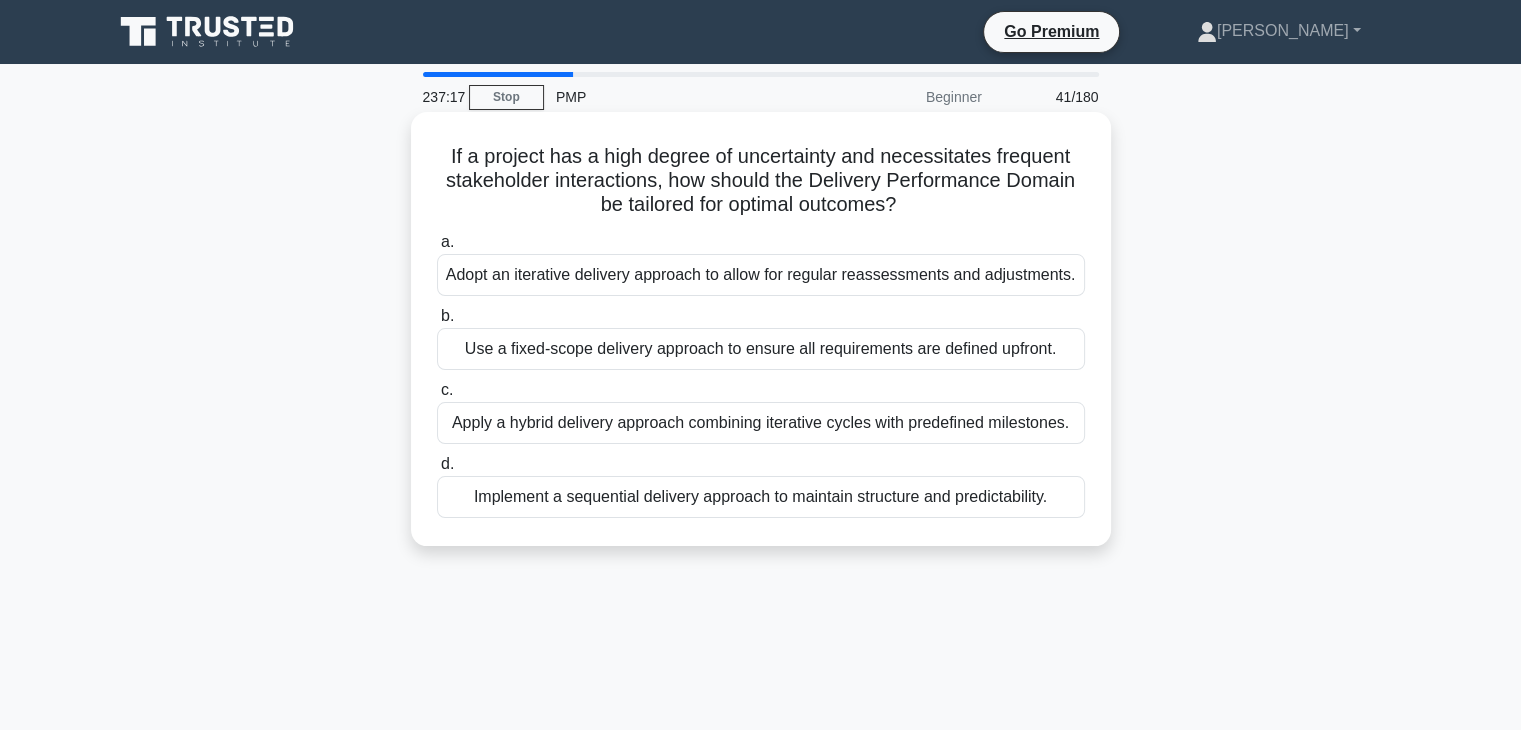 click on "Adopt an iterative delivery approach to allow for regular reassessments and adjustments." at bounding box center [761, 275] 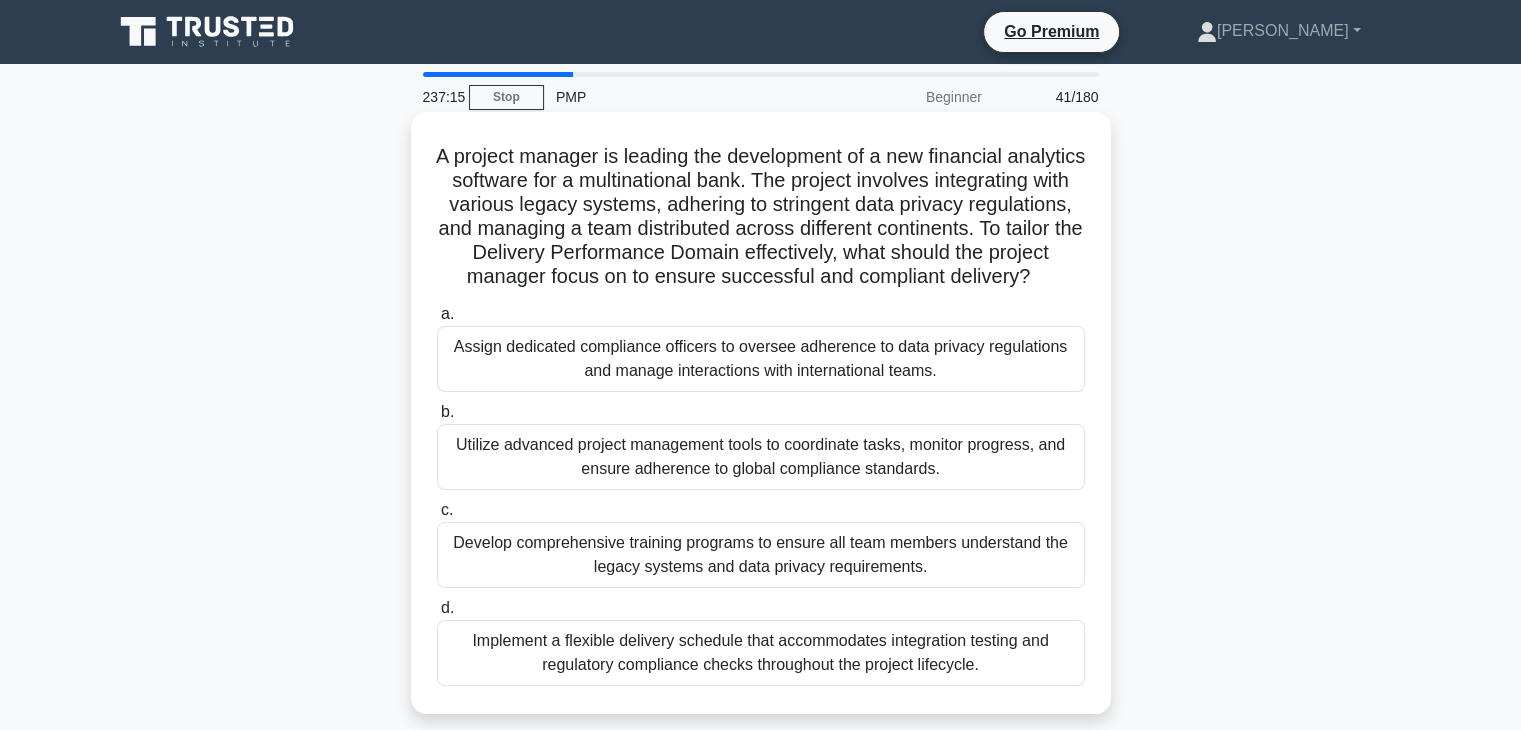 click on "Implement a flexible delivery schedule that accommodates integration testing and regulatory compliance checks throughout the project lifecycle." at bounding box center [761, 653] 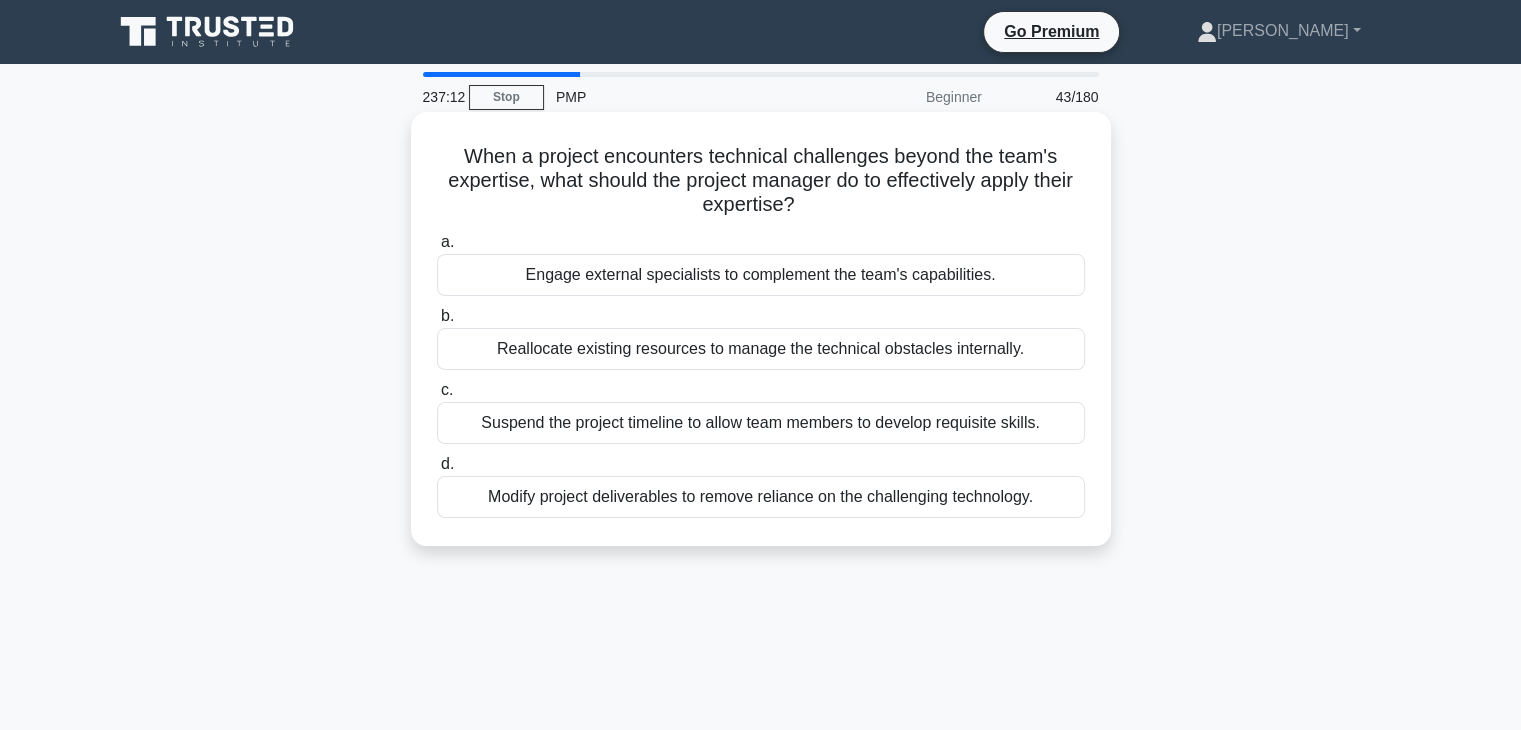click on "Reallocate existing resources to manage the technical obstacles internally." at bounding box center [761, 349] 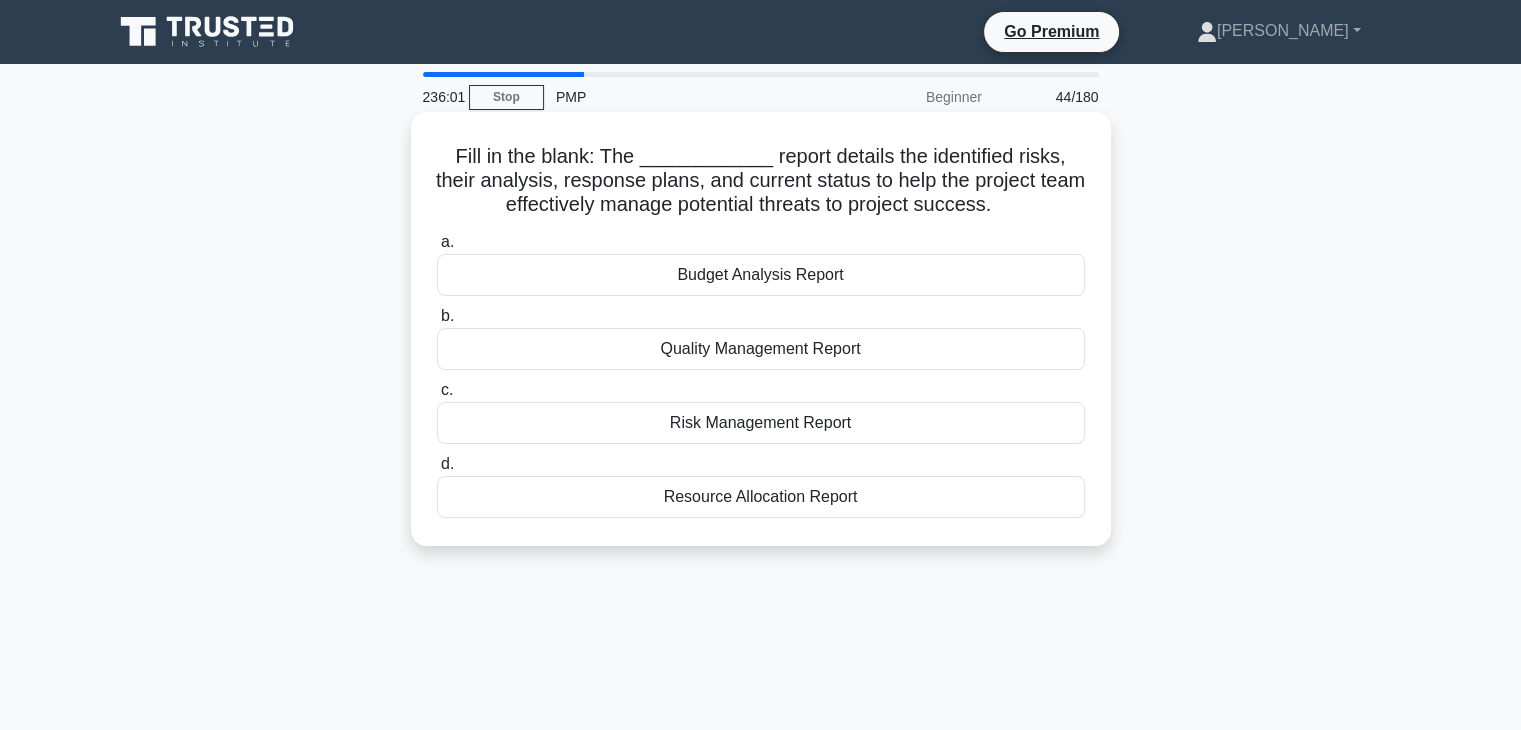 click on "Risk Management Report" at bounding box center (761, 423) 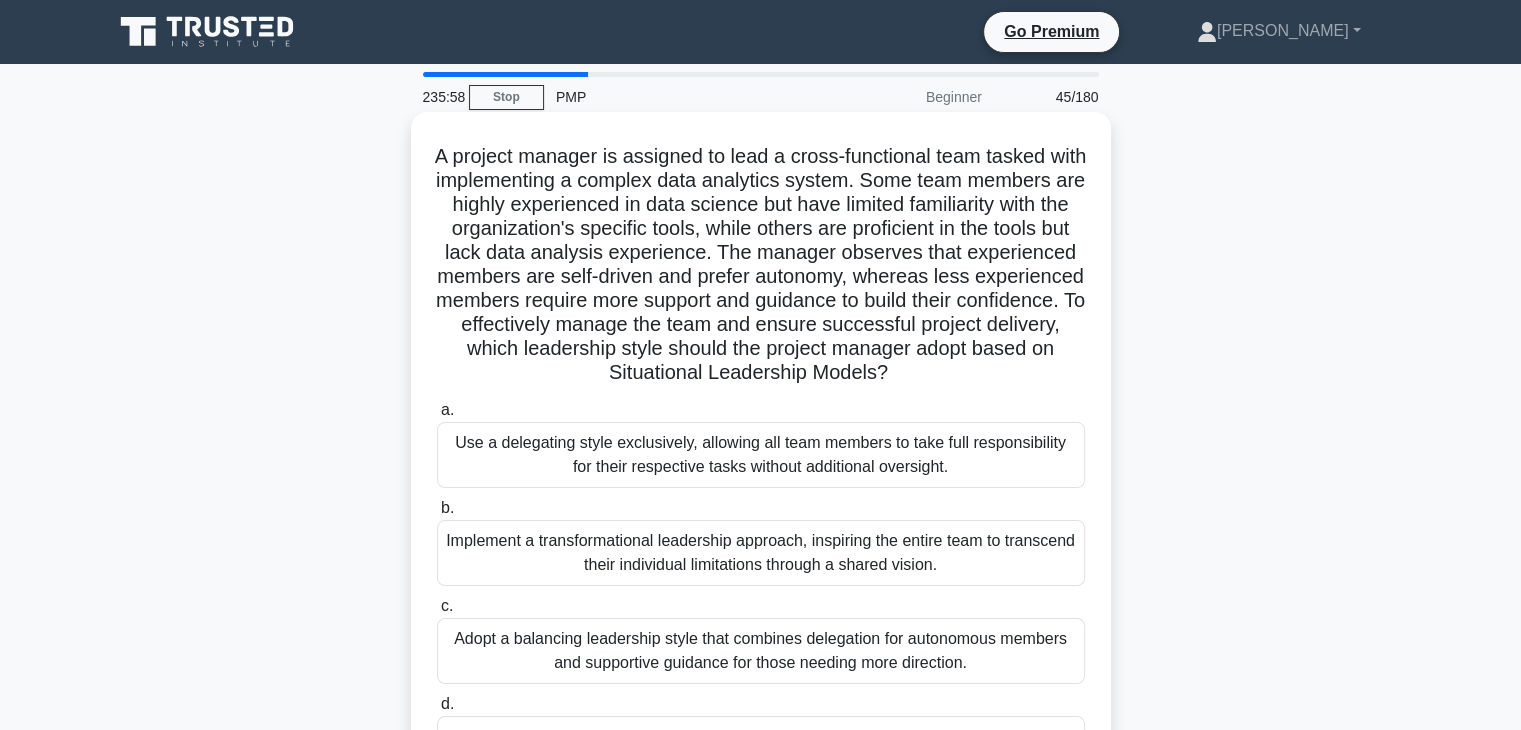click on "Implement a transformational leadership approach, inspiring the entire team to transcend their individual limitations through a shared vision." at bounding box center (761, 553) 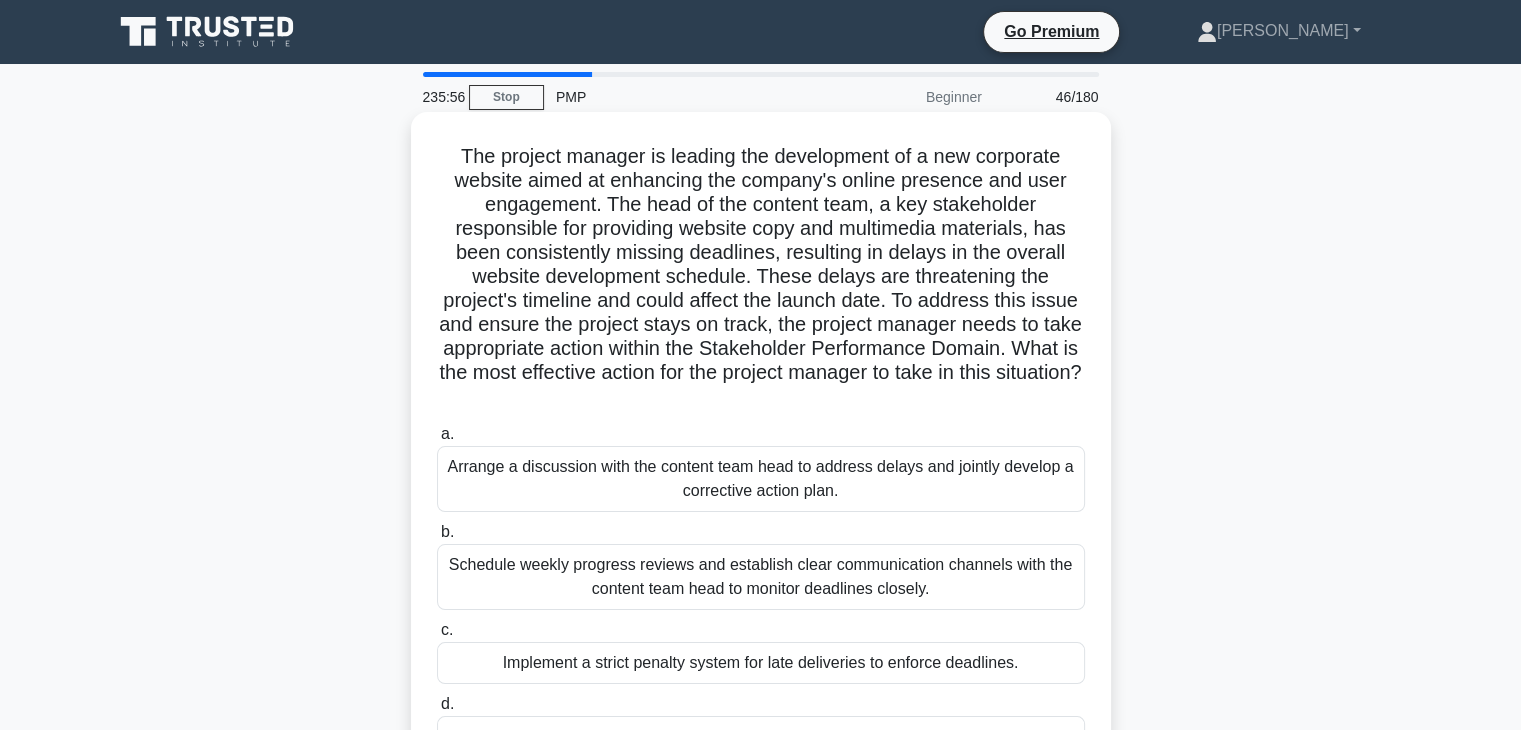 click on "Schedule weekly progress reviews and establish clear communication channels with the content team head to monitor deadlines closely." at bounding box center [761, 577] 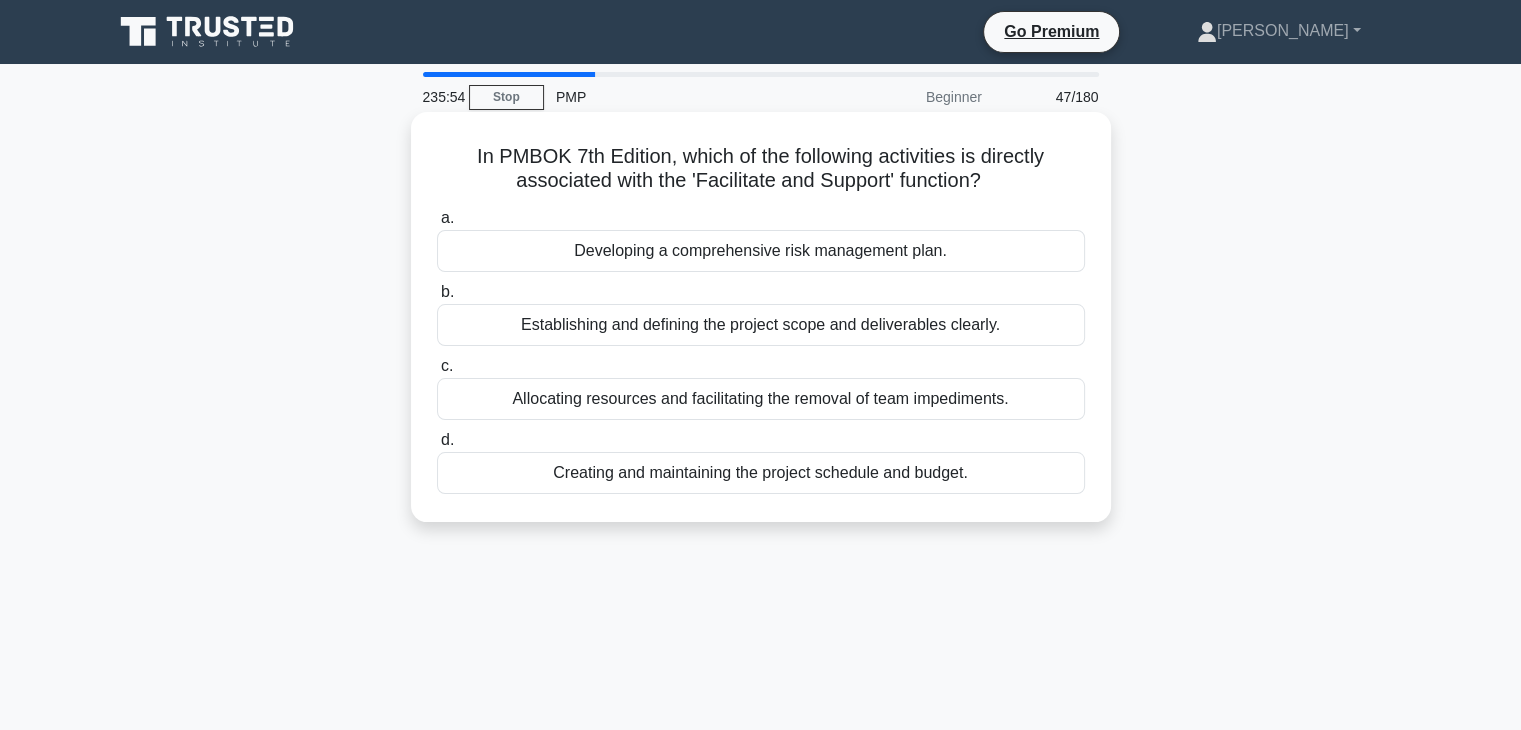 click on "Allocating resources and facilitating the removal of team impediments." at bounding box center (761, 399) 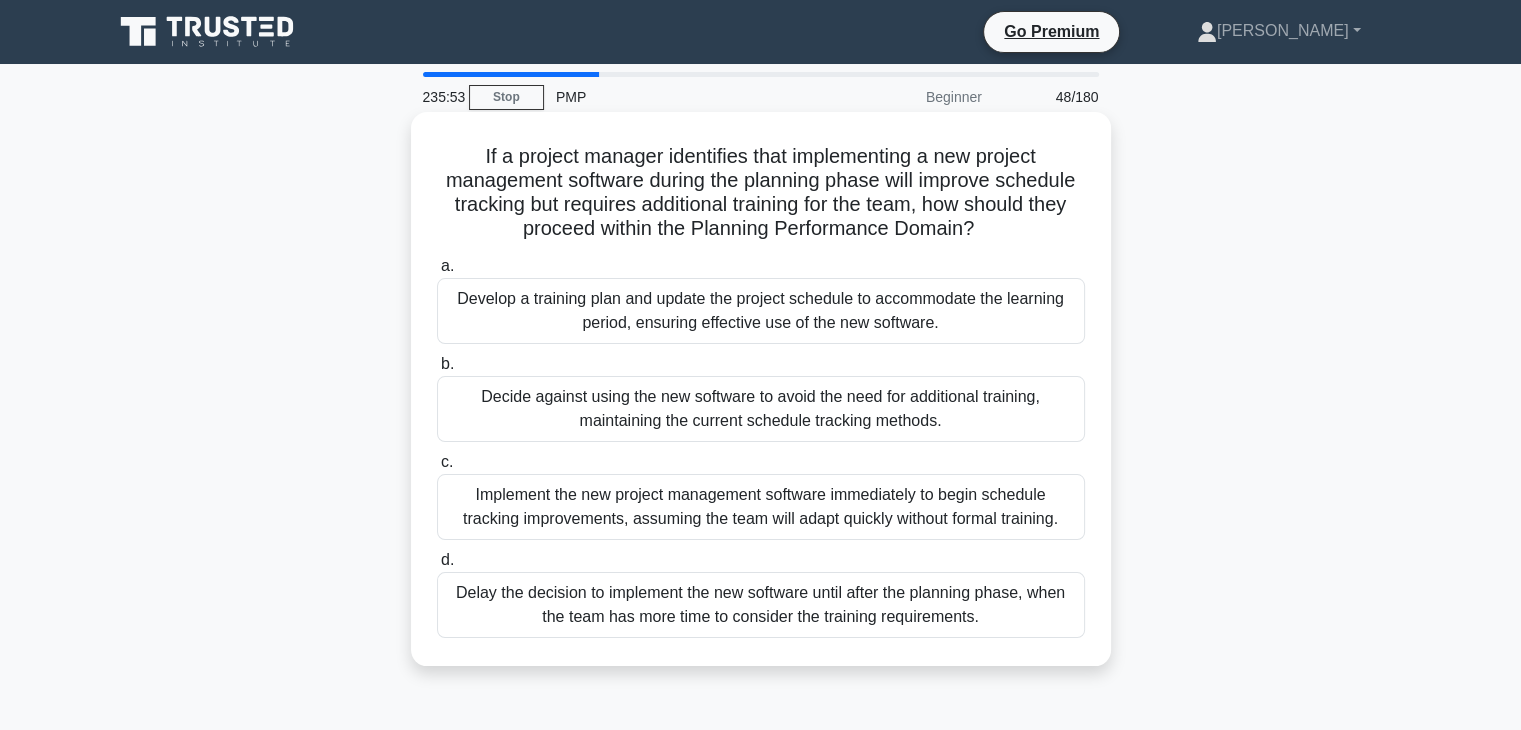click on "Develop a training plan and update the project schedule to accommodate the learning period, ensuring effective use of the new software." at bounding box center (761, 311) 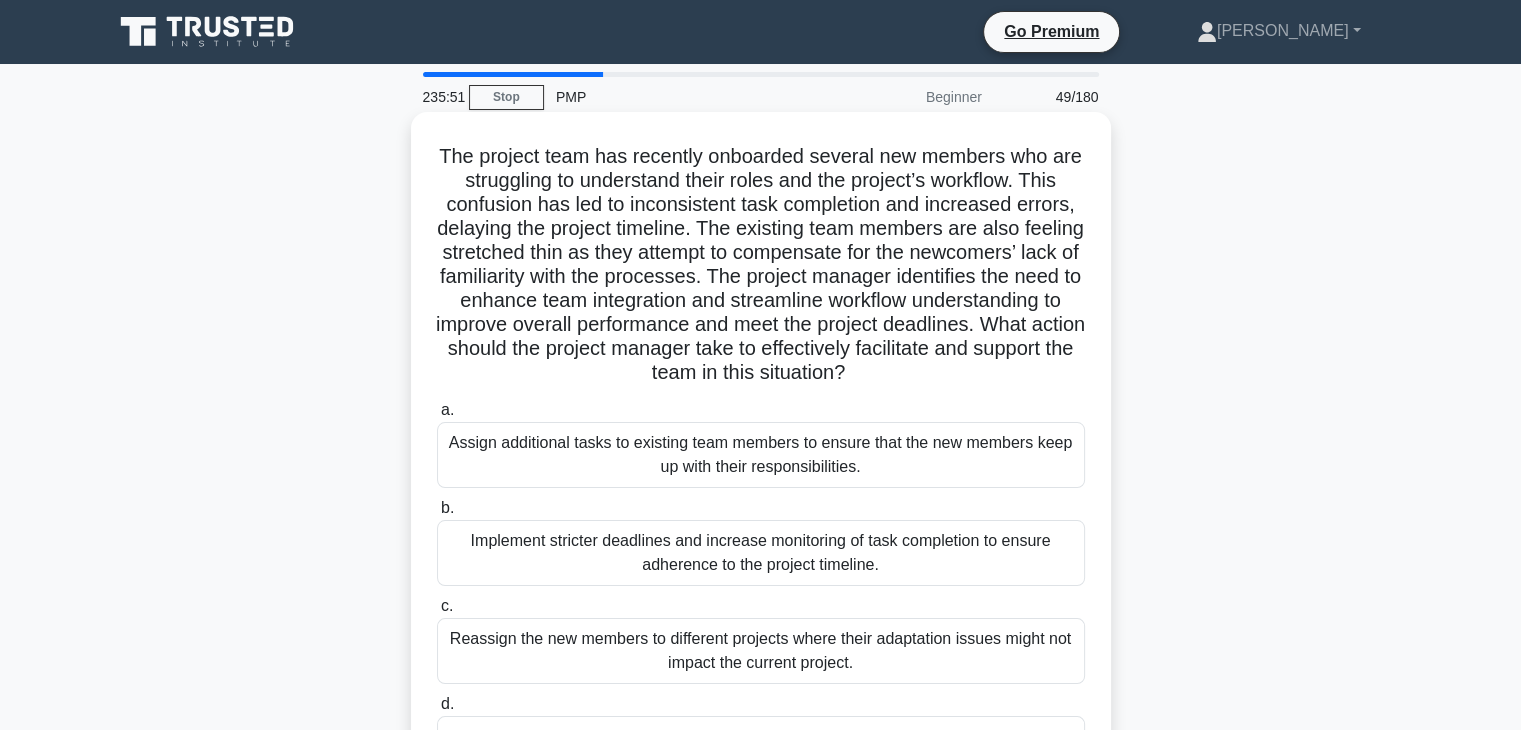 click on "Reassign the new members to different projects where their adaptation issues might not impact the current project." at bounding box center (761, 651) 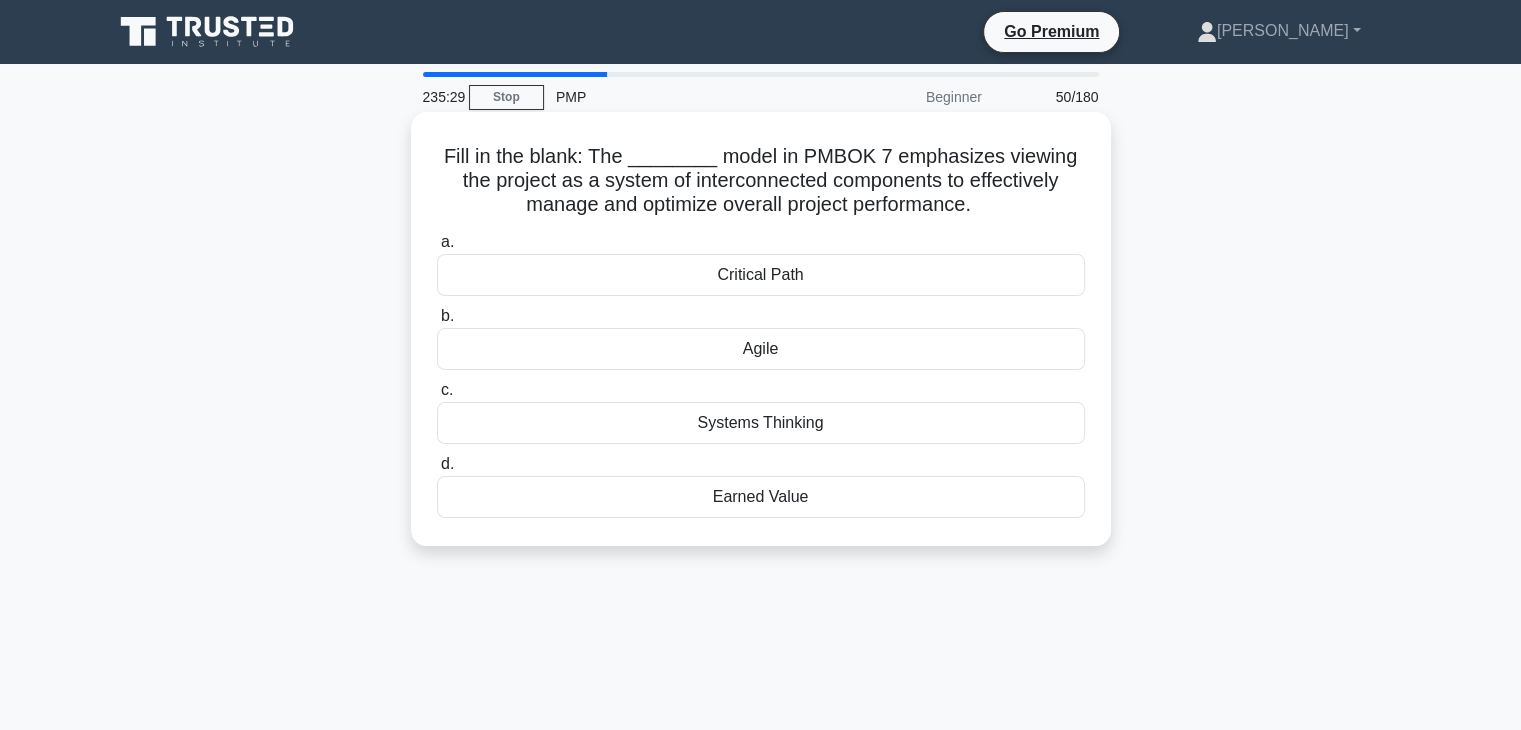 click on "Agile" at bounding box center (761, 349) 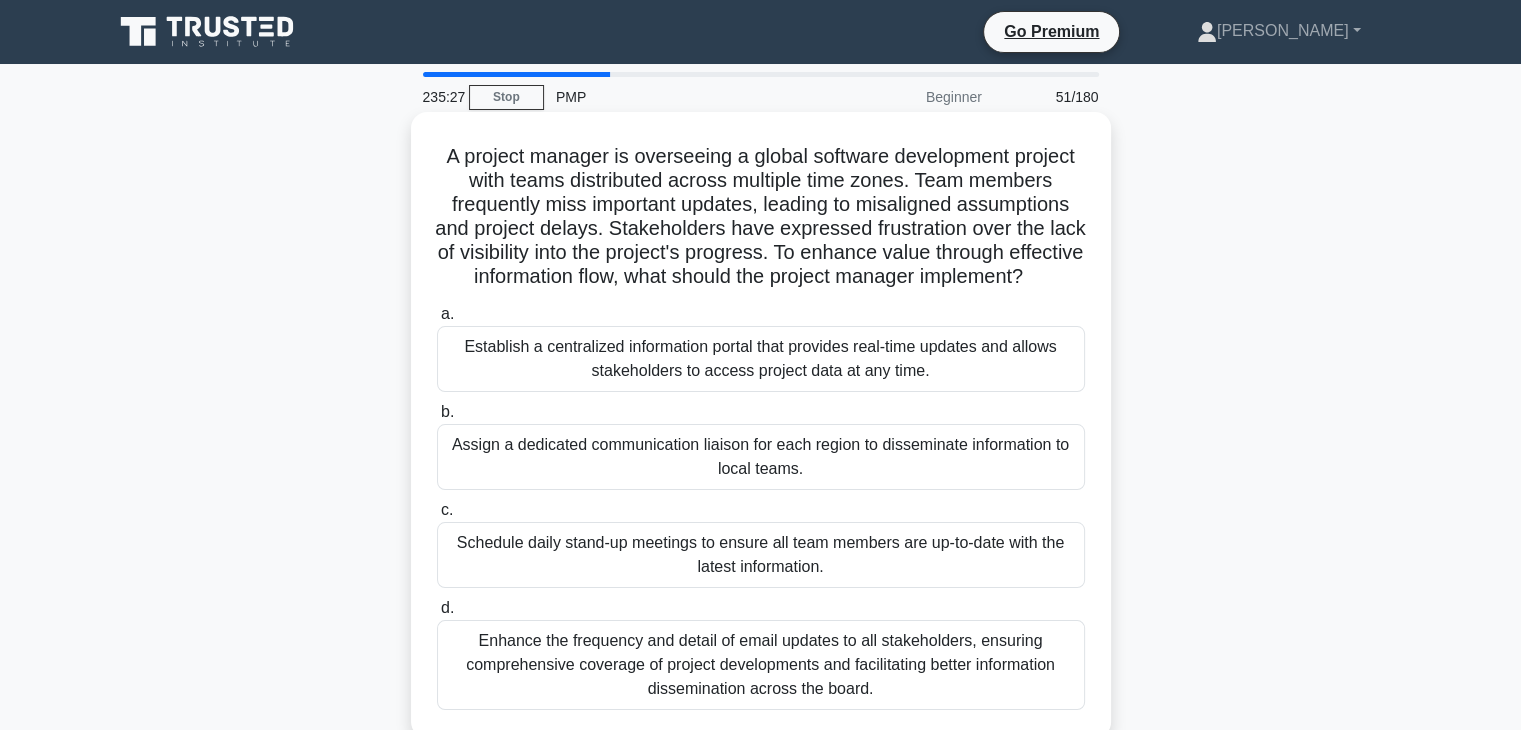 click on "Enhance the frequency and detail of email updates to all stakeholders, ensuring comprehensive coverage of project developments and facilitating better information dissemination across the board." at bounding box center (761, 665) 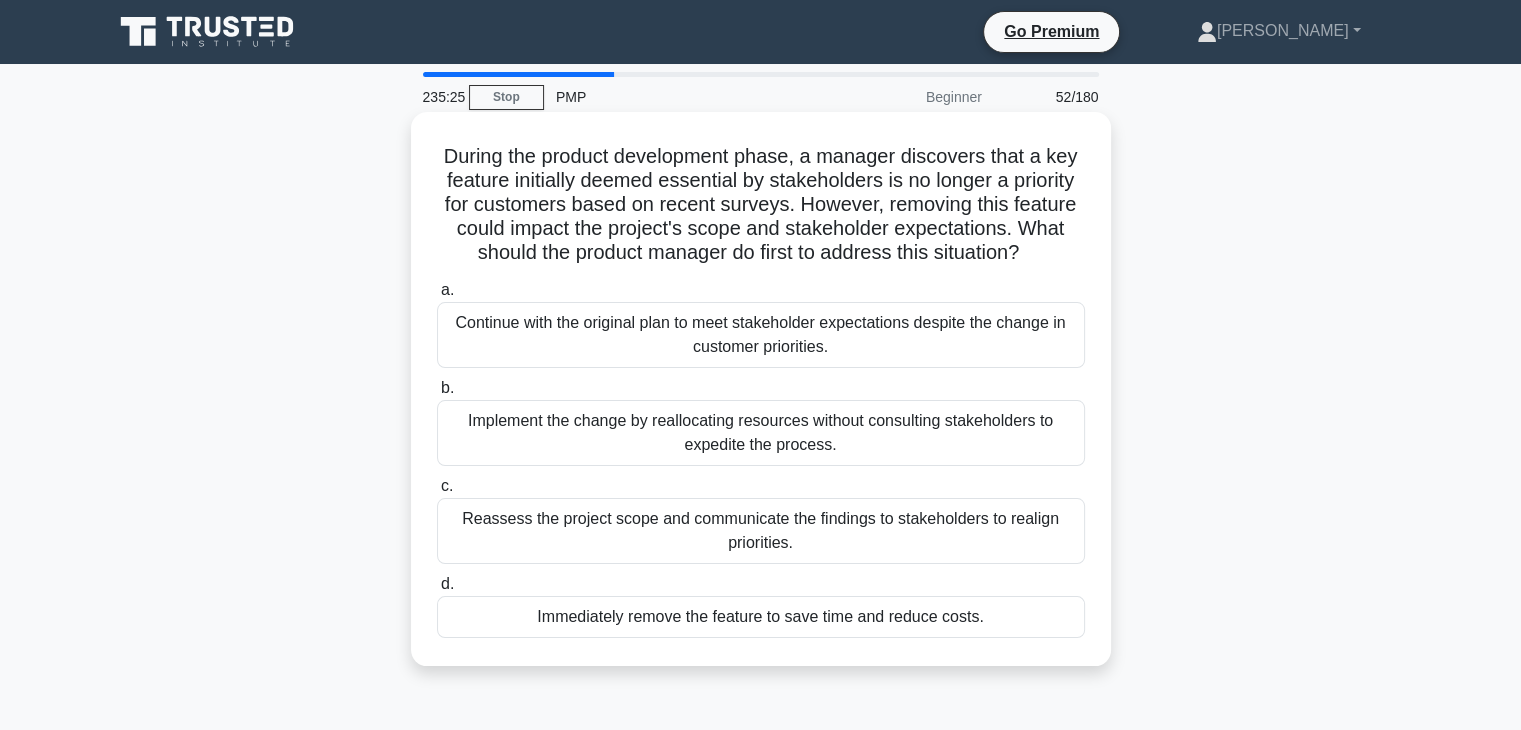 click on "Implement the change by reallocating resources without consulting stakeholders to expedite the process." at bounding box center (761, 433) 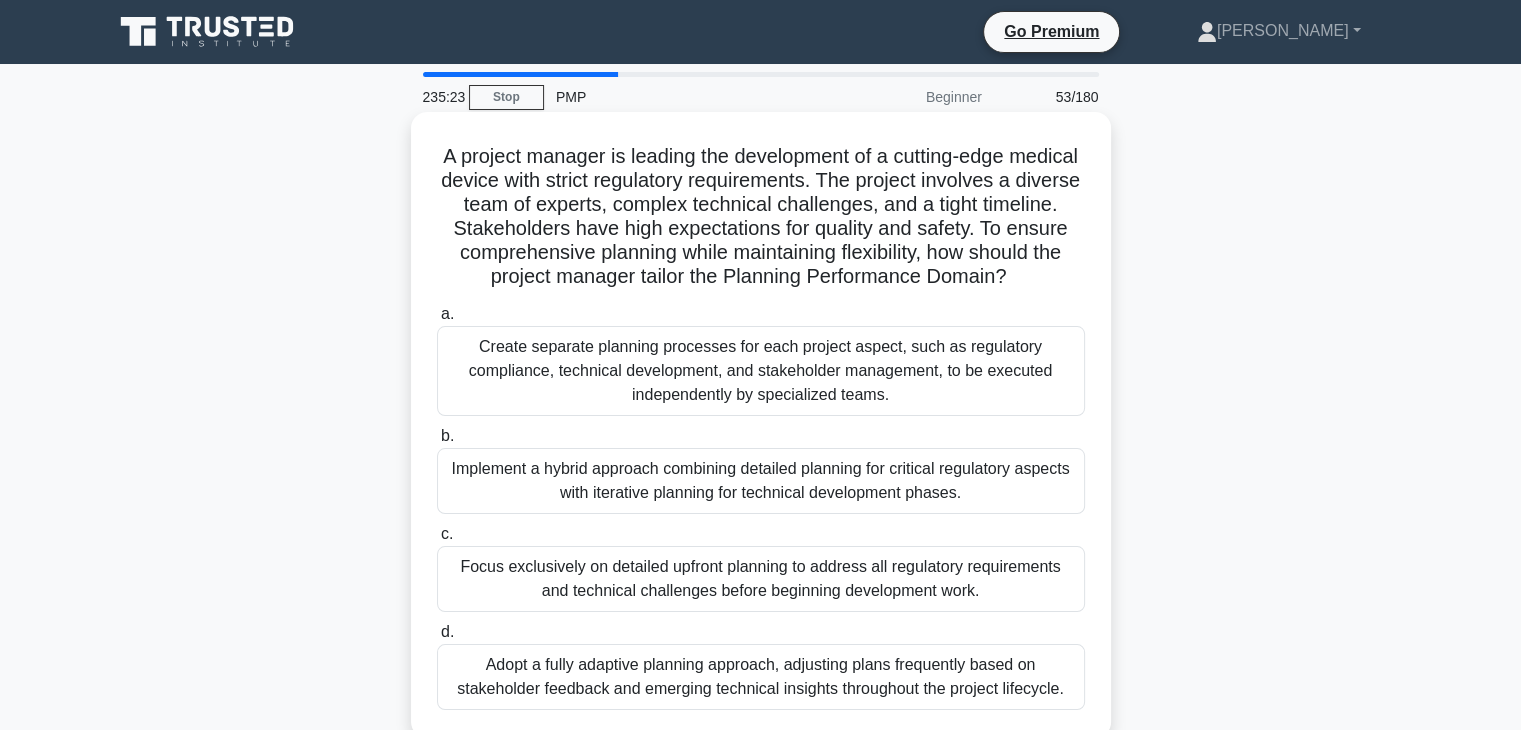 click on "Create separate planning processes for each project aspect, such as regulatory compliance, technical development, and stakeholder management, to be executed independently by specialized teams." at bounding box center (761, 371) 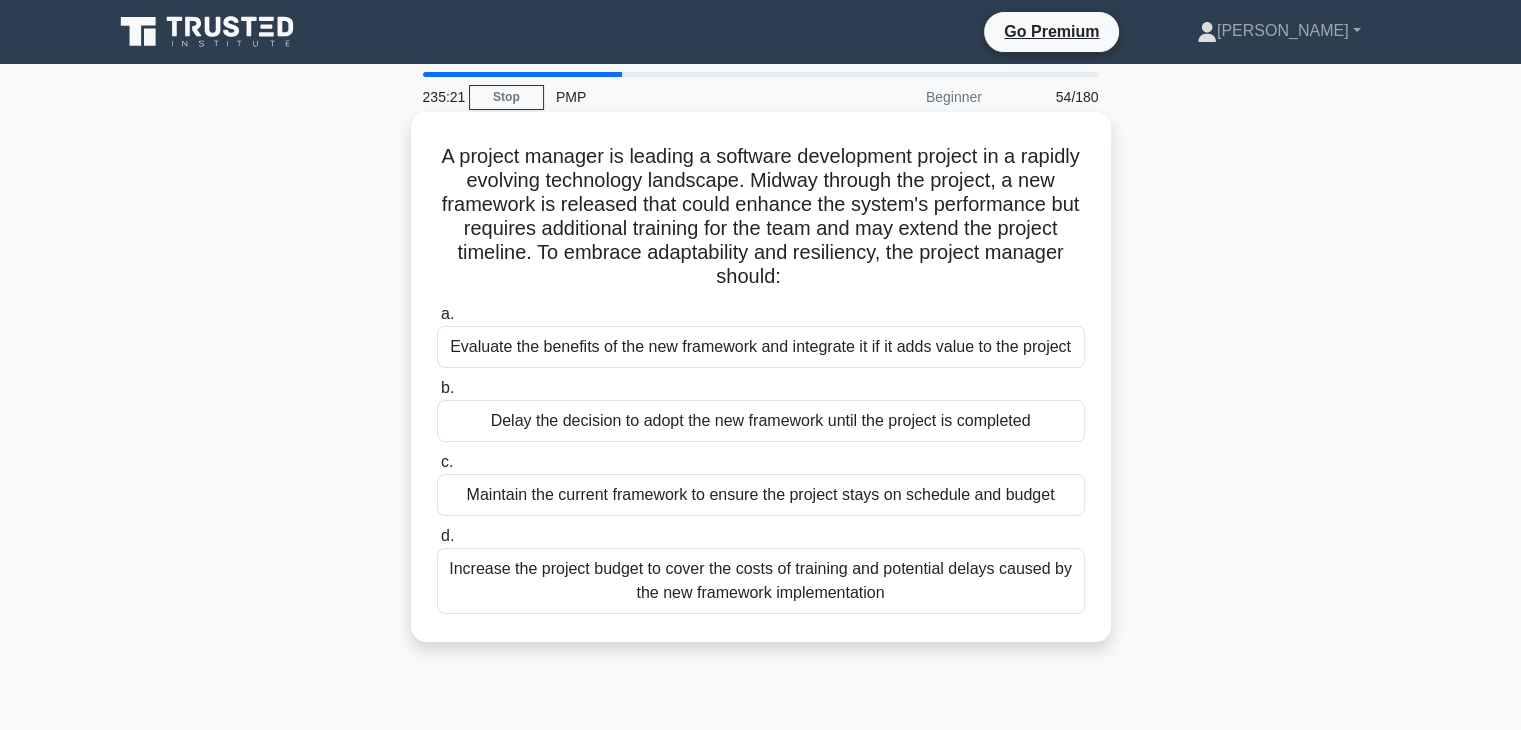 click on "Increase the project budget to cover the costs of training and potential delays caused by the new framework implementation" at bounding box center (761, 581) 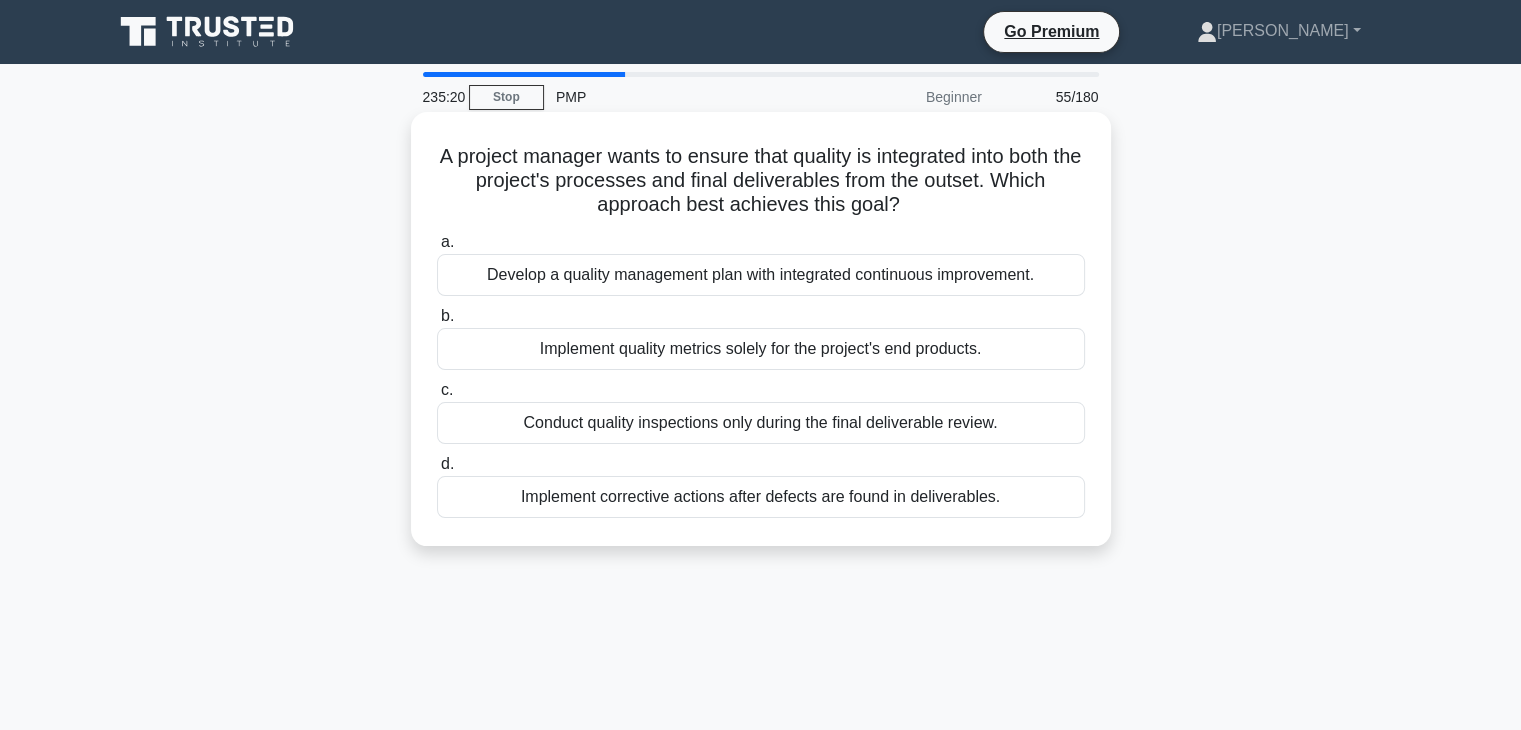 click on "Conduct quality inspections only during the final deliverable review." at bounding box center (761, 423) 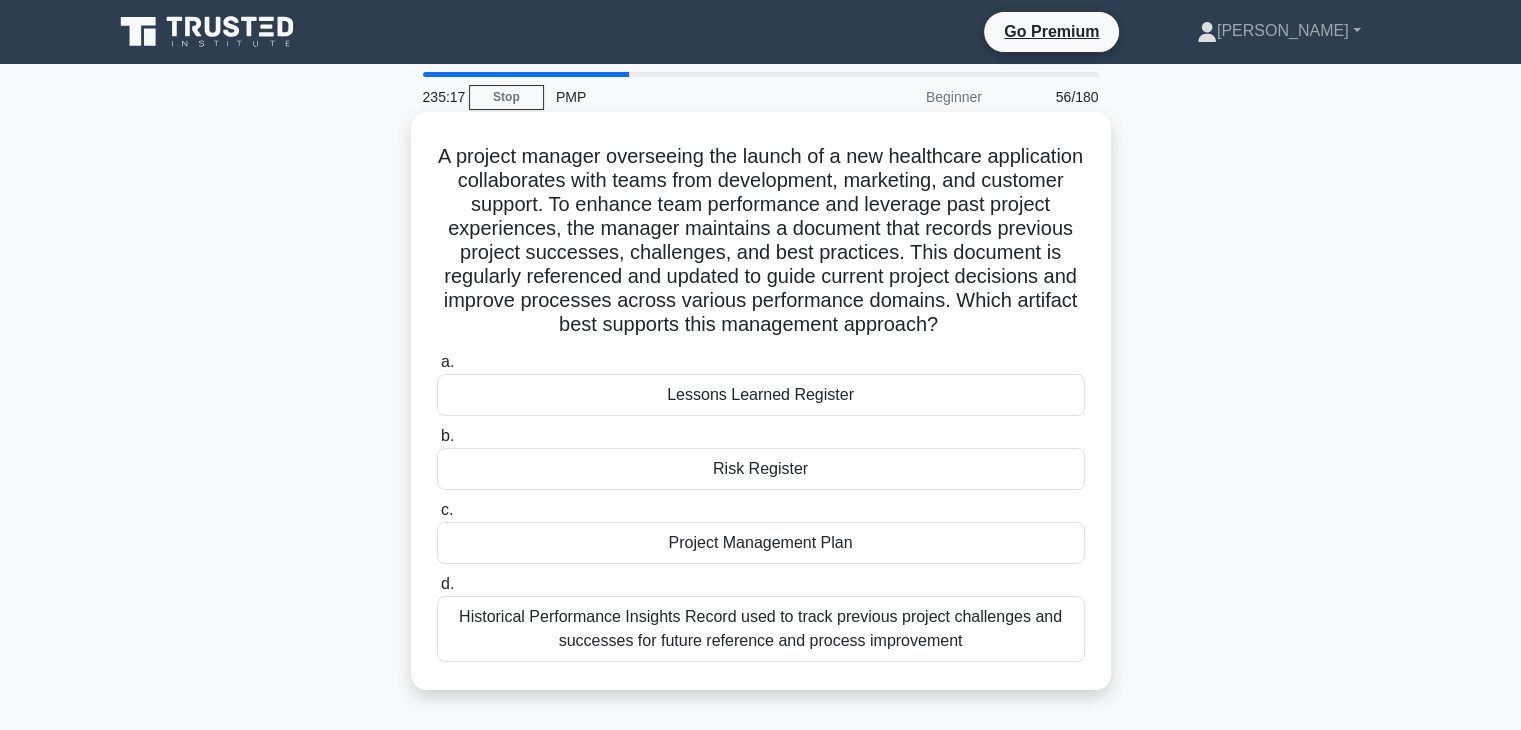 click on "Historical Performance Insights Record used to track previous project challenges and successes for future reference and process improvement" at bounding box center [761, 629] 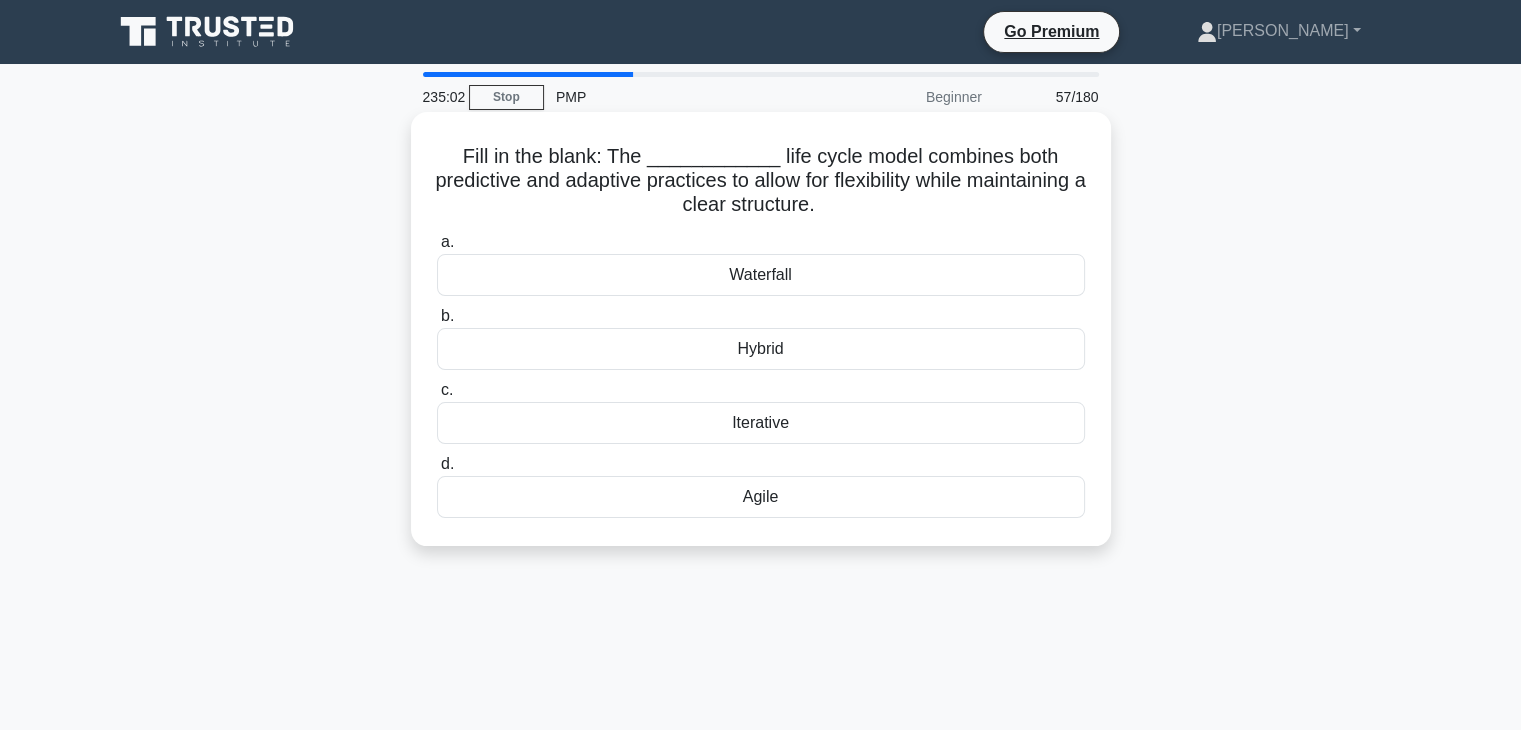 click on "Iterative" at bounding box center (761, 423) 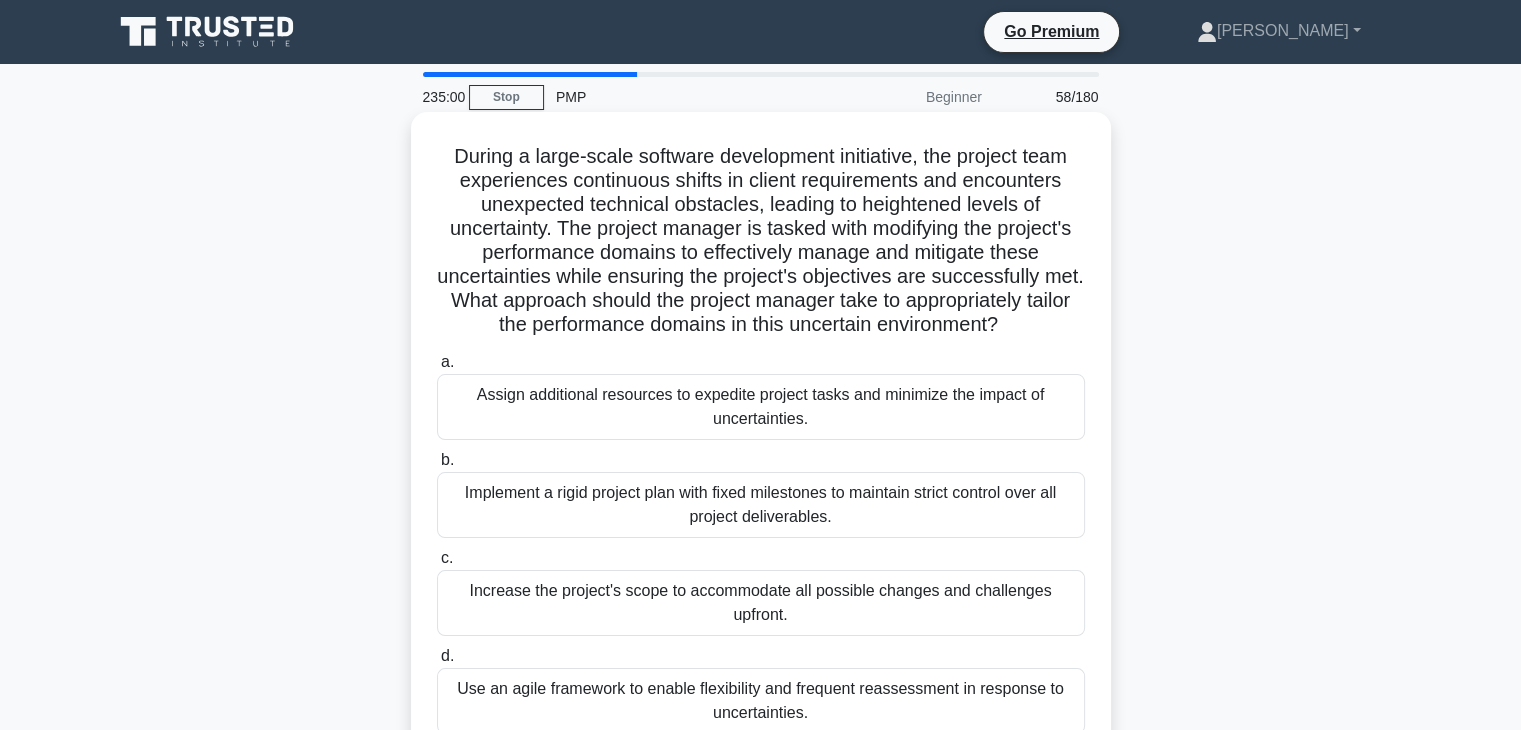 click on "Assign additional resources to expedite project tasks and minimize the impact of uncertainties." at bounding box center [761, 407] 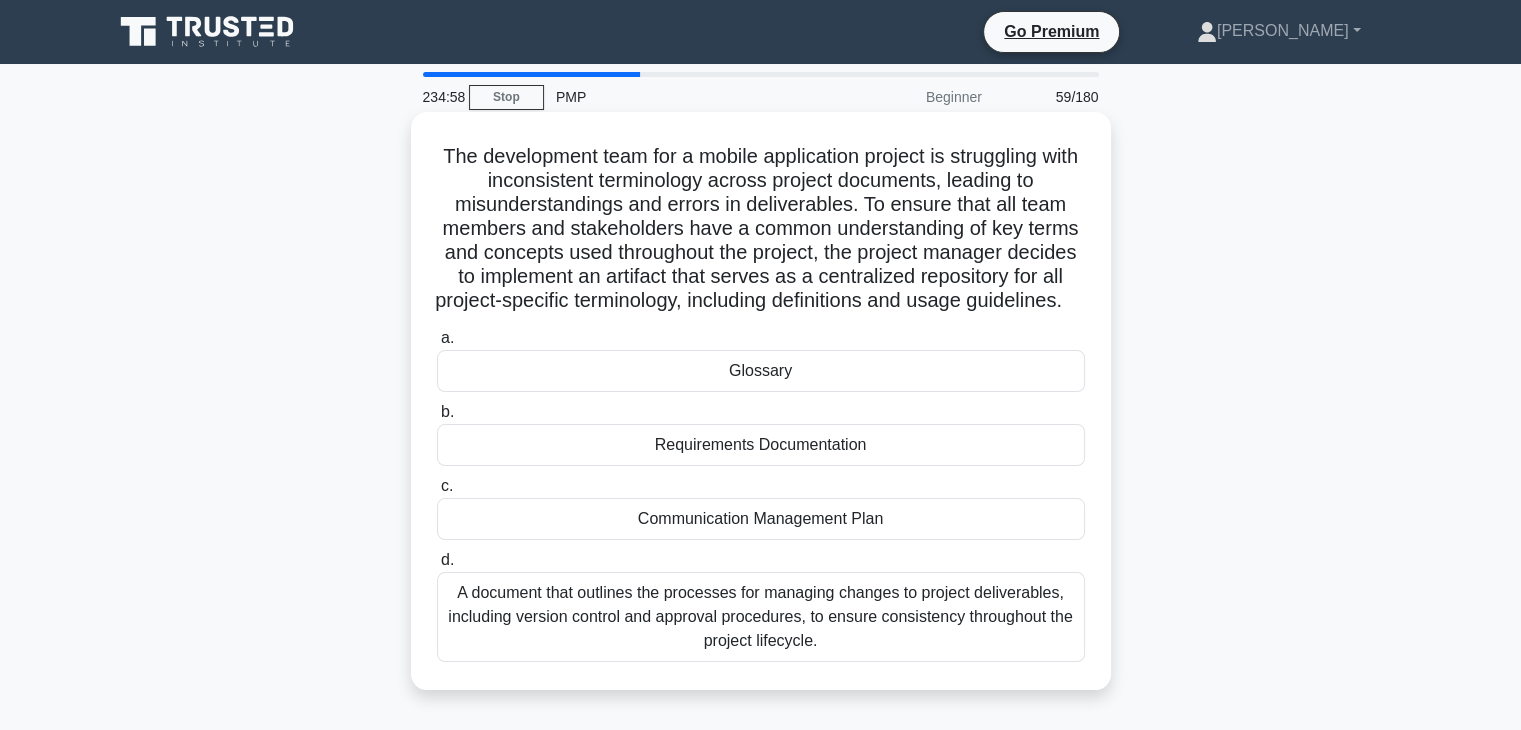 click on "A document that outlines the processes for managing changes to project deliverables, including version control and approval procedures, to ensure consistency throughout the project lifecycle." at bounding box center [761, 617] 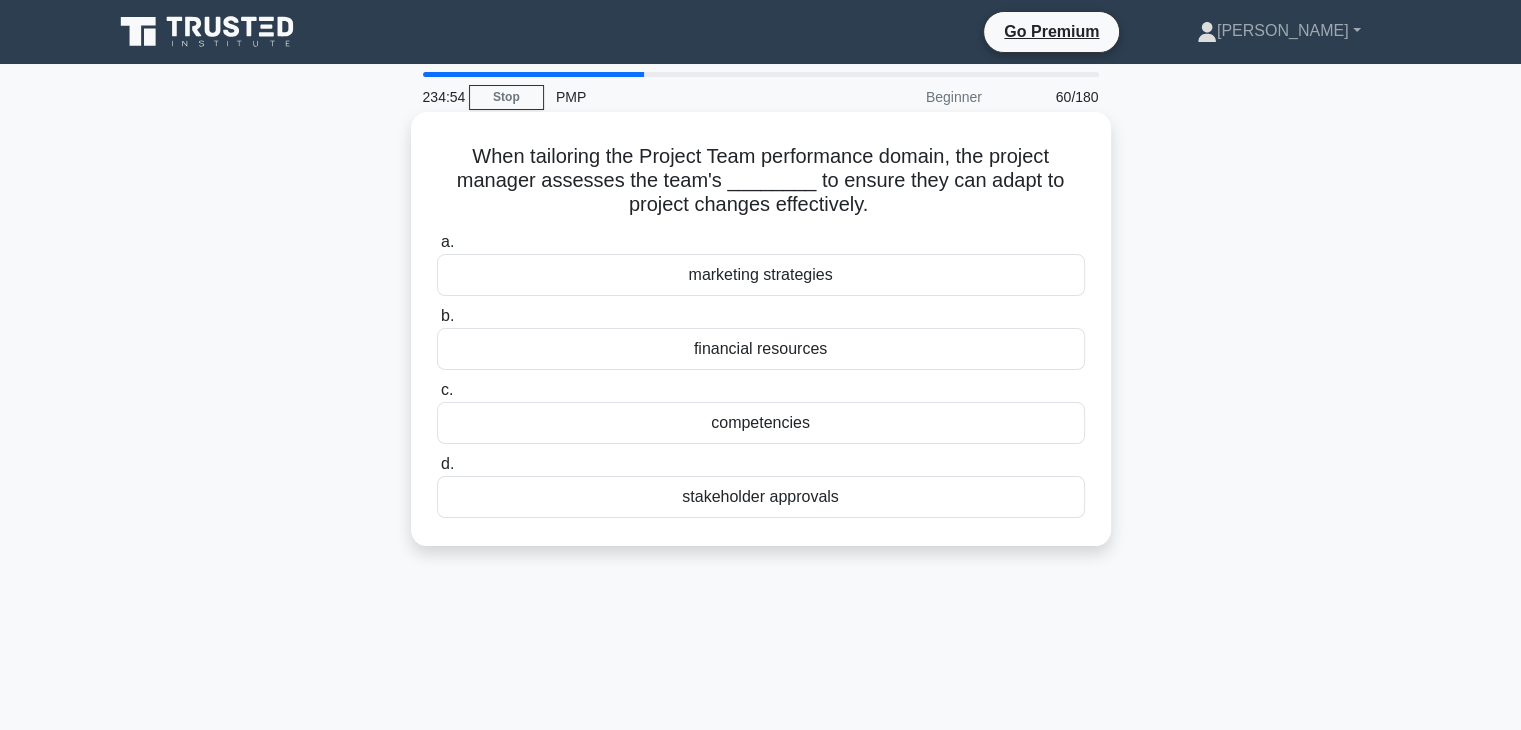 click on "stakeholder approvals" at bounding box center (761, 497) 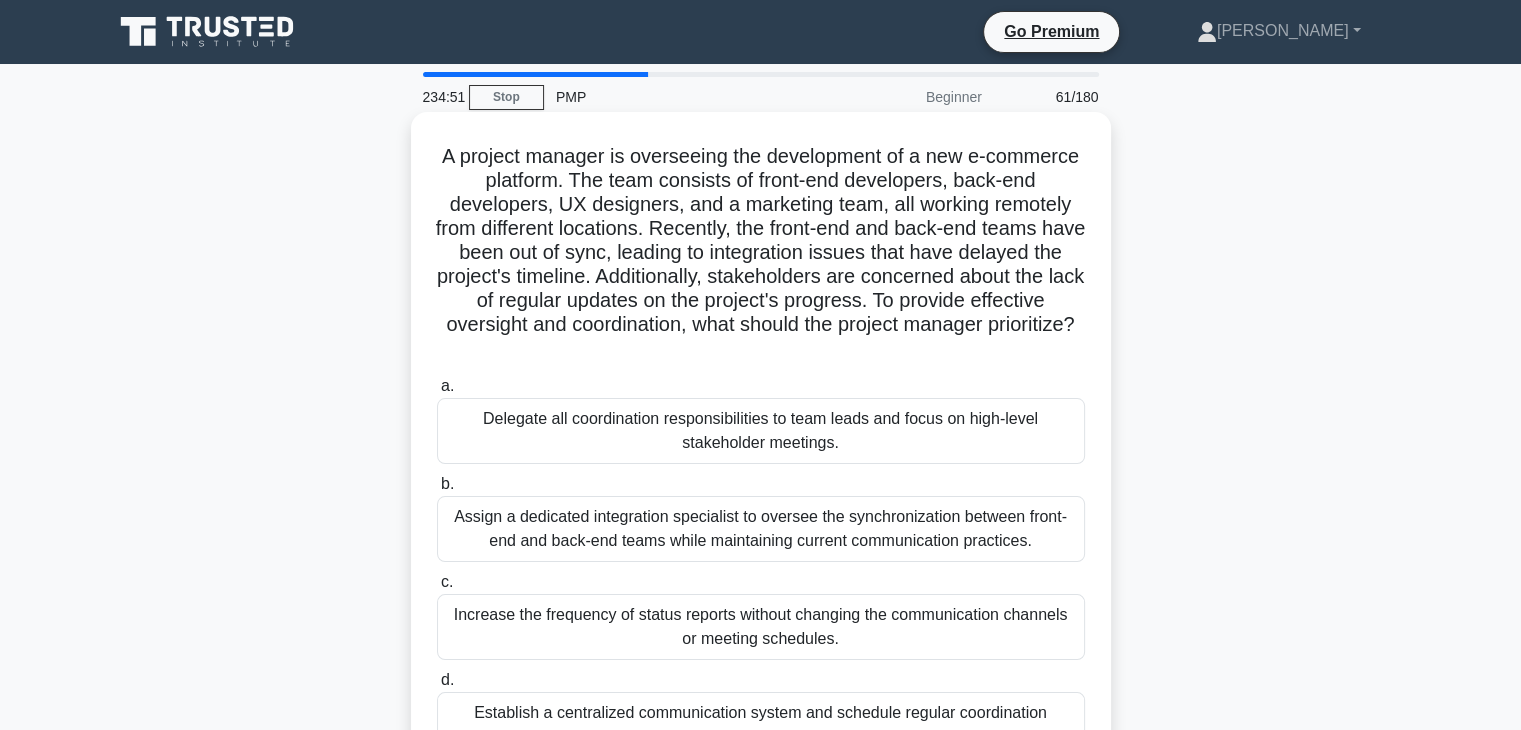 click on "Assign a dedicated integration specialist to oversee the synchronization between front-end and back-end teams while maintaining current communication practices." at bounding box center [761, 529] 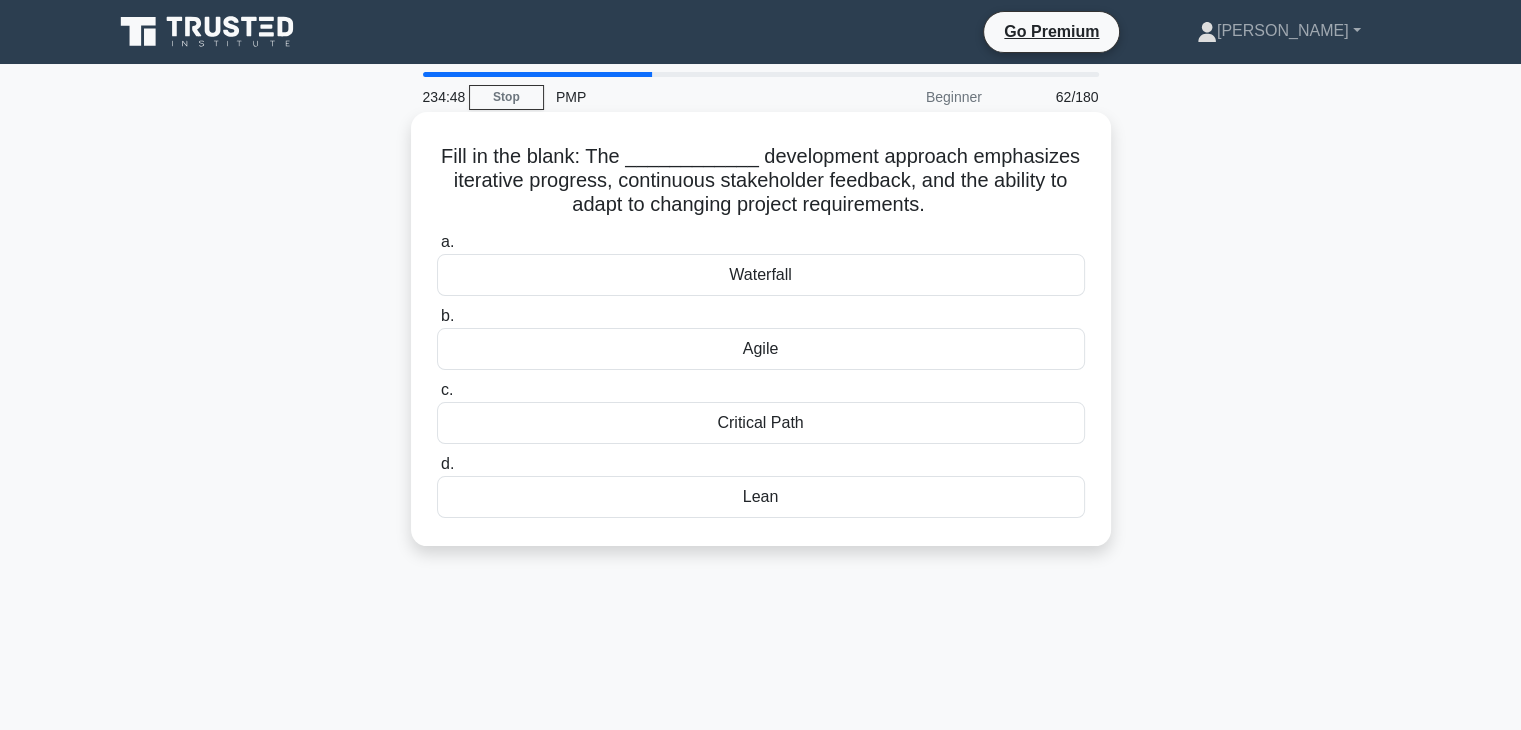 click on "Critical Path" at bounding box center (761, 423) 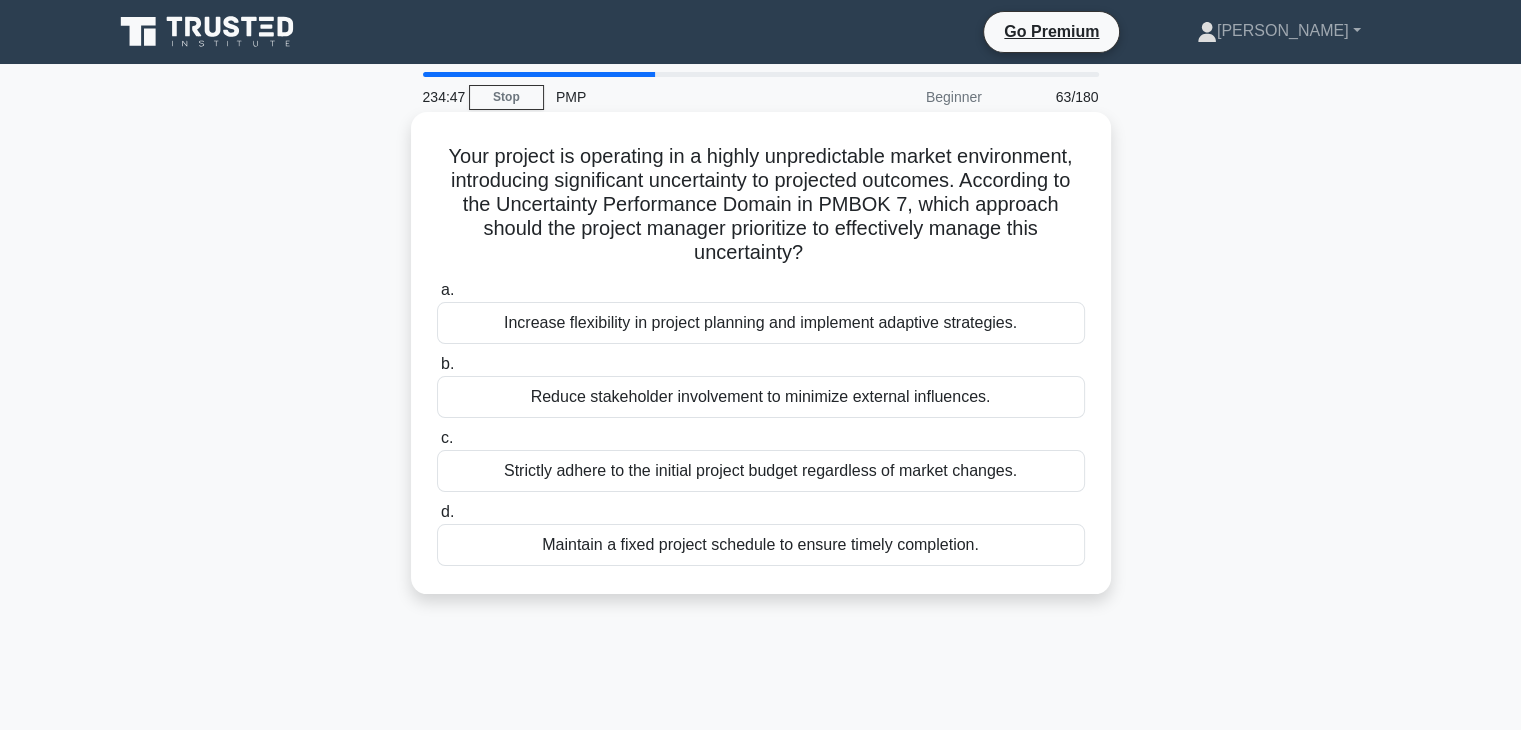click on "Increase flexibility in project planning and implement adaptive strategies." at bounding box center [761, 323] 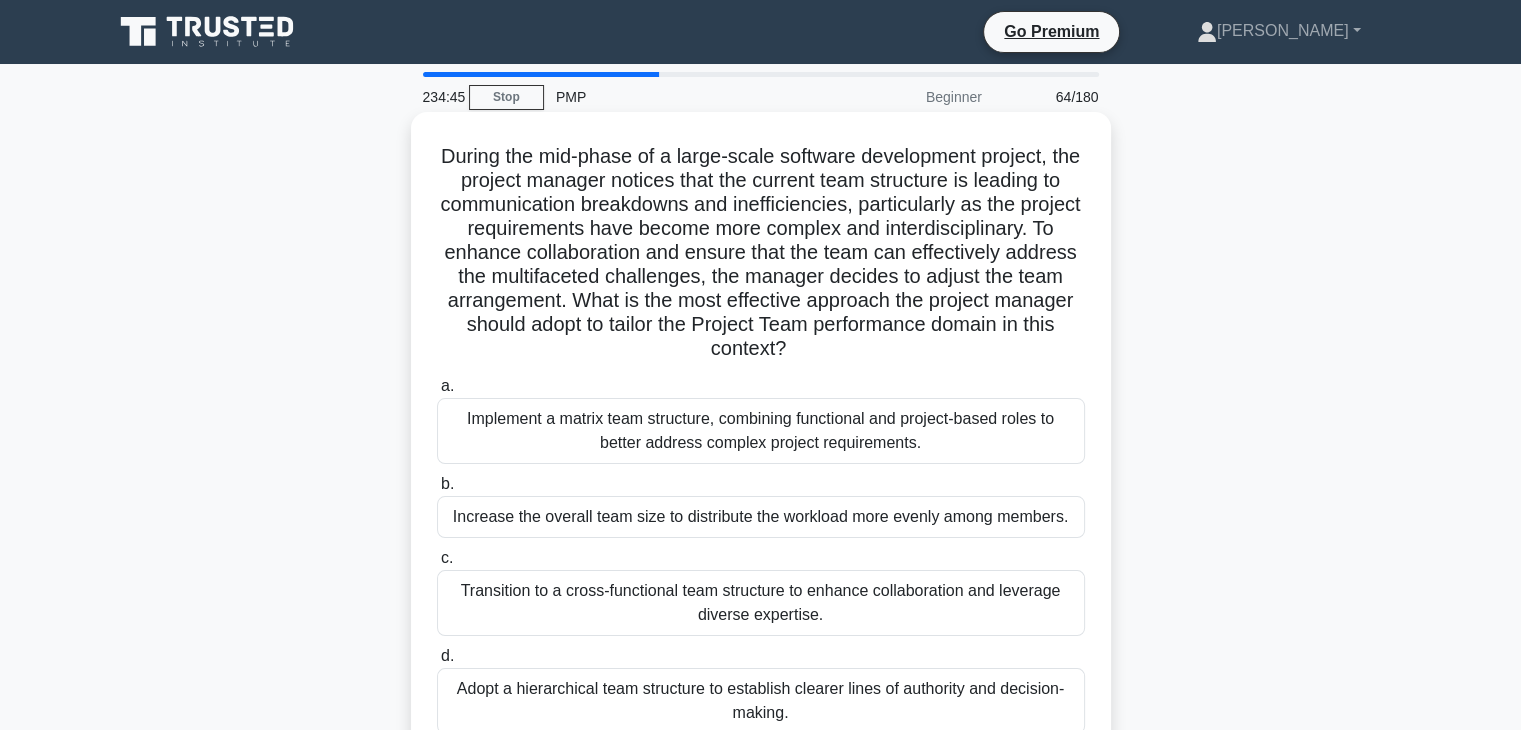 click on "Implement a matrix team structure, combining functional and project-based roles to better address complex project requirements." at bounding box center [761, 431] 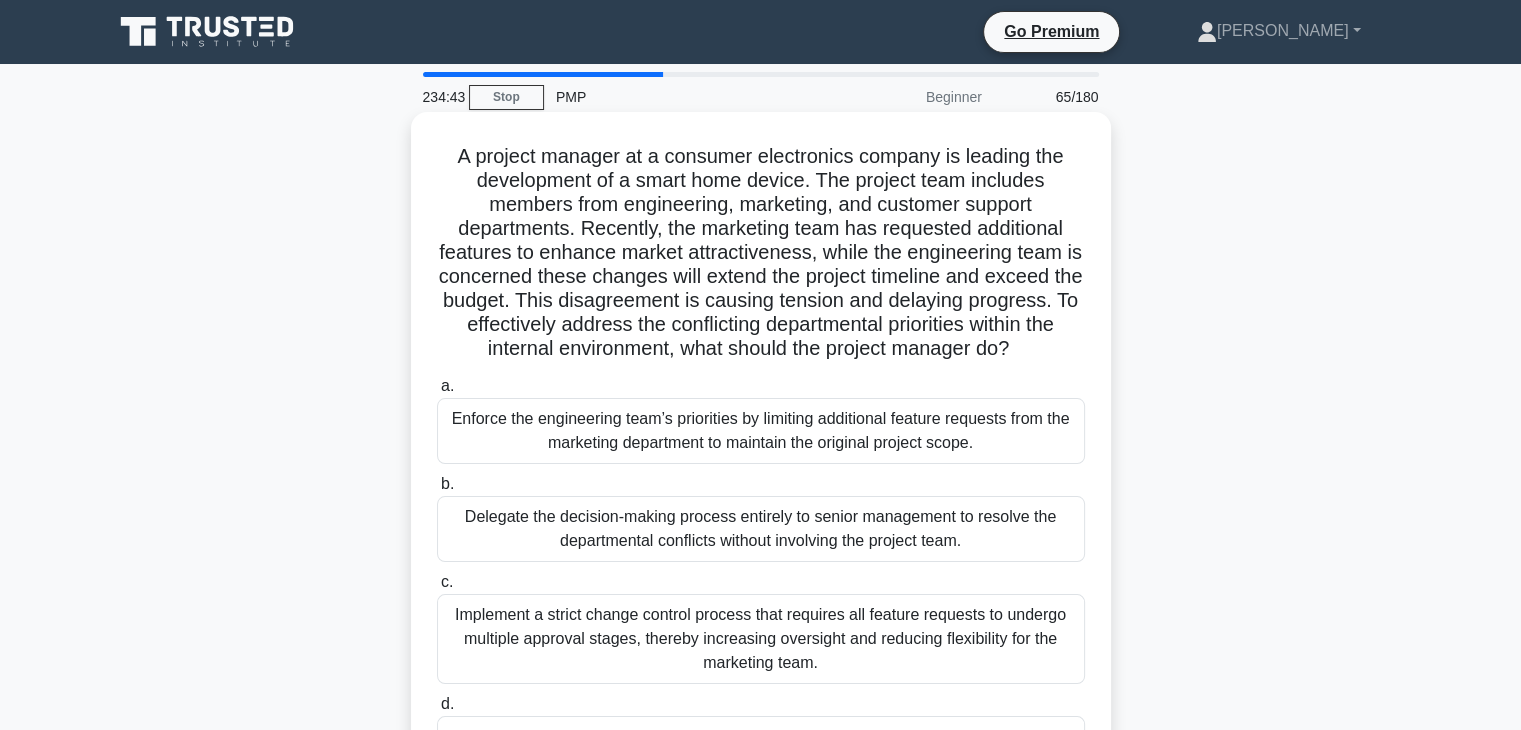 click on "Implement a strict change control process that requires all feature requests to undergo multiple approval stages, thereby increasing oversight and reducing flexibility for the marketing team." at bounding box center [761, 639] 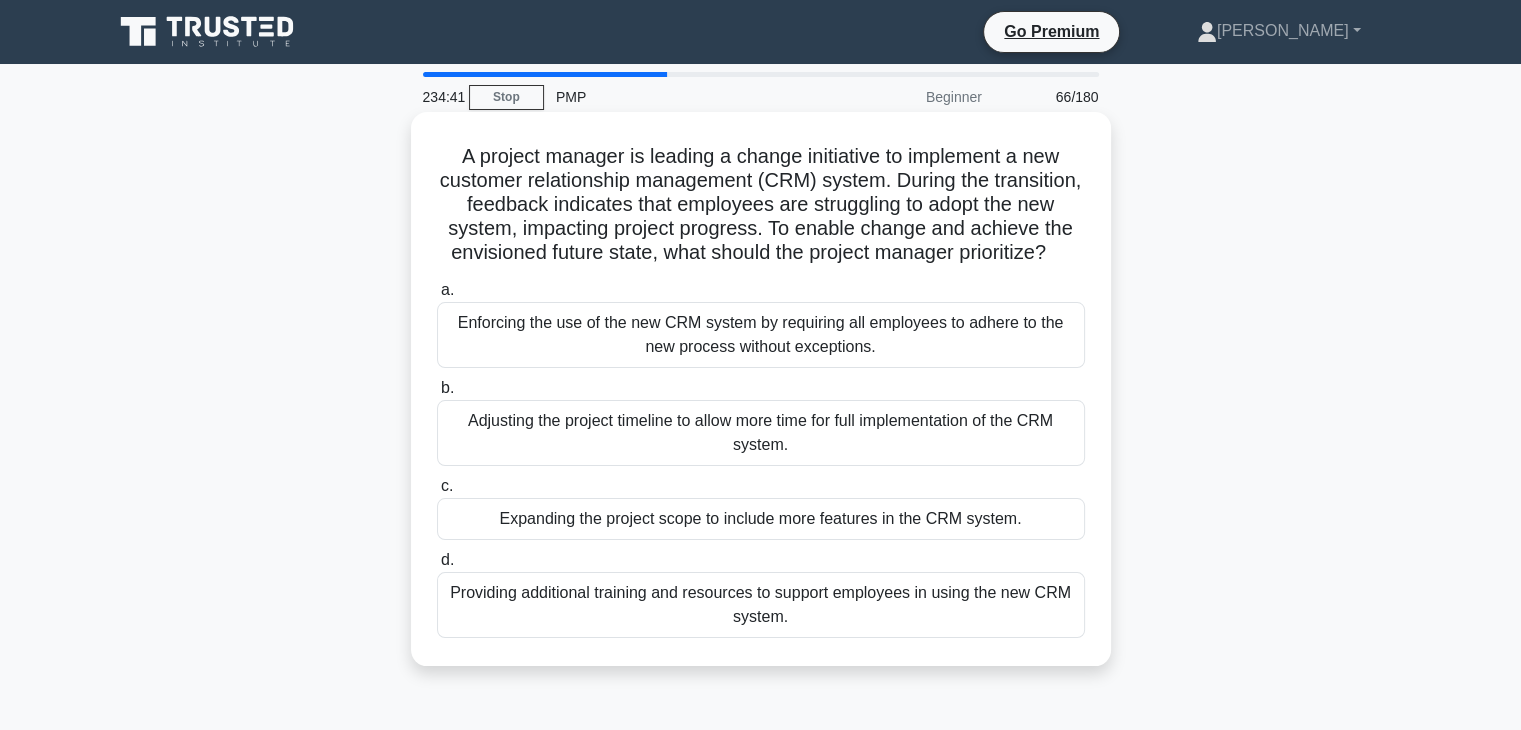 click on "Providing additional training and resources to support employees in using the new CRM system." at bounding box center (761, 605) 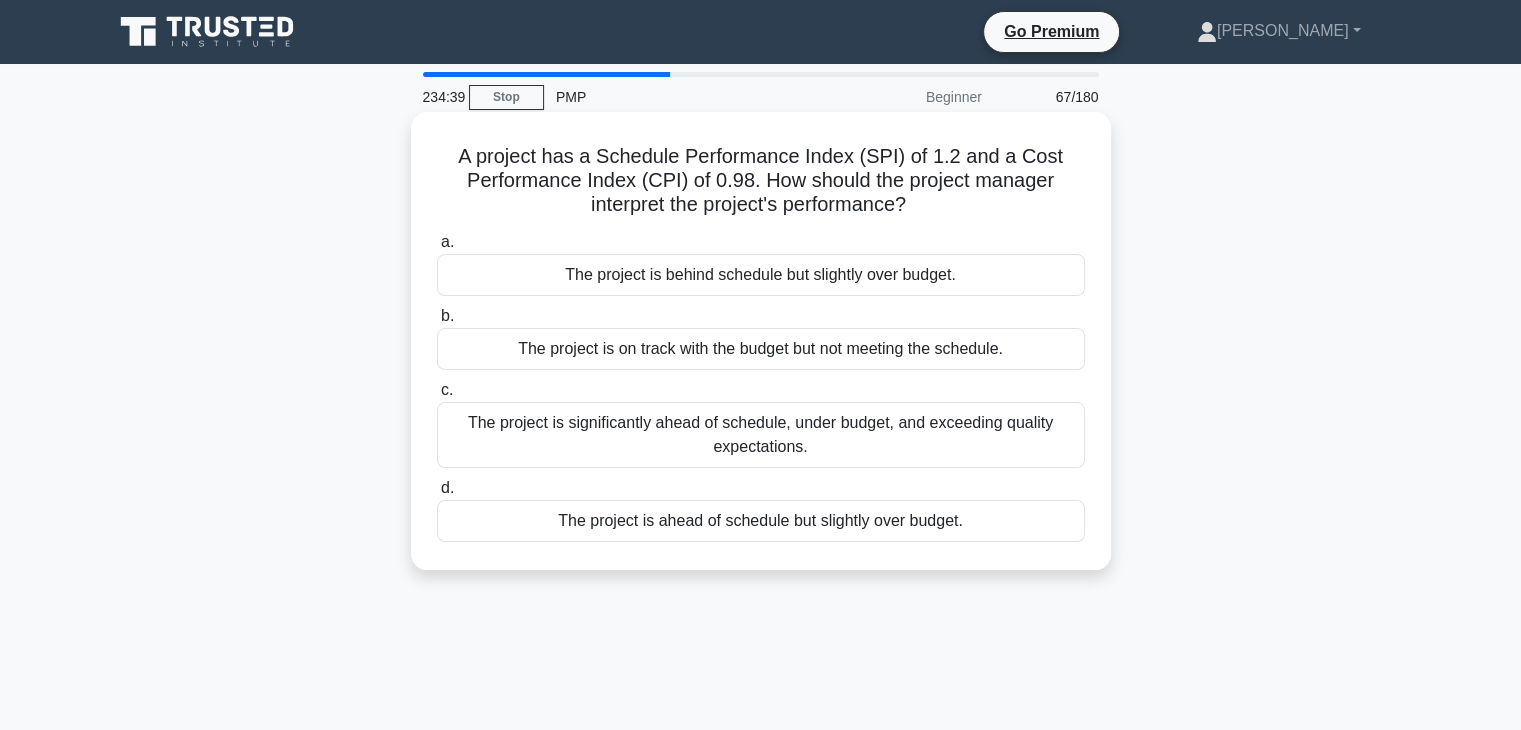 click on "The project is significantly ahead of schedule, under budget, and exceeding quality expectations." at bounding box center [761, 435] 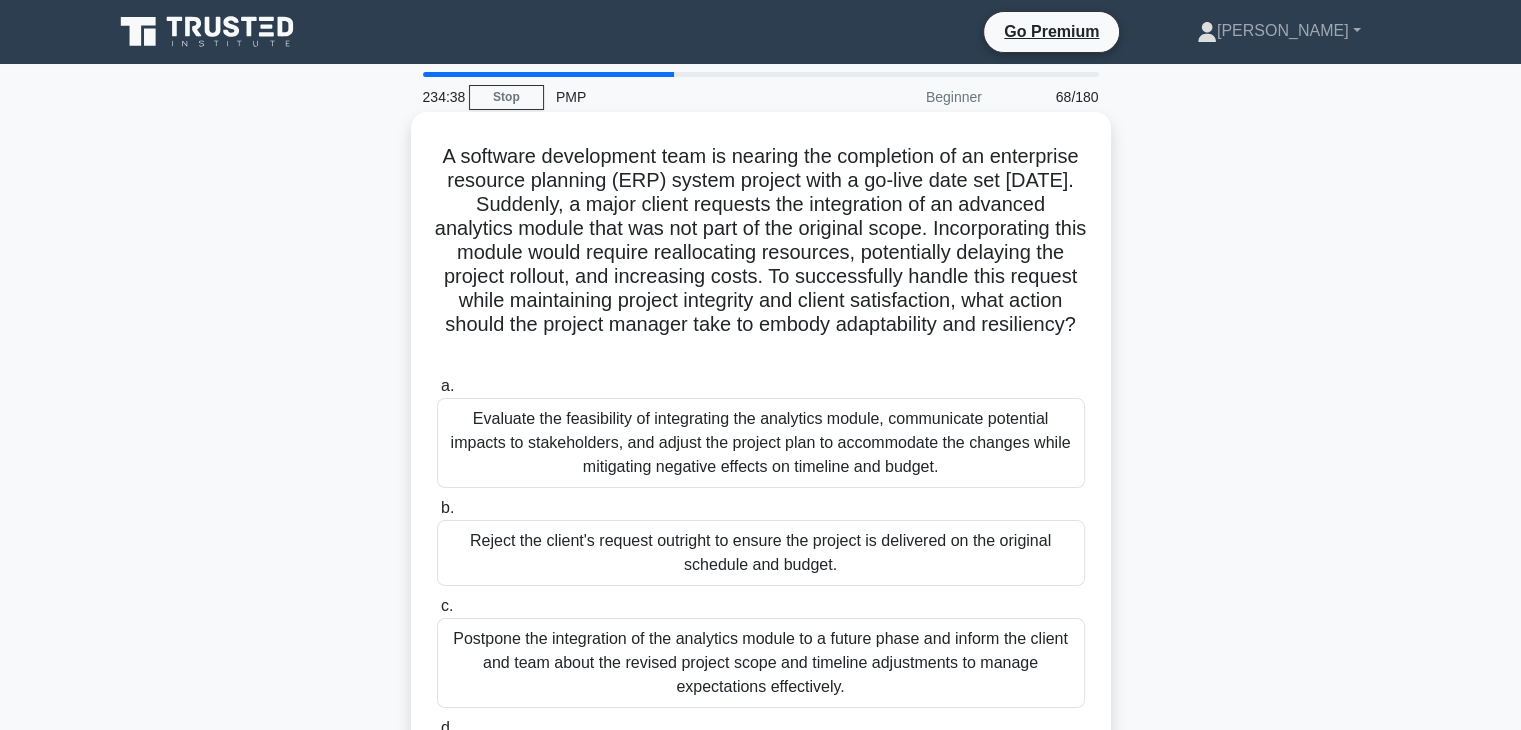 click on "Evaluate the feasibility of integrating the analytics module, communicate potential impacts to stakeholders, and adjust the project plan to accommodate the changes while mitigating negative effects on timeline and budget." at bounding box center (761, 443) 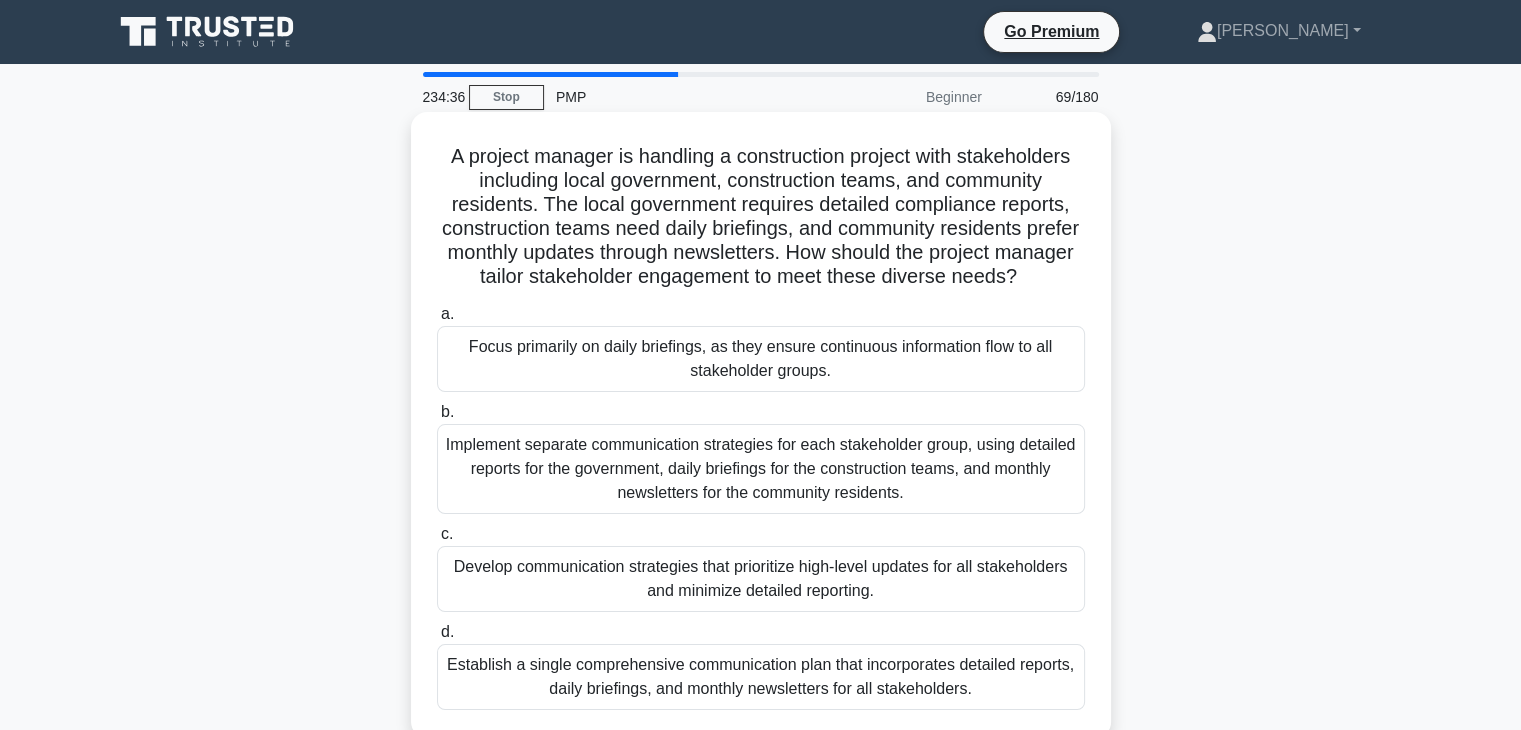 click on "Implement separate communication strategies for each stakeholder group, using detailed reports for the government, daily briefings for the construction teams, and monthly newsletters for the community residents." at bounding box center (761, 469) 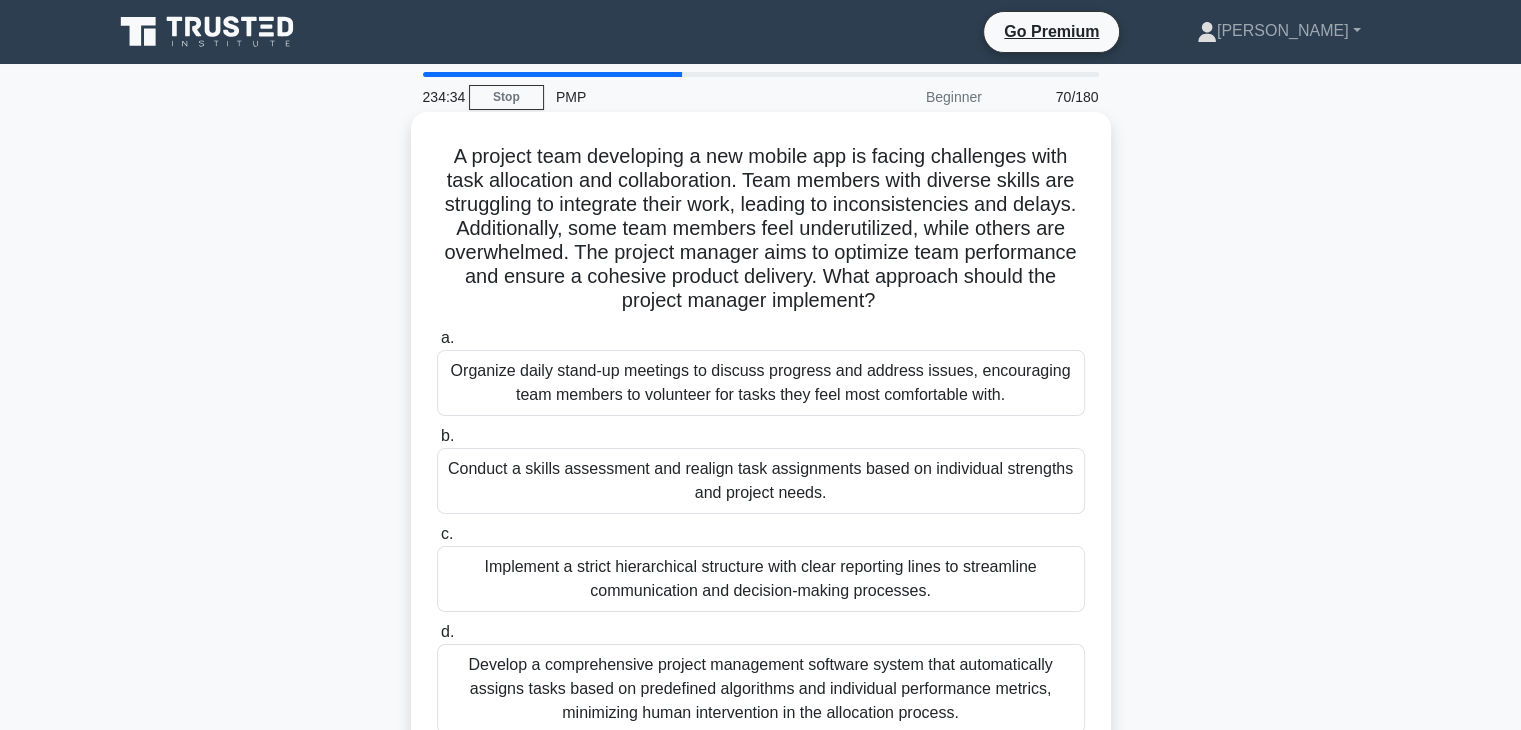 click on "Develop a comprehensive project management software system that automatically assigns tasks based on predefined algorithms and individual performance metrics, minimizing human intervention in the allocation process." at bounding box center (761, 689) 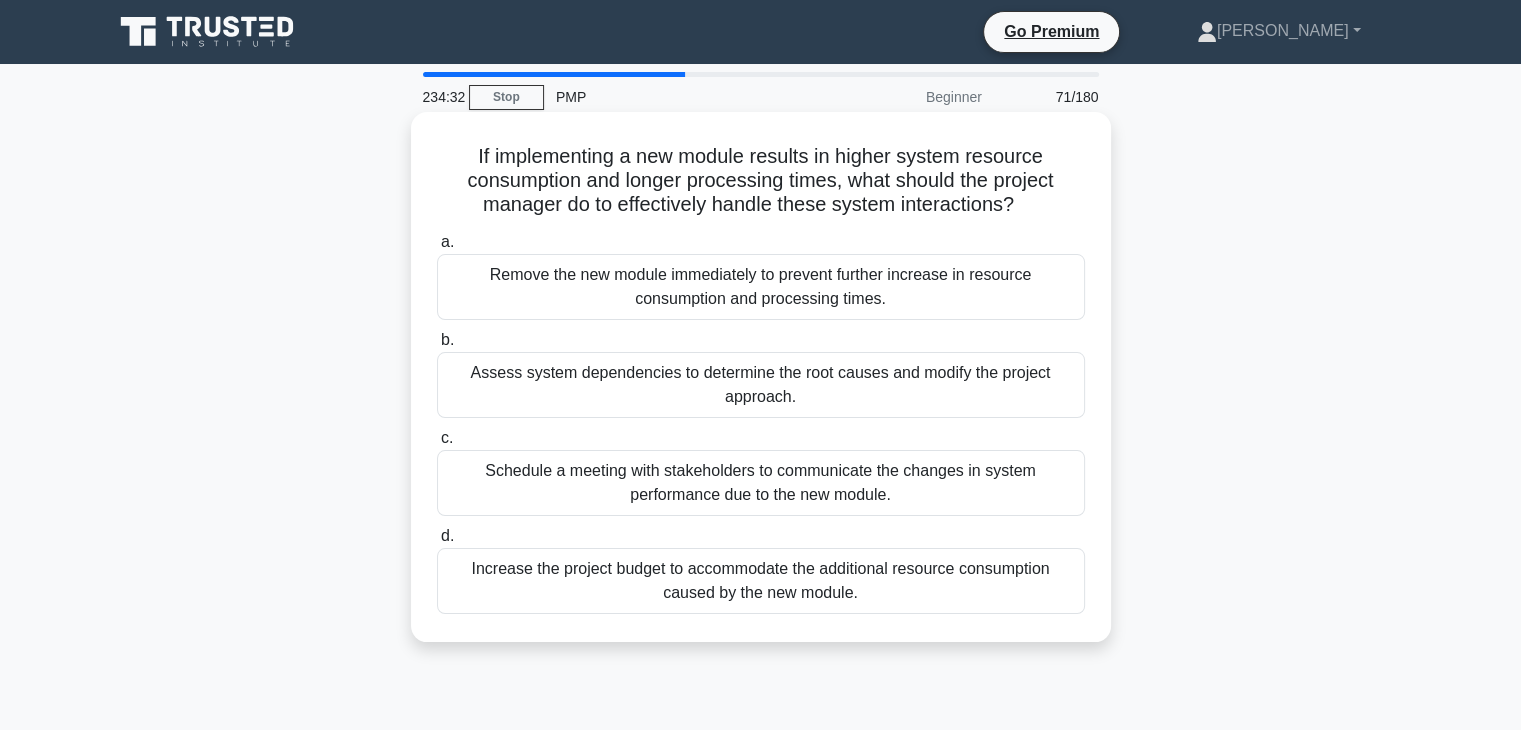 click on "Increase the project budget to accommodate the additional resource consumption caused by the new module." at bounding box center [761, 581] 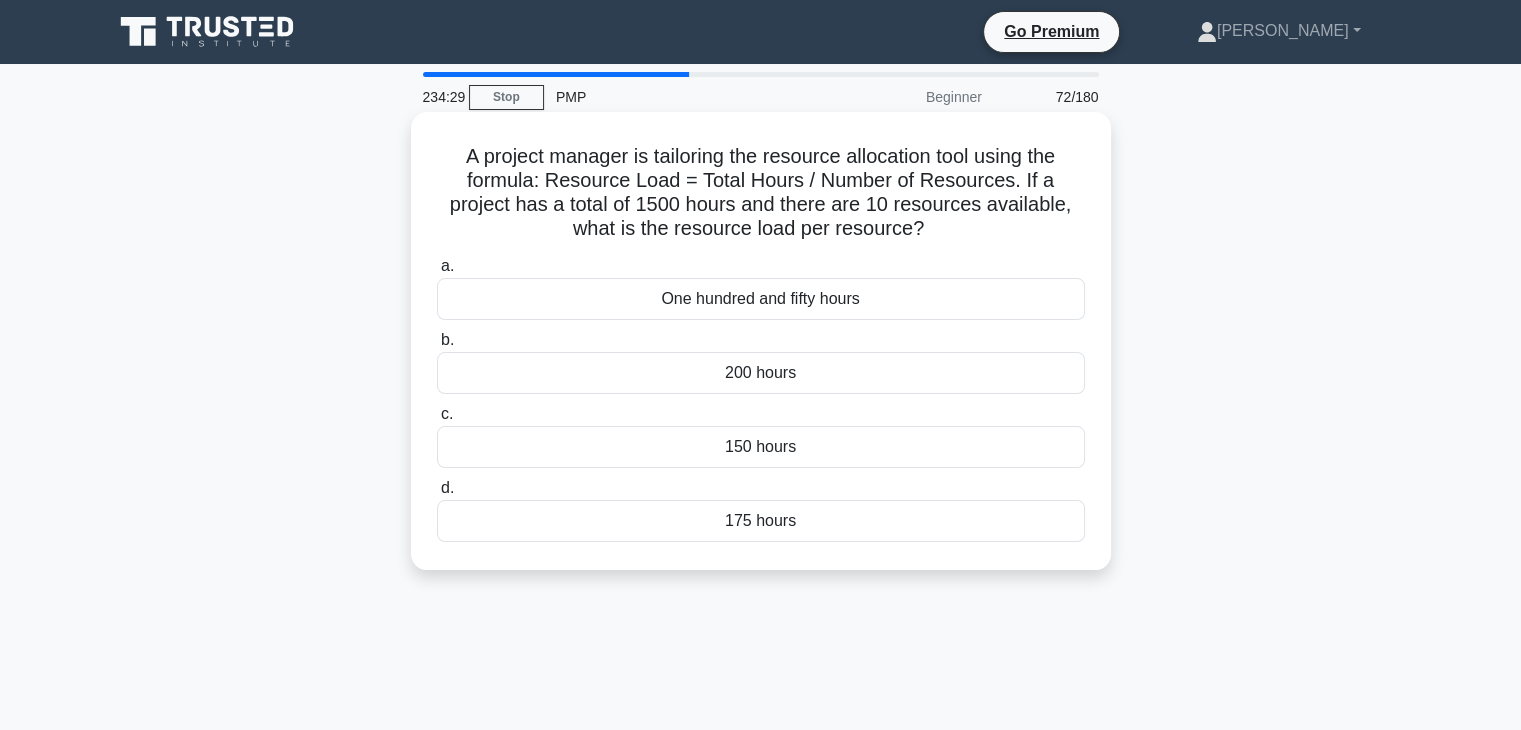 click on "One hundred and fifty hours" at bounding box center (761, 299) 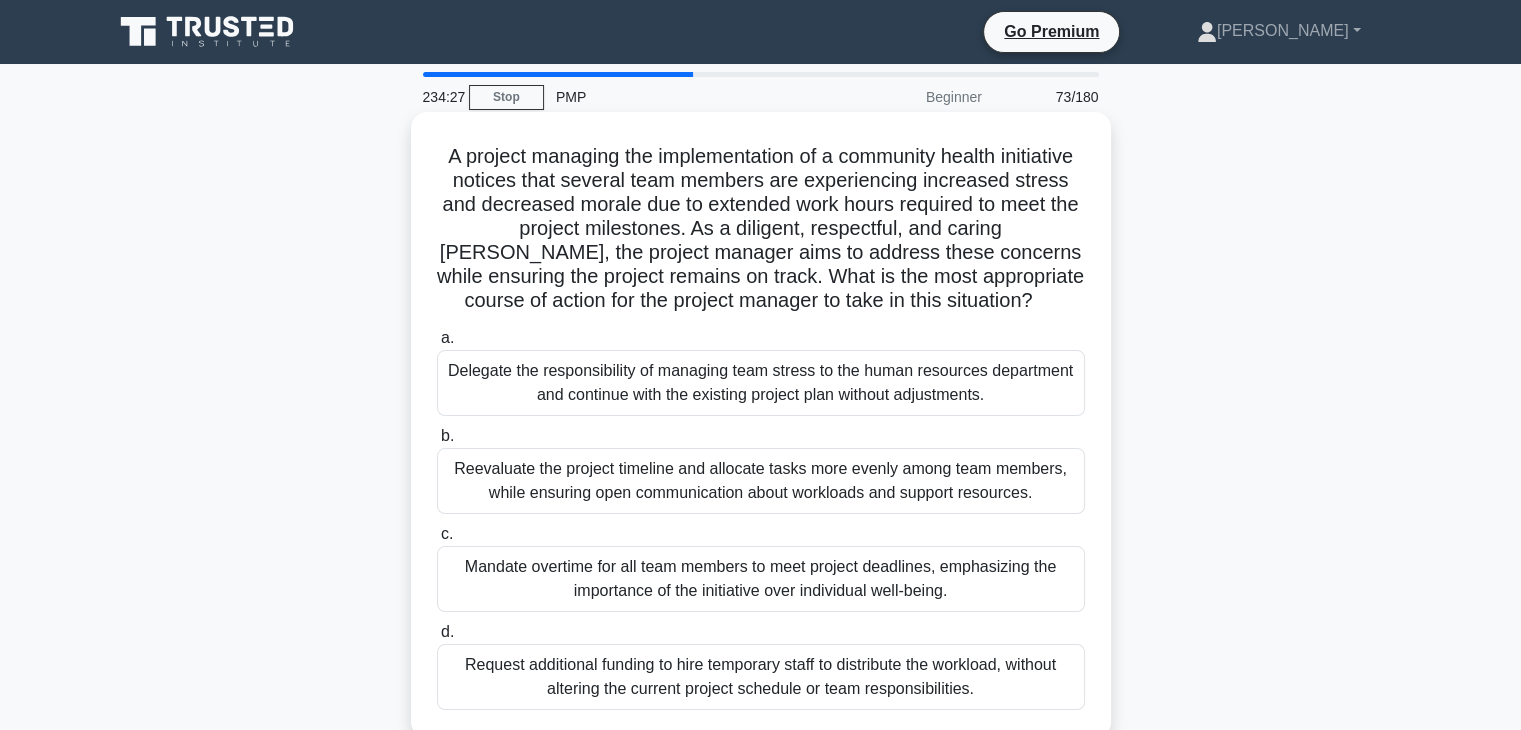 click on "Reevaluate the project timeline and allocate tasks more evenly among team members, while ensuring open communication about workloads and support resources." at bounding box center [761, 481] 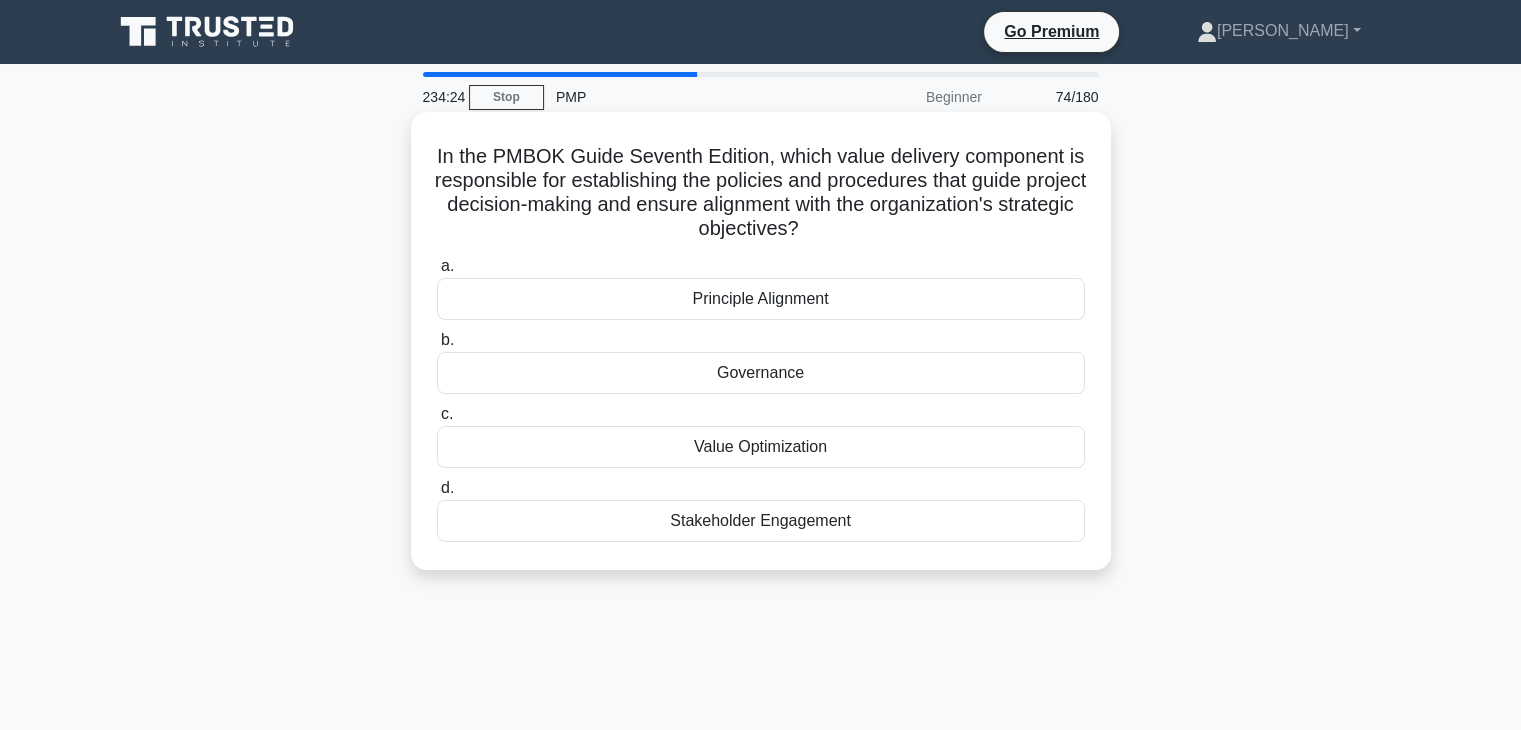 click on "Principle Alignment" at bounding box center [761, 299] 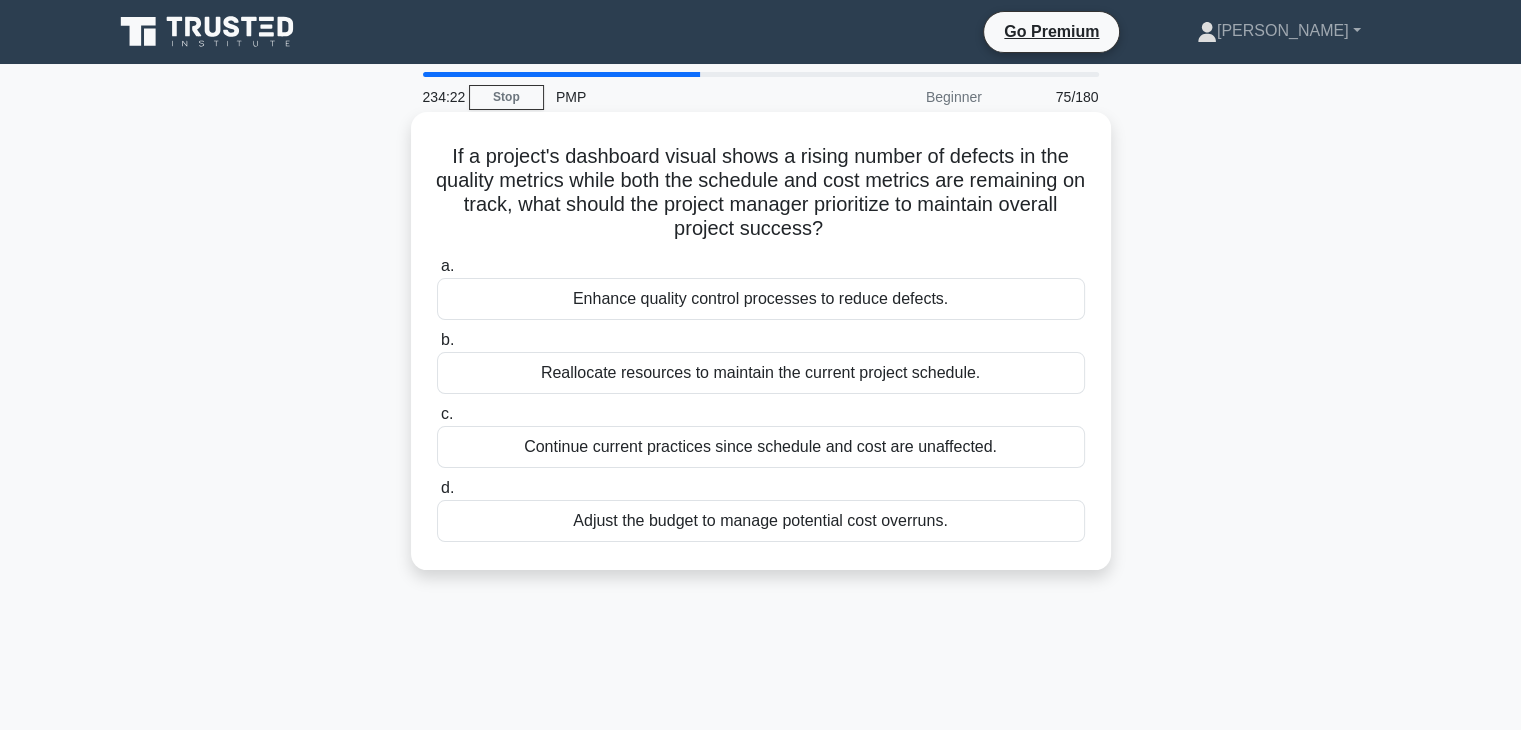 click on "Reallocate resources to maintain the current project schedule." at bounding box center (761, 373) 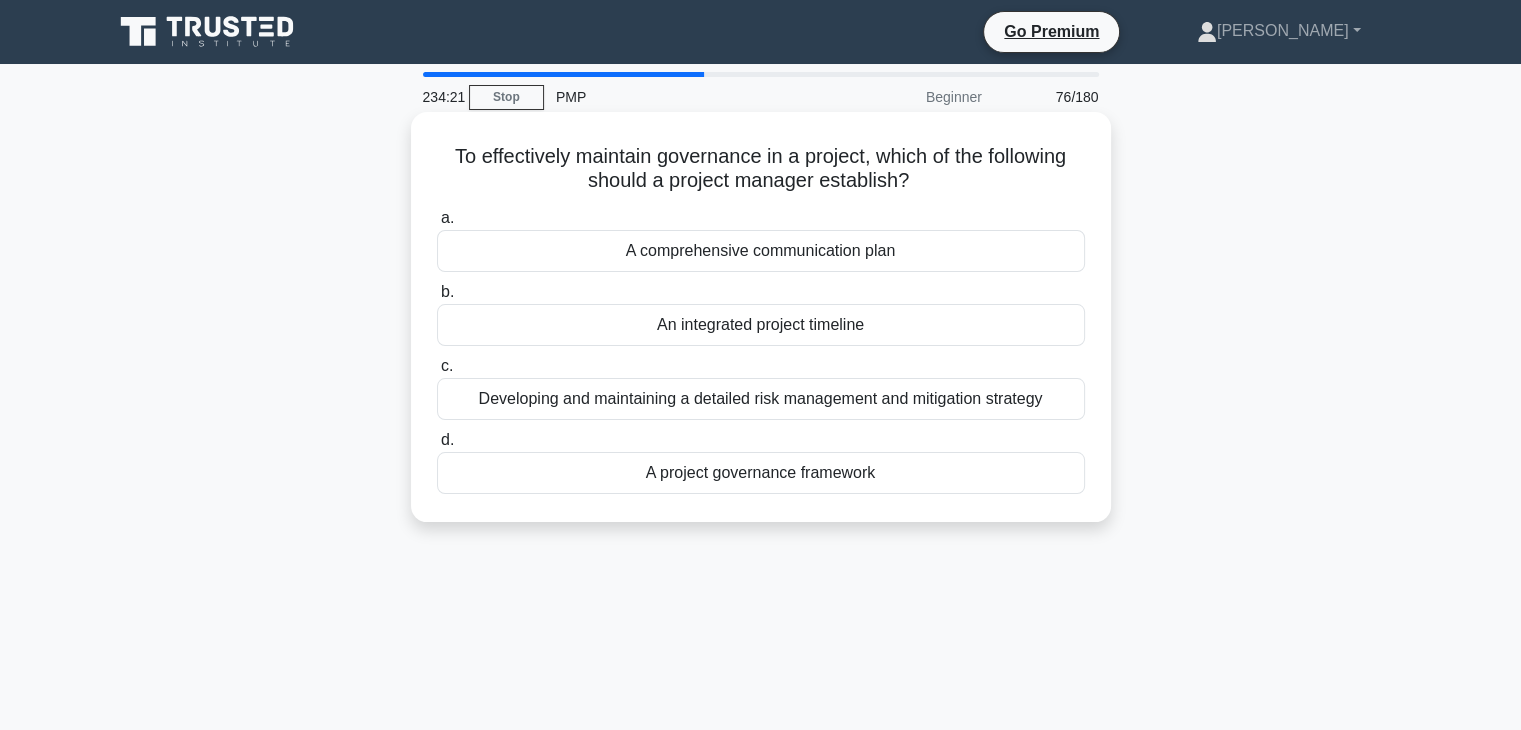 click on "Developing and maintaining a detailed risk management and mitigation strategy" at bounding box center [761, 399] 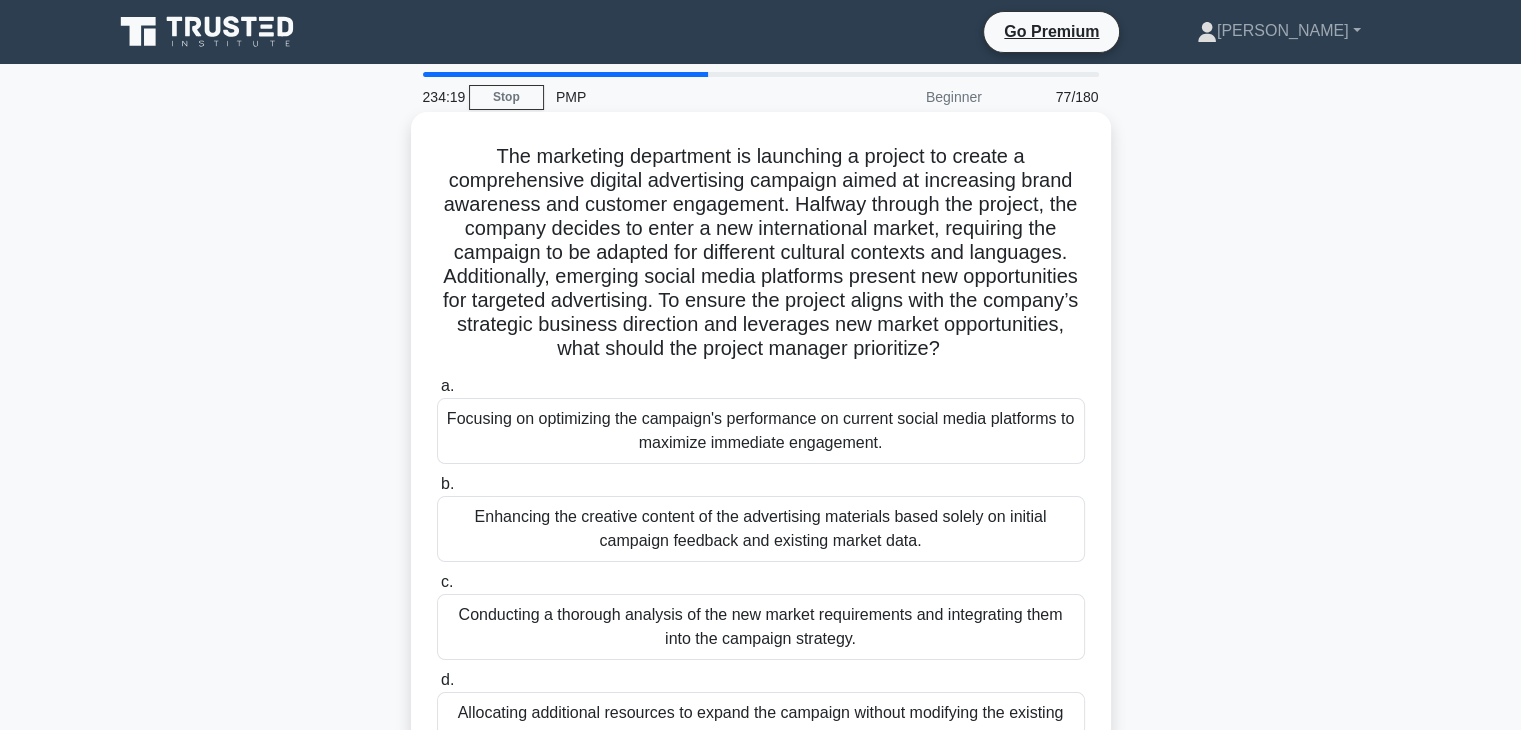 click on "Enhancing the creative content of the advertising materials based solely on initial campaign feedback and existing market data." at bounding box center [761, 529] 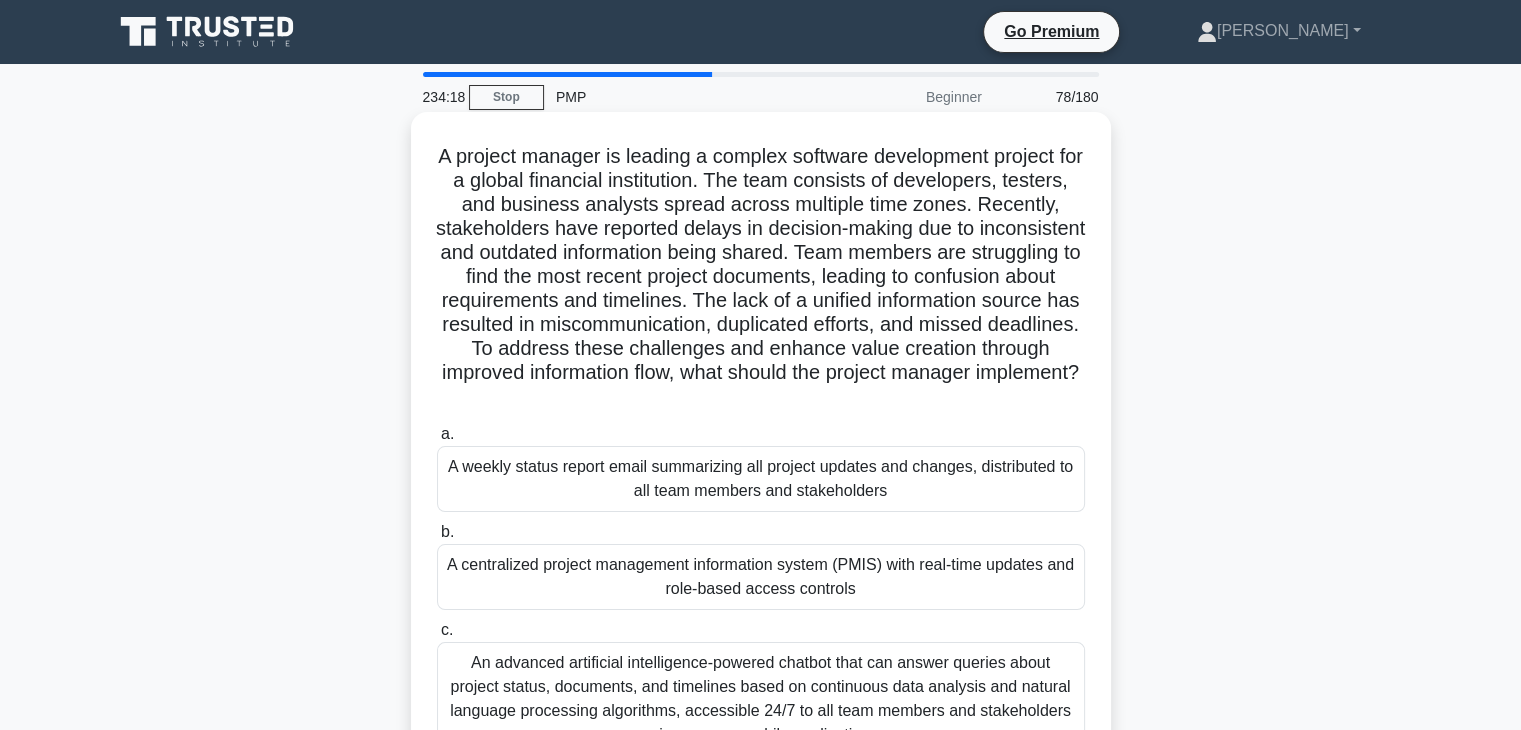 click on "An advanced artificial intelligence-powered chatbot that can answer queries about project status, documents, and timelines based on continuous data analysis and natural language processing algorithms, accessible 24/7 to all team members and stakeholders via a secure mobile application" at bounding box center (761, 699) 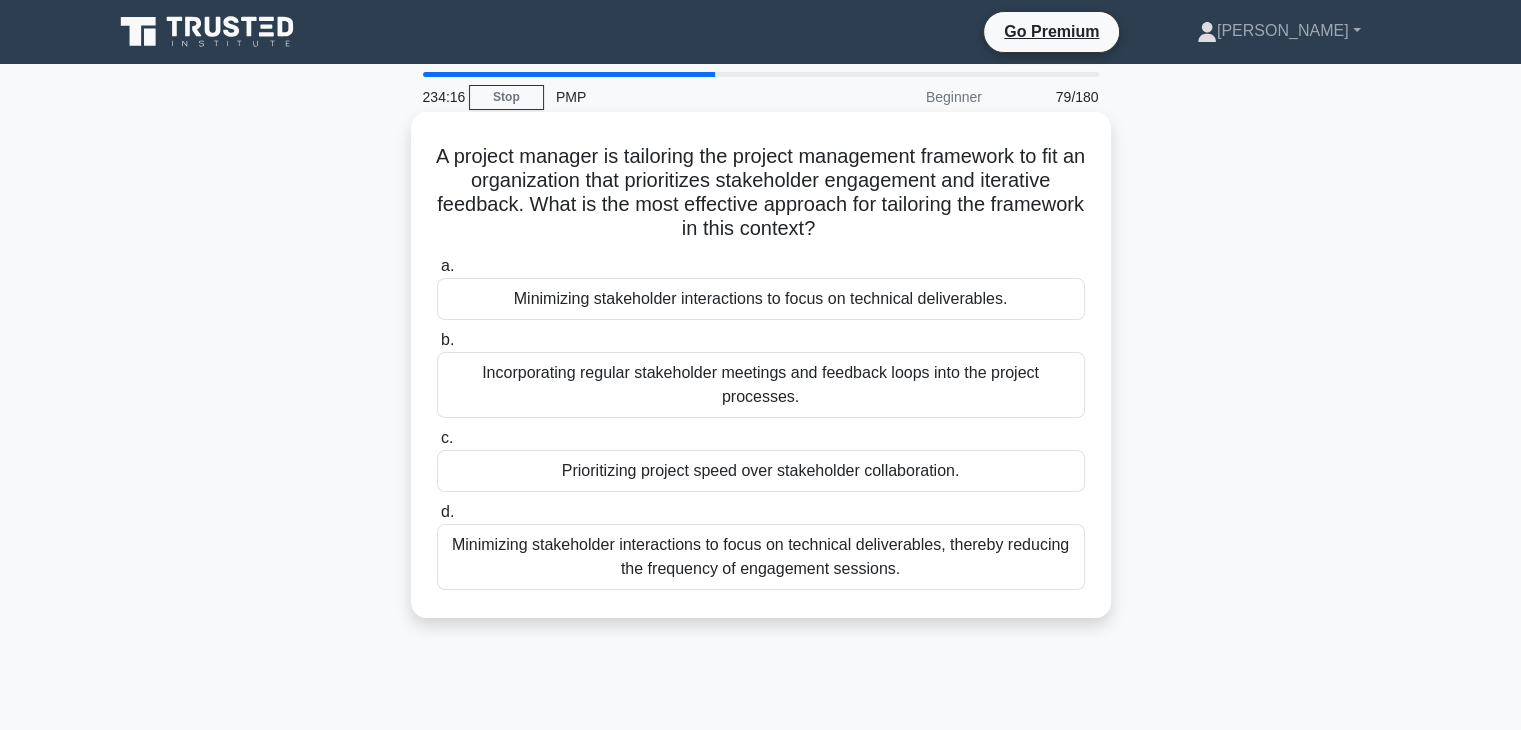 click on "Minimizing stakeholder interactions to focus on technical deliverables, thereby reducing the frequency of engagement sessions." at bounding box center [761, 557] 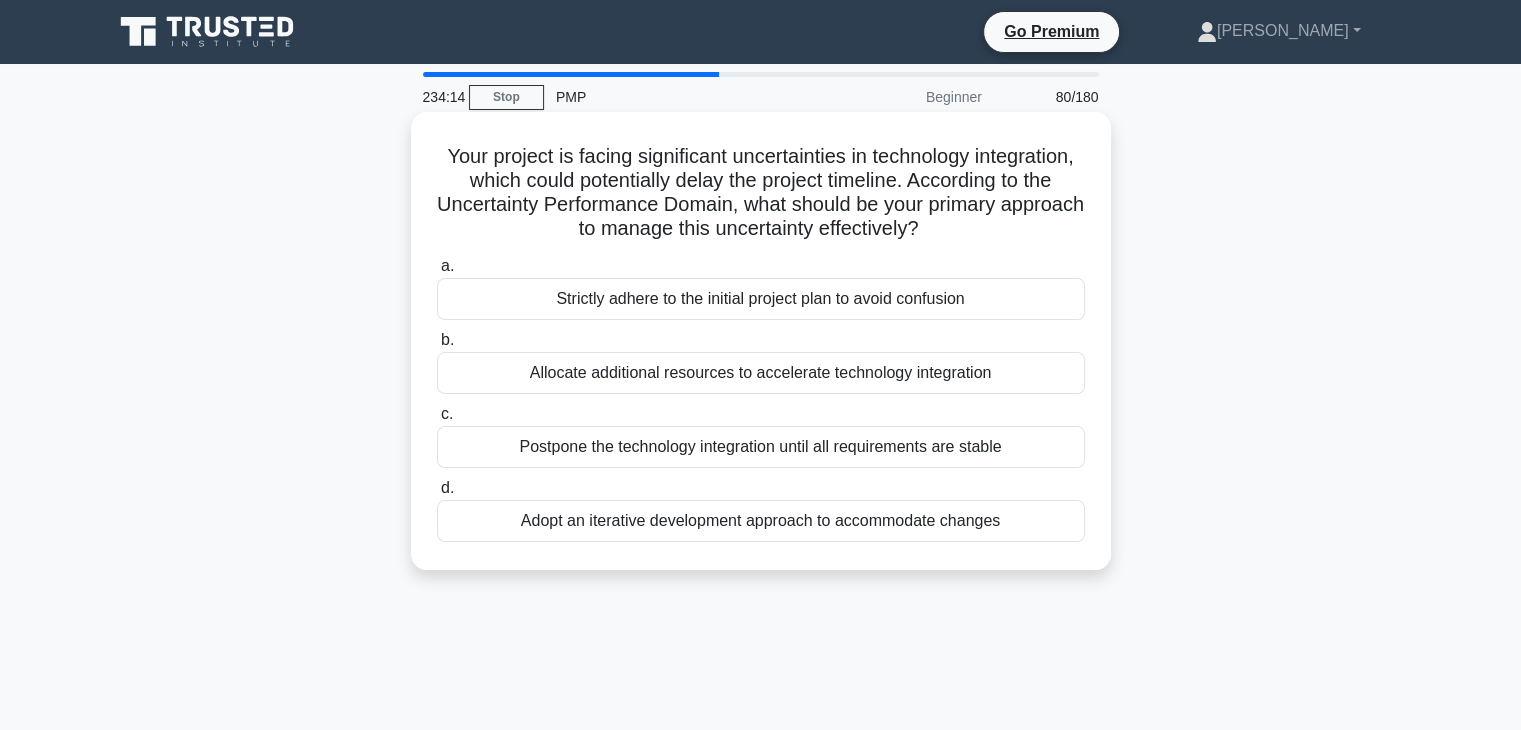 click on "Allocate additional resources to accelerate technology integration" at bounding box center (761, 373) 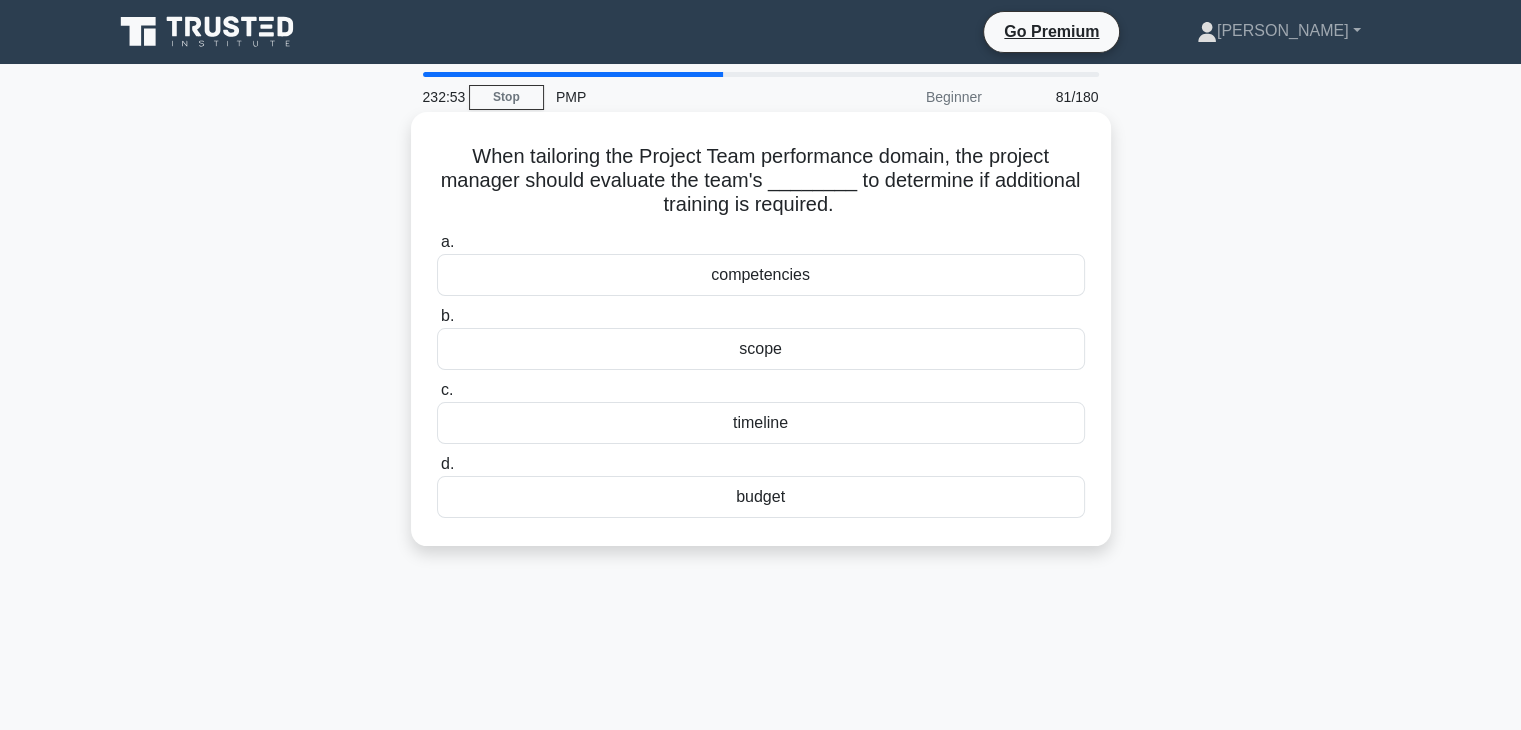 click on "competencies" at bounding box center (761, 275) 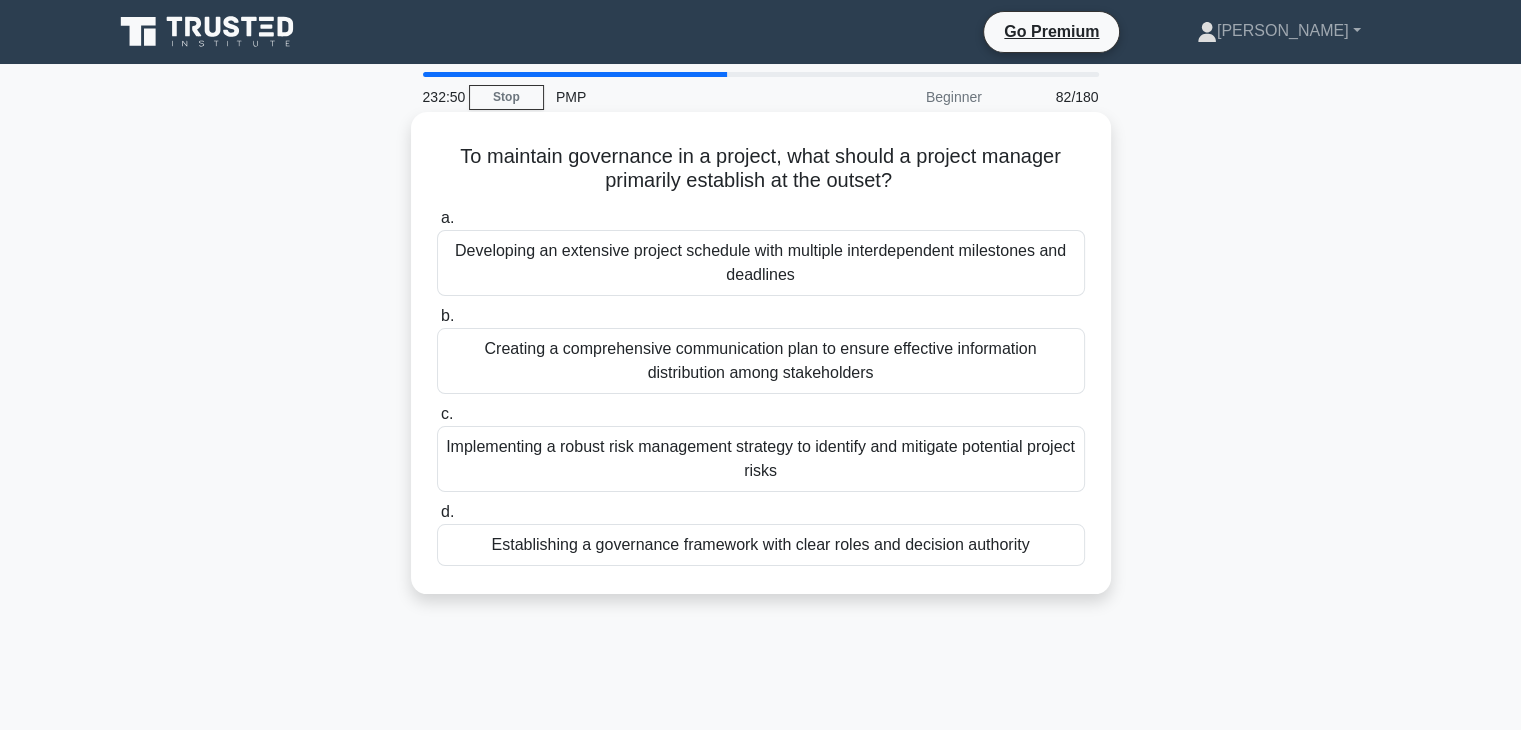 click on "Implementing a robust risk management strategy to identify and mitigate potential project risks" at bounding box center (761, 459) 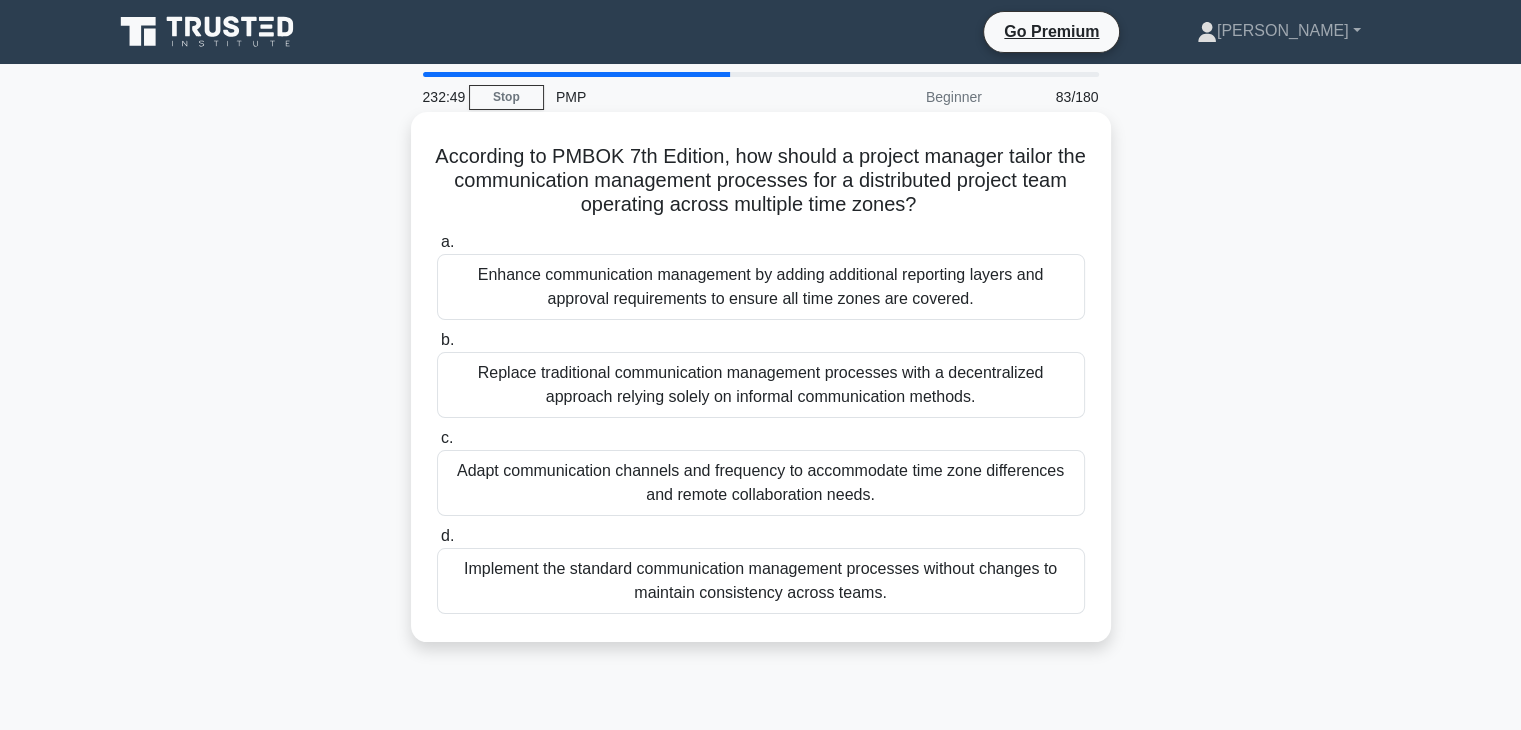 click on "Replace traditional communication management processes with a decentralized approach relying solely on informal communication methods." at bounding box center (761, 385) 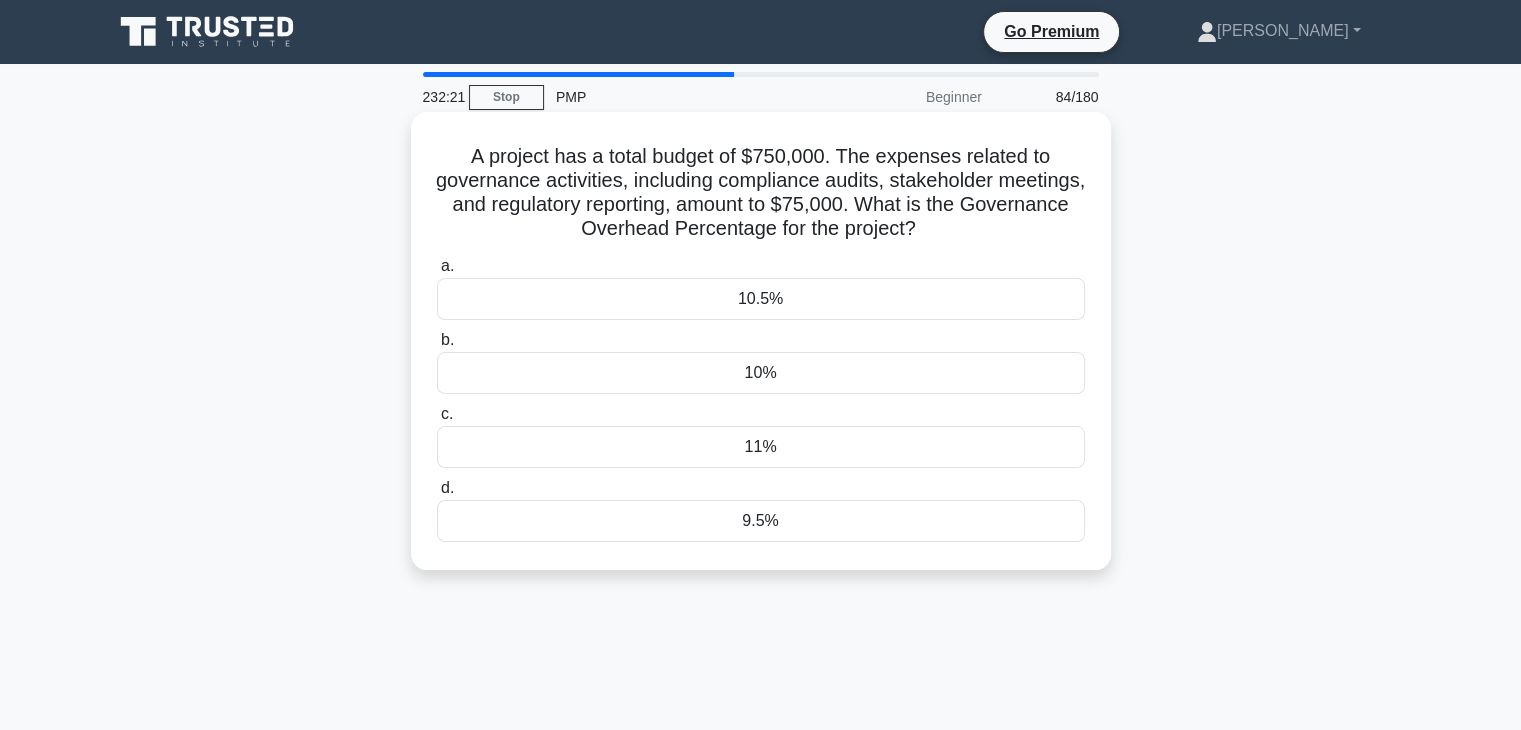 click on "10%" at bounding box center [761, 373] 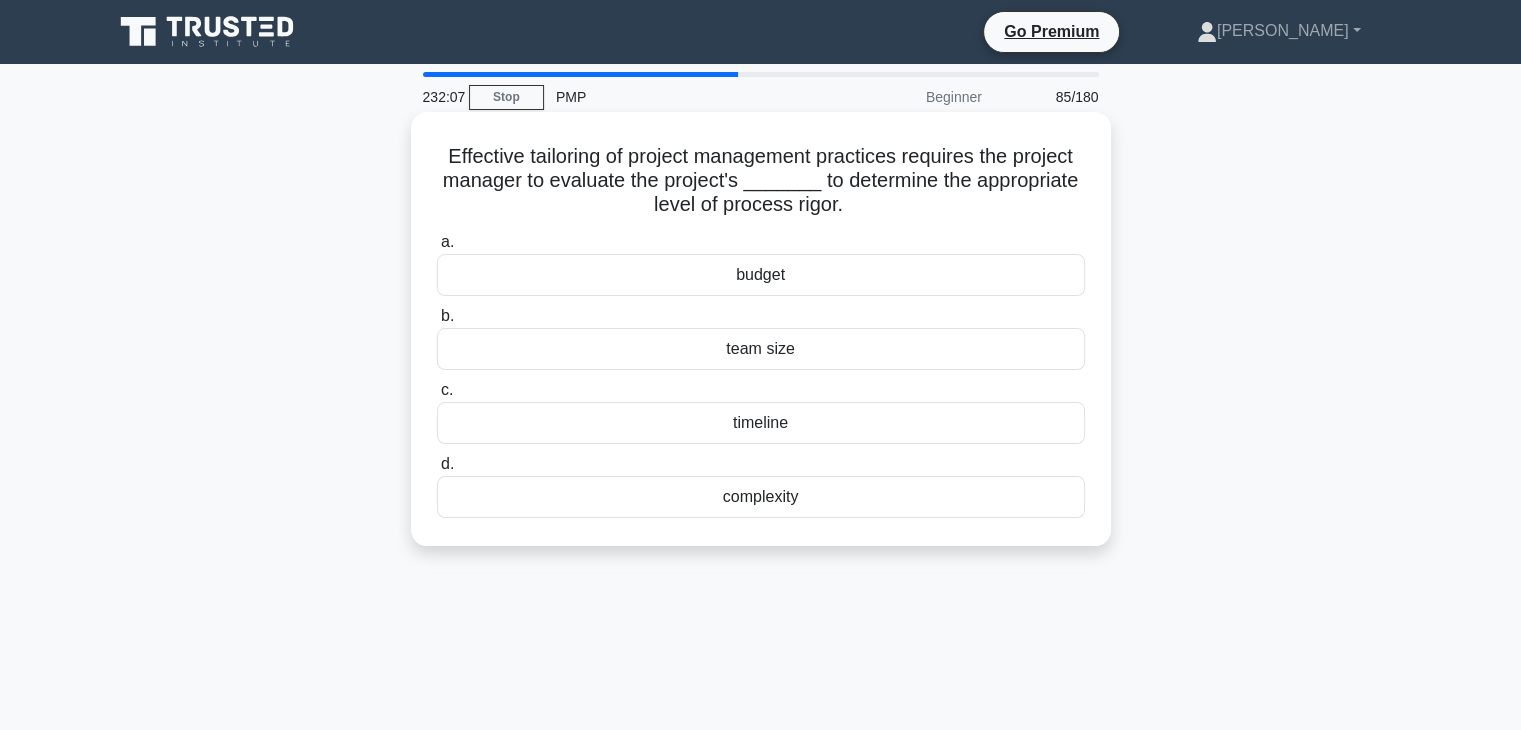 click on "budget" at bounding box center [761, 275] 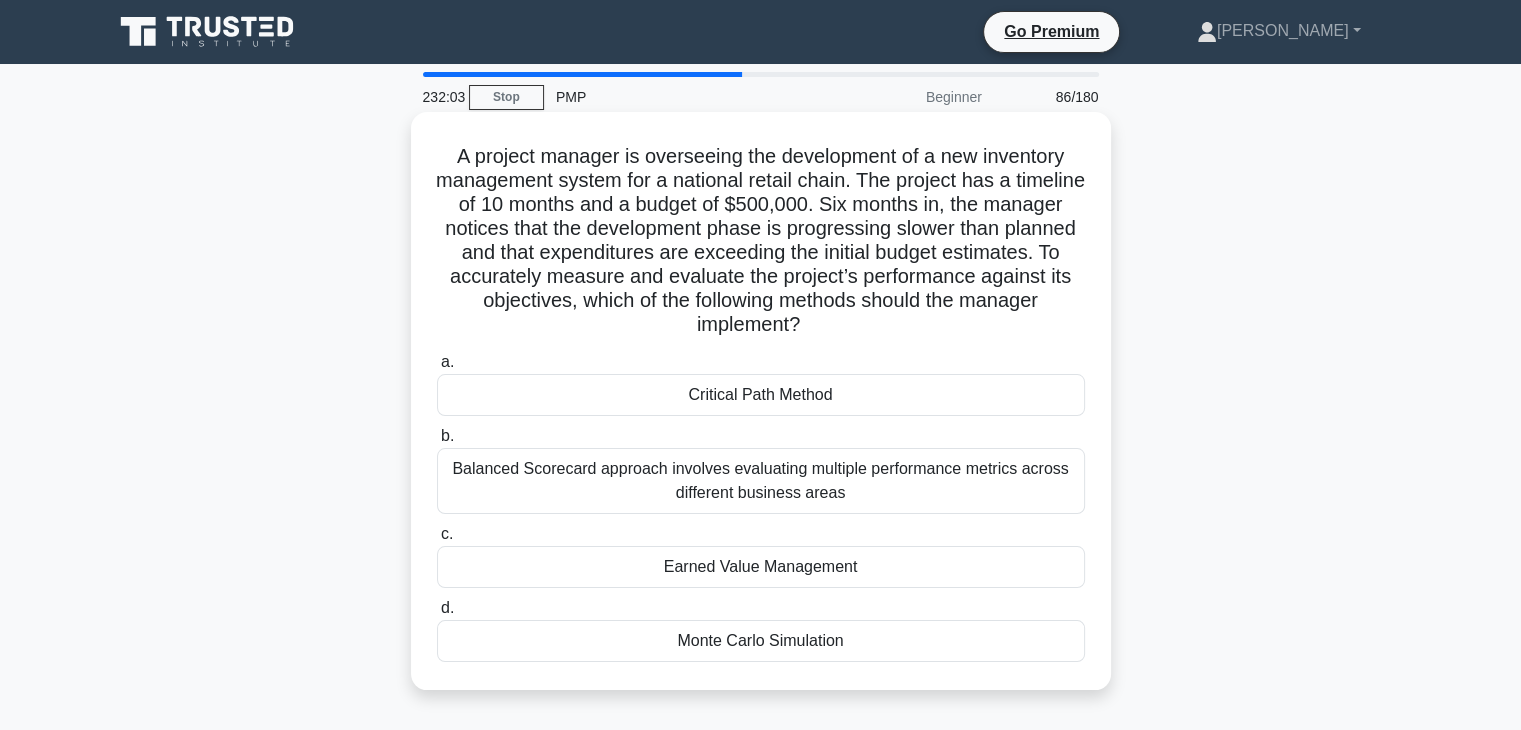 click on "Balanced Scorecard approach involves evaluating multiple performance metrics across different business areas" at bounding box center (761, 481) 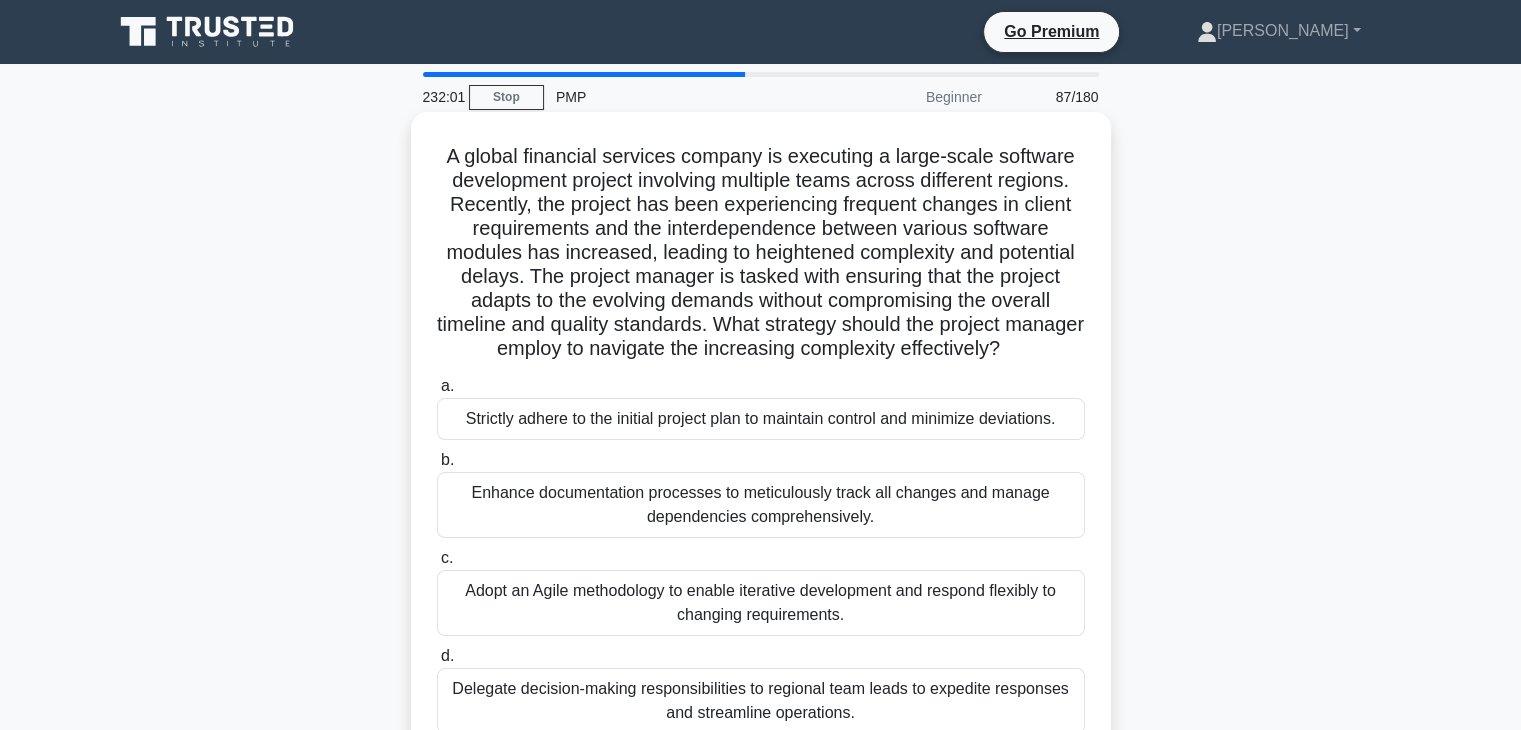 click on "Enhance documentation processes to meticulously track all changes and manage dependencies comprehensively." at bounding box center [761, 505] 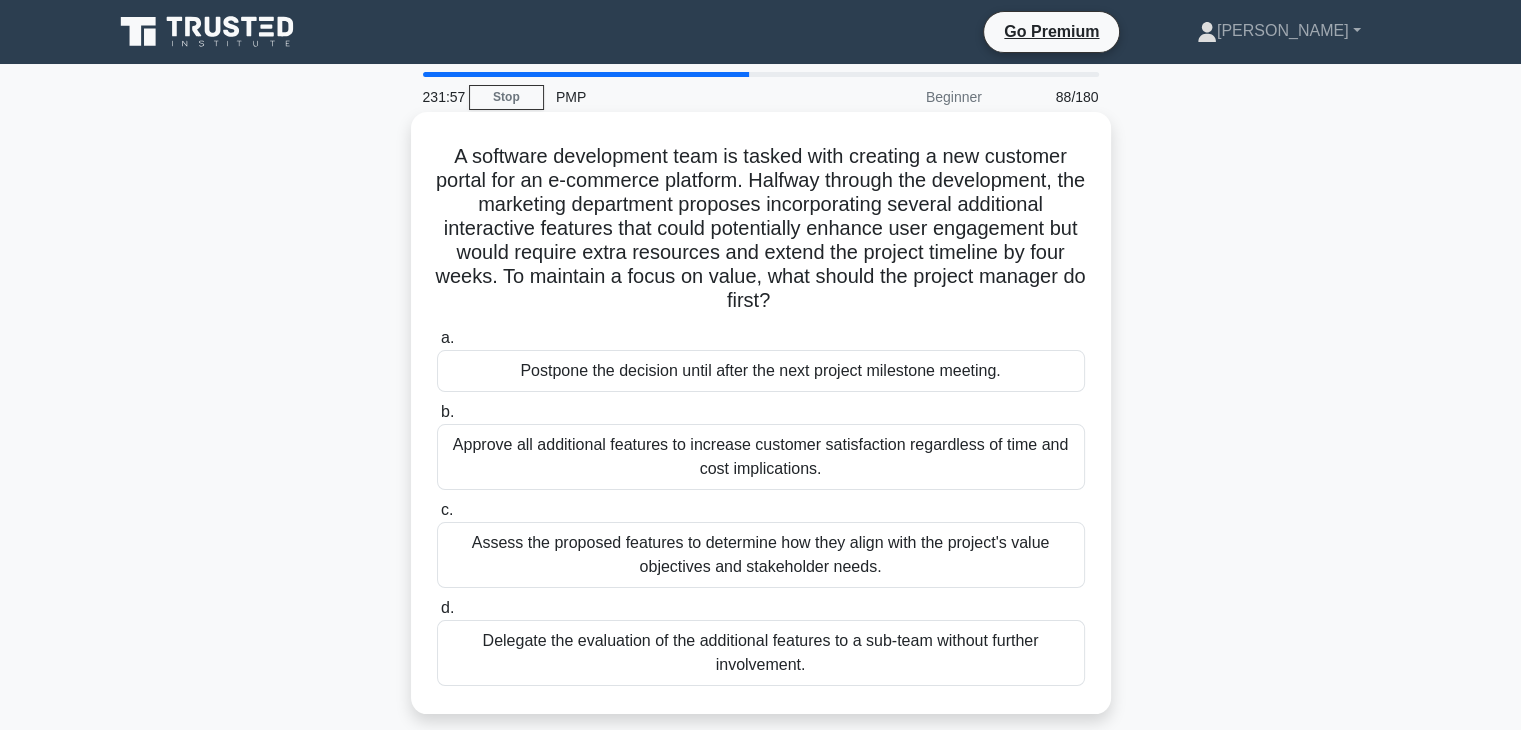 click on "Assess the proposed features to determine how they align with the project's value objectives and stakeholder needs." at bounding box center (761, 555) 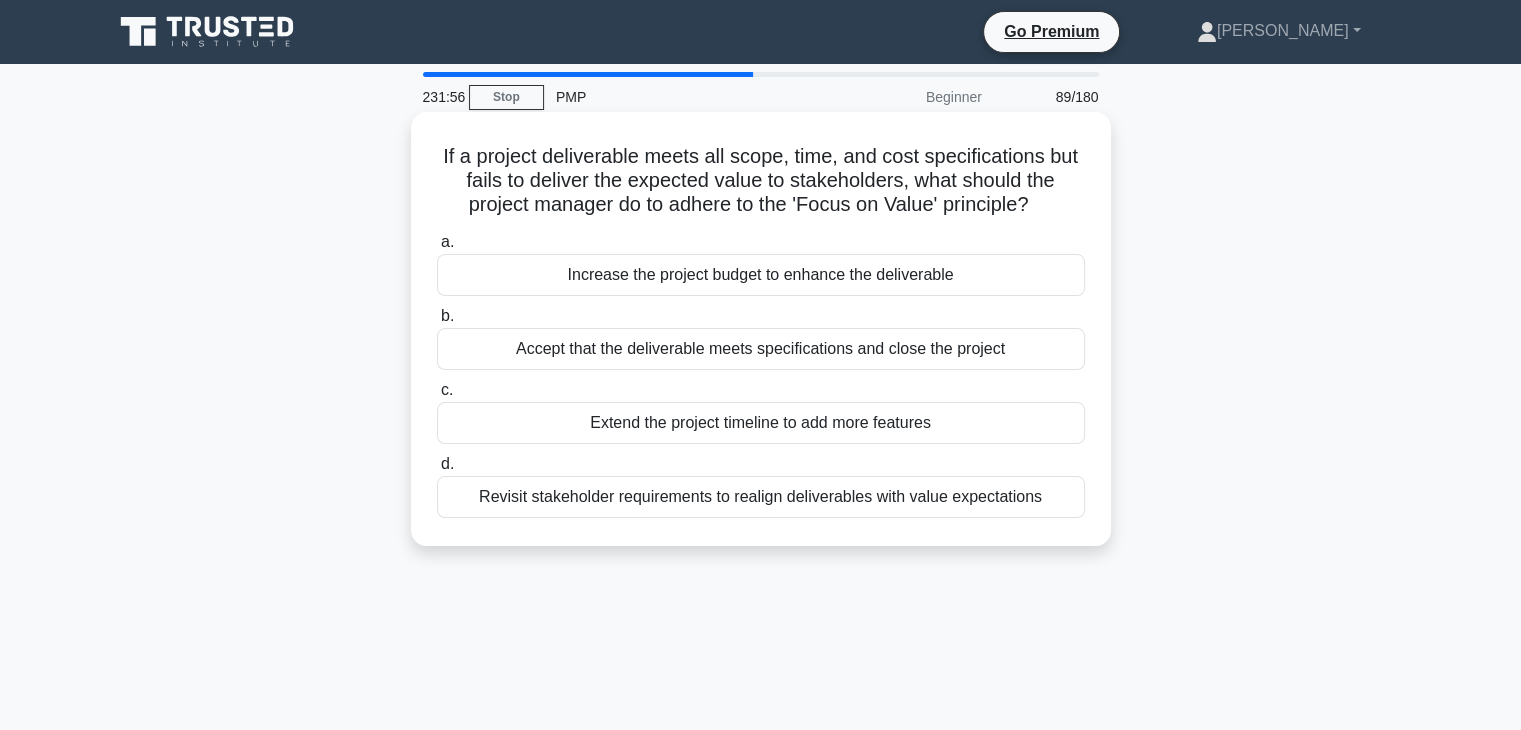 click on "Revisit stakeholder requirements to realign deliverables with value expectations" at bounding box center [761, 497] 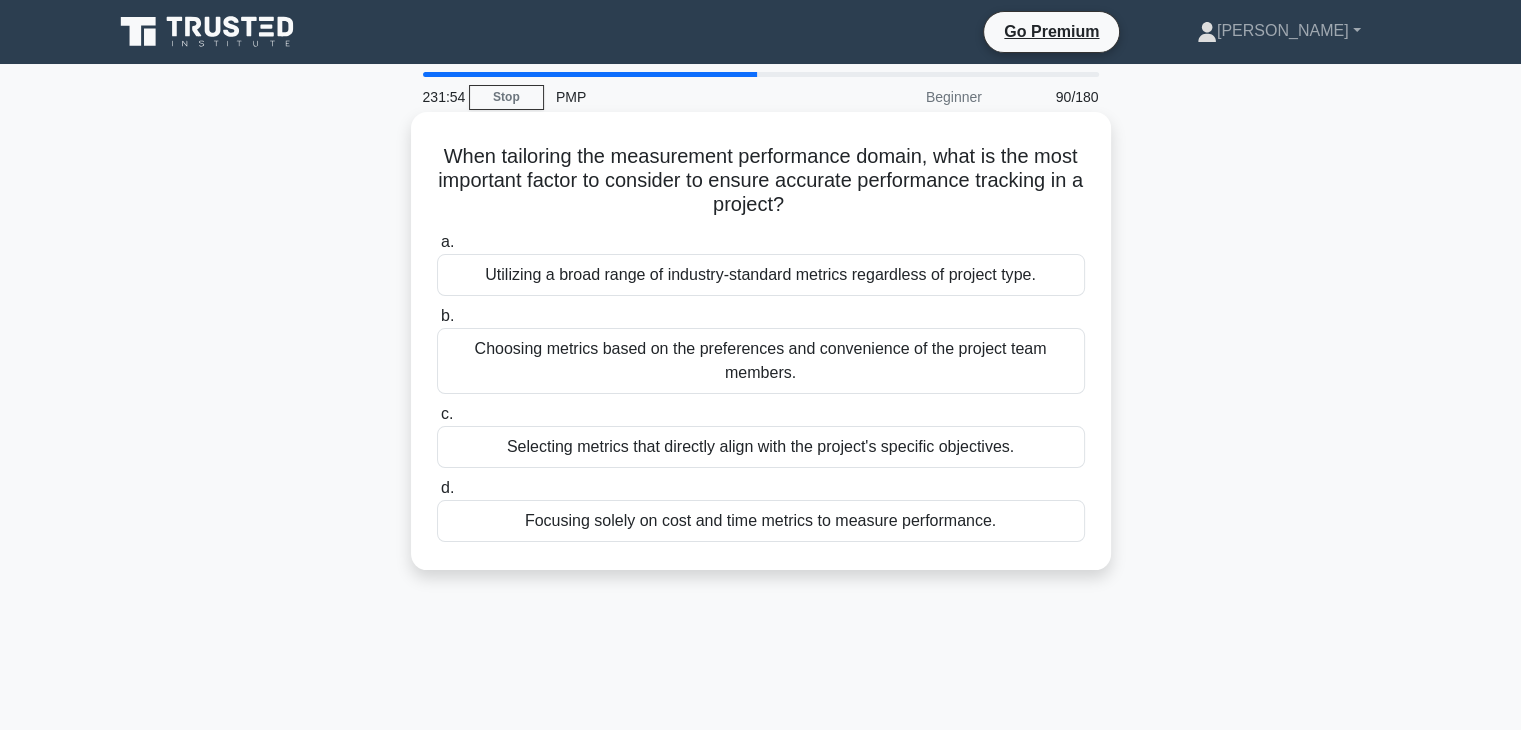 click on "Choosing metrics based on the preferences and convenience of the project team members." at bounding box center (761, 361) 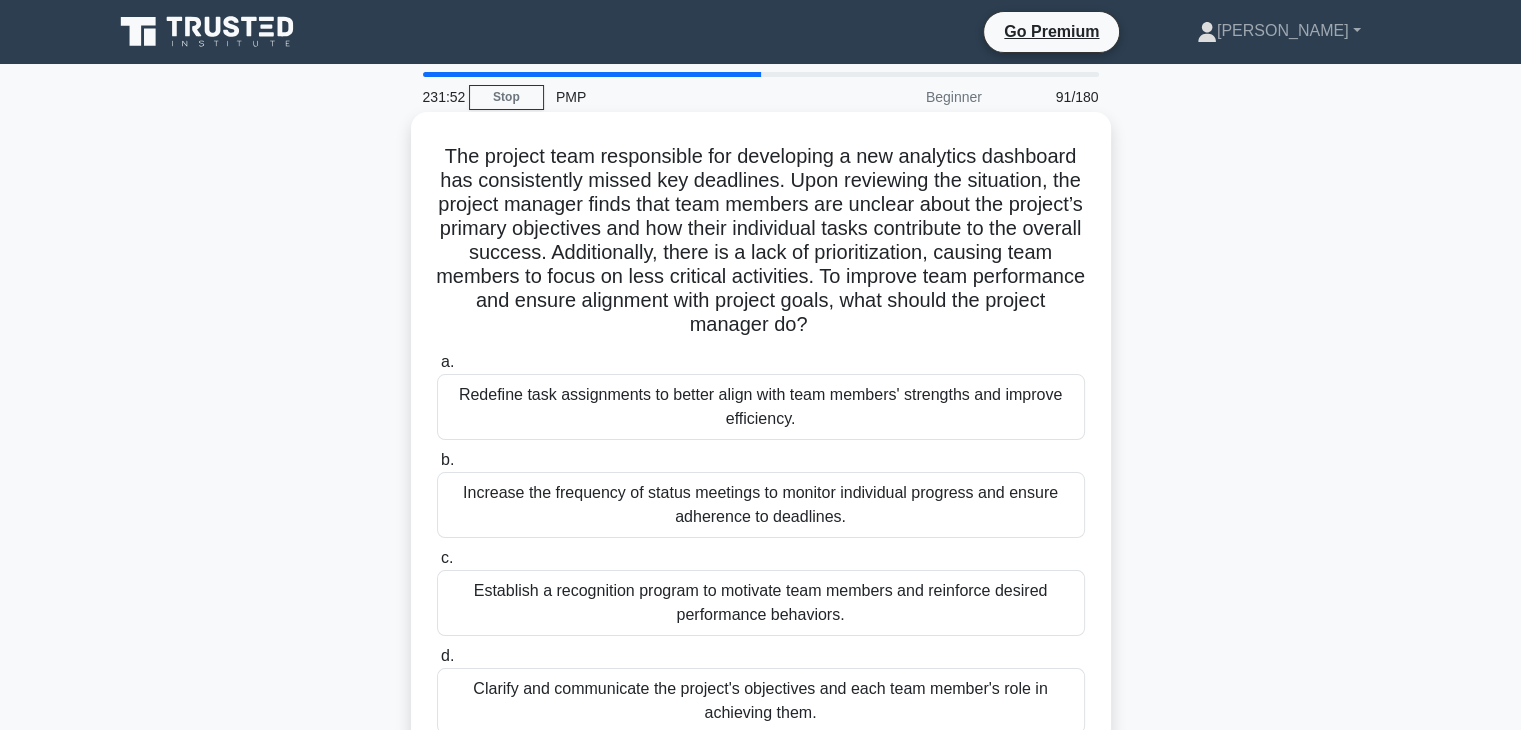 click on "Establish a recognition program to motivate team members and reinforce desired performance behaviors." at bounding box center [761, 603] 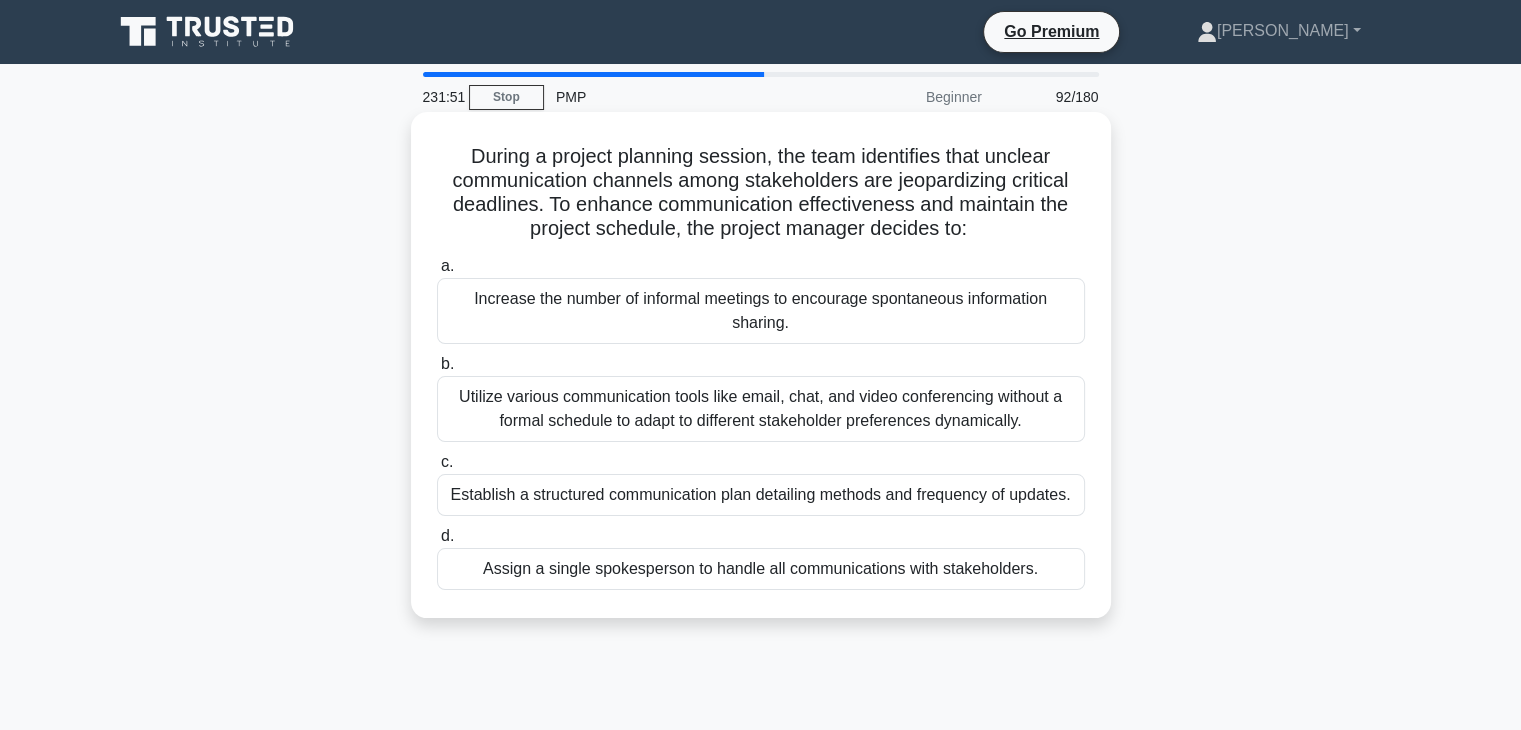 click on "Utilize various communication tools like email, chat, and video conferencing without a formal schedule to adapt to different stakeholder preferences dynamically." at bounding box center (761, 409) 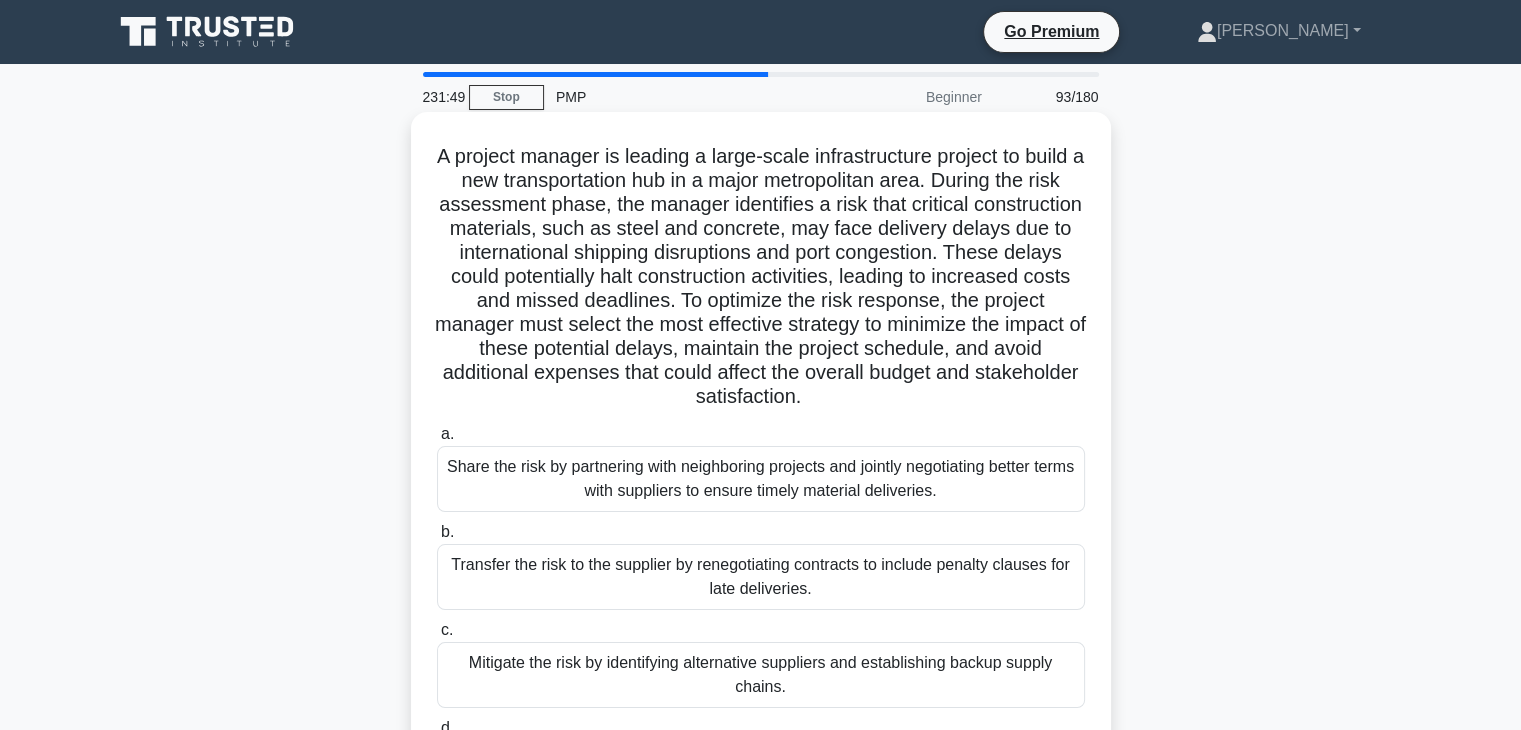 click on "Share the risk by partnering with neighboring projects and jointly negotiating better terms with suppliers to ensure timely material deliveries." at bounding box center [761, 479] 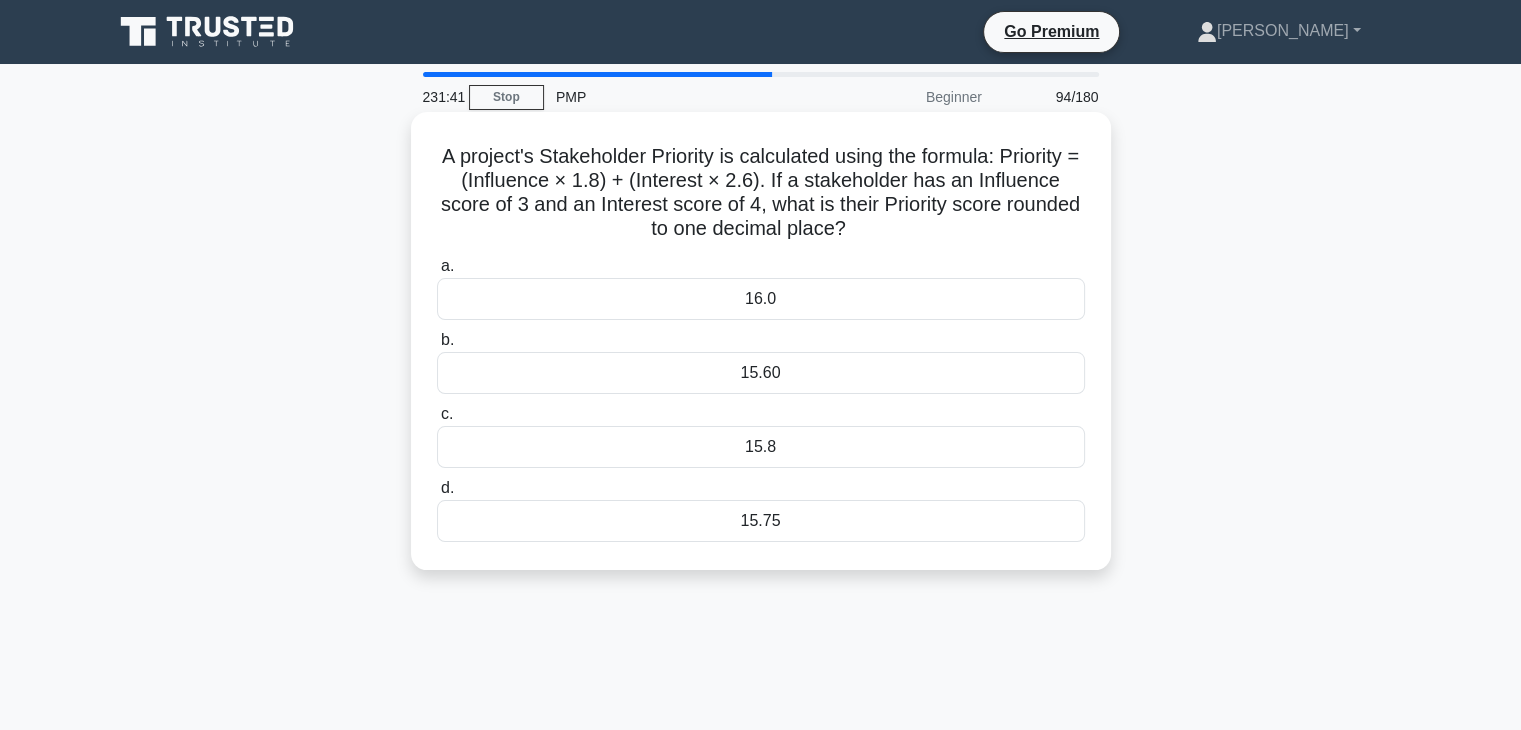 click on "16.0" at bounding box center (761, 299) 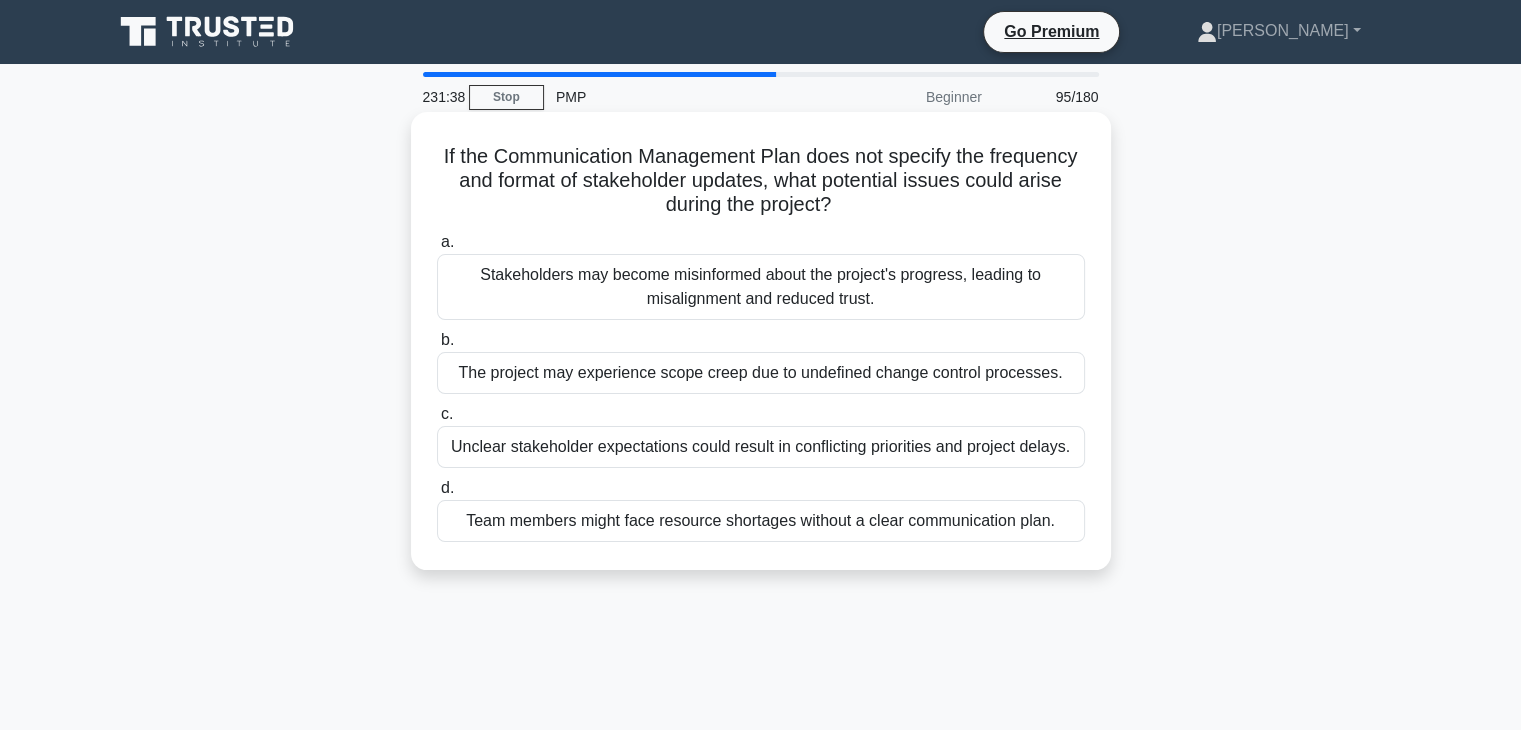 click on "Stakeholders may become misinformed about the project's progress, leading to misalignment and reduced trust." at bounding box center [761, 287] 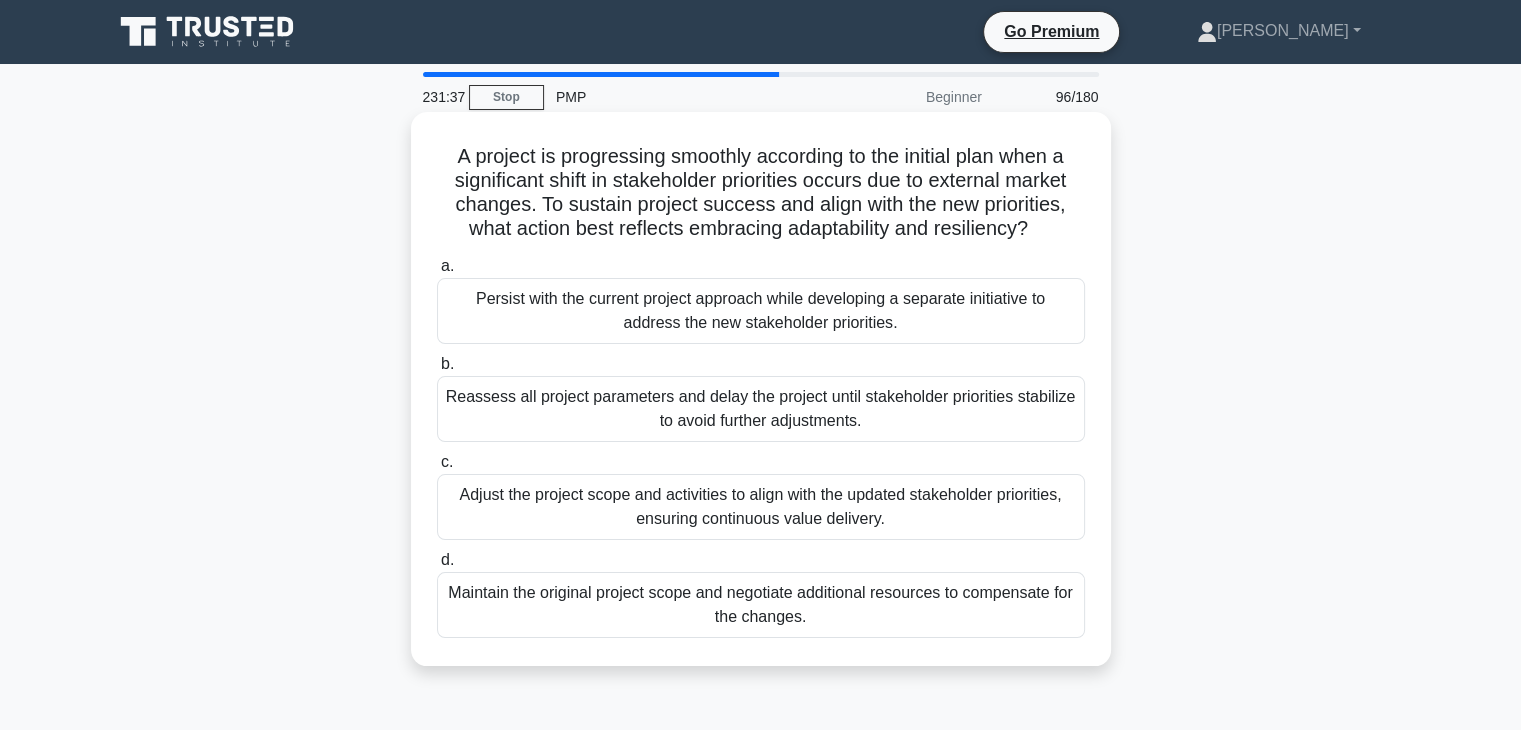 click on "Reassess all project parameters and delay the project until stakeholder priorities stabilize to avoid further adjustments." at bounding box center (761, 409) 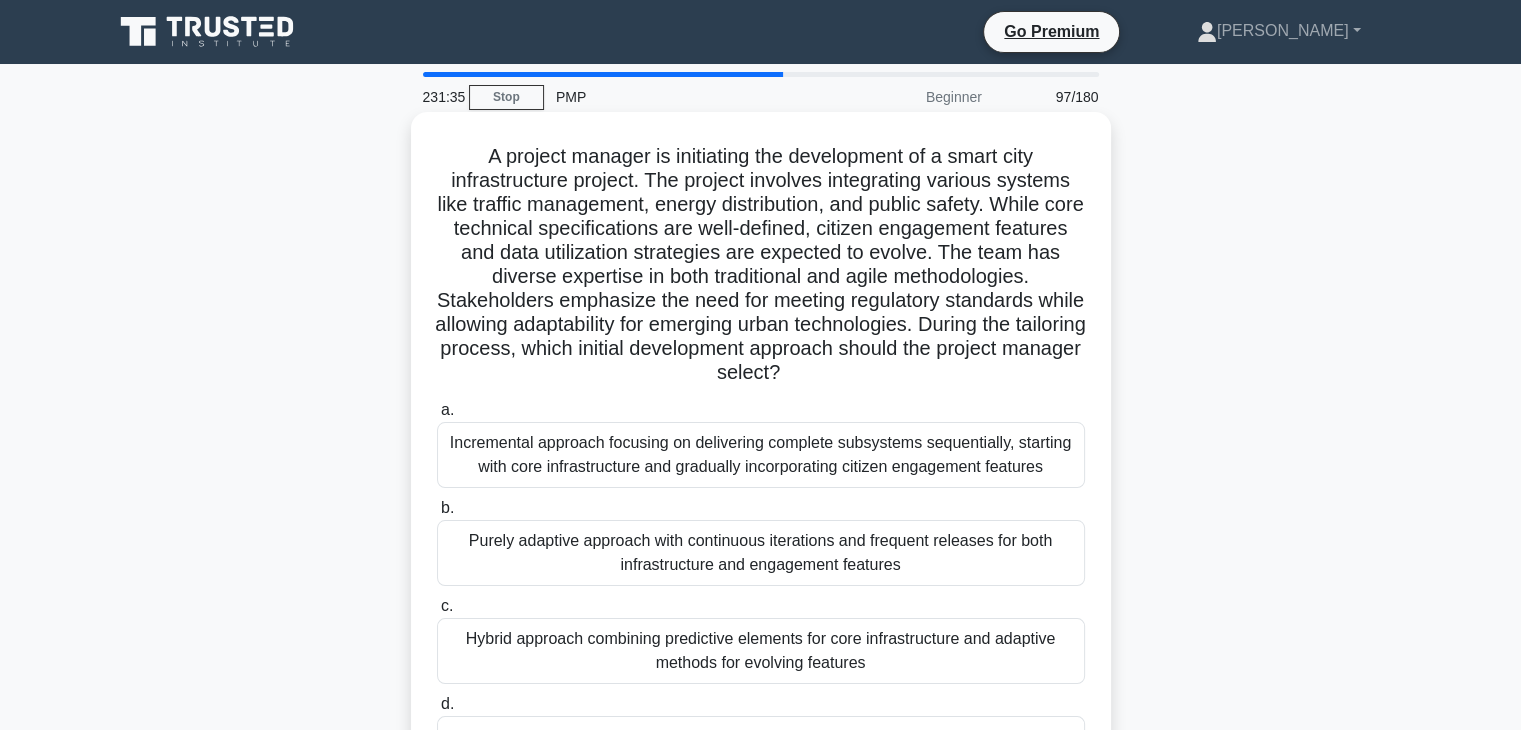 click on "Purely adaptive approach with continuous iterations and frequent releases for both infrastructure and engagement features" at bounding box center [761, 553] 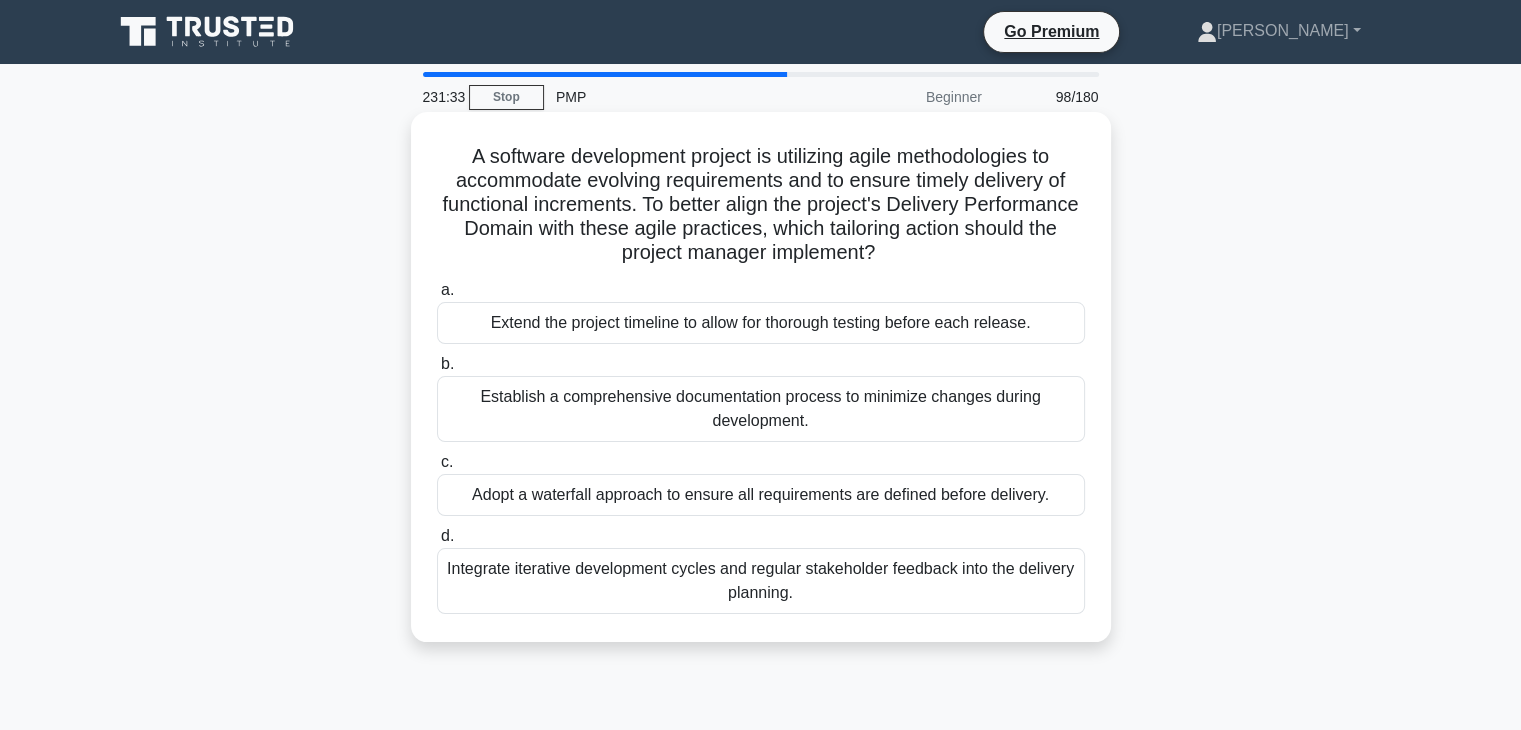 click on "Establish a comprehensive documentation process to minimize changes during development." at bounding box center [761, 409] 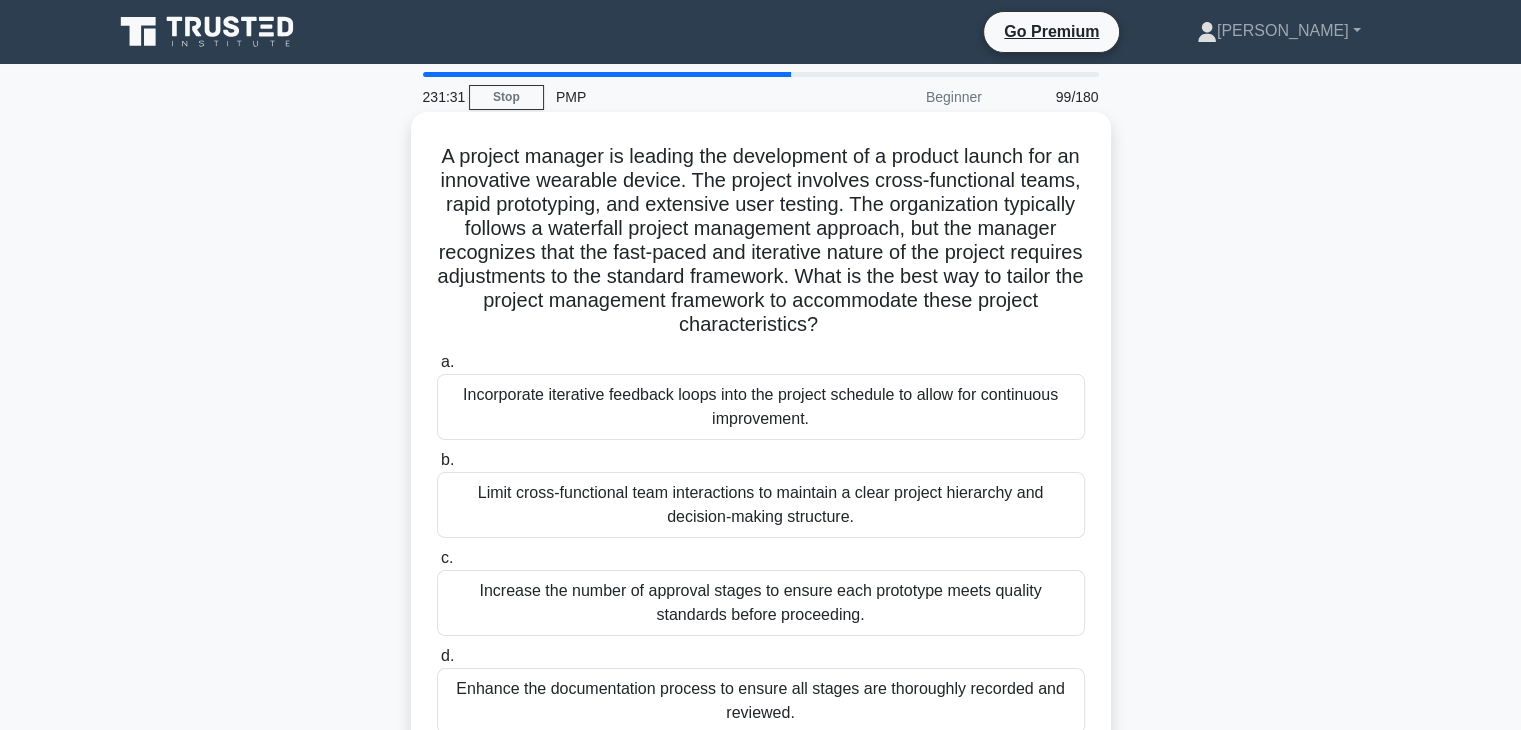 click on "Increase the number of approval stages to ensure each prototype meets quality standards before proceeding." at bounding box center [761, 603] 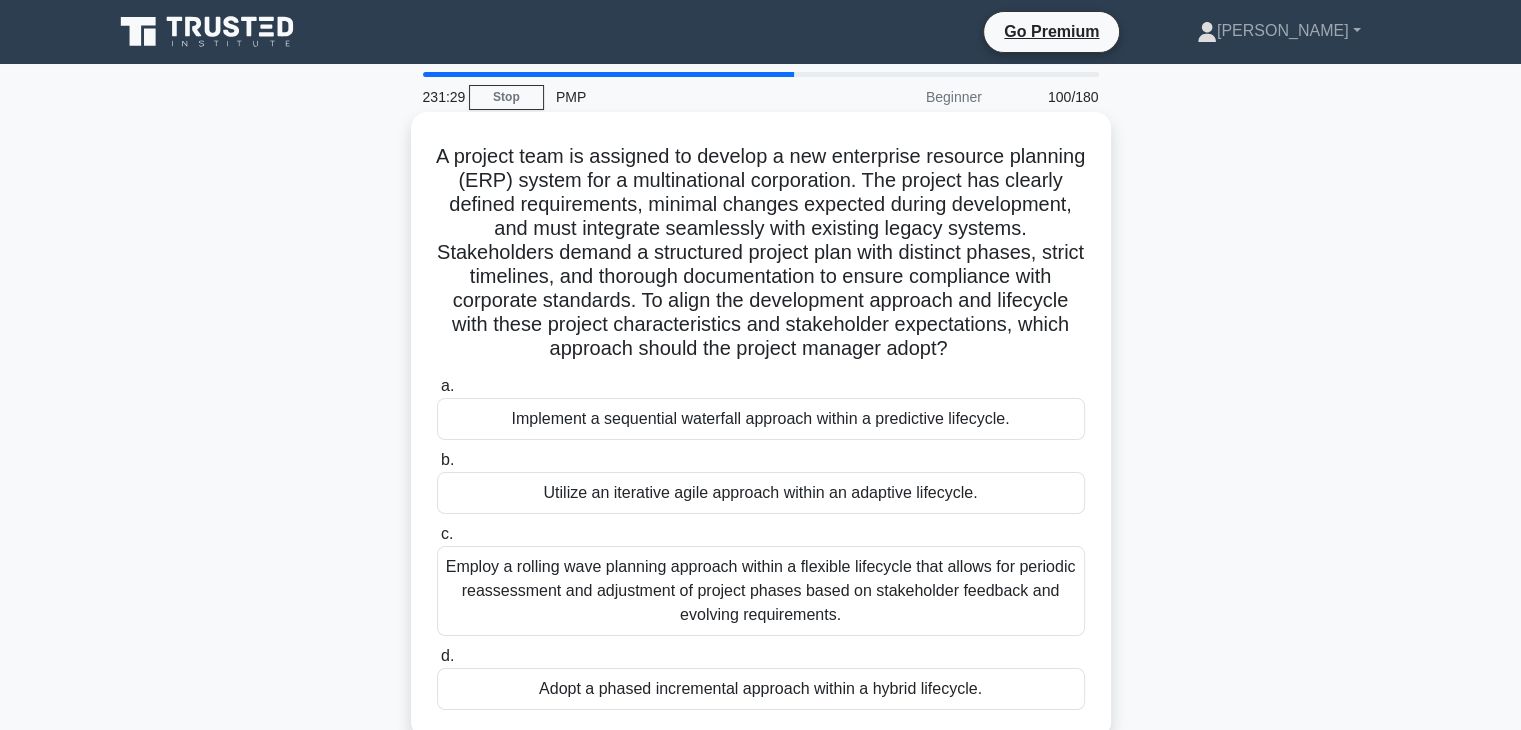 click on "Employ a rolling wave planning approach within a flexible lifecycle that allows for periodic reassessment and adjustment of project phases based on stakeholder feedback and evolving requirements." at bounding box center [761, 591] 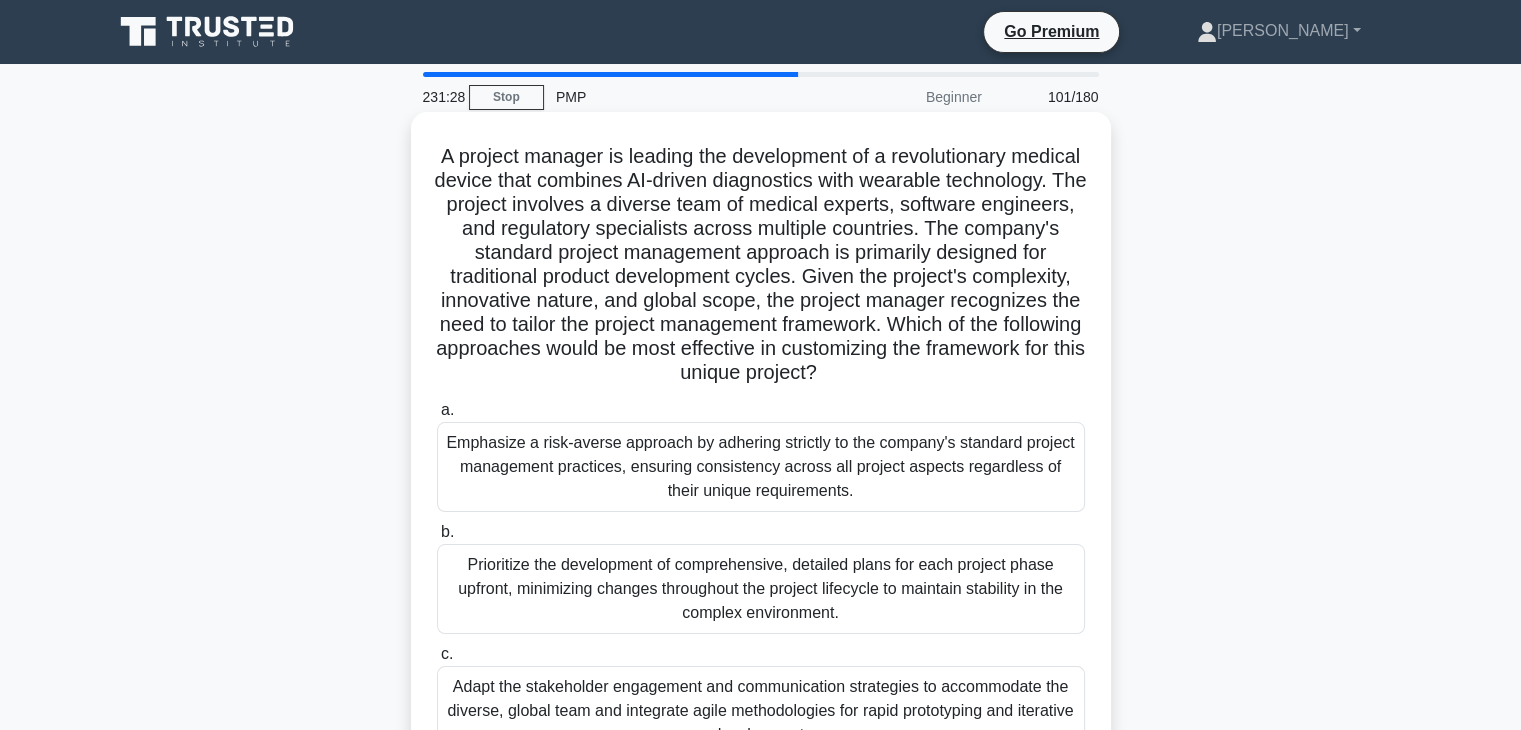 click on "Prioritize the development of comprehensive, detailed plans for each project phase upfront, minimizing changes throughout the project lifecycle to maintain stability in the complex environment." at bounding box center [761, 589] 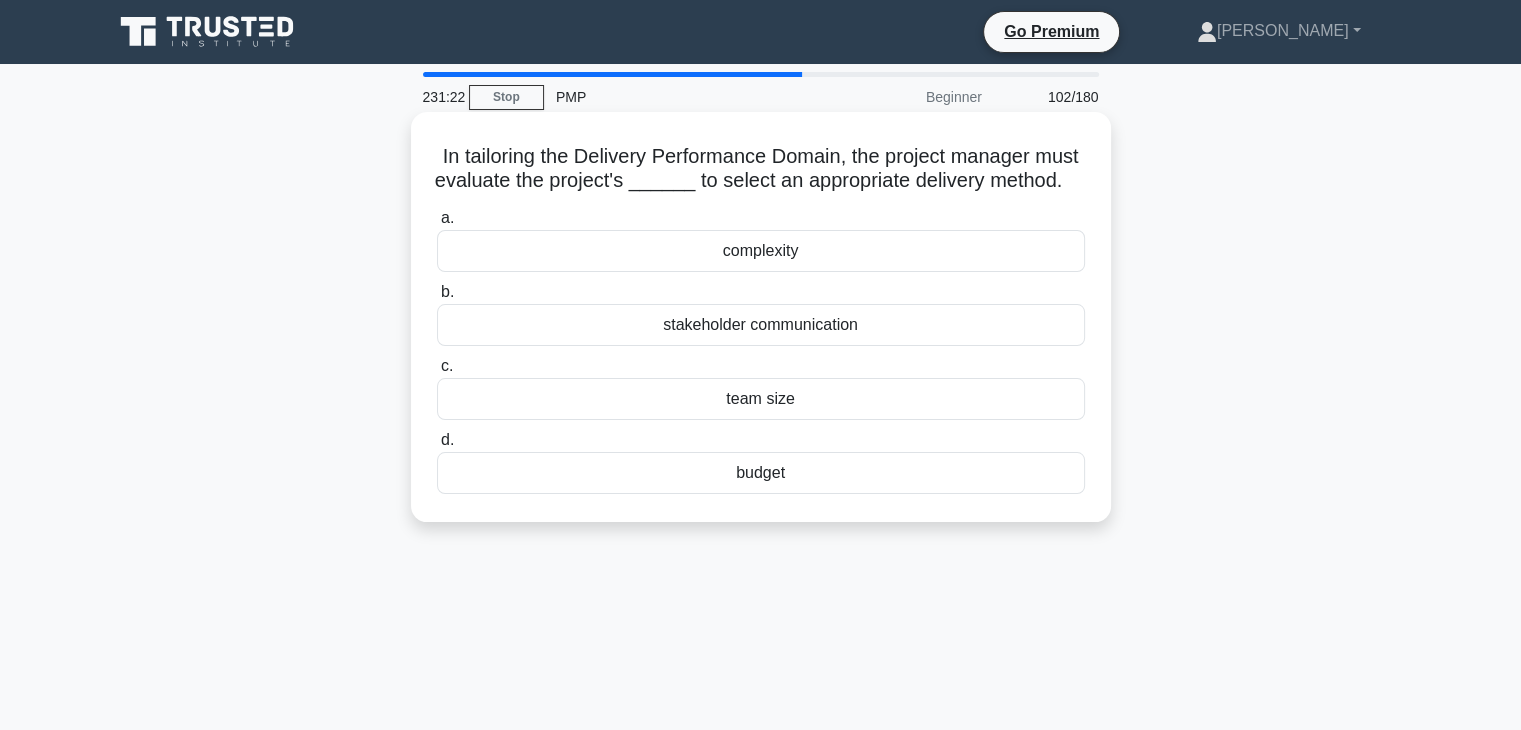 click on "stakeholder communication" at bounding box center [761, 325] 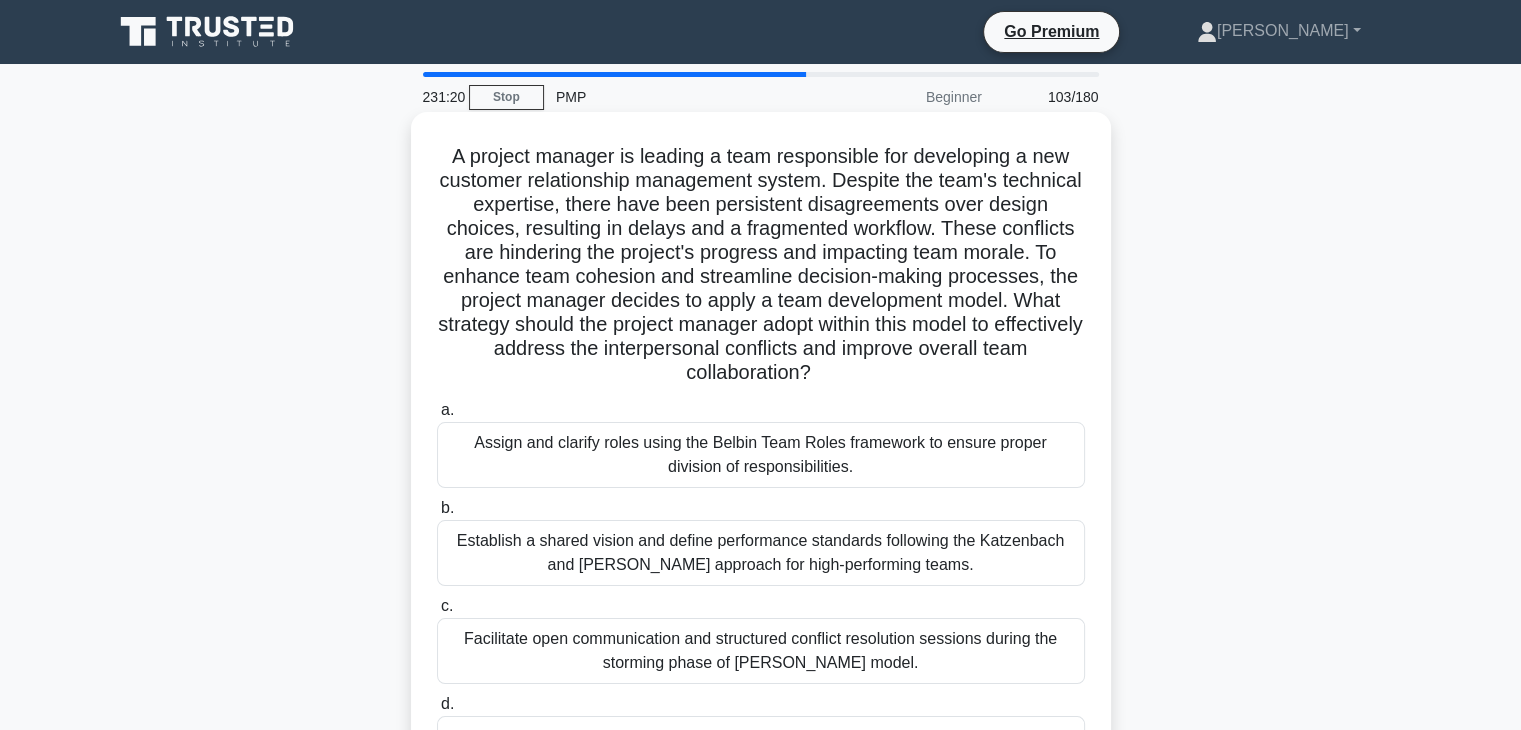 click on "Establish a shared vision and define performance standards following the Katzenbach and Smith approach for high-performing teams." at bounding box center [761, 553] 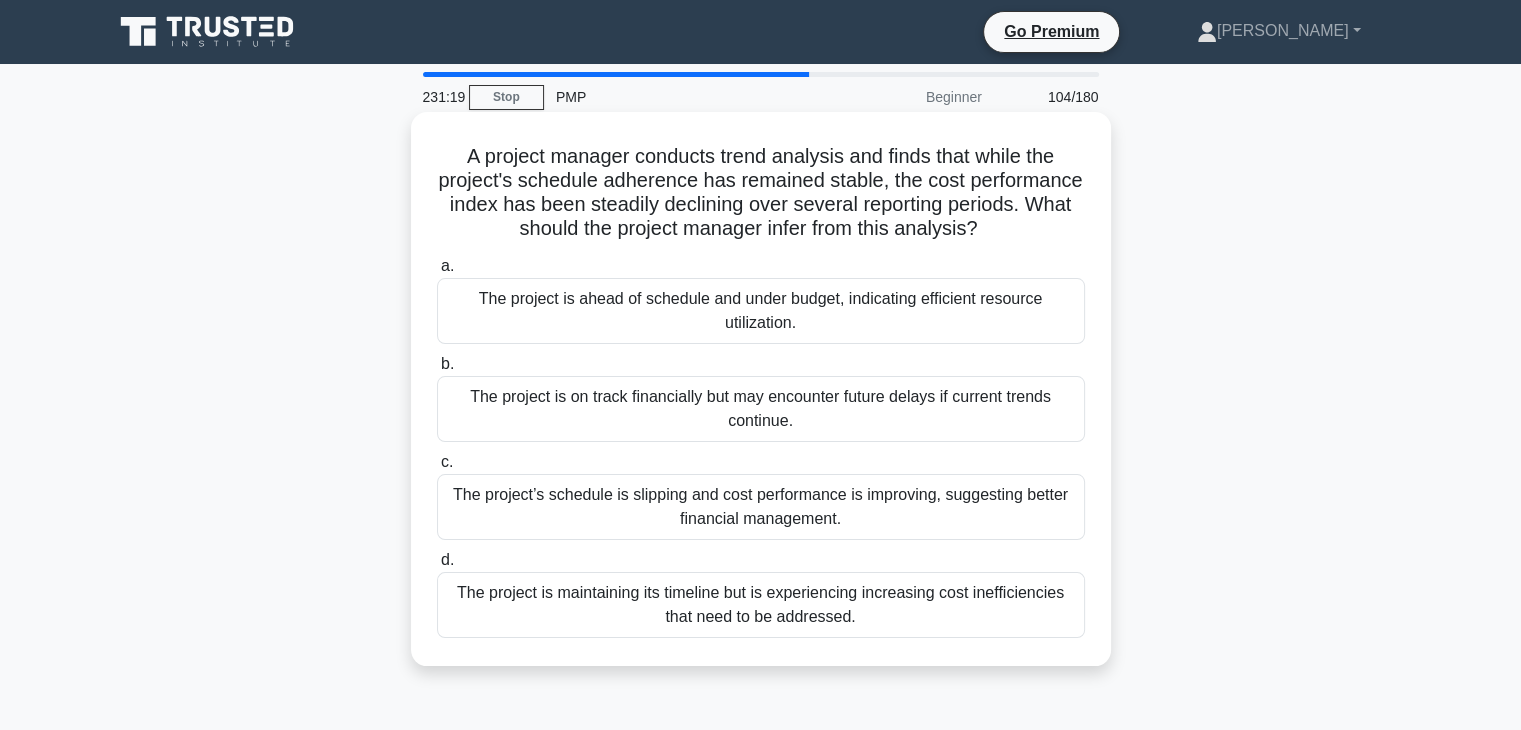click on "The project is maintaining its timeline but is experiencing increasing cost inefficiencies that need to be addressed." at bounding box center [761, 605] 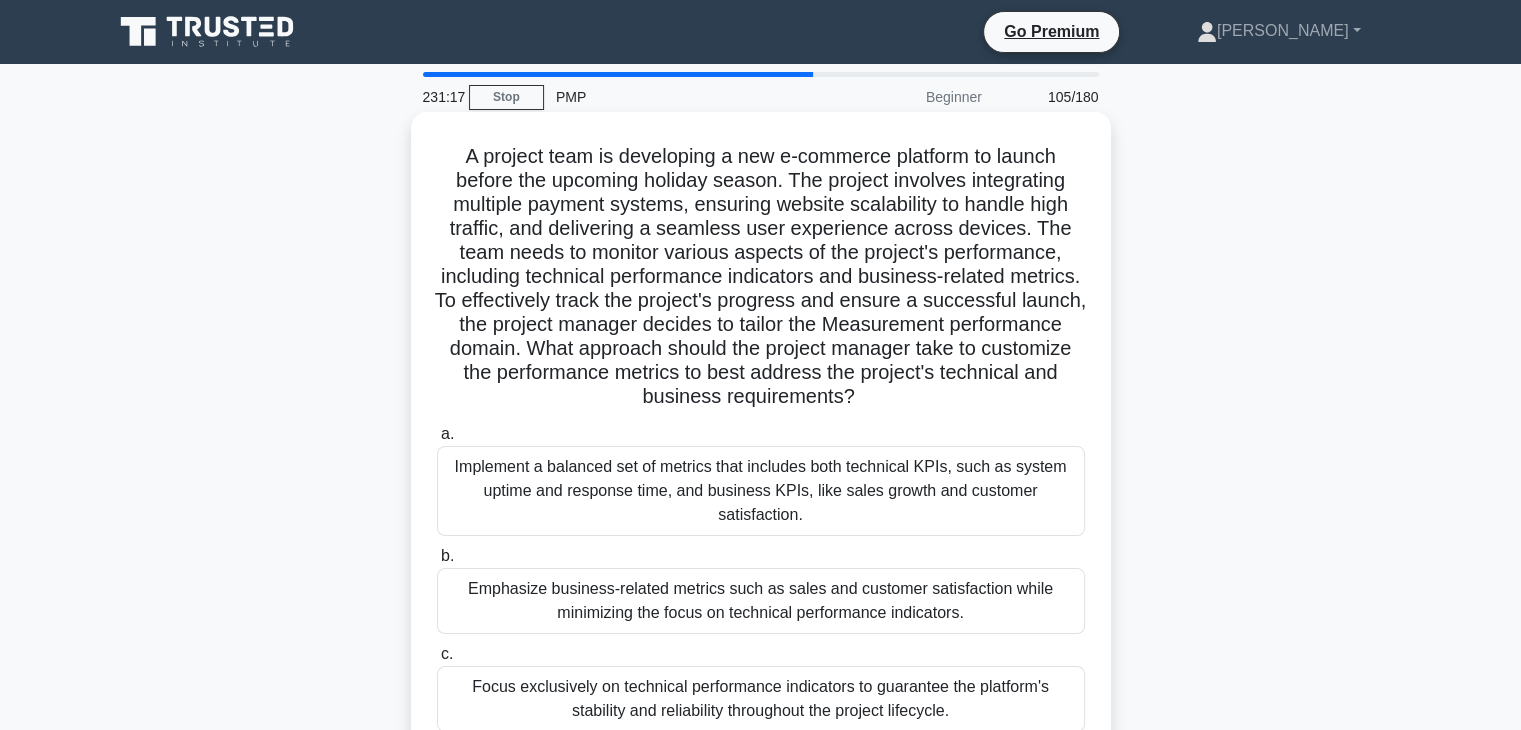 click on "Focus exclusively on technical performance indicators to guarantee the platform's stability and reliability throughout the project lifecycle." at bounding box center (761, 699) 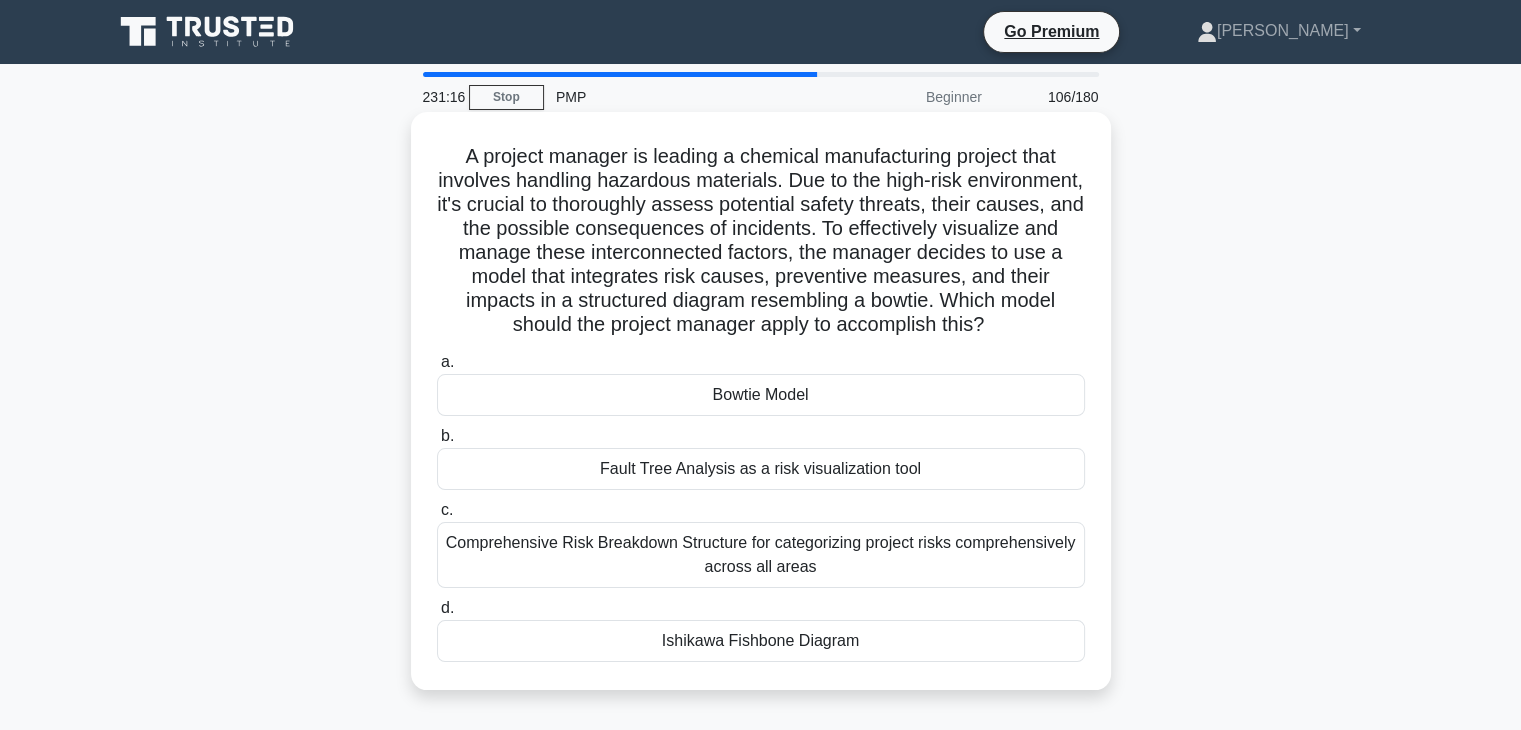 click on "Comprehensive Risk Breakdown Structure for categorizing project risks comprehensively across all areas" at bounding box center [761, 555] 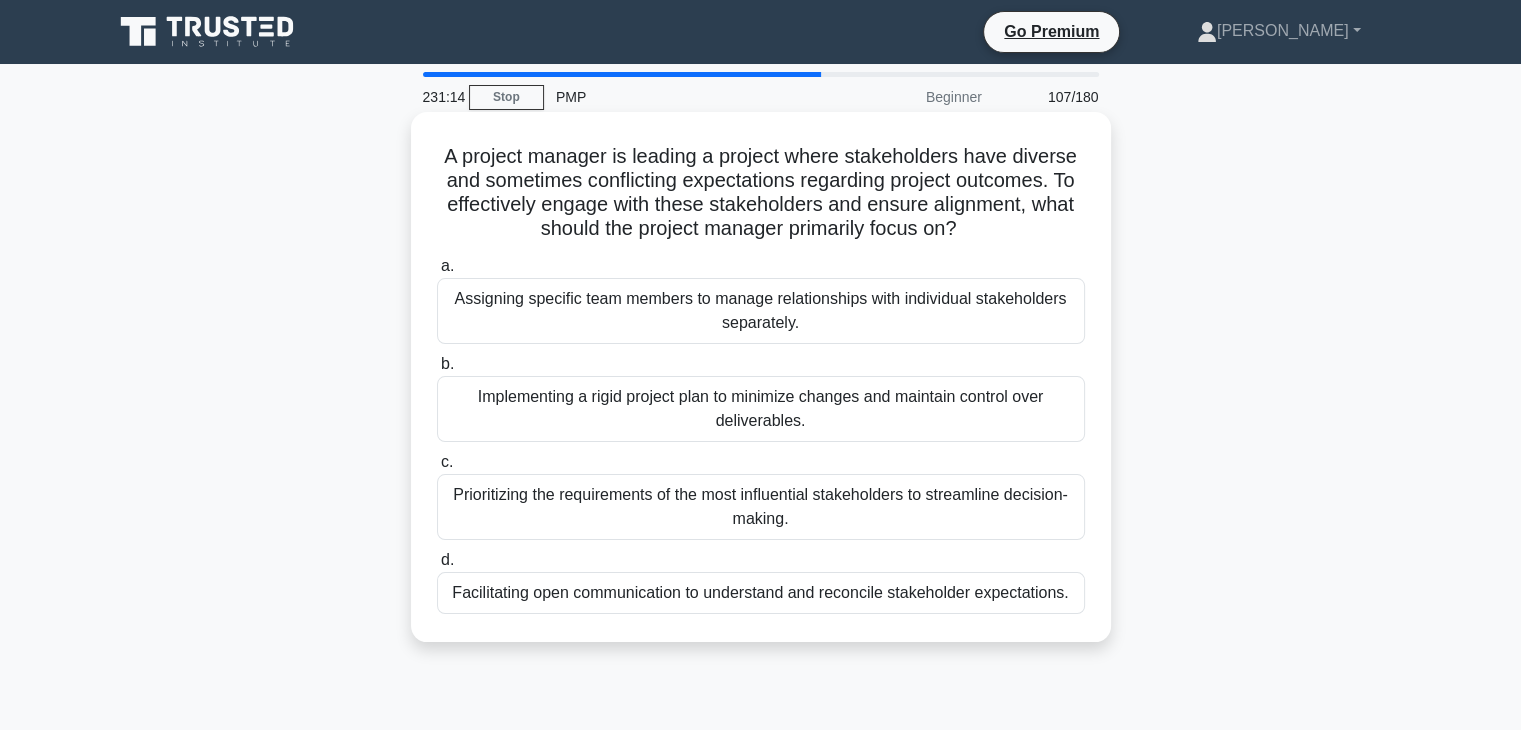 click on "Implementing a rigid project plan to minimize changes and maintain control over deliverables." at bounding box center (761, 409) 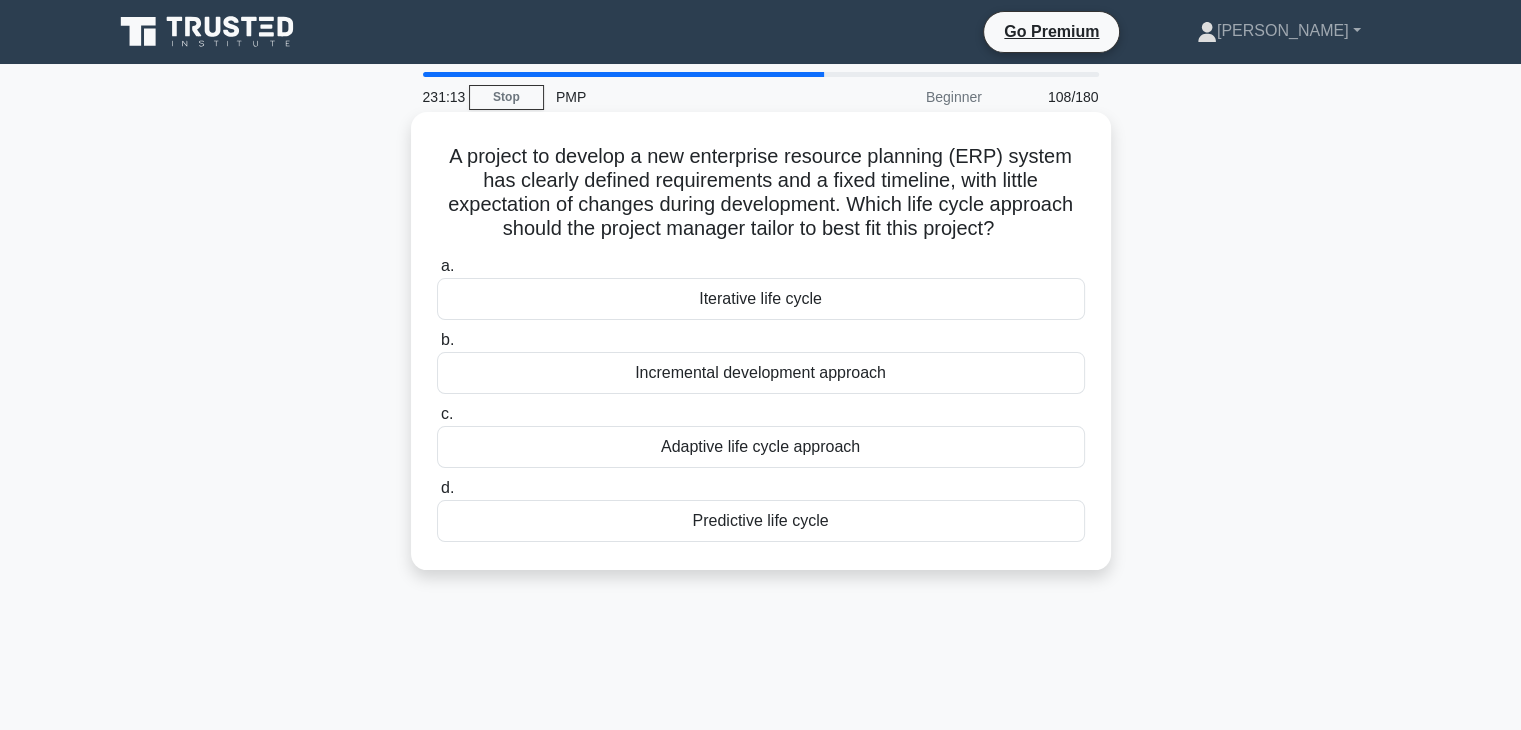 click on "Incremental development approach" at bounding box center [761, 373] 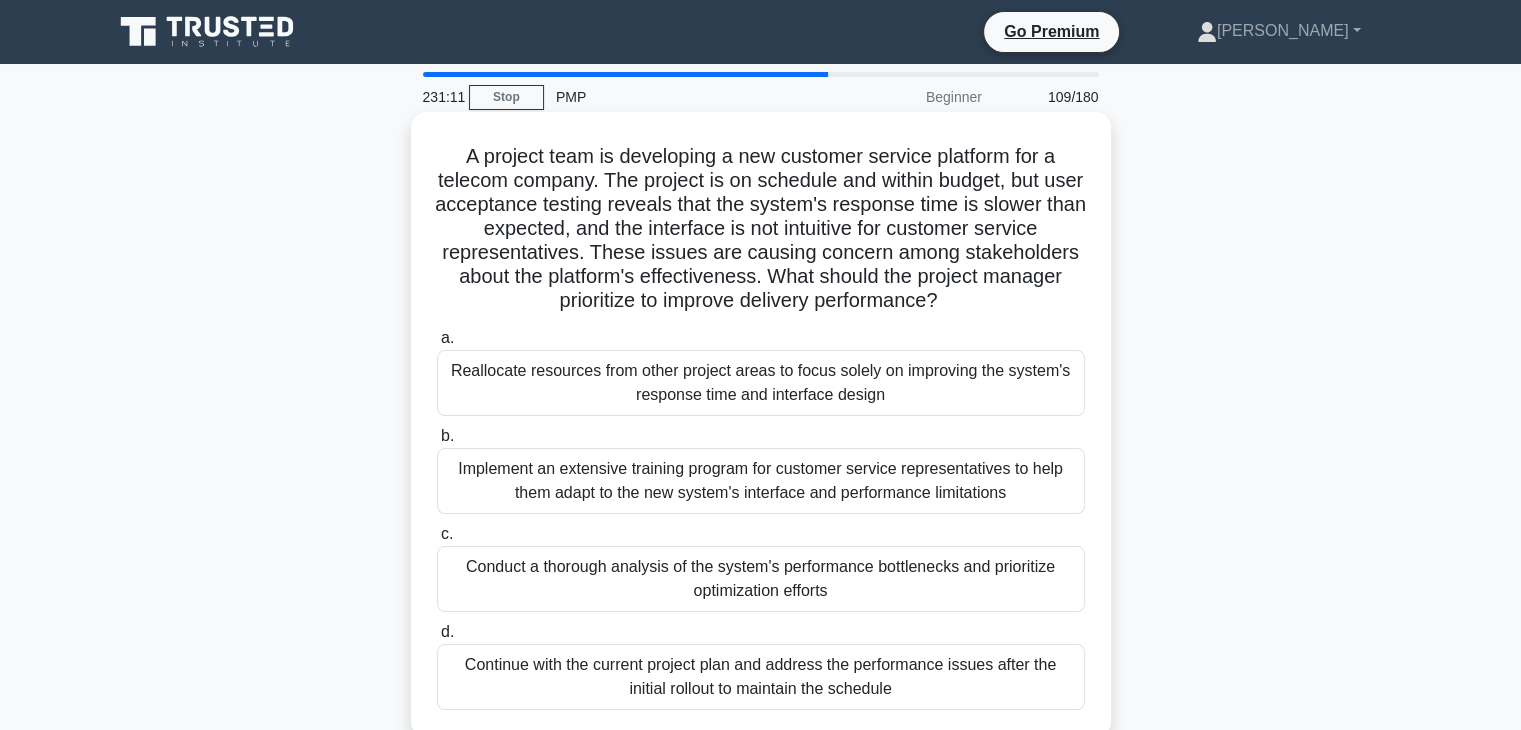 click on "Implement an extensive training program for customer service representatives to help them adapt to the new system's interface and performance limitations" at bounding box center (761, 481) 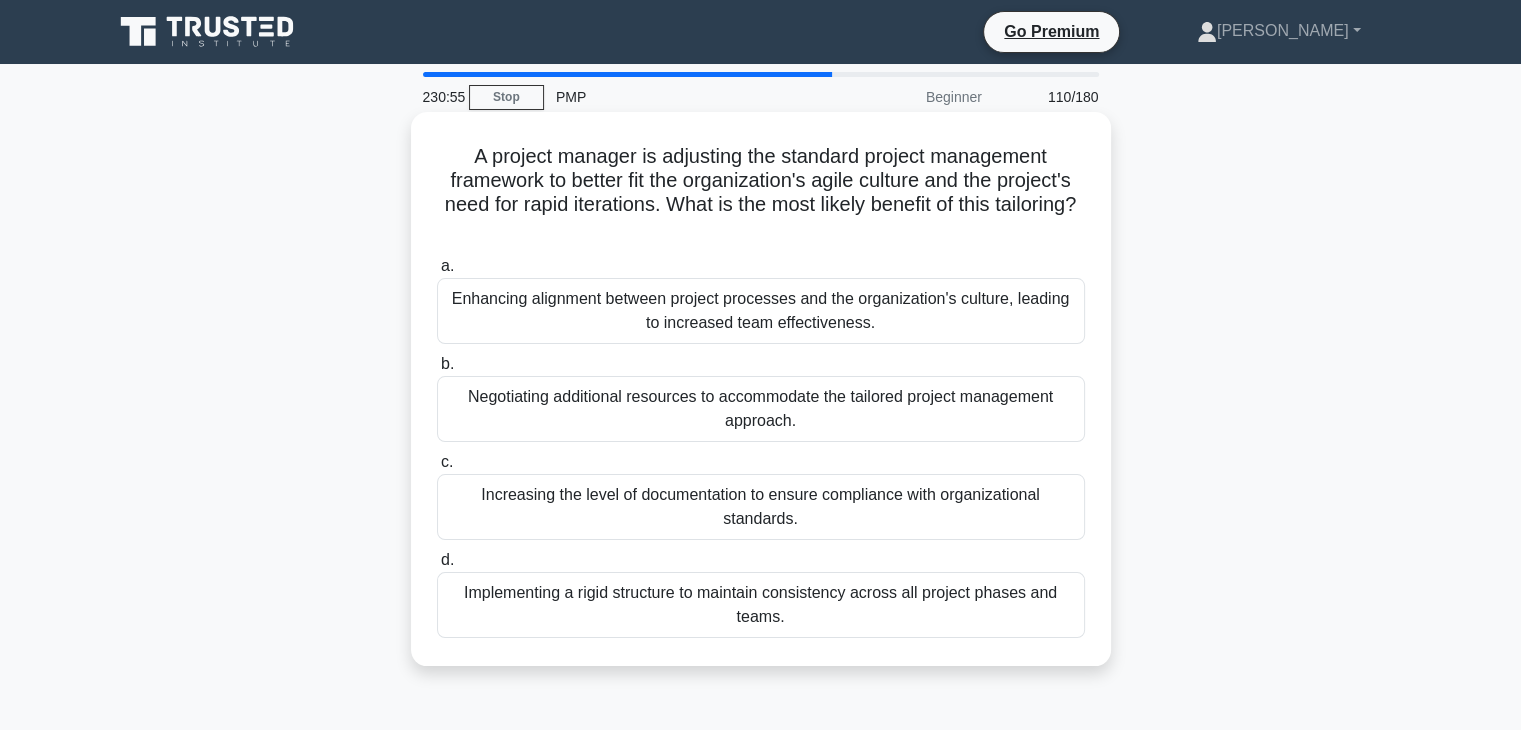 click on "Enhancing alignment between project processes and the organization's culture, leading to increased team effectiveness." at bounding box center (761, 311) 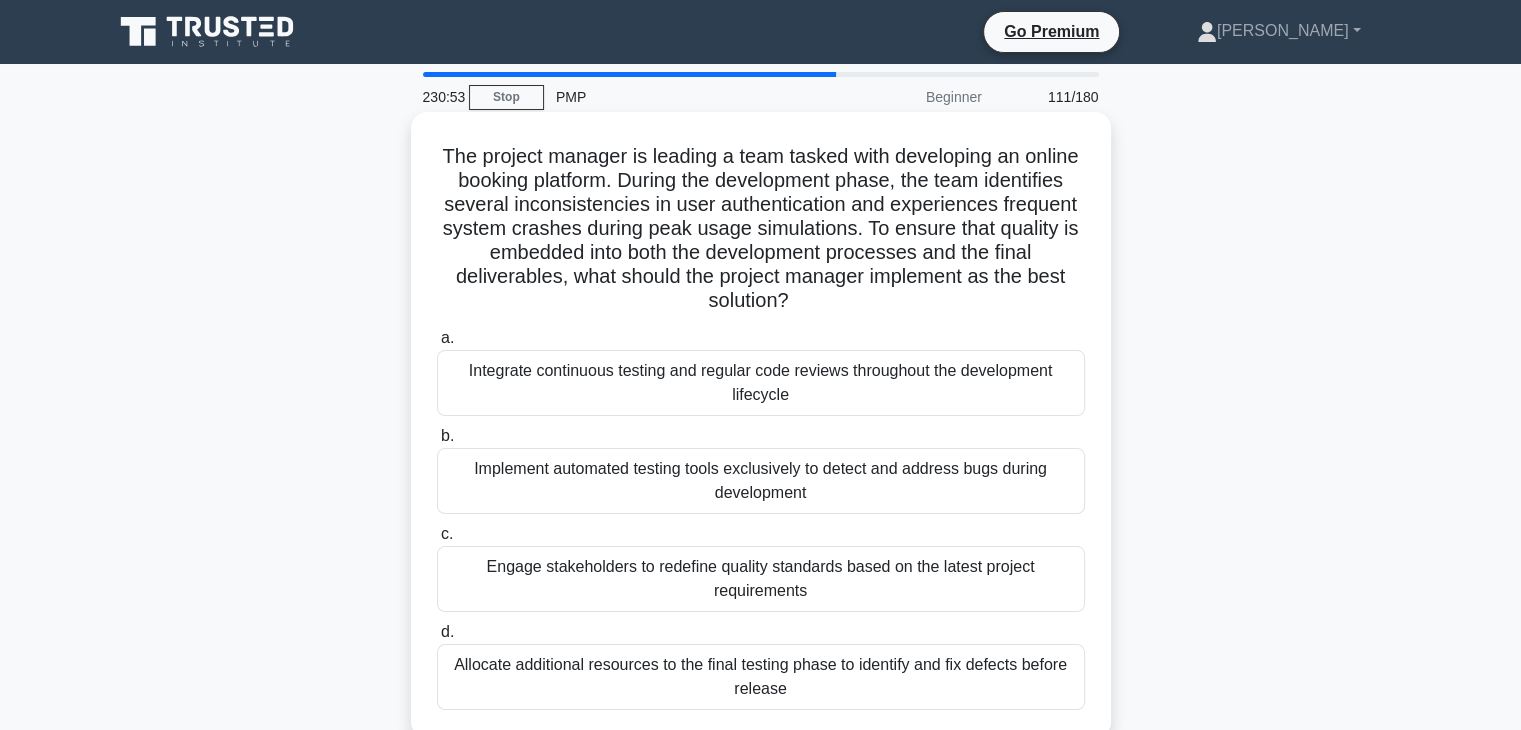 click on "Allocate additional resources to the final testing phase to identify and fix defects before release" at bounding box center (761, 677) 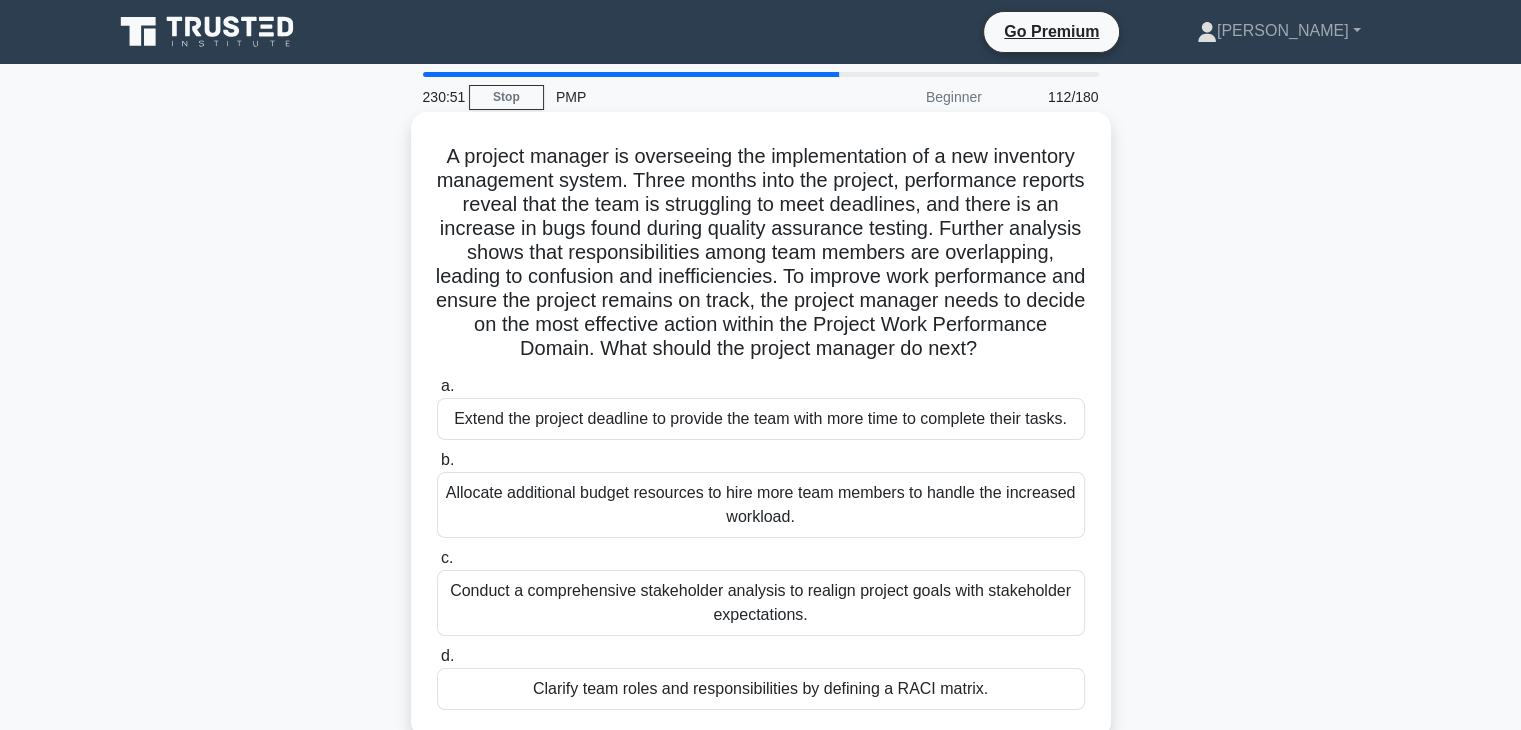 click on "Extend the project deadline to provide the team with more time to complete their tasks." at bounding box center [761, 419] 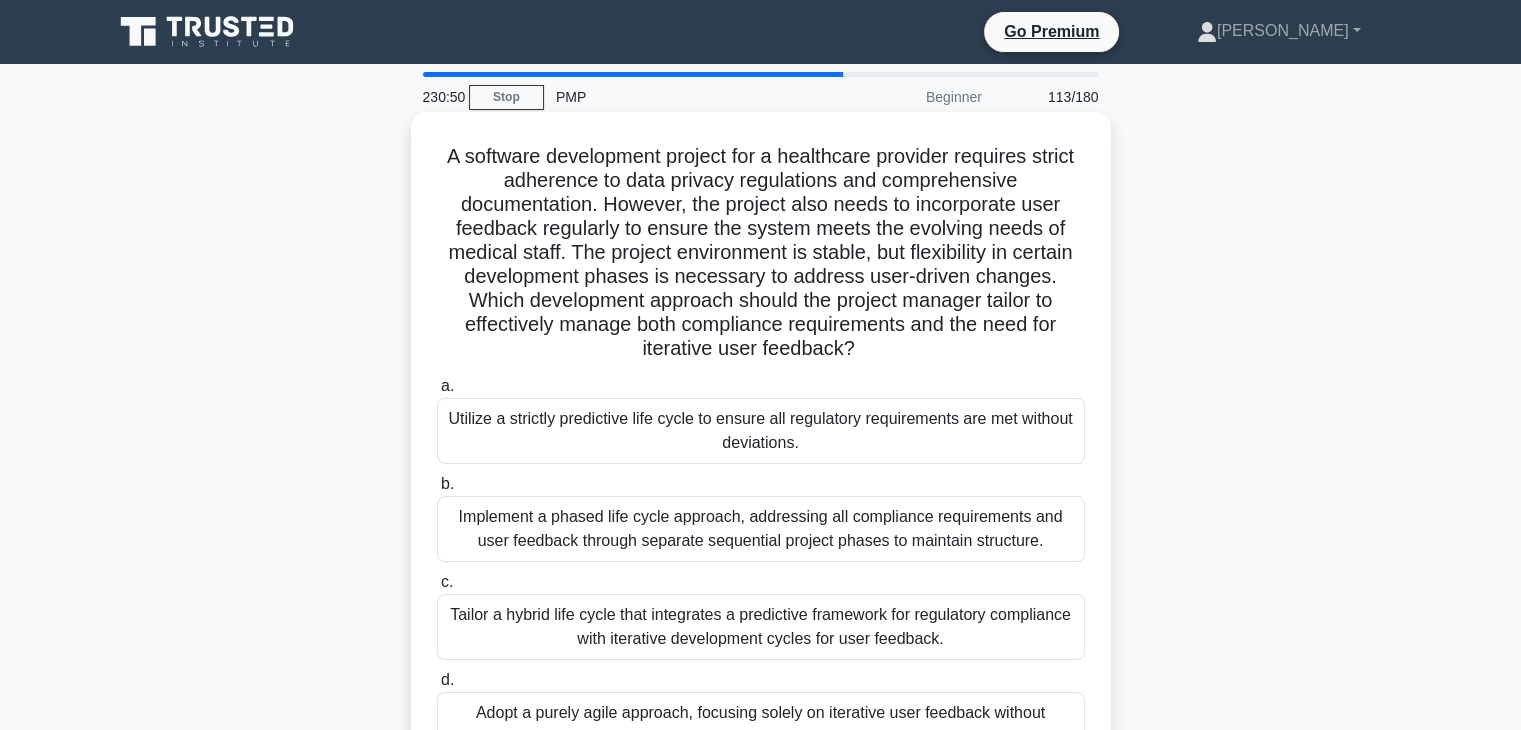 click on "Implement a phased life cycle approach, addressing all compliance requirements and user feedback through separate sequential project phases to maintain structure." at bounding box center (761, 529) 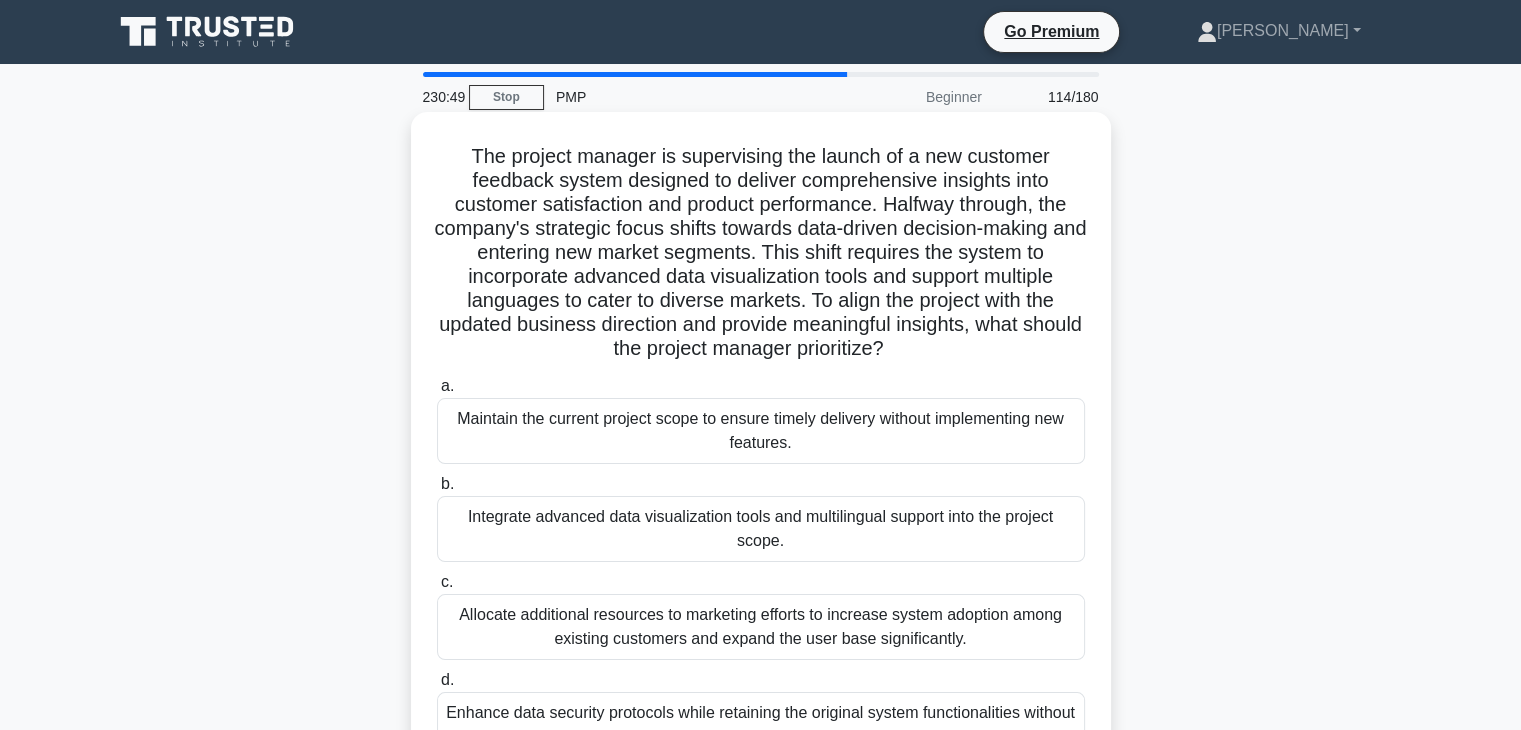 click on "Allocate additional resources to marketing efforts to increase system adoption among existing customers and expand the user base significantly." at bounding box center [761, 627] 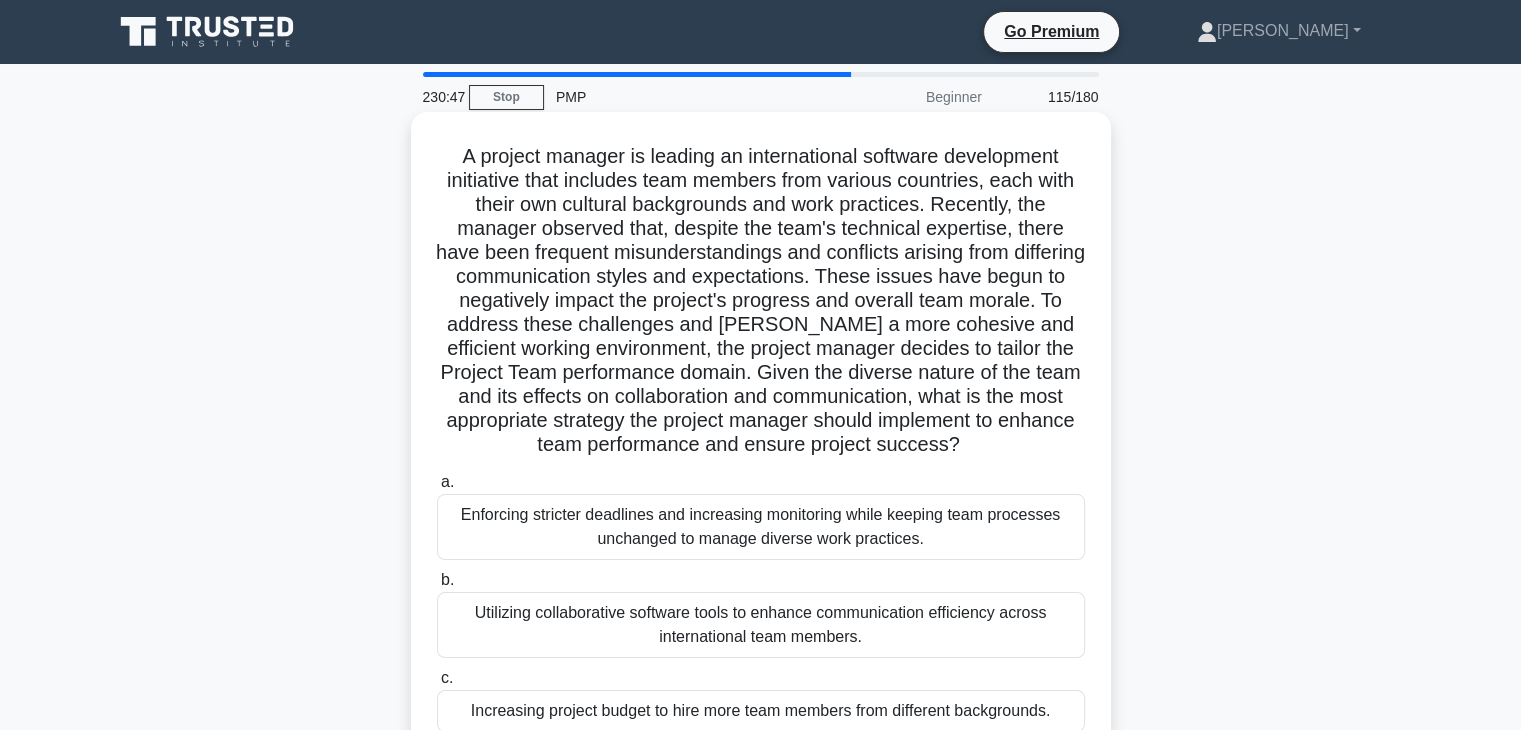 click on "Enforcing stricter deadlines and increasing monitoring while keeping team processes unchanged to manage diverse work practices." at bounding box center [761, 527] 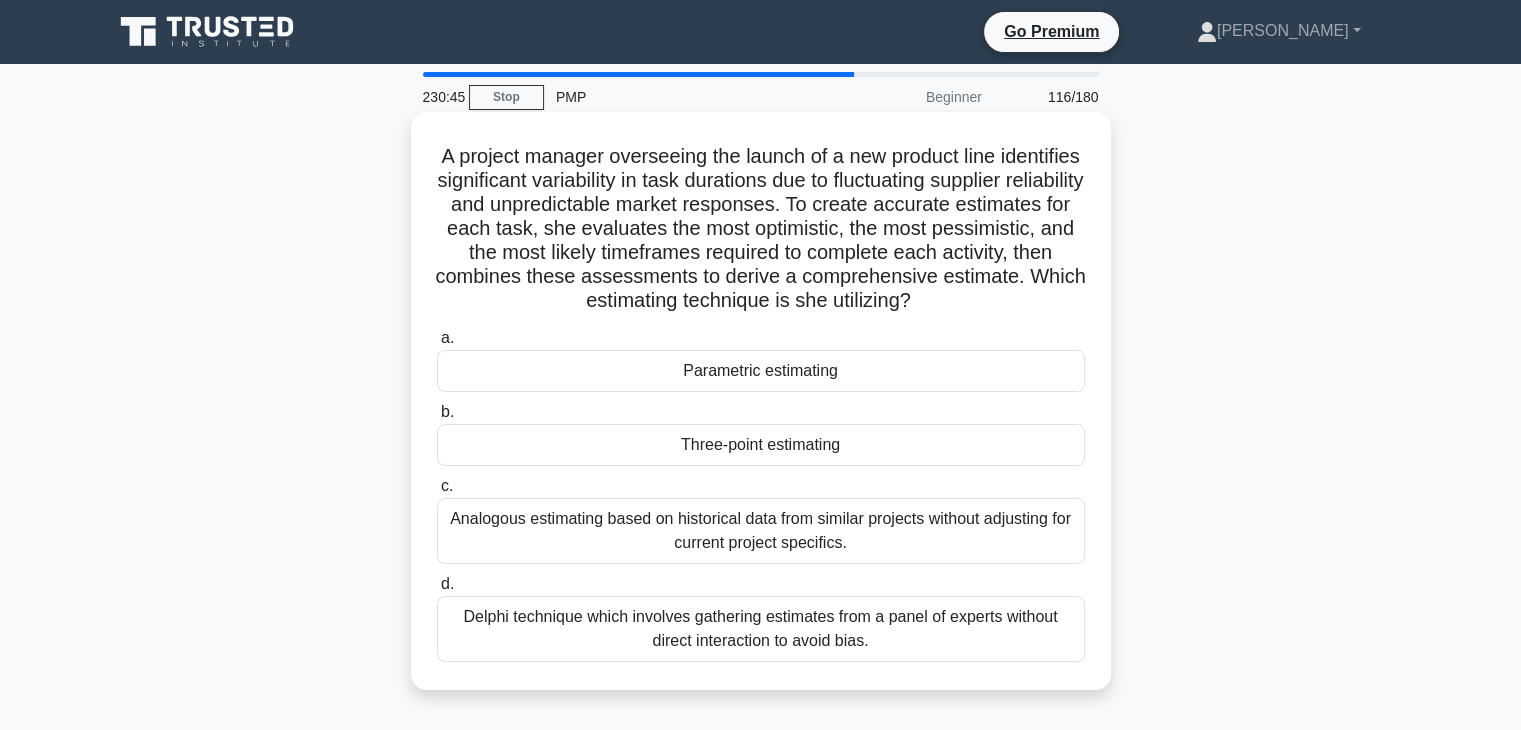 click on "Analogous estimating based on historical data from similar projects without adjusting for current project specifics." at bounding box center (761, 531) 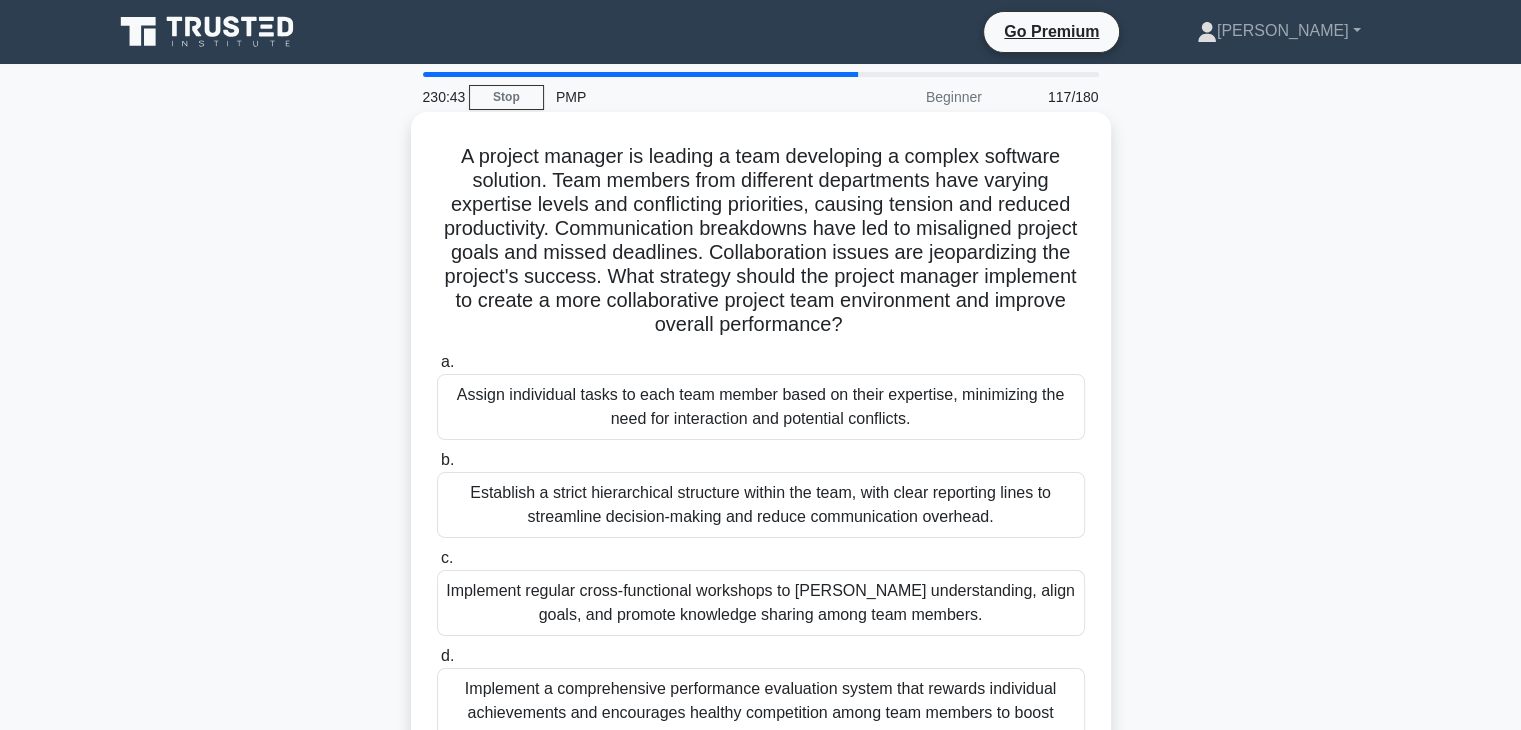 click on "Implement a comprehensive performance evaluation system that rewards individual achievements and encourages healthy competition among team members to boost productivity." at bounding box center (761, 713) 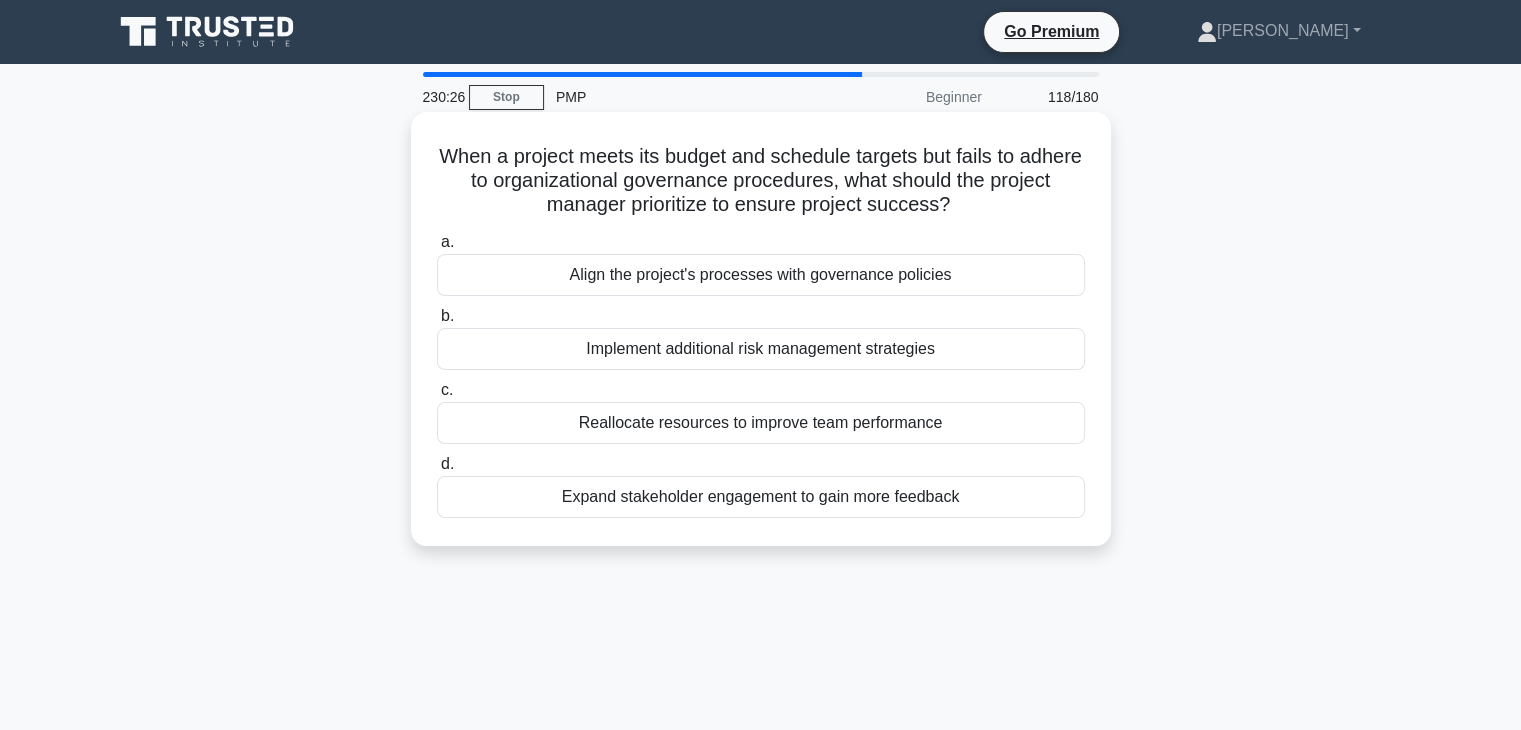 click on "Expand stakeholder engagement to gain more feedback" at bounding box center [761, 497] 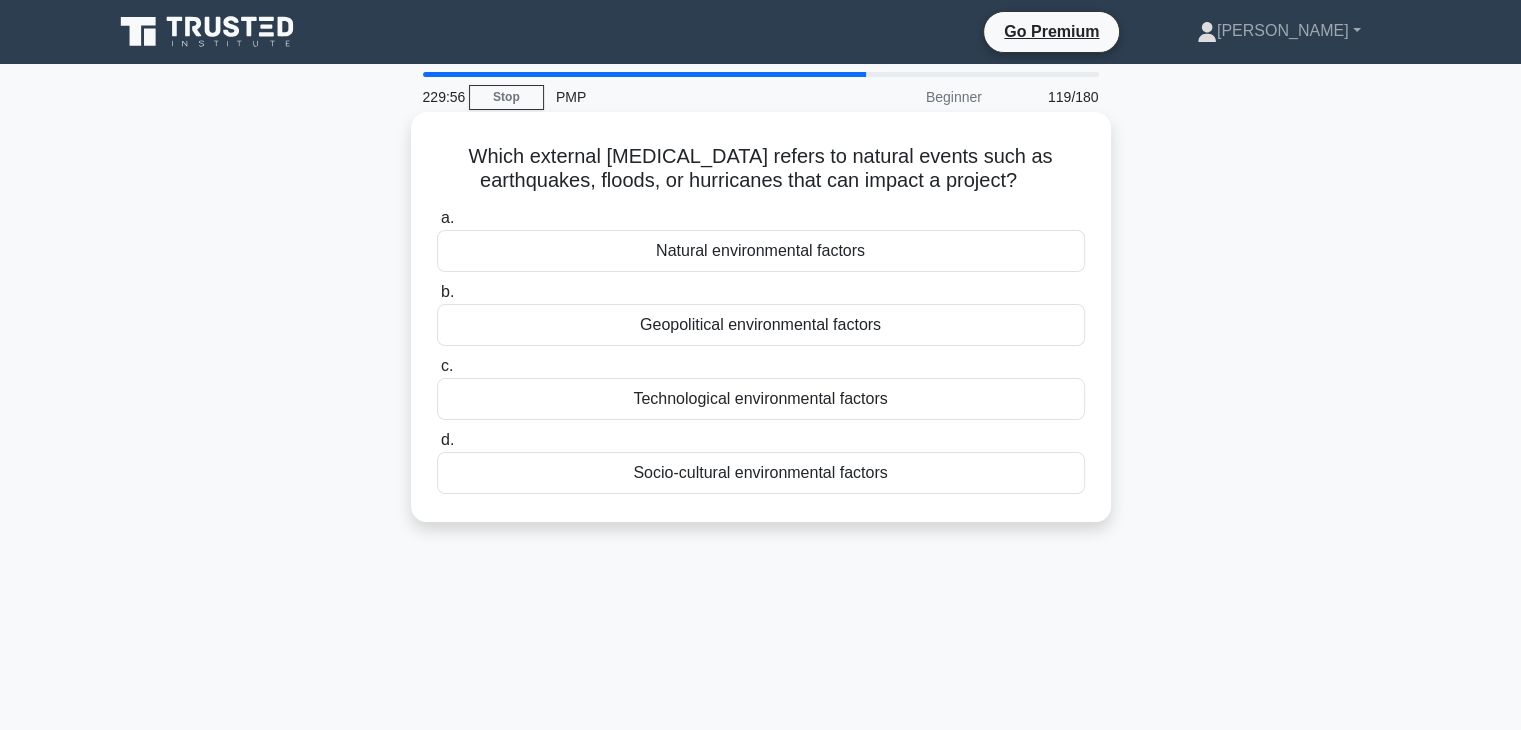 click on "Natural environmental factors" at bounding box center [761, 251] 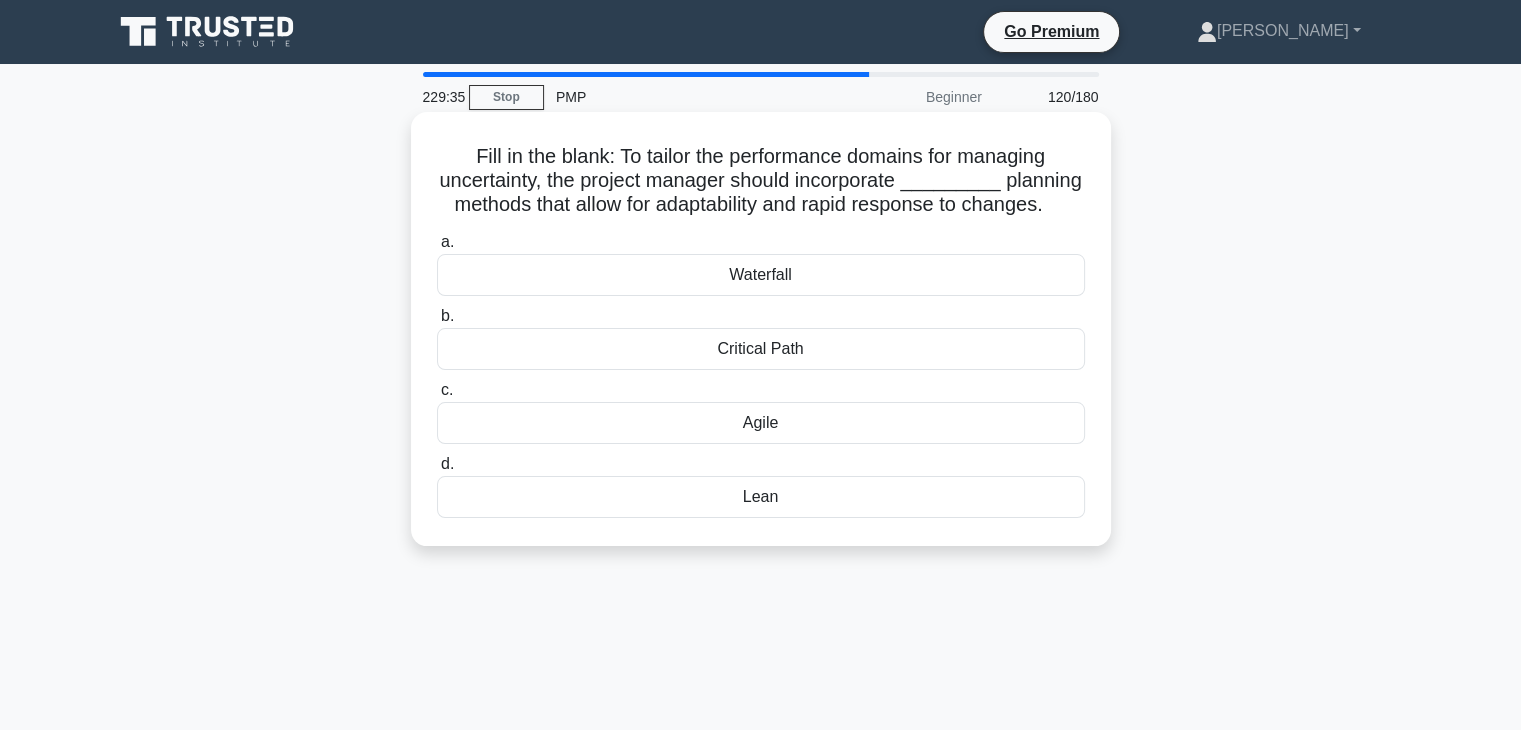 click on "Critical Path" at bounding box center [761, 349] 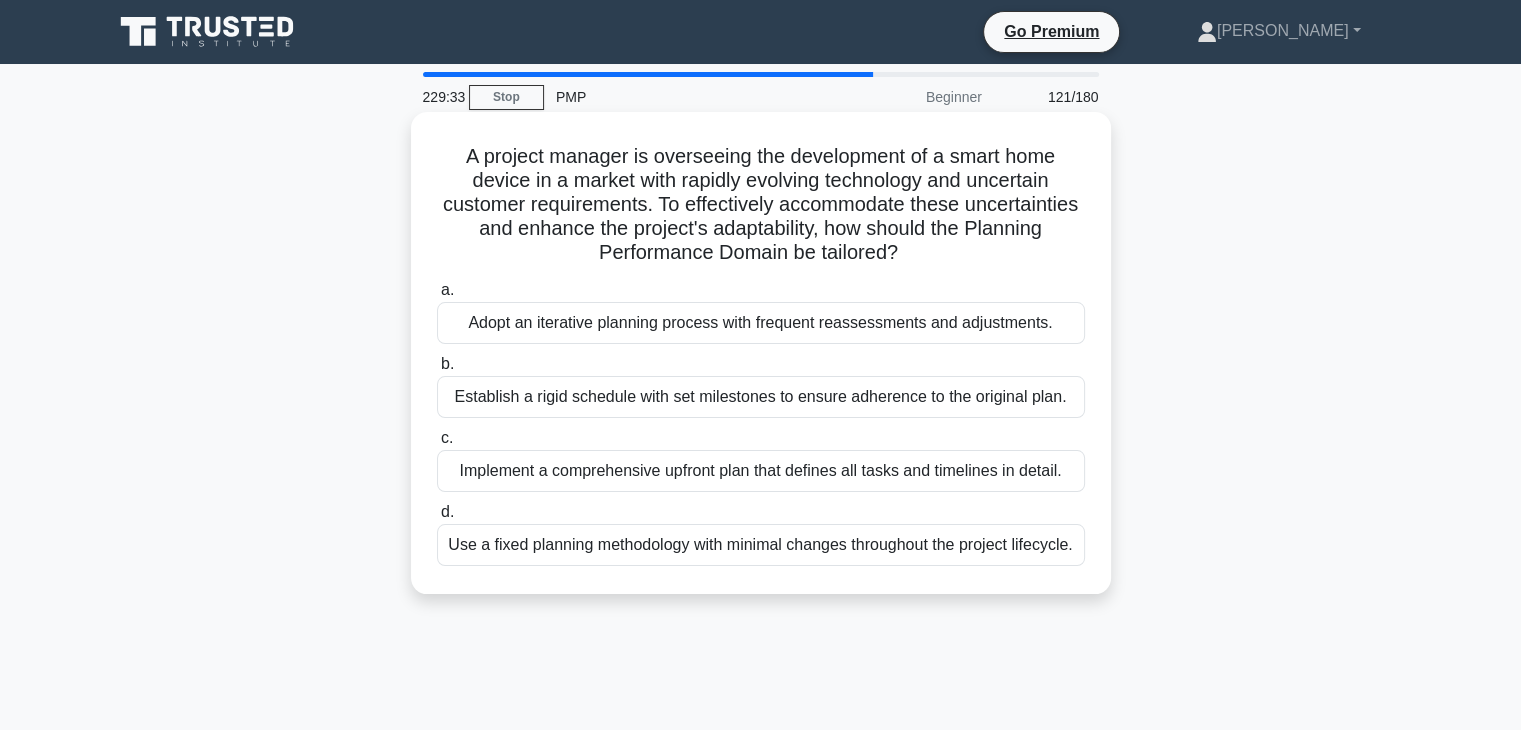 click on "Adopt an iterative planning process with frequent reassessments and adjustments." at bounding box center [761, 323] 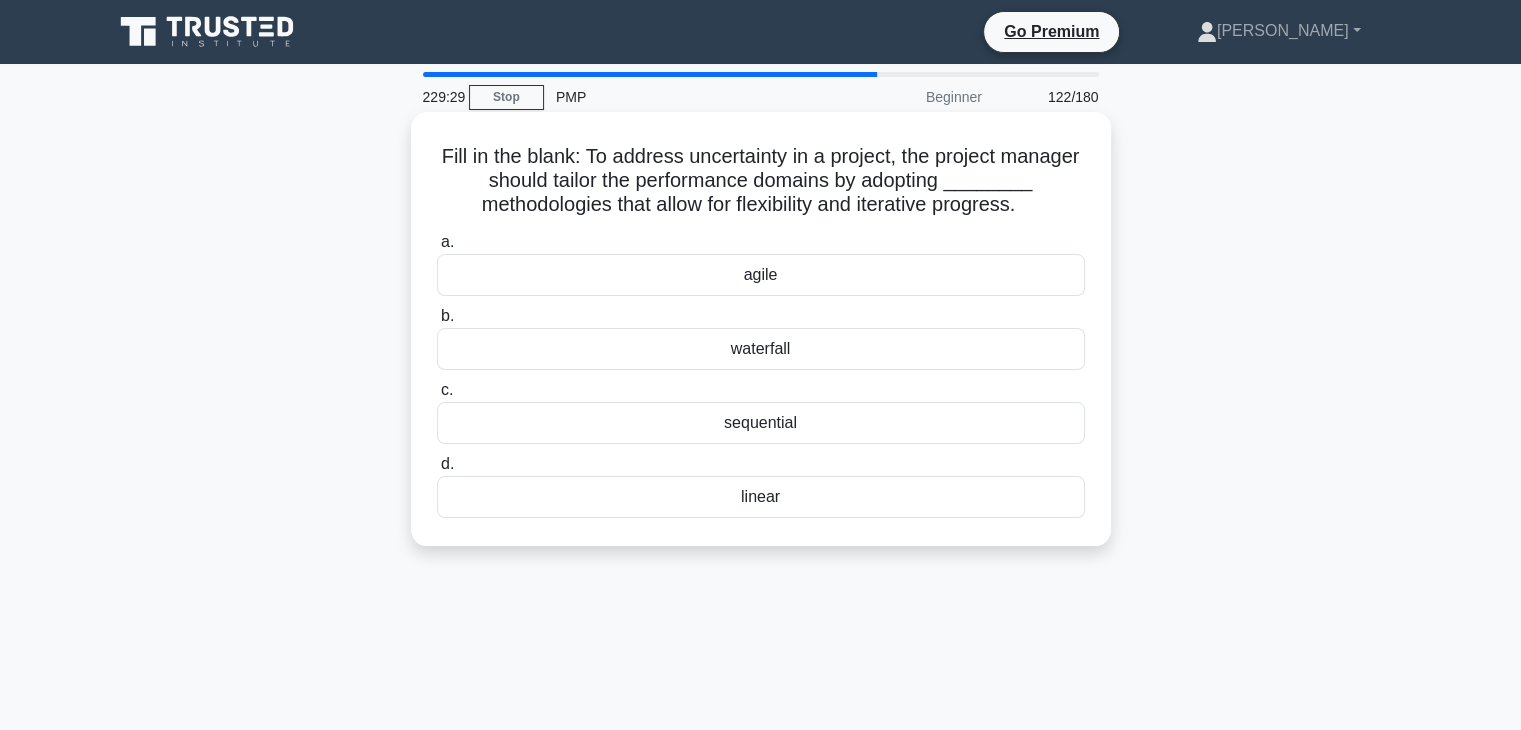 click on "sequential" at bounding box center [761, 423] 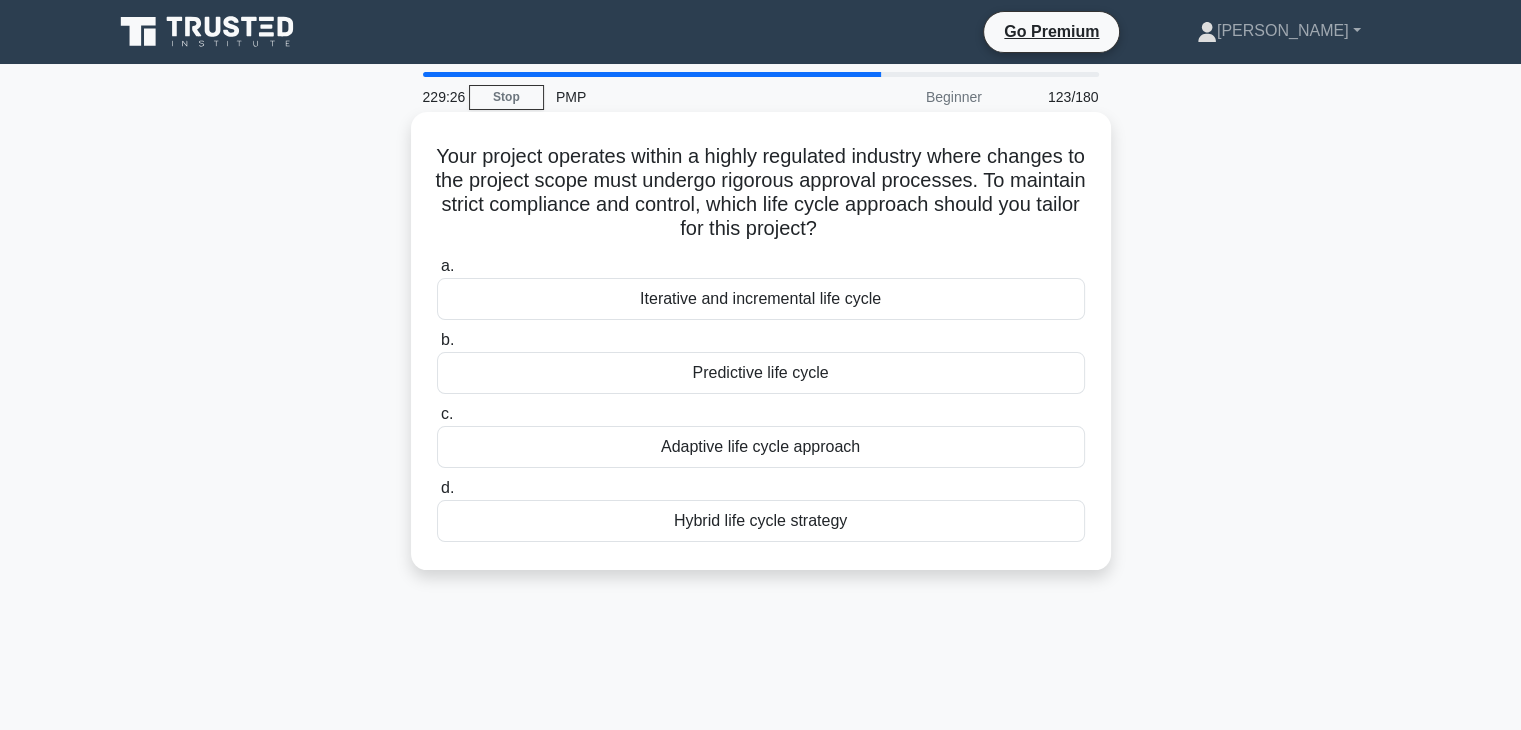 click on "Iterative and incremental life cycle" at bounding box center [761, 299] 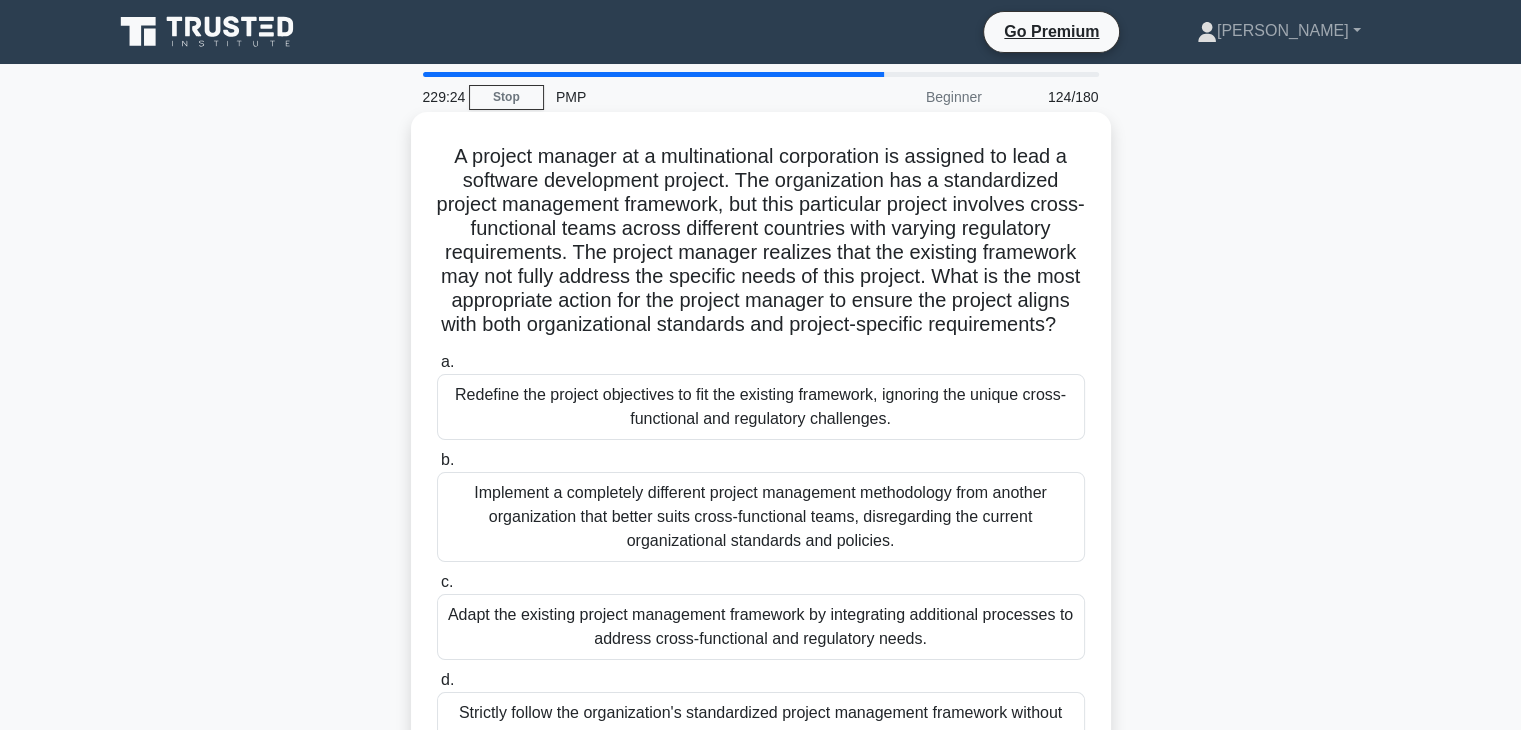 click on "Implement a completely different project management methodology from another organization that better suits cross-functional teams, disregarding the current organizational standards and policies." at bounding box center [761, 517] 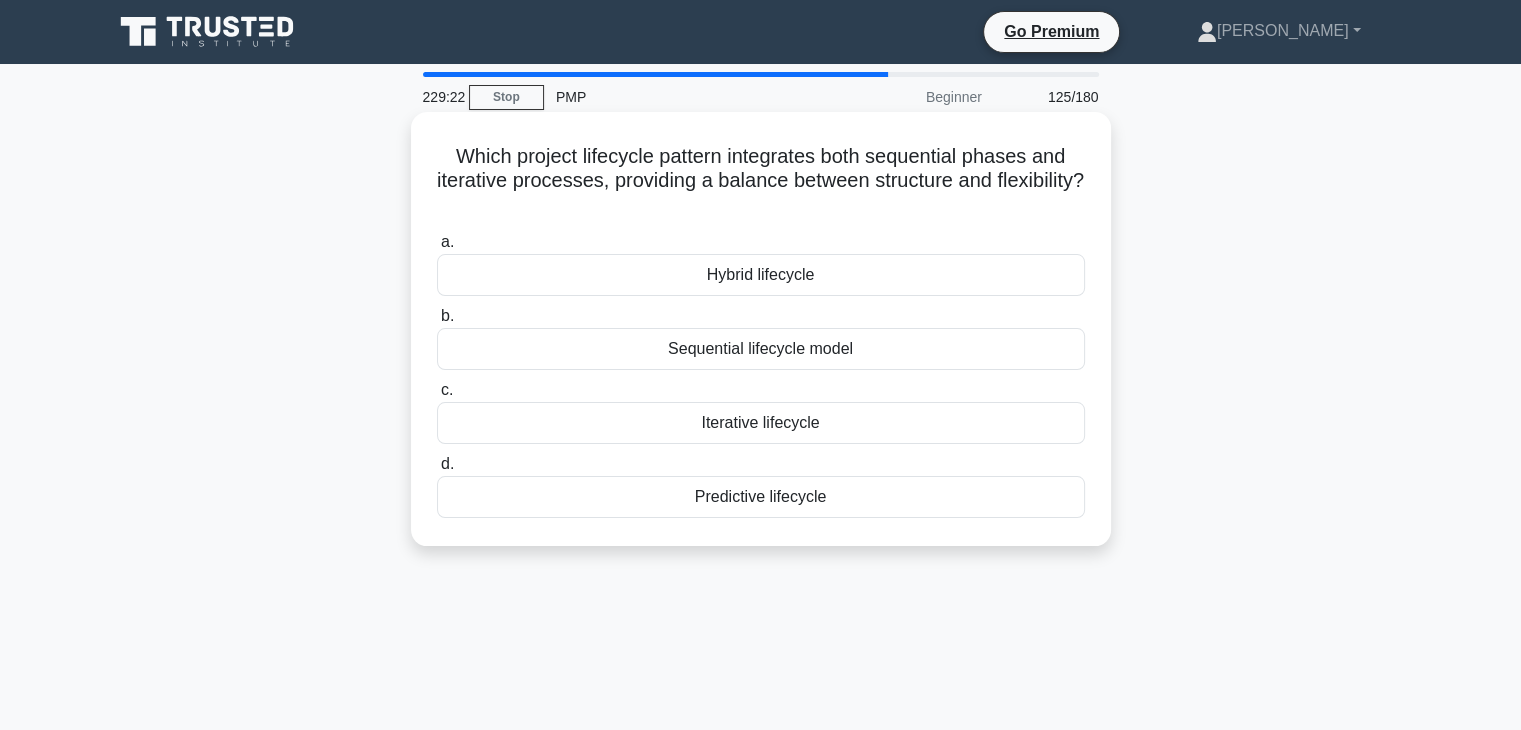 click on "Hybrid lifecycle" at bounding box center [761, 275] 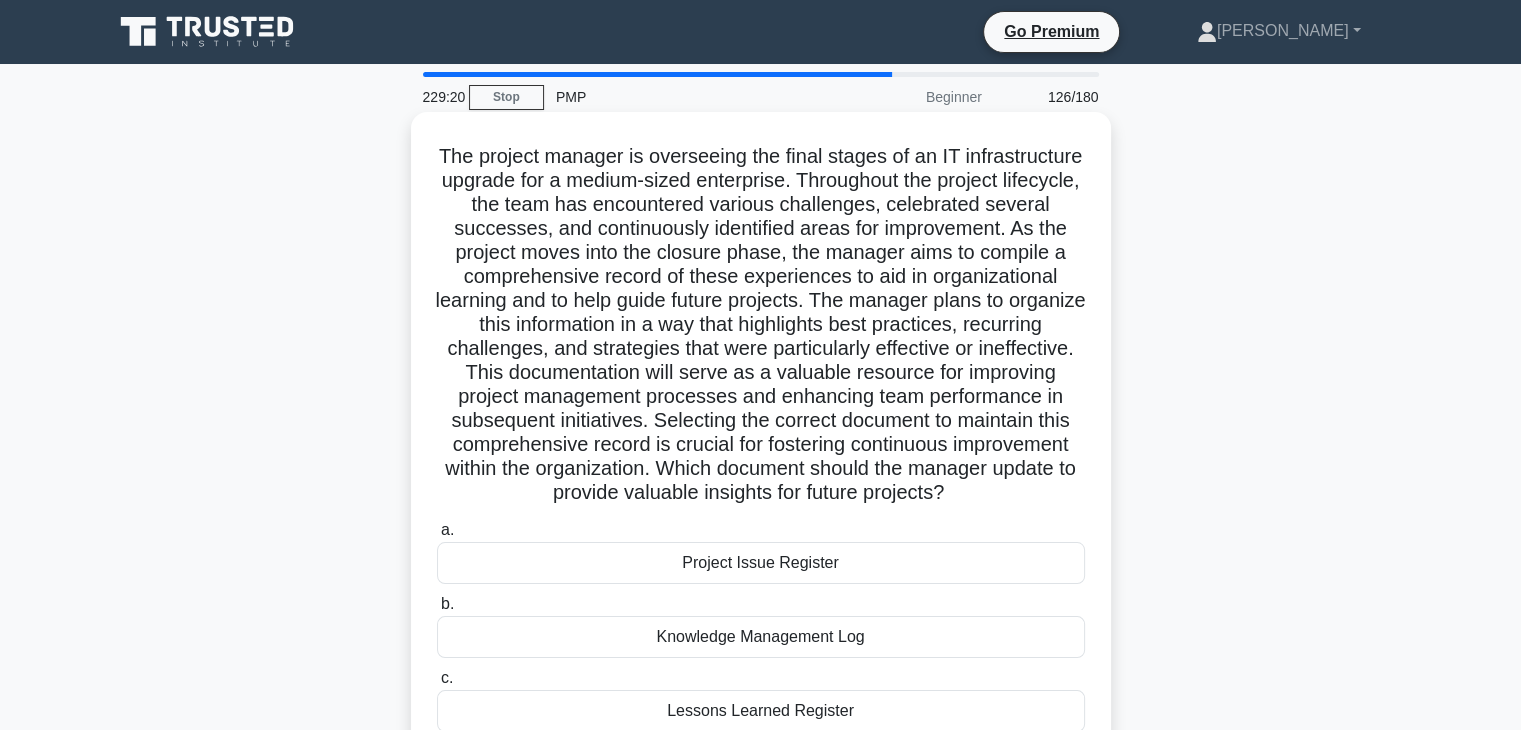 click on "Knowledge Management Log" at bounding box center (761, 637) 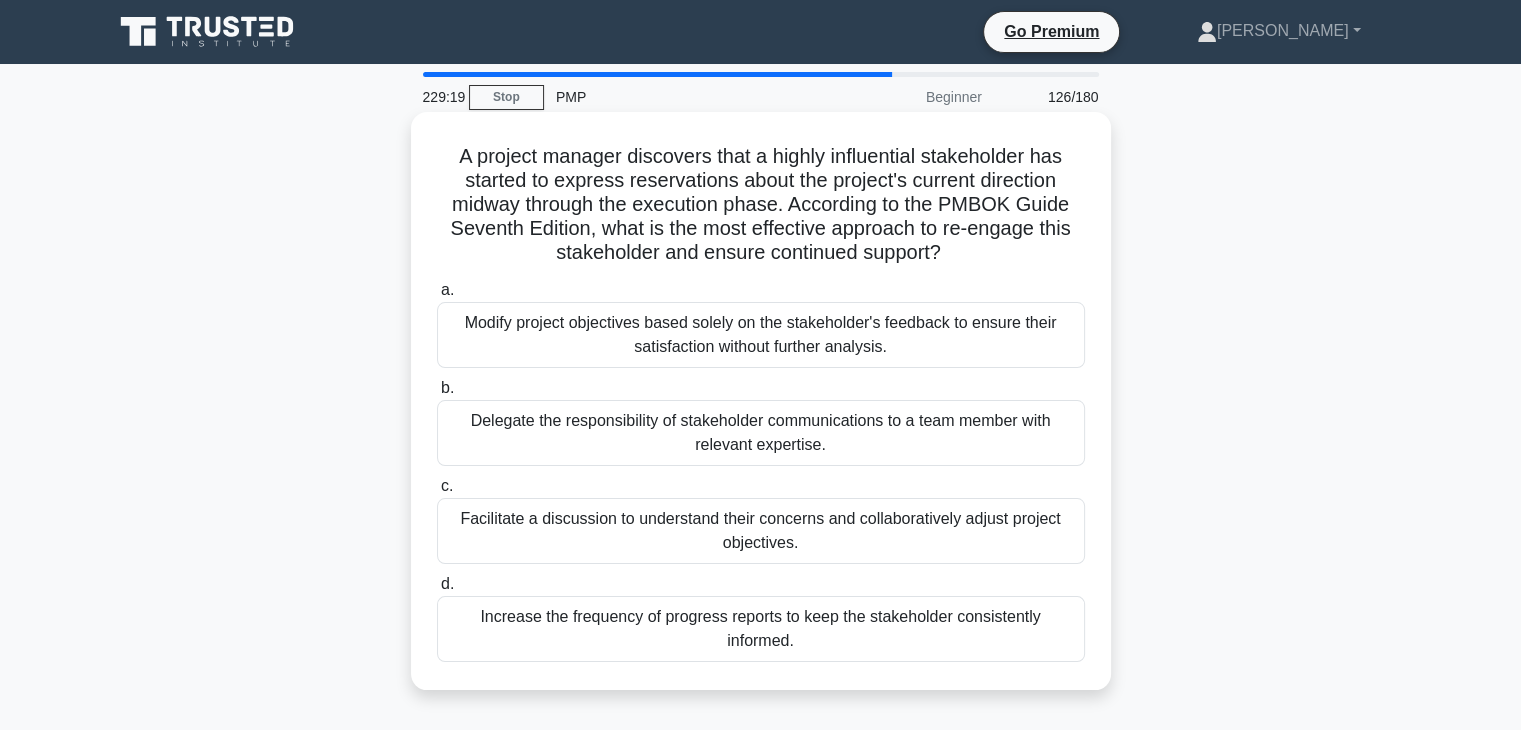click on "Facilitate a discussion to understand their concerns and collaboratively adjust project objectives." at bounding box center (761, 531) 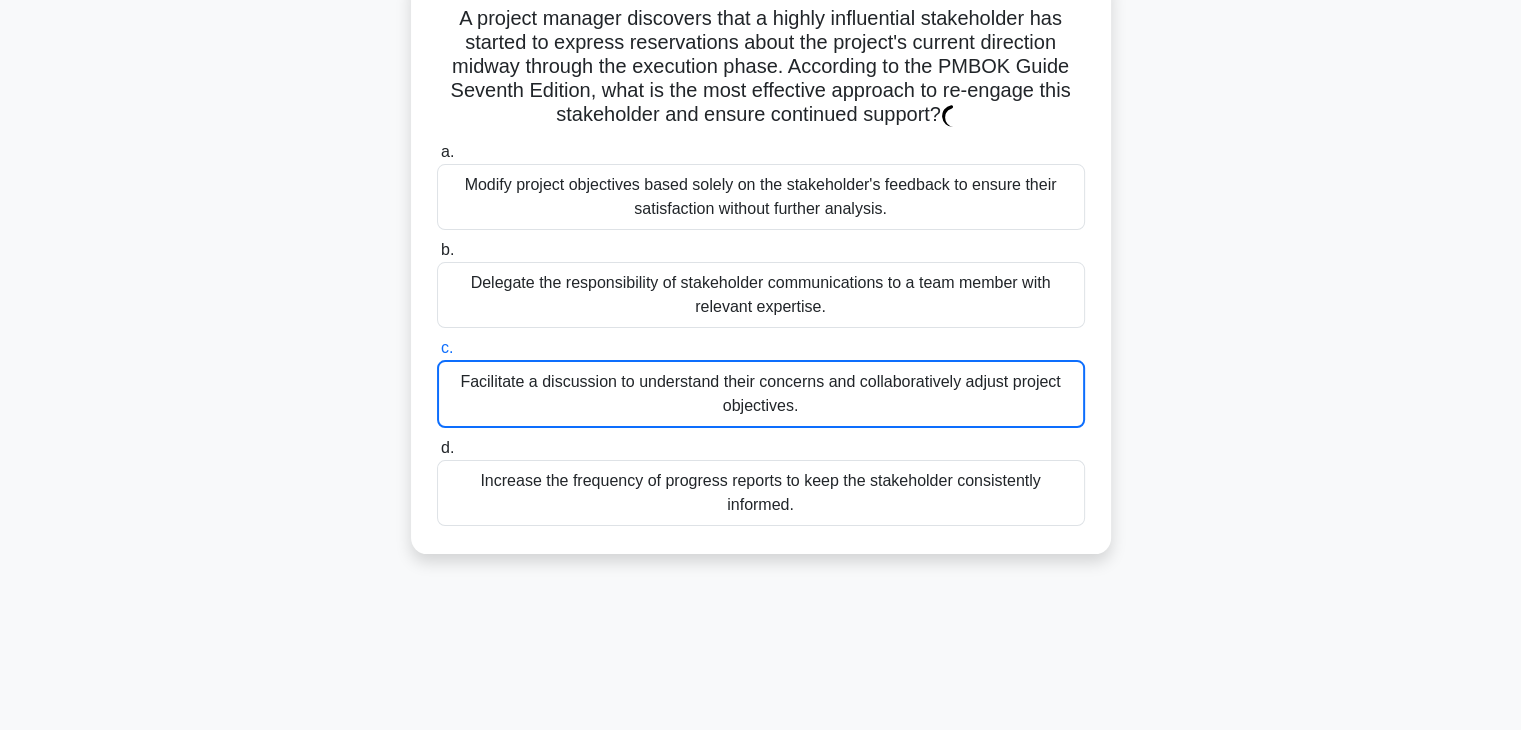 scroll, scrollTop: 154, scrollLeft: 0, axis: vertical 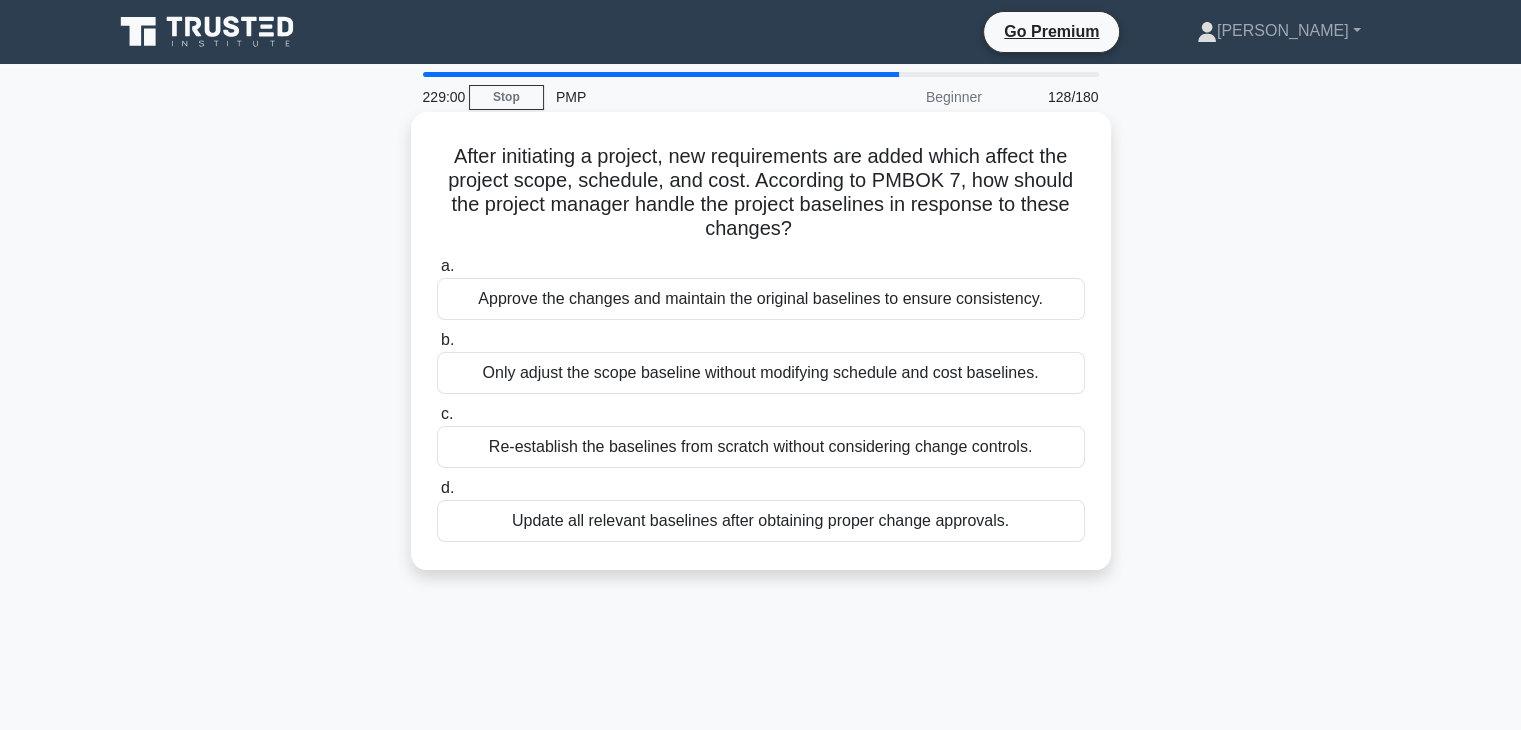 click on "Approve the changes and maintain the original baselines to ensure consistency." at bounding box center [761, 299] 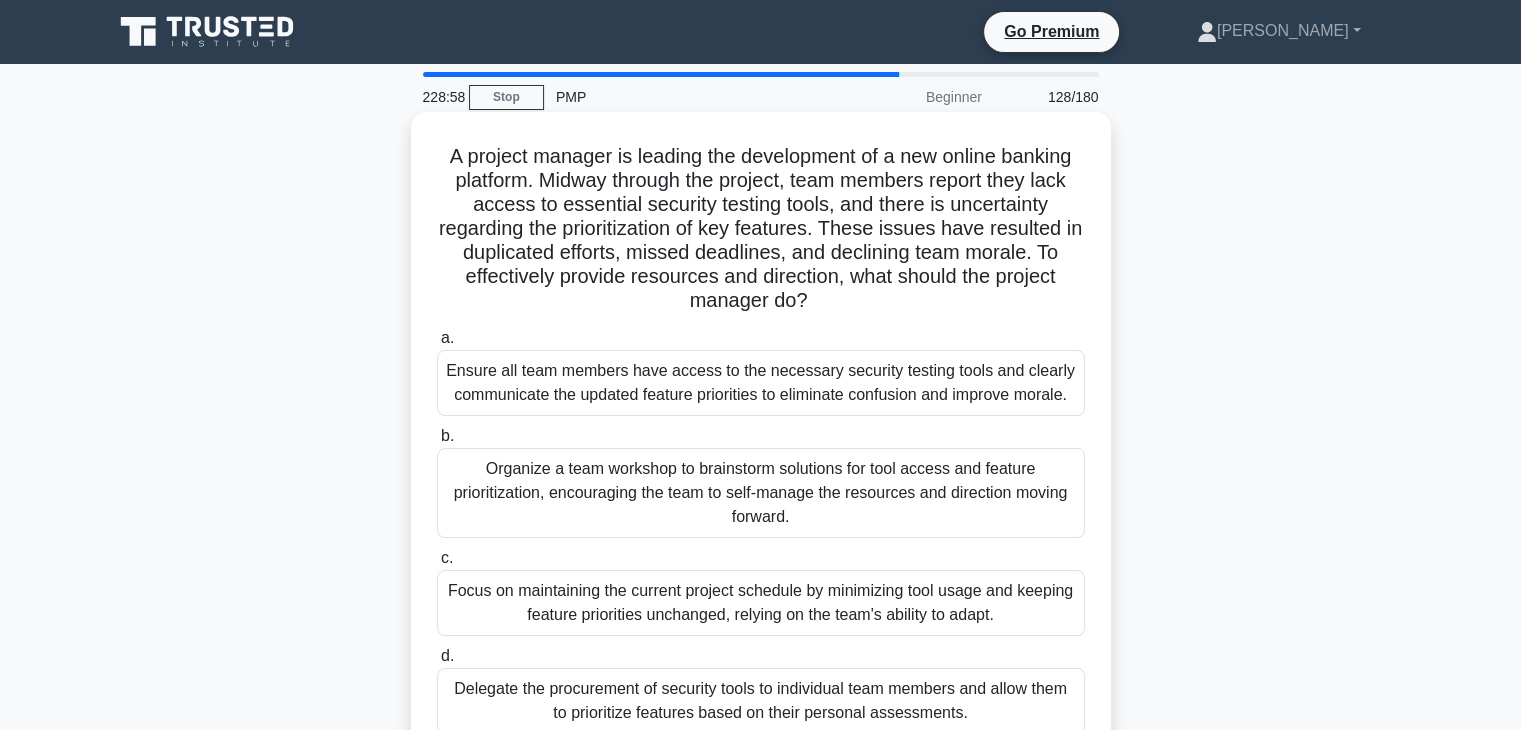 click on "Delegate the procurement of security tools to individual team members and allow them to prioritize features based on their personal assessments." at bounding box center (761, 701) 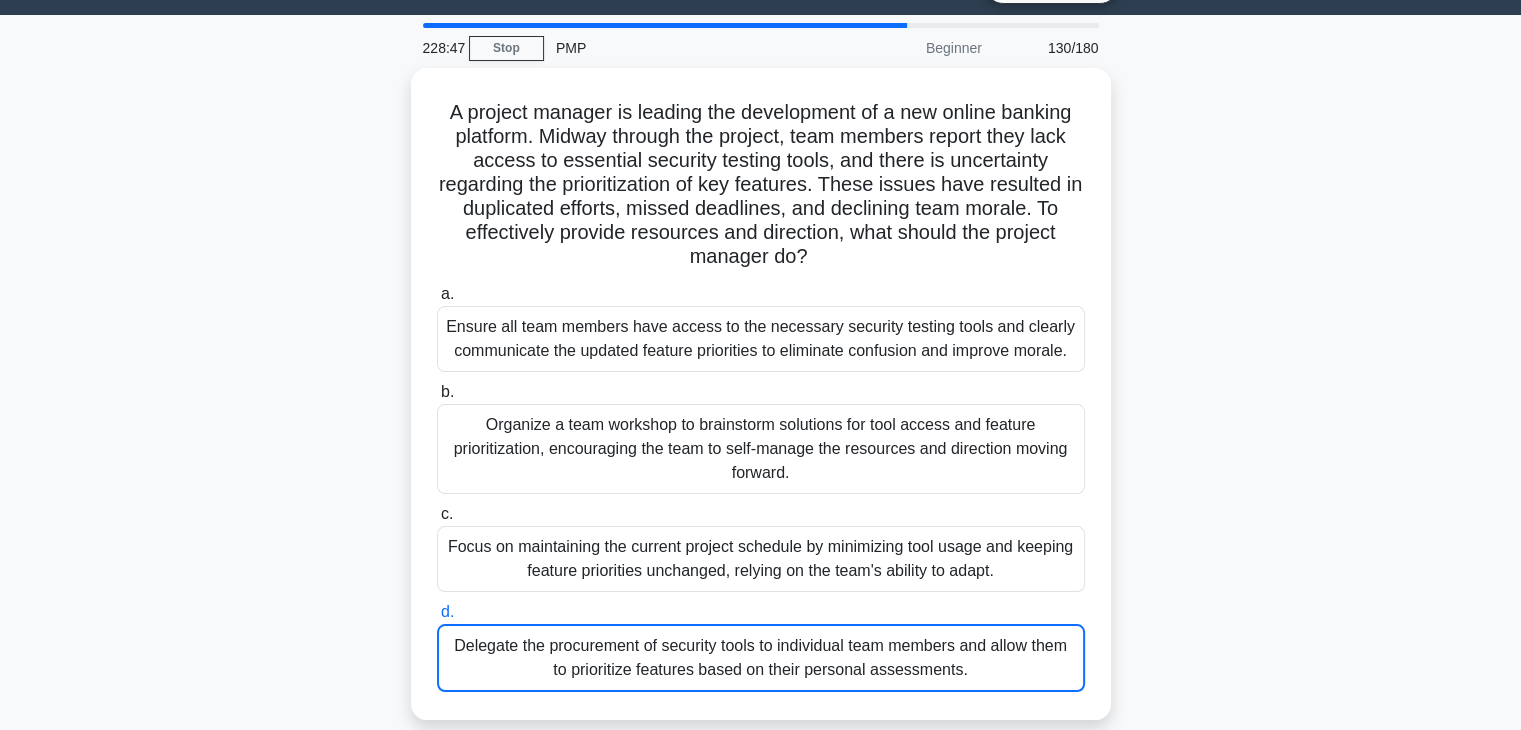 scroll, scrollTop: 0, scrollLeft: 0, axis: both 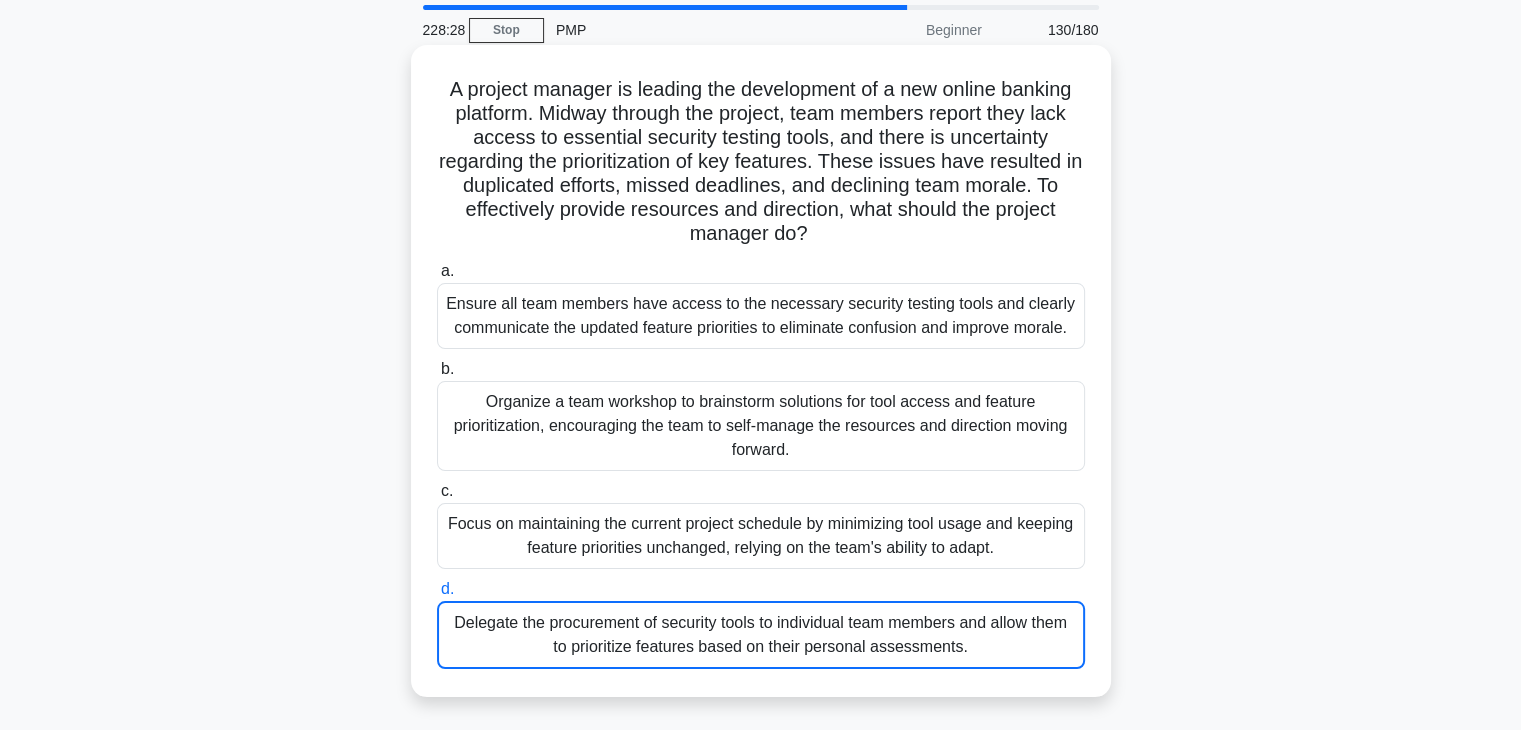 click on "Organize a team workshop to brainstorm solutions for tool access and feature prioritization, encouraging the team to self-manage the resources and direction moving forward." at bounding box center (761, 426) 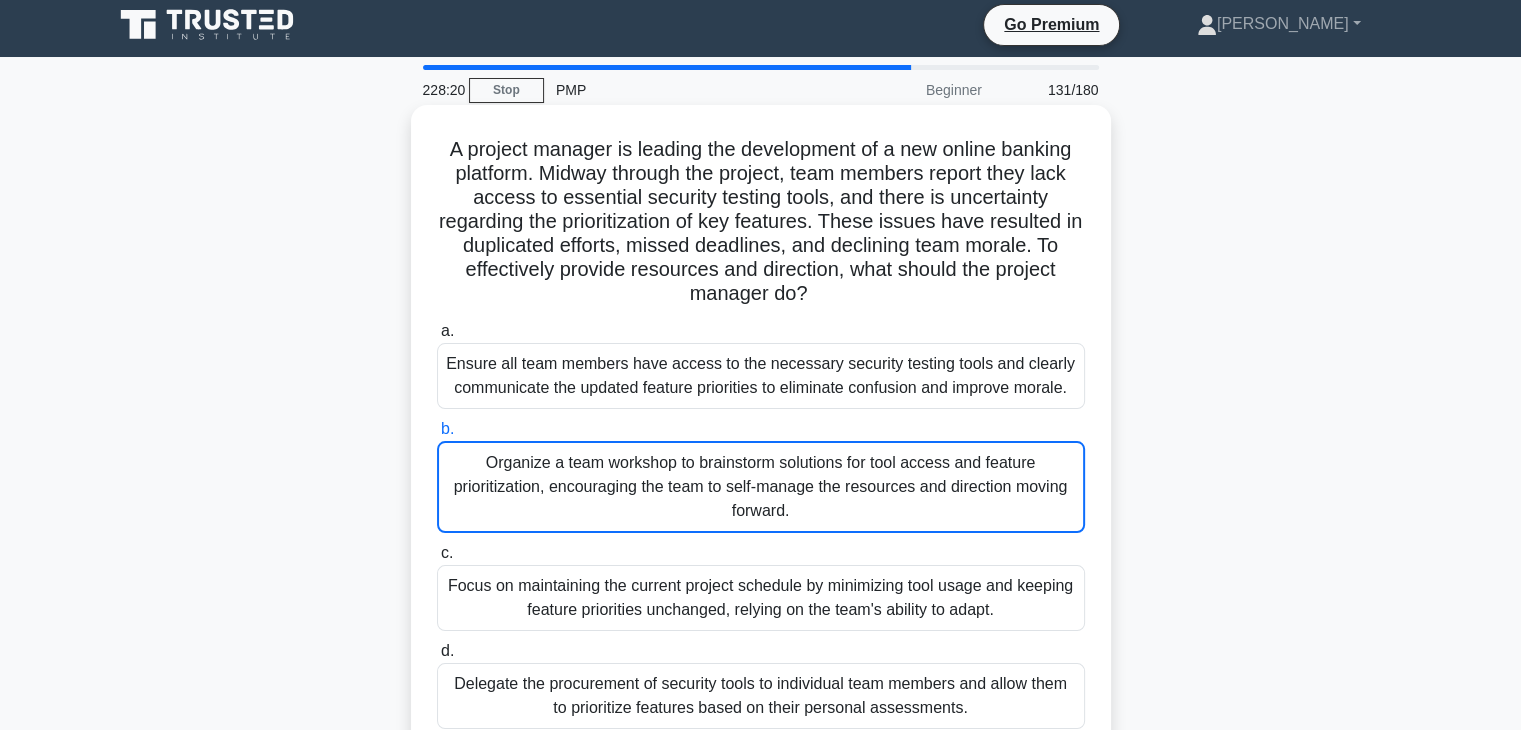 scroll, scrollTop: 0, scrollLeft: 0, axis: both 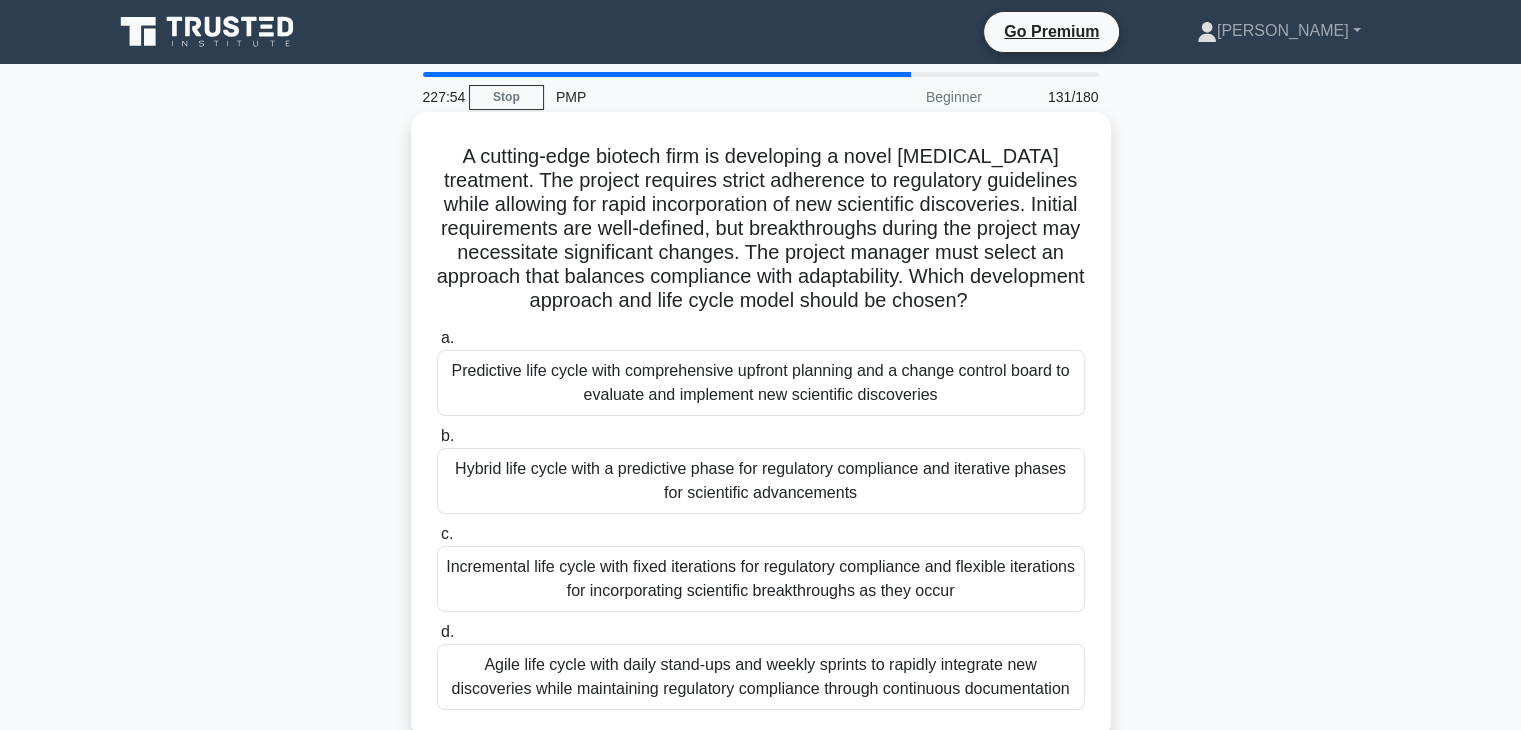 click on "Agile life cycle with daily stand-ups and weekly sprints to rapidly integrate new discoveries while maintaining regulatory compliance through continuous documentation" at bounding box center [761, 677] 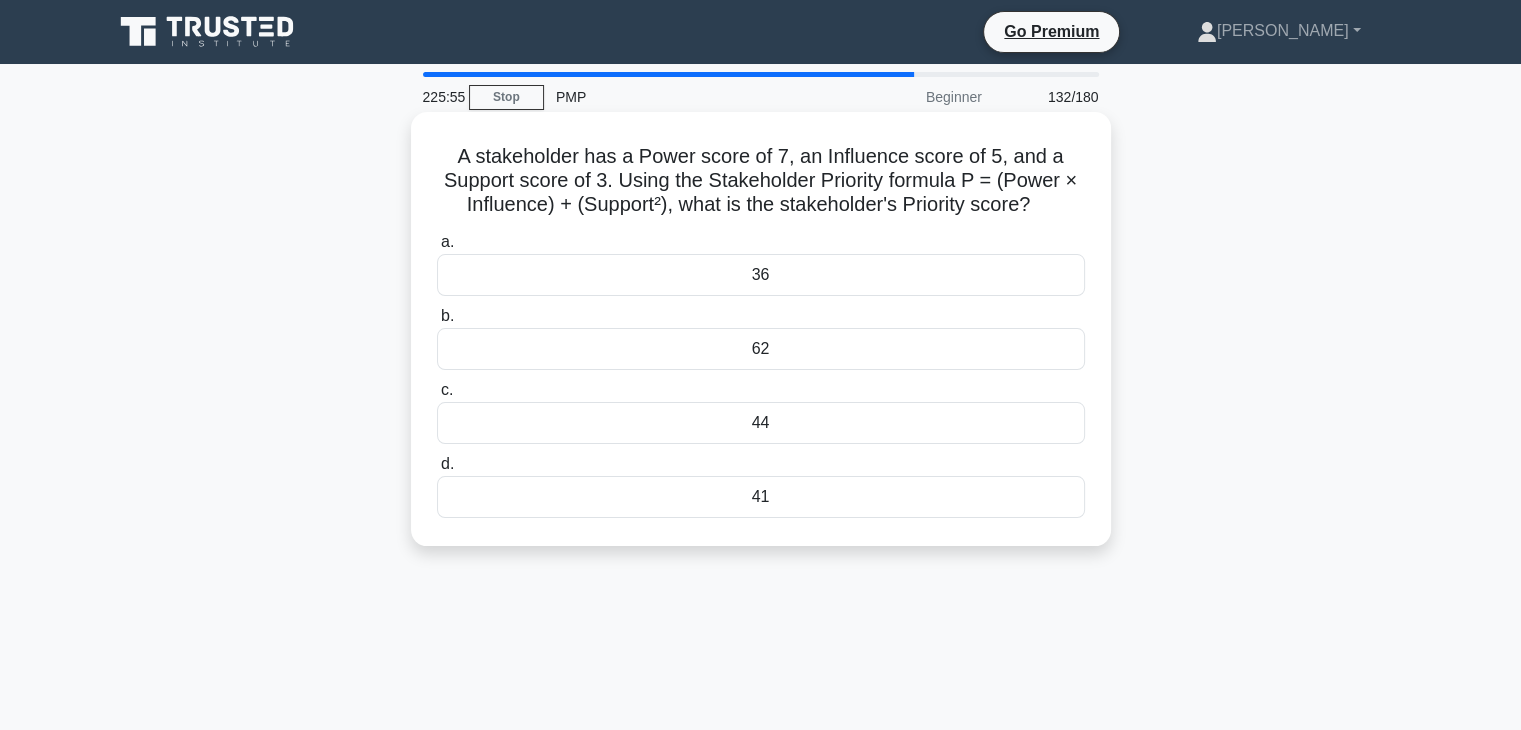 click on "36" at bounding box center [761, 275] 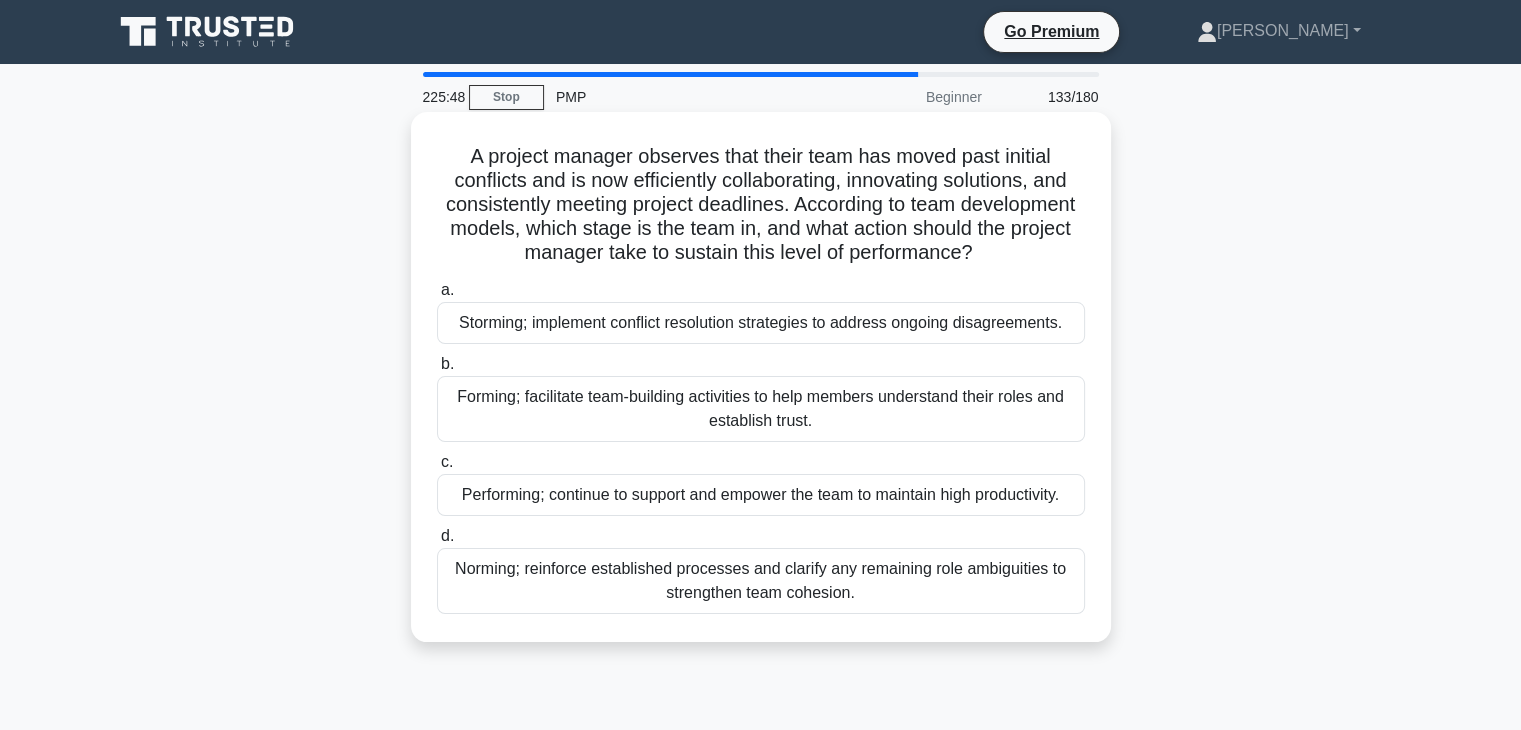 click on "Storming; implement conflict resolution strategies to address ongoing disagreements." at bounding box center [761, 323] 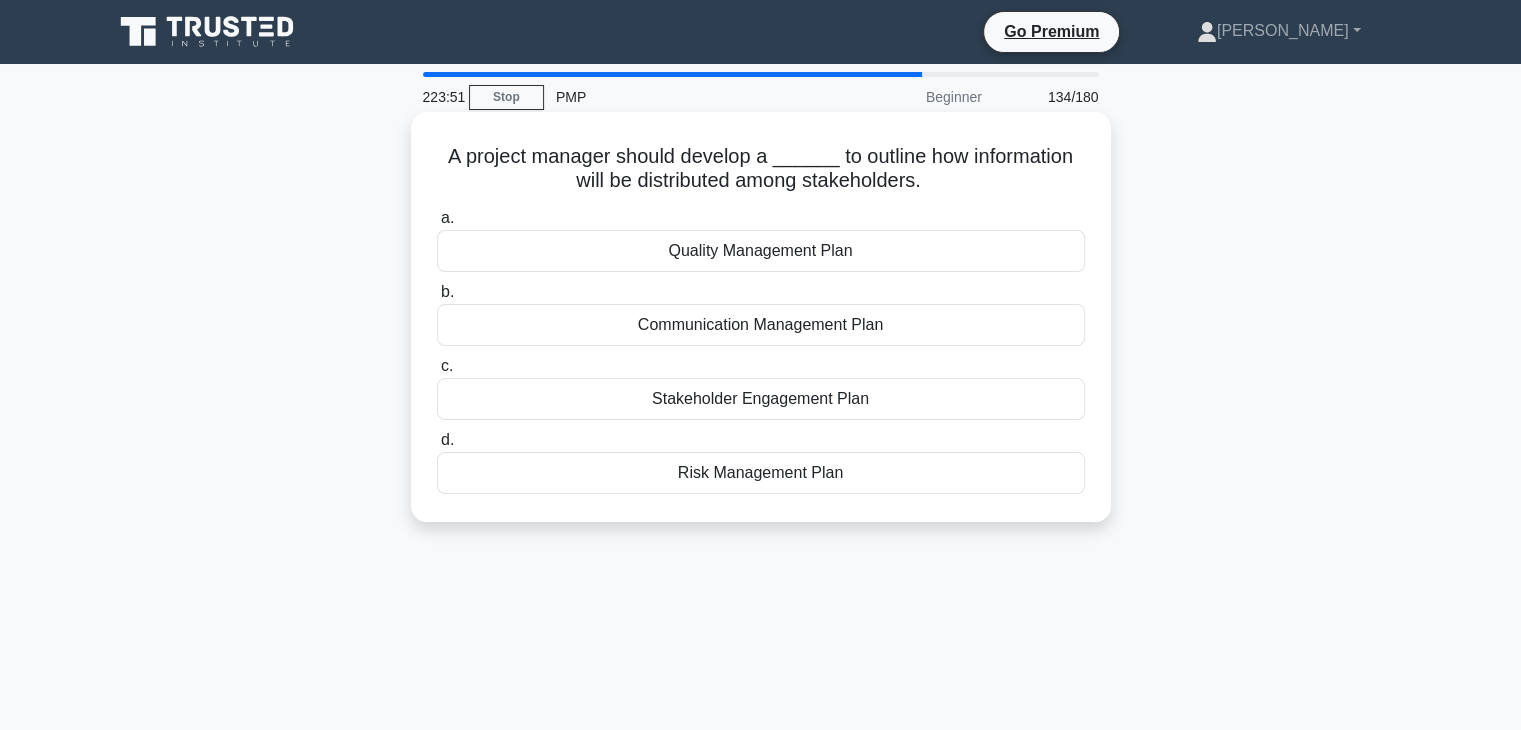 click on "Stakeholder Engagement Plan" at bounding box center [761, 399] 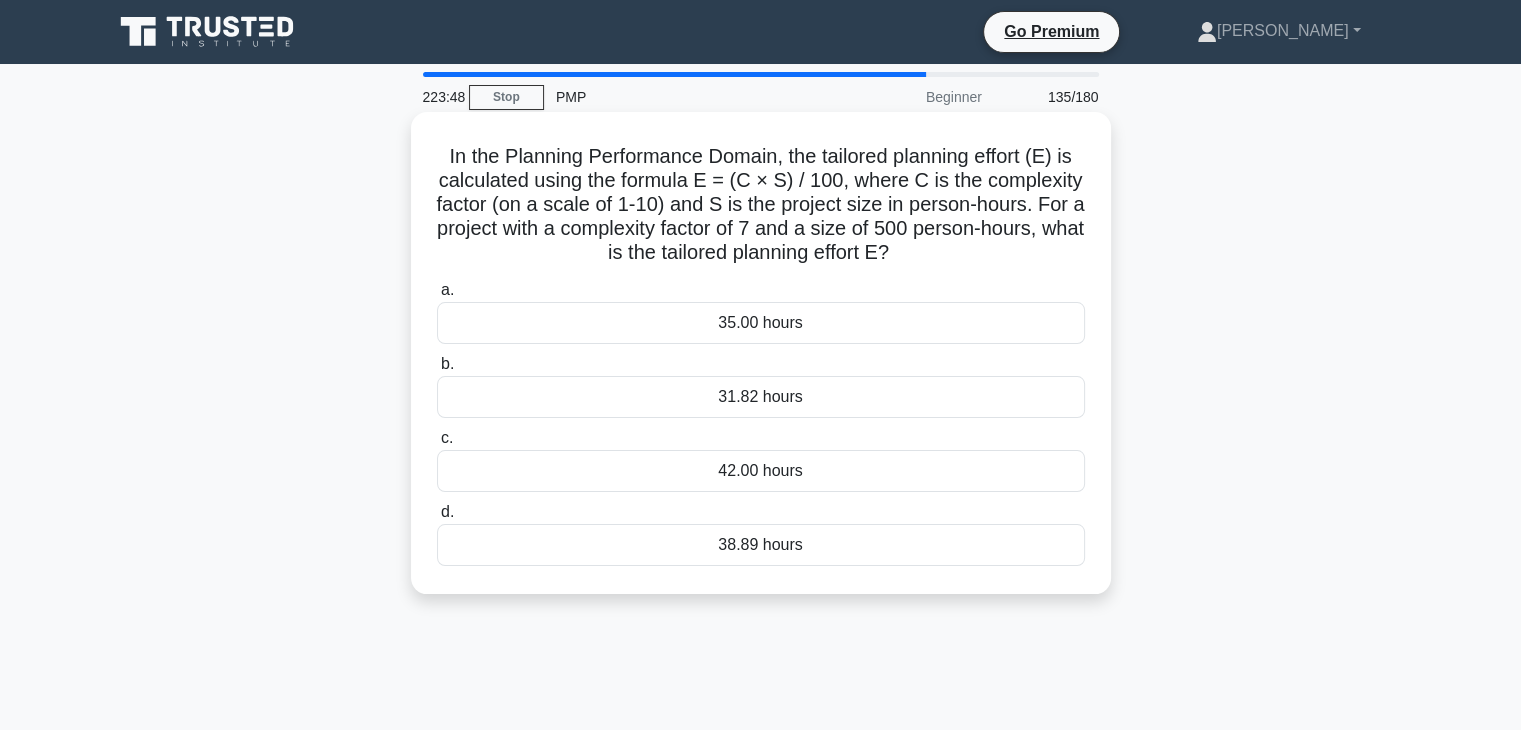 click on "42.00 hours" at bounding box center [761, 471] 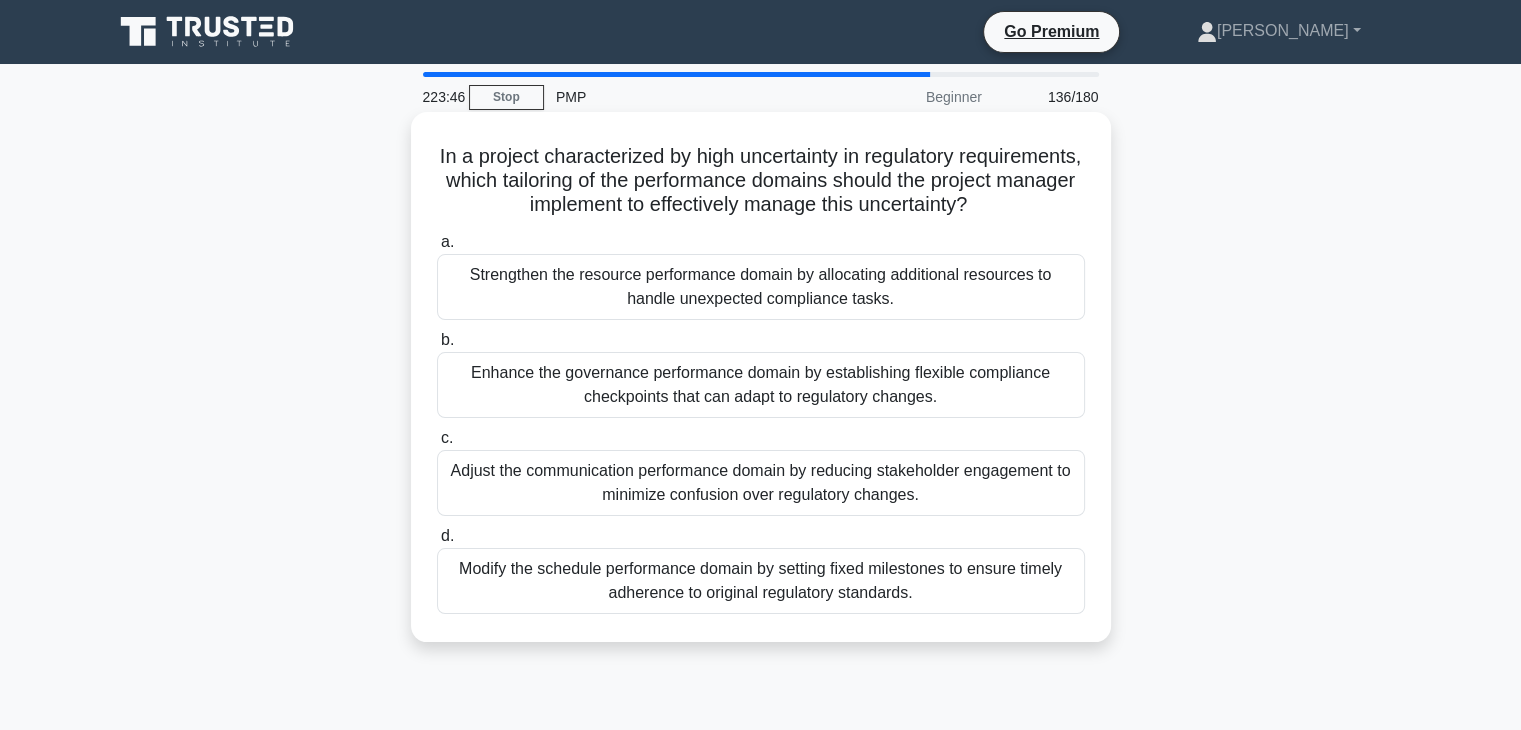 click on "Adjust the communication performance domain by reducing stakeholder engagement to minimize confusion over regulatory changes." at bounding box center [761, 483] 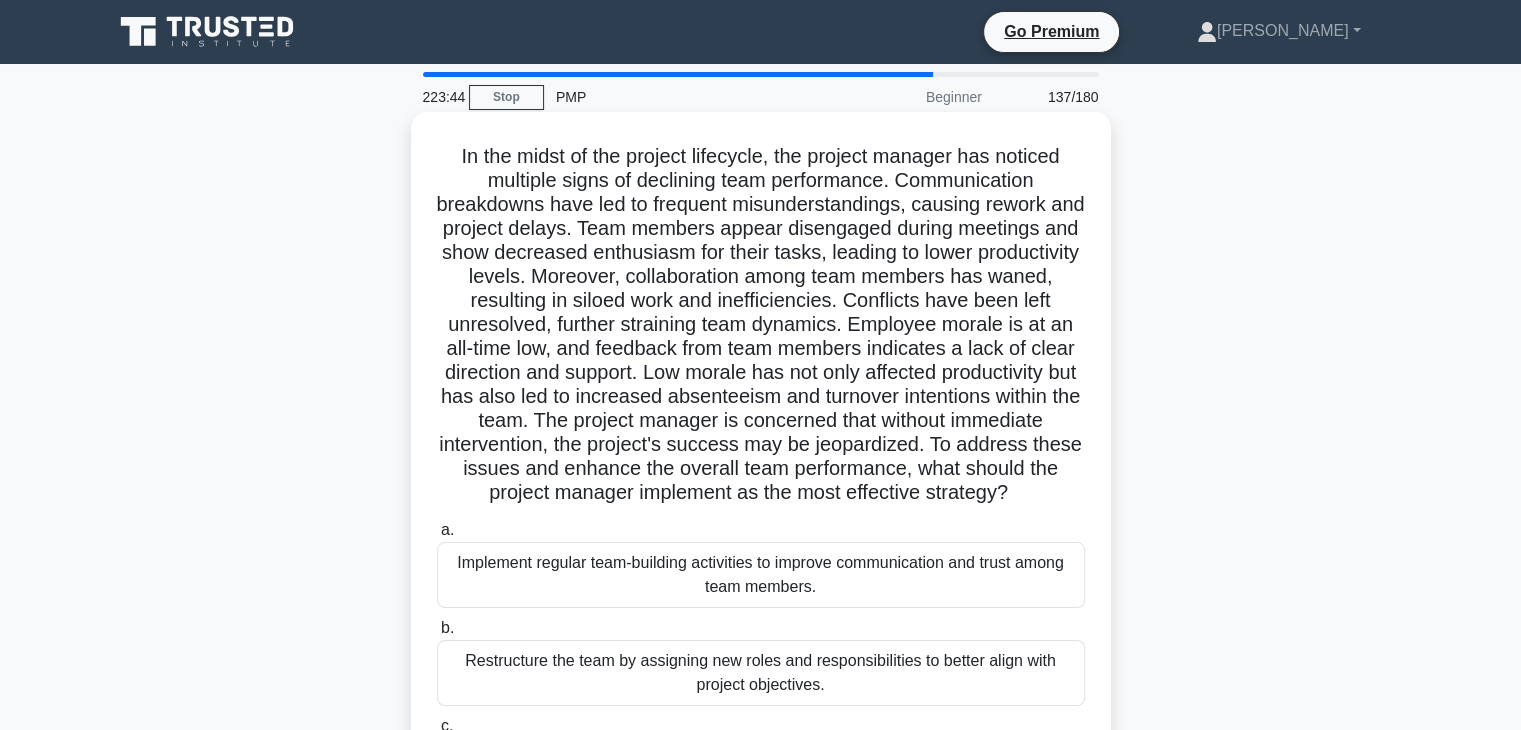 click on "Restructure the team by assigning new roles and responsibilities to better align with project objectives." at bounding box center [761, 673] 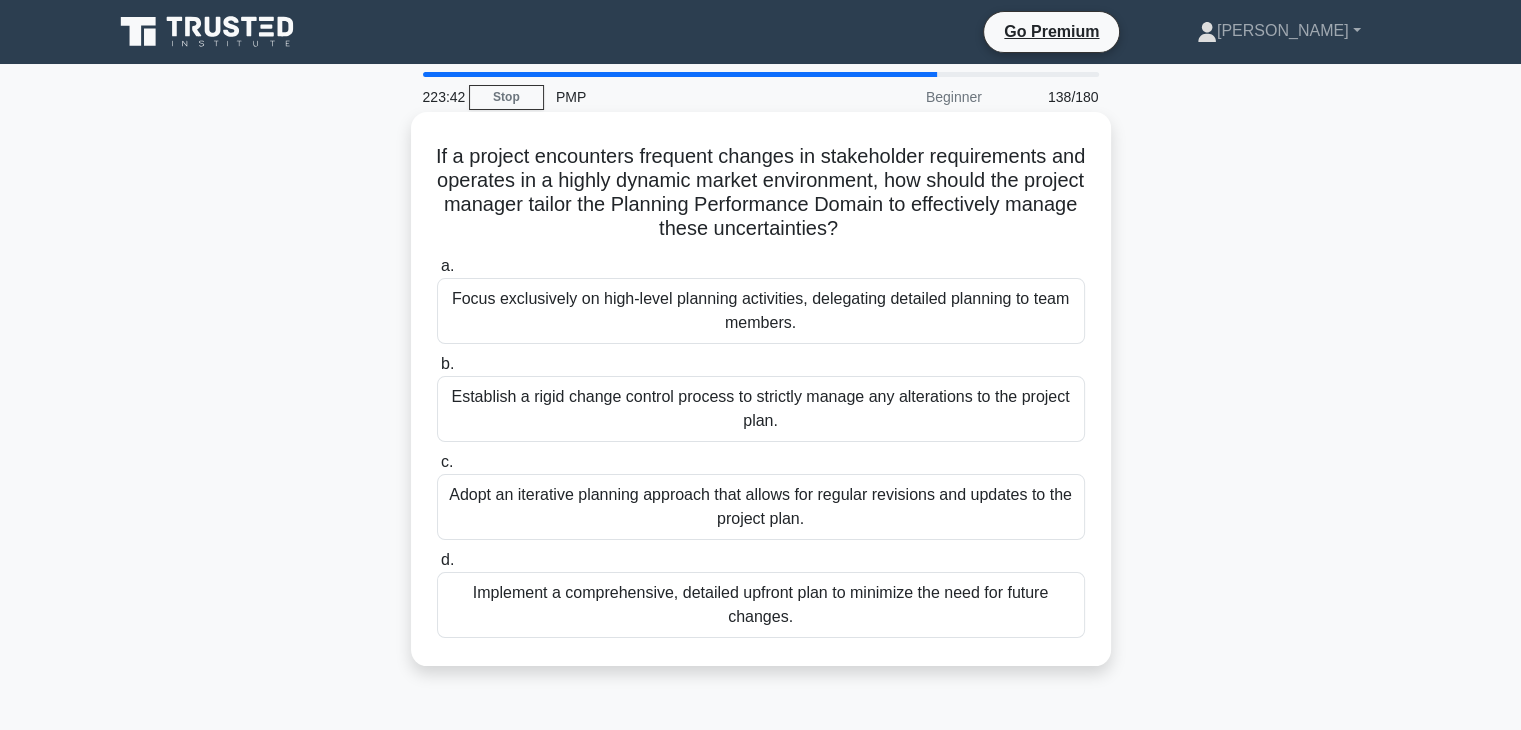 click on "Establish a rigid change control process to strictly manage any alterations to the project plan." at bounding box center (761, 409) 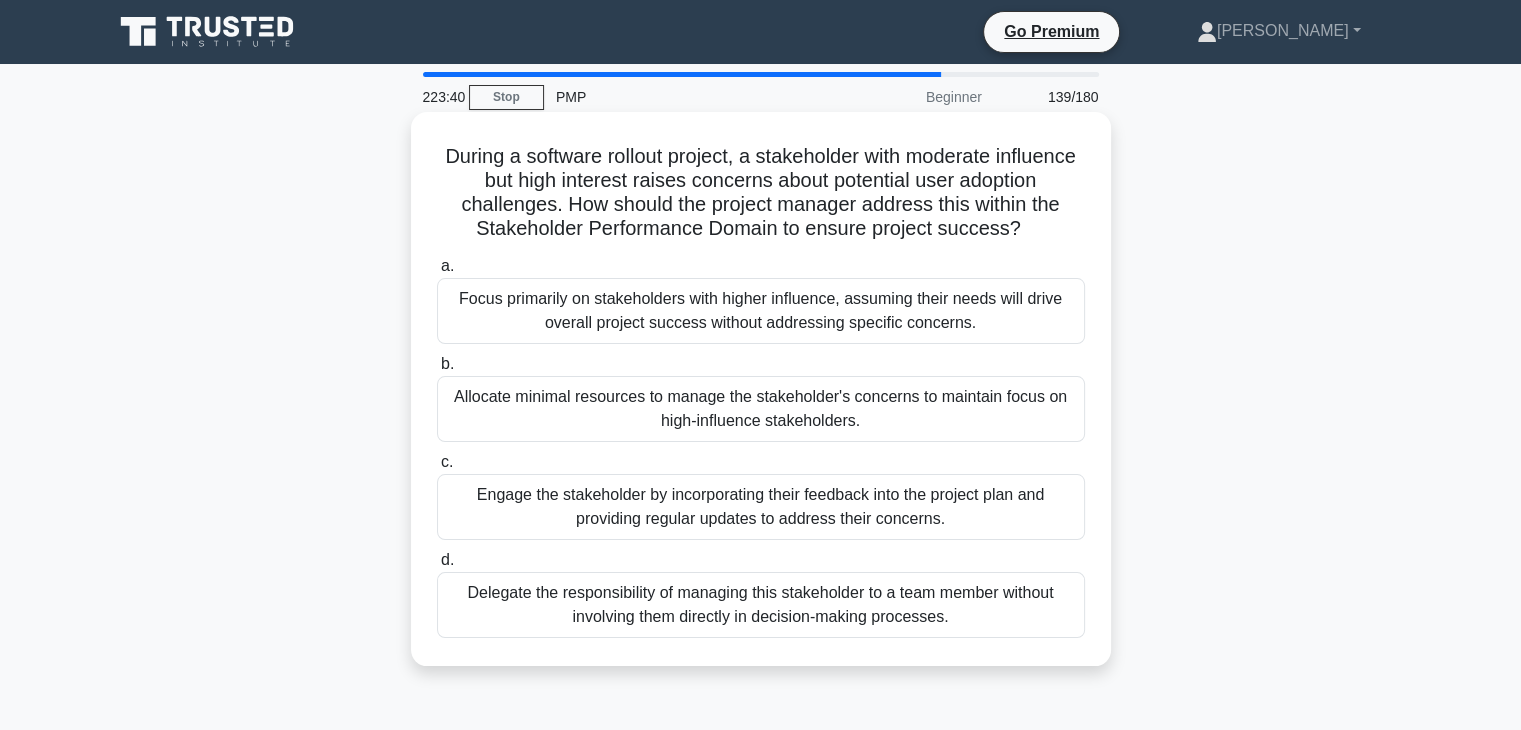click on "Delegate the responsibility of managing this stakeholder to a team member without involving them directly in decision-making processes." at bounding box center [761, 605] 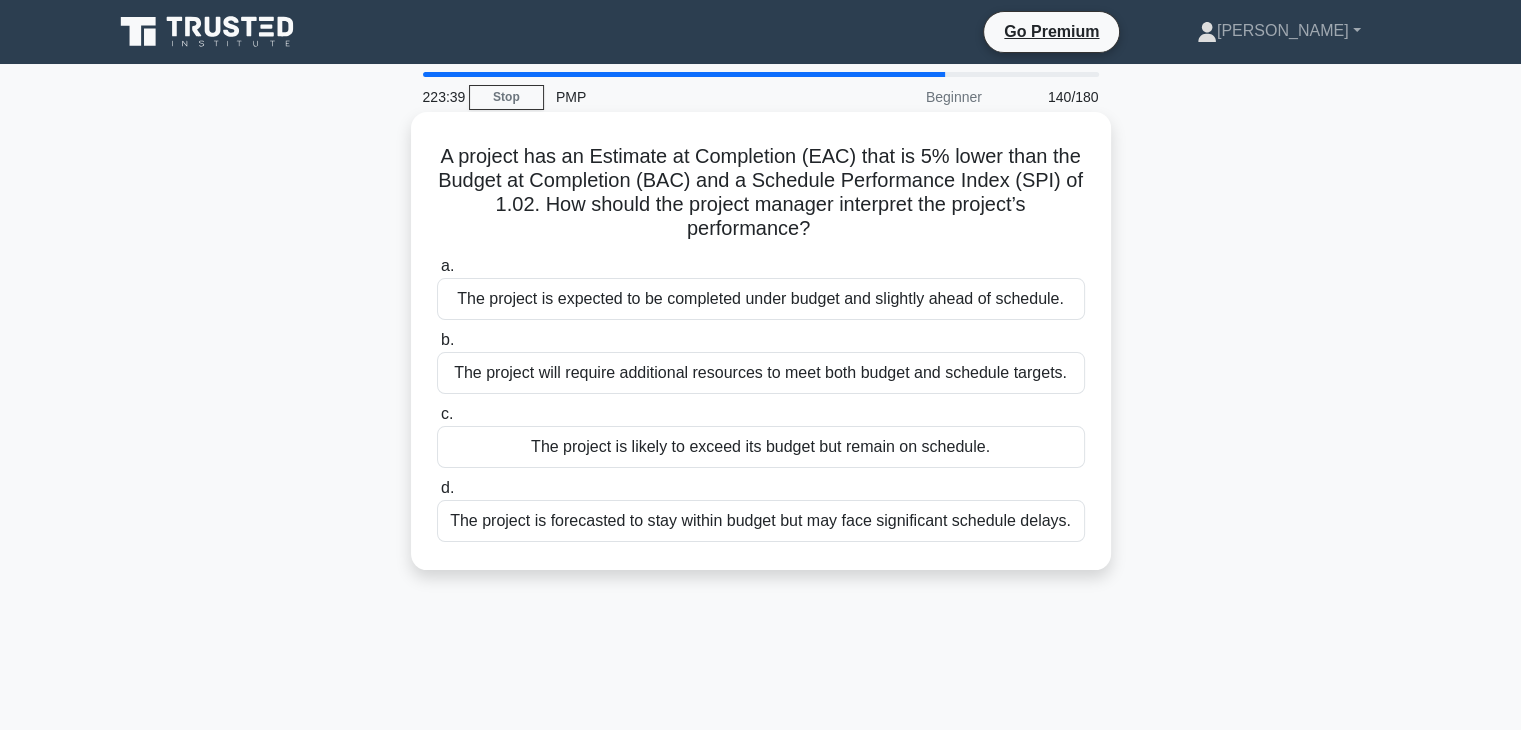 click on "The project will require additional resources to meet both budget and schedule targets." at bounding box center [761, 373] 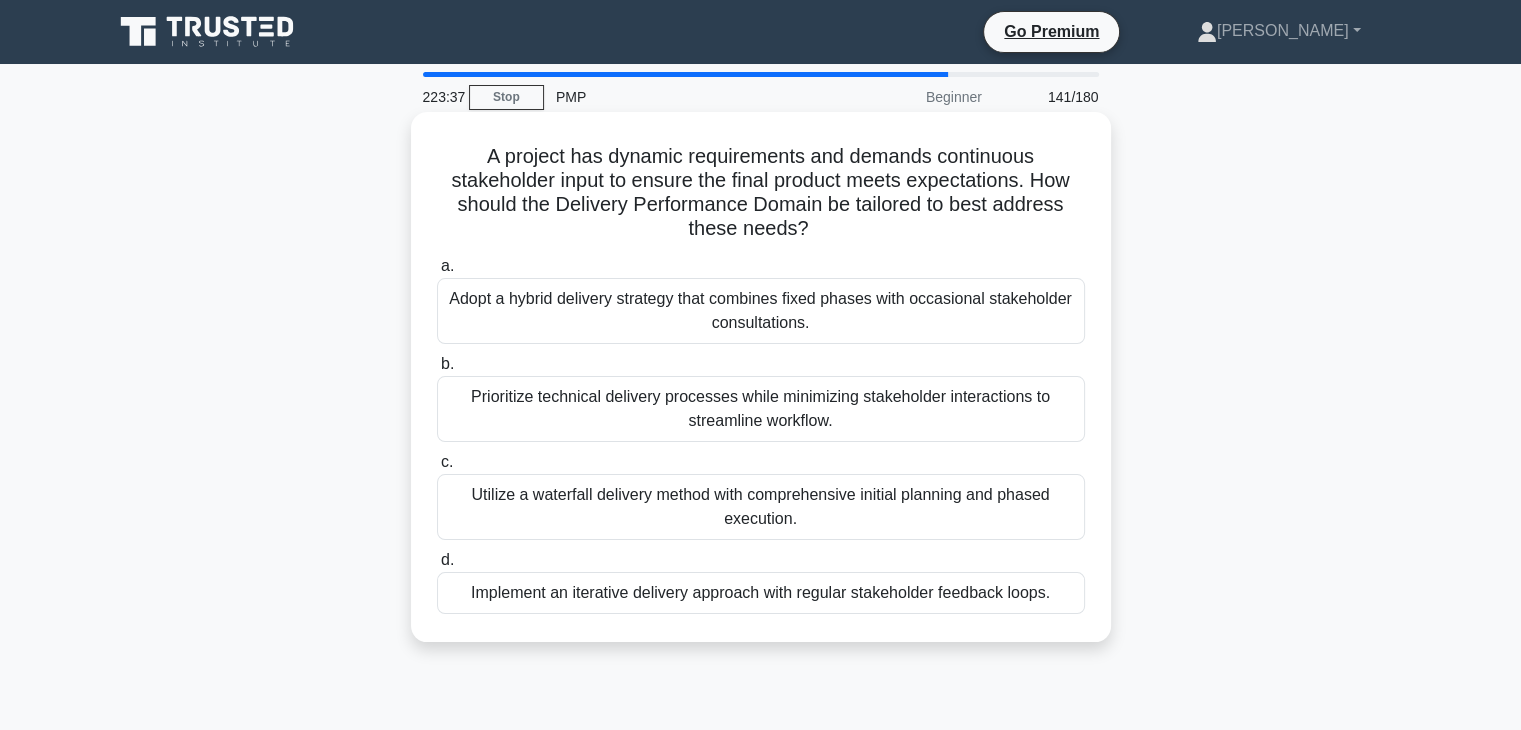 click on "Adopt a hybrid delivery strategy that combines fixed phases with occasional stakeholder consultations." at bounding box center (761, 311) 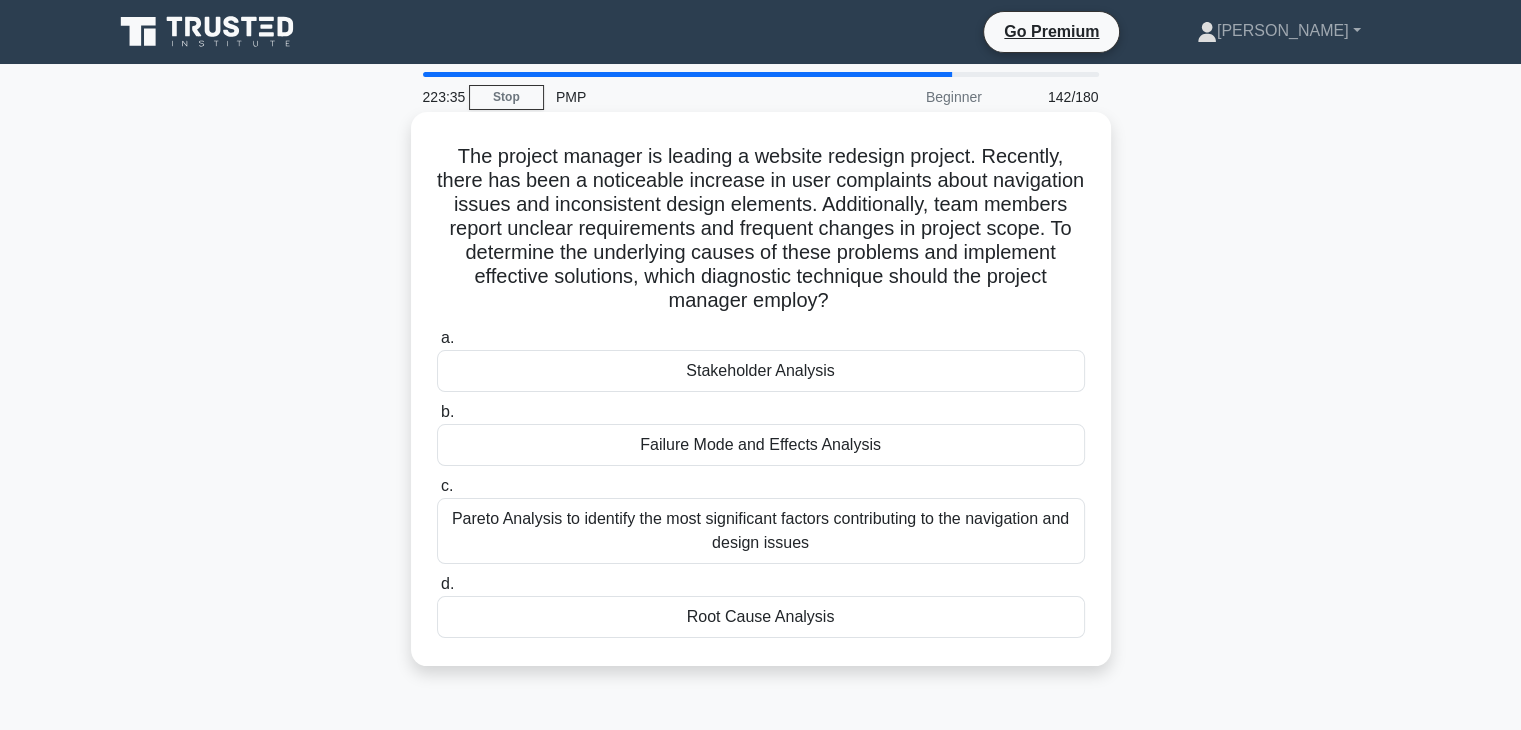 click on "Pareto Analysis to identify the most significant factors contributing to the navigation and design issues" at bounding box center (761, 531) 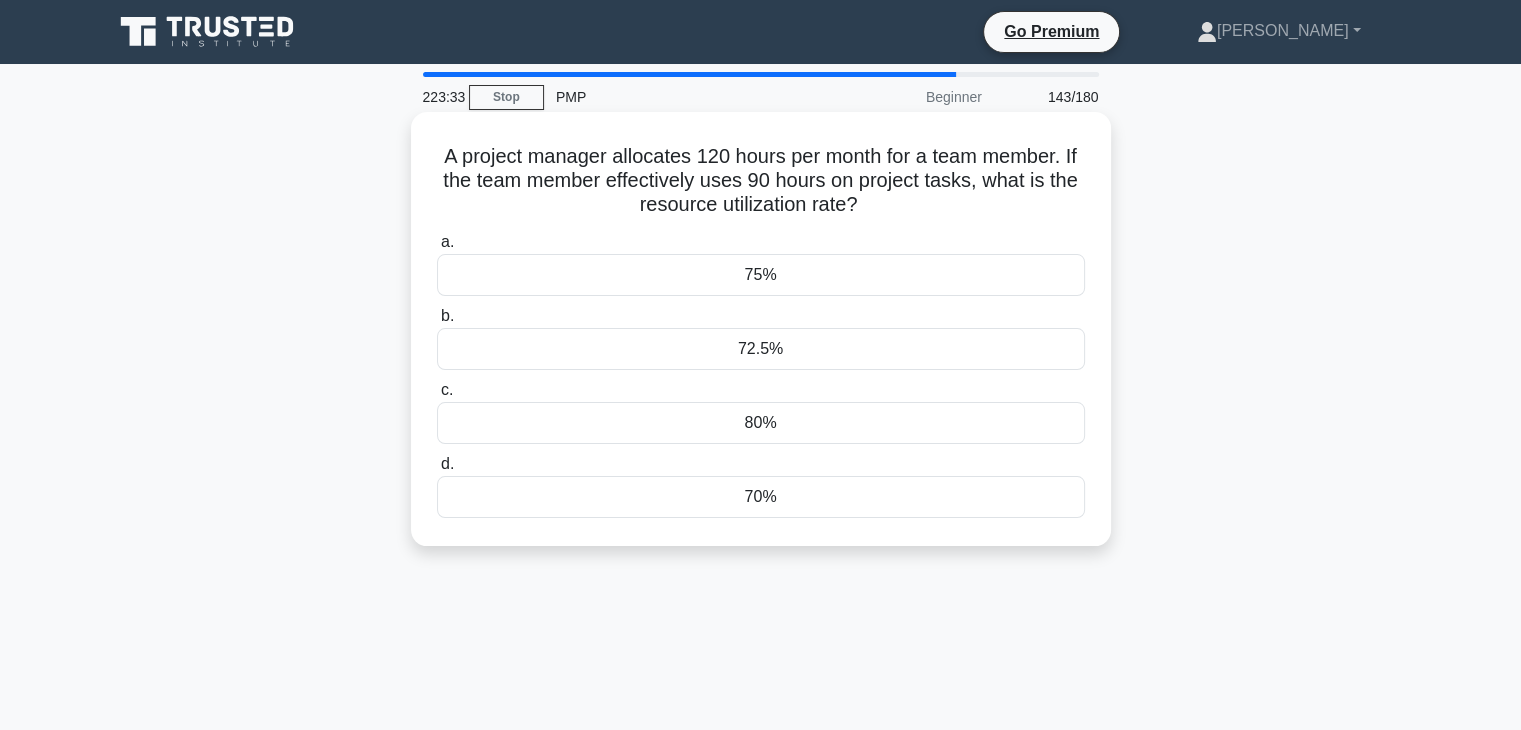 click on "75%" at bounding box center (761, 275) 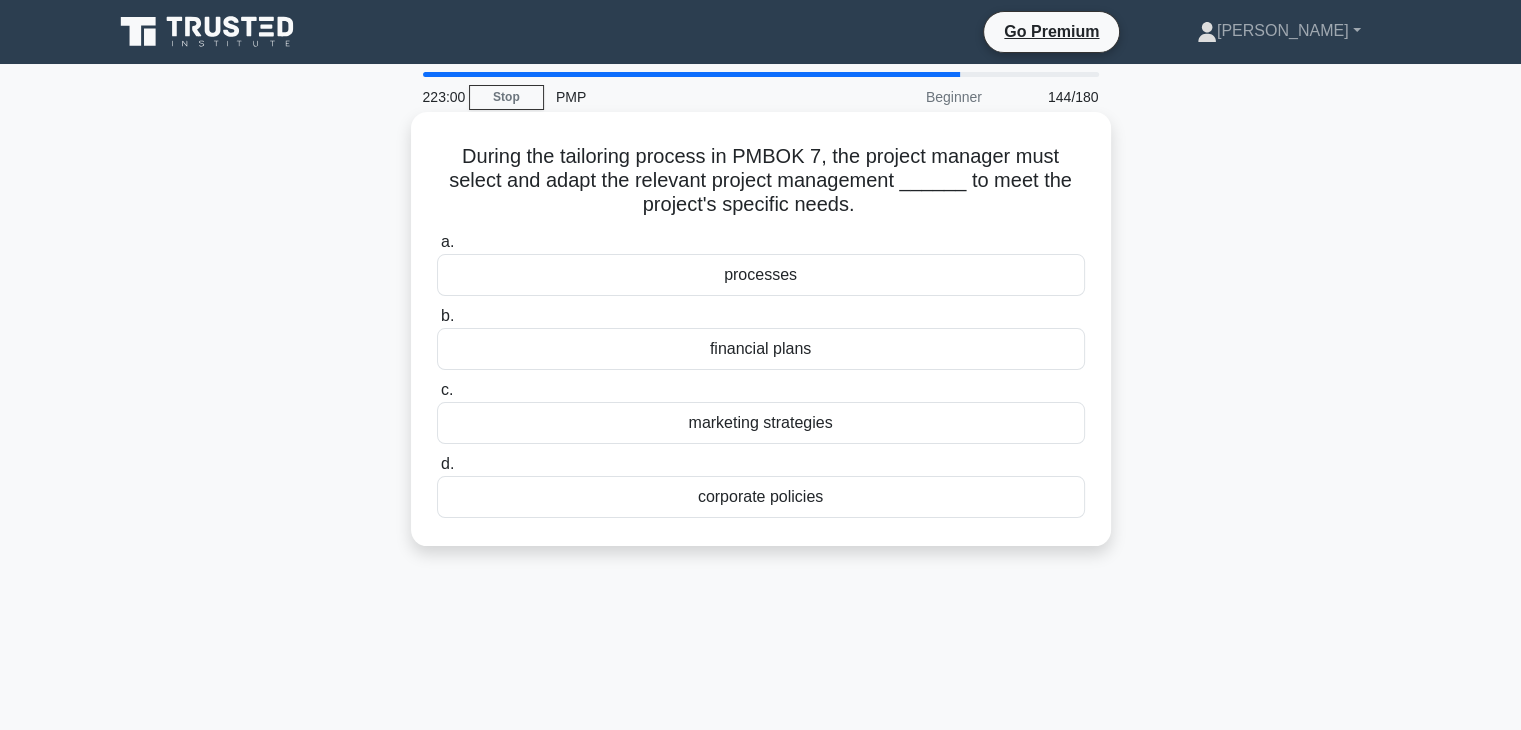 click on "processes" at bounding box center [761, 275] 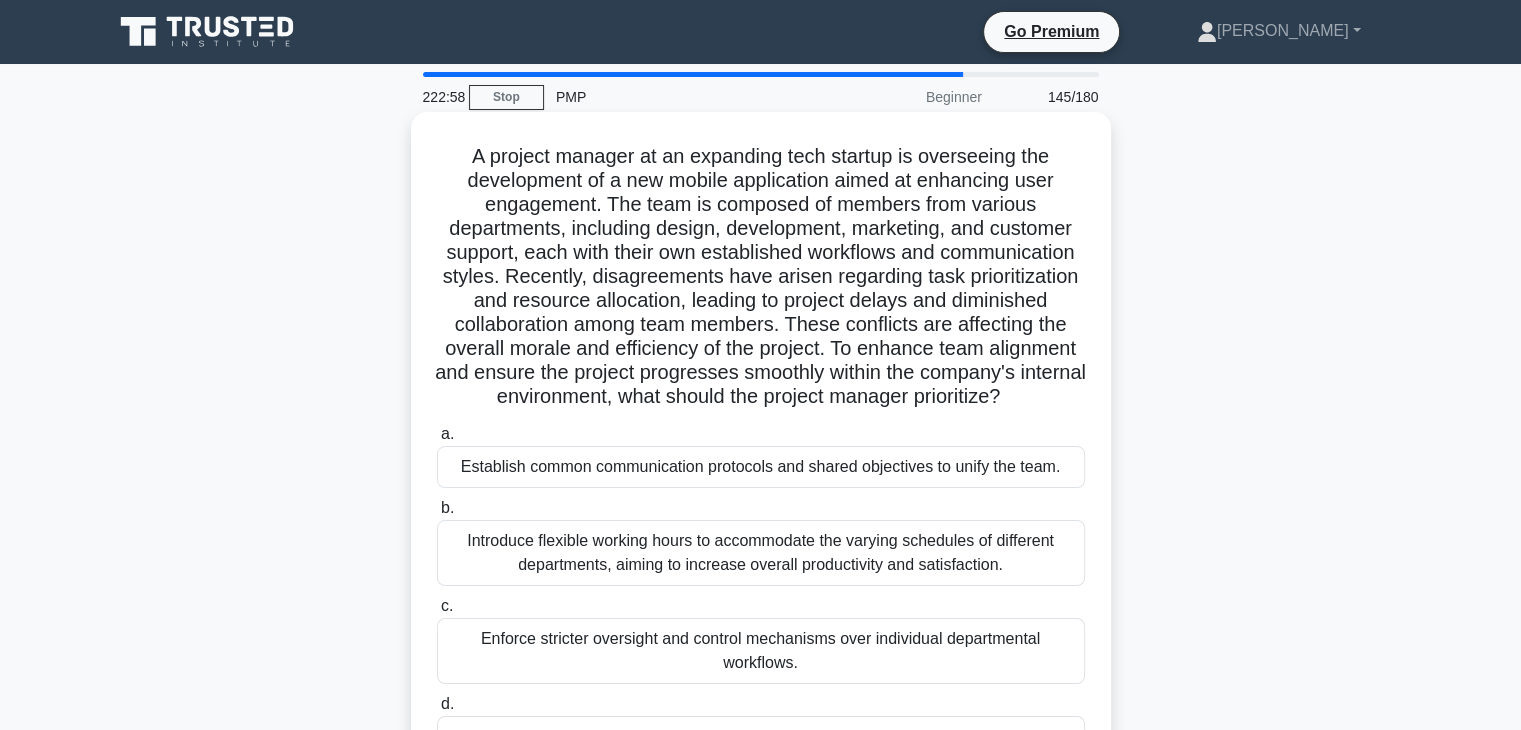 click on "Introduce flexible working hours to accommodate the varying schedules of different departments, aiming to increase overall productivity and satisfaction." at bounding box center [761, 553] 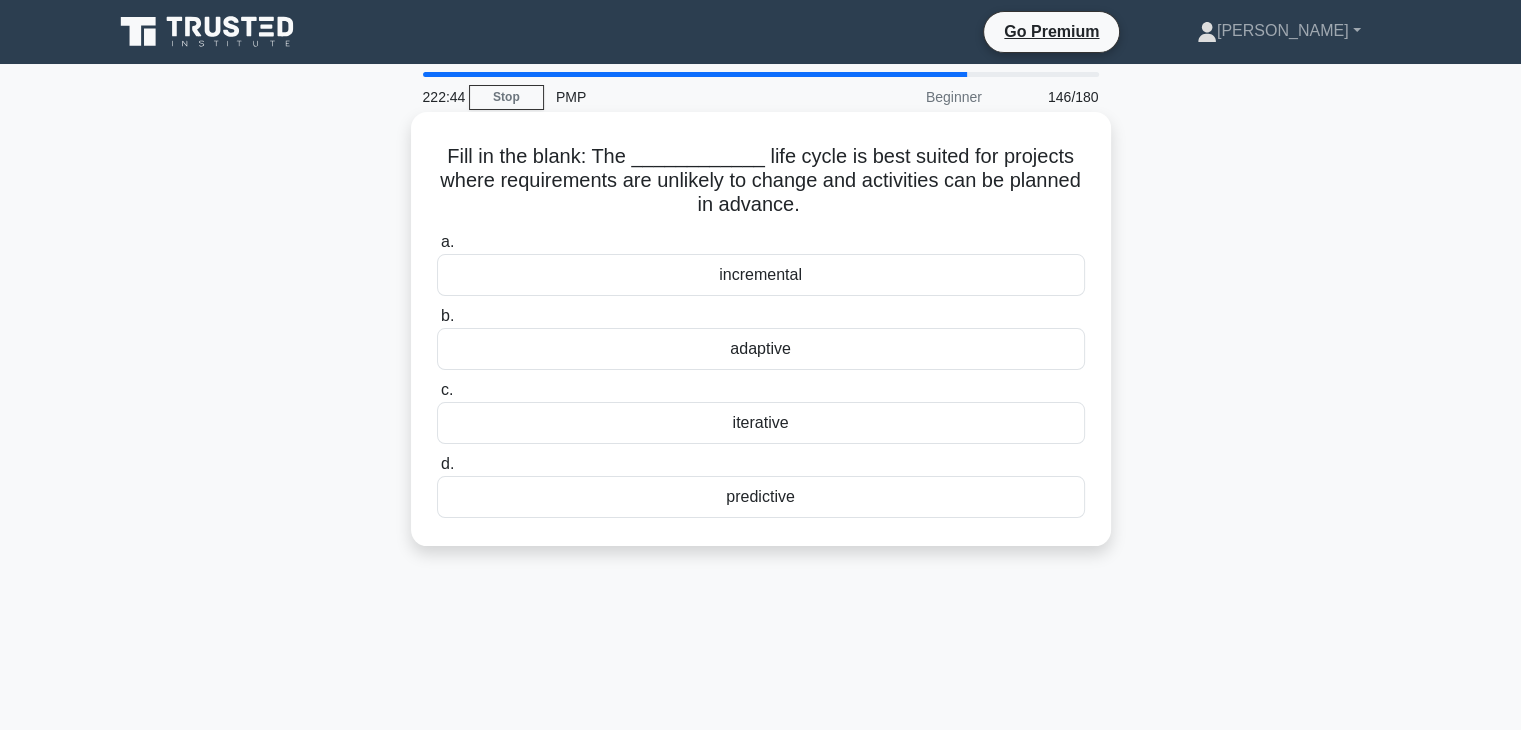 click on "incremental" at bounding box center [761, 275] 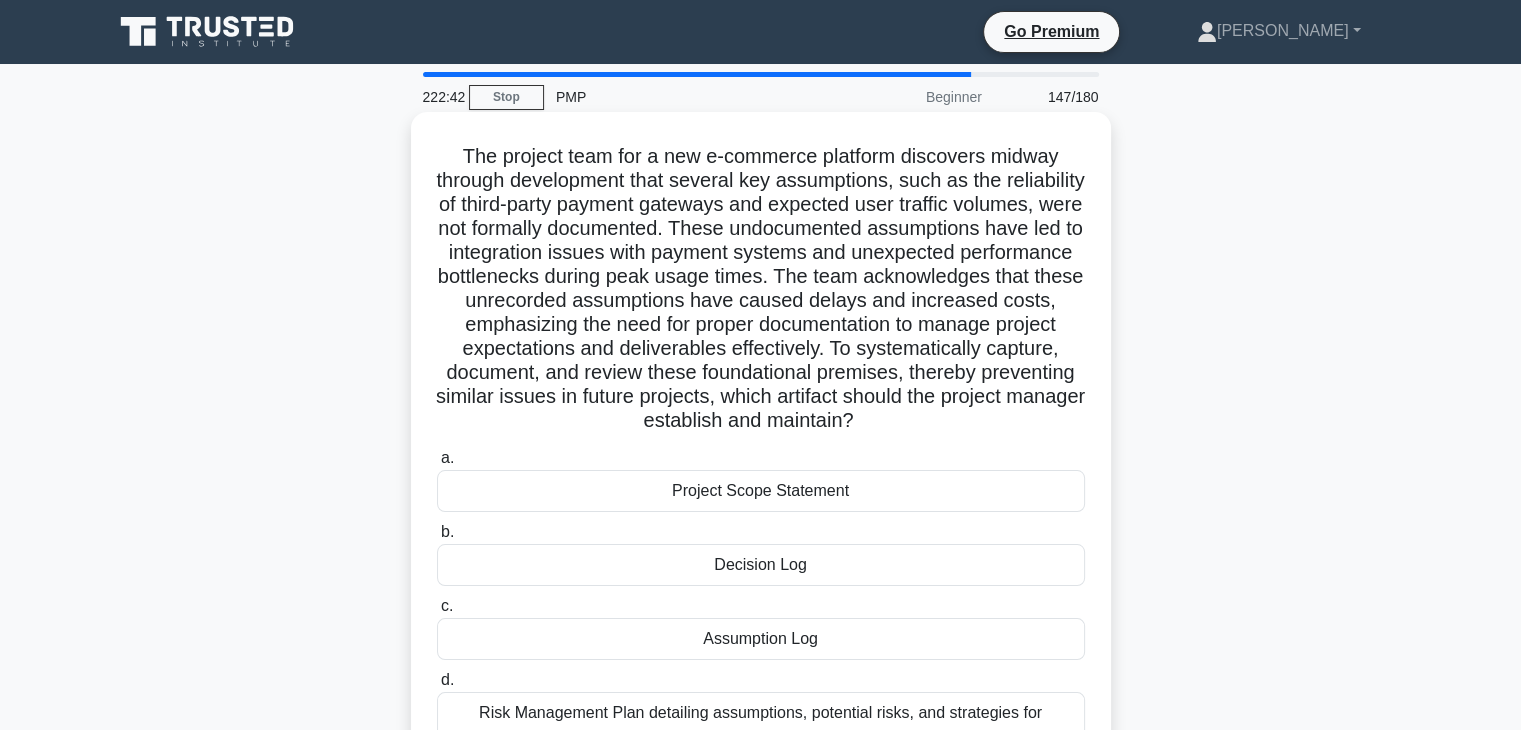 click on "Project Scope Statement" at bounding box center (761, 491) 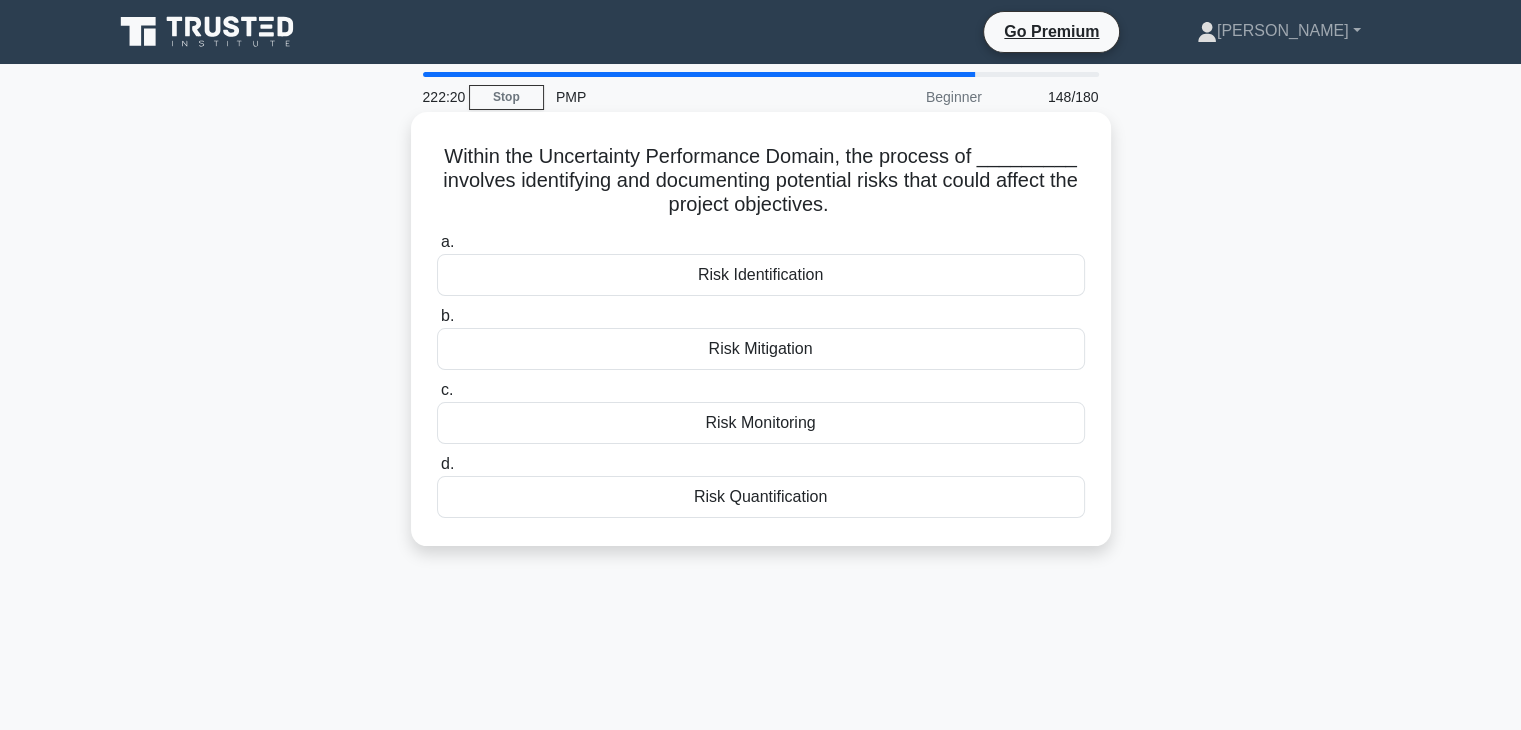 click on "Risk Identification" at bounding box center (761, 275) 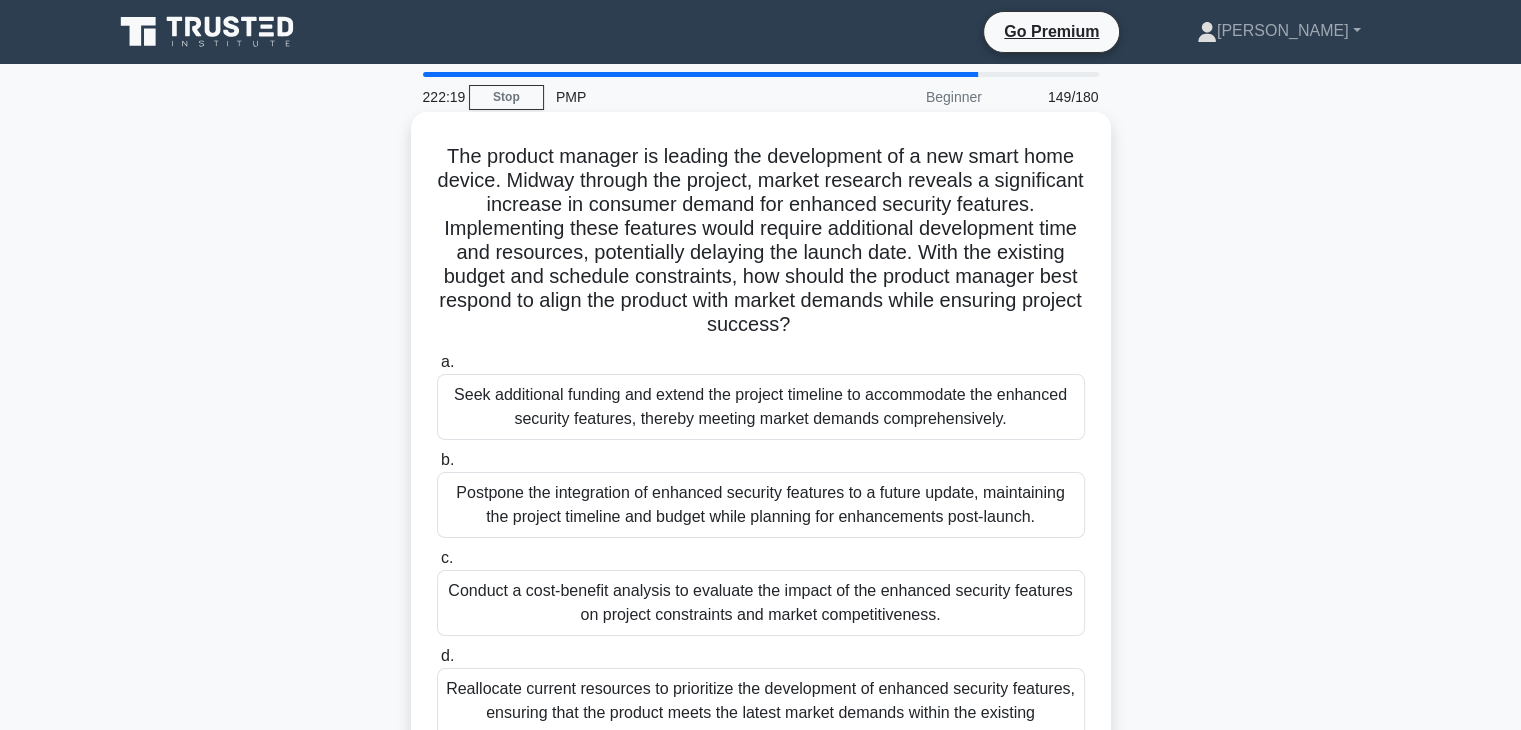 click on "Conduct a cost-benefit analysis to evaluate the impact of the enhanced security features on project constraints and market competitiveness." at bounding box center [761, 603] 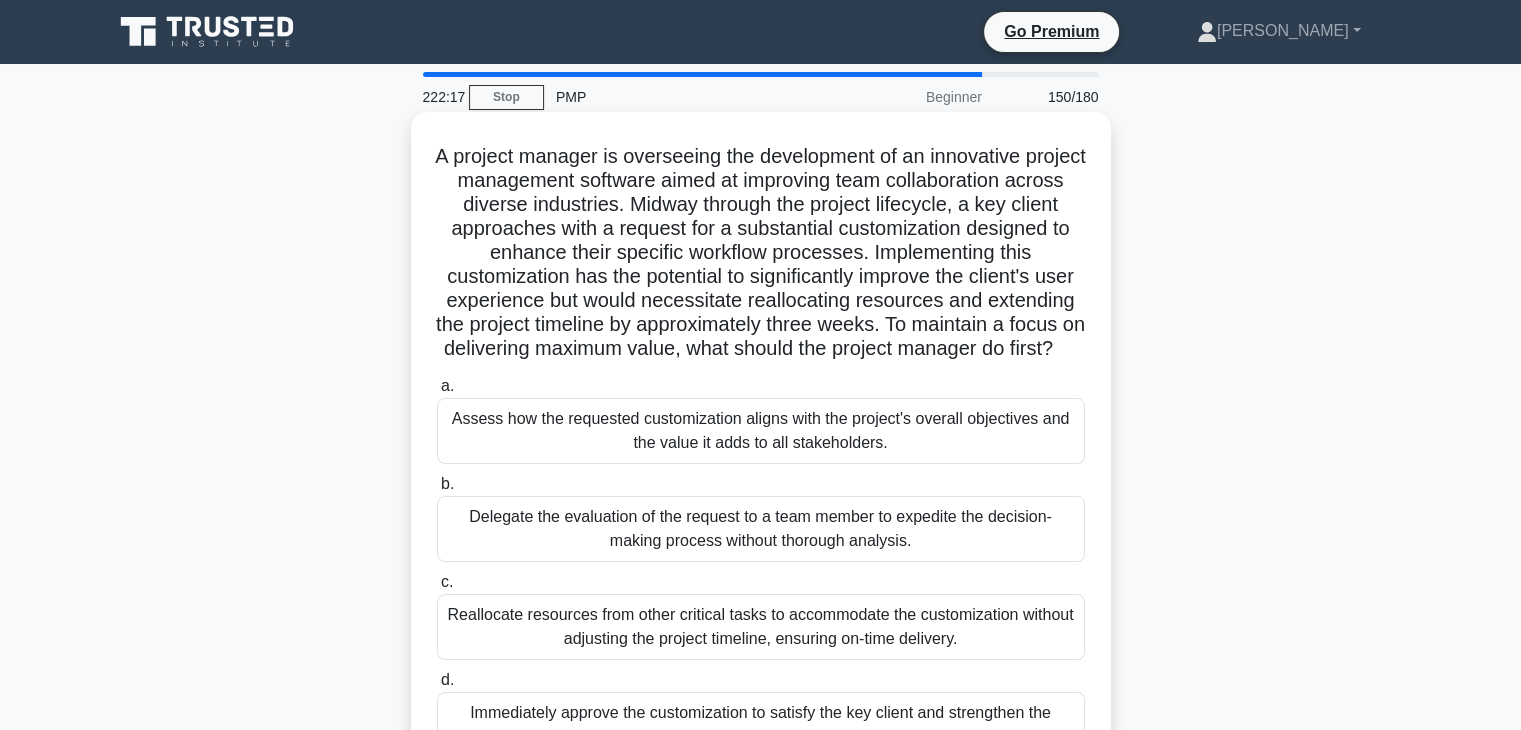 click on "Reallocate resources from other critical tasks to accommodate the customization without adjusting the project timeline, ensuring on-time delivery." at bounding box center [761, 627] 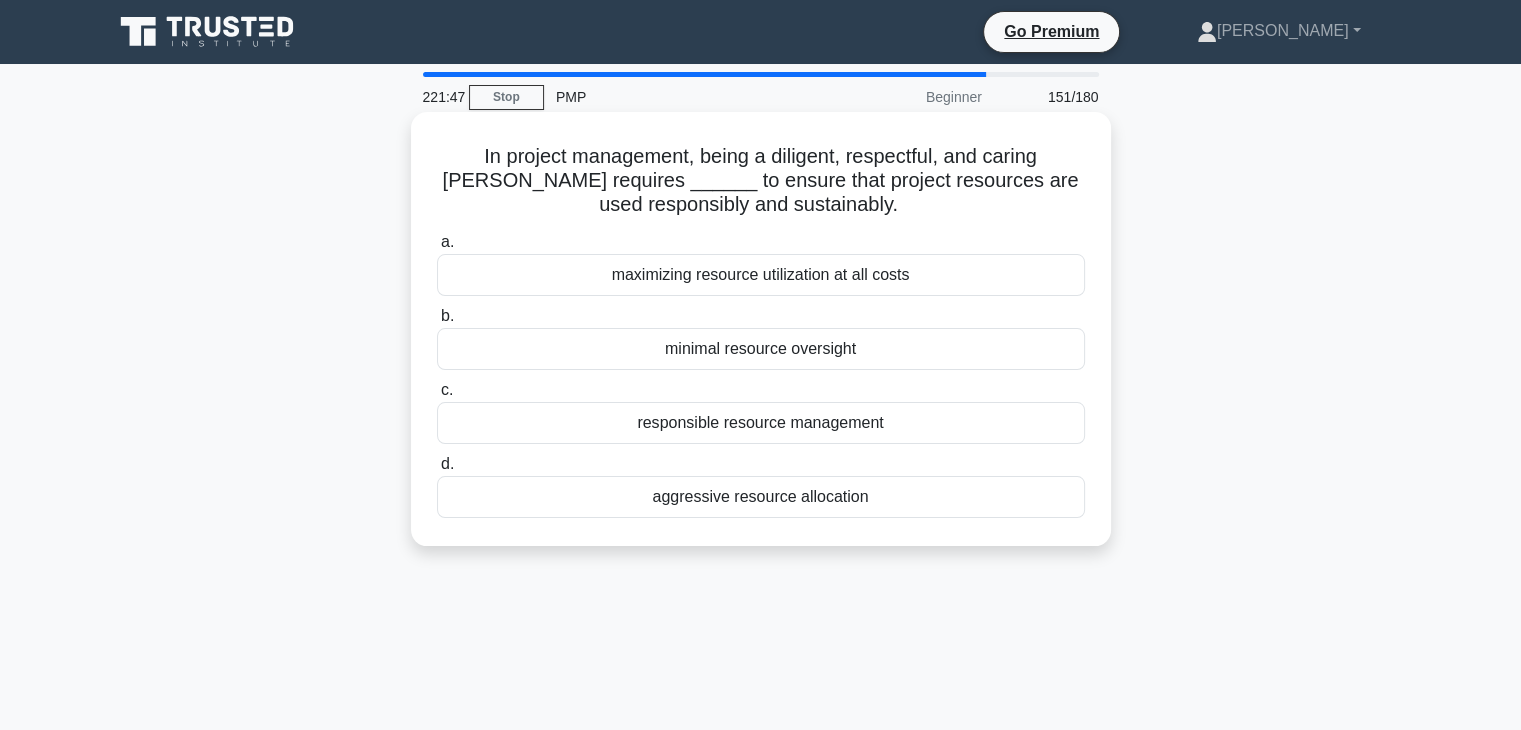 click on "maximizing resource utilization at all costs" at bounding box center (761, 275) 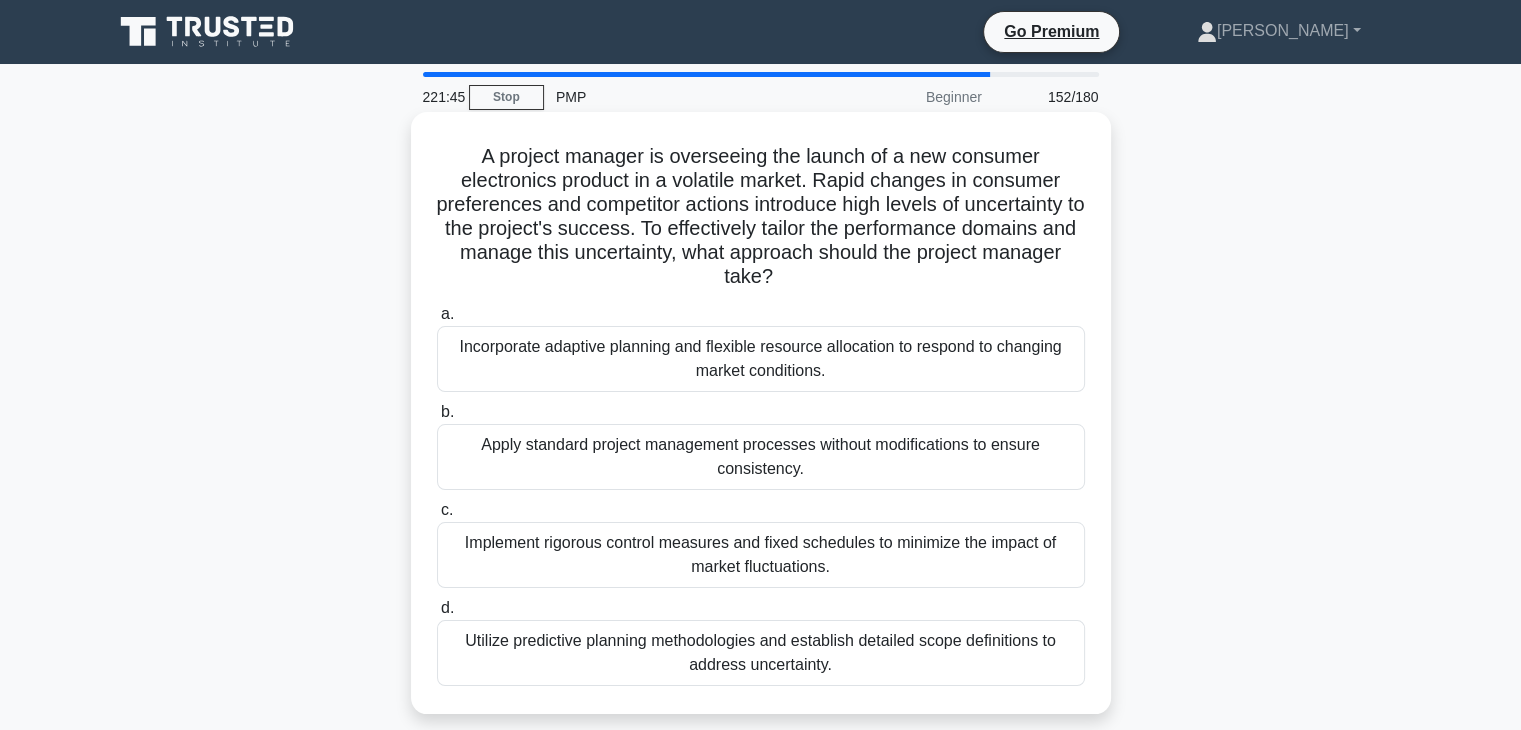 click on "Incorporate adaptive planning and flexible resource allocation to respond to changing market conditions." at bounding box center [761, 359] 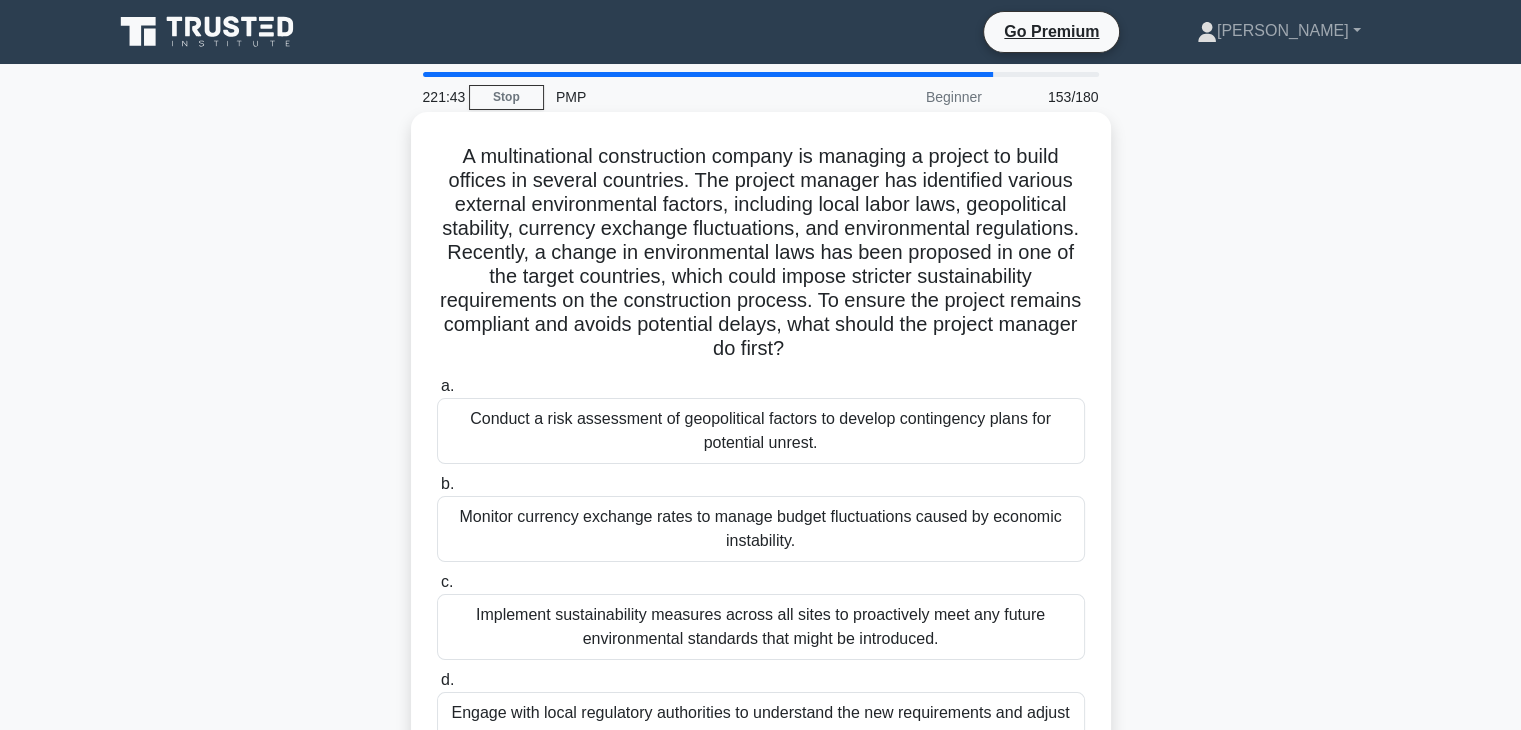 click on "Implement sustainability measures across all sites to proactively meet any future environmental standards that might be introduced." at bounding box center [761, 627] 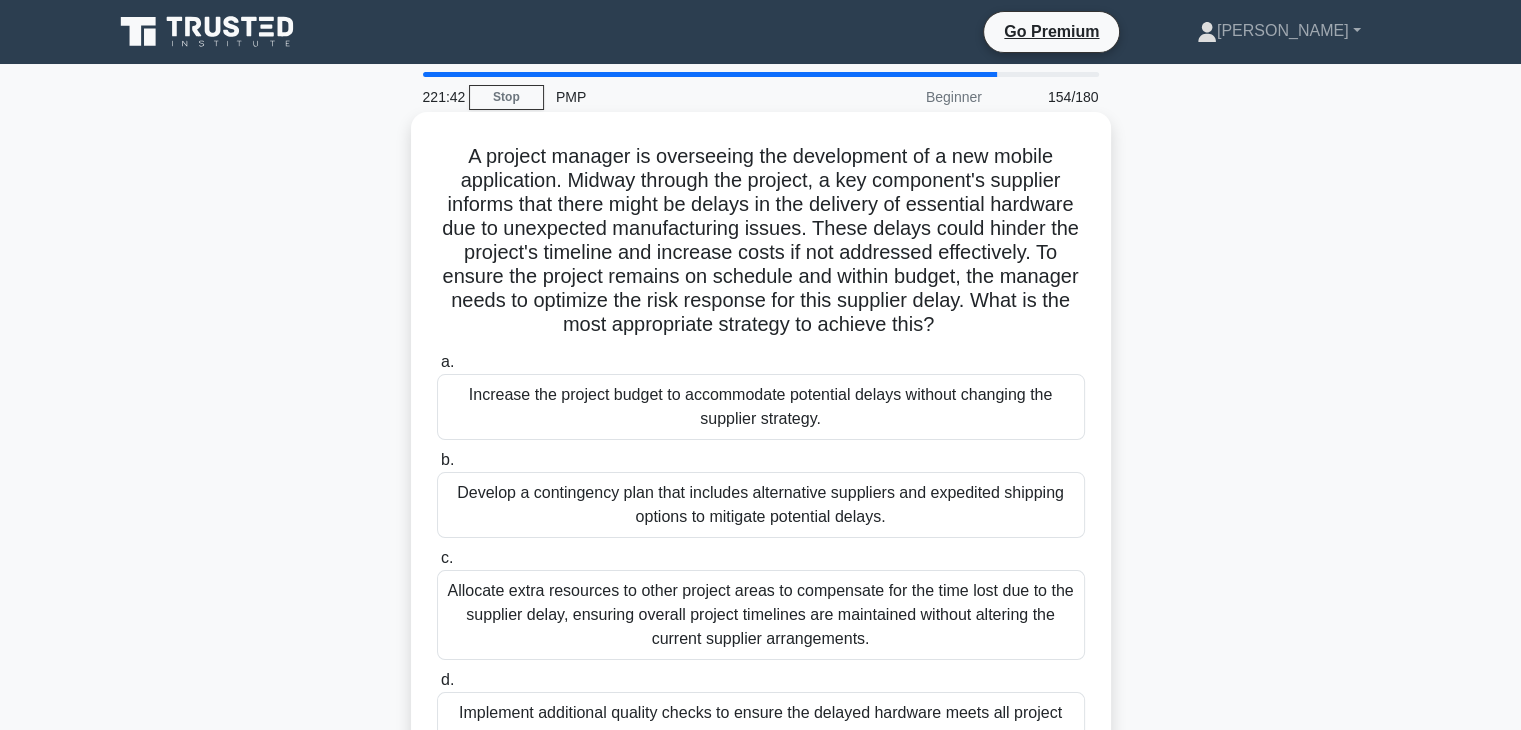 click on "Allocate extra resources to other project areas to compensate for the time lost due to the supplier delay, ensuring overall project timelines are maintained without altering the current supplier arrangements." at bounding box center (761, 615) 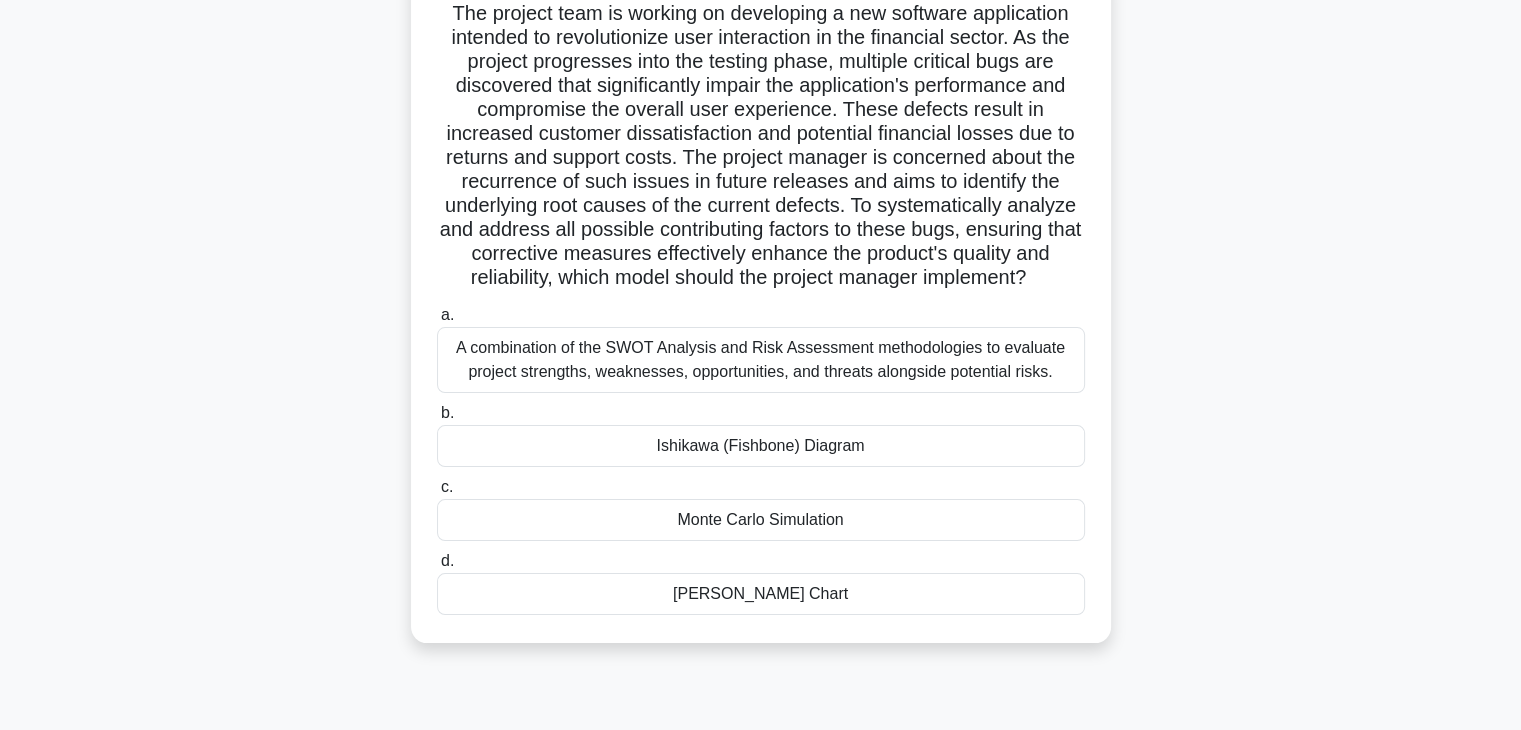 scroll, scrollTop: 145, scrollLeft: 0, axis: vertical 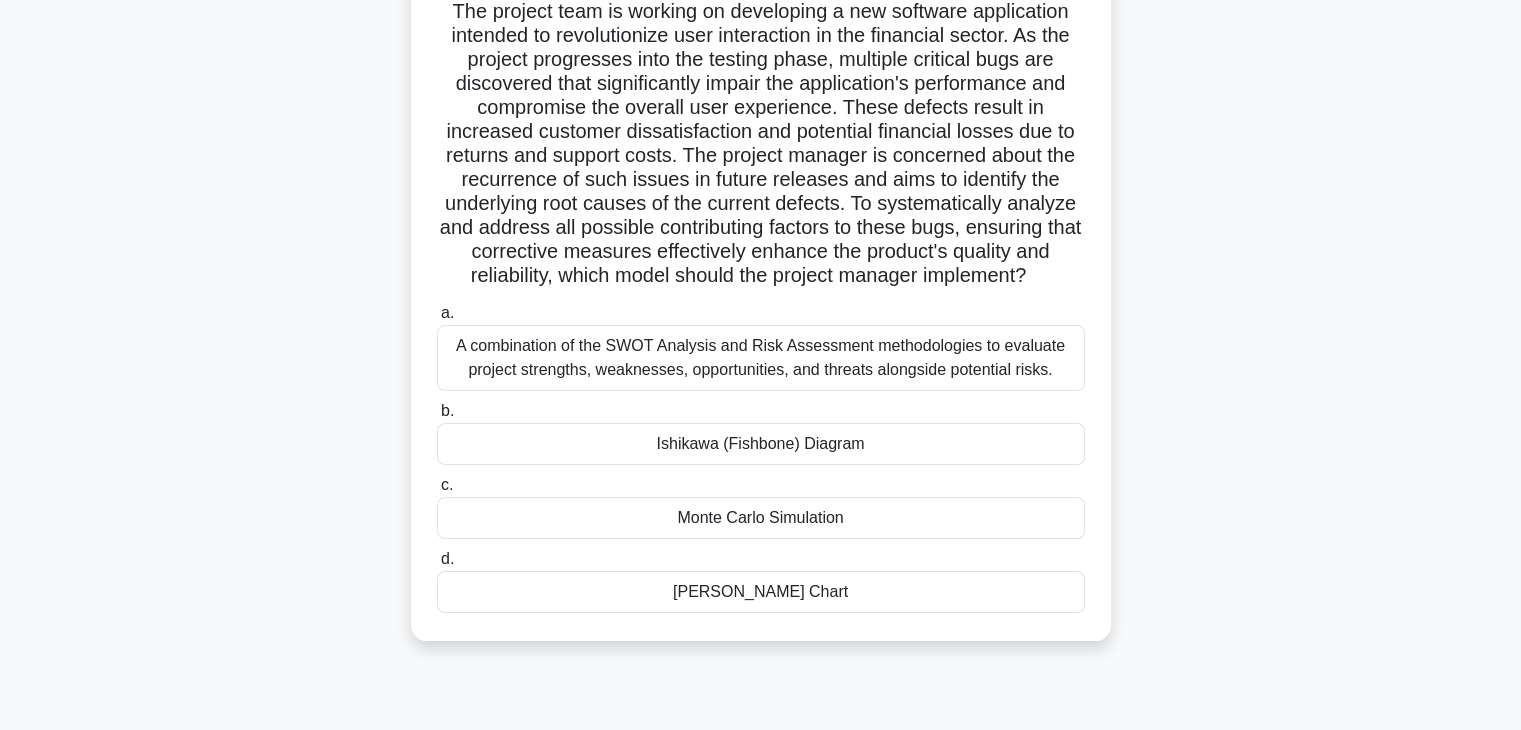 click on "Ishikawa (Fishbone) Diagram" at bounding box center [761, 444] 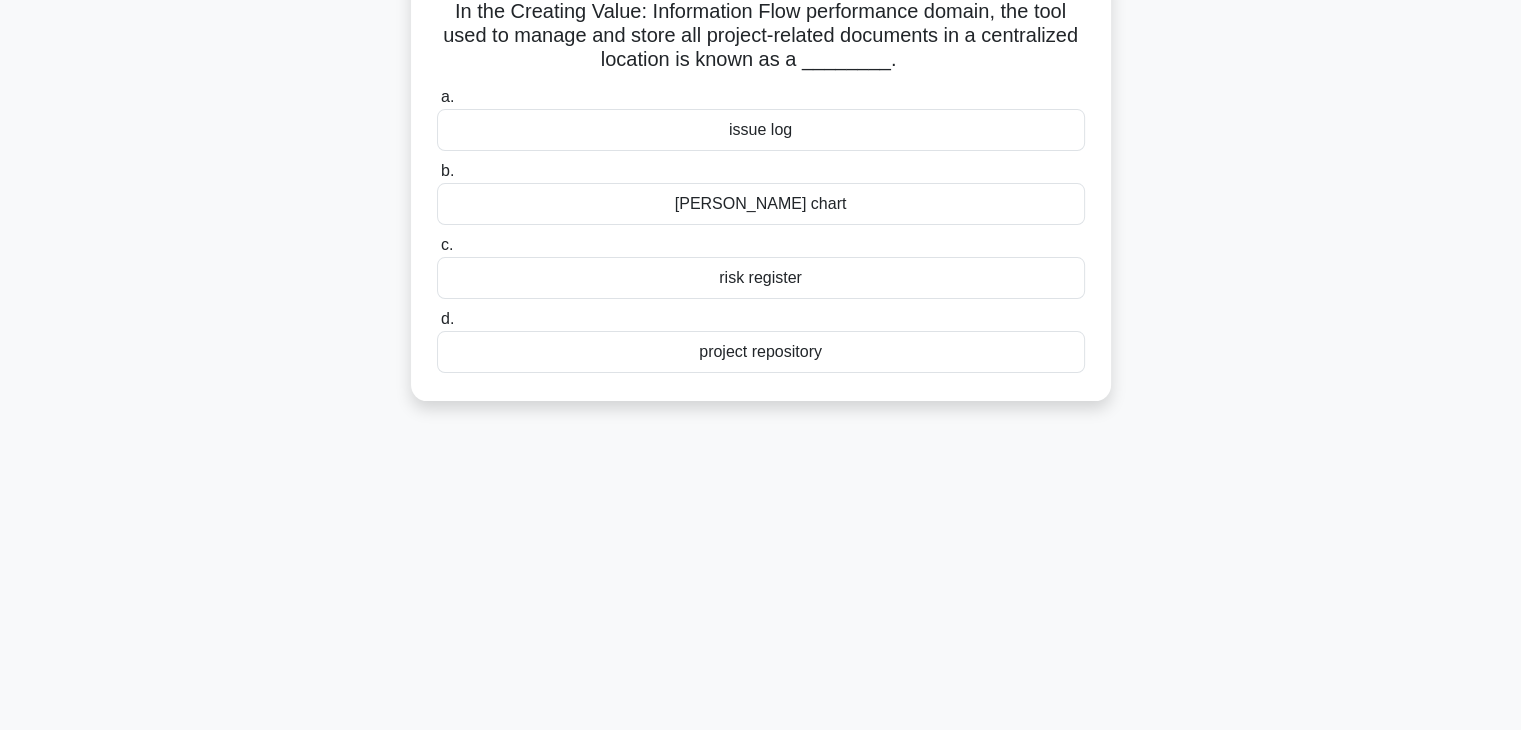 click on "Gantt chart" at bounding box center [761, 204] 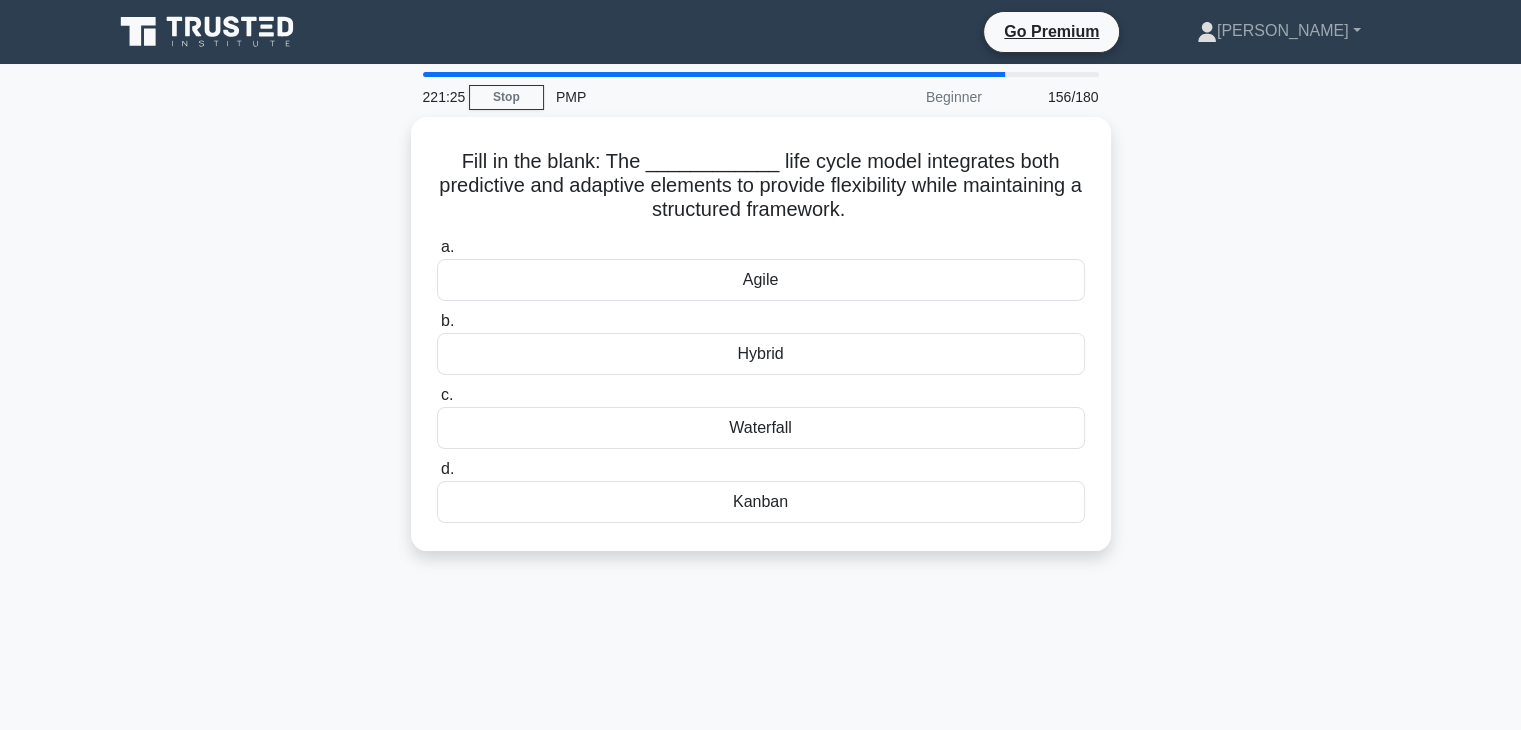scroll, scrollTop: 0, scrollLeft: 0, axis: both 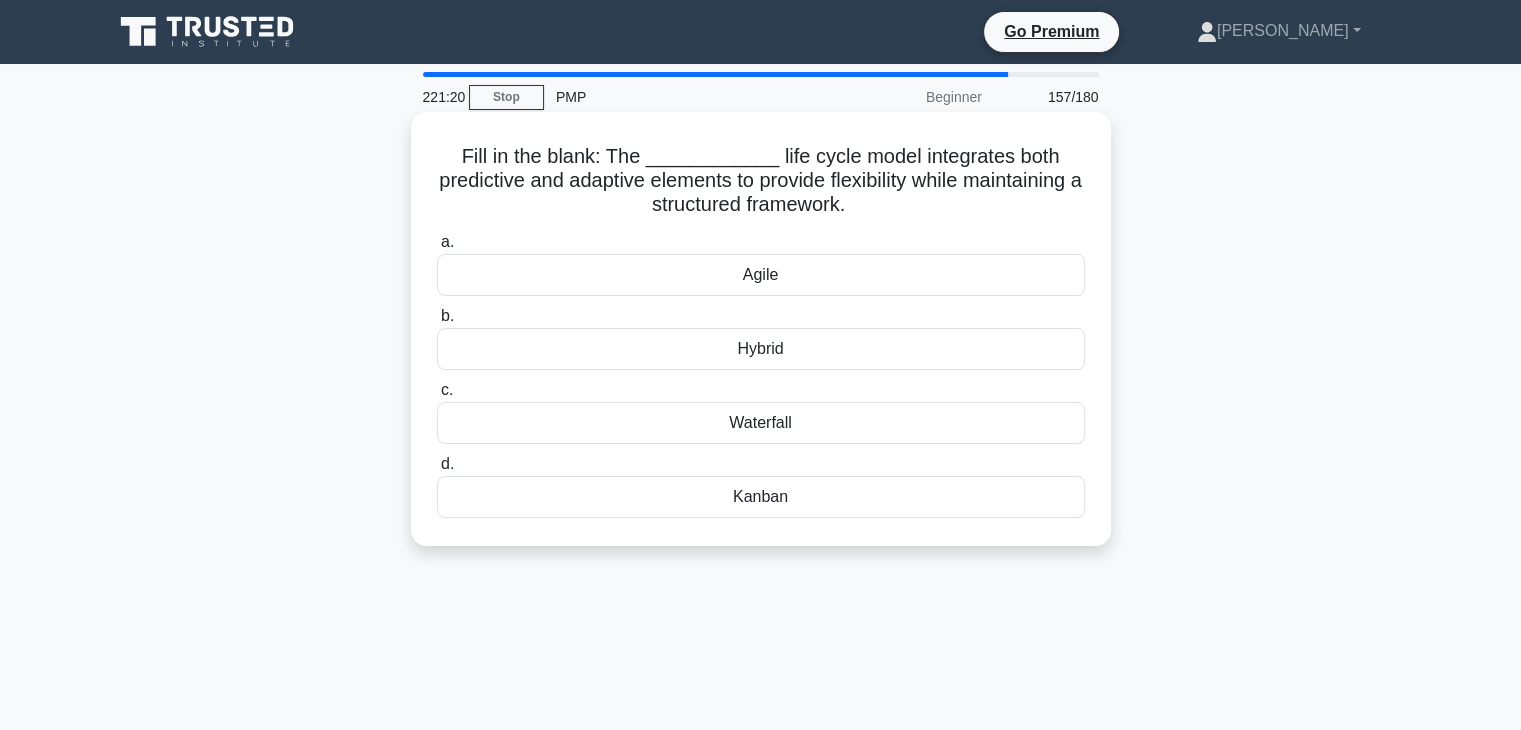 click on "Hybrid" at bounding box center (761, 349) 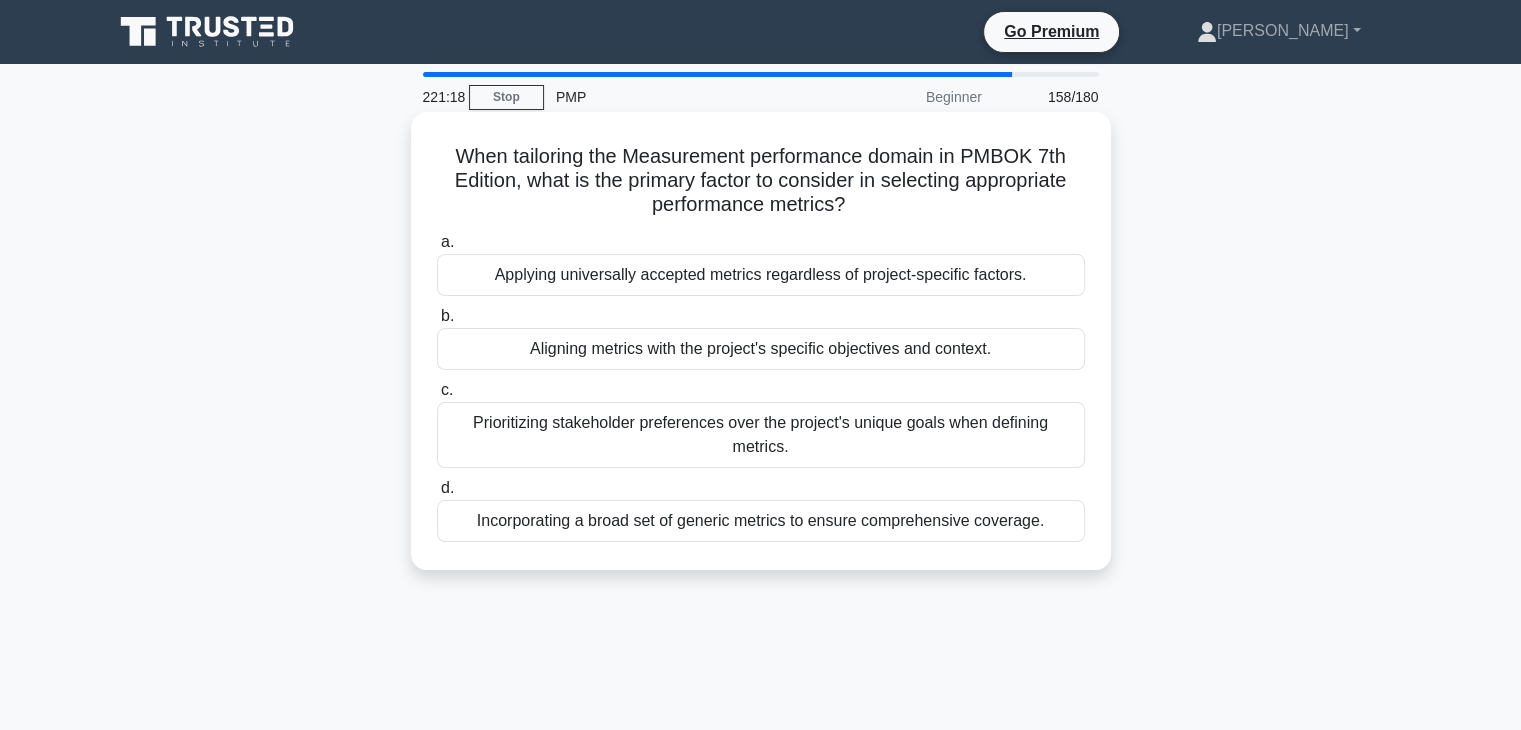 click on "Prioritizing stakeholder preferences over the project's unique goals when defining metrics." at bounding box center [761, 435] 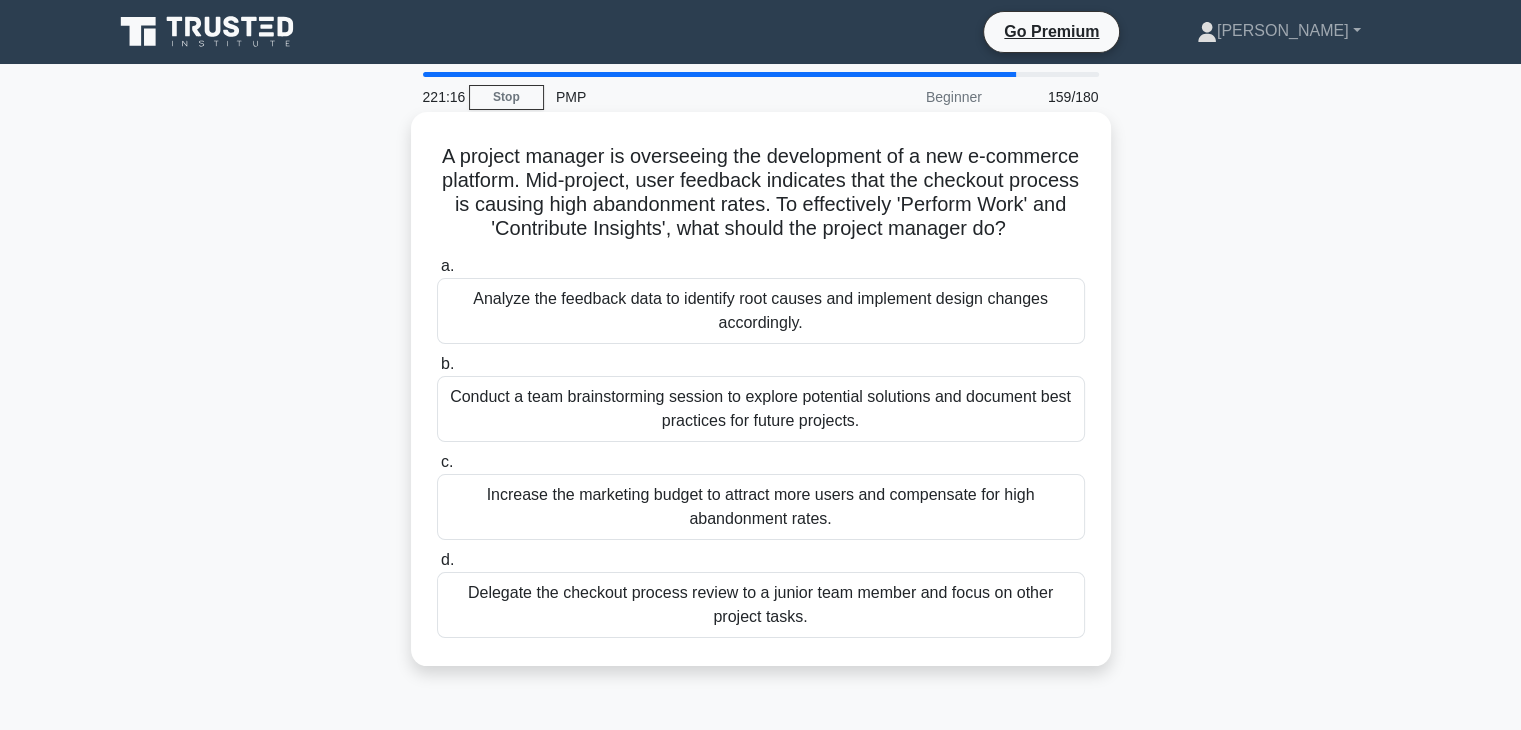 click on "Analyze the feedback data to identify root causes and implement design changes accordingly." at bounding box center (761, 311) 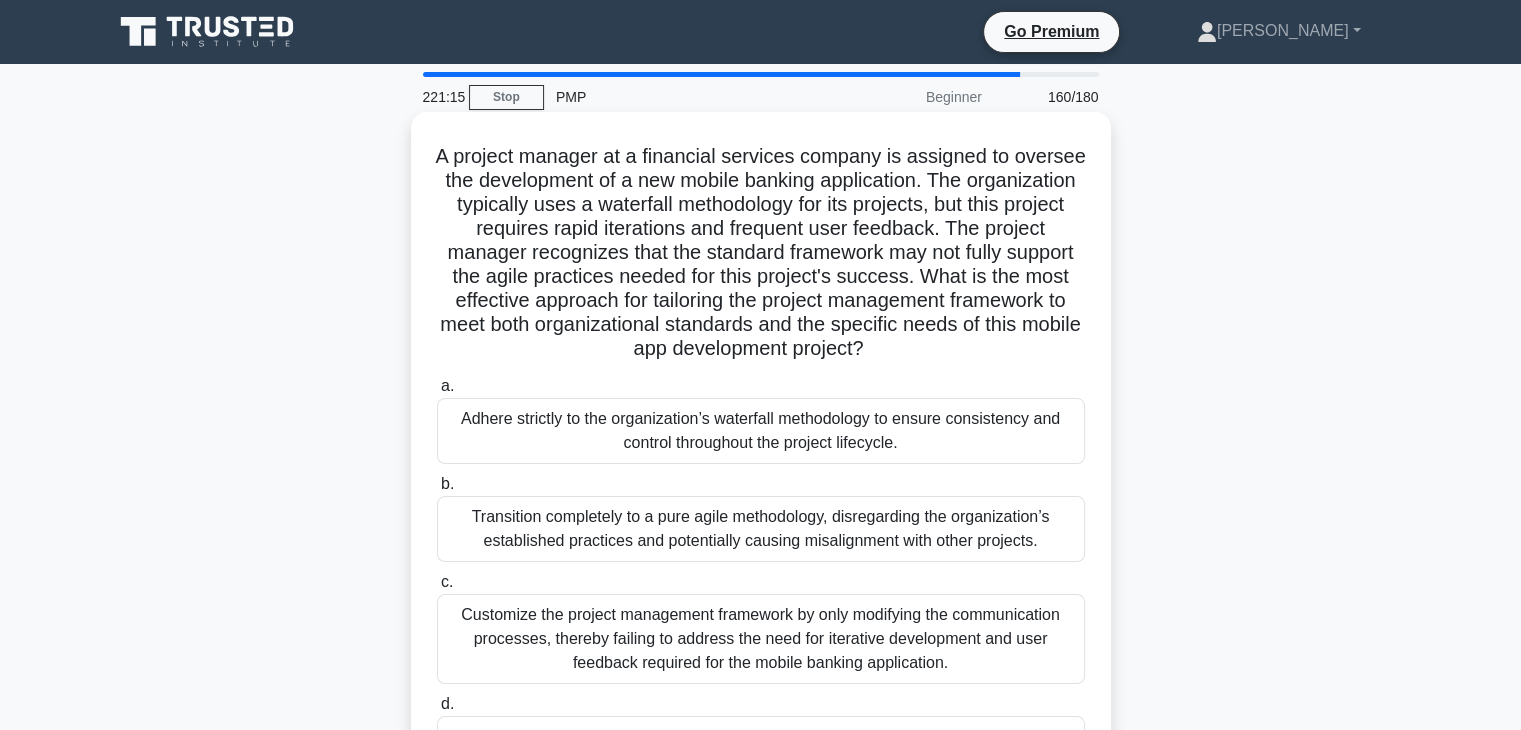 click on "Customize the project management framework by only modifying the communication processes, thereby failing to address the need for iterative development and user feedback required for the mobile banking application." at bounding box center (761, 639) 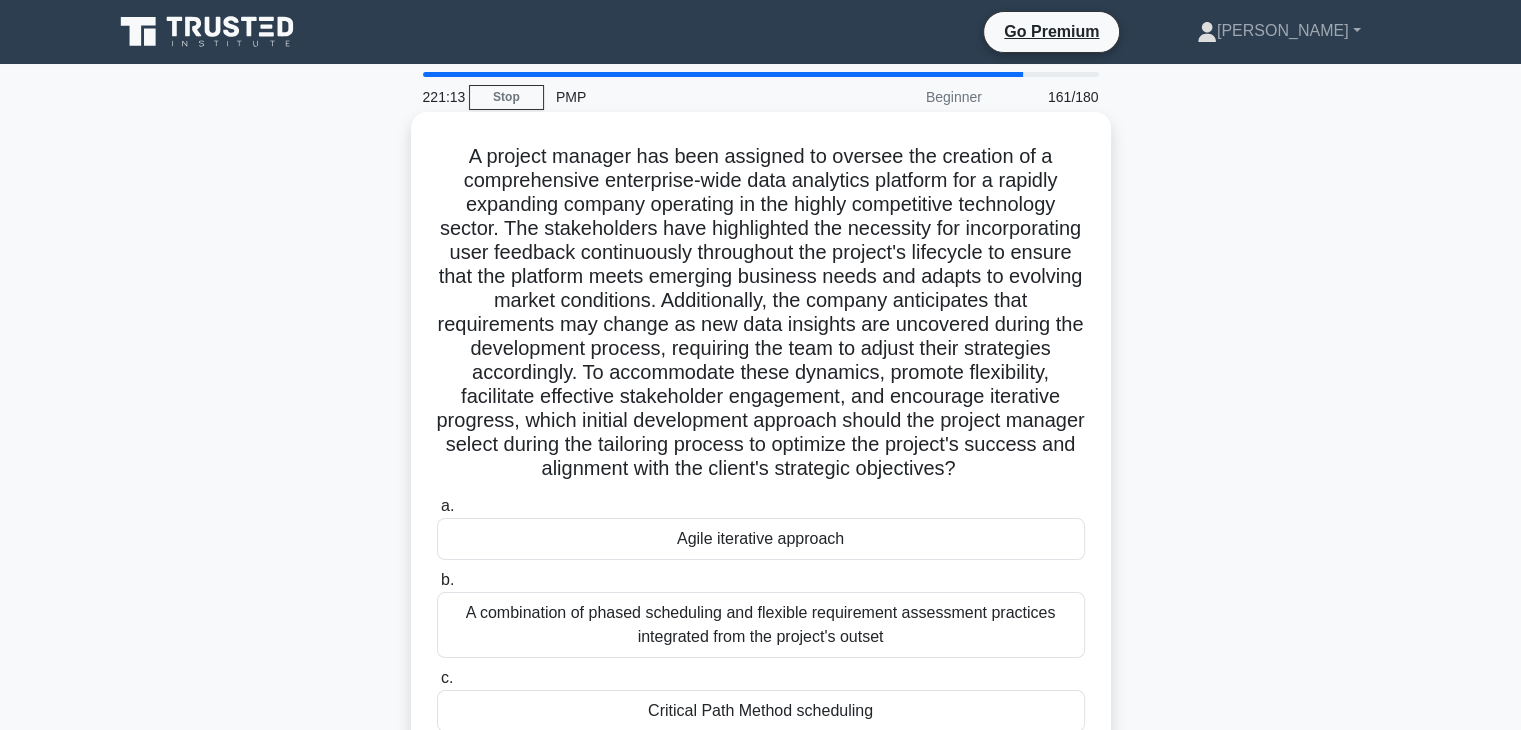 click on "A combination of phased scheduling and flexible requirement assessment practices integrated from the project's outset" at bounding box center (761, 625) 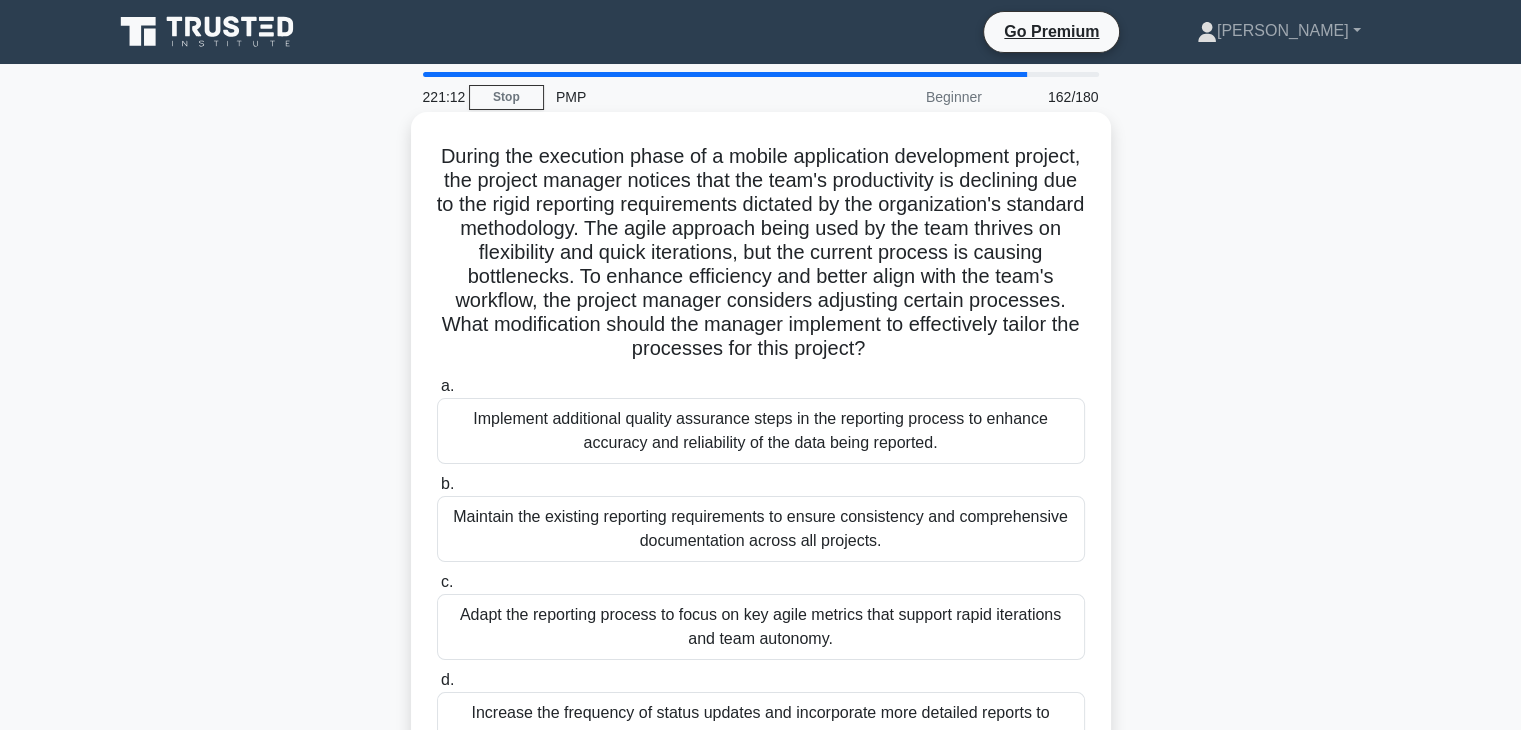 click on "Implement additional quality assurance steps in the reporting process to enhance accuracy and reliability of the data being reported." at bounding box center (761, 431) 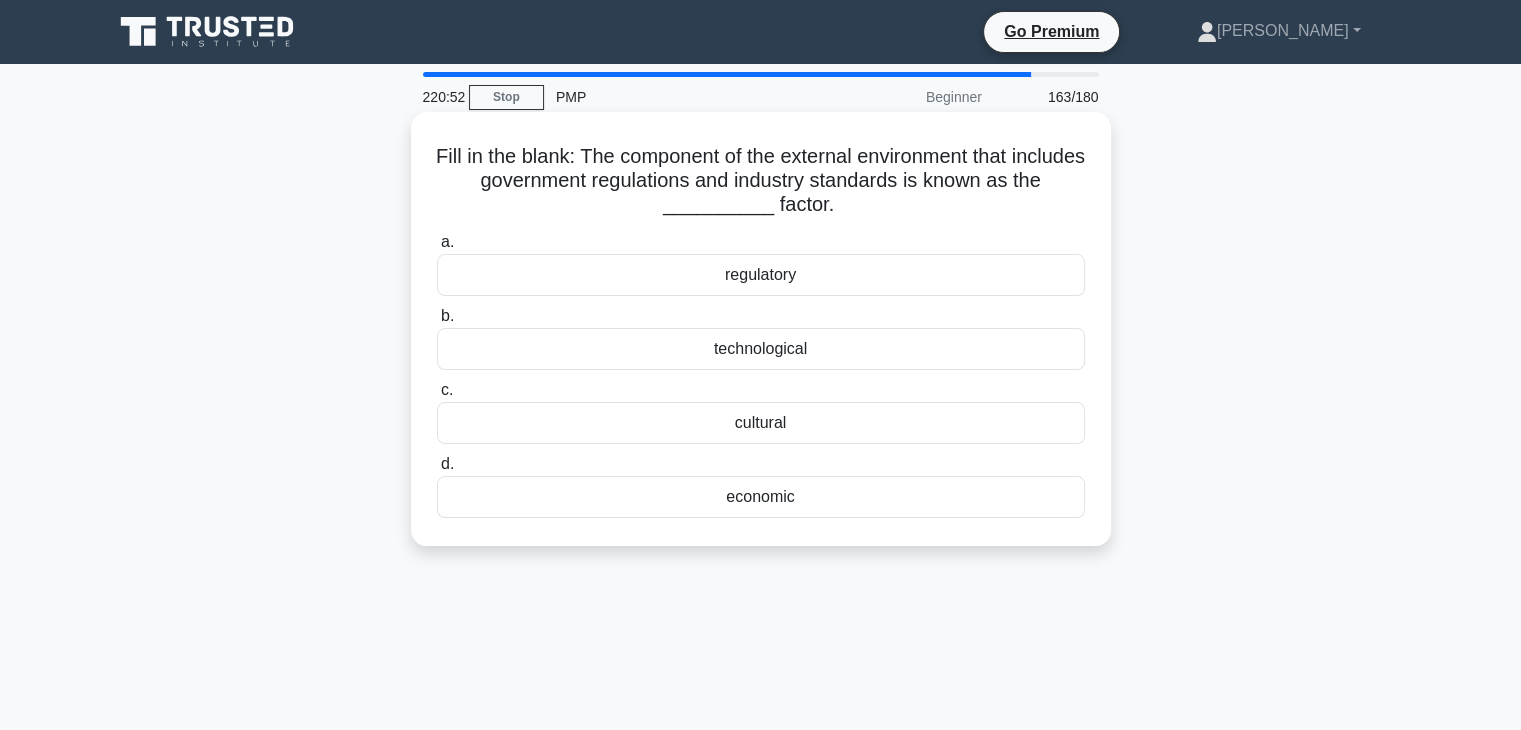 click on "regulatory" at bounding box center (761, 275) 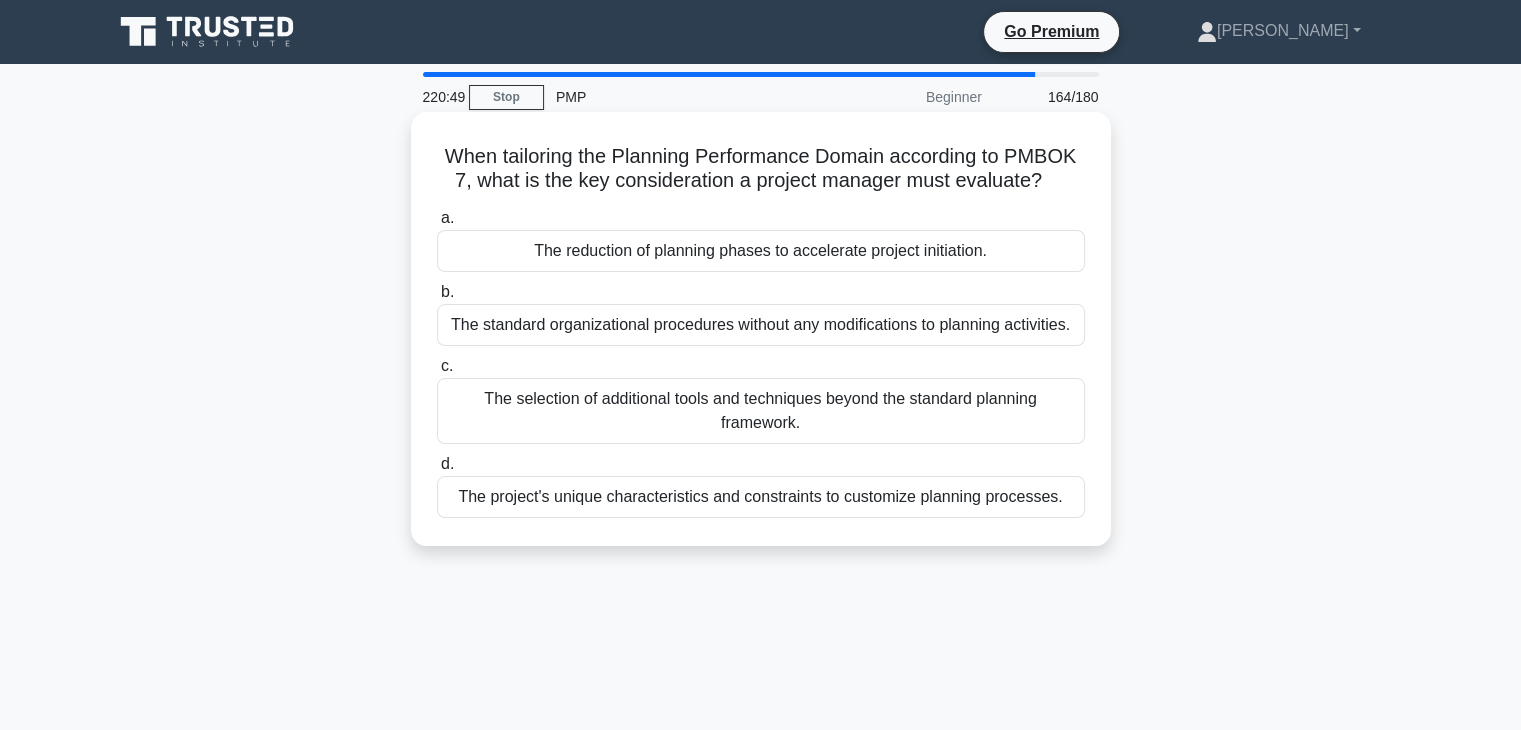 click on "The standard organizational procedures without any modifications to planning activities." at bounding box center (761, 325) 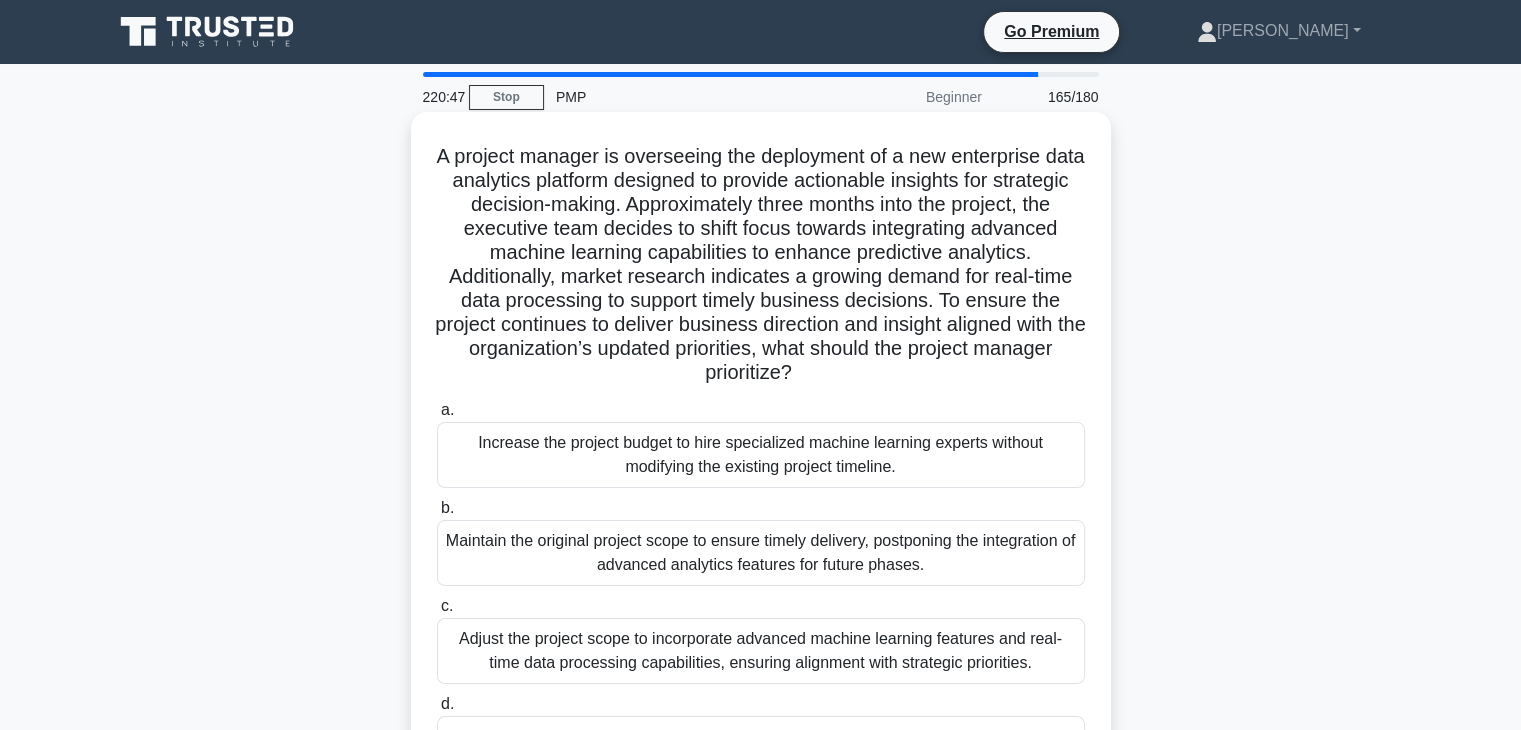 click on "Adjust the project scope to incorporate advanced machine learning features and real-time data processing capabilities, ensuring alignment with strategic priorities." at bounding box center (761, 651) 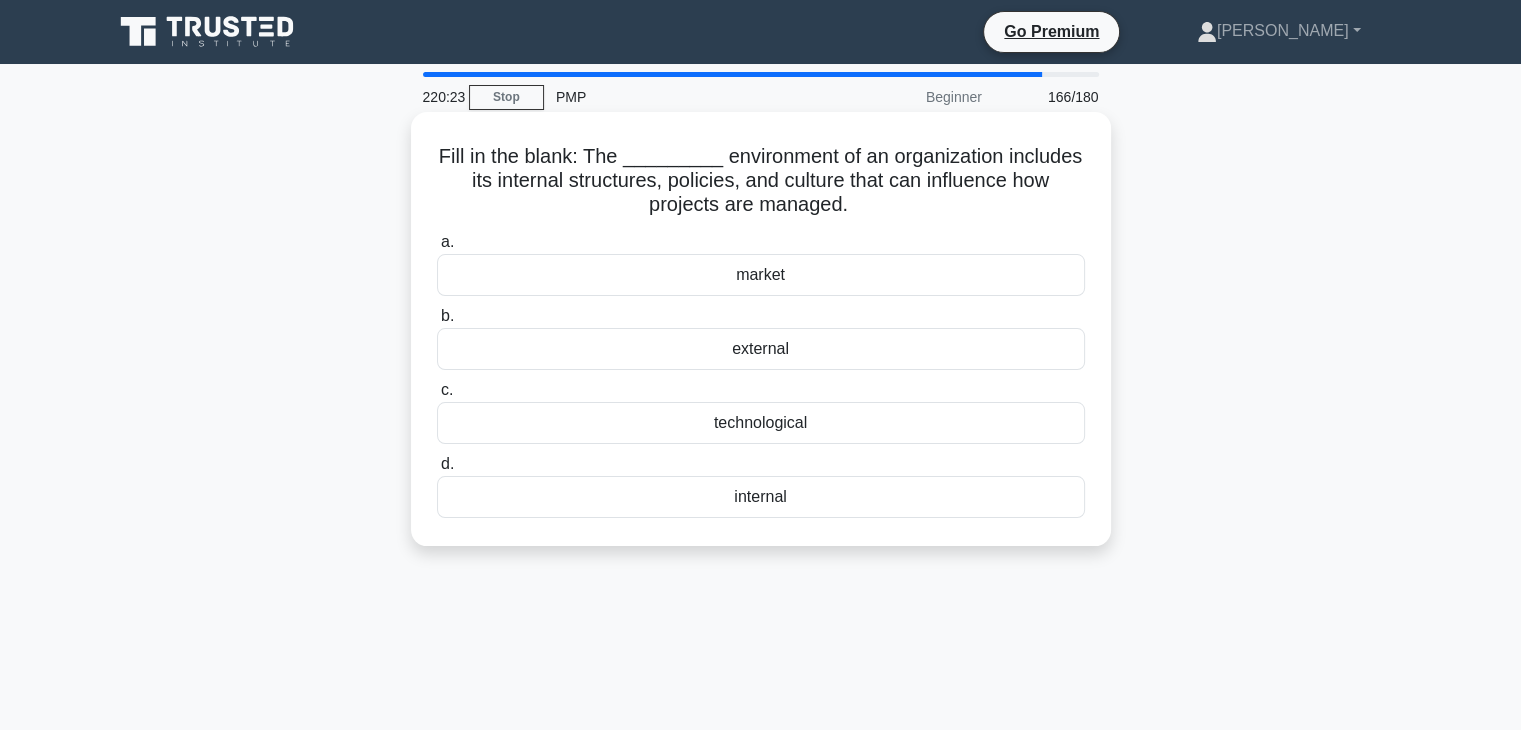 click on "internal" at bounding box center (761, 497) 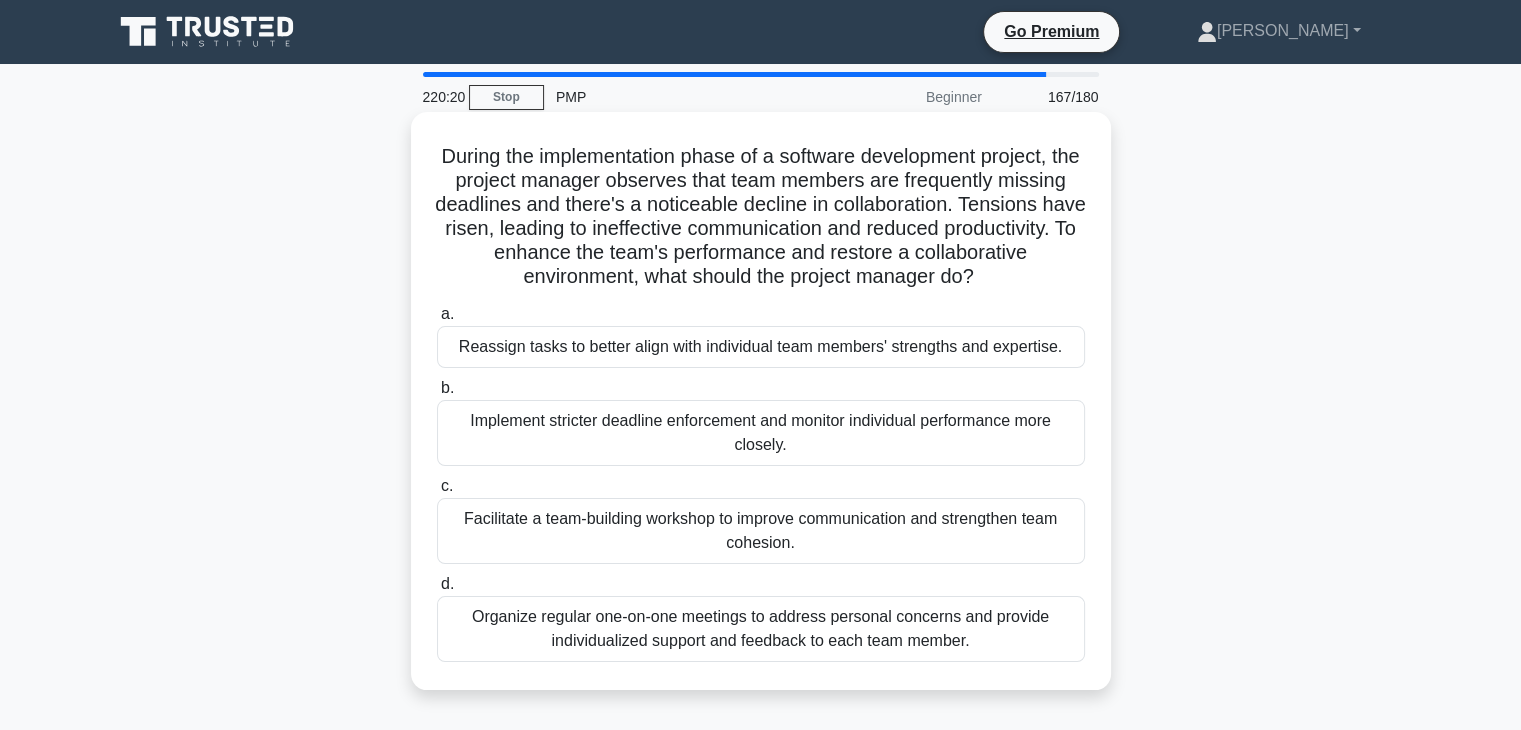 click on "Organize regular one-on-one meetings to address personal concerns and provide individualized support and feedback to each team member." at bounding box center [761, 629] 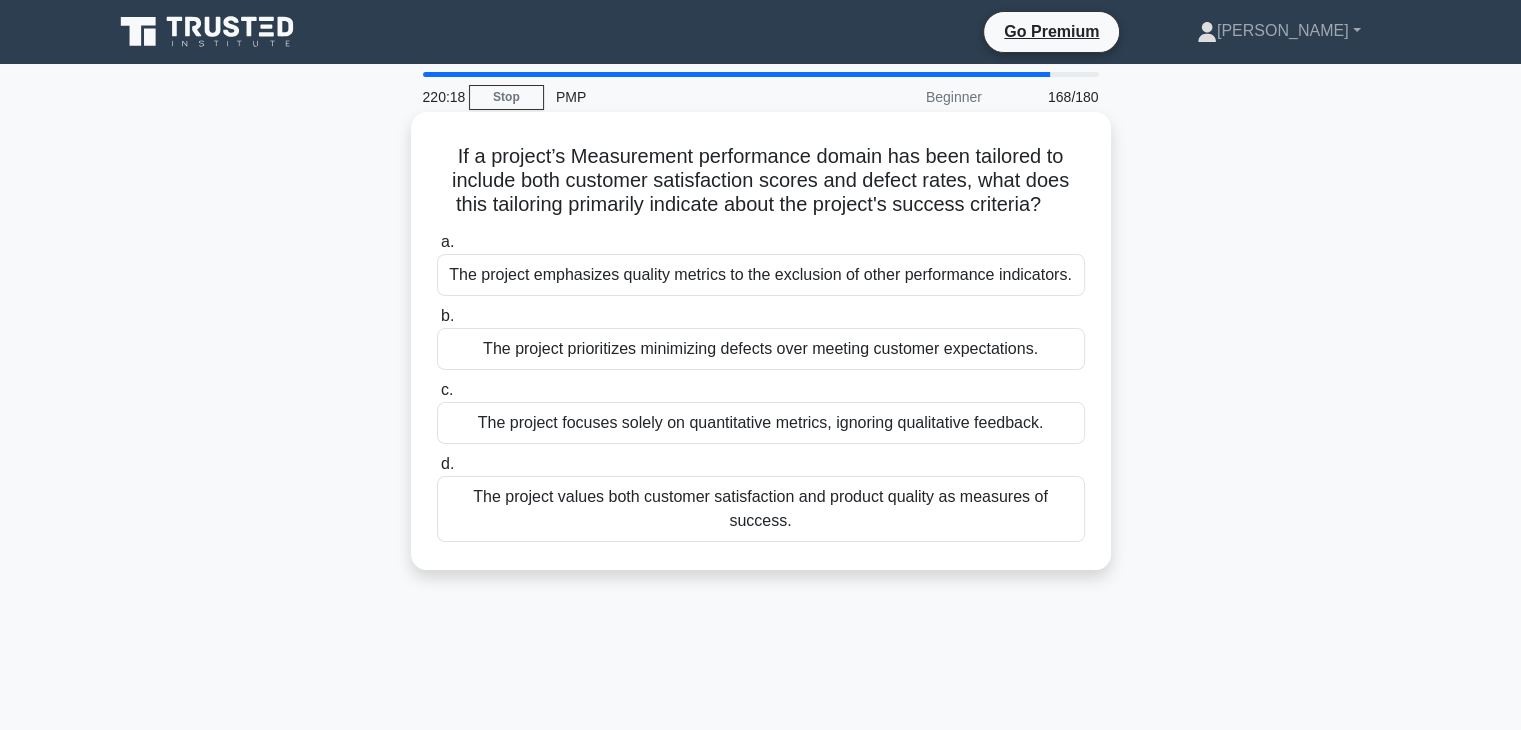 click on "The project emphasizes quality metrics to the exclusion of other performance indicators." at bounding box center [761, 275] 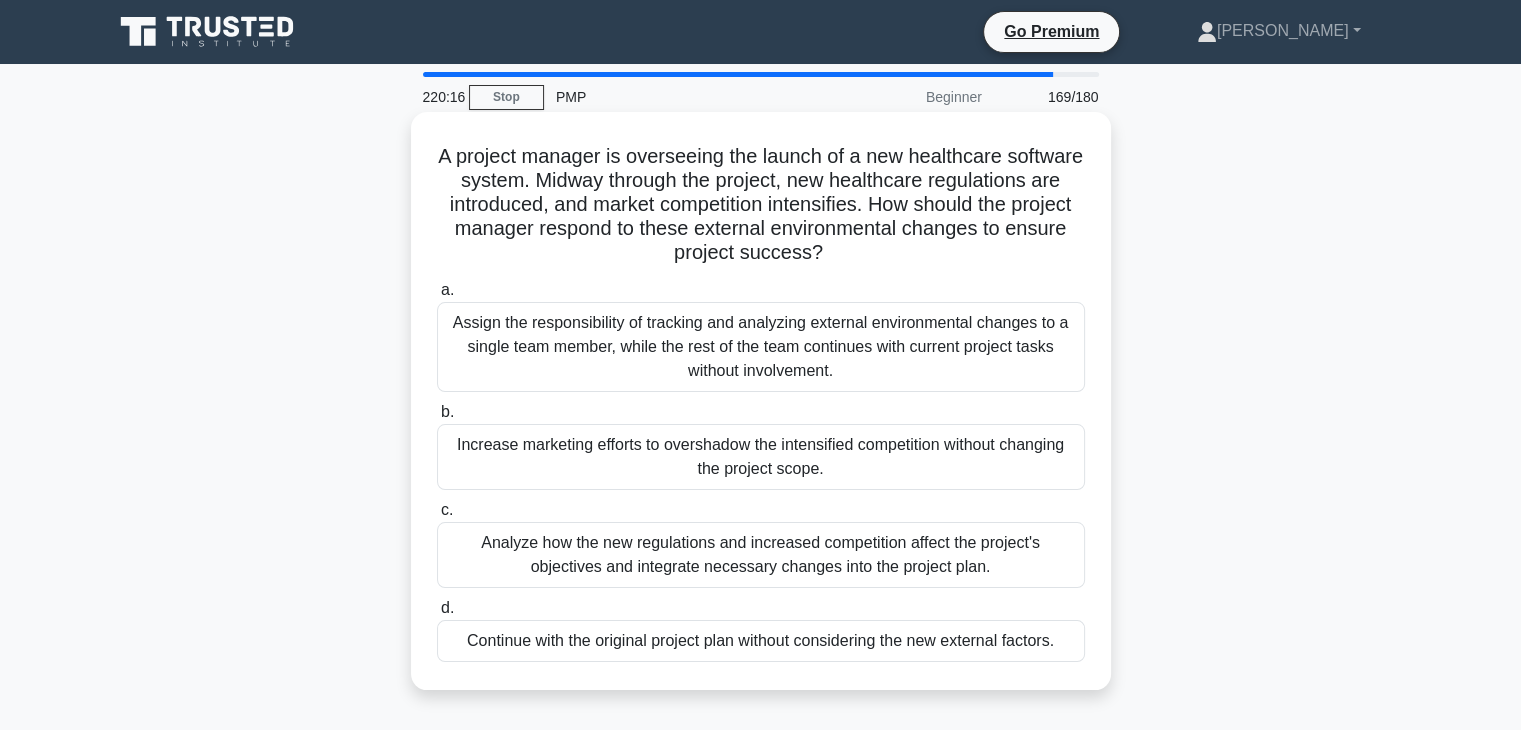 click on "Assign the responsibility of tracking and analyzing external environmental changes to a single team member, while the rest of the team continues with current project tasks without involvement." at bounding box center (761, 347) 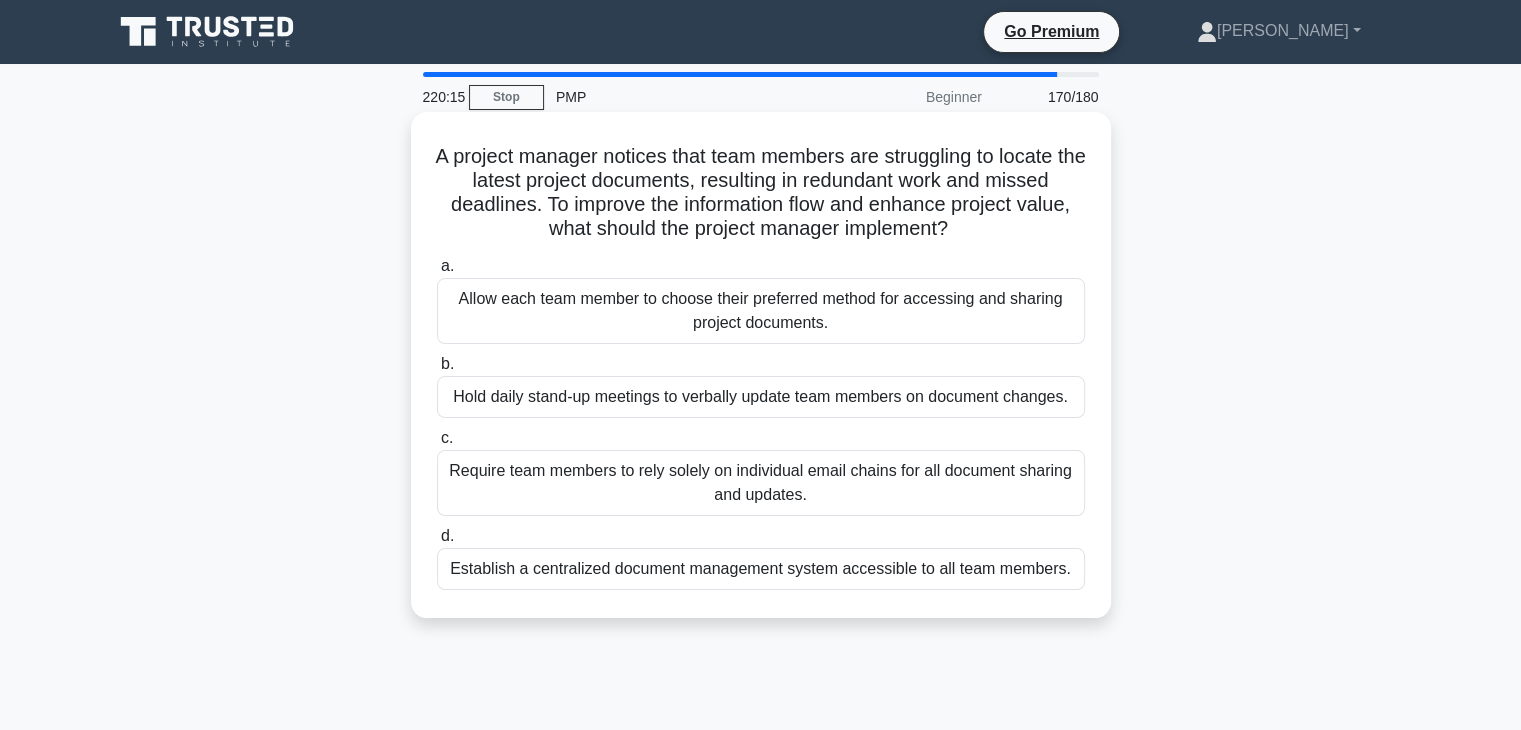 click on "Require team members to rely solely on individual email chains for all document sharing and updates." at bounding box center (761, 483) 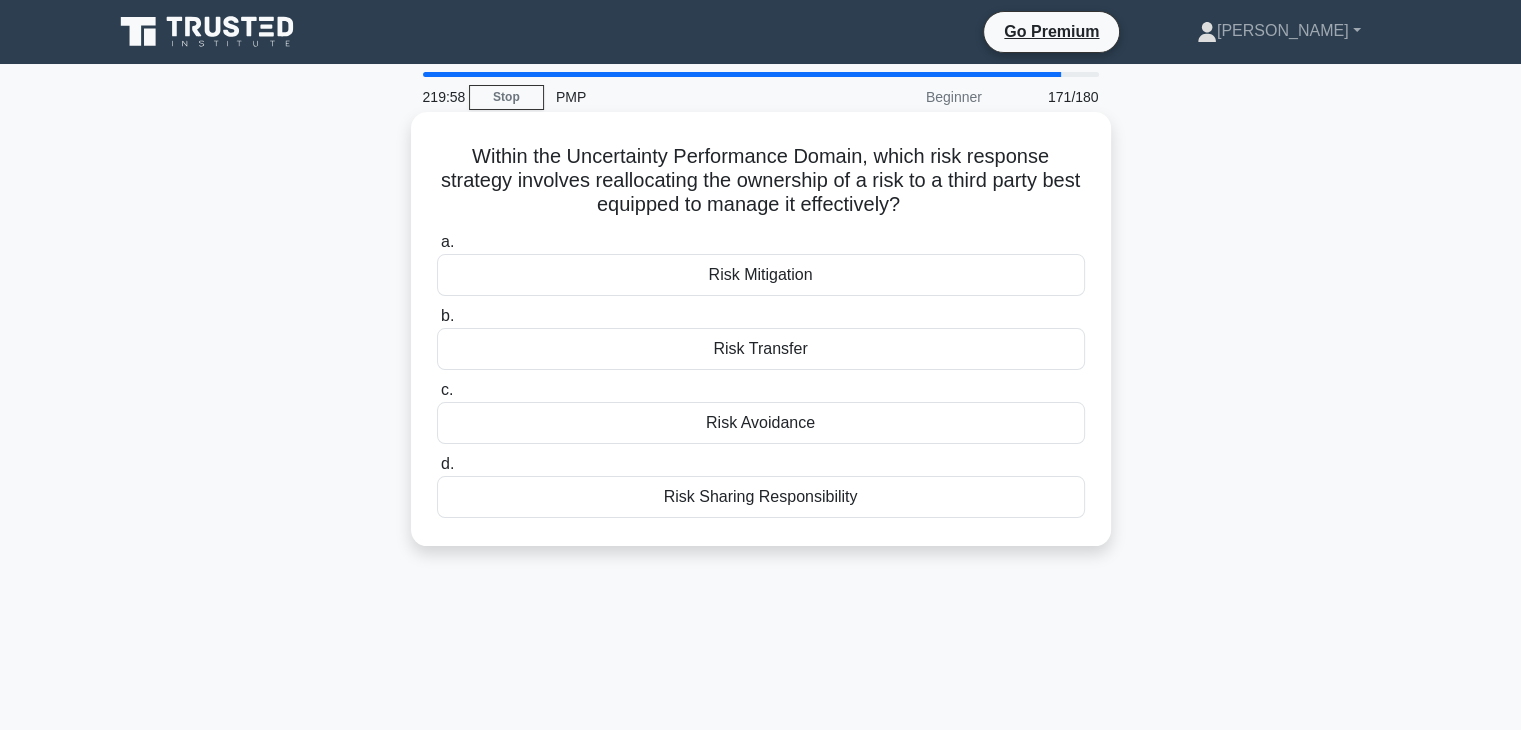 click on "Risk Sharing Responsibility" at bounding box center [761, 497] 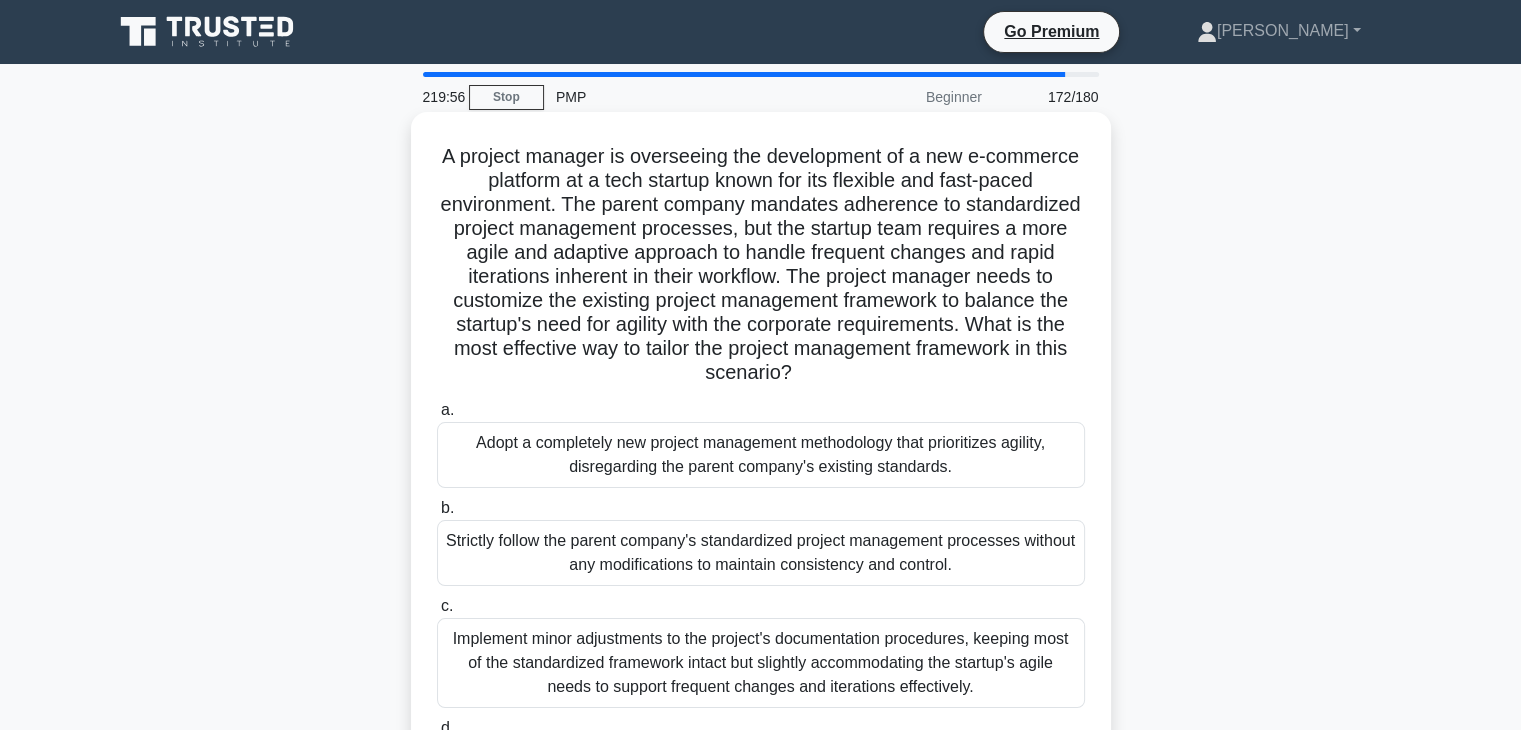 click on "Implement minor adjustments to the project's documentation procedures, keeping most of the standardized framework intact but slightly accommodating the startup's agile needs to support frequent changes and iterations effectively." at bounding box center [761, 663] 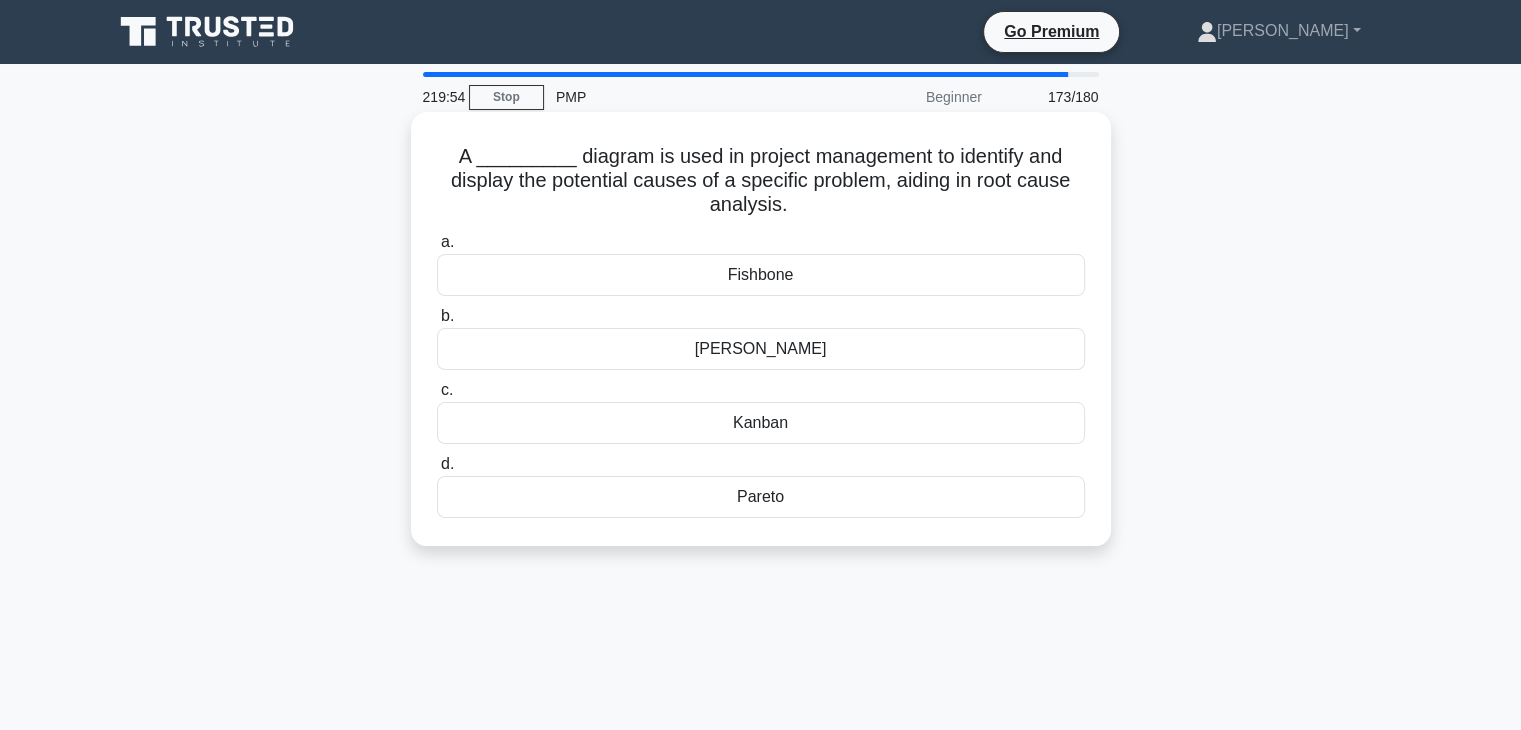 click on "Gantt" at bounding box center (761, 349) 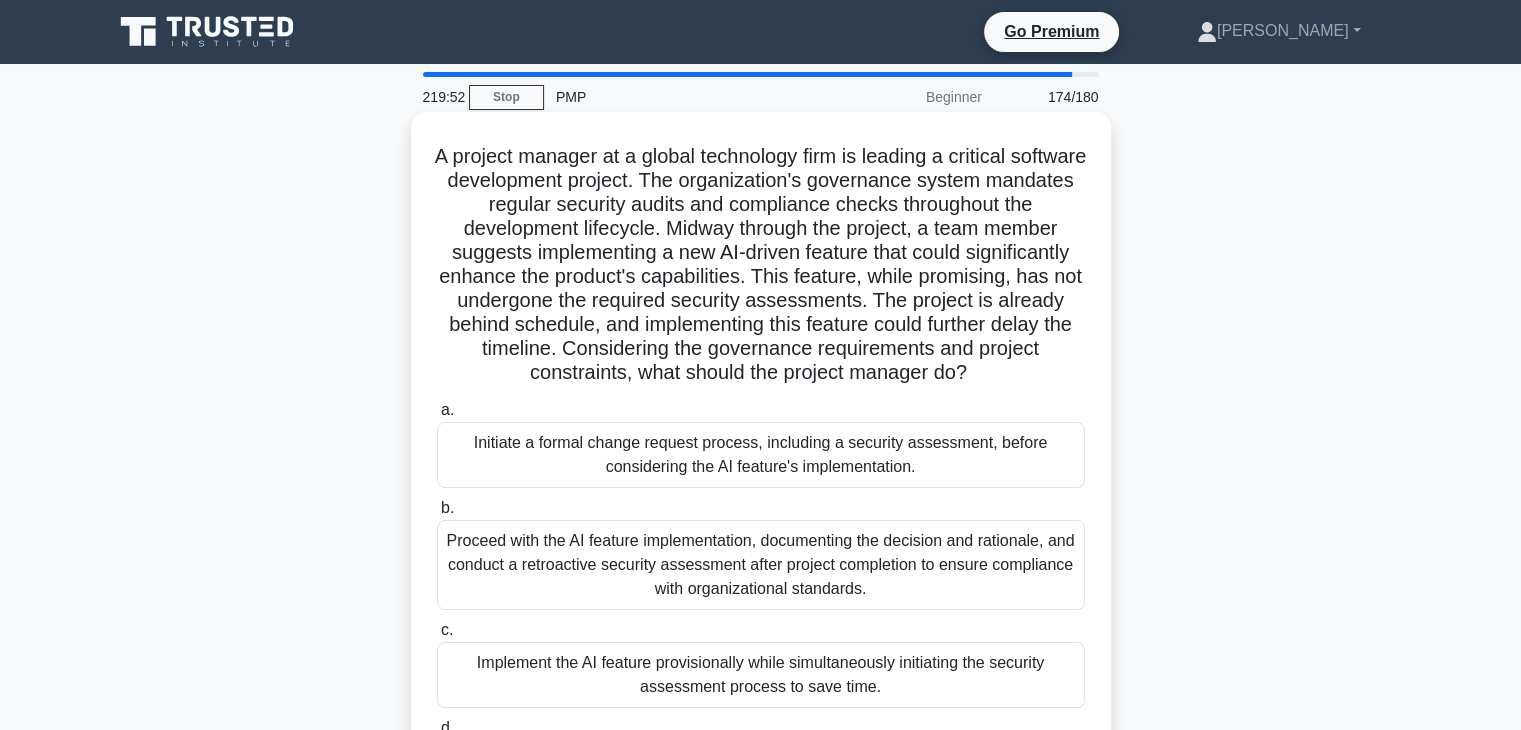 click on "Proceed with the AI feature implementation, documenting the decision and rationale, and conduct a retroactive security assessment after project completion to ensure compliance with organizational standards." at bounding box center [761, 565] 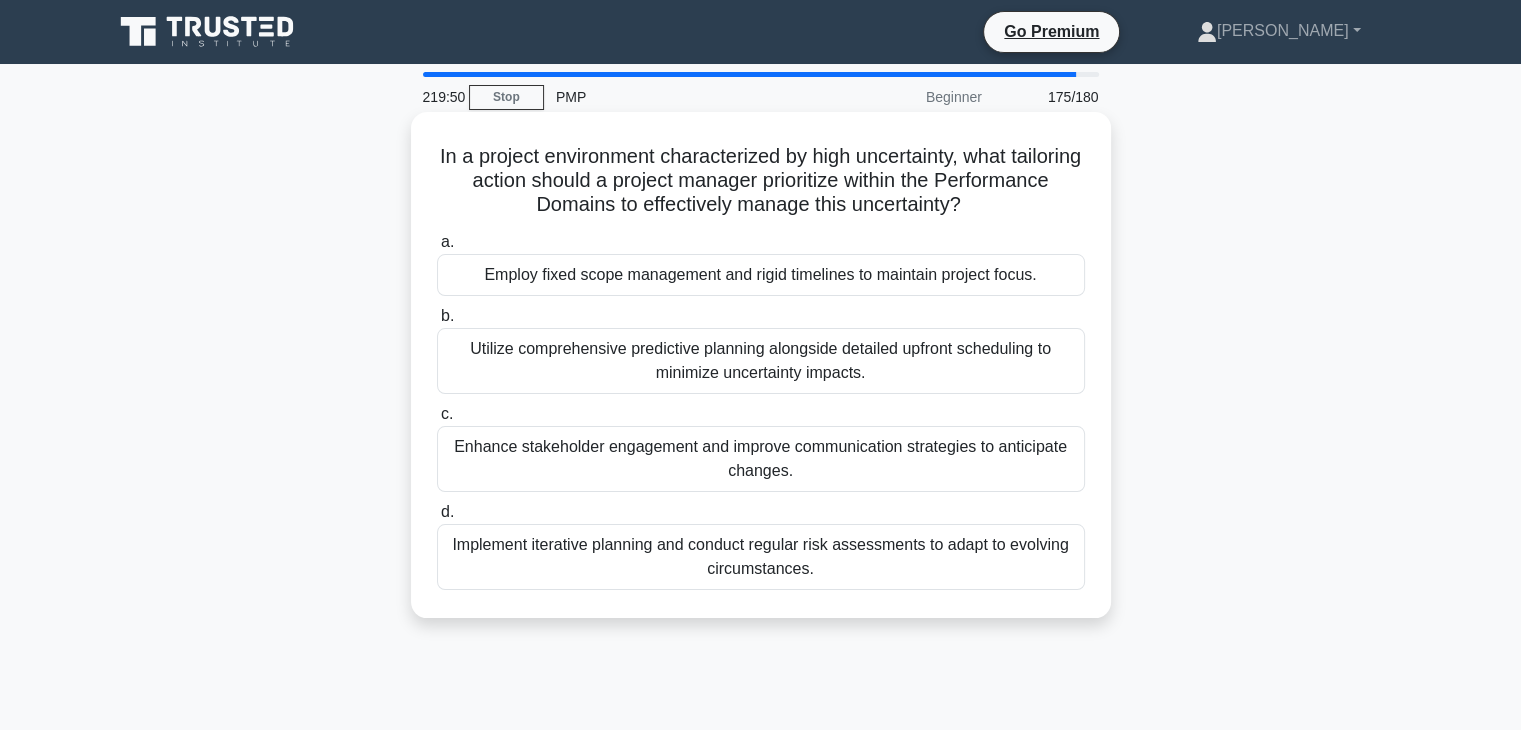 click on "Enhance stakeholder engagement and improve communication strategies to anticipate changes." at bounding box center (761, 459) 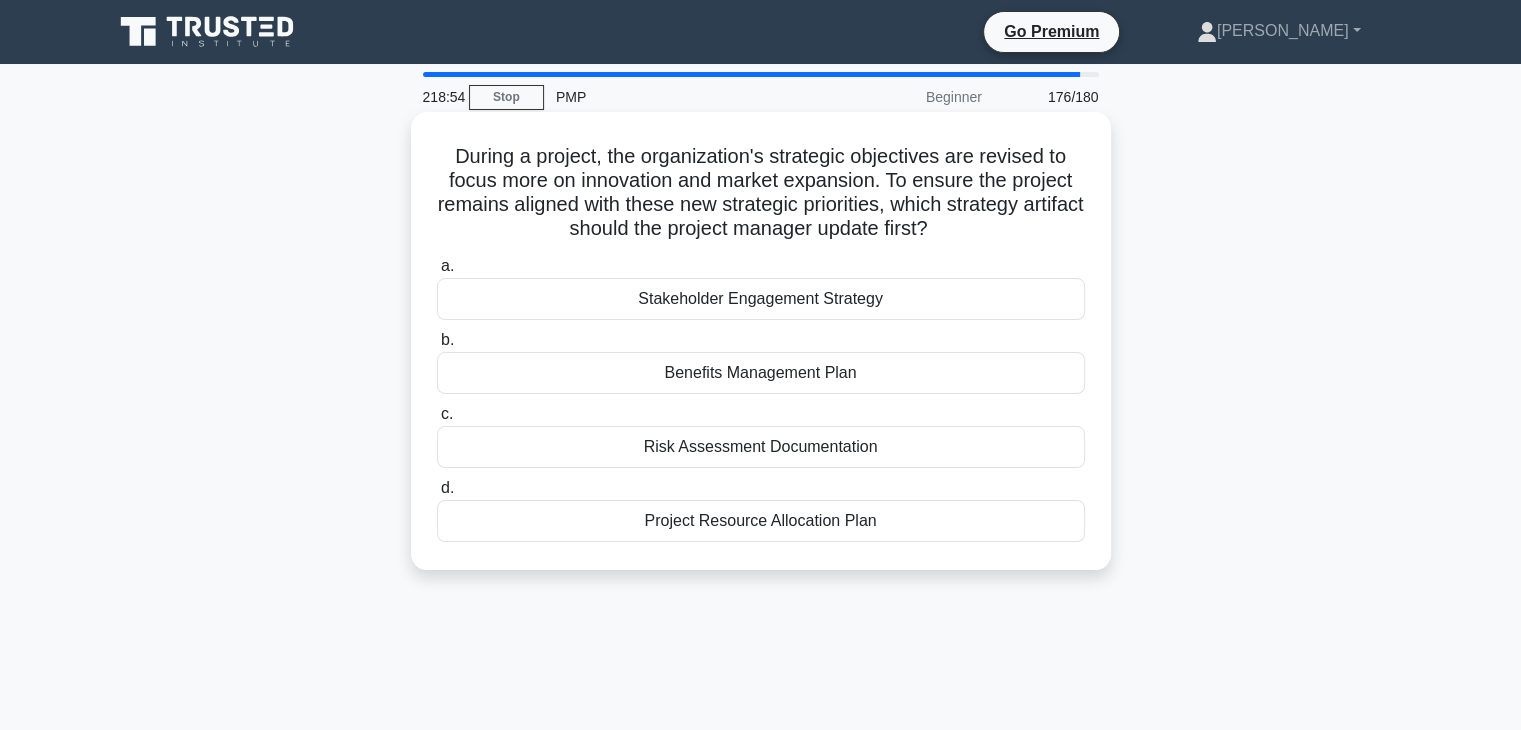 click on "Risk Assessment Documentation" at bounding box center (761, 447) 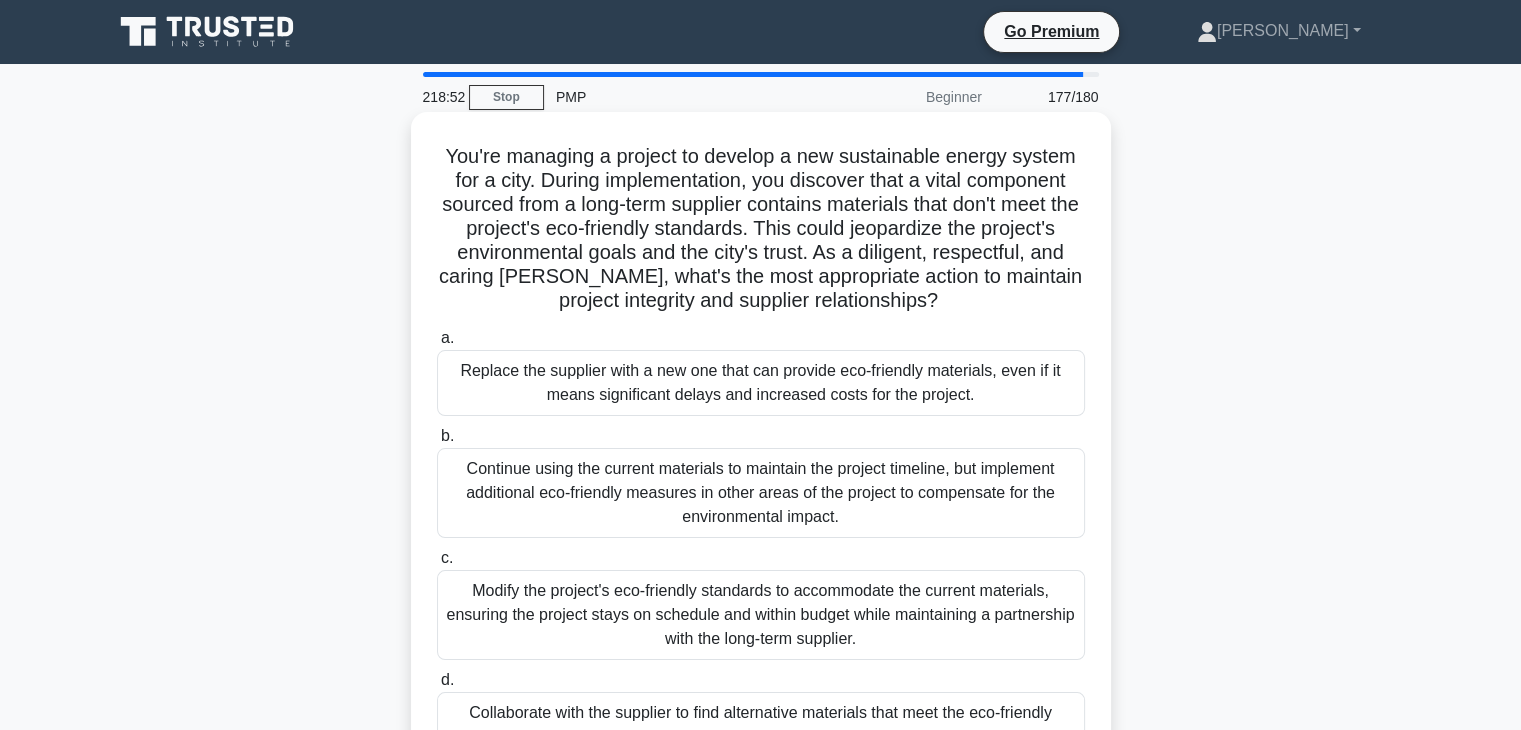 click on "Continue using the current materials to maintain the project timeline, but implement additional eco-friendly measures in other areas of the project to compensate for the environmental impact." at bounding box center (761, 493) 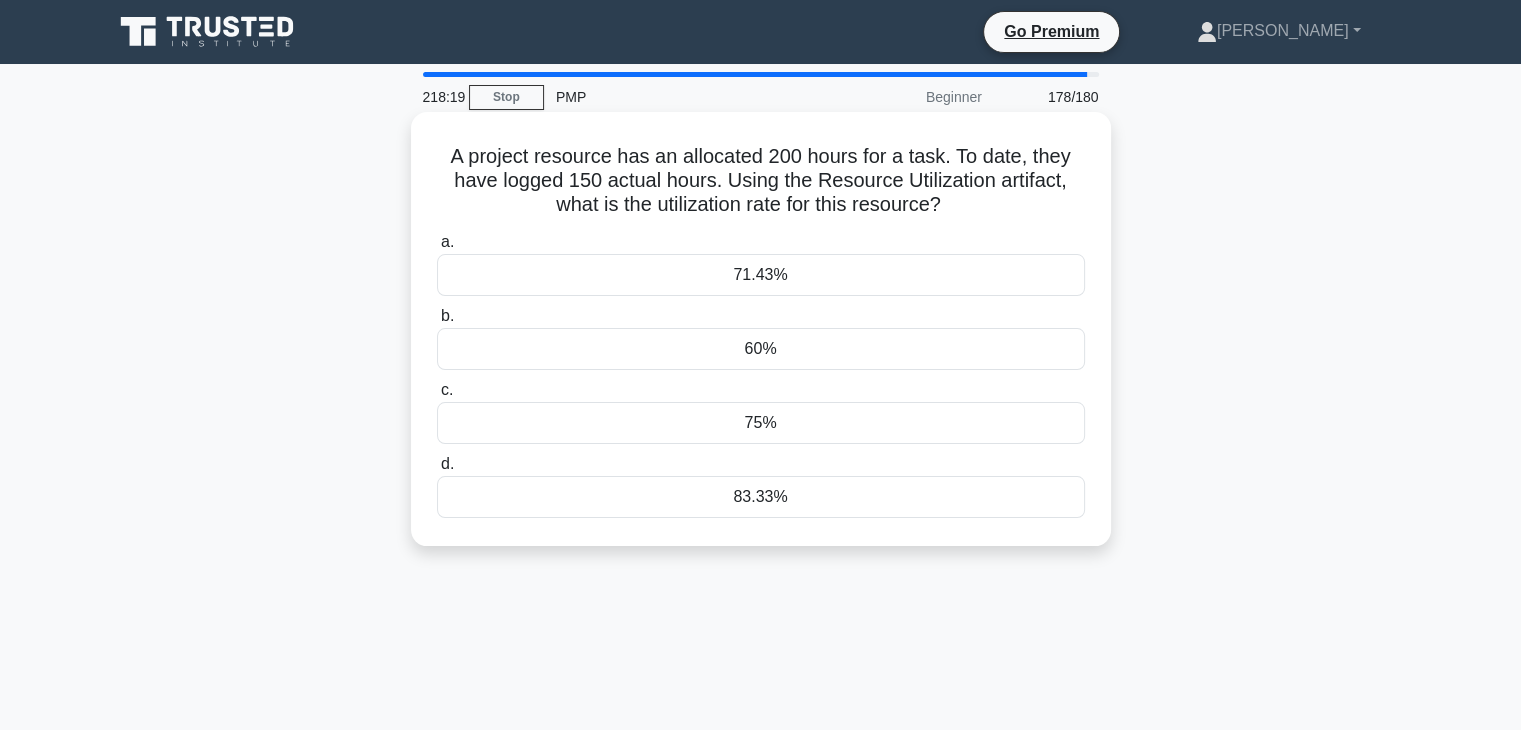 click on "75%" at bounding box center (761, 423) 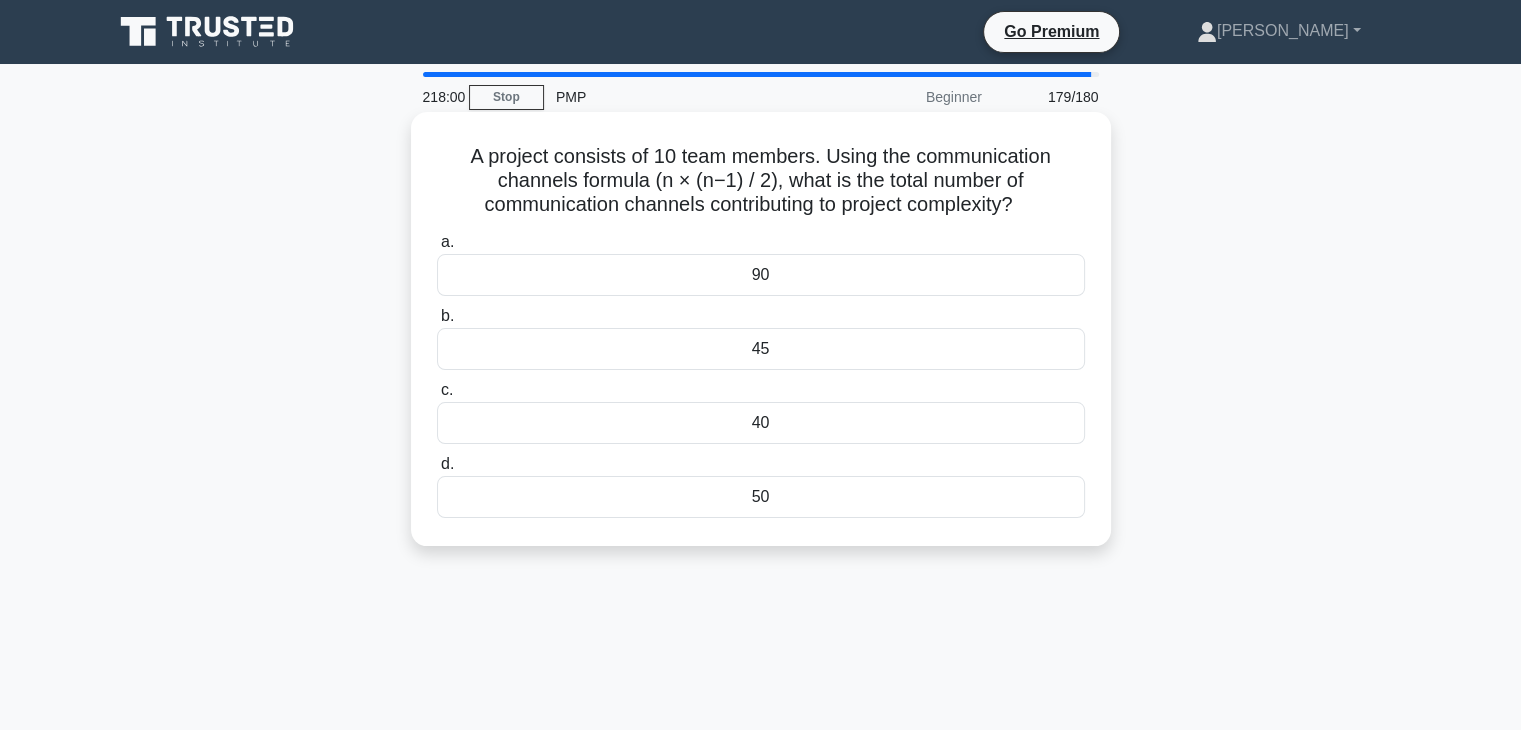 click on "45" at bounding box center (761, 349) 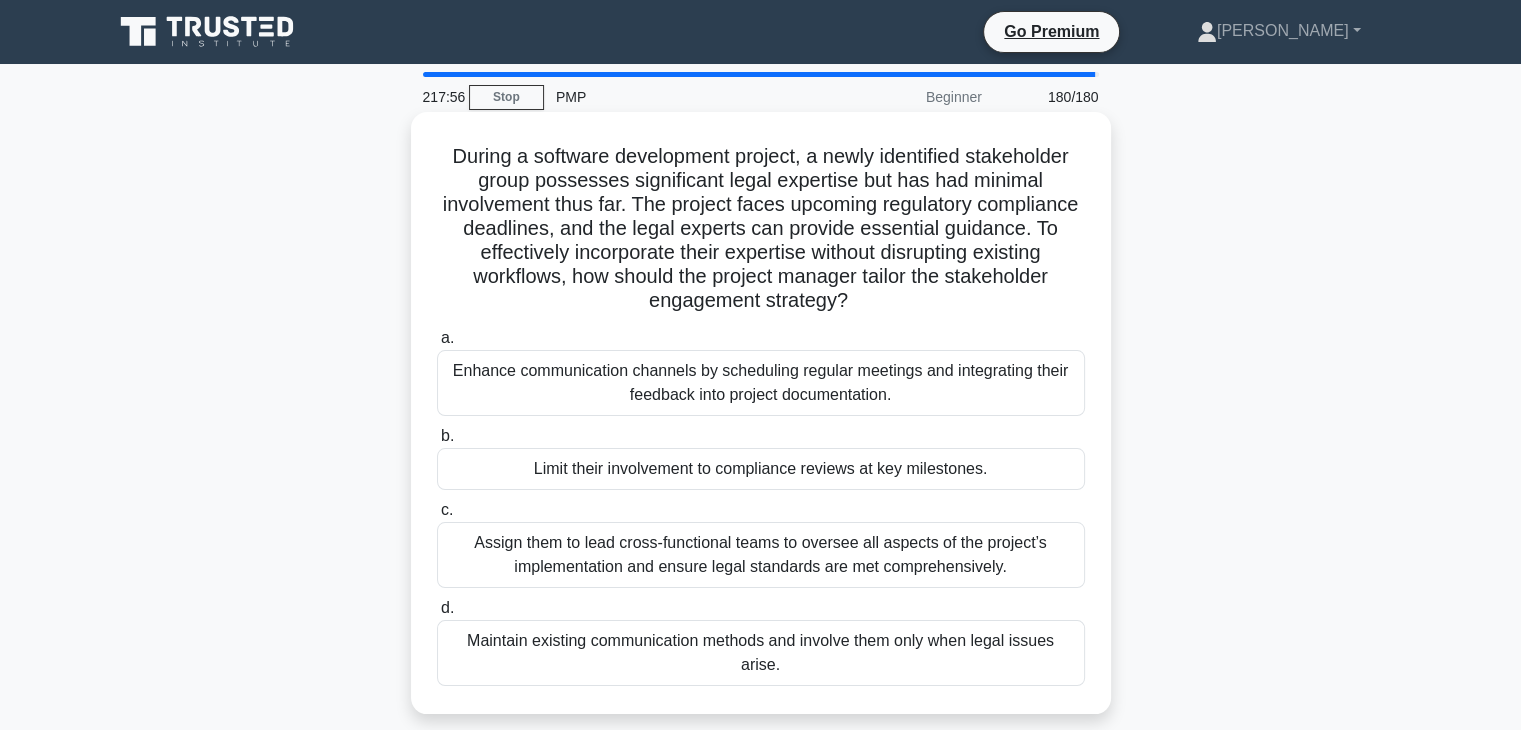 click on "Enhance communication channels by scheduling regular meetings and integrating their feedback into project documentation." at bounding box center [761, 383] 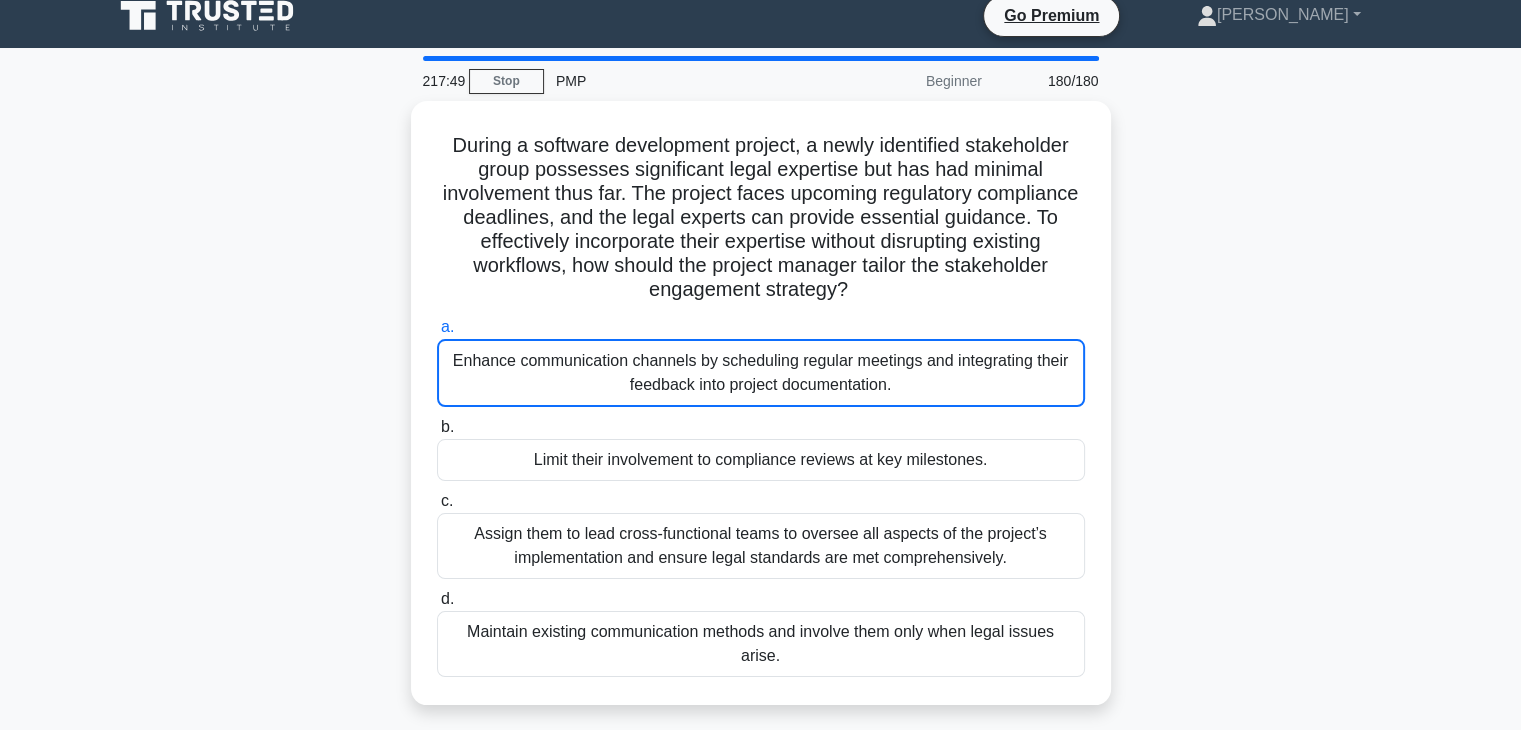 scroll, scrollTop: 0, scrollLeft: 0, axis: both 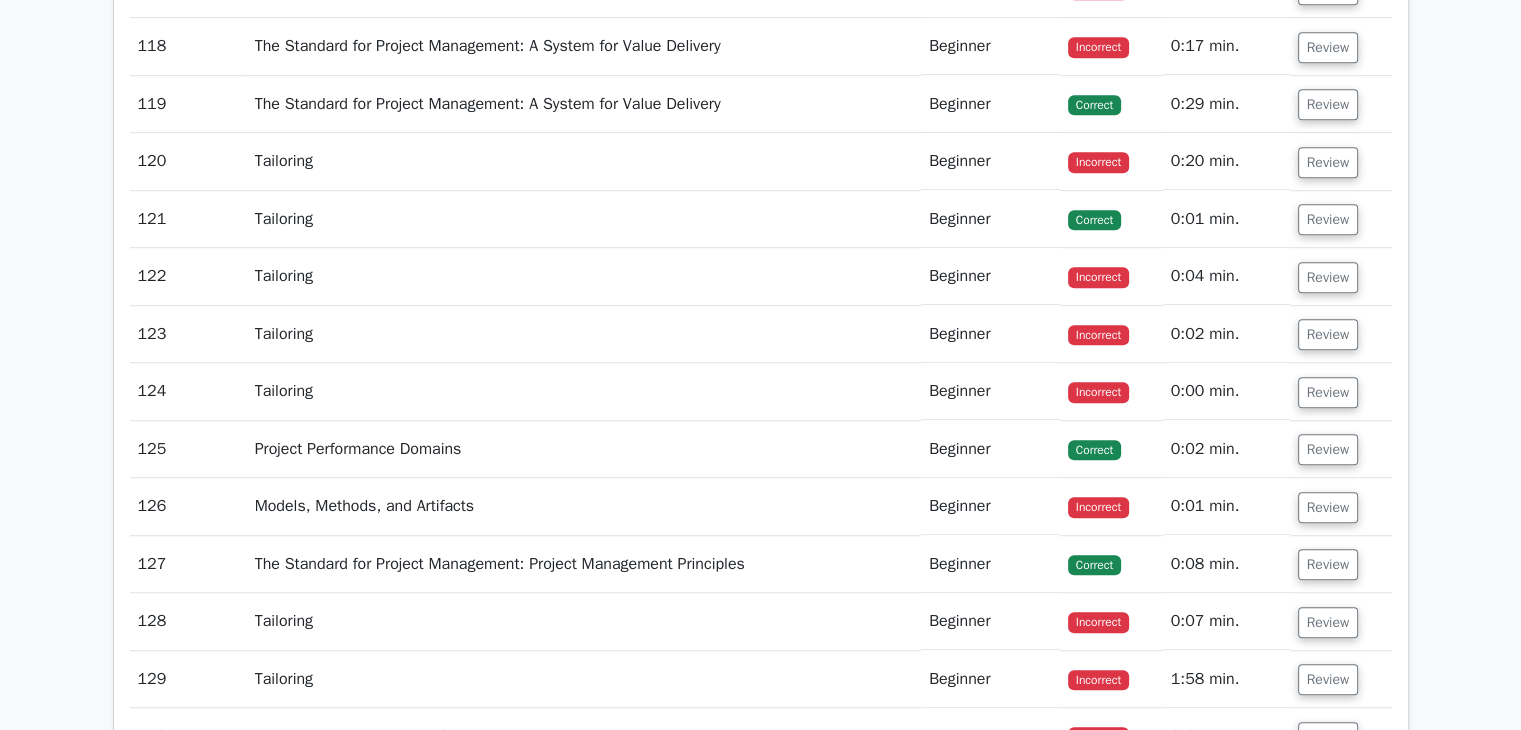 drag, startPoint x: 1527, startPoint y: 31, endPoint x: 1535, endPoint y: 497, distance: 466.06866 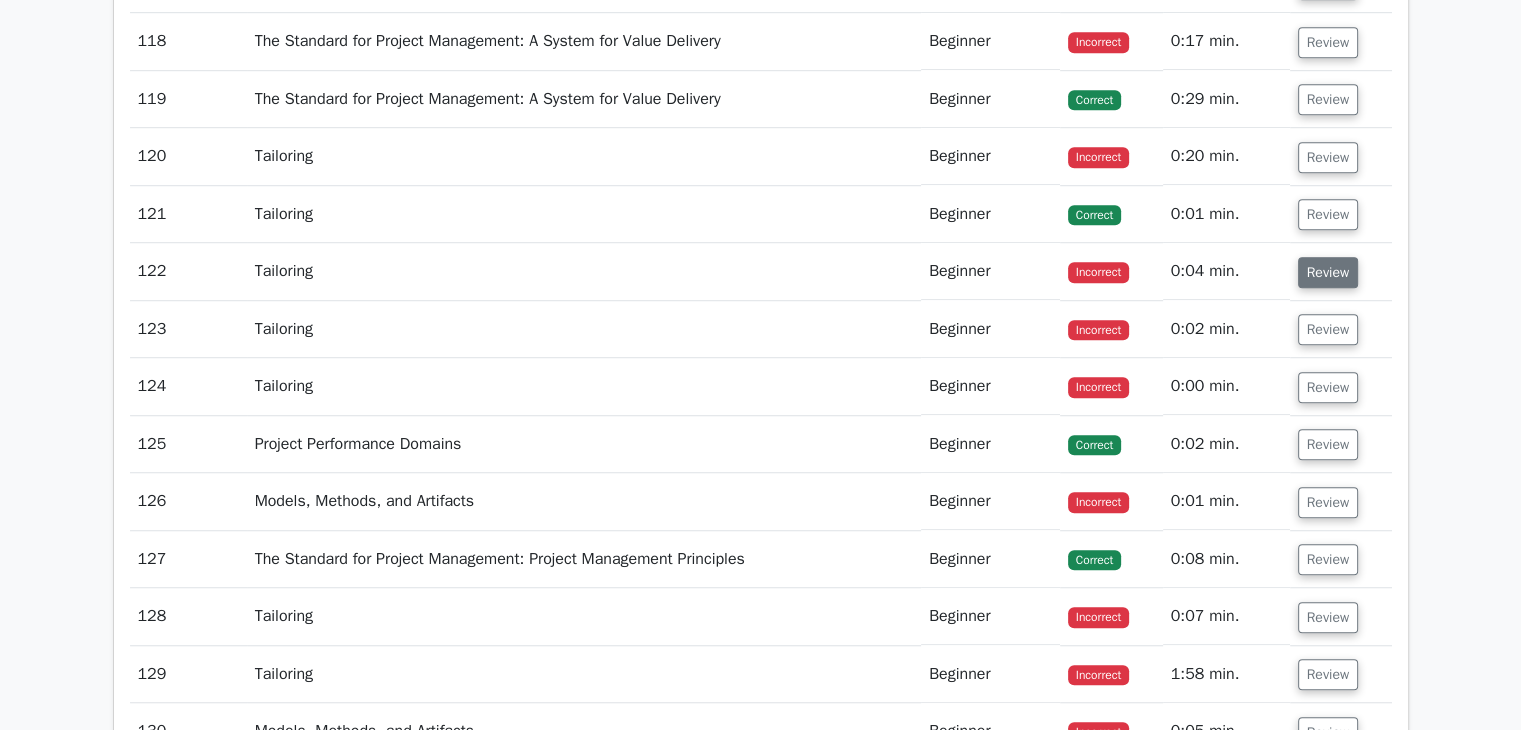 click on "Review" at bounding box center [1328, 272] 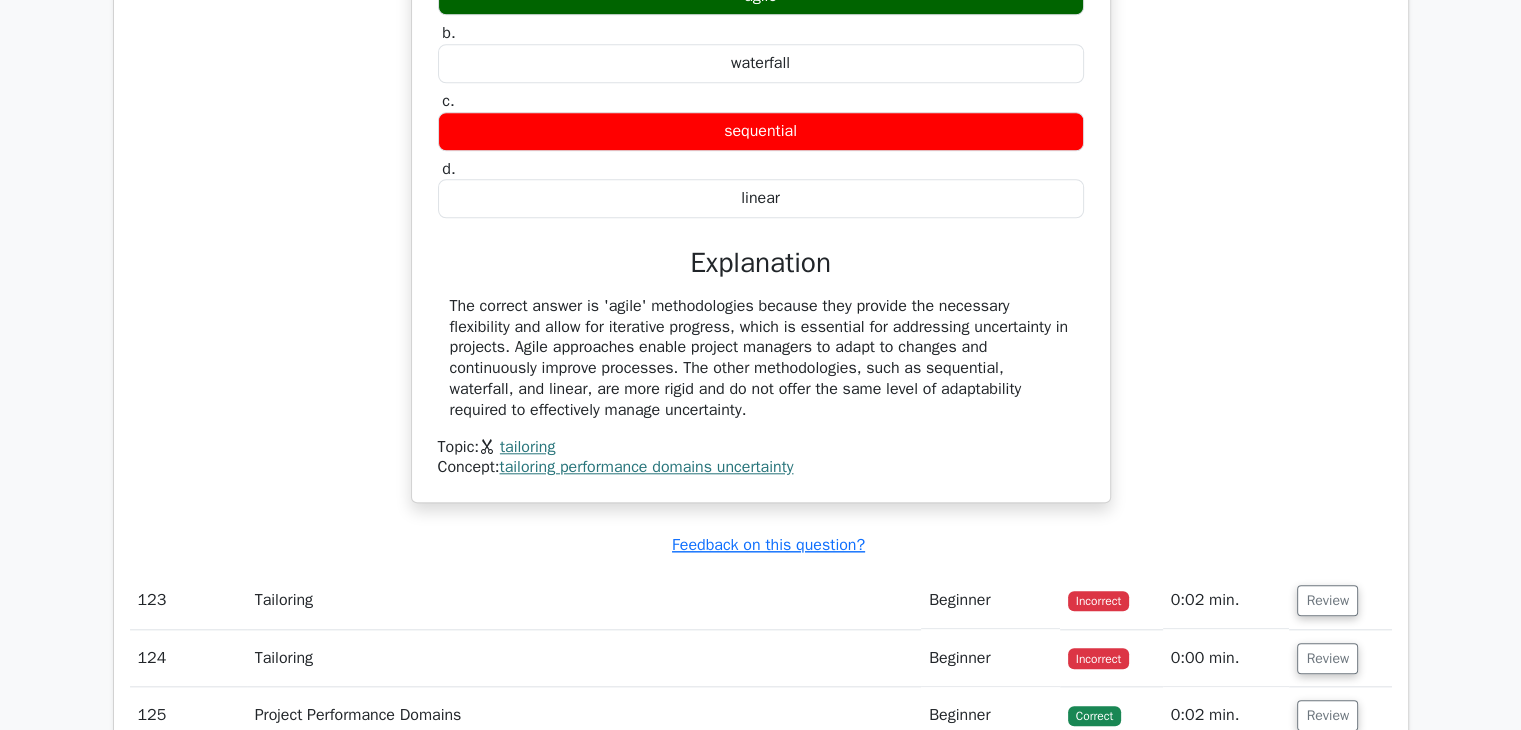 scroll, scrollTop: 9627, scrollLeft: 0, axis: vertical 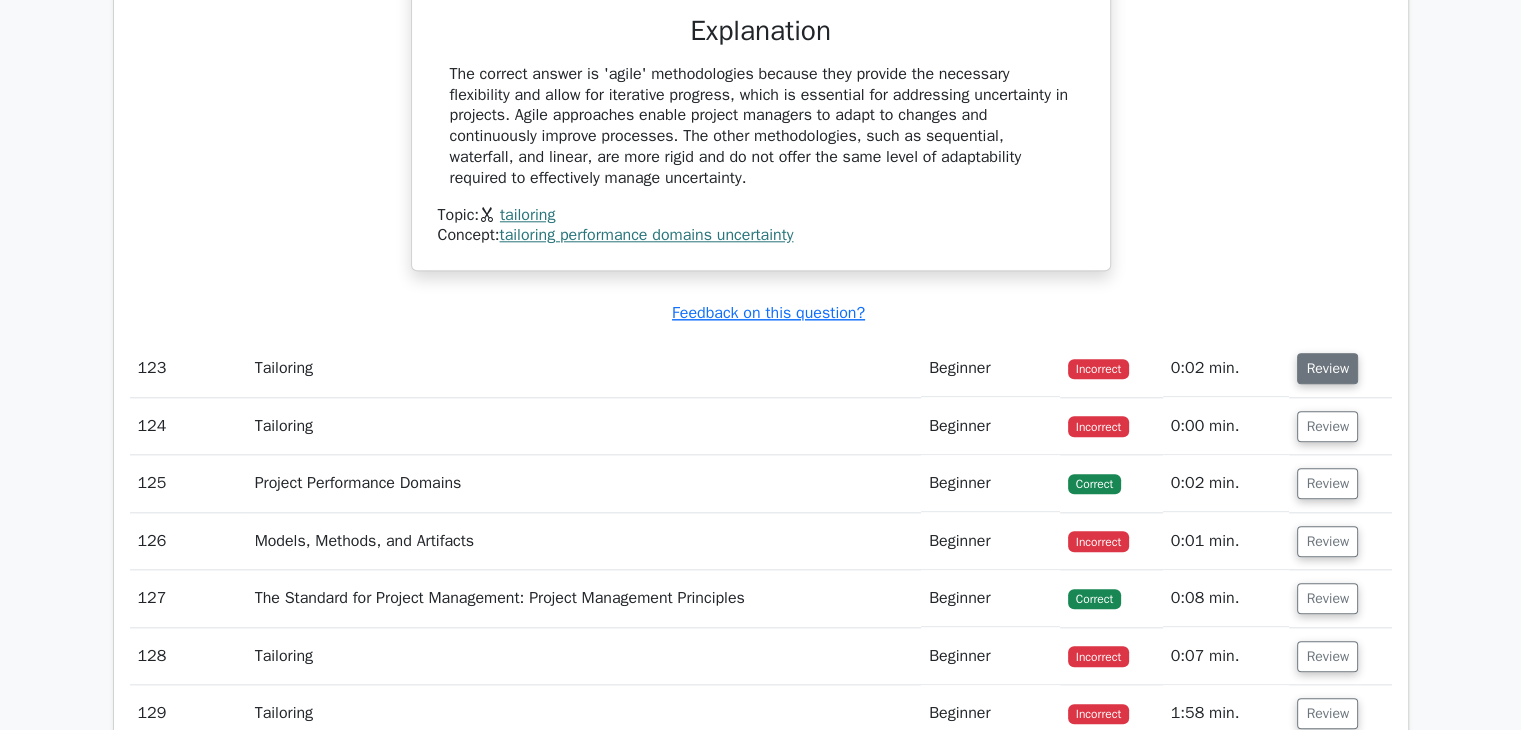 click on "Review" at bounding box center (1327, 368) 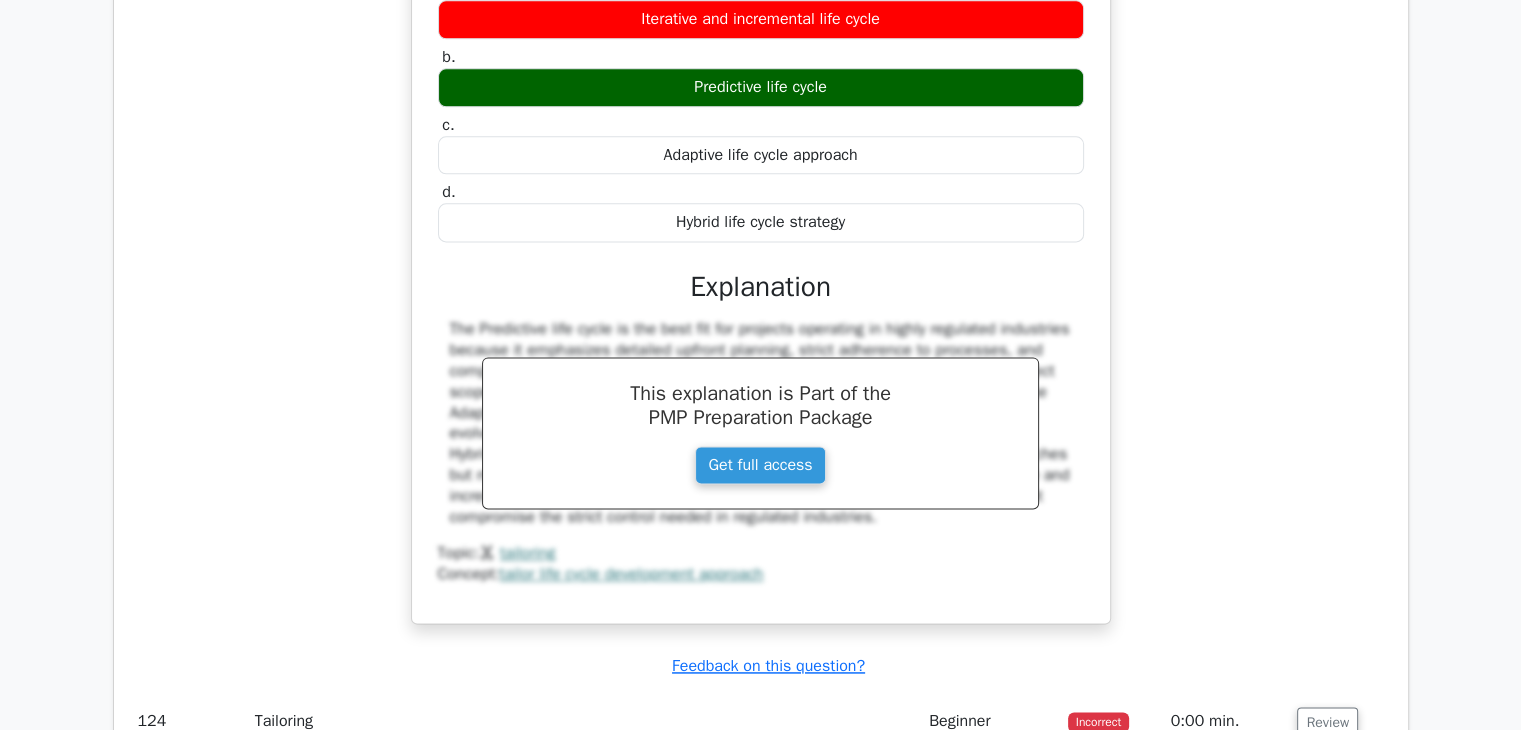 scroll, scrollTop: 10240, scrollLeft: 0, axis: vertical 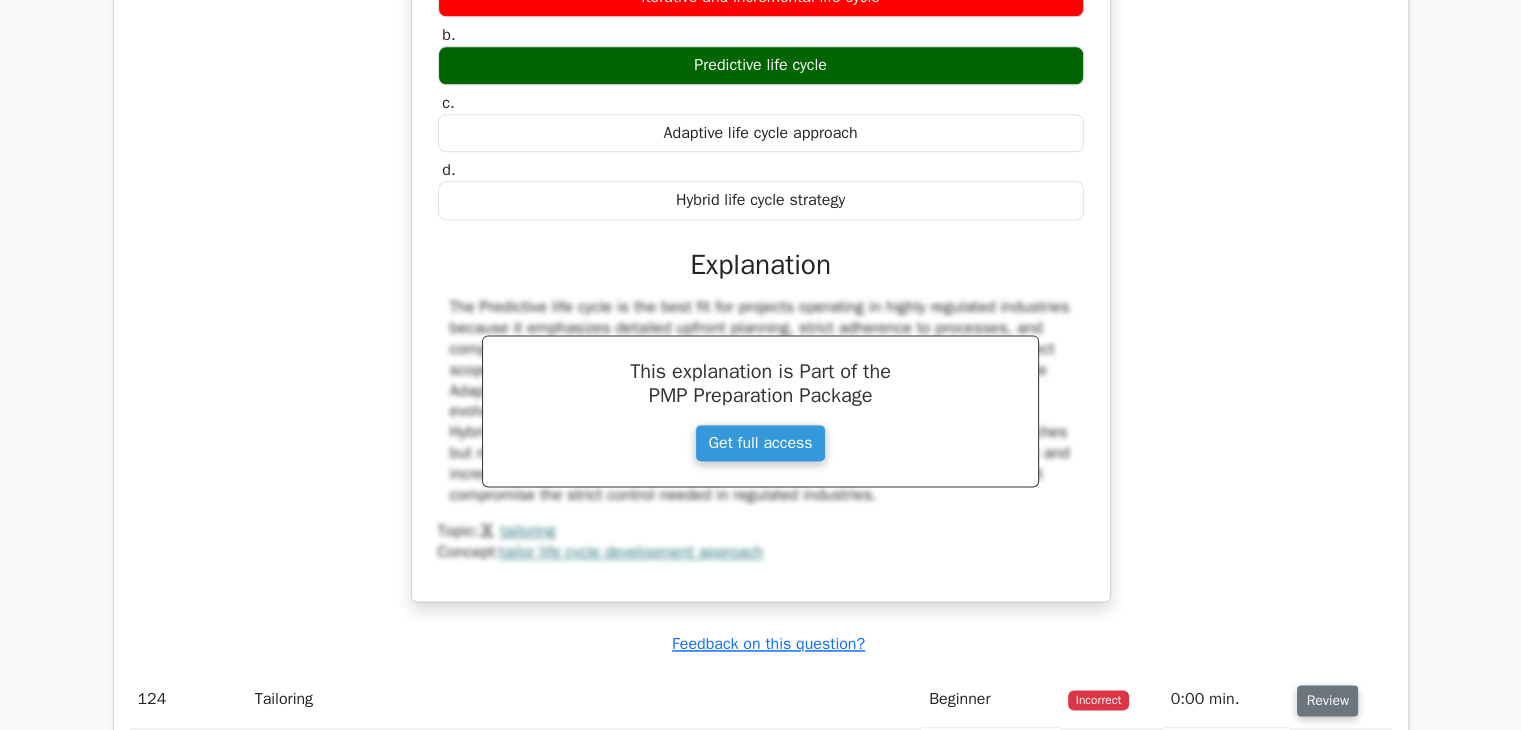 click on "Review" at bounding box center [1327, 700] 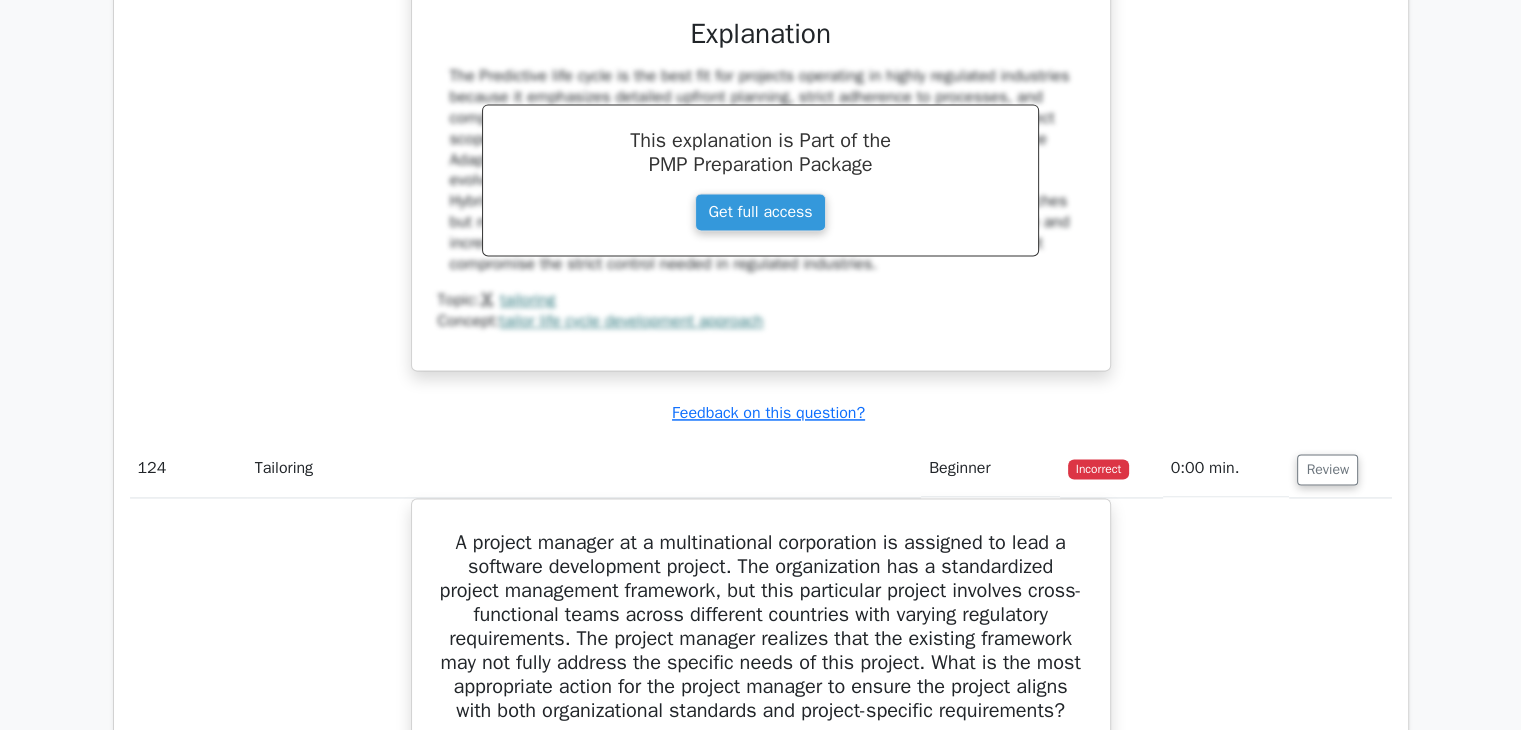 scroll, scrollTop: 10549, scrollLeft: 0, axis: vertical 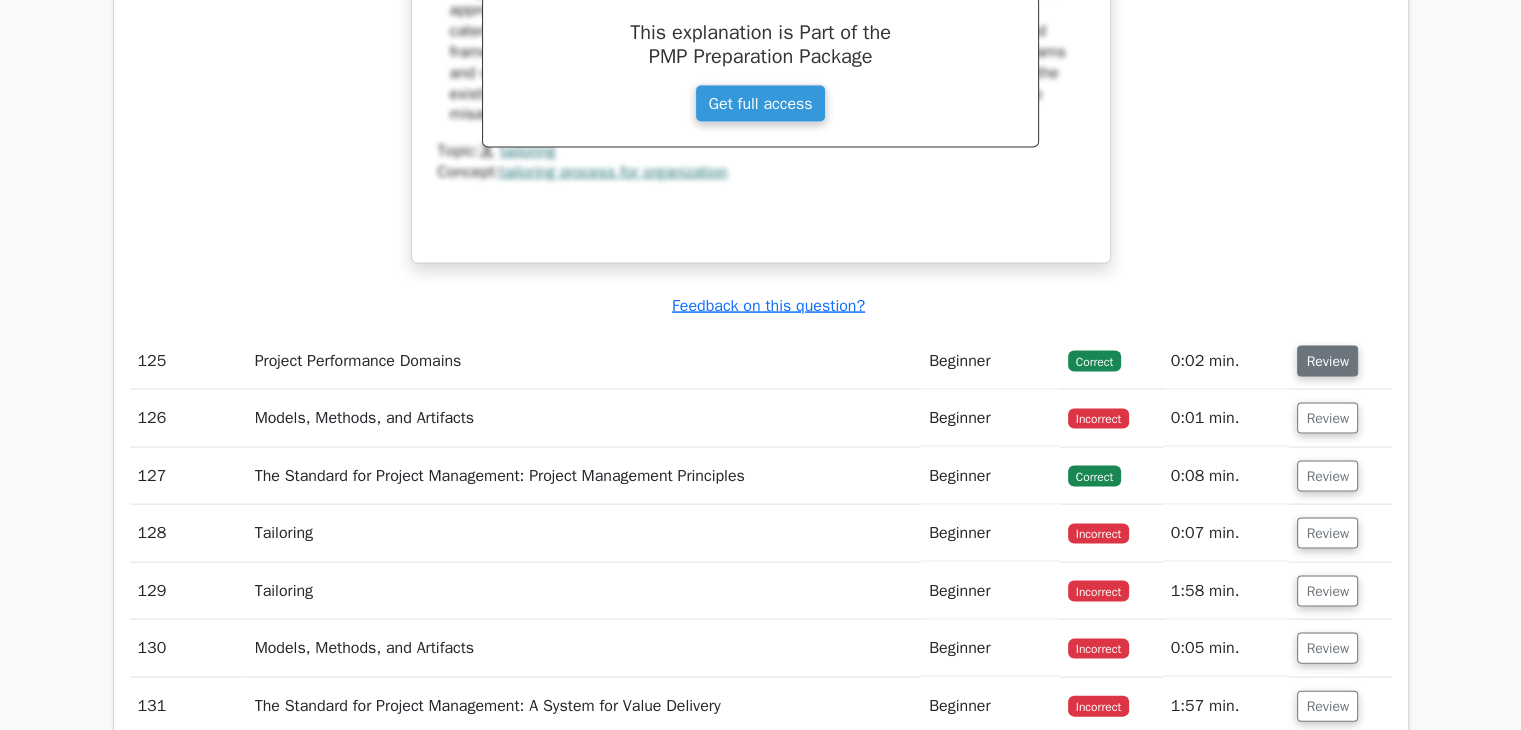 click on "Review" at bounding box center [1327, 361] 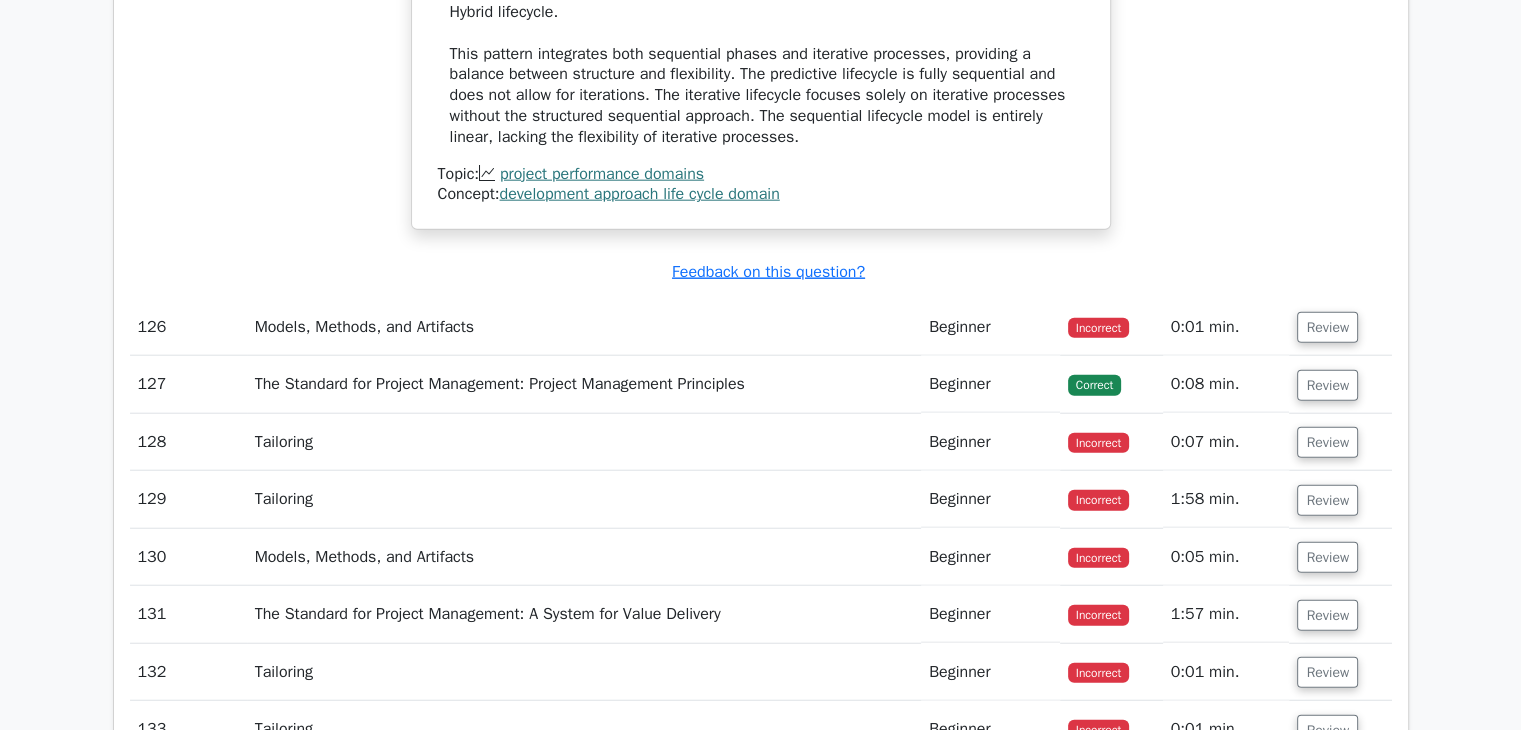 scroll, scrollTop: 12595, scrollLeft: 0, axis: vertical 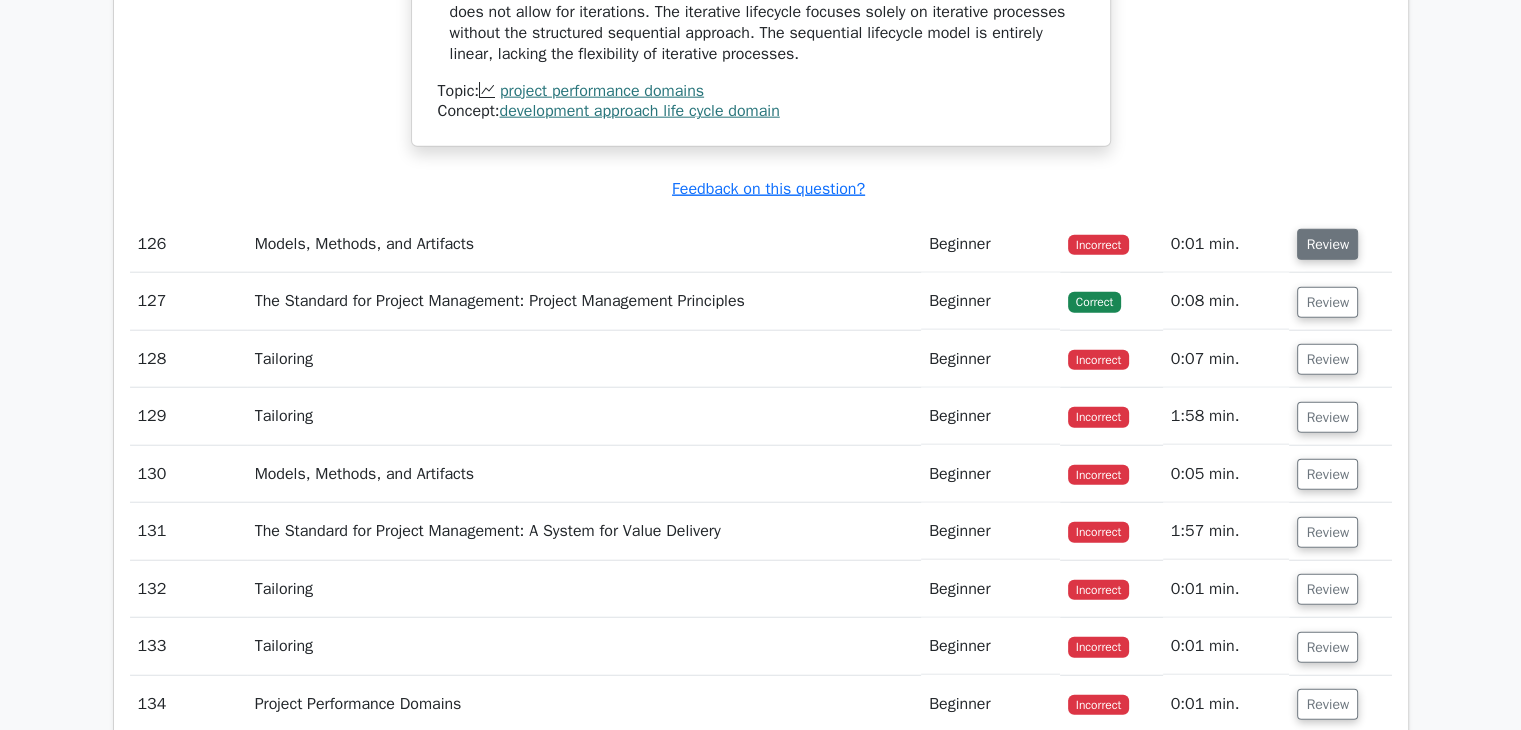 click on "Review" at bounding box center (1327, 244) 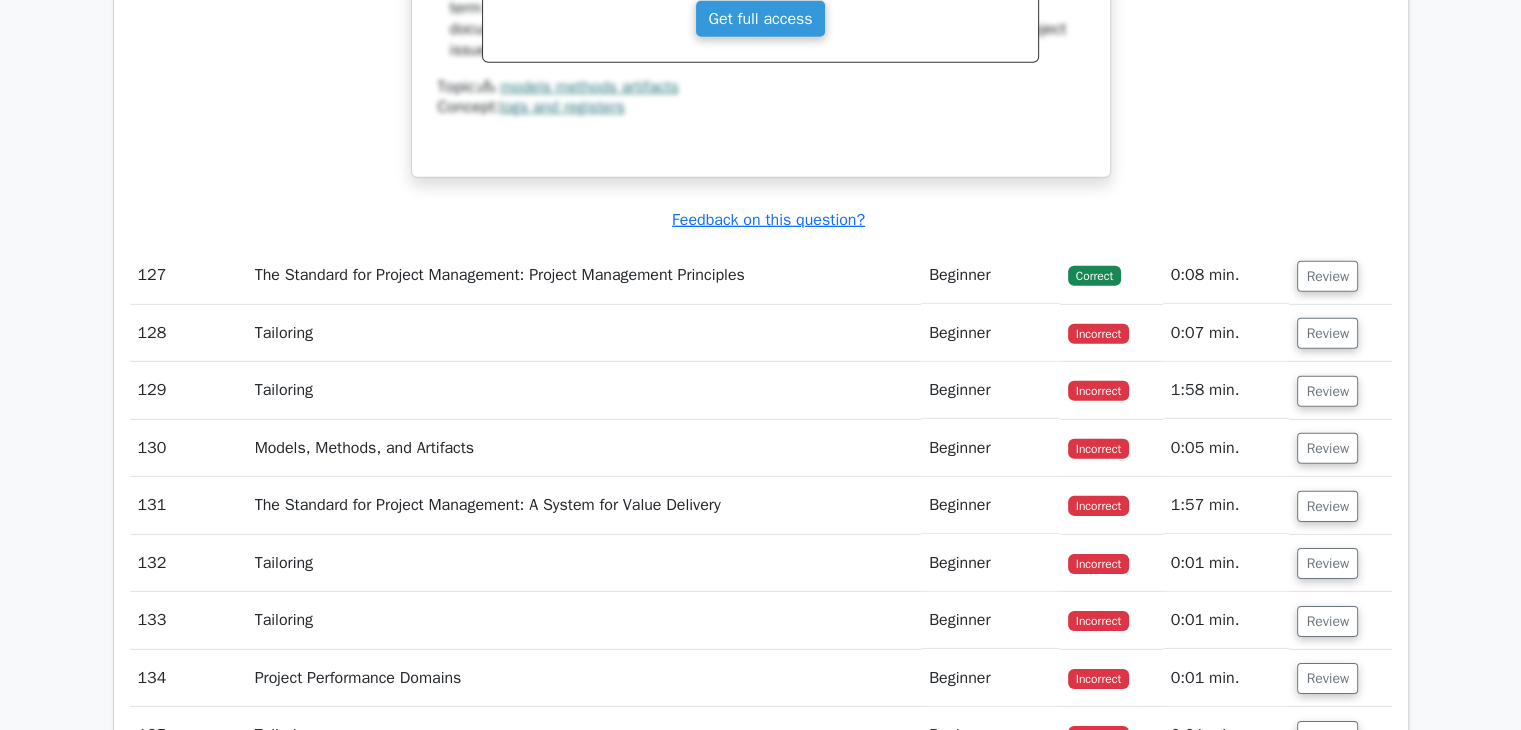 scroll, scrollTop: 13869, scrollLeft: 0, axis: vertical 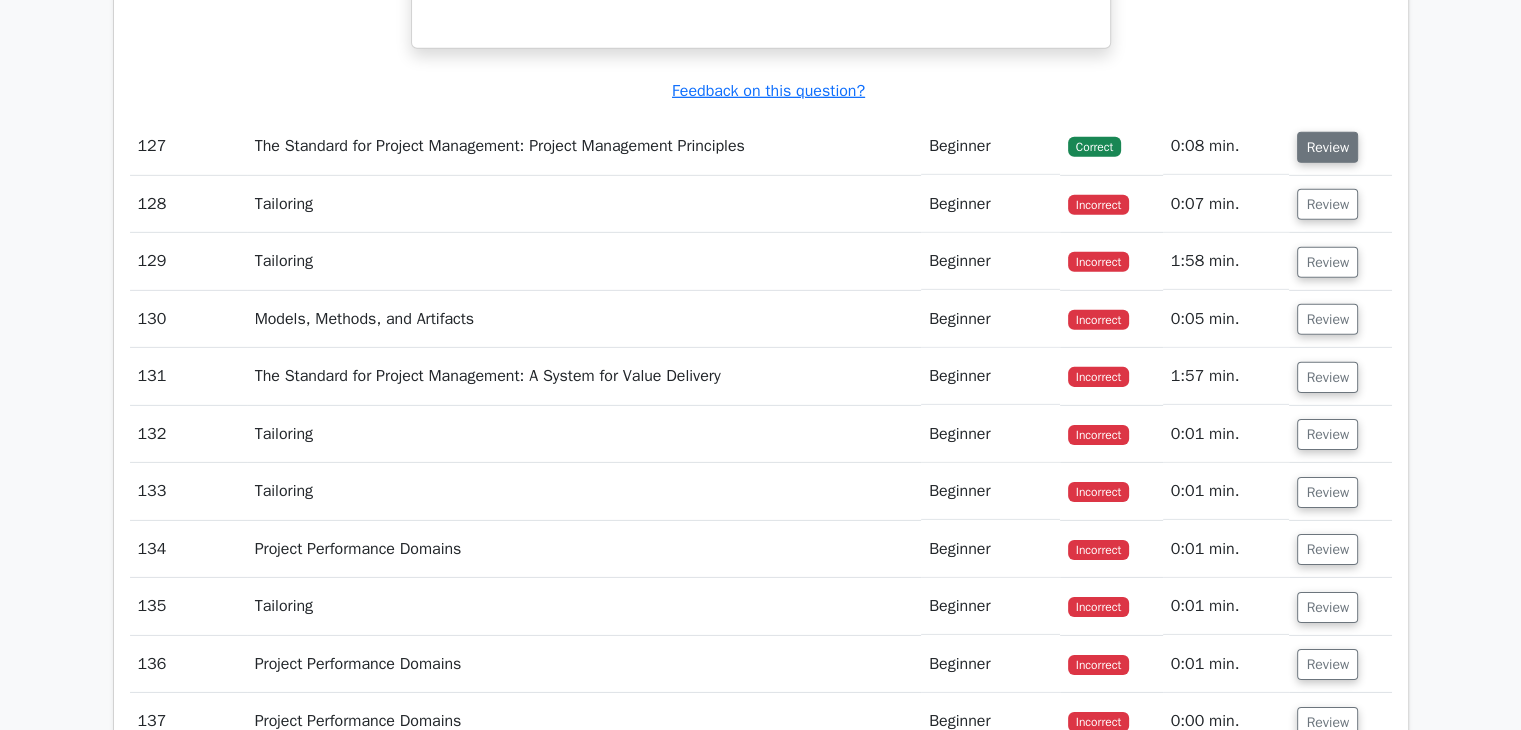 click on "Review" at bounding box center [1327, 147] 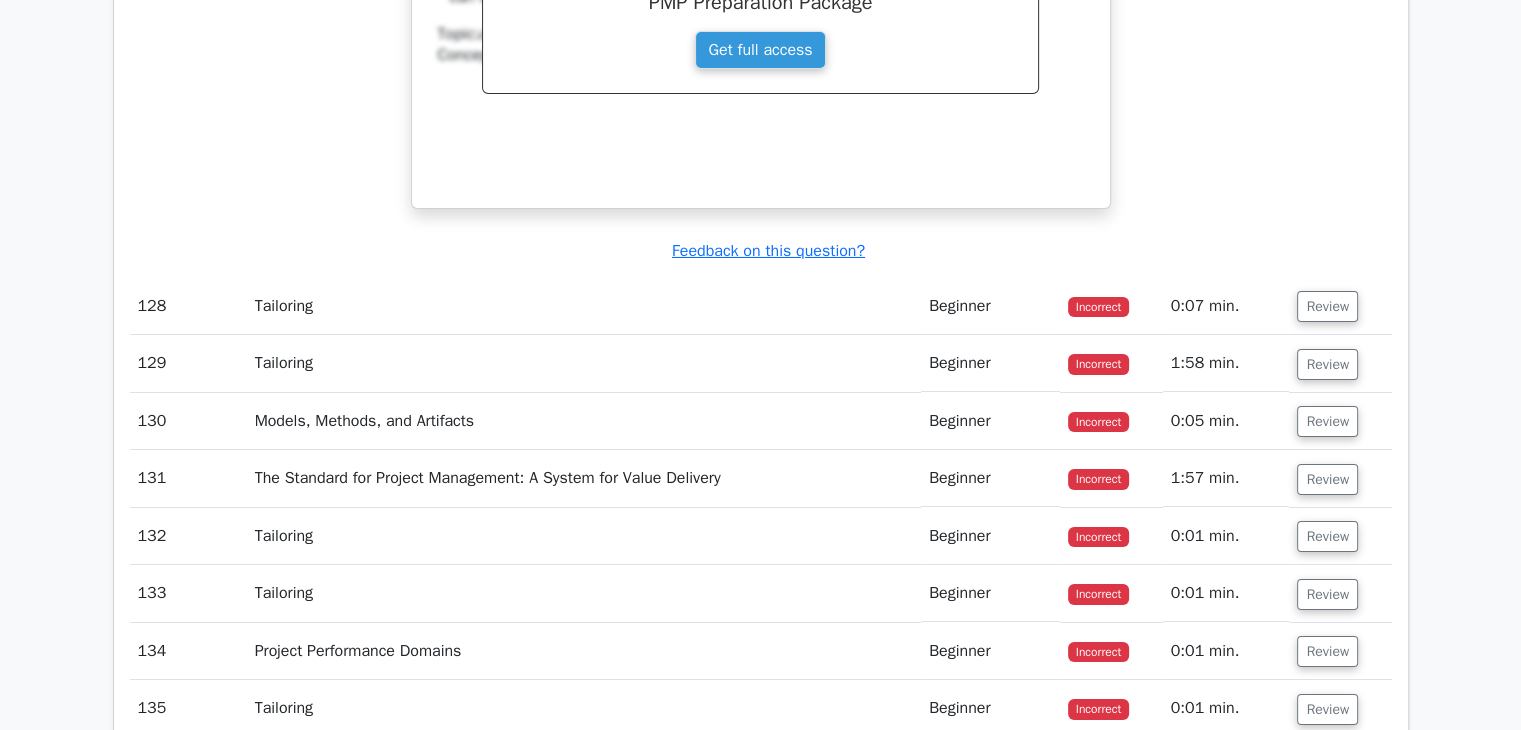scroll, scrollTop: 14778, scrollLeft: 0, axis: vertical 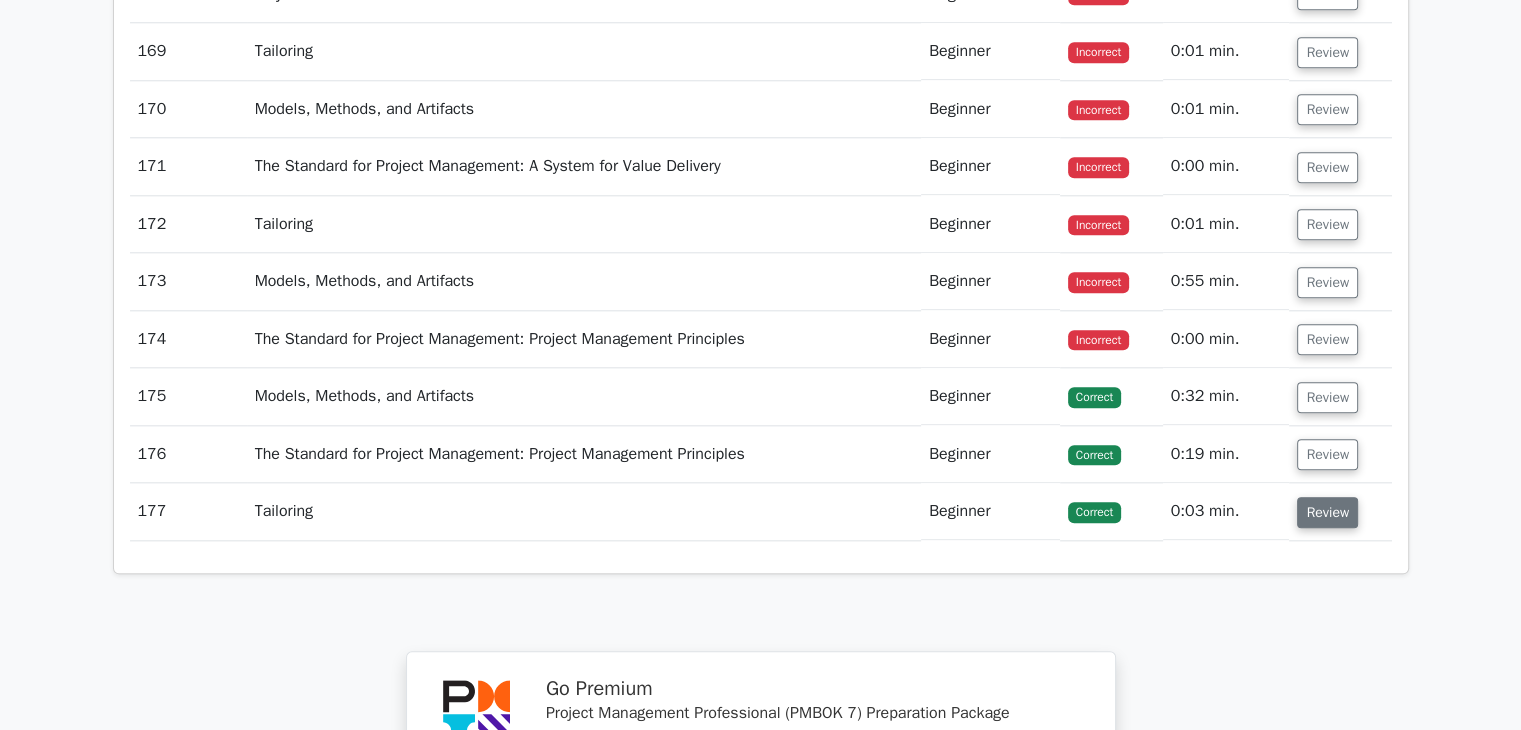 click on "Review" at bounding box center [1327, 512] 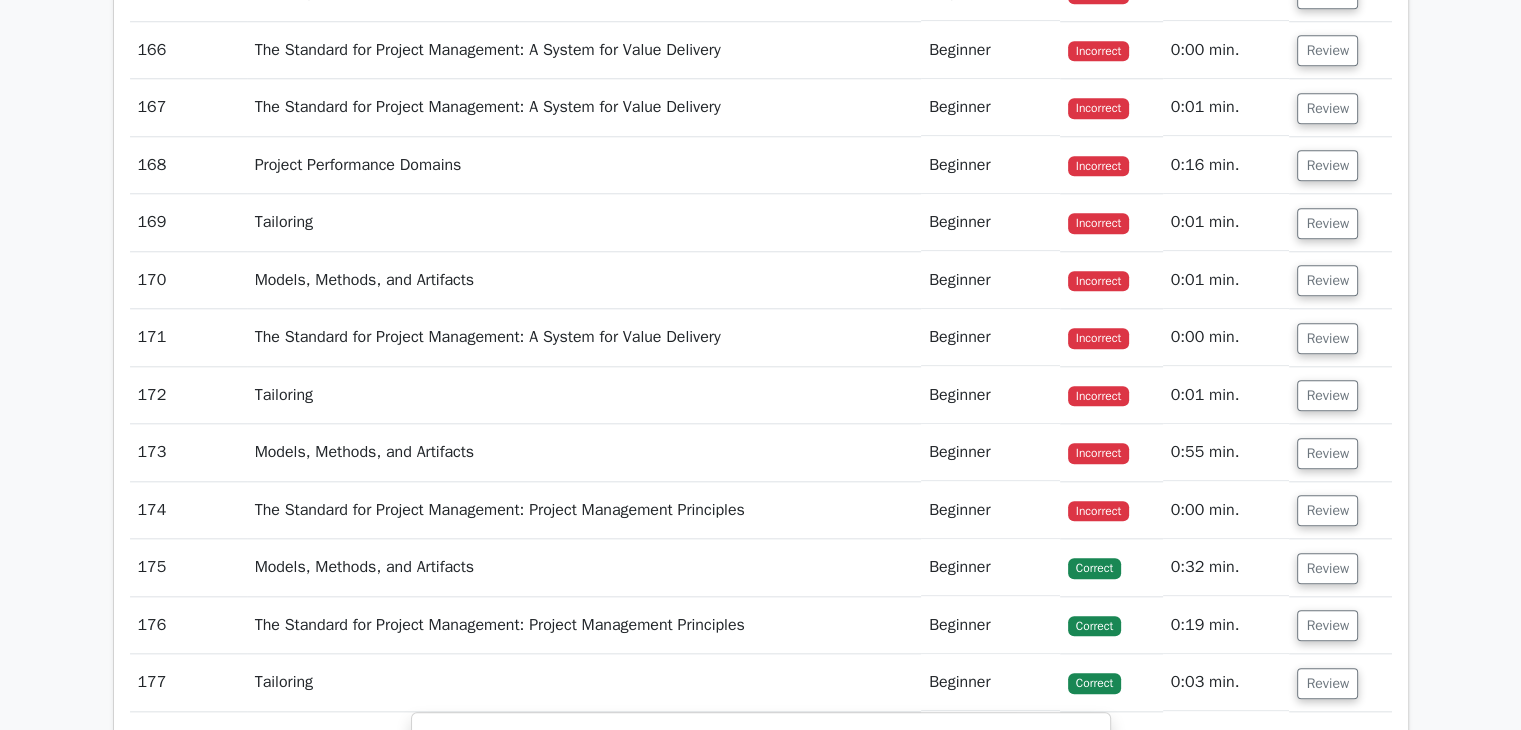 scroll, scrollTop: 17223, scrollLeft: 0, axis: vertical 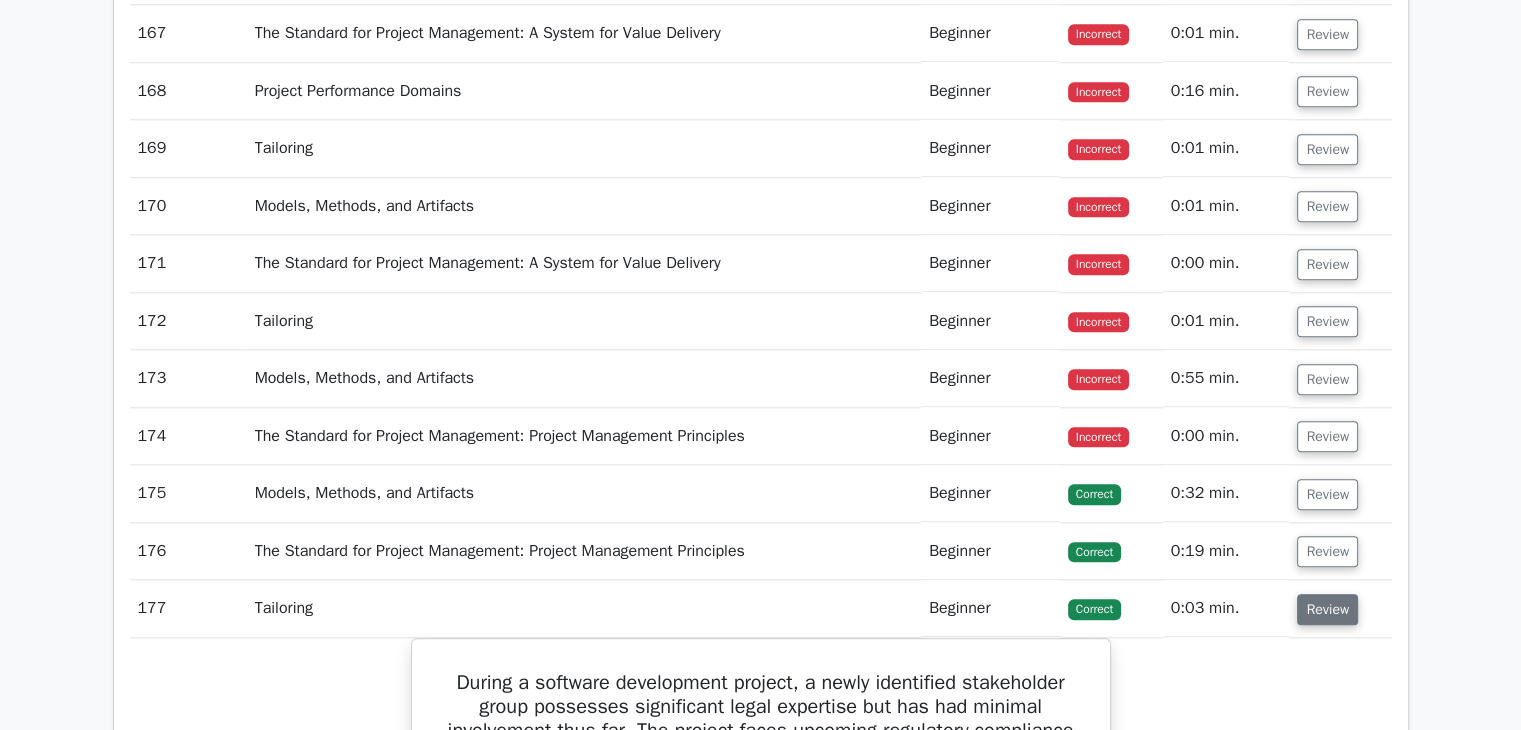 click on "Review" at bounding box center [1327, 609] 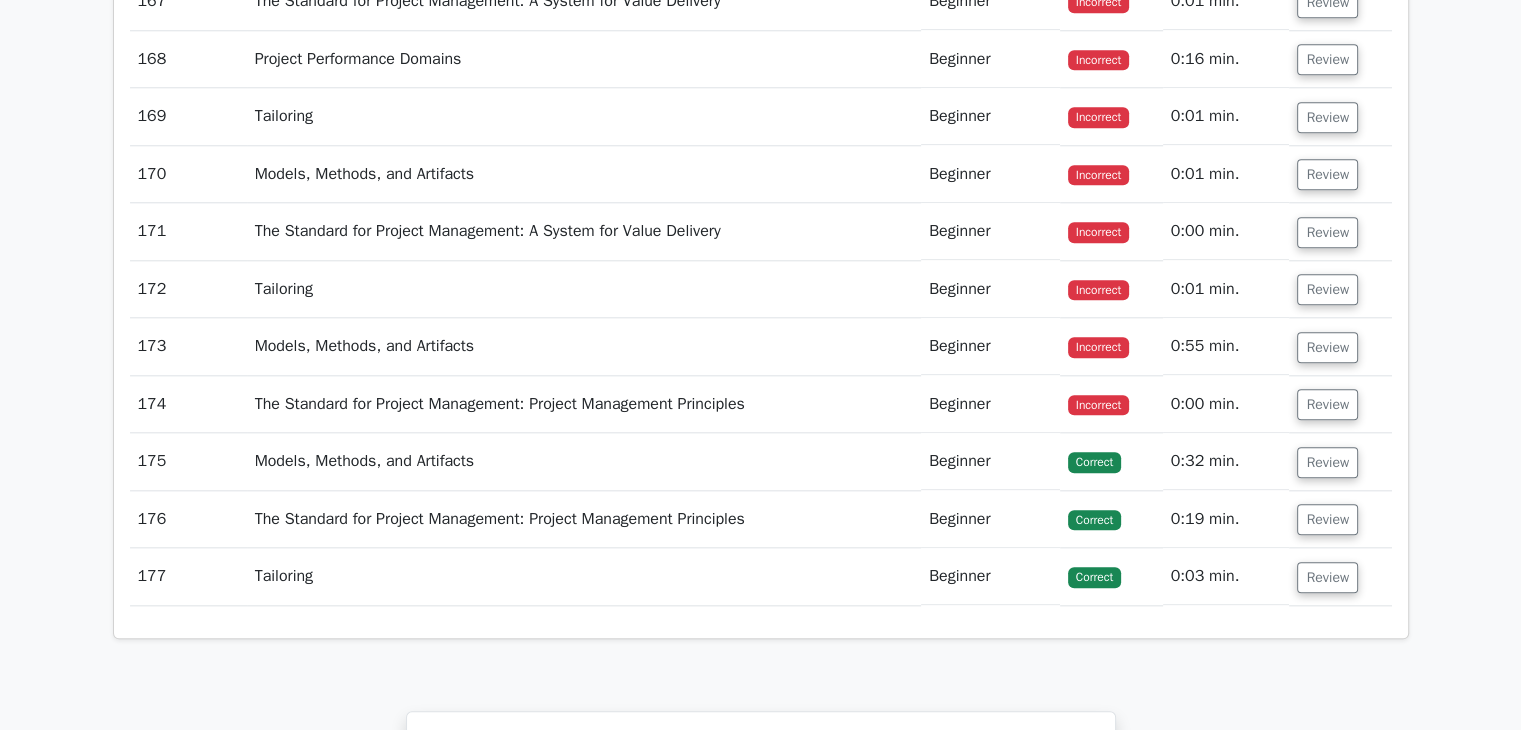 scroll, scrollTop: 17326, scrollLeft: 0, axis: vertical 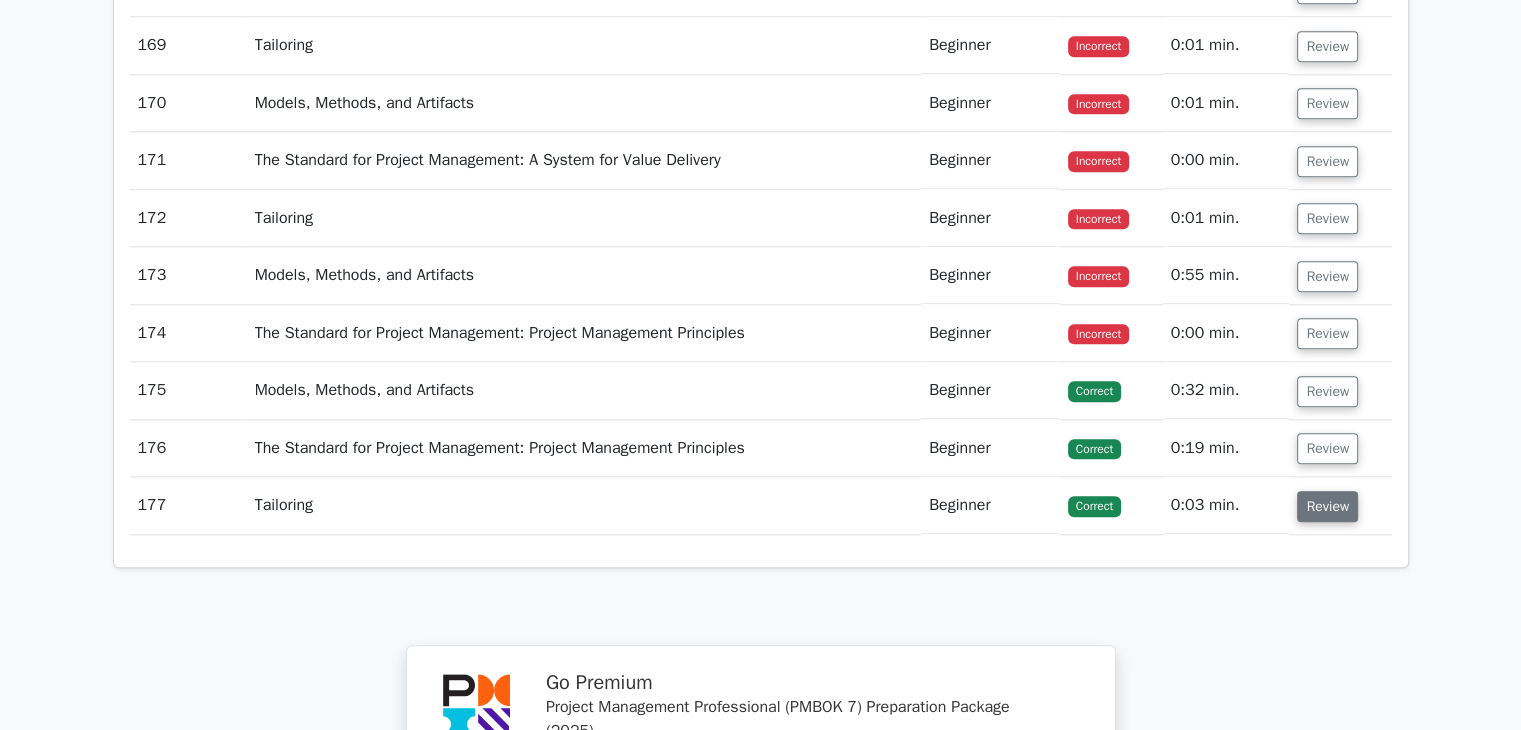 click on "Review" at bounding box center (1327, 506) 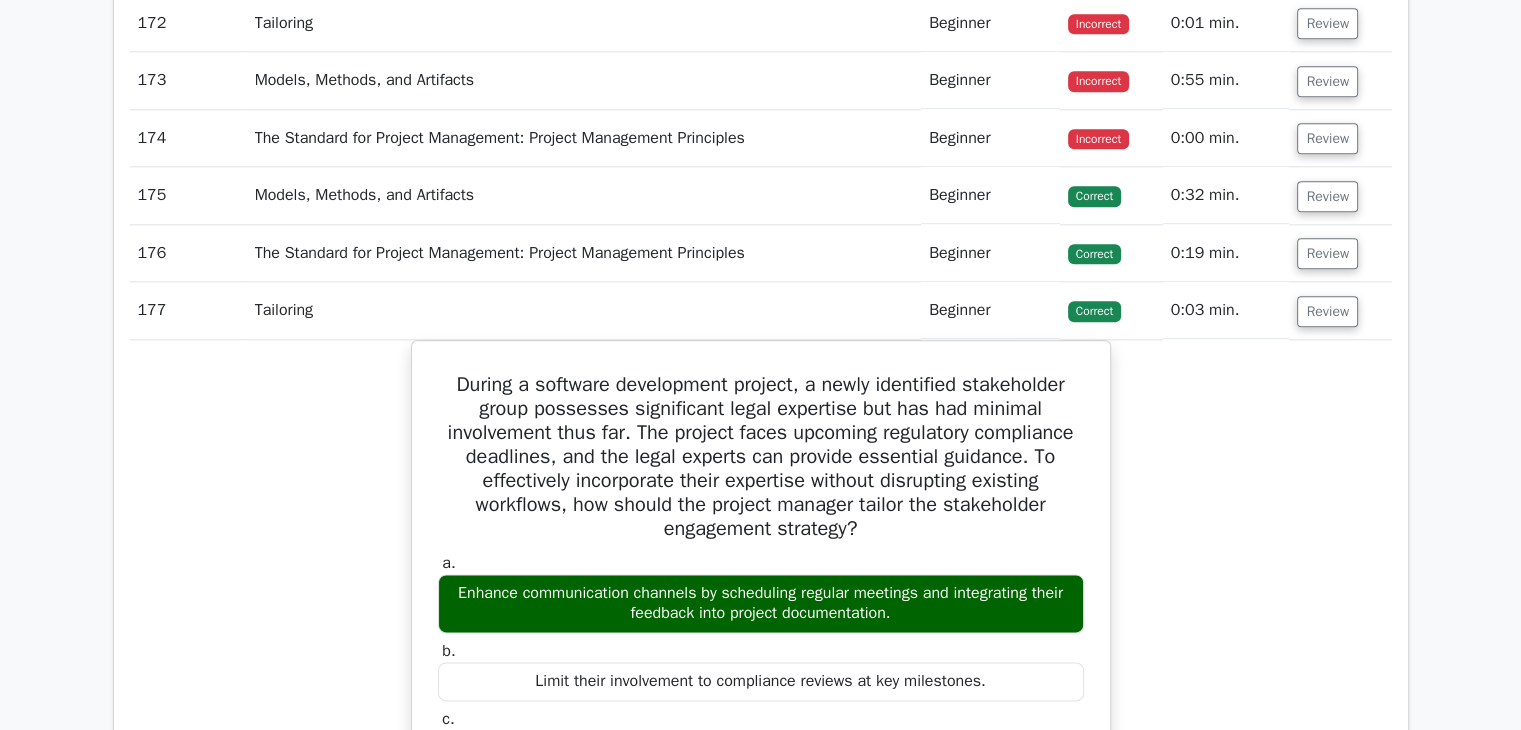 scroll, scrollTop: 17275, scrollLeft: 0, axis: vertical 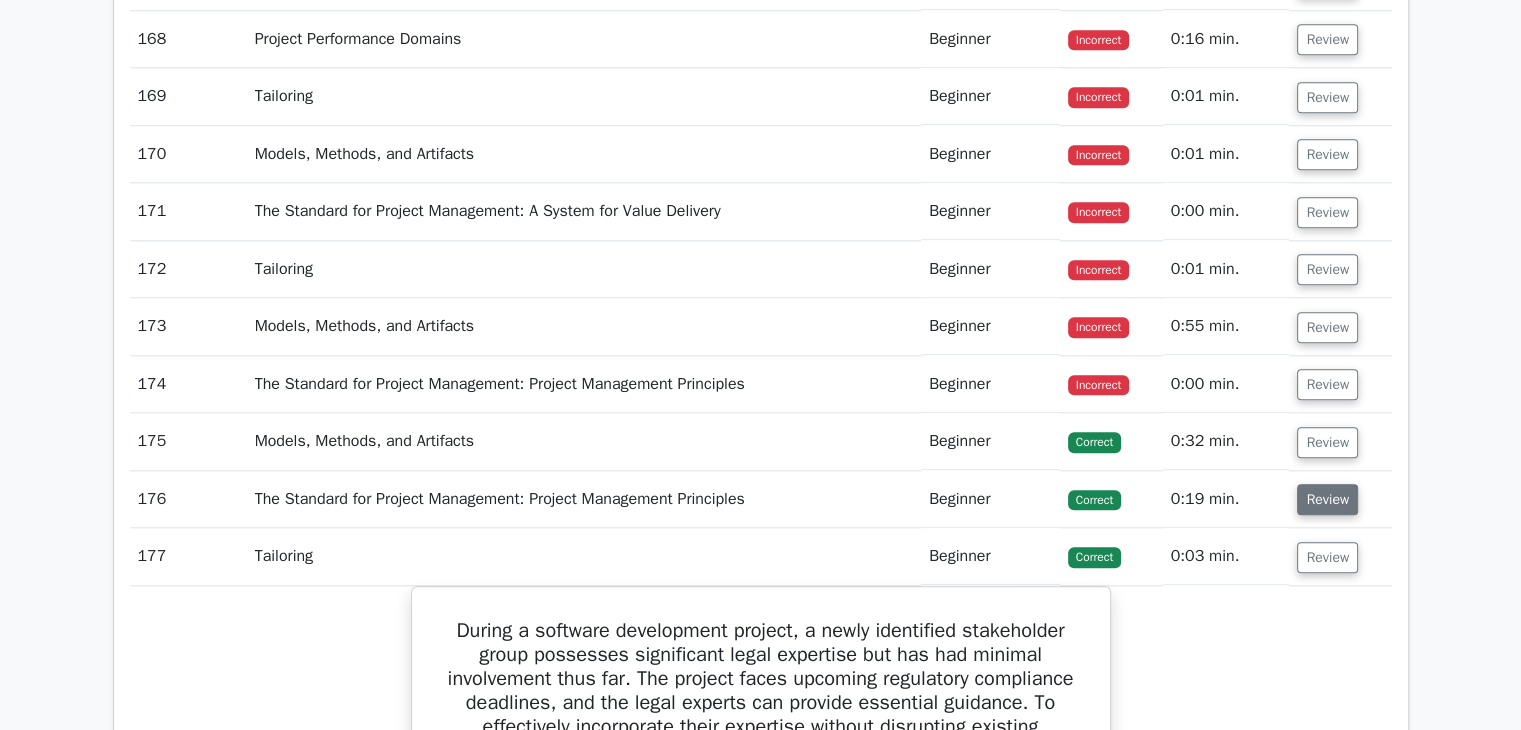 click on "Review" at bounding box center (1327, 499) 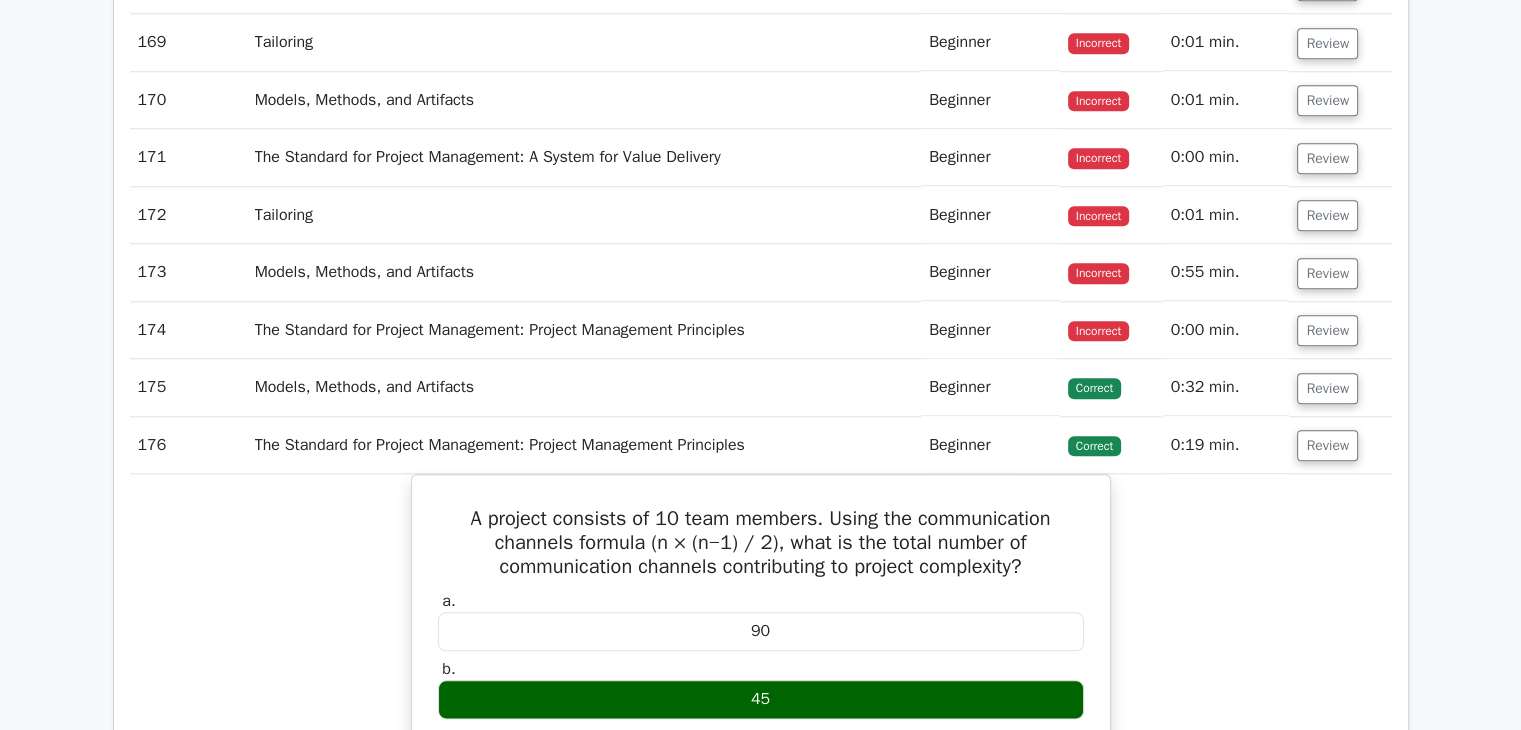 scroll, scrollTop: 17357, scrollLeft: 0, axis: vertical 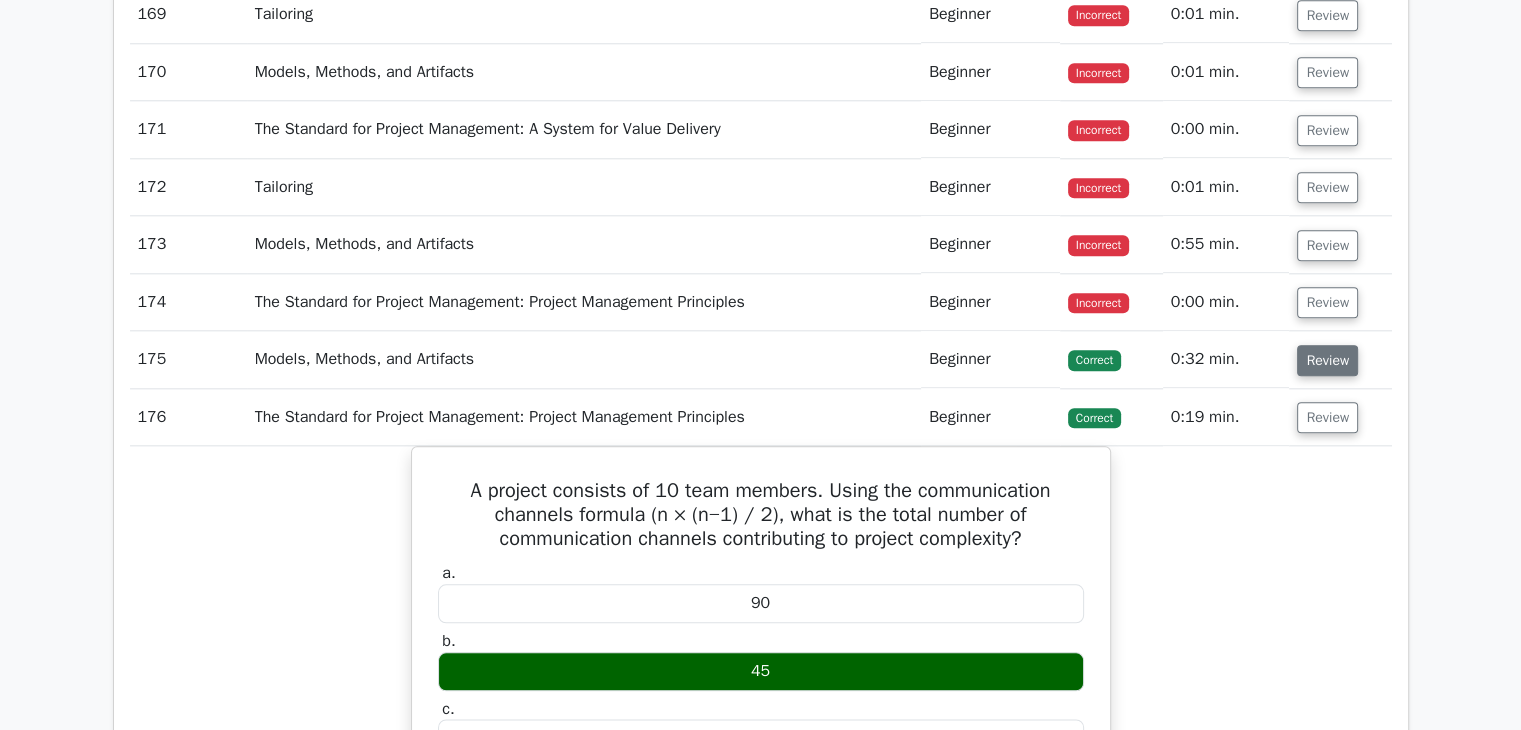 click on "Review" at bounding box center (1327, 360) 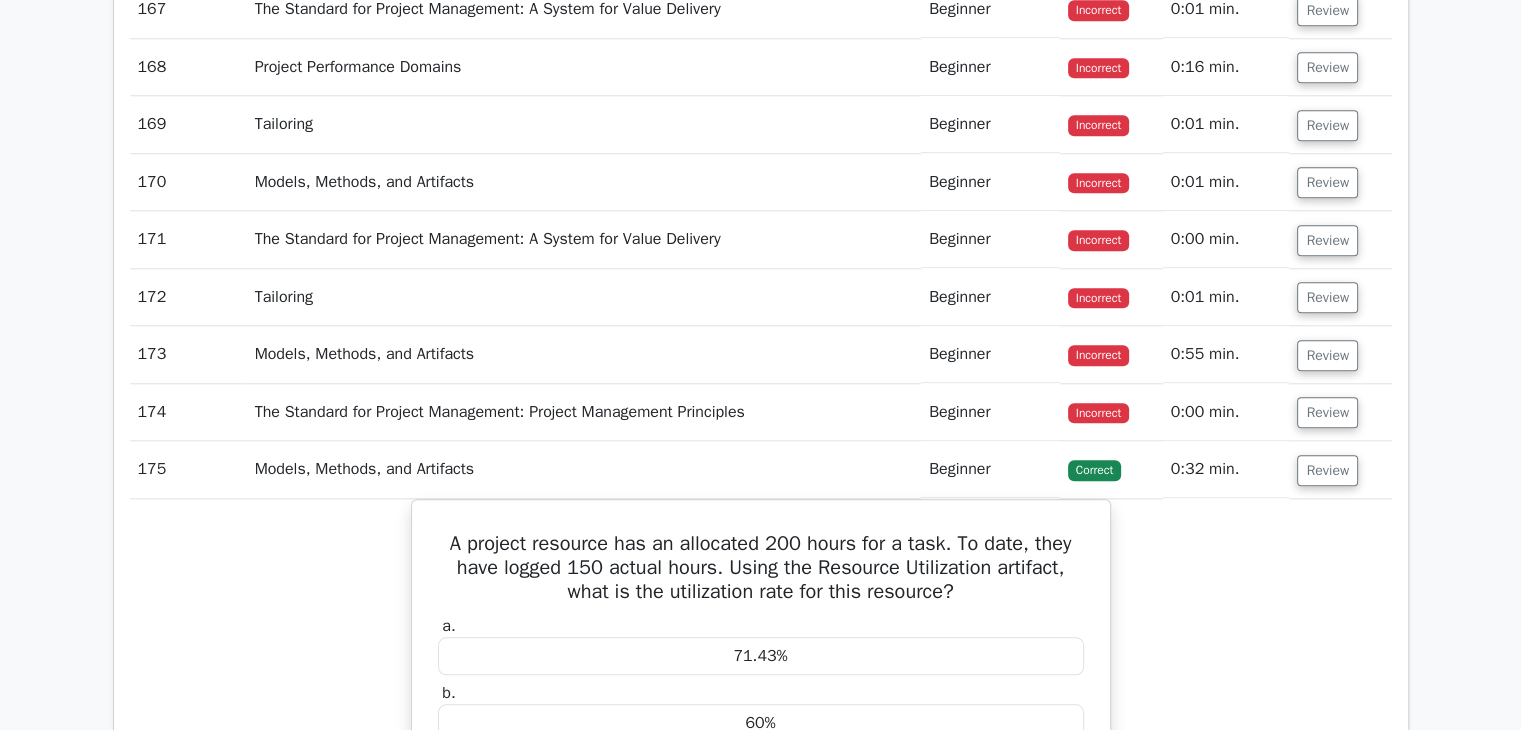 scroll, scrollTop: 17277, scrollLeft: 0, axis: vertical 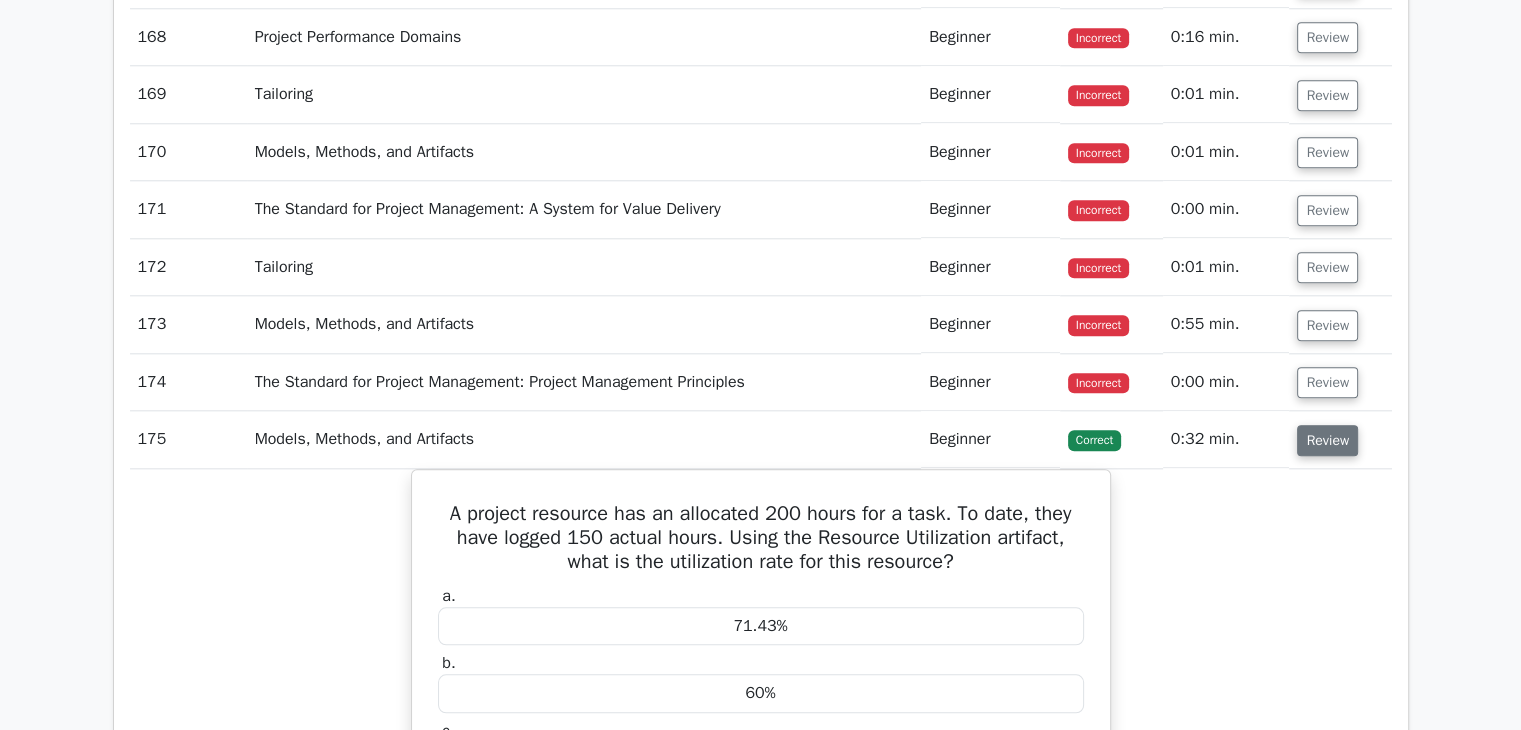 click on "Review" at bounding box center [1327, 440] 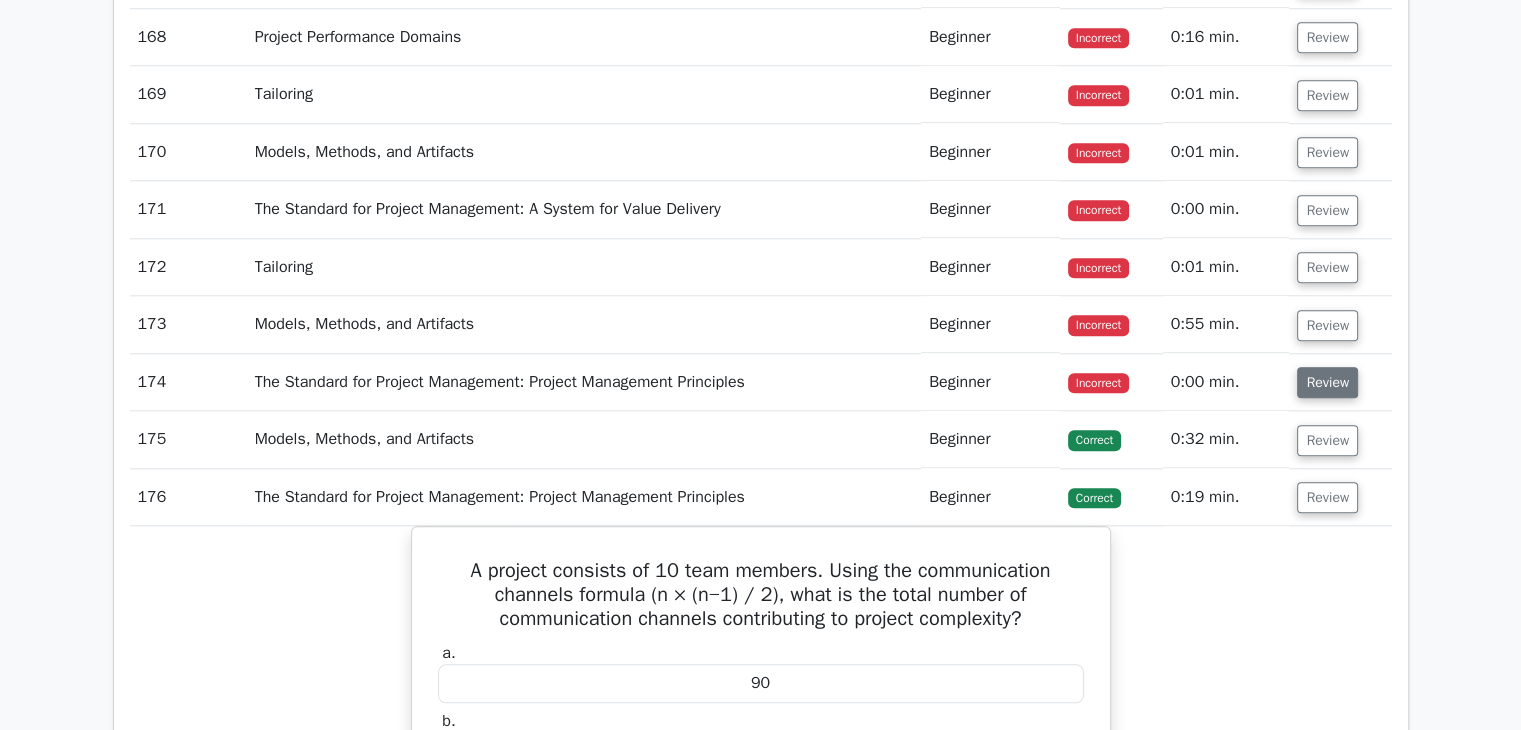 click on "Review" at bounding box center [1327, 382] 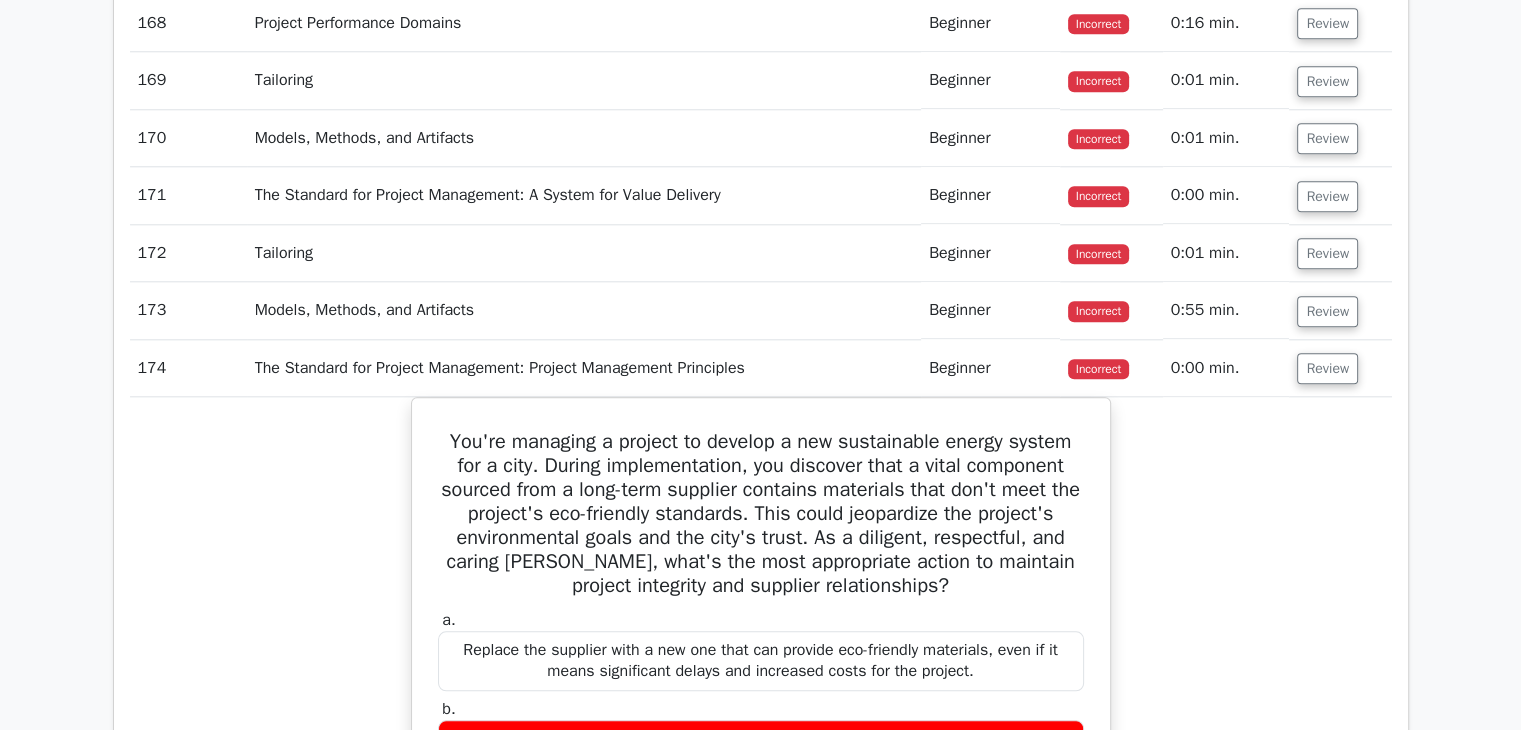 scroll, scrollTop: 17220, scrollLeft: 0, axis: vertical 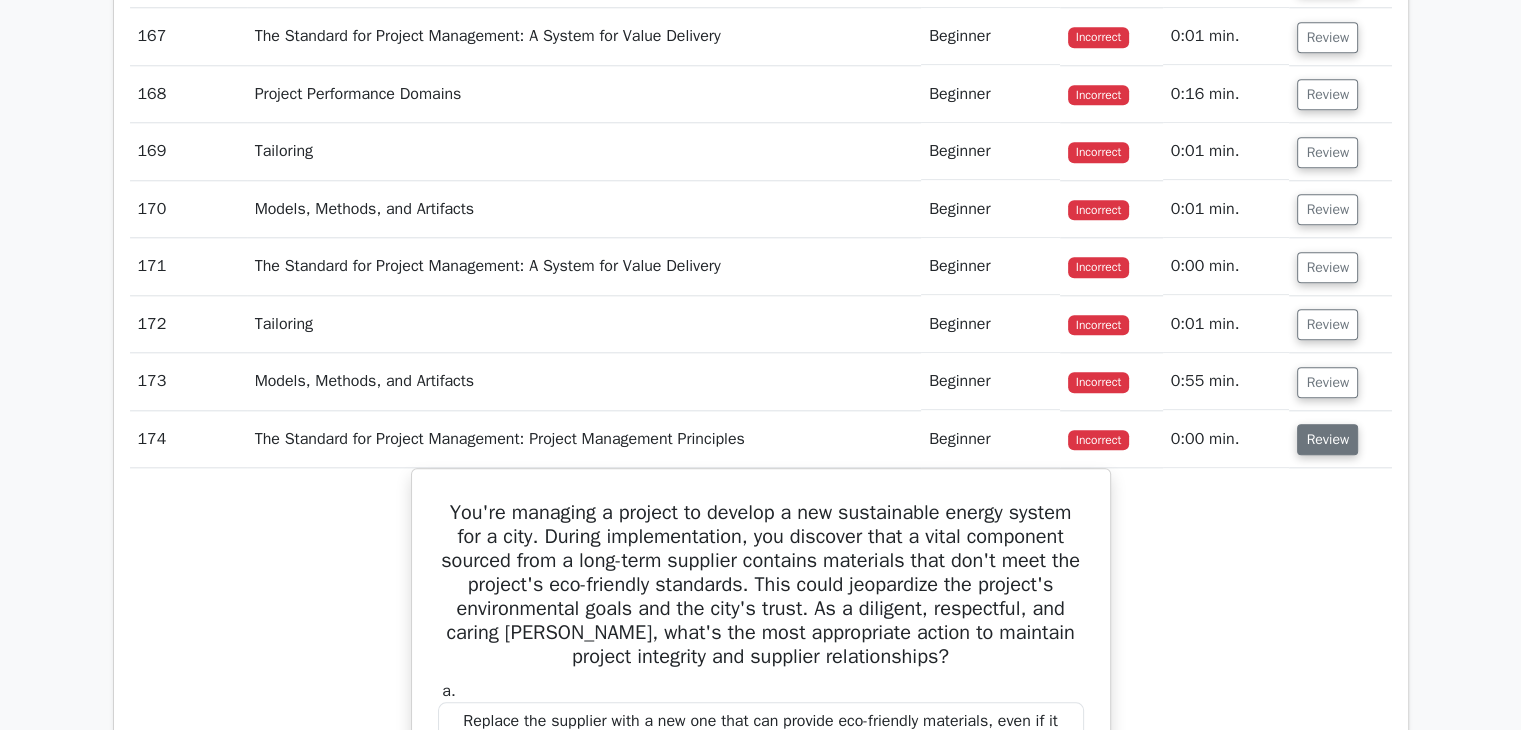 click on "Review" at bounding box center [1327, 439] 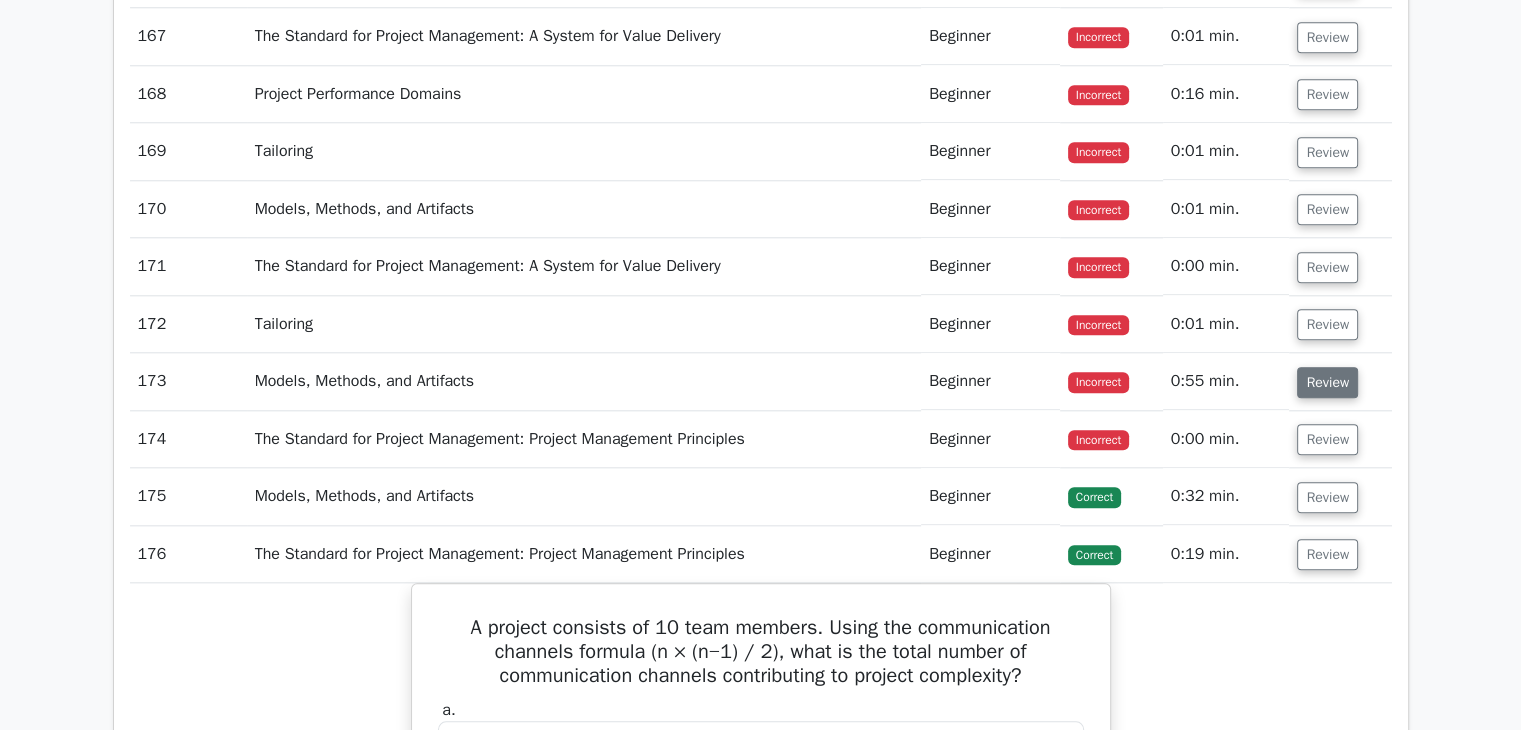 click on "Review" at bounding box center [1327, 382] 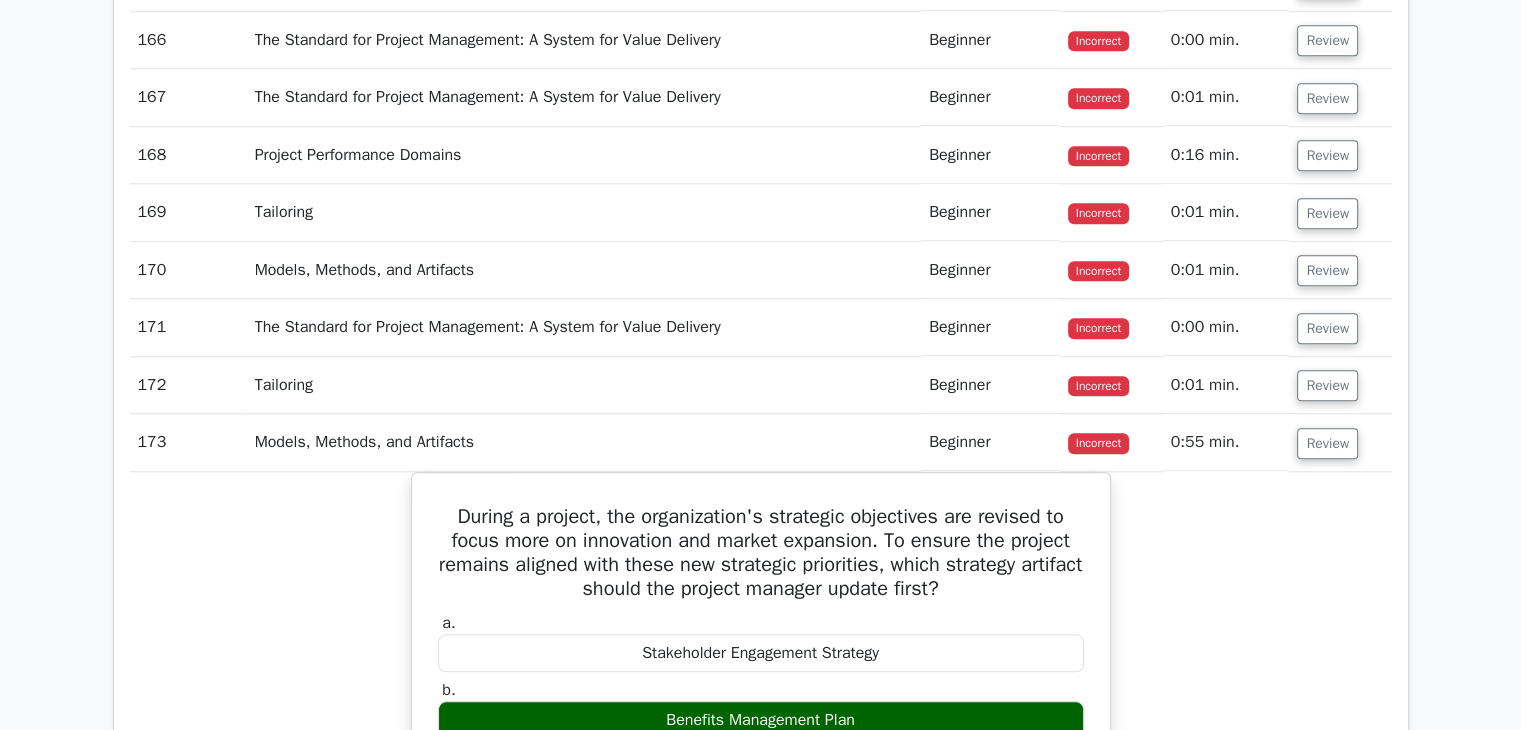 scroll, scrollTop: 17140, scrollLeft: 0, axis: vertical 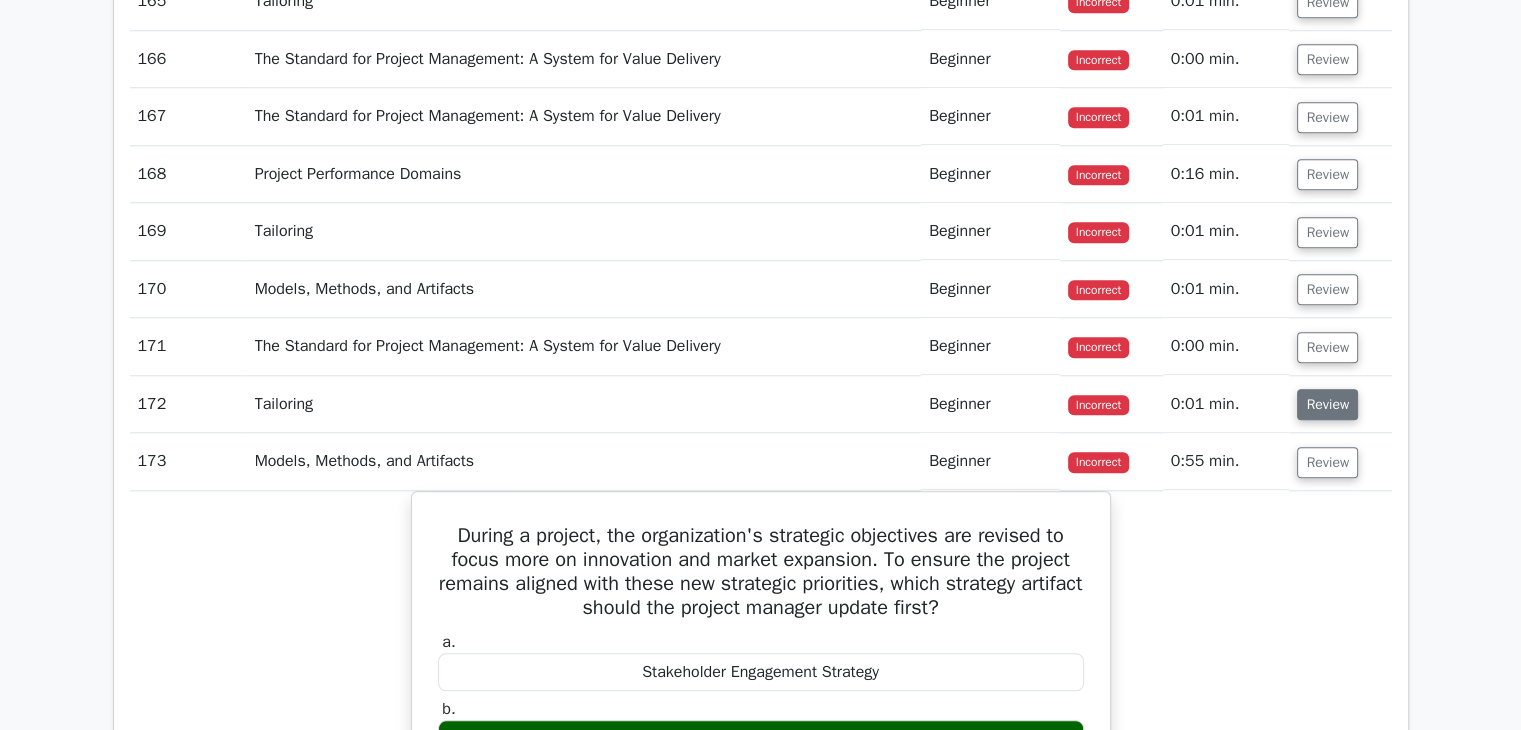 click on "Review" at bounding box center [1327, 404] 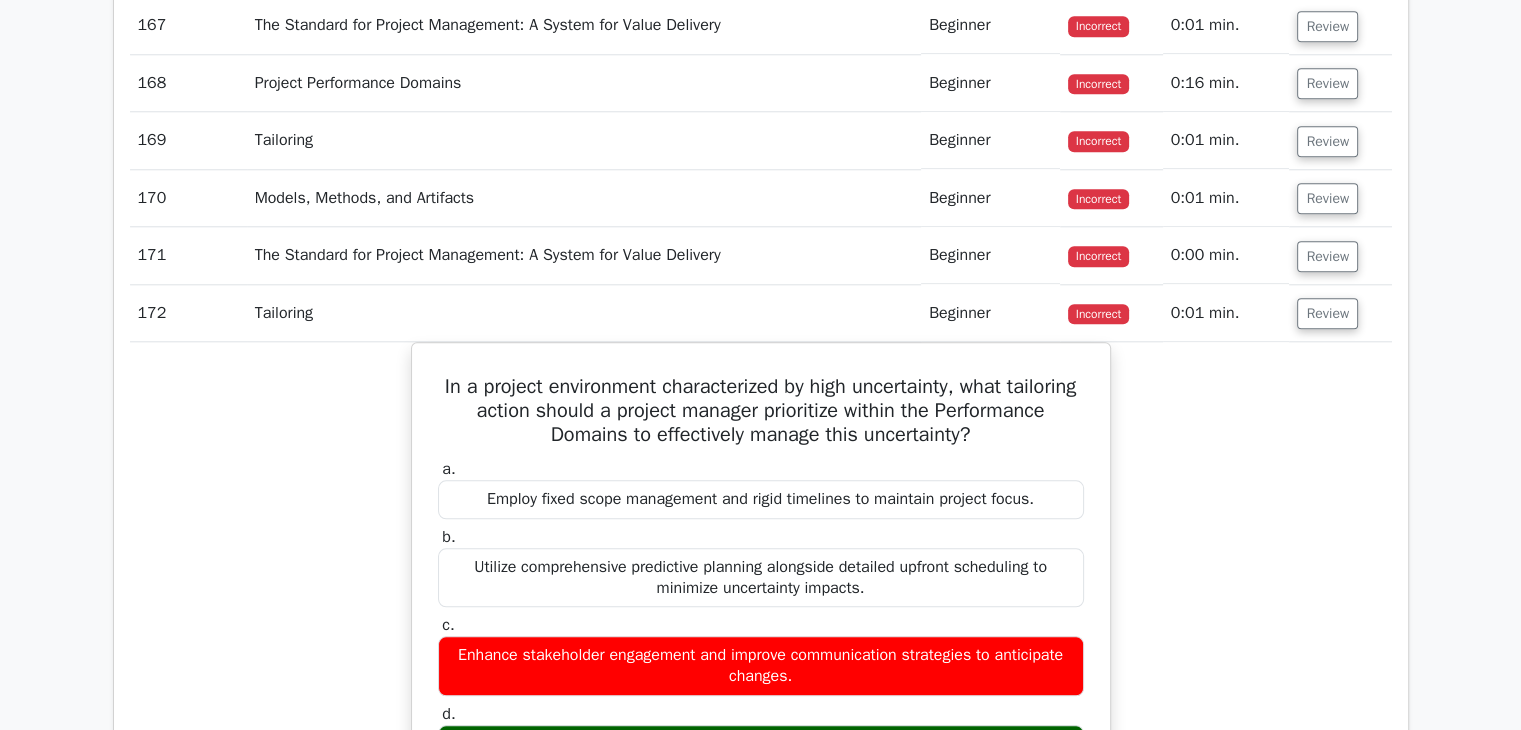 scroll, scrollTop: 17159, scrollLeft: 0, axis: vertical 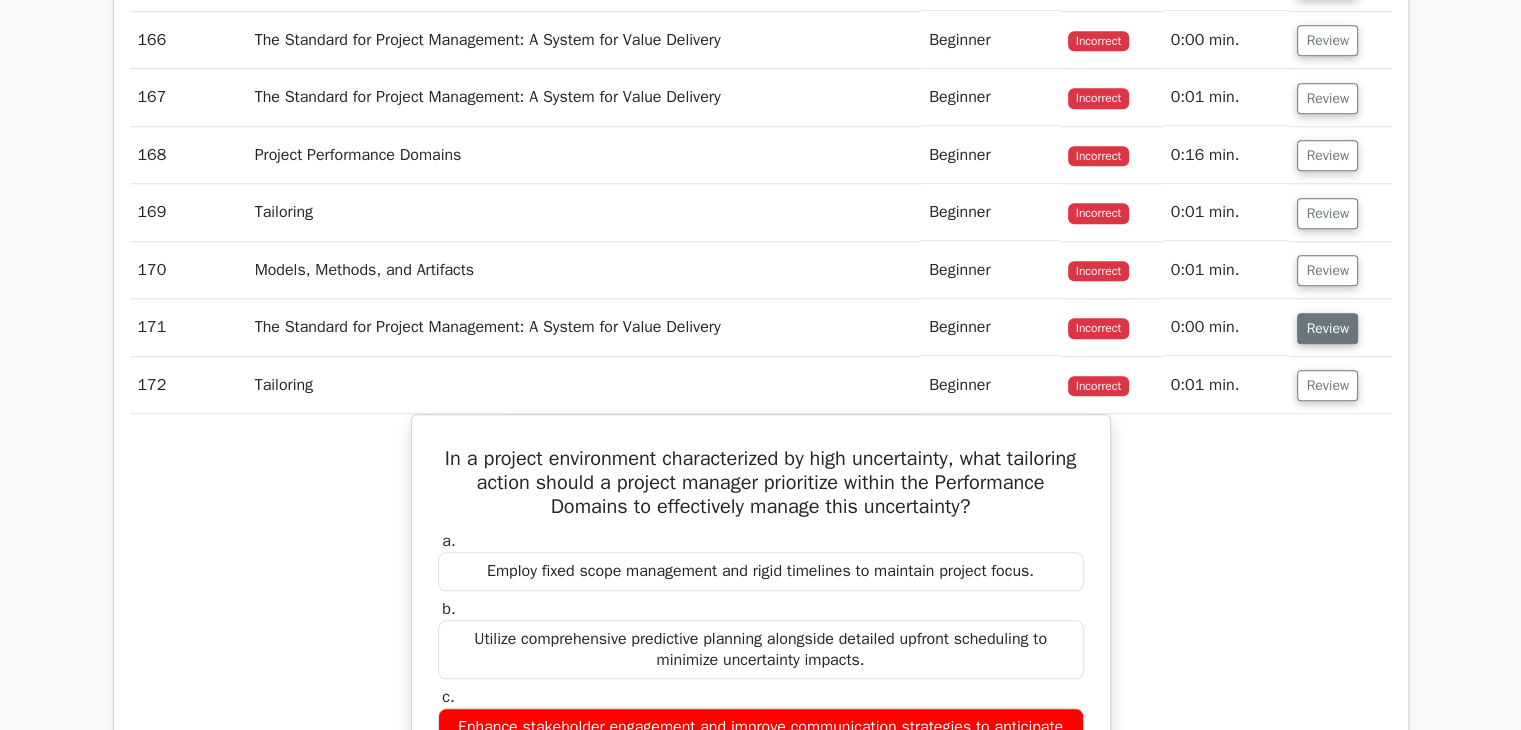 click on "Review" at bounding box center [1327, 328] 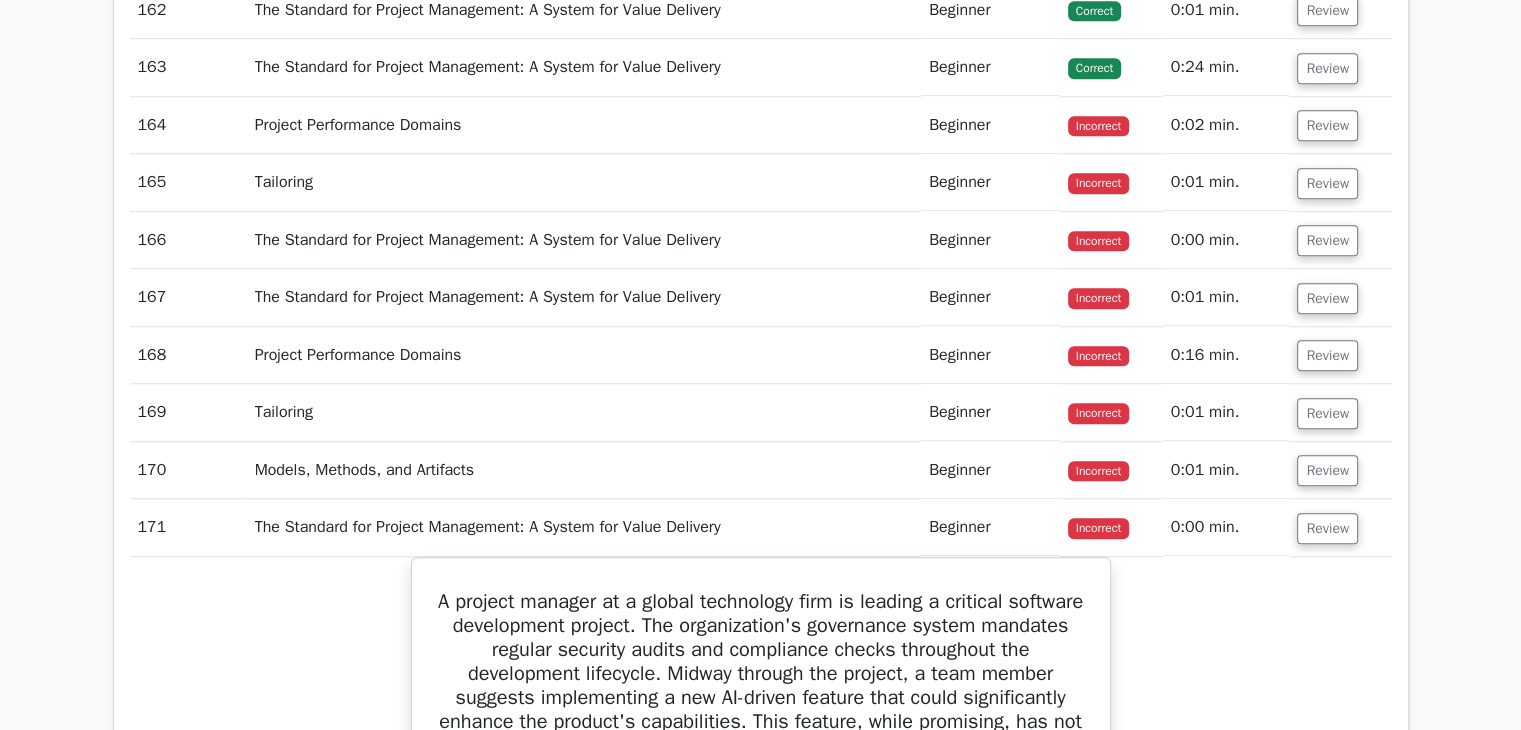 scroll, scrollTop: 17044, scrollLeft: 0, axis: vertical 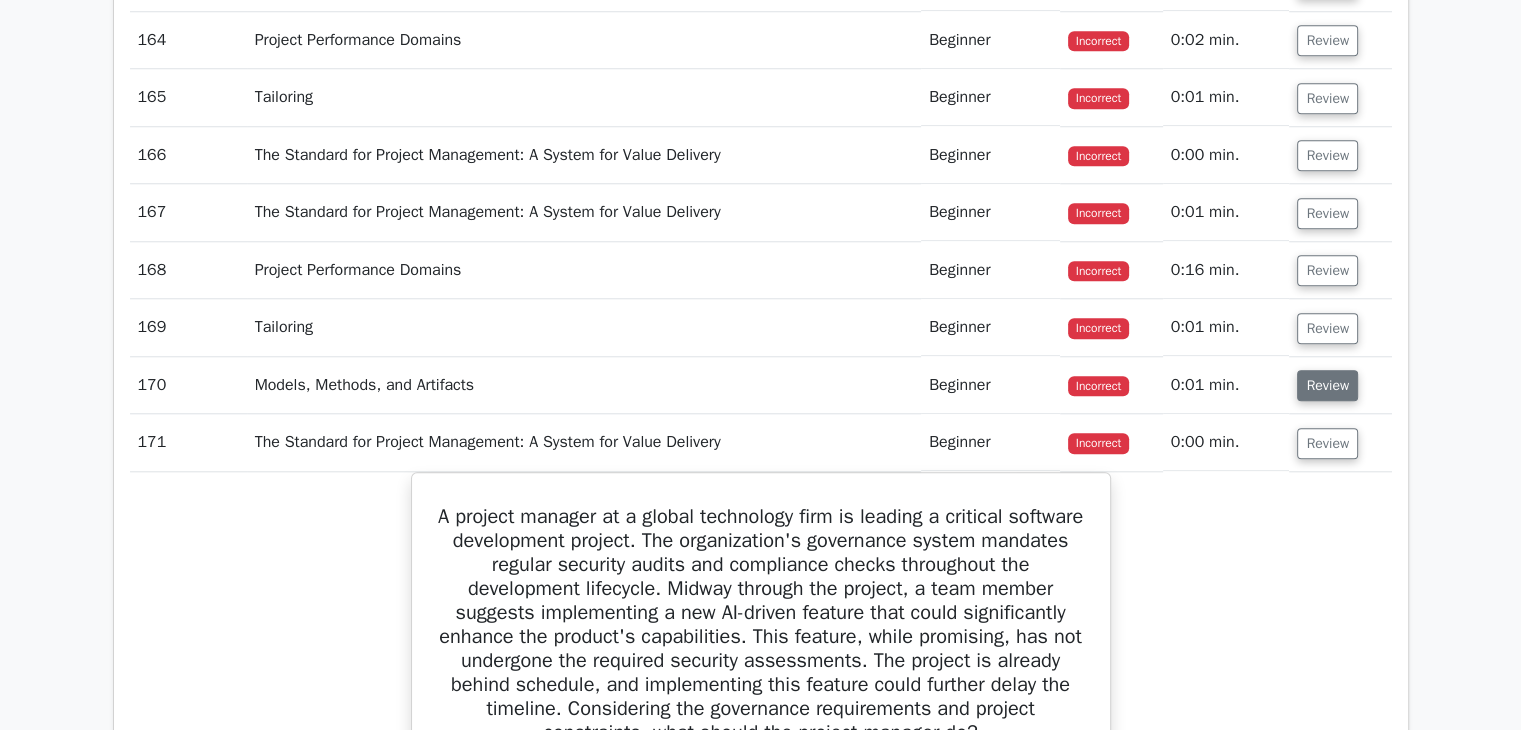click on "Review" at bounding box center [1327, 385] 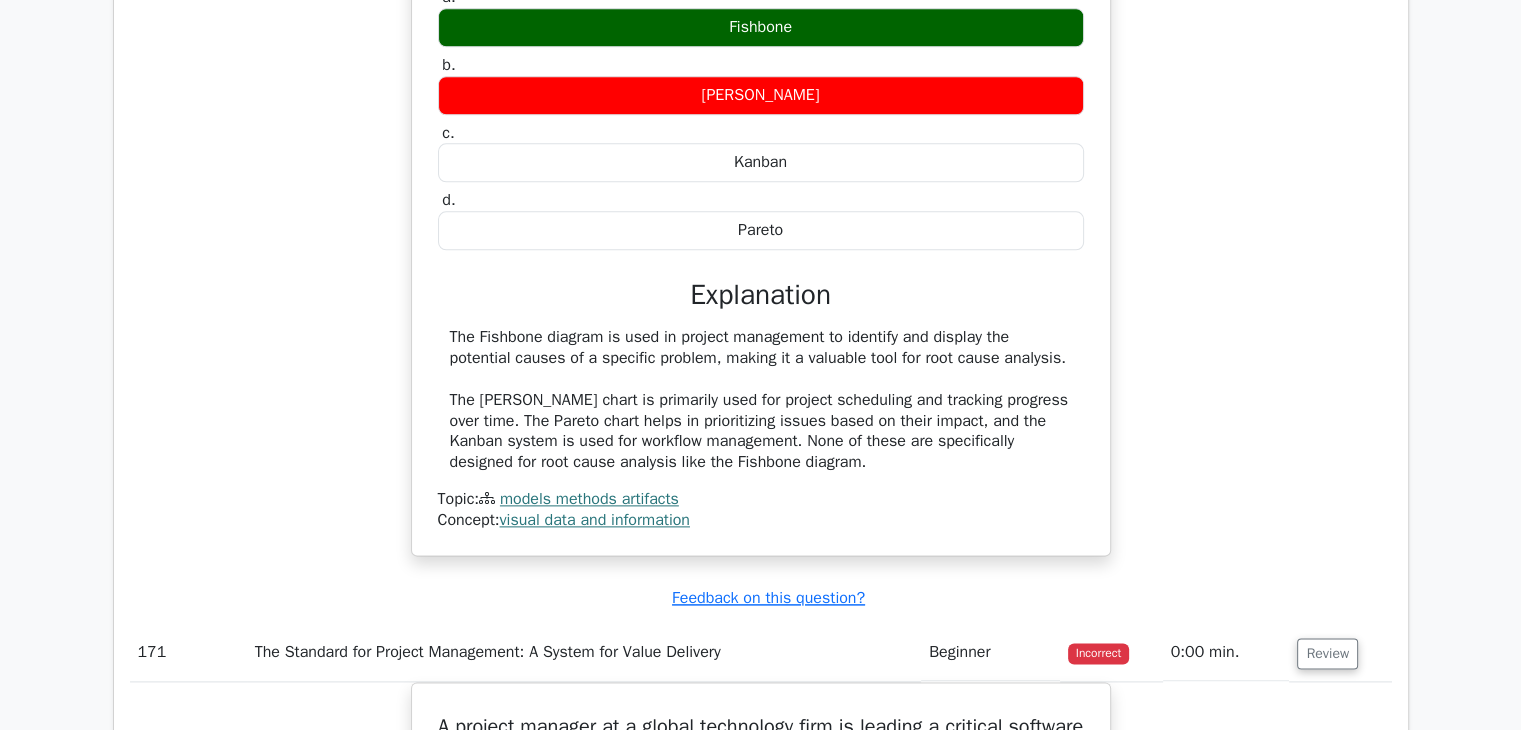 scroll, scrollTop: 17621, scrollLeft: 0, axis: vertical 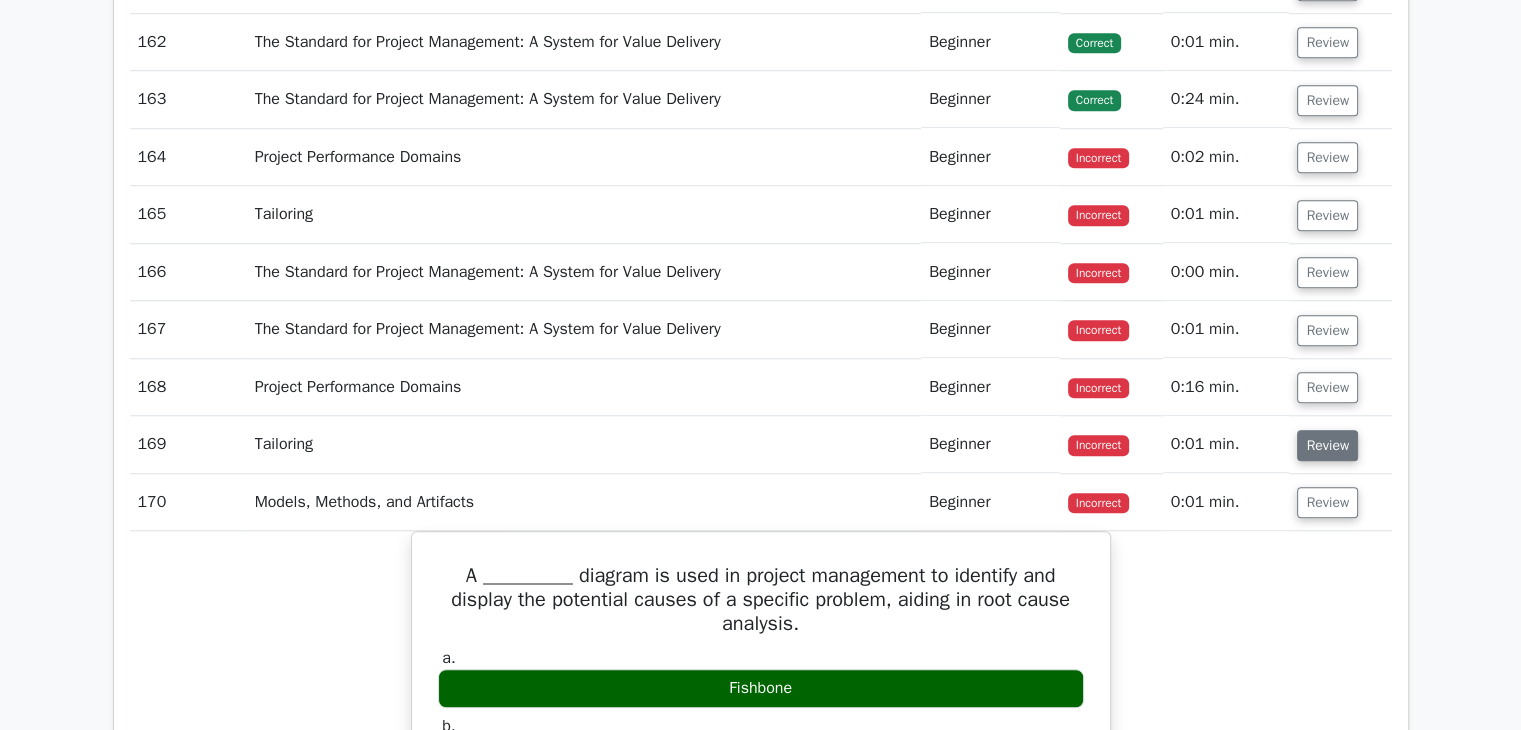click on "Review" at bounding box center [1327, 445] 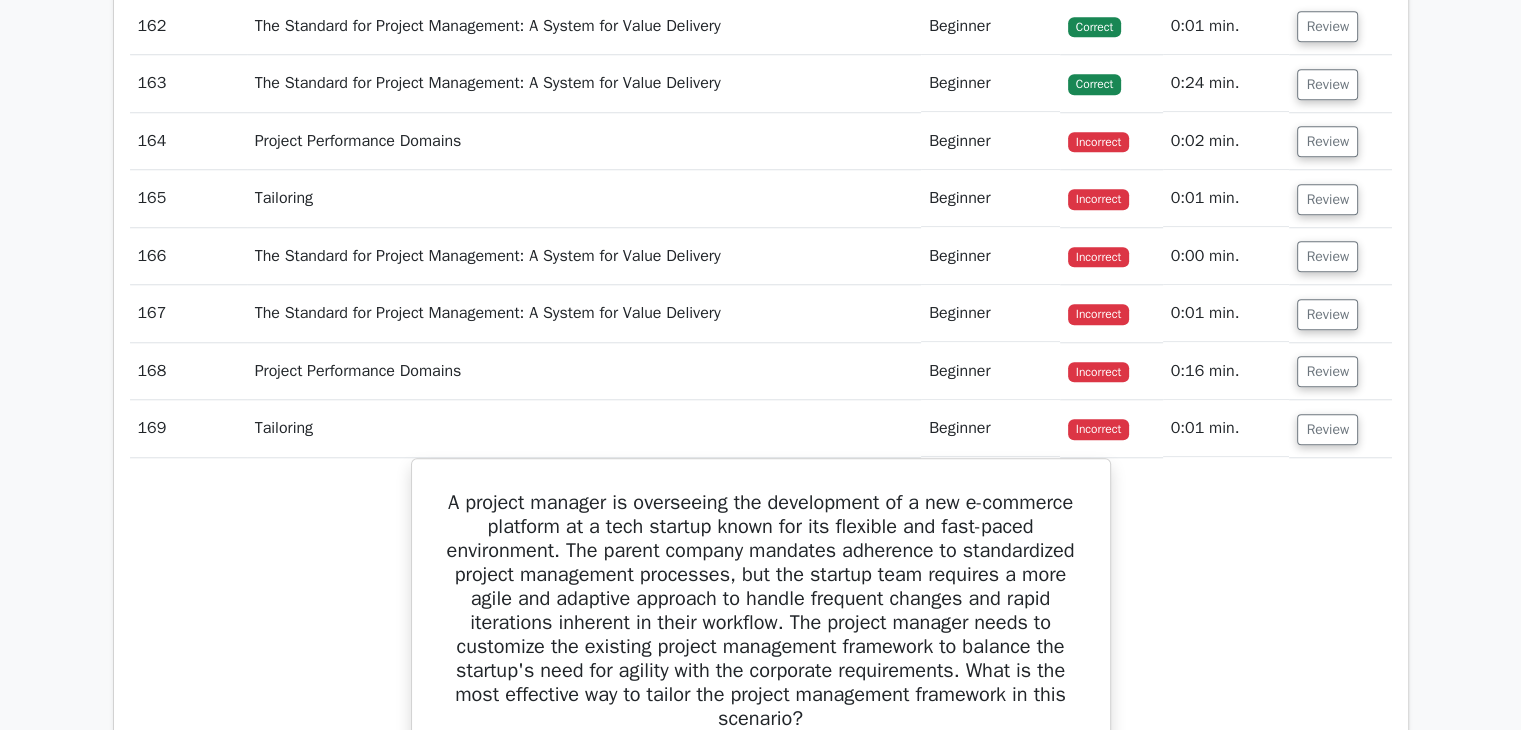 scroll, scrollTop: 16920, scrollLeft: 0, axis: vertical 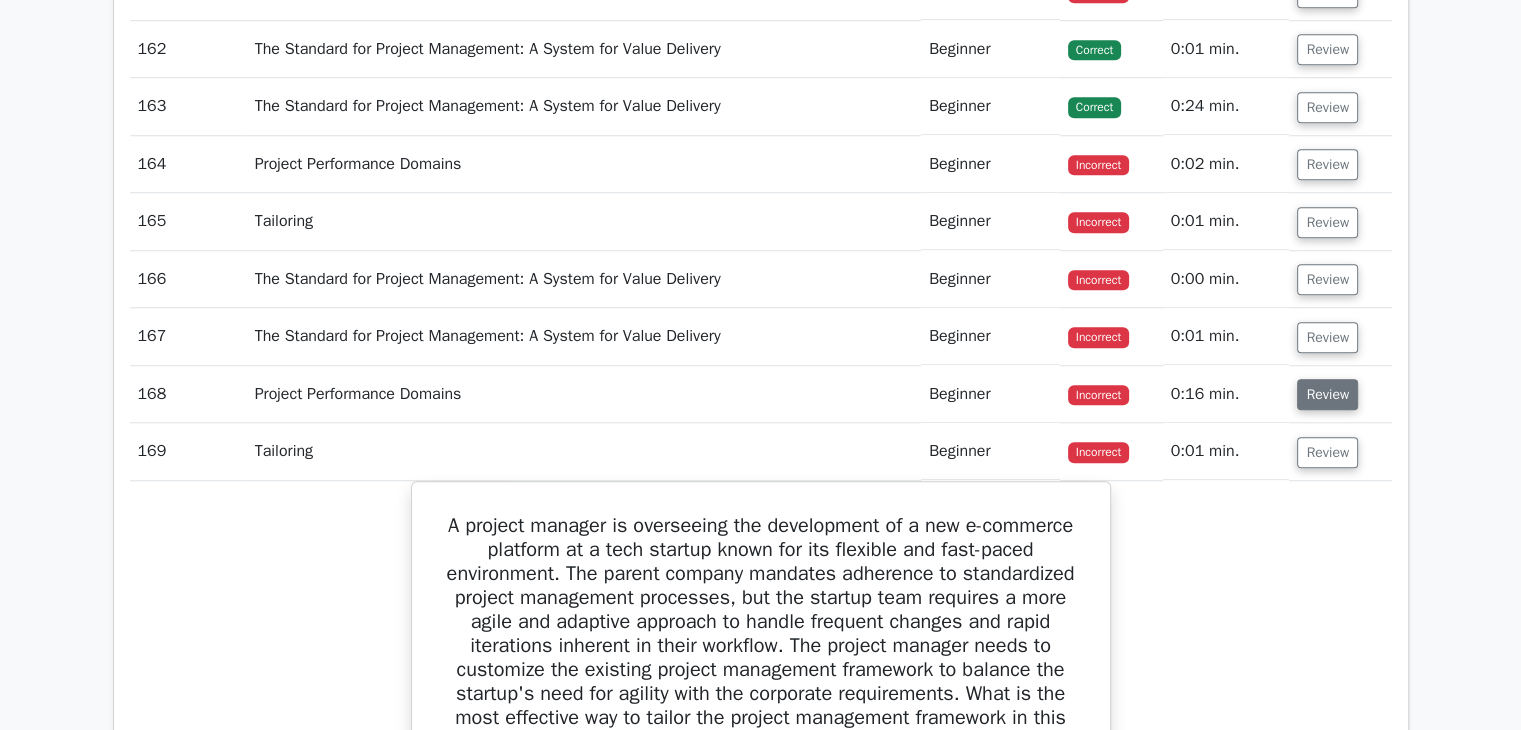 click on "Review" at bounding box center [1327, 394] 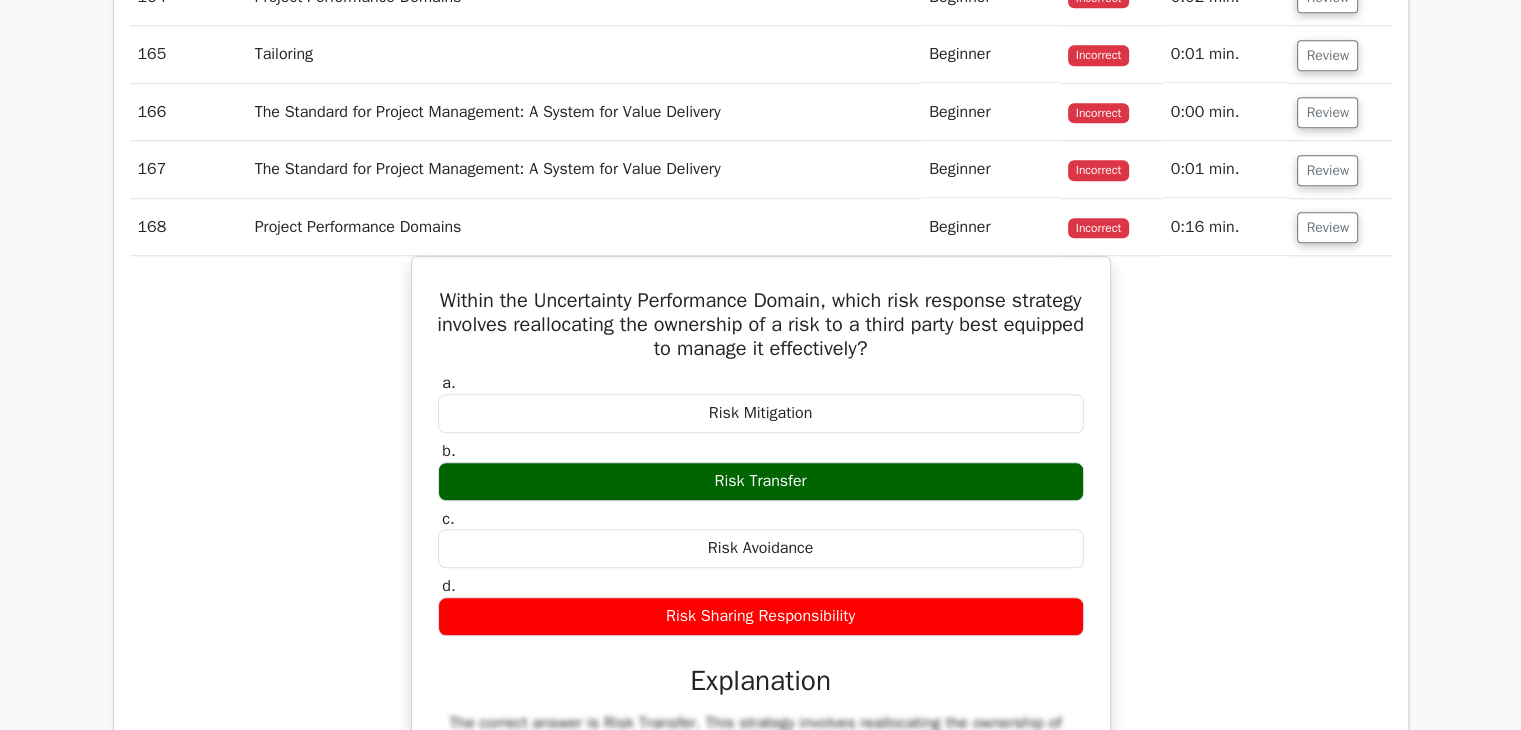 scroll, scrollTop: 17032, scrollLeft: 0, axis: vertical 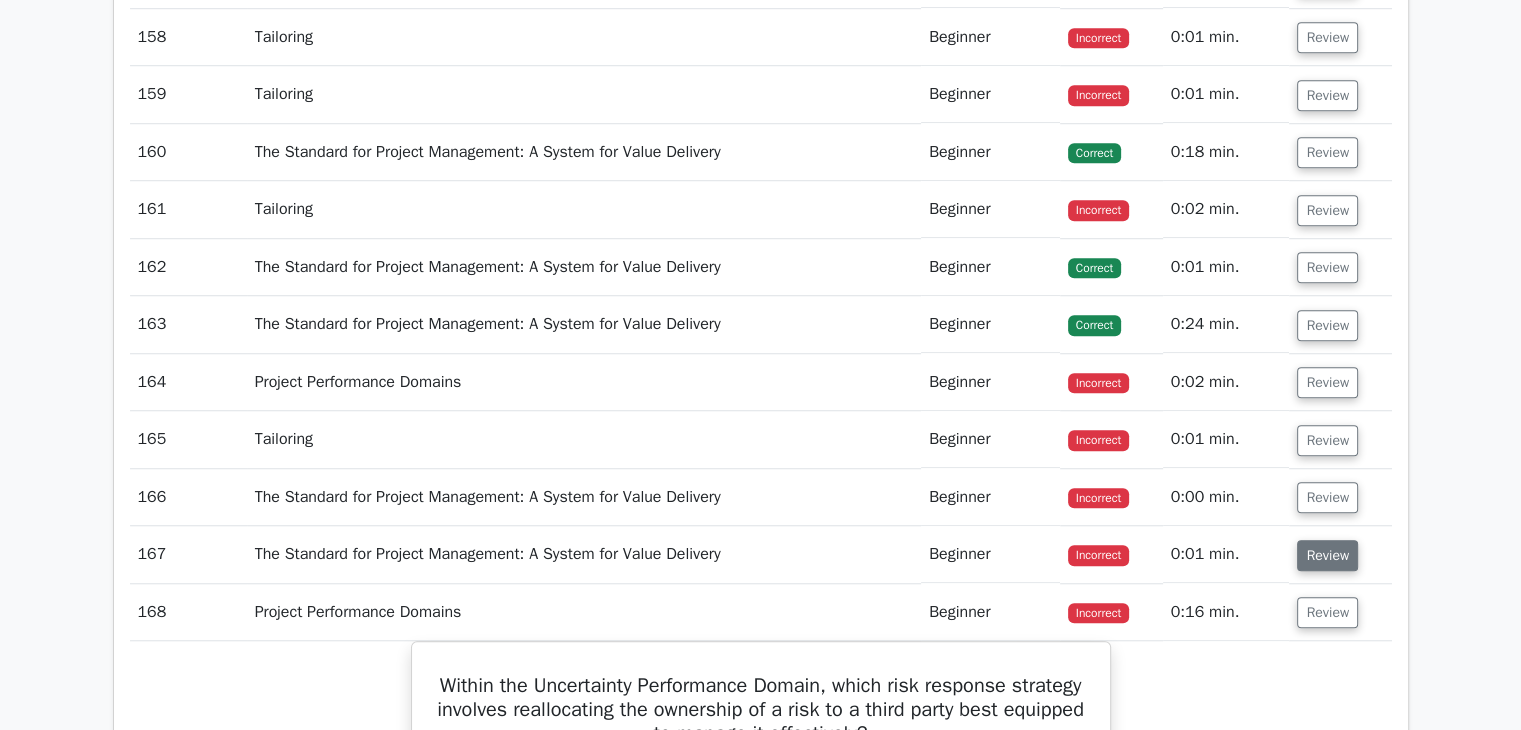 click on "Review" at bounding box center (1327, 555) 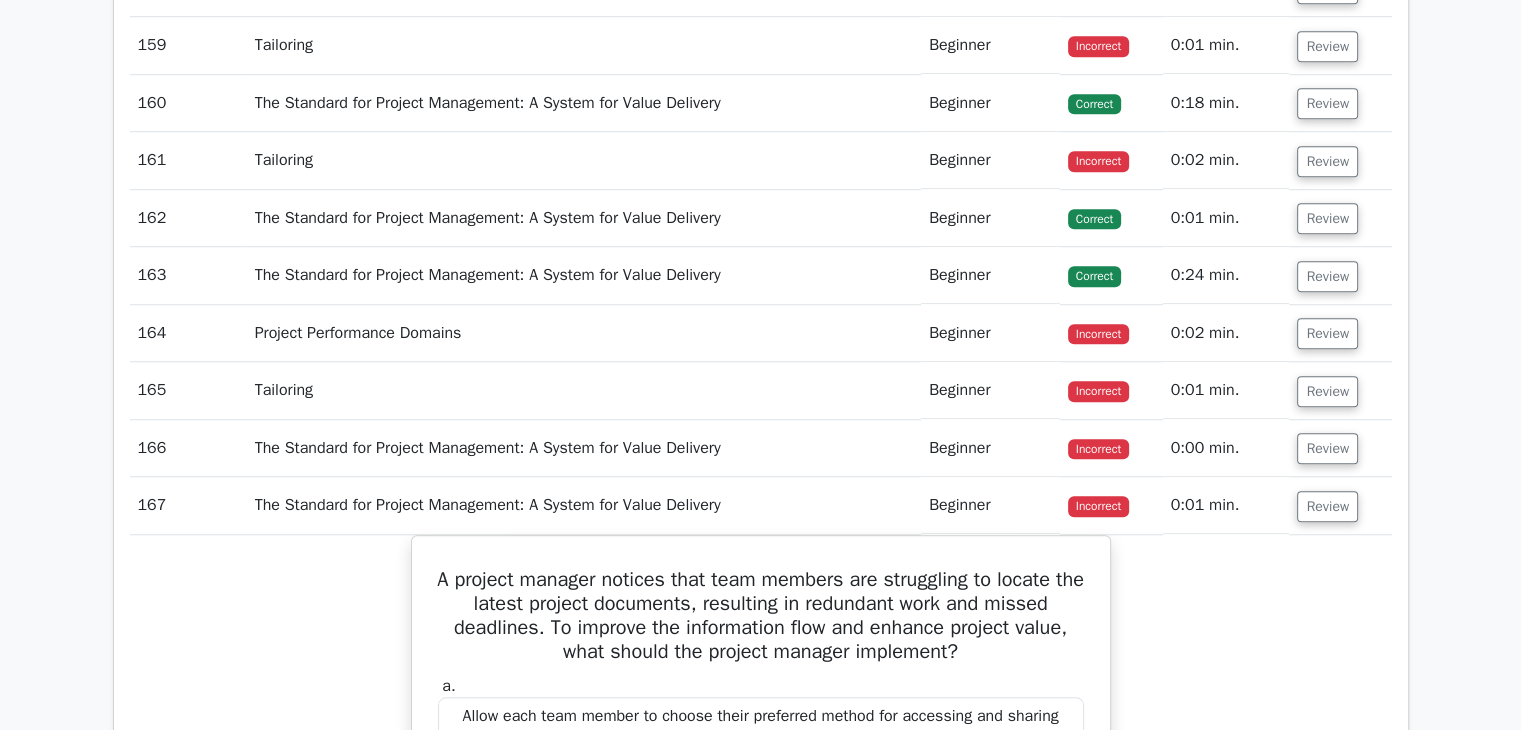 scroll, scrollTop: 16632, scrollLeft: 0, axis: vertical 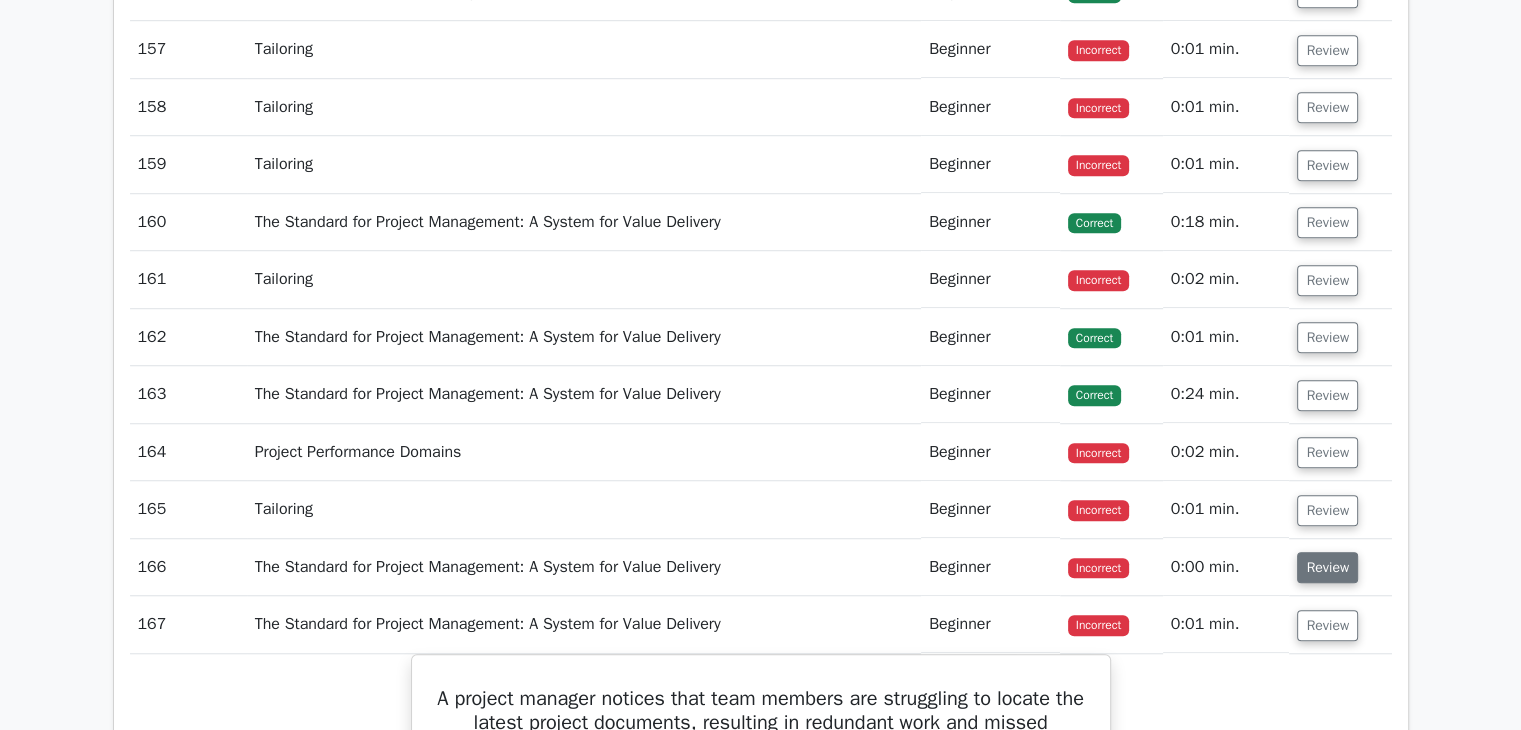 click on "Review" at bounding box center [1327, 567] 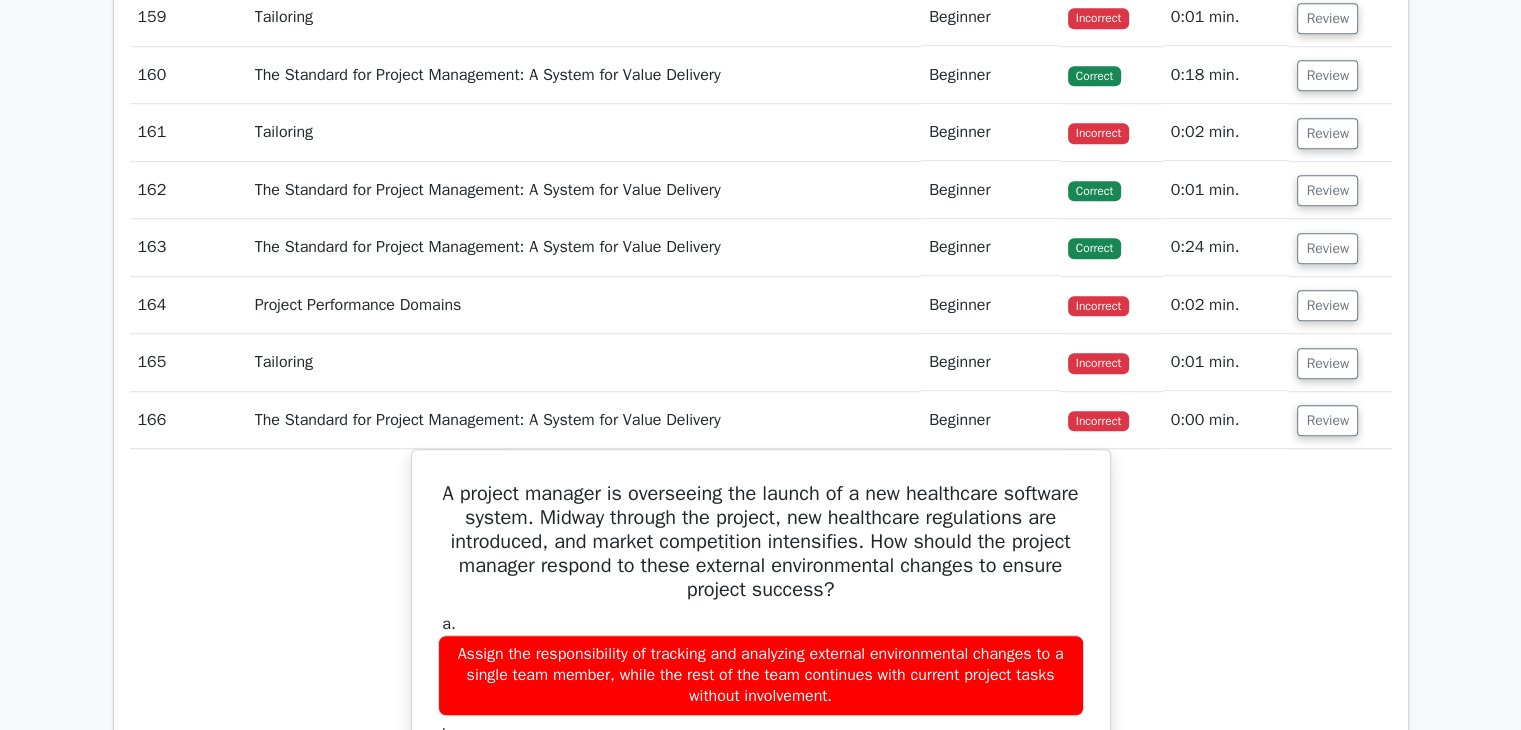 scroll, scrollTop: 16752, scrollLeft: 0, axis: vertical 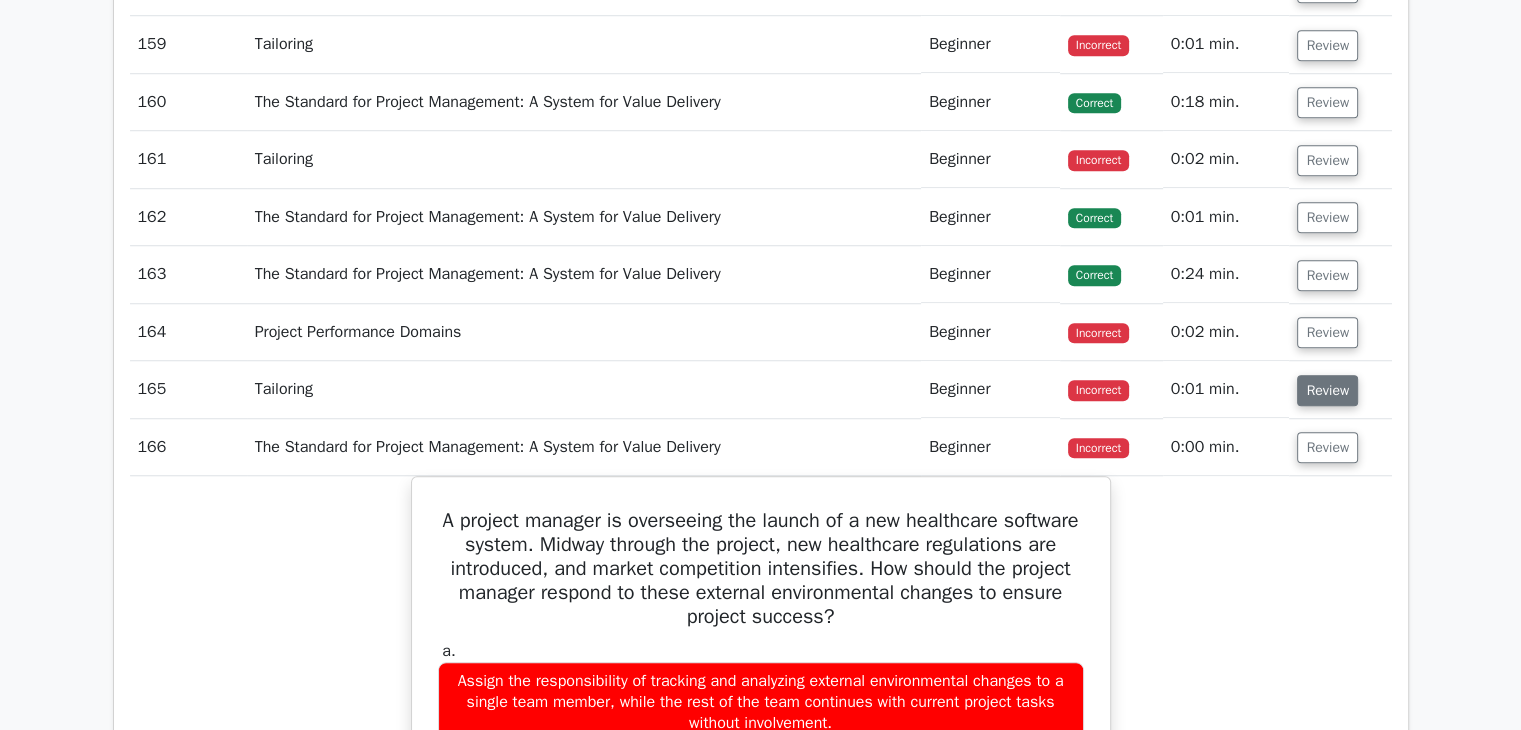 click on "Review" at bounding box center (1327, 390) 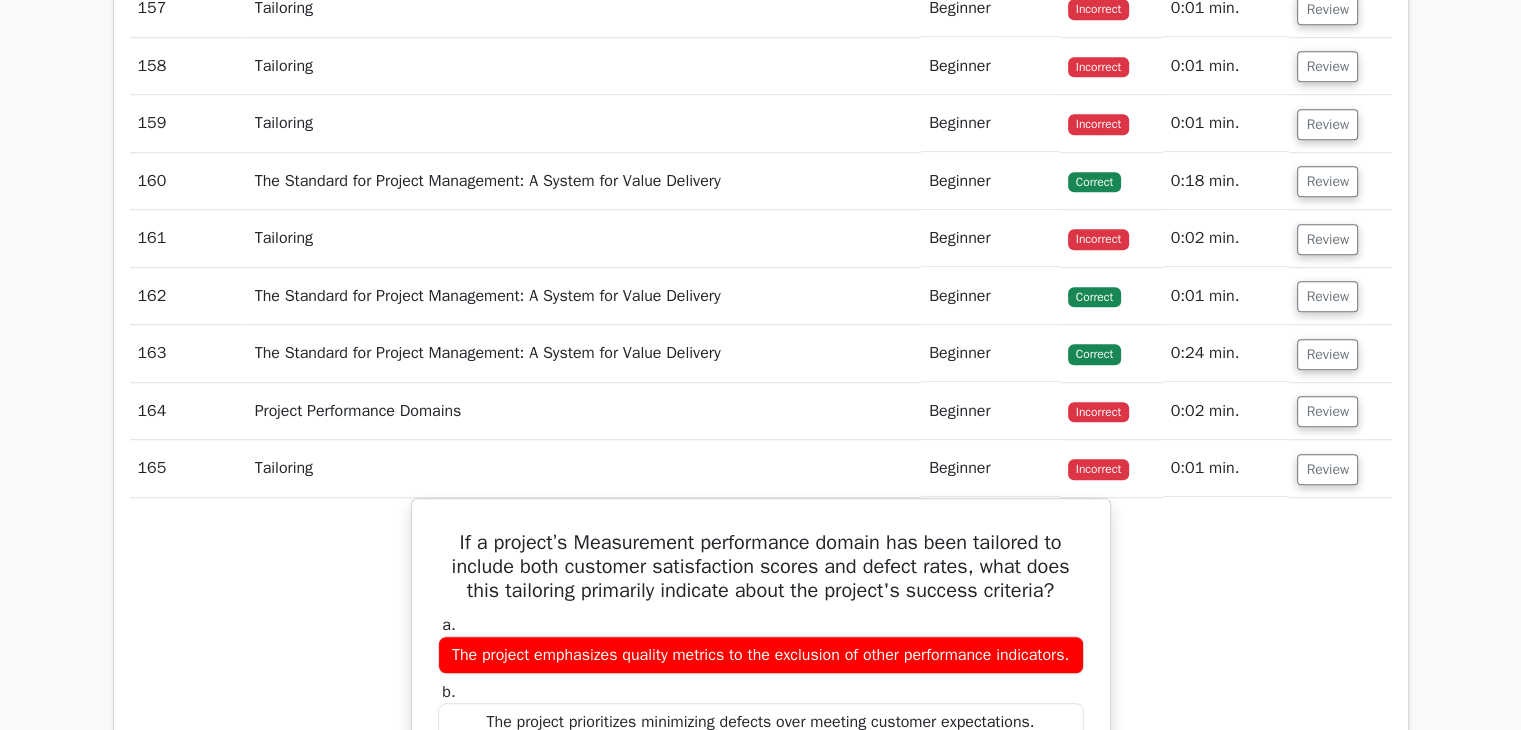 scroll, scrollTop: 16645, scrollLeft: 0, axis: vertical 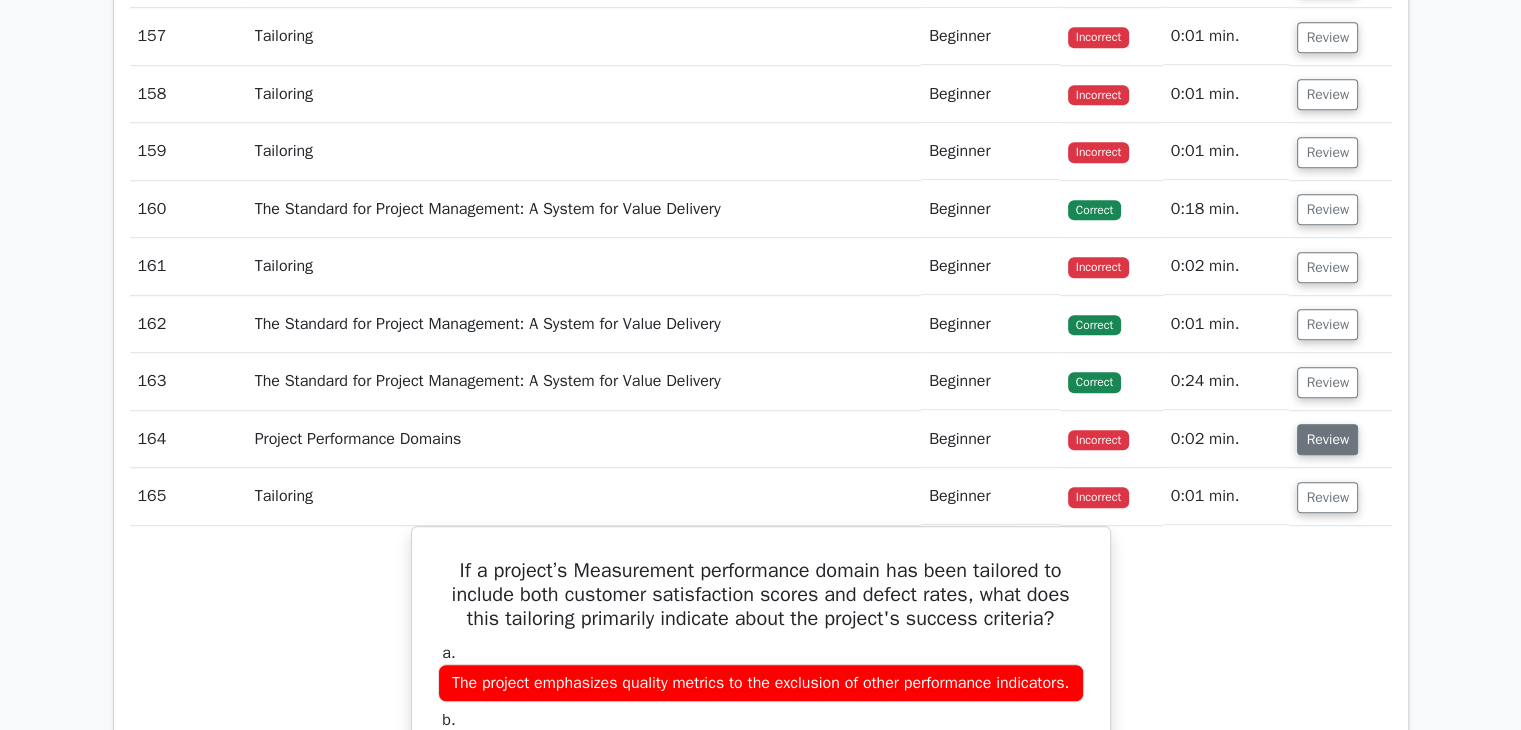 click on "Review" at bounding box center [1327, 439] 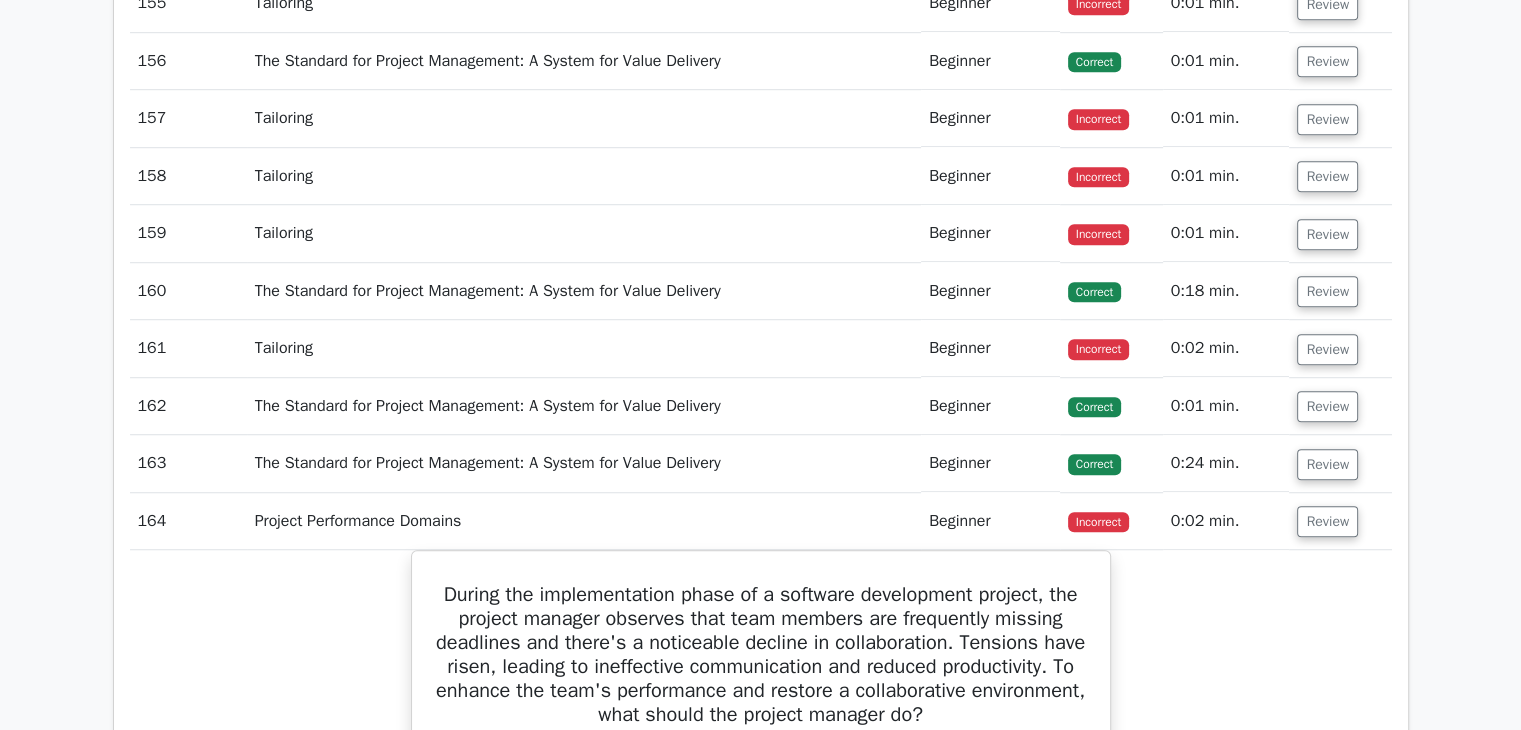 scroll, scrollTop: 16534, scrollLeft: 0, axis: vertical 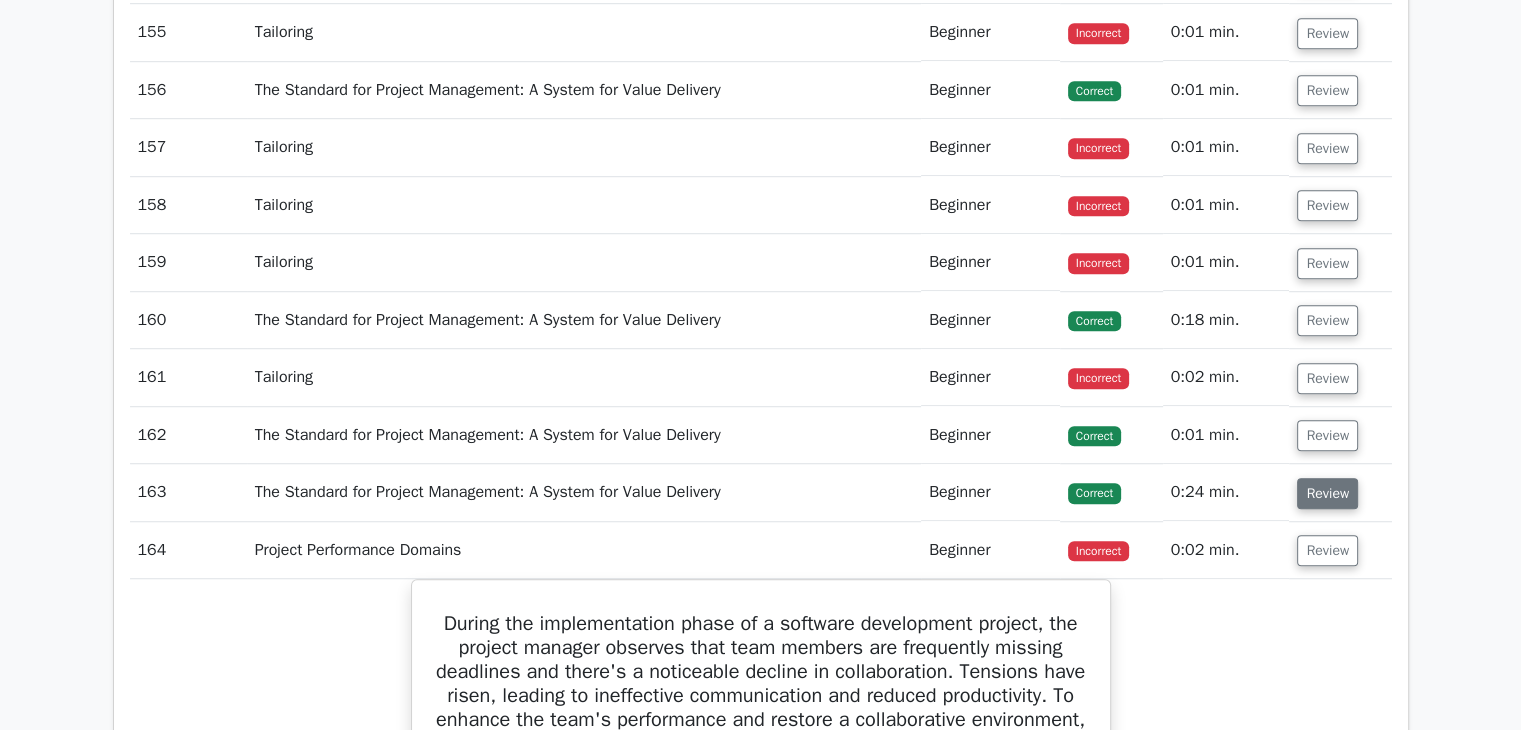 click on "Review" at bounding box center (1327, 493) 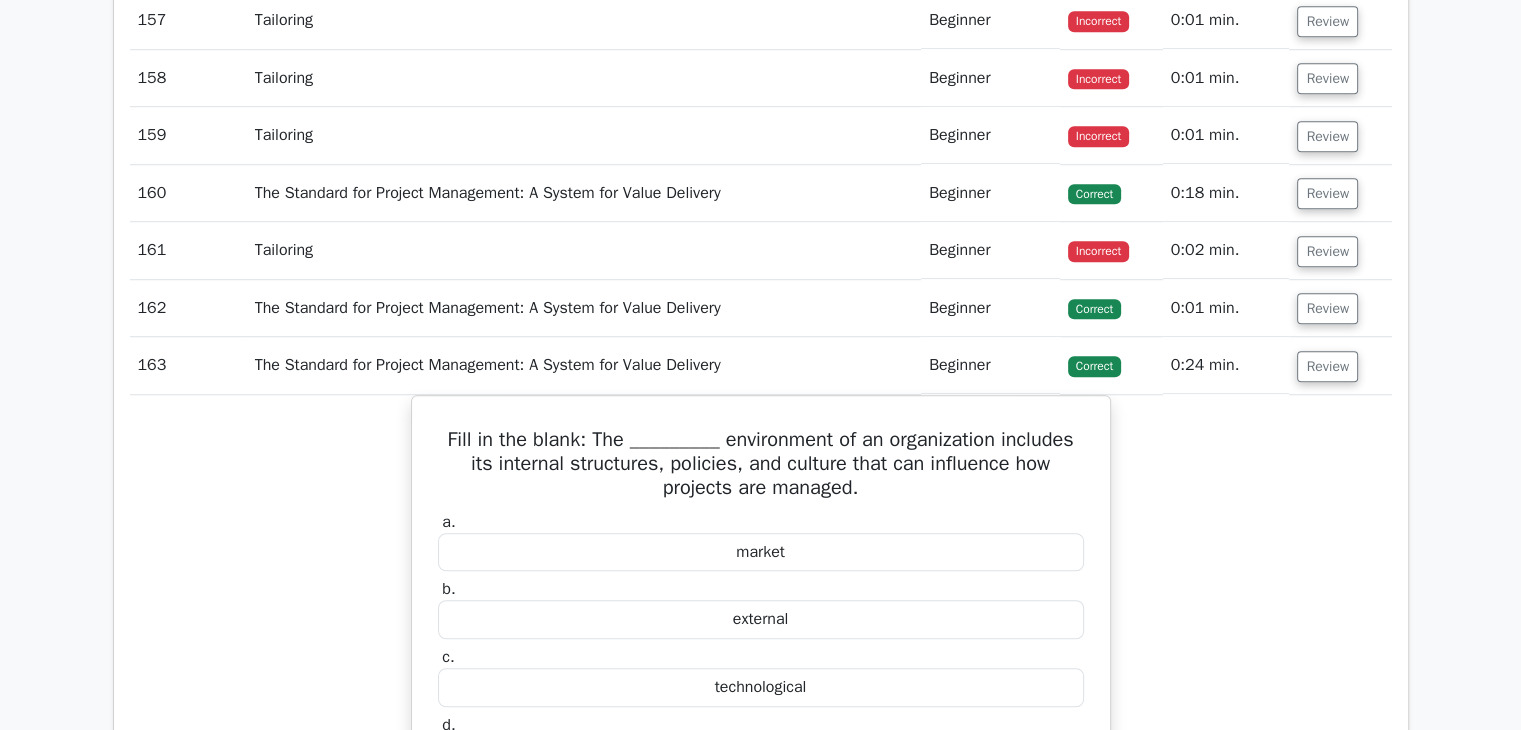scroll, scrollTop: 16736, scrollLeft: 0, axis: vertical 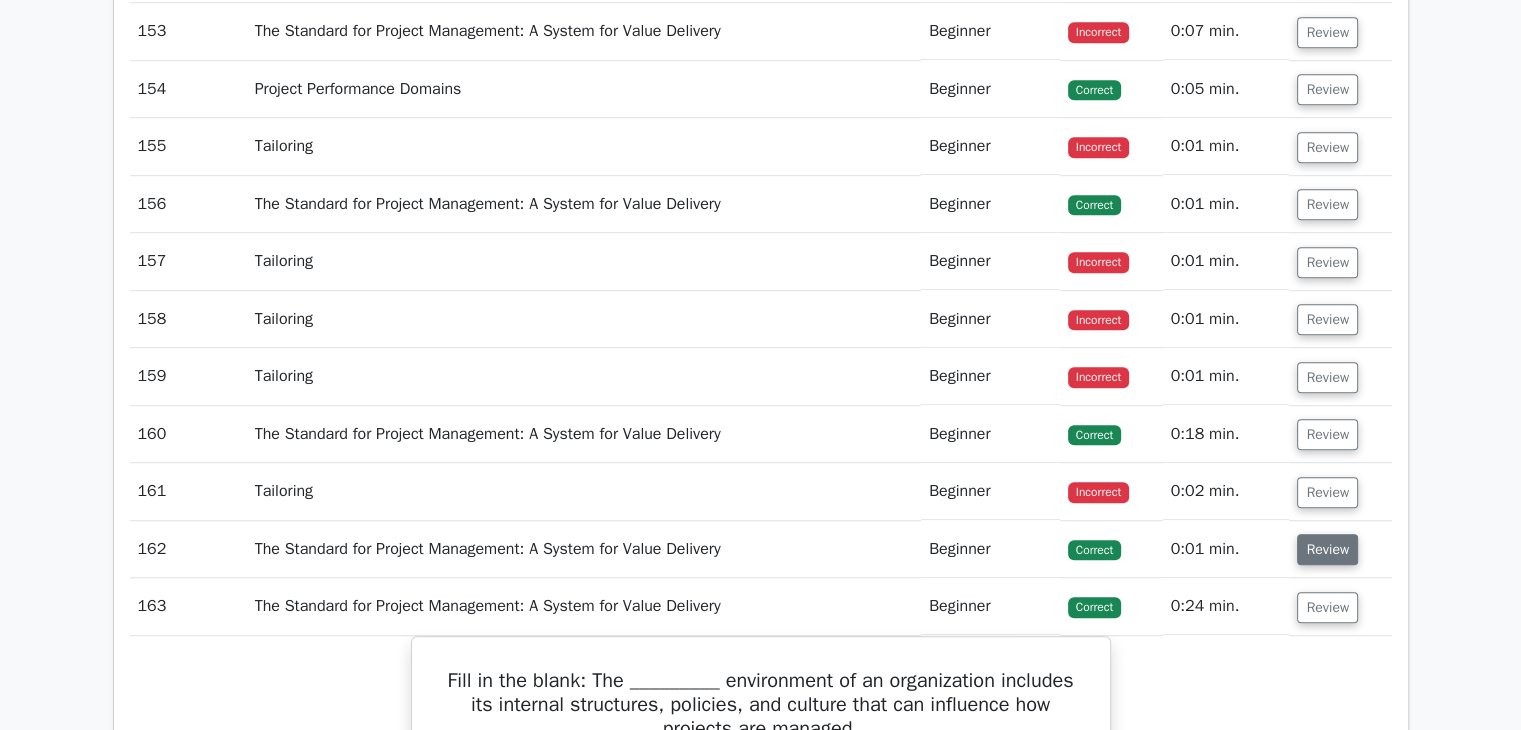 click on "Review" at bounding box center [1327, 549] 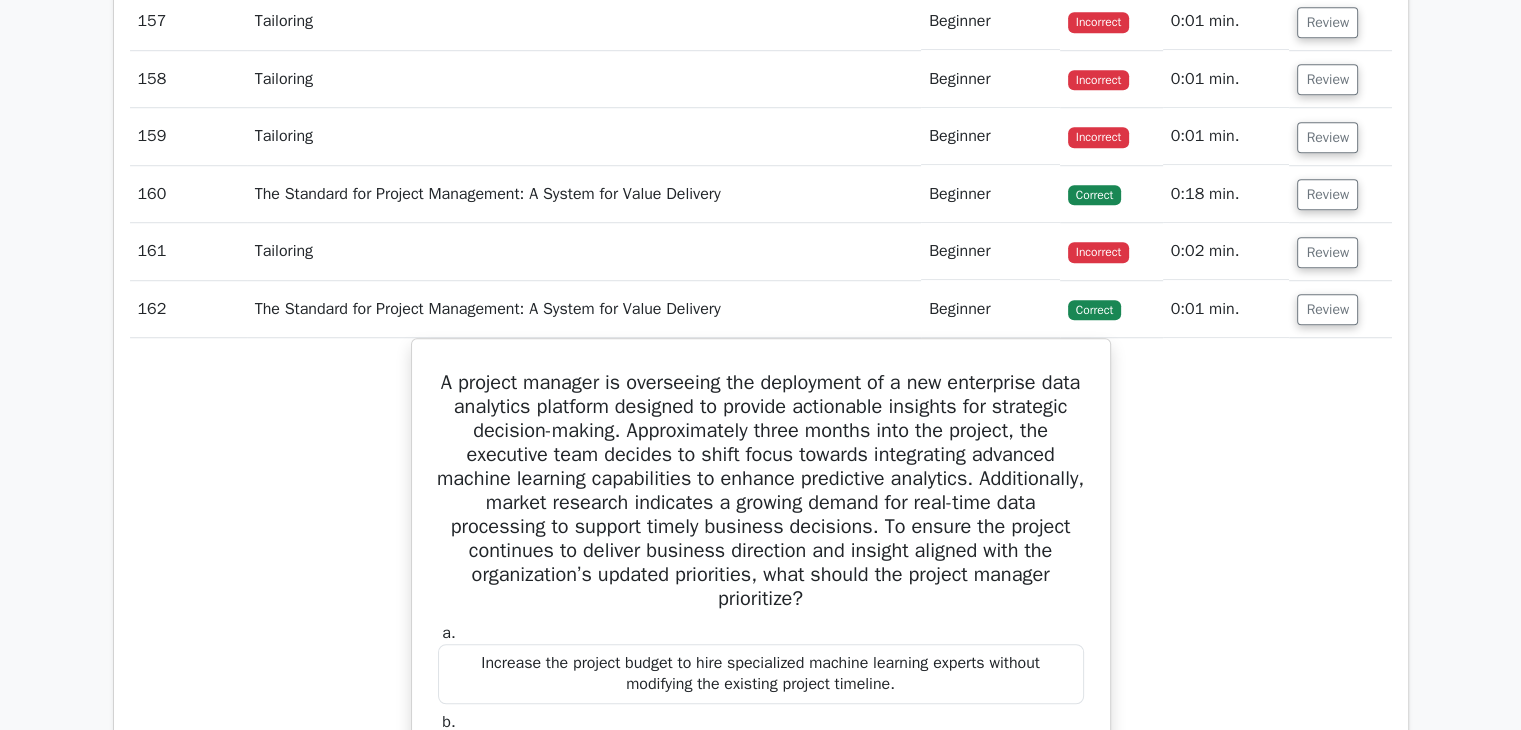 scroll, scrollTop: 16556, scrollLeft: 0, axis: vertical 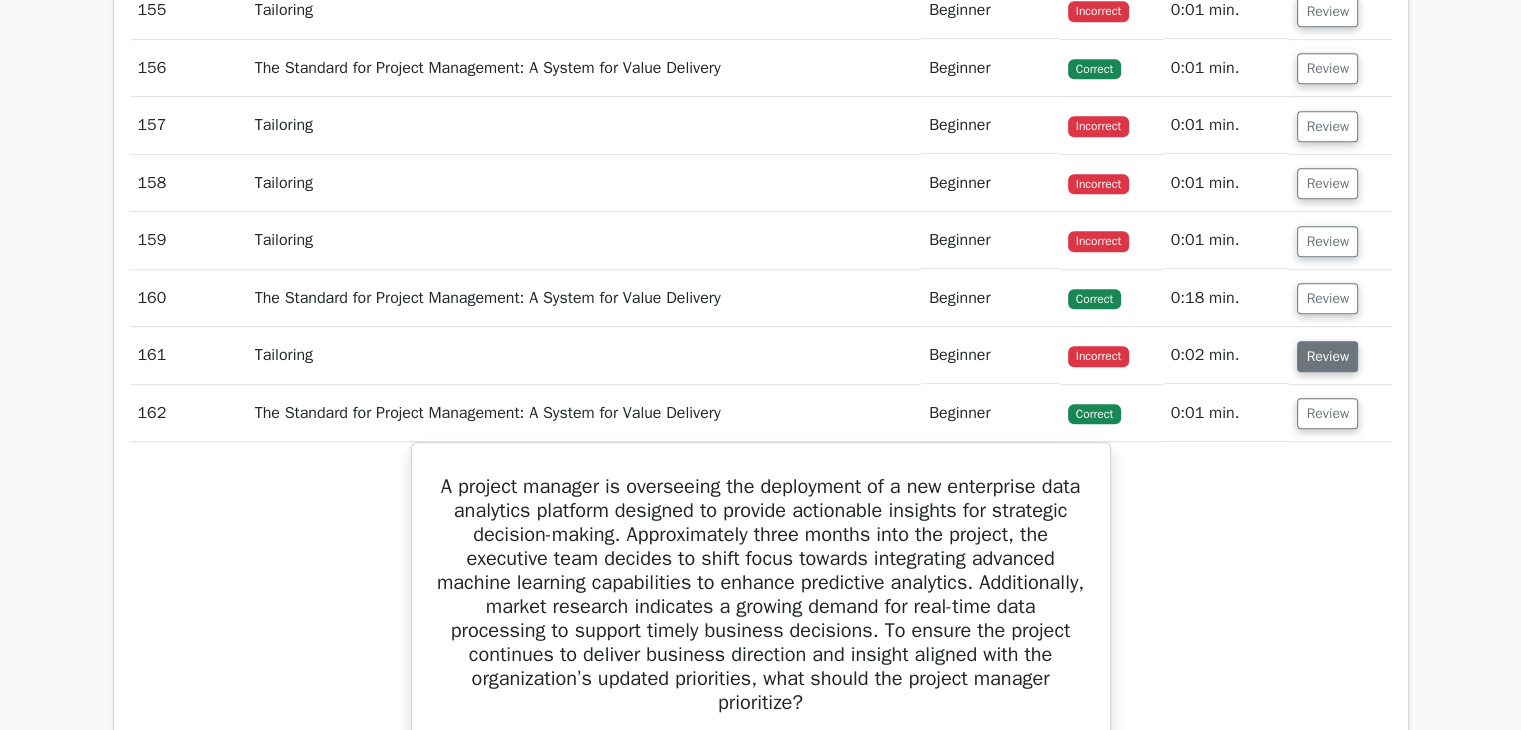 click on "Review" at bounding box center [1327, 356] 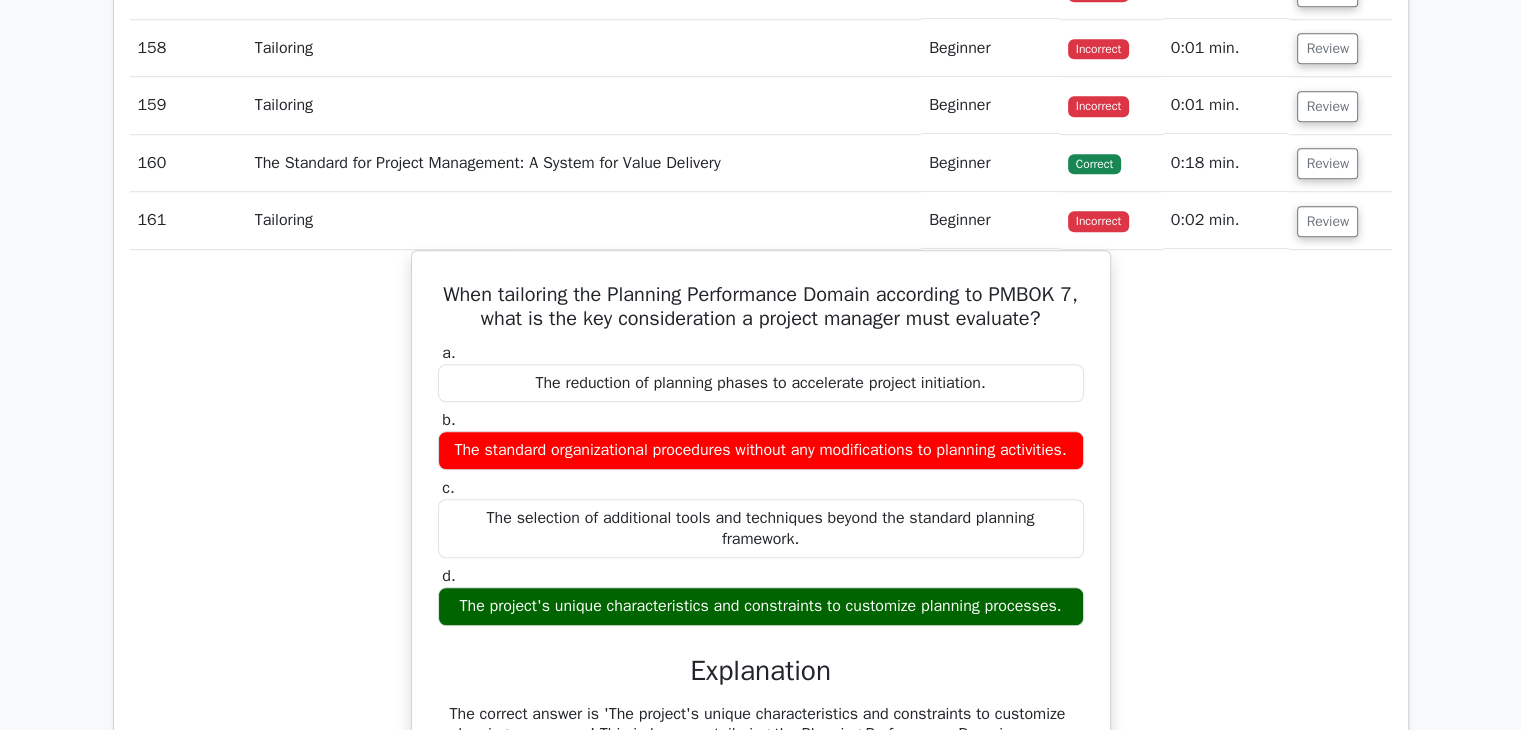 scroll, scrollTop: 16547, scrollLeft: 0, axis: vertical 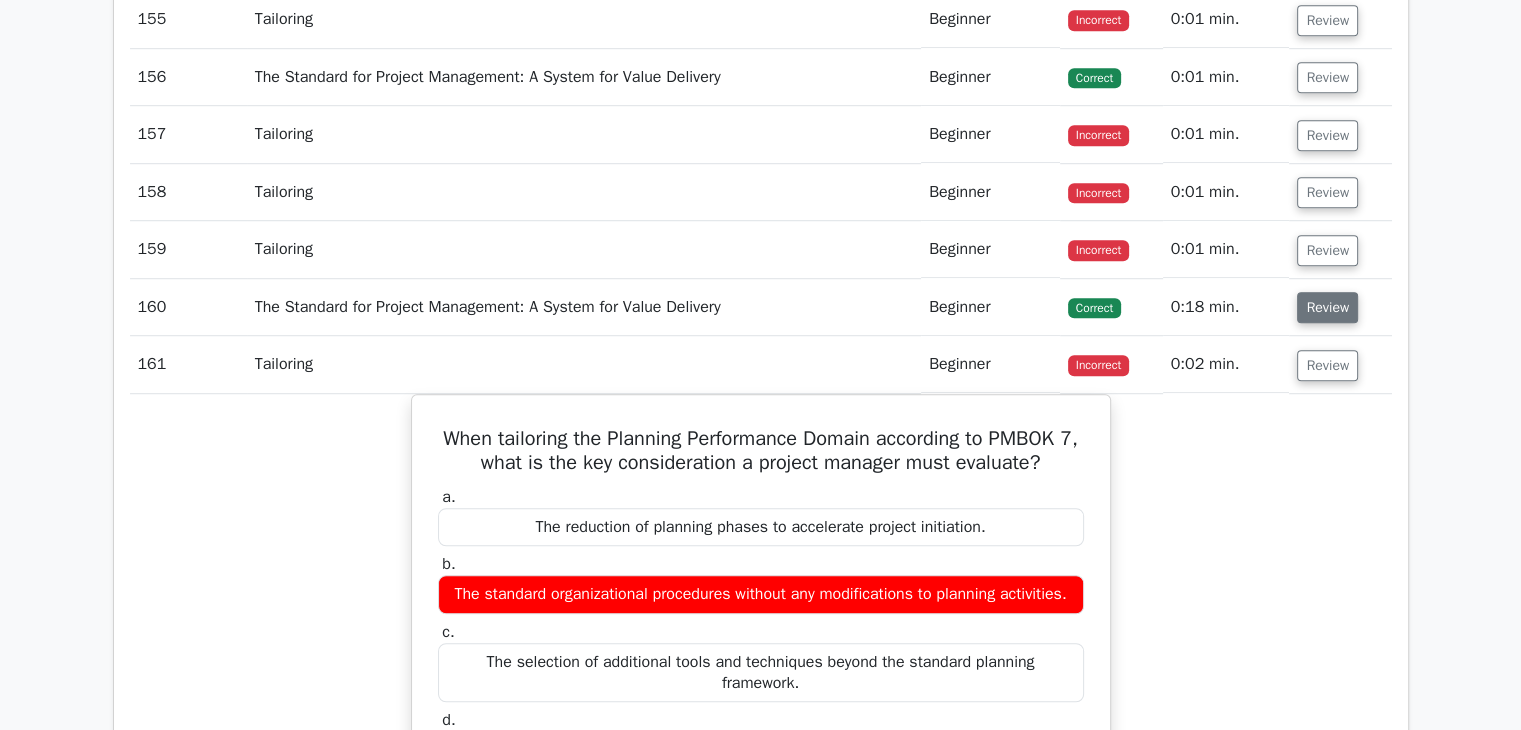 click on "Review" at bounding box center [1327, 307] 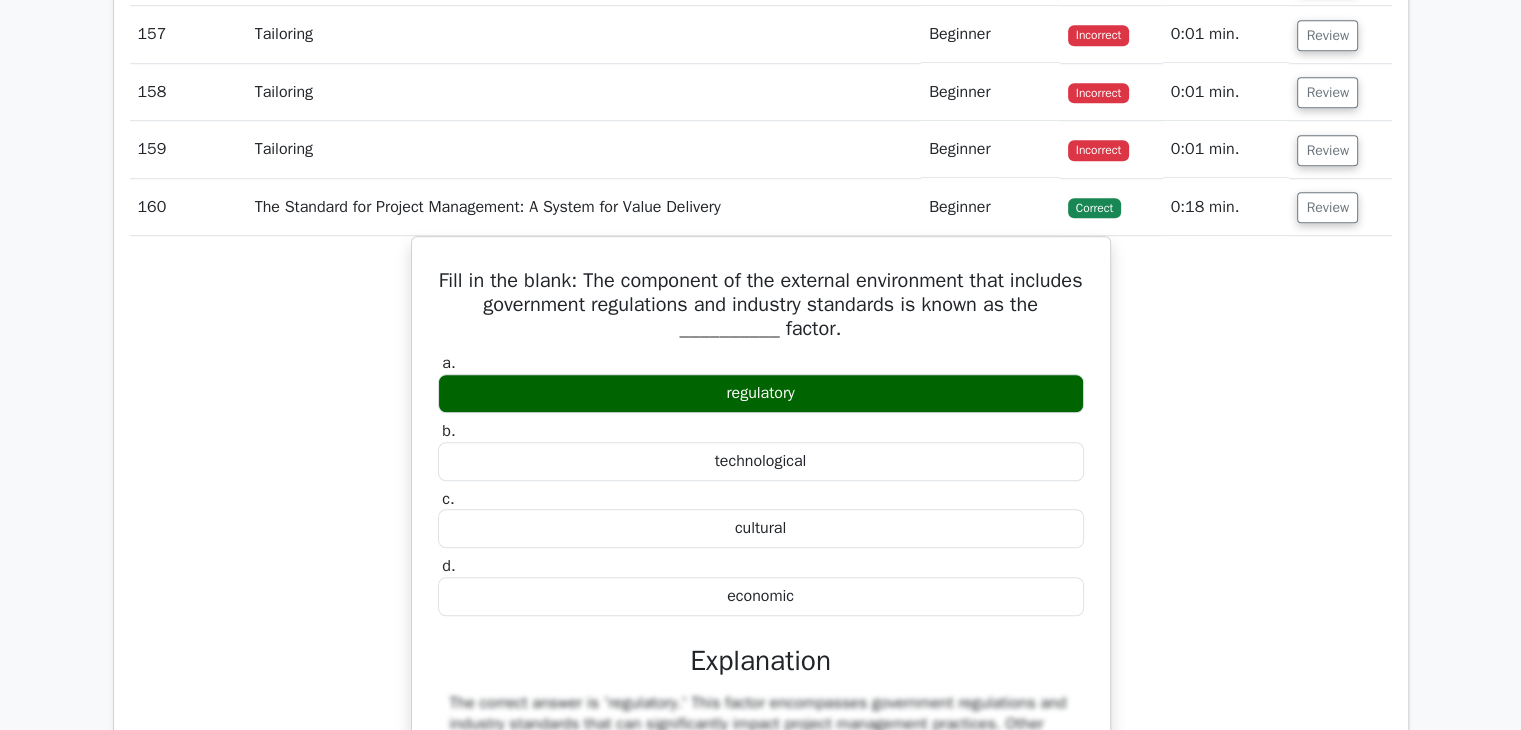 scroll, scrollTop: 16499, scrollLeft: 0, axis: vertical 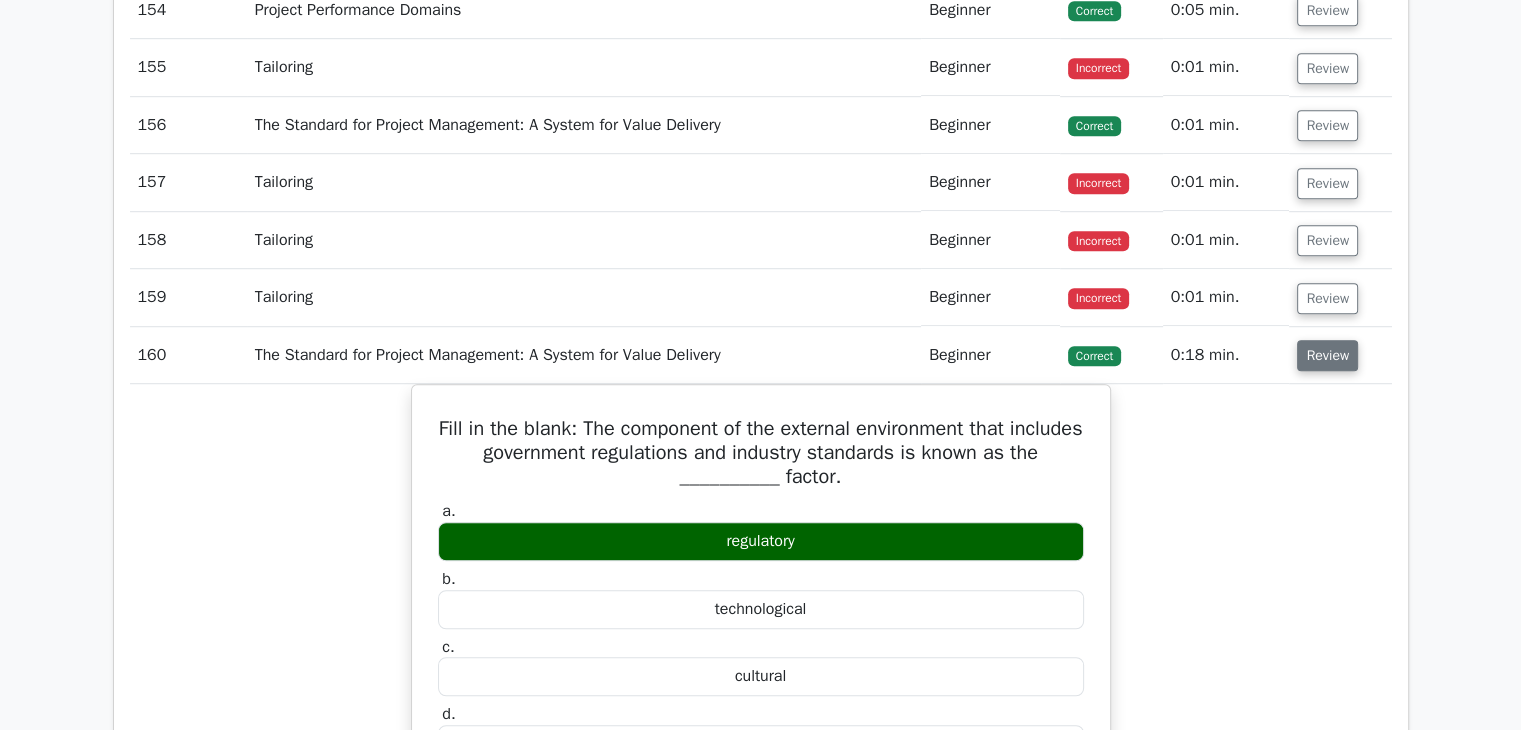 click on "Review" at bounding box center (1327, 355) 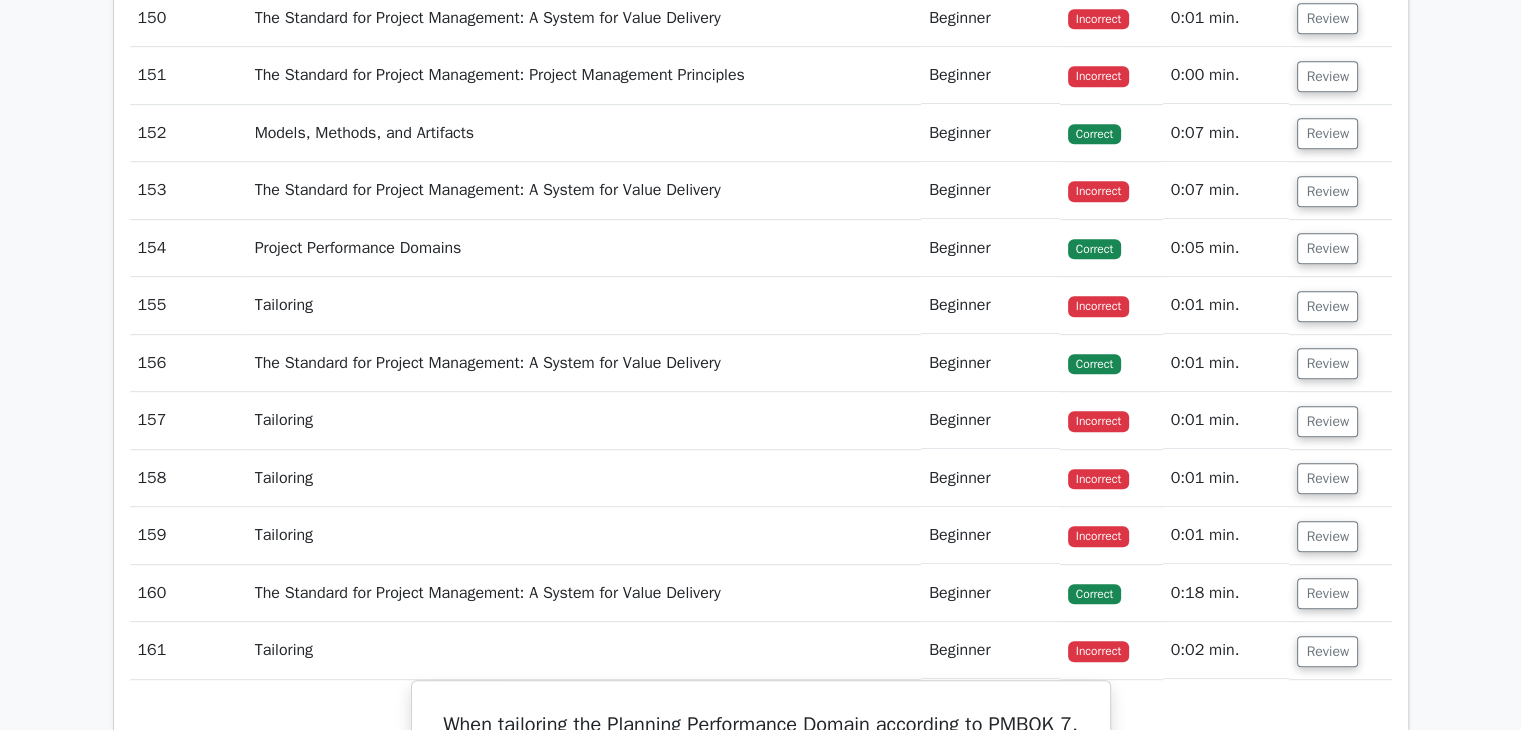 scroll, scrollTop: 16192, scrollLeft: 0, axis: vertical 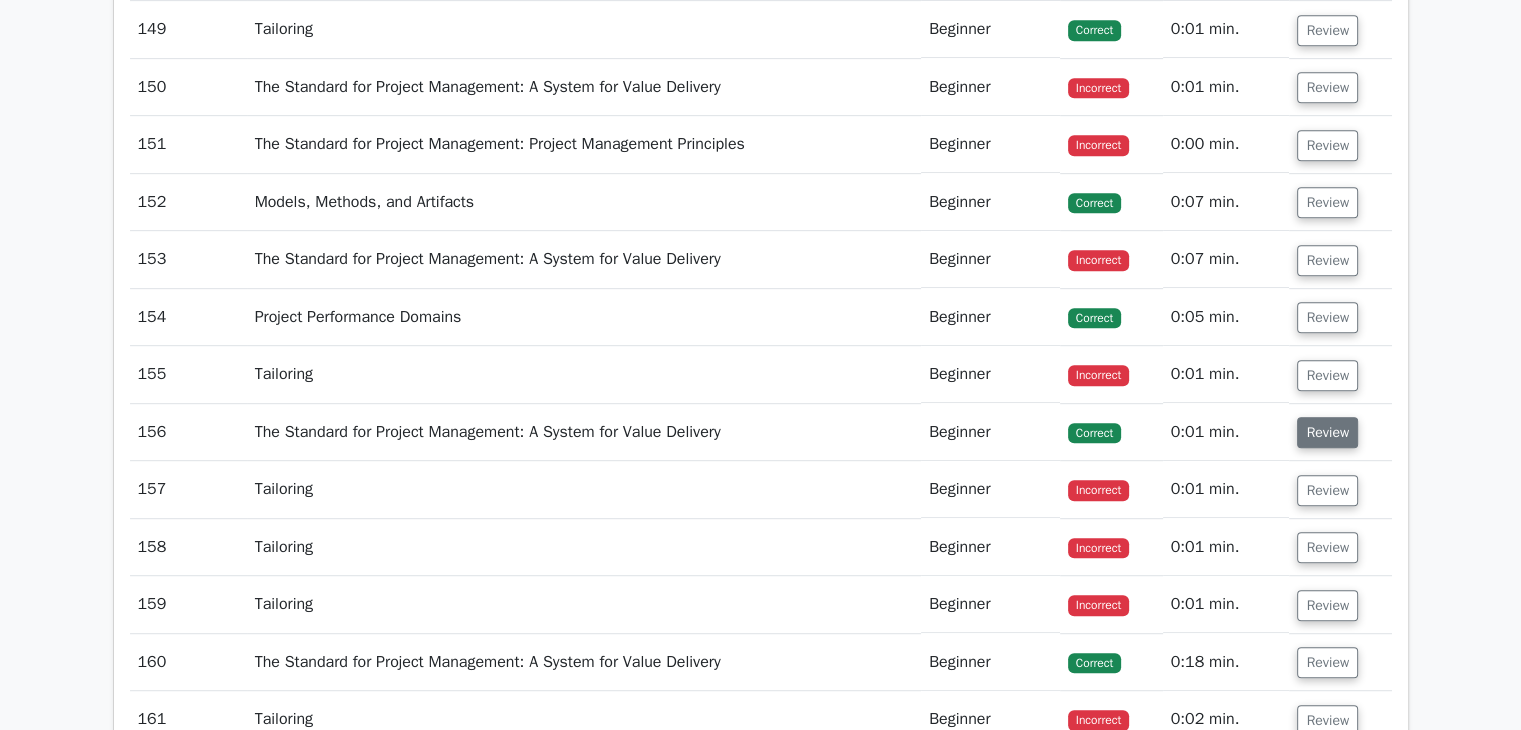 click on "Review" at bounding box center (1327, 432) 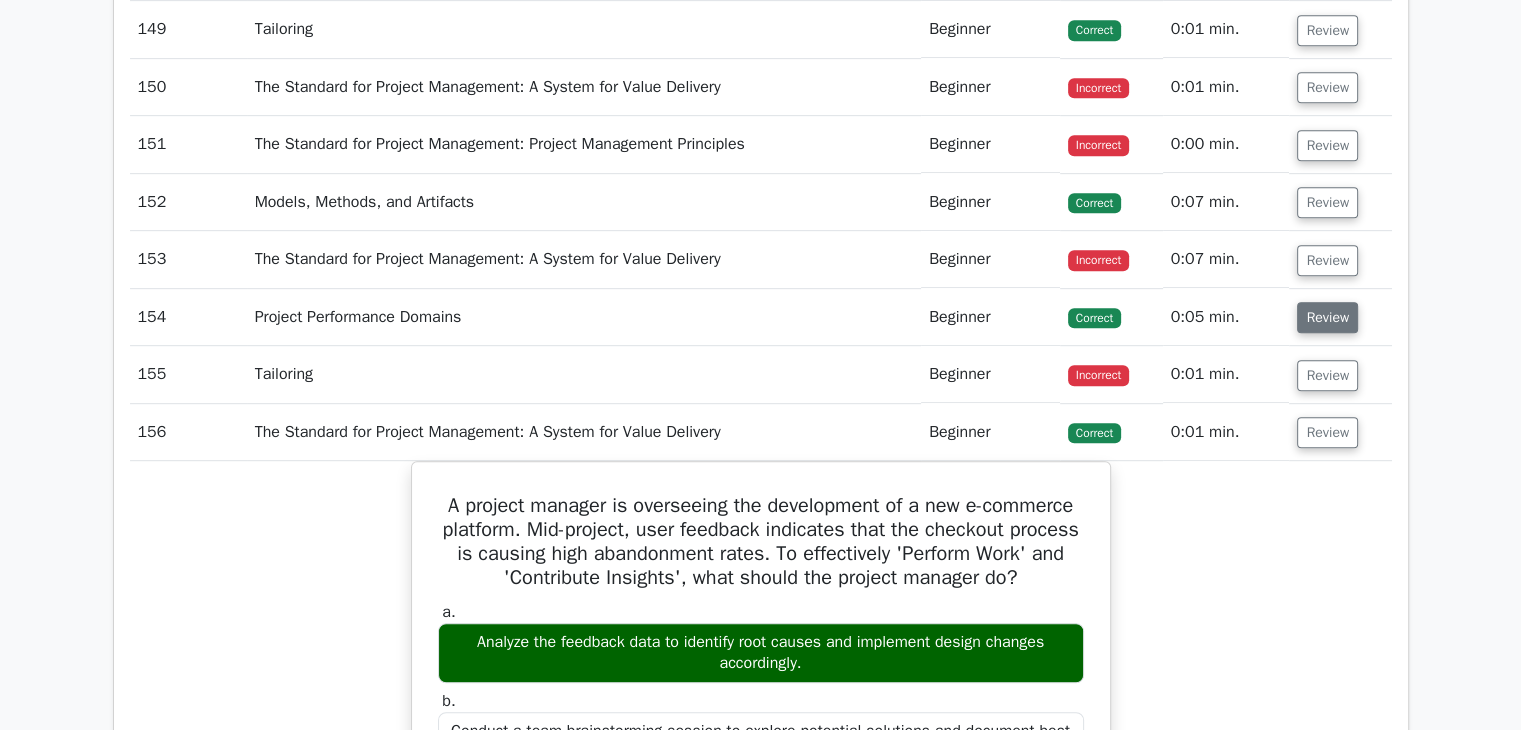 click on "Review" at bounding box center [1327, 317] 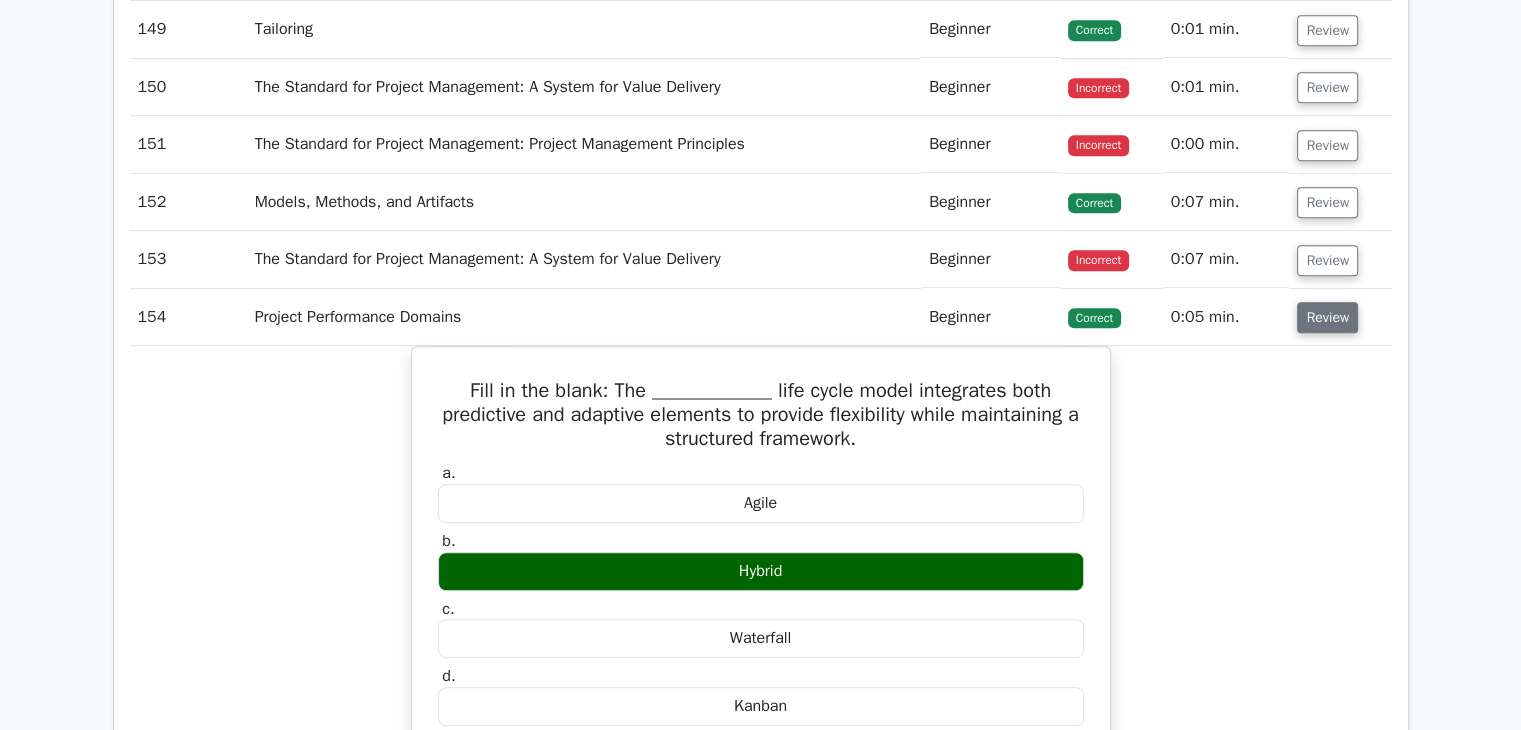 click on "Review" at bounding box center [1327, 317] 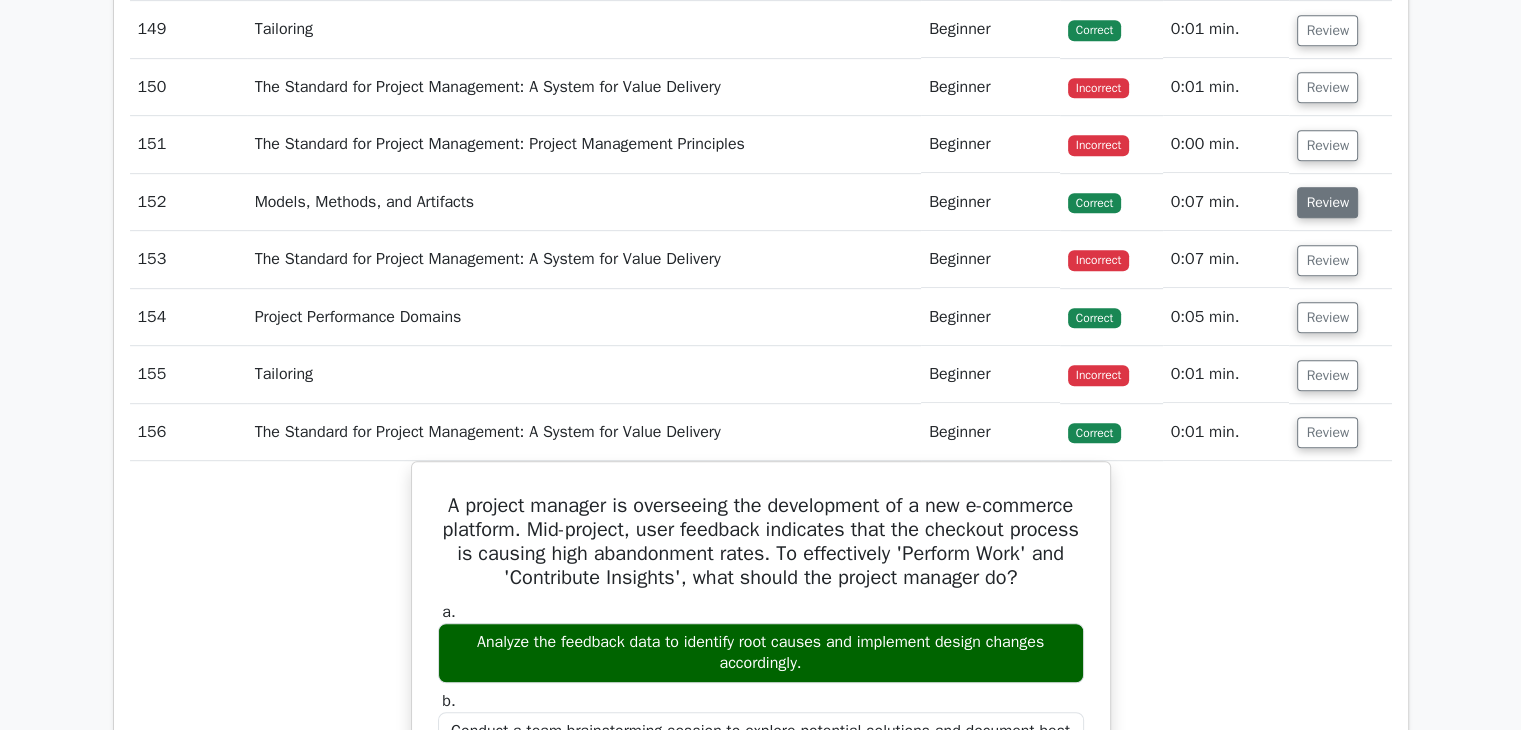 click on "Review" at bounding box center (1327, 202) 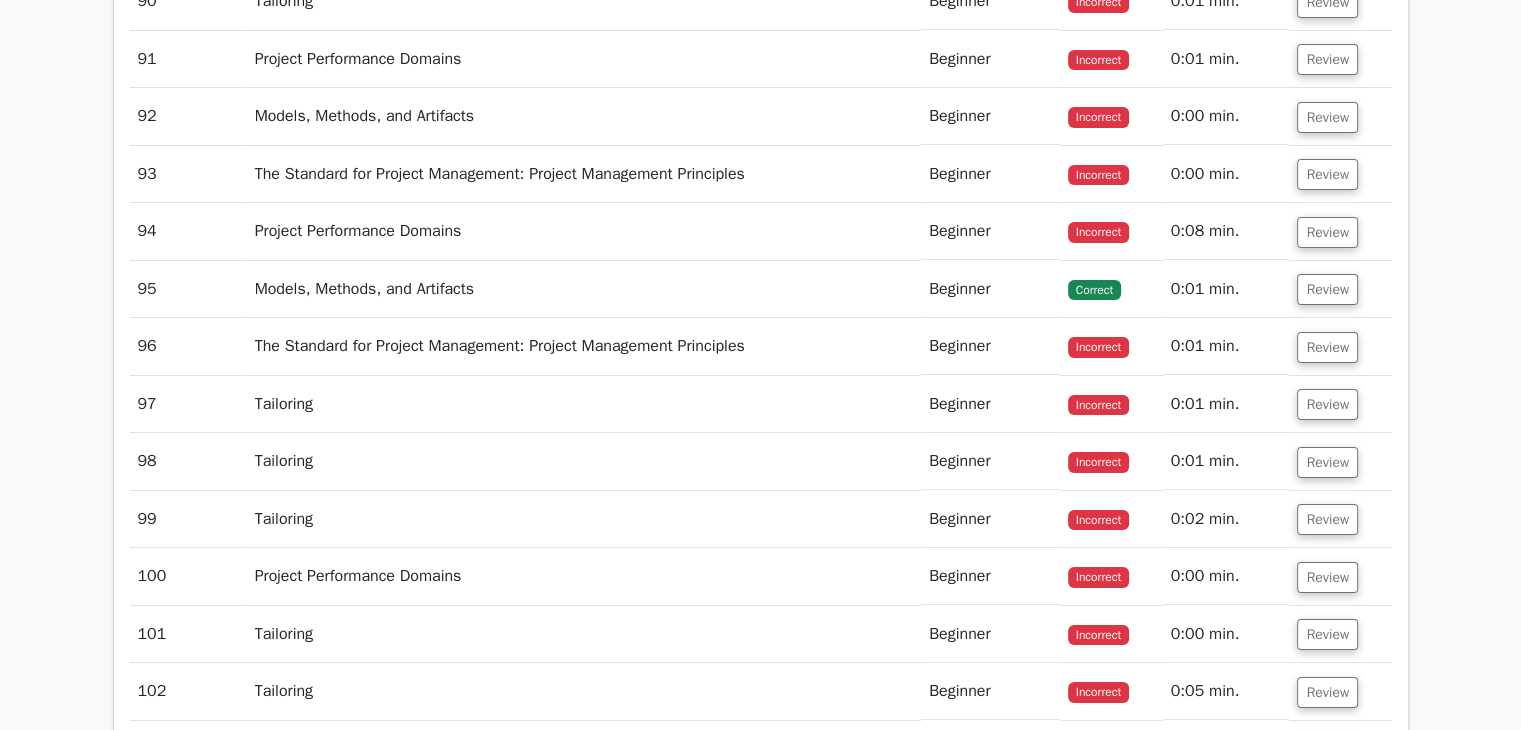 scroll, scrollTop: 7440, scrollLeft: 0, axis: vertical 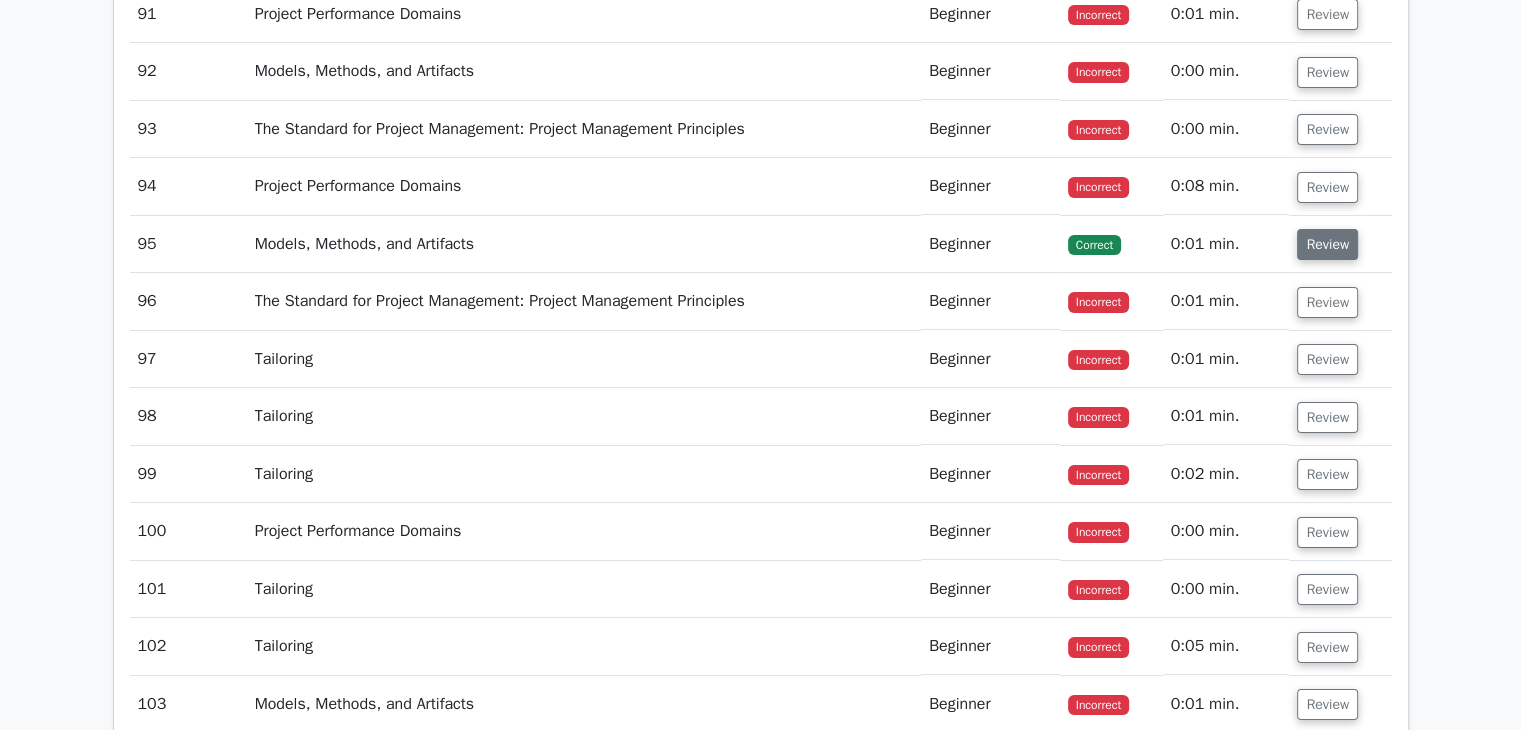 click on "Review" at bounding box center [1327, 244] 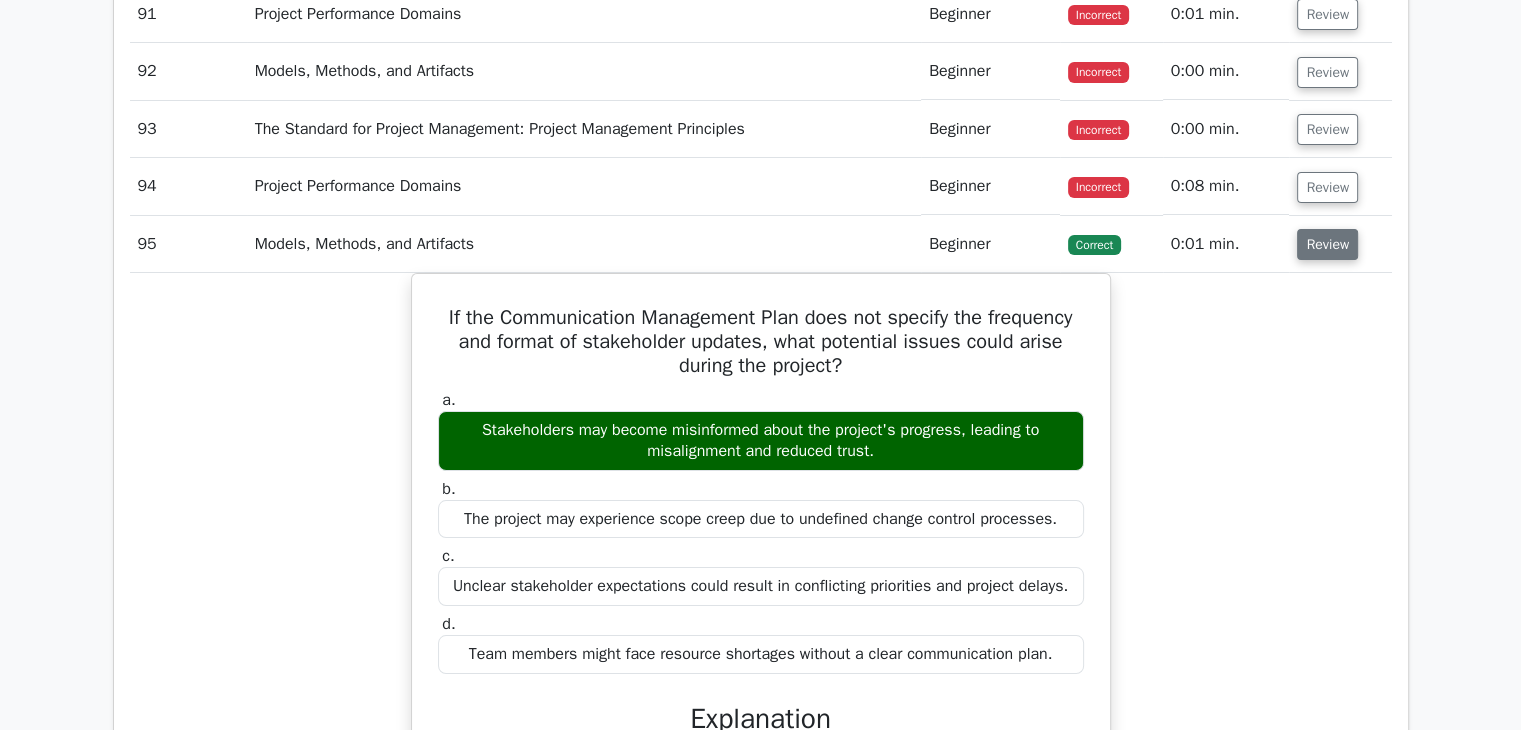 click on "Review" at bounding box center [1327, 244] 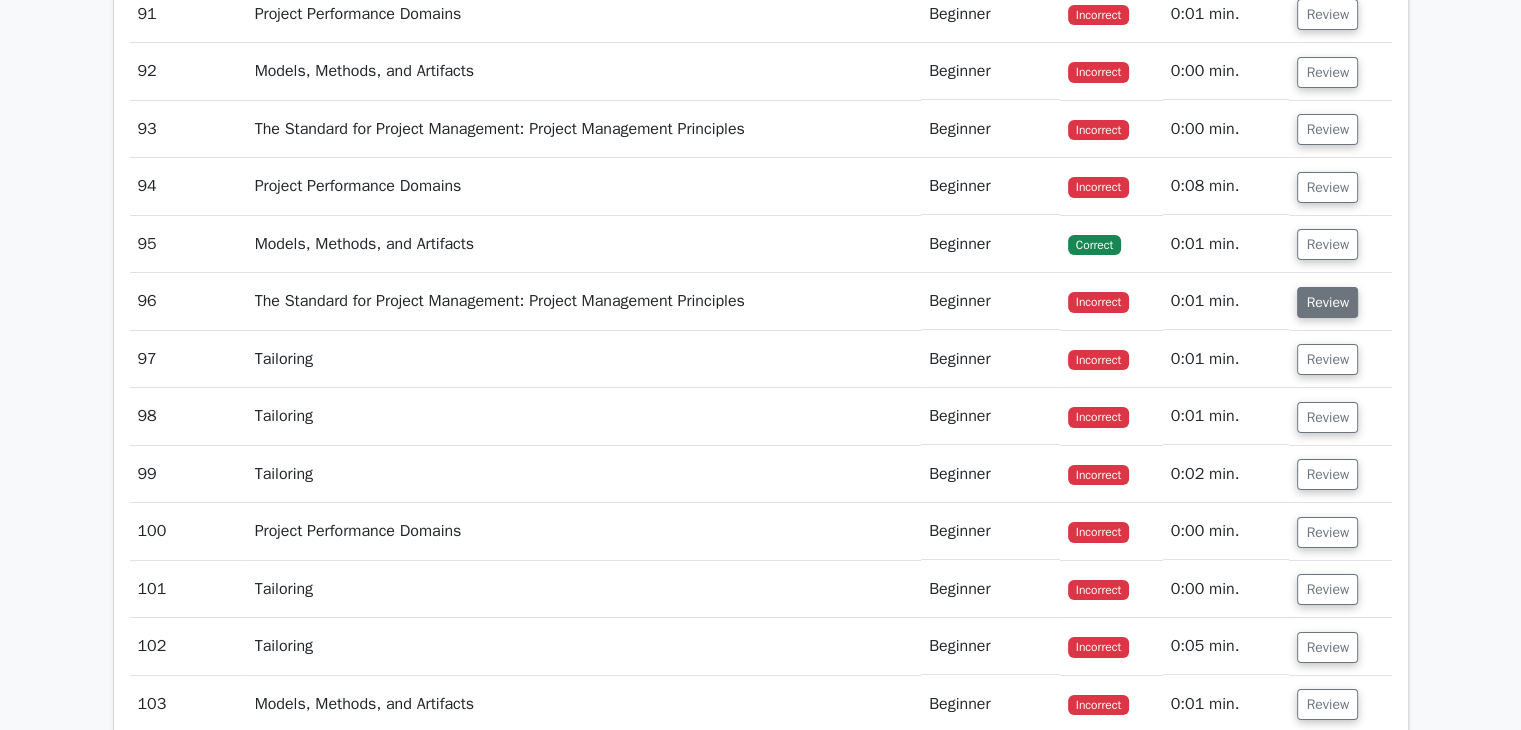 click on "Review" at bounding box center [1327, 302] 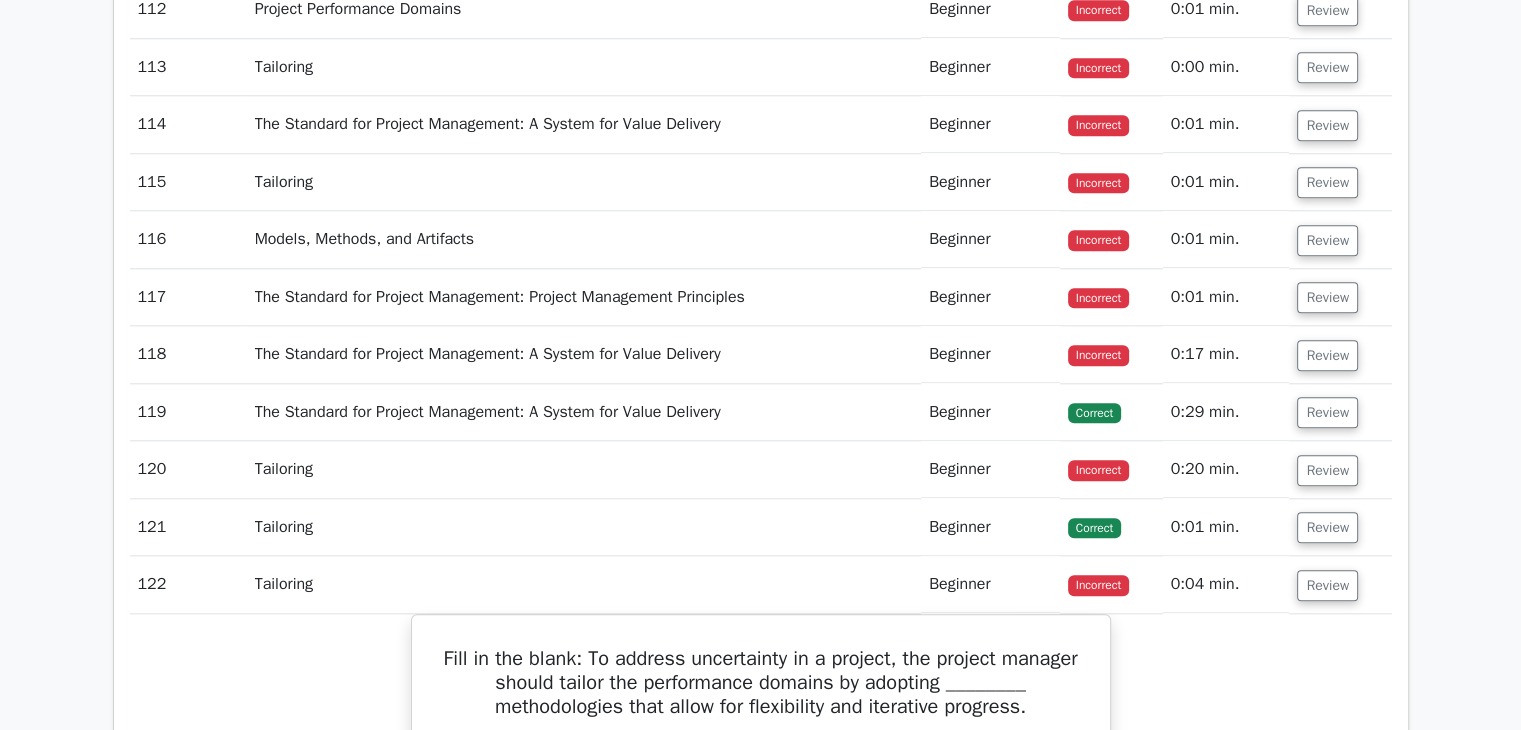 scroll, scrollTop: 9717, scrollLeft: 0, axis: vertical 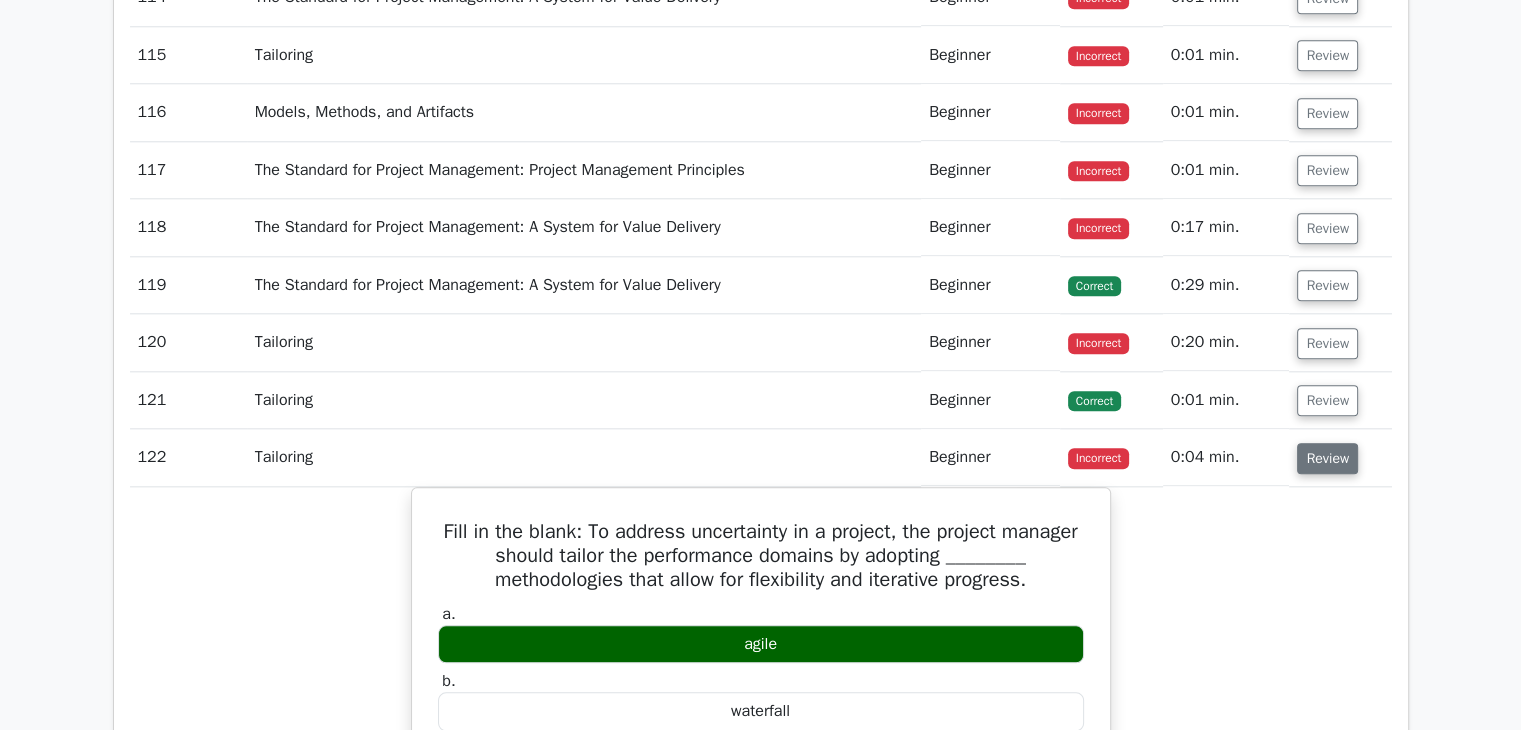 click on "Review" at bounding box center (1327, 458) 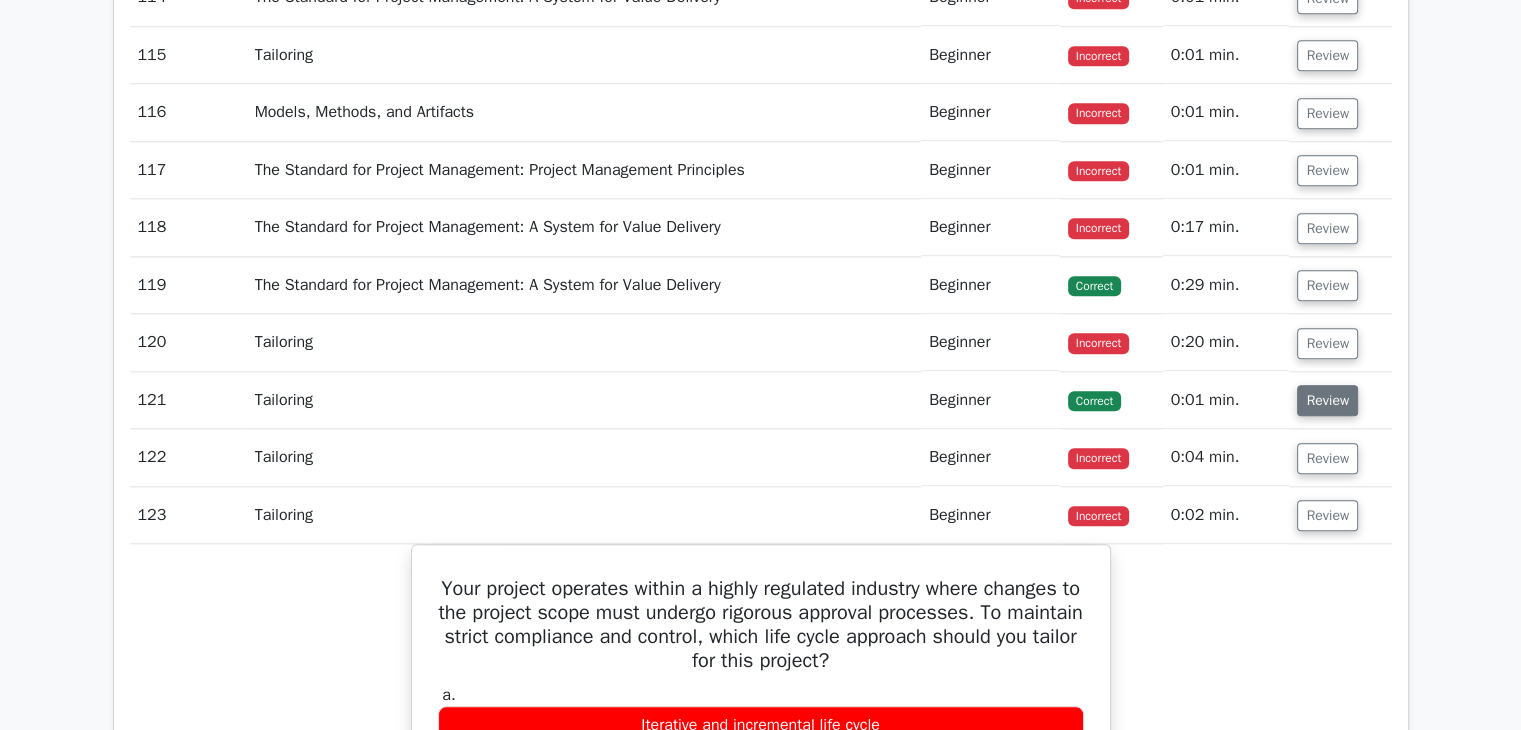 click on "Review" at bounding box center (1327, 400) 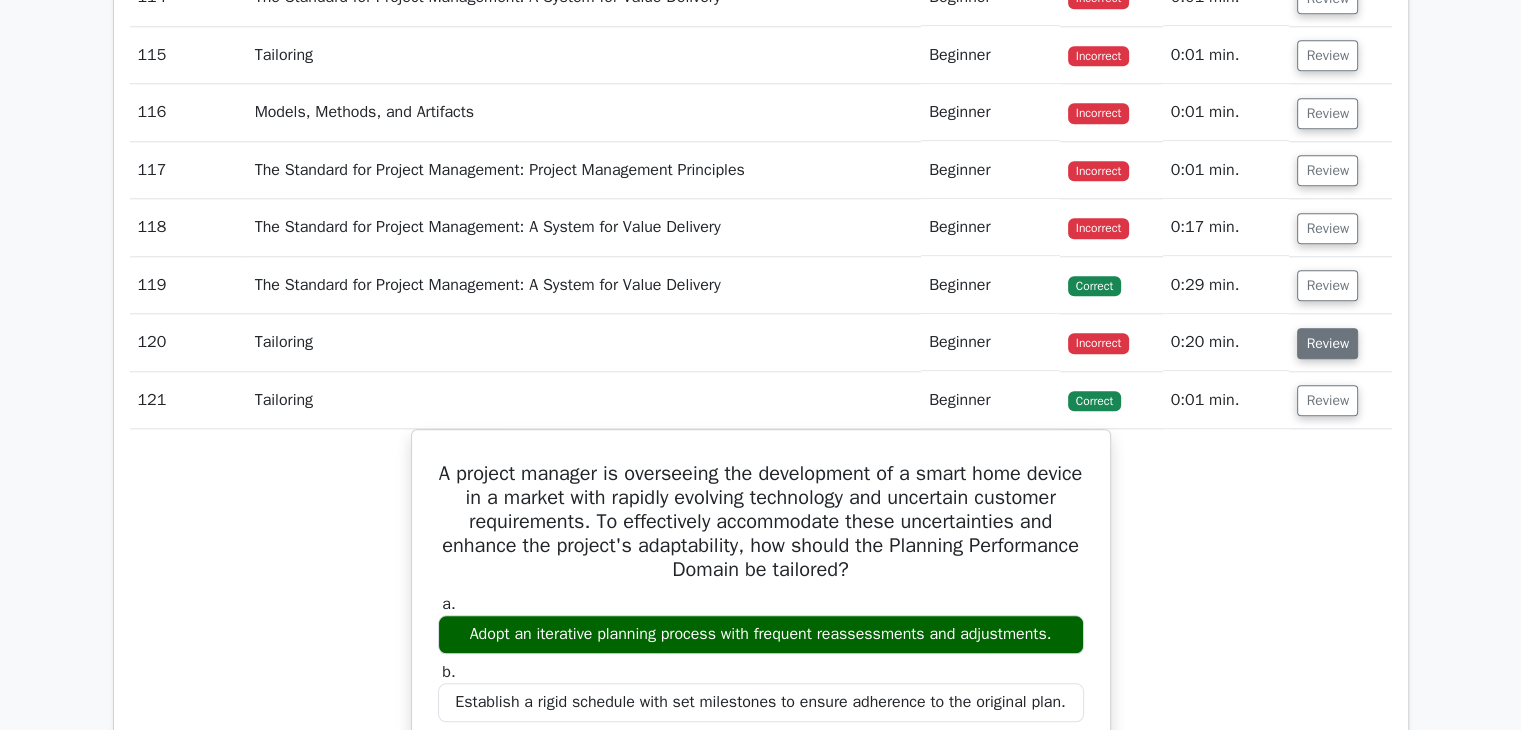 click on "Review" at bounding box center [1327, 343] 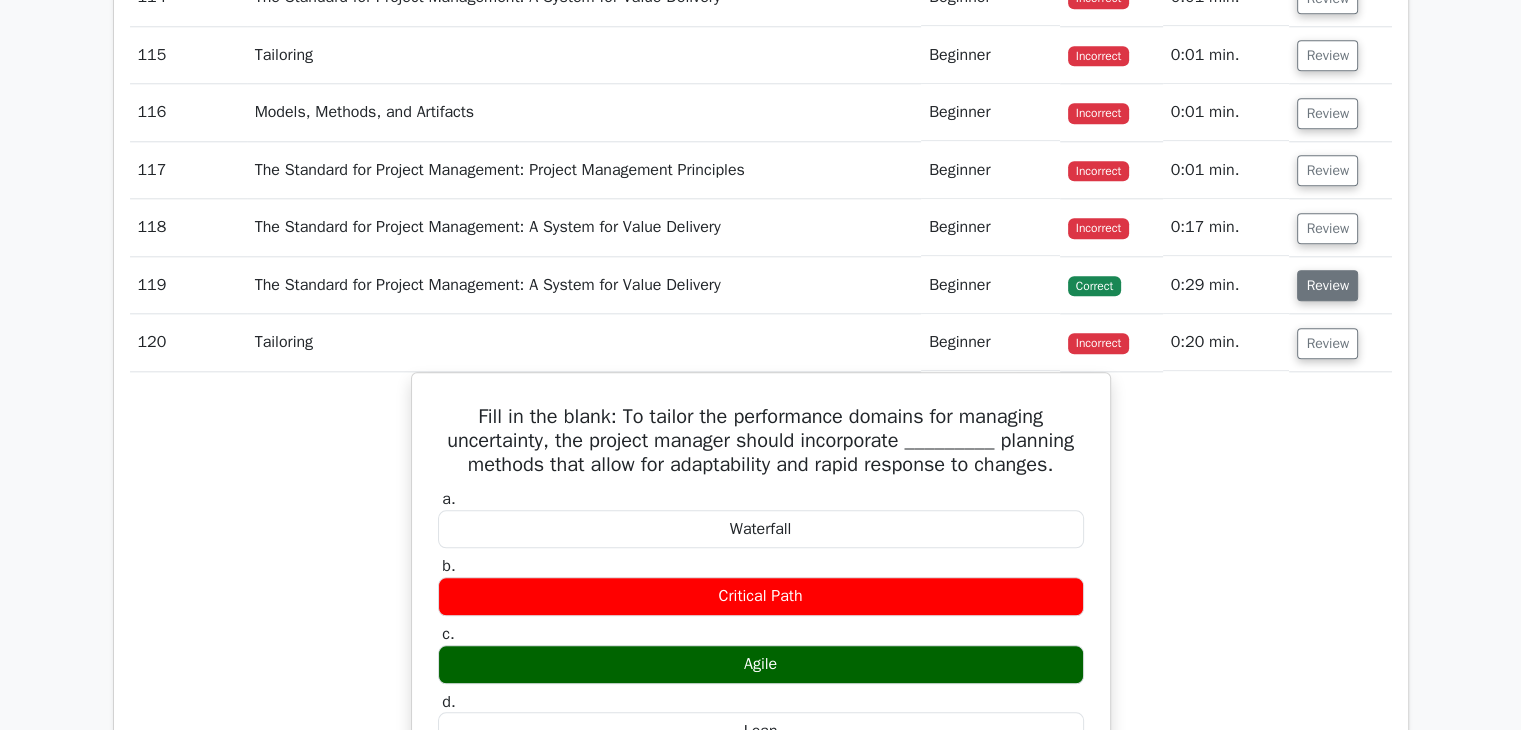 click on "Review" at bounding box center (1327, 285) 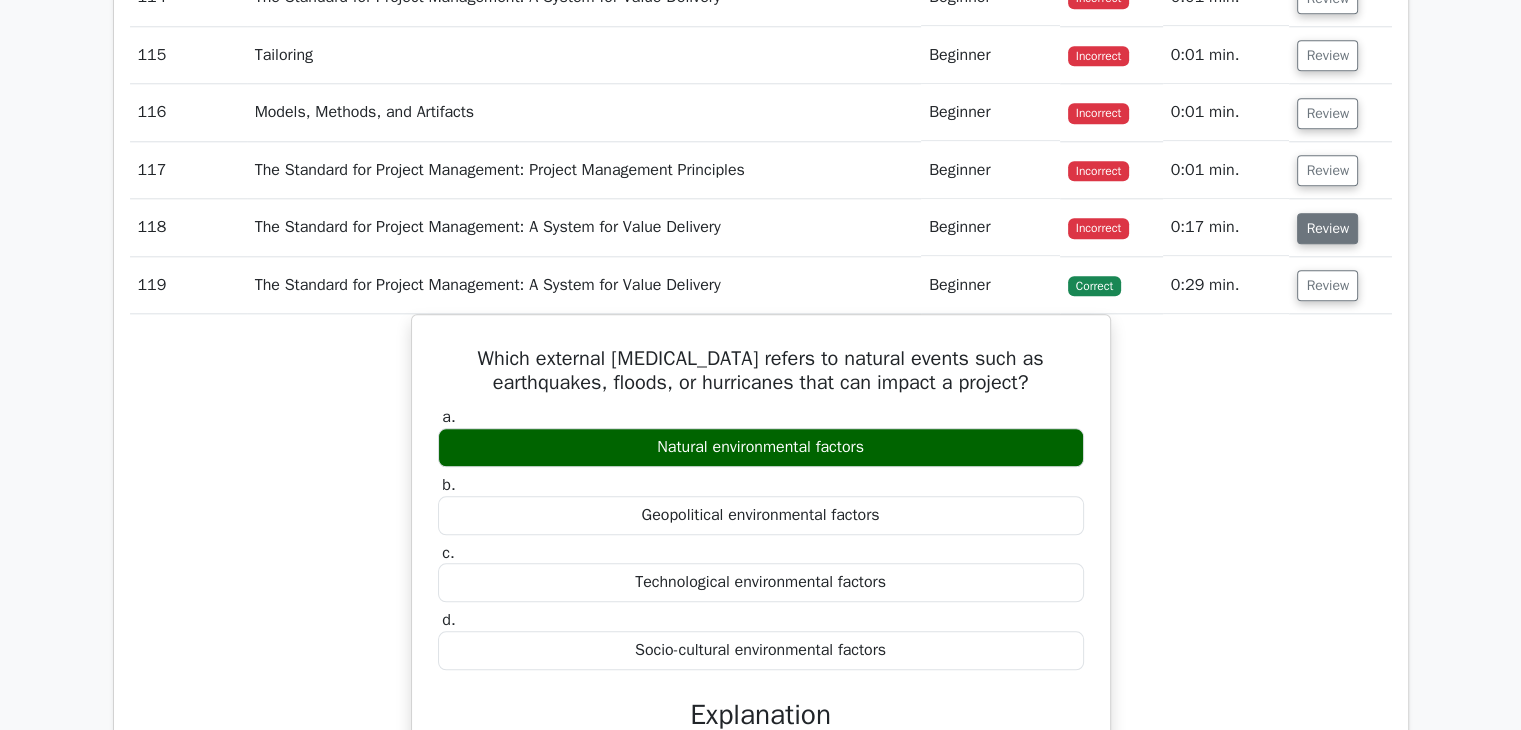 click on "Review" at bounding box center (1327, 228) 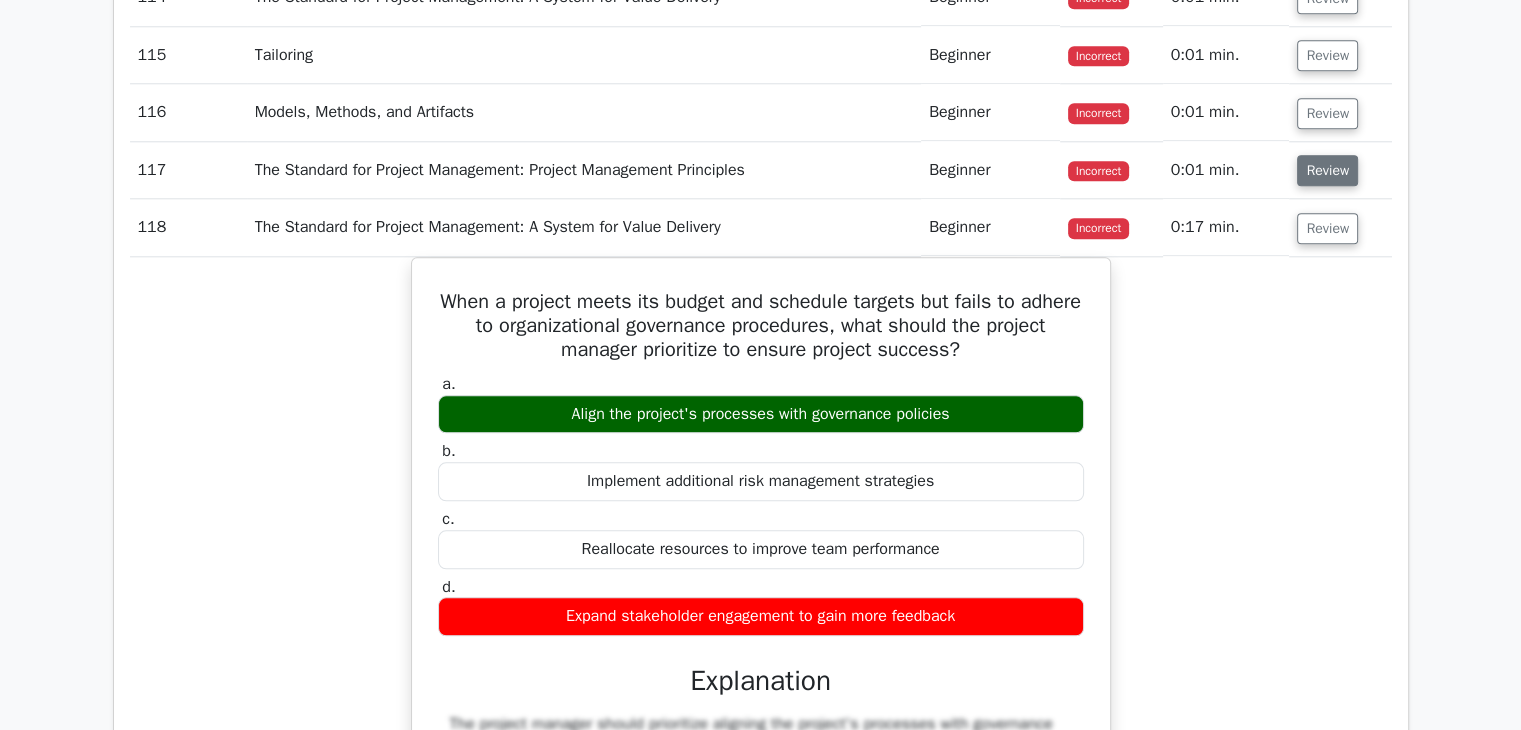 click on "Review" at bounding box center [1327, 170] 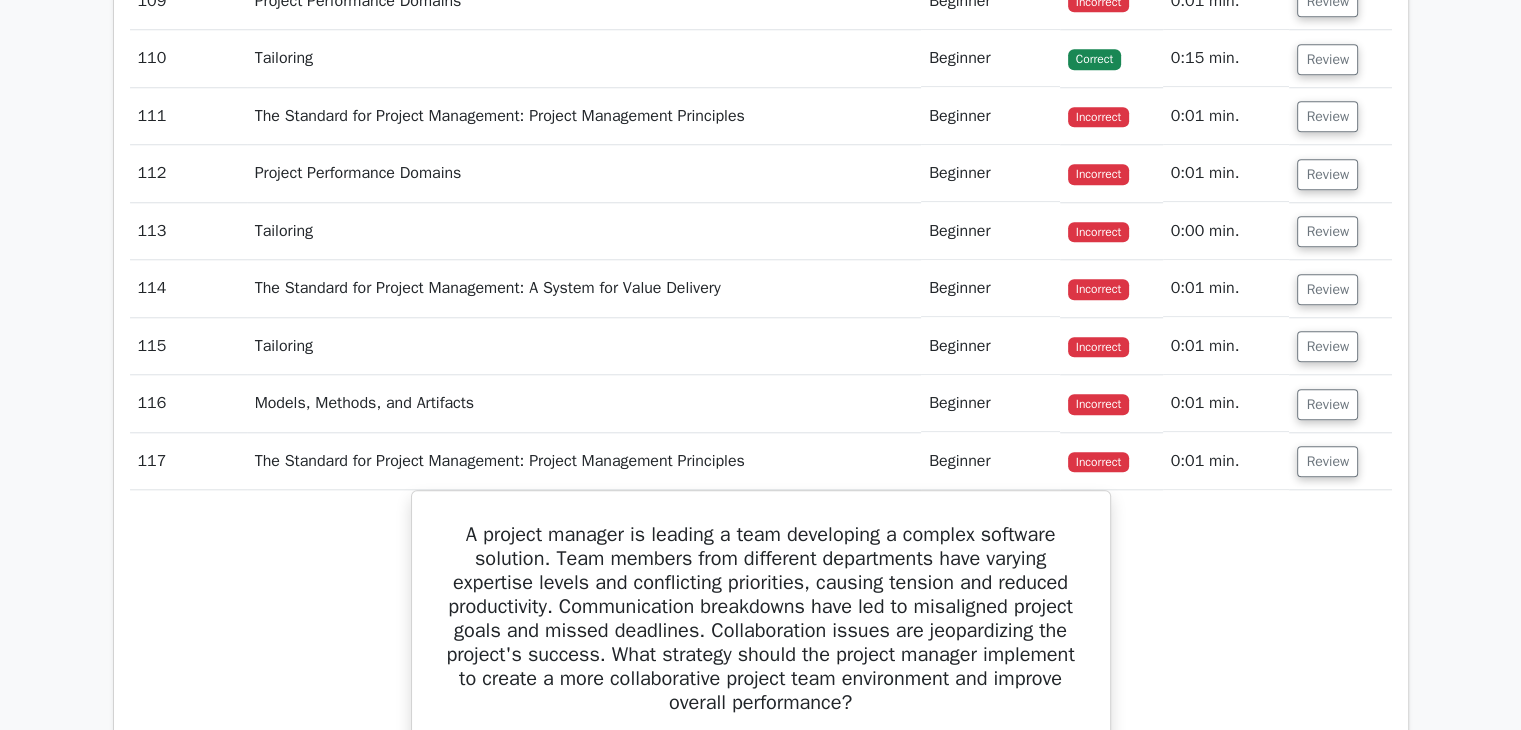 scroll, scrollTop: 9384, scrollLeft: 0, axis: vertical 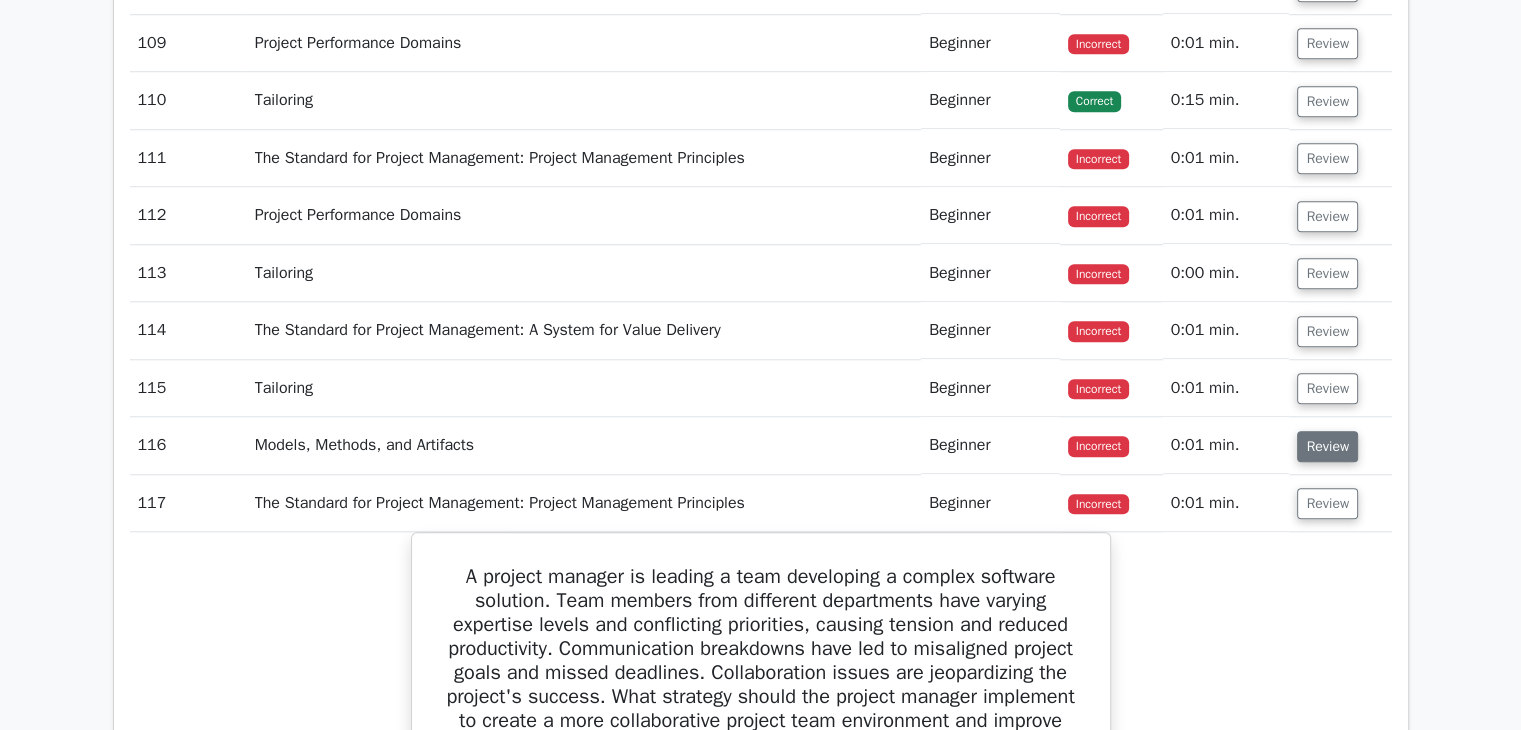 click on "Review" at bounding box center [1327, 446] 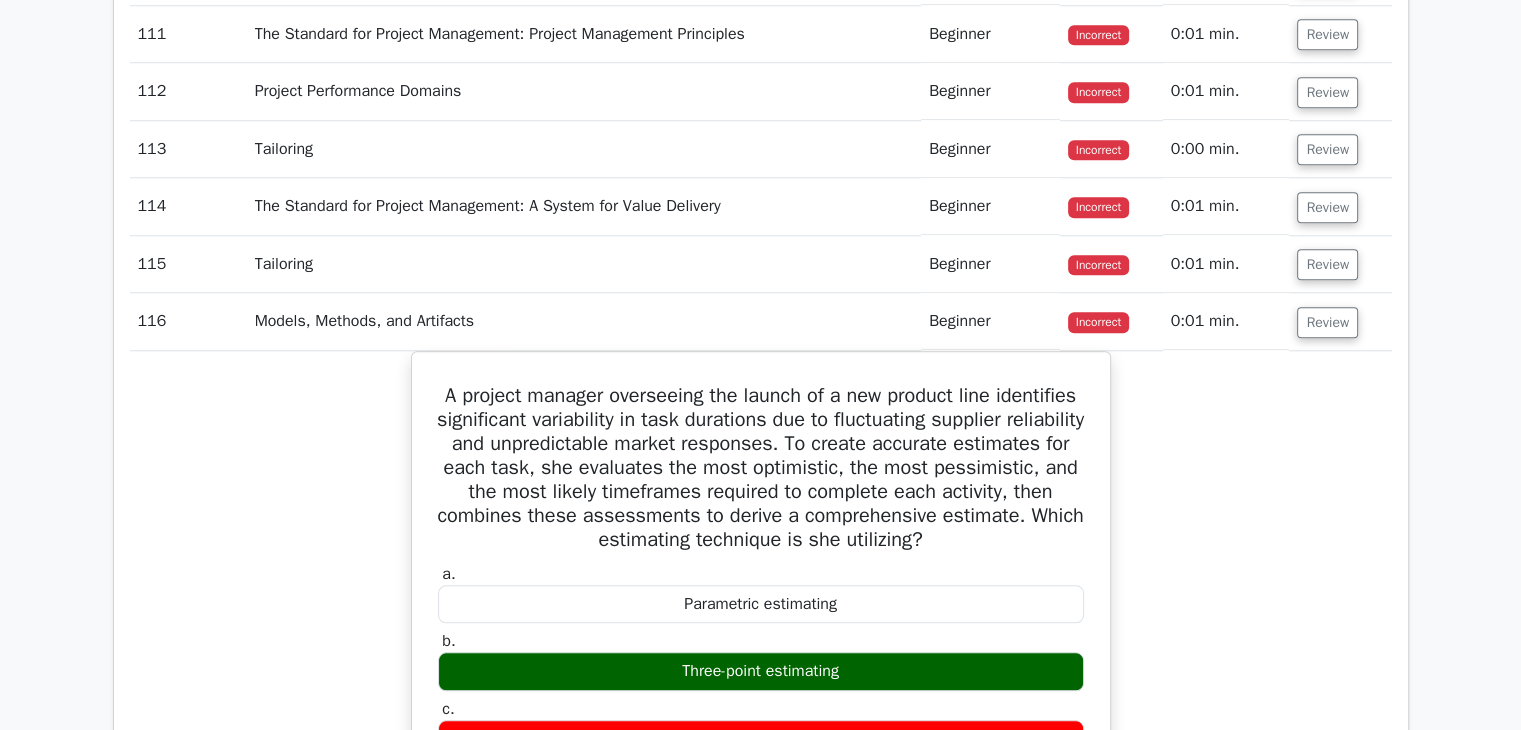scroll, scrollTop: 9420, scrollLeft: 0, axis: vertical 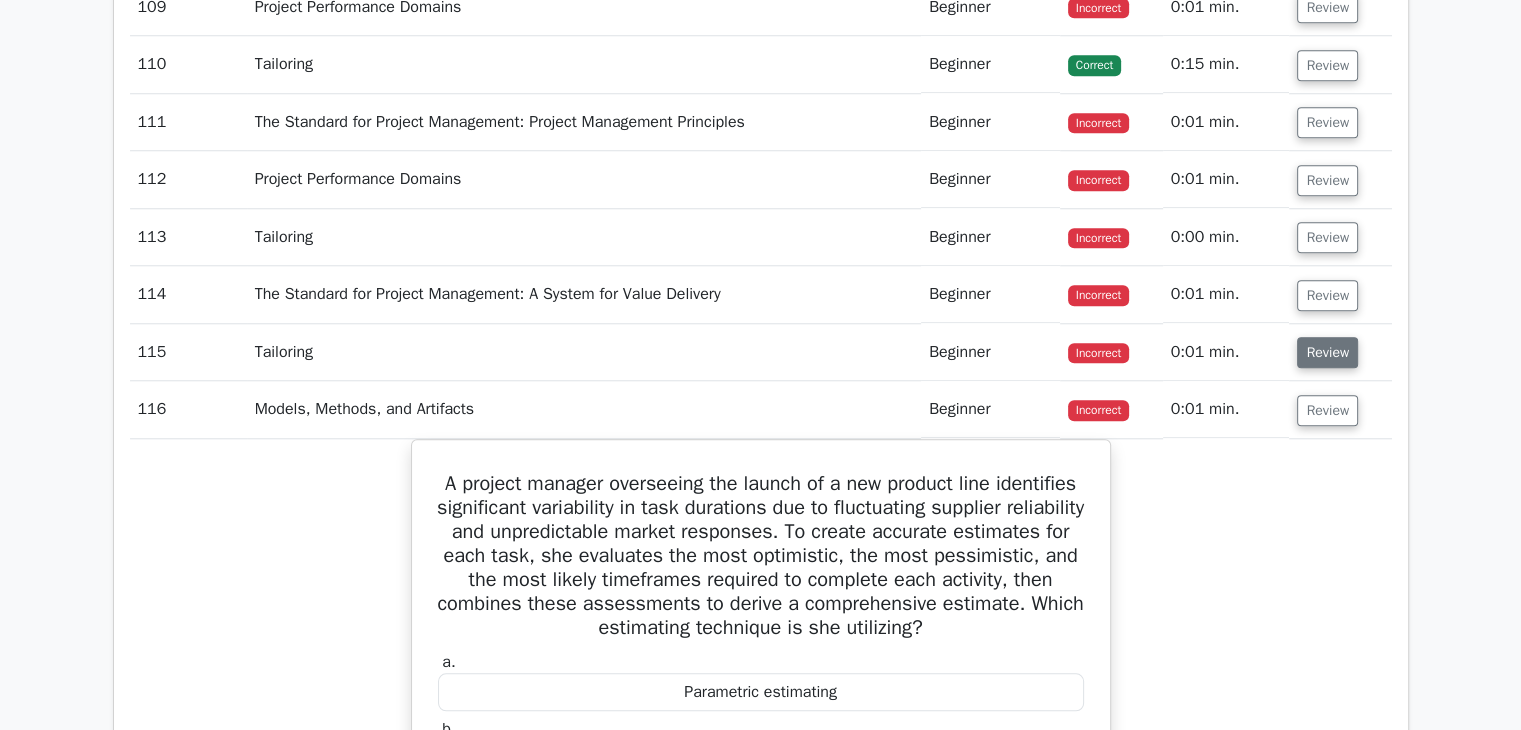 click on "Review" at bounding box center (1327, 352) 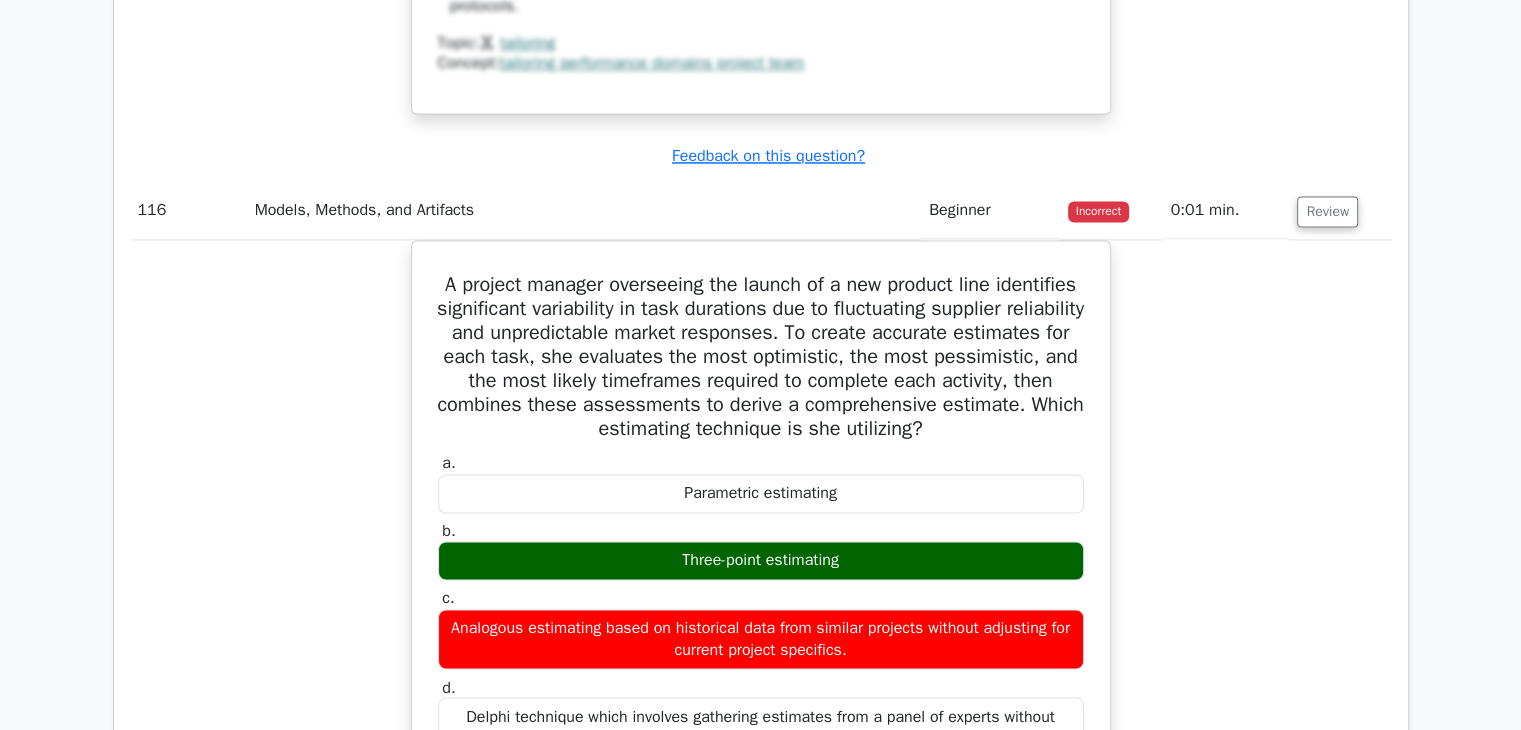 scroll, scrollTop: 0, scrollLeft: 0, axis: both 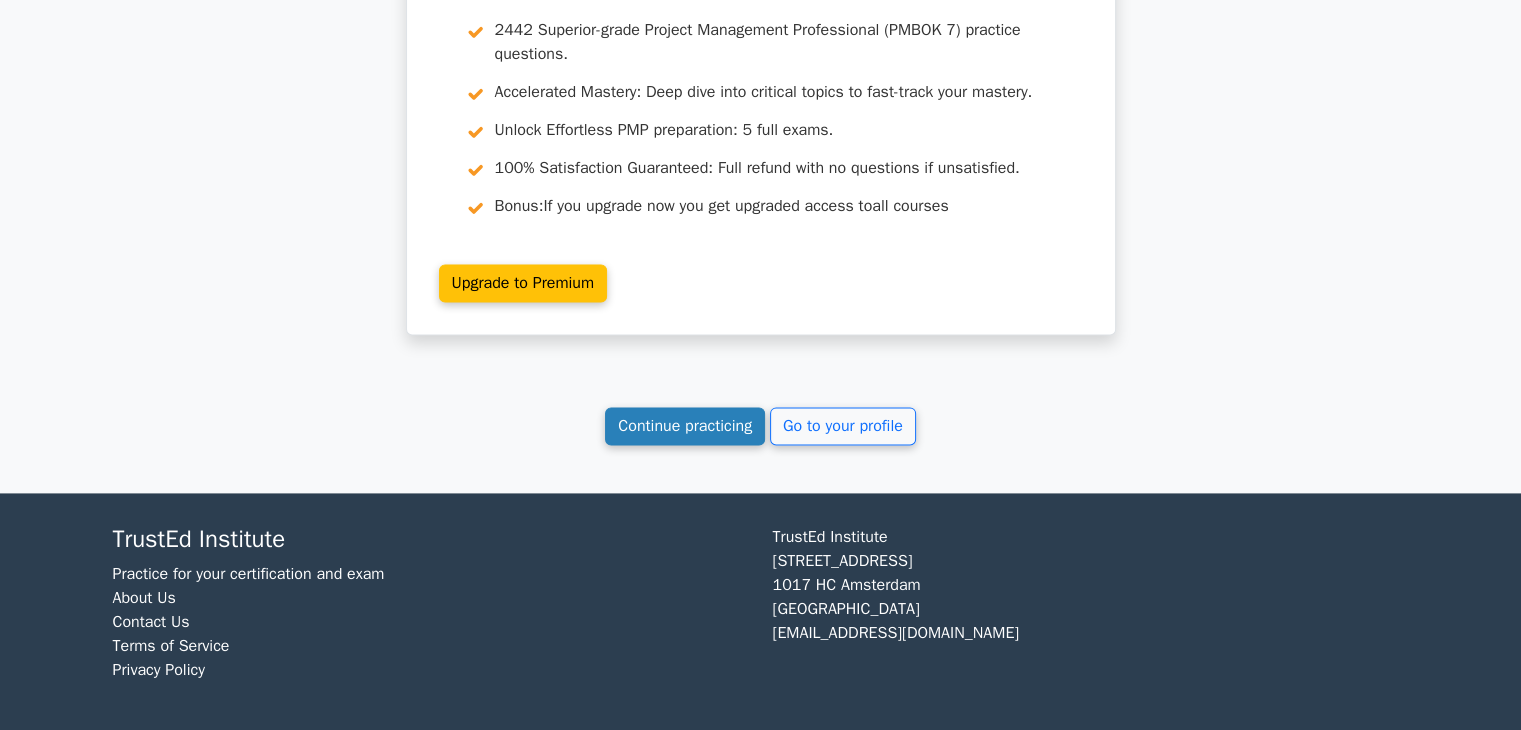 click on "Continue practicing" at bounding box center [685, 426] 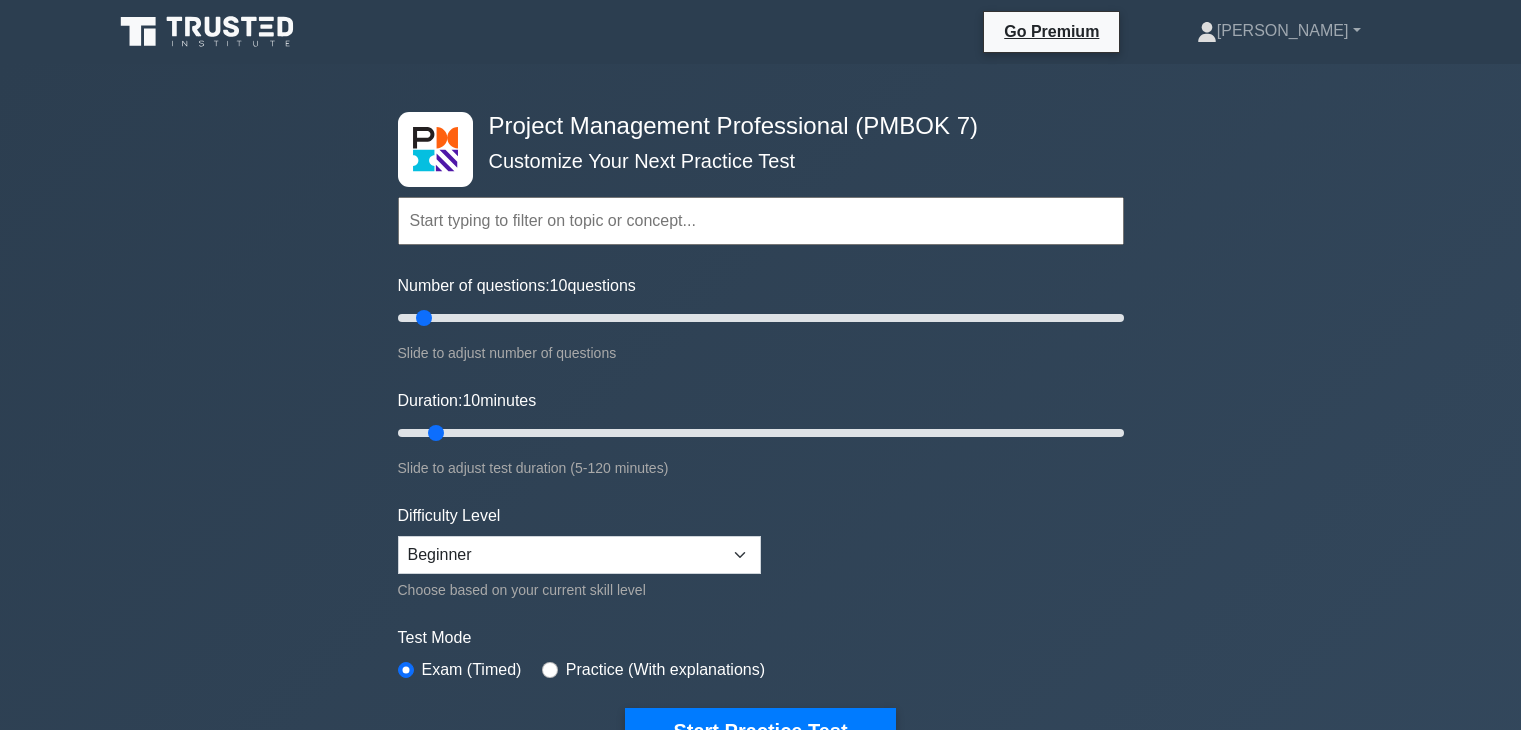 scroll, scrollTop: 0, scrollLeft: 0, axis: both 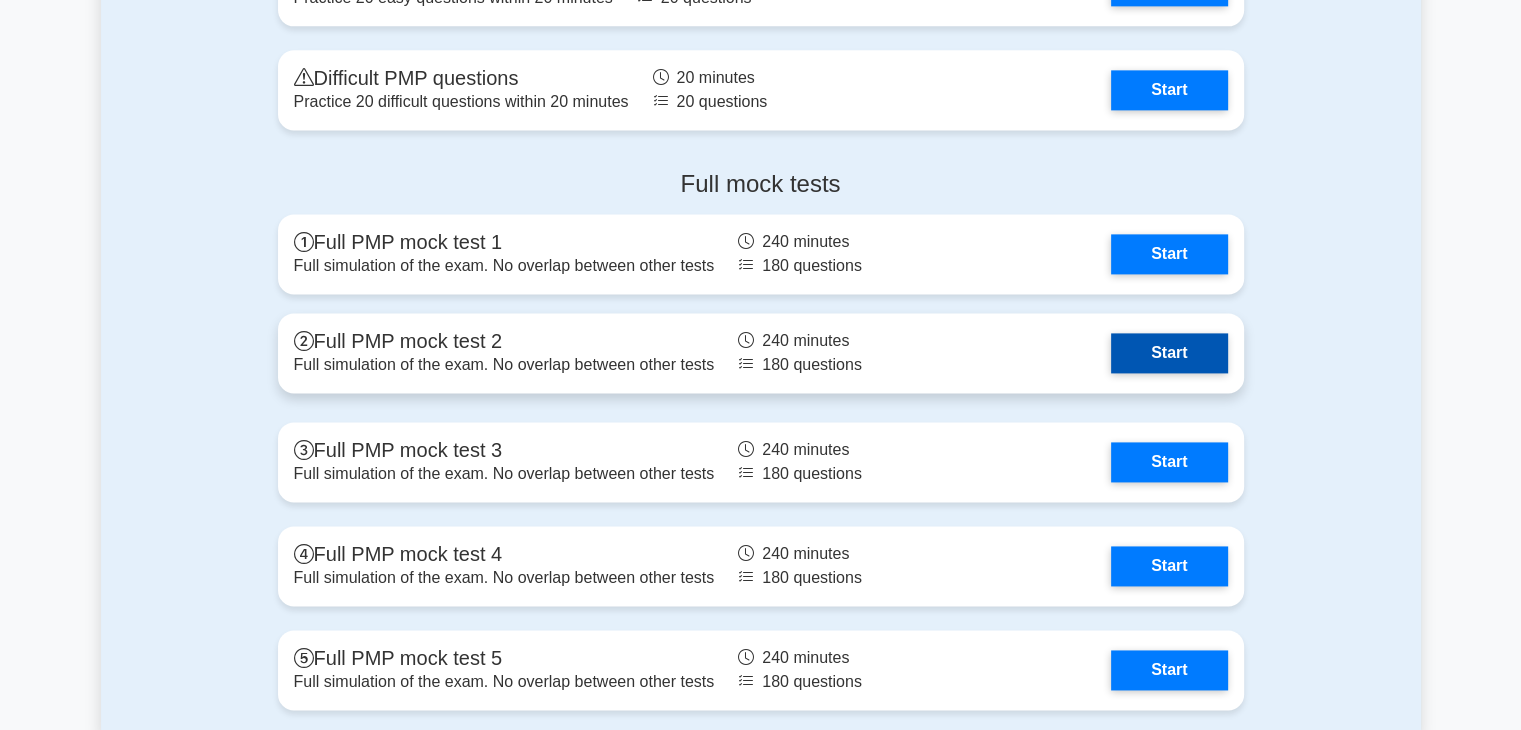 click on "Start" at bounding box center [1169, 353] 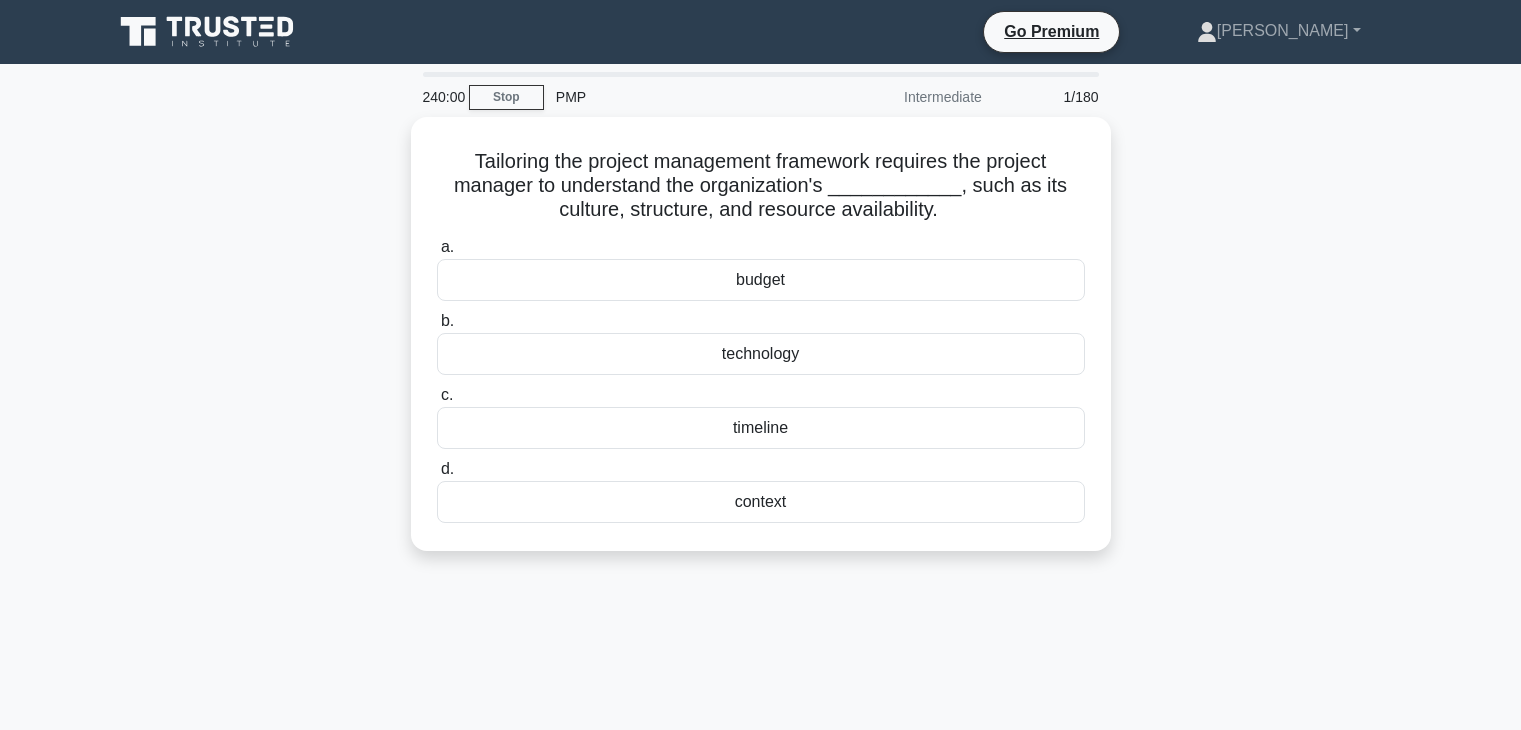 scroll, scrollTop: 0, scrollLeft: 0, axis: both 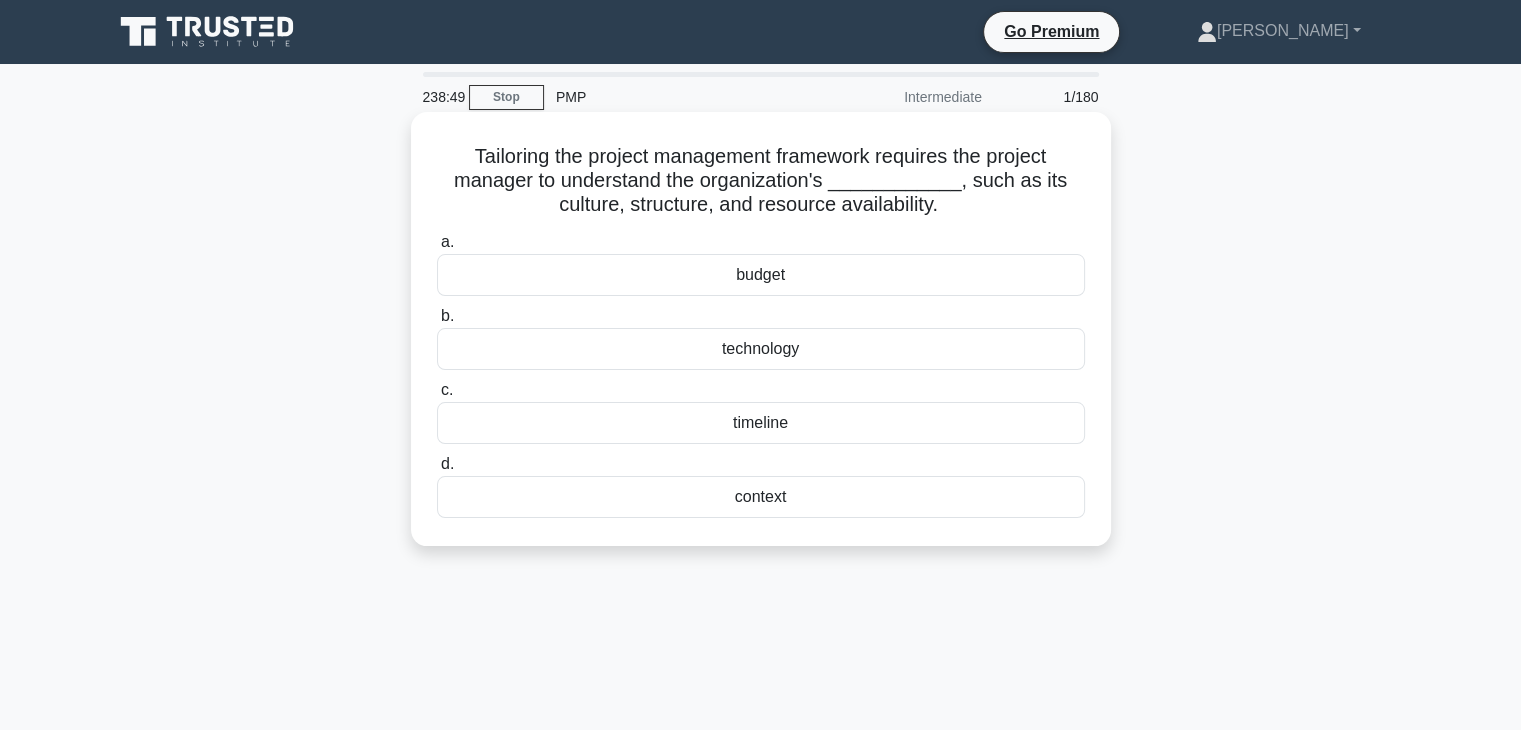 click on "context" at bounding box center (761, 497) 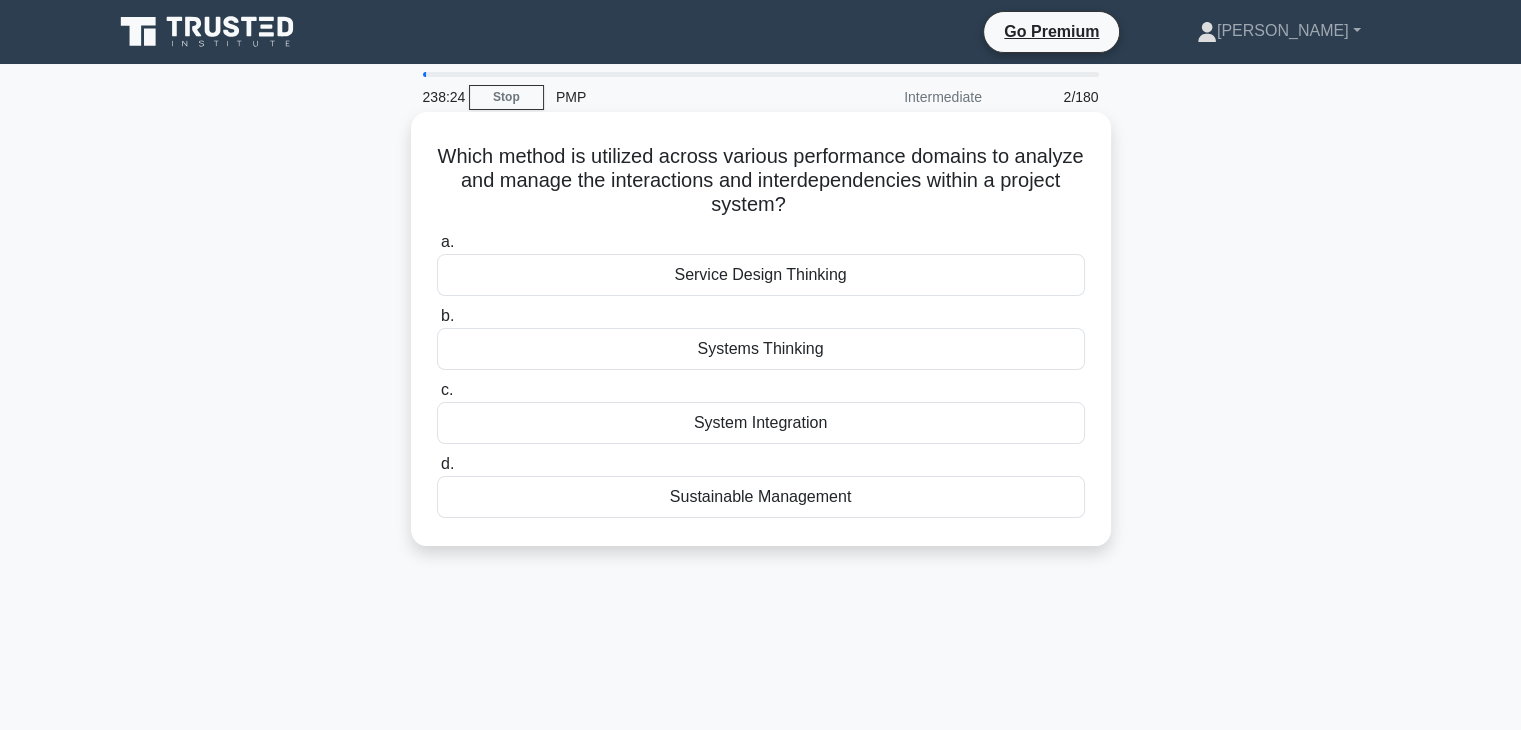 click on "System Integration" at bounding box center [761, 423] 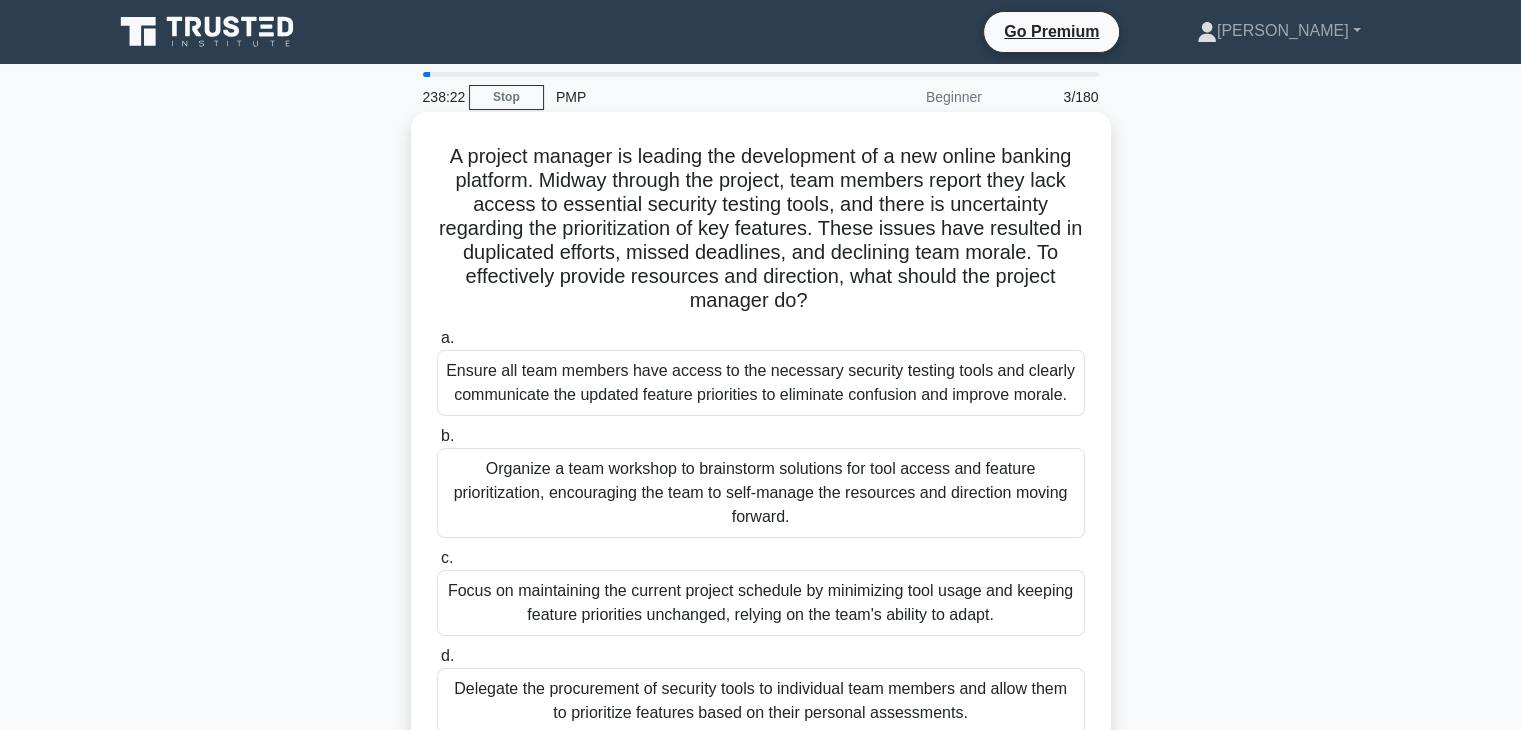 click on "Organize a team workshop to brainstorm solutions for tool access and feature prioritization, encouraging the team to self-manage the resources and direction moving forward." at bounding box center [761, 493] 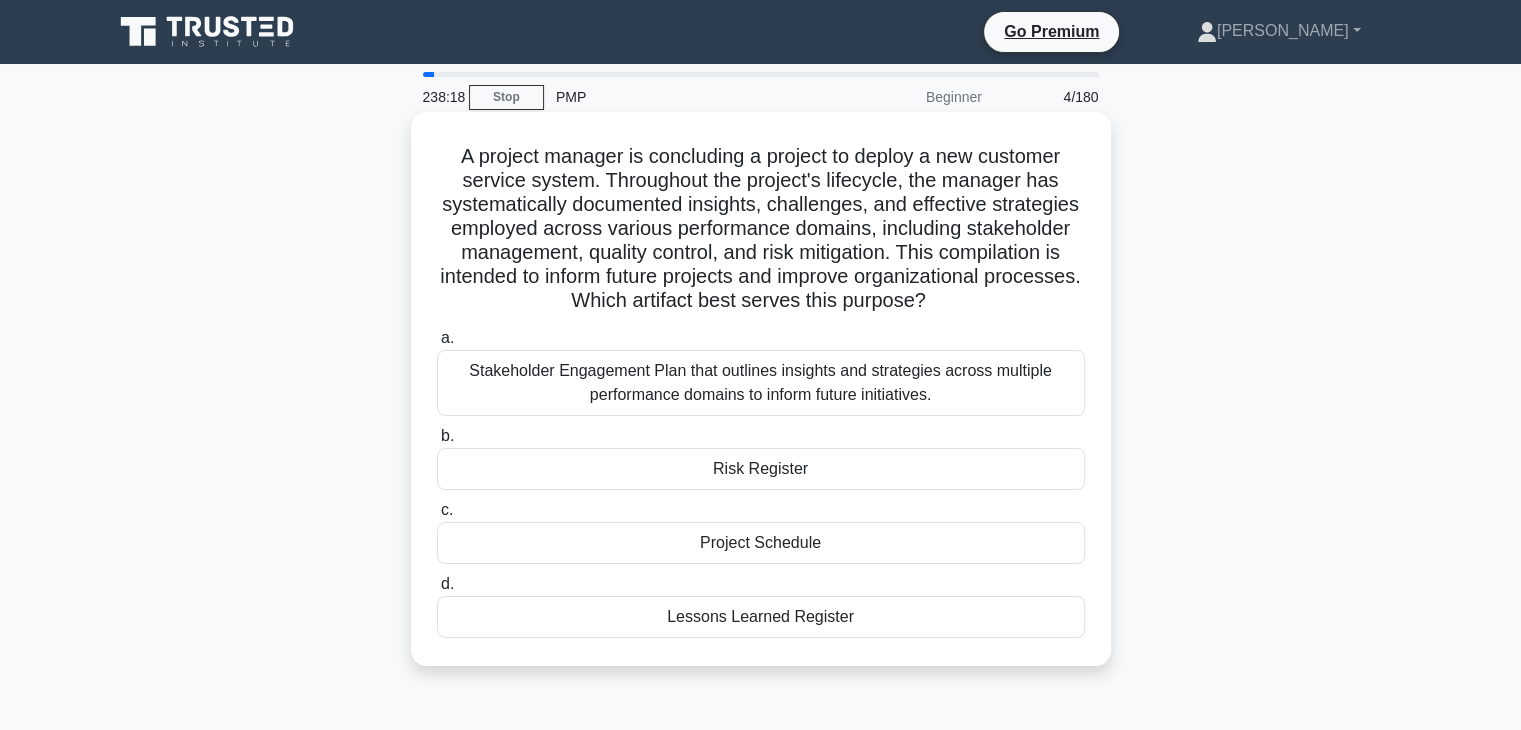 click on "Stakeholder Engagement Plan that outlines insights and strategies across multiple performance domains to inform future initiatives." at bounding box center (761, 383) 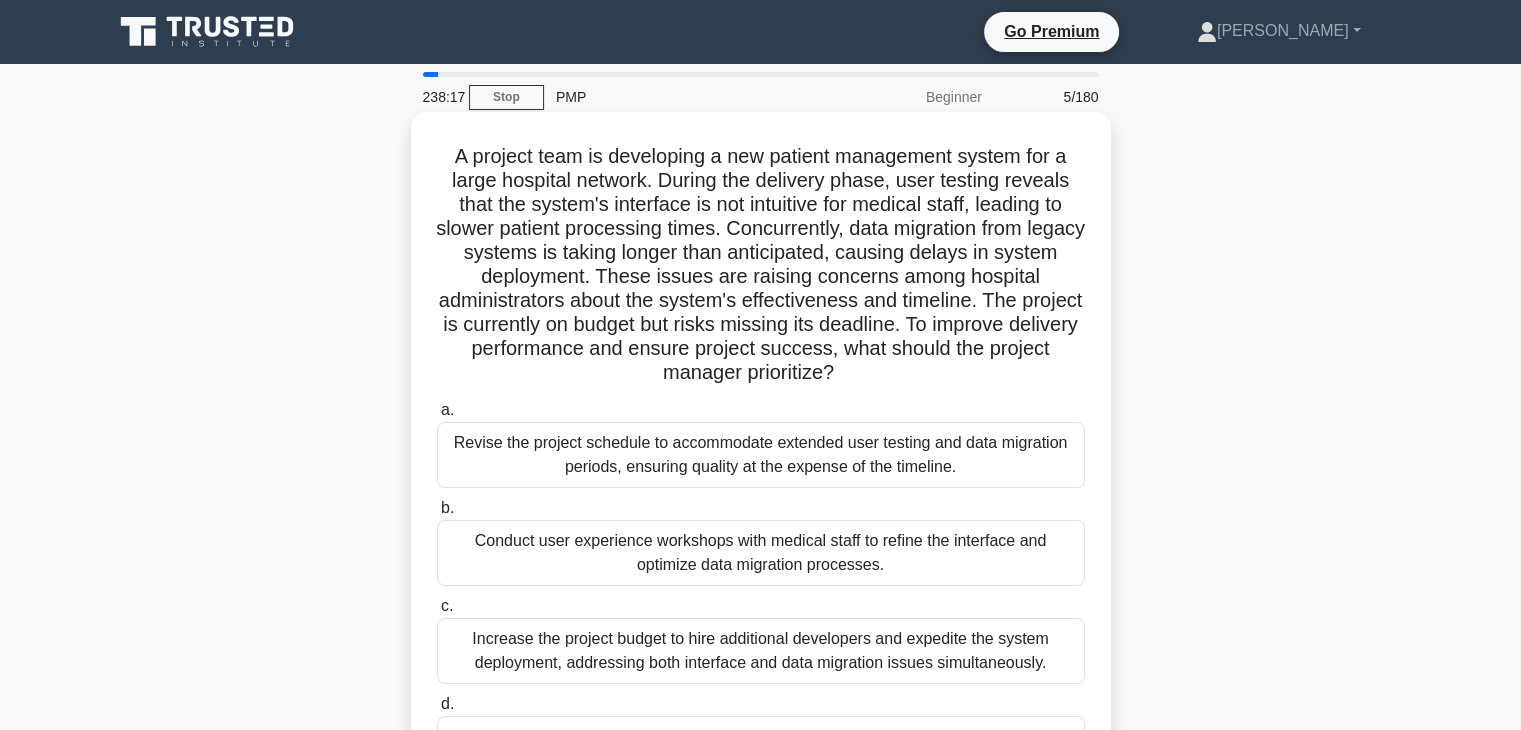 click on "Increase the project budget to hire additional developers and expedite the system deployment, addressing both interface and data migration issues simultaneously." at bounding box center [761, 651] 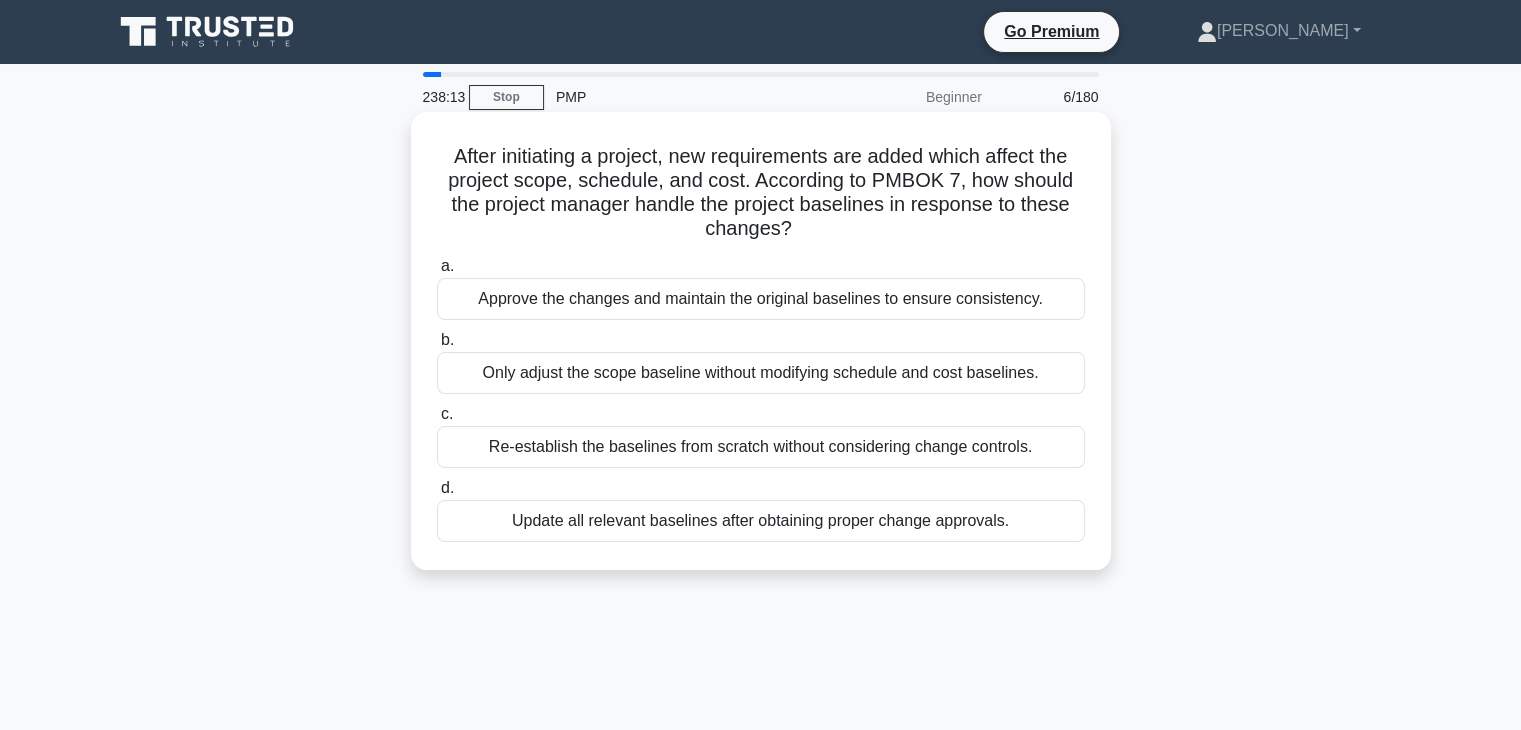 click on "Approve the changes and maintain the original baselines to ensure consistency." at bounding box center (761, 299) 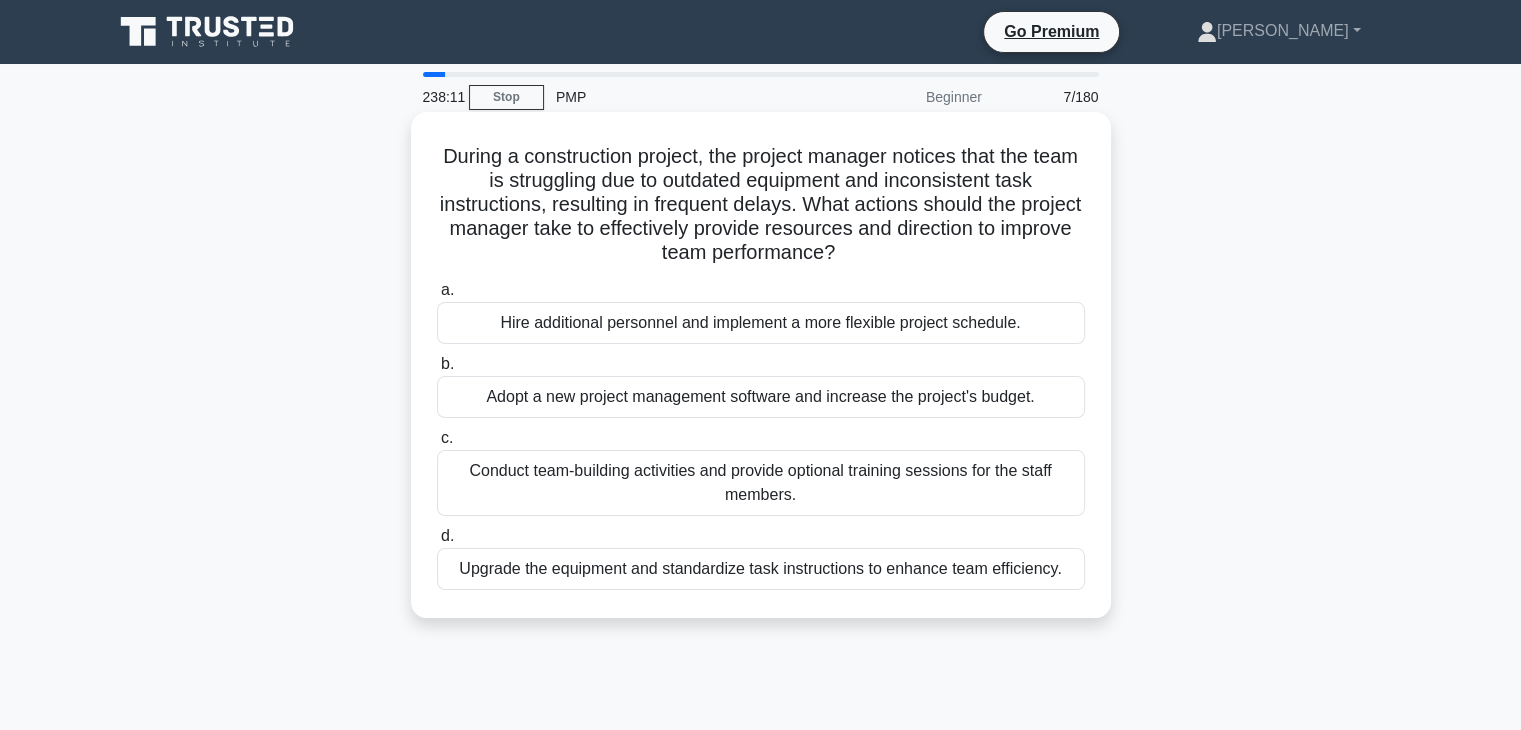 click on "Conduct team-building activities and provide optional training sessions for the staff members." at bounding box center [761, 483] 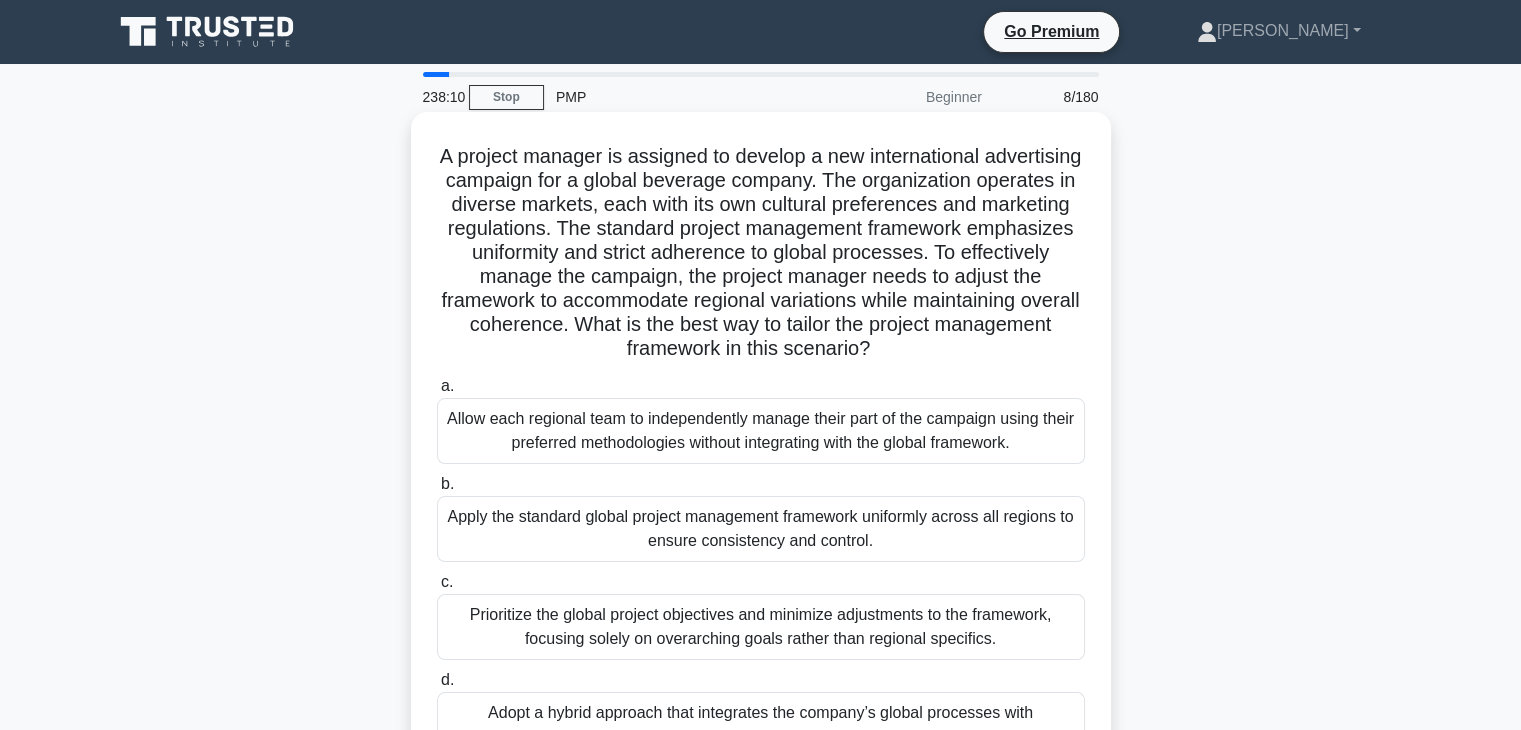 click on "Allow each regional team to independently manage their part of the campaign using their preferred methodologies without integrating with the global framework." at bounding box center [761, 431] 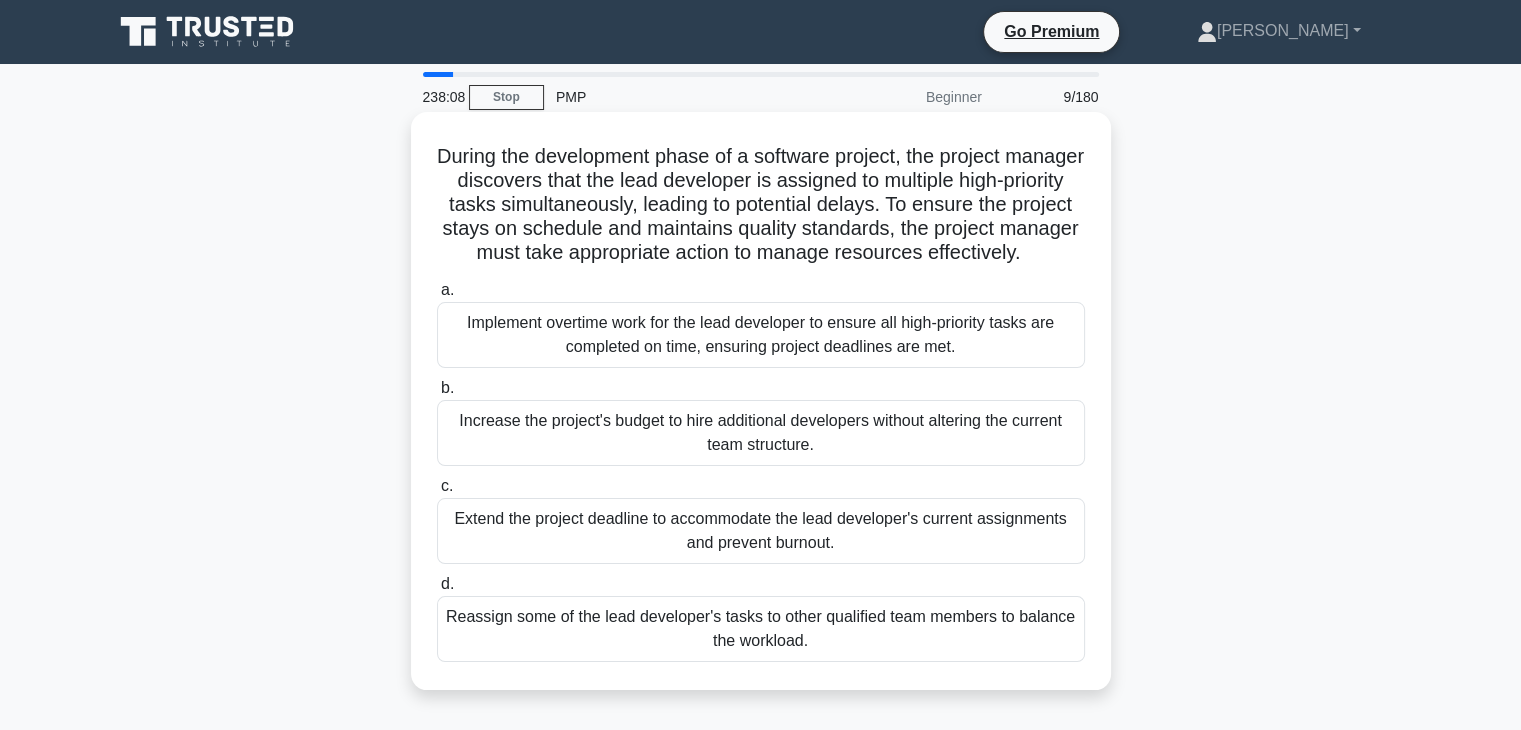 click on "Implement overtime work for the lead developer to ensure all high-priority tasks are completed on time, ensuring project deadlines are met." at bounding box center [761, 335] 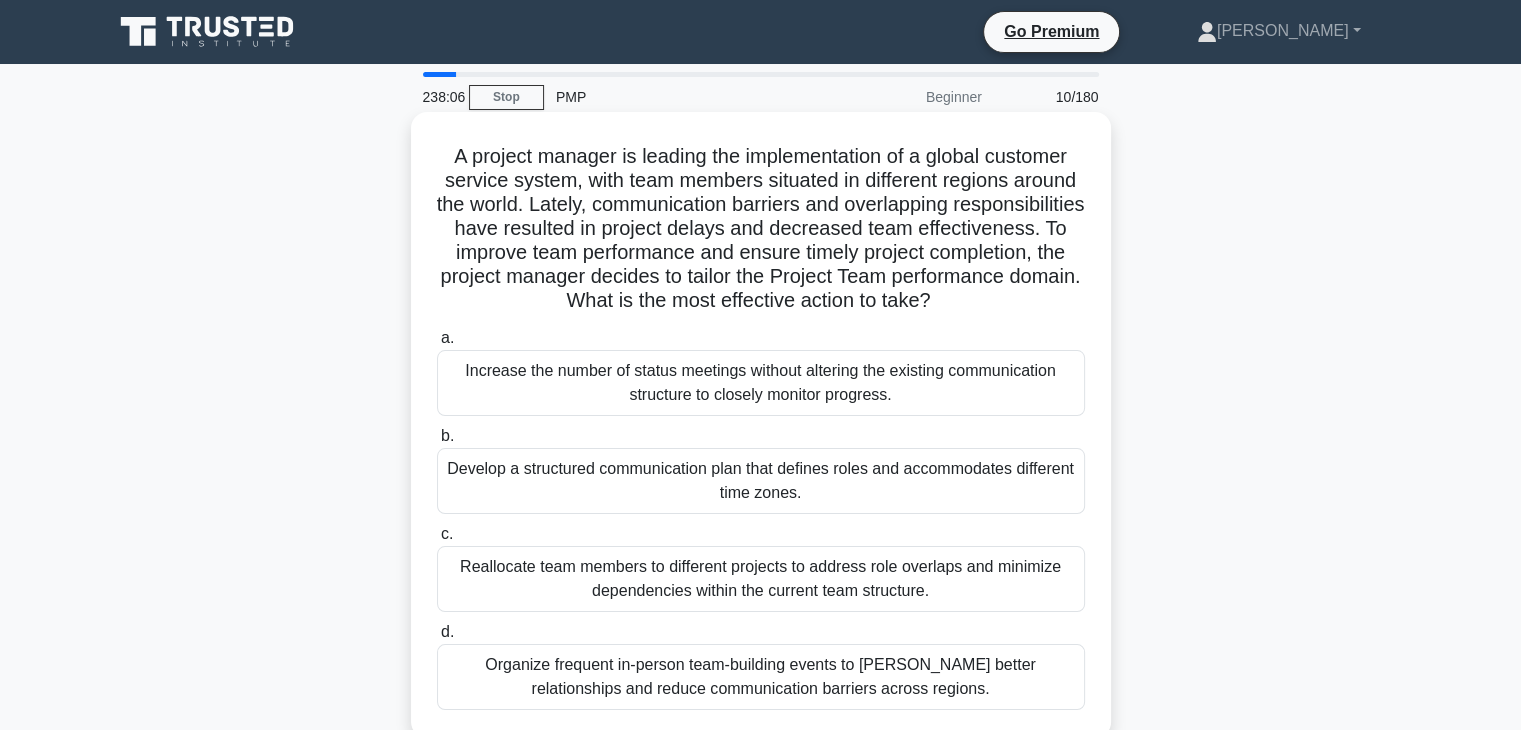 click on "Reallocate team members to different projects to address role overlaps and minimize dependencies within the current team structure." at bounding box center [761, 579] 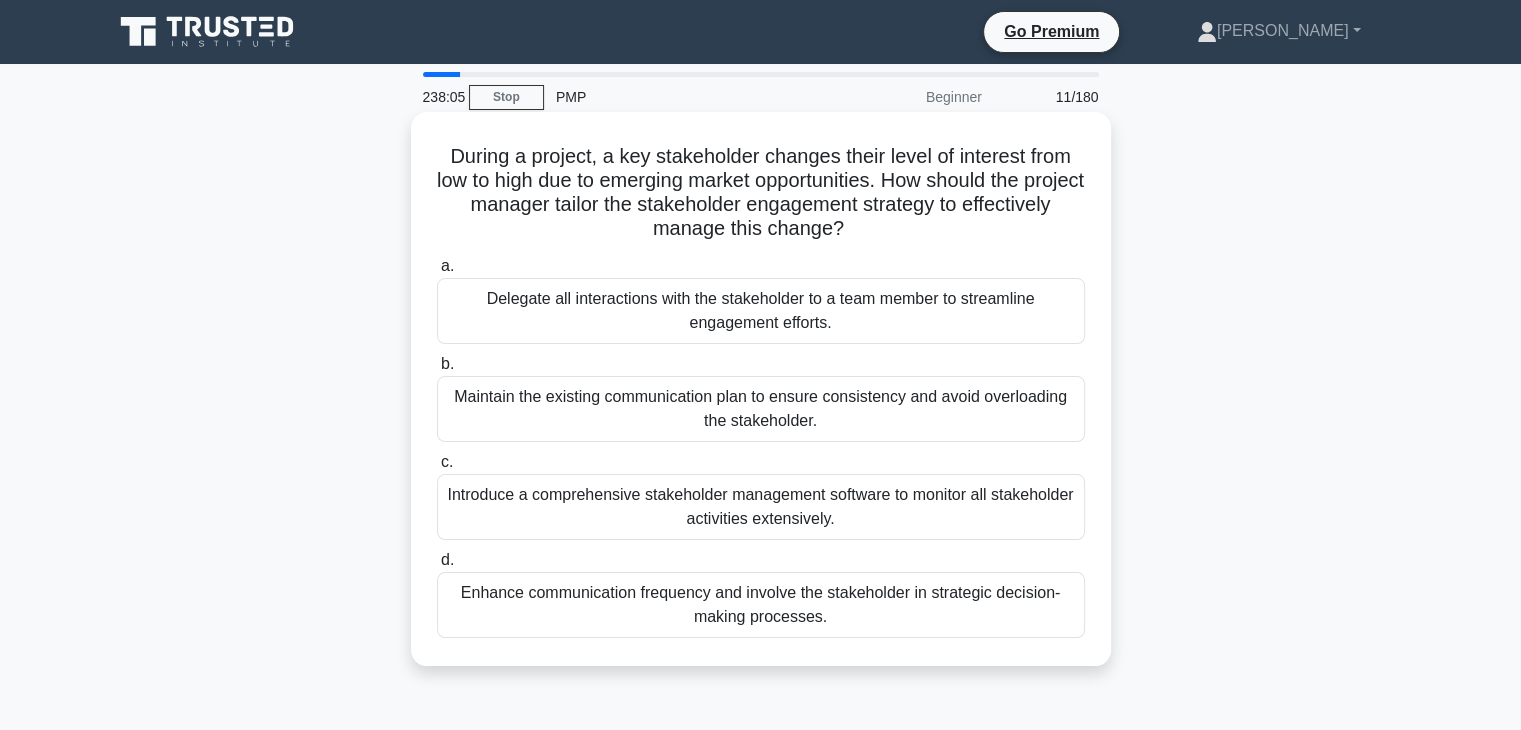 click on "Introduce a comprehensive stakeholder management software to monitor all stakeholder activities extensively." at bounding box center [761, 507] 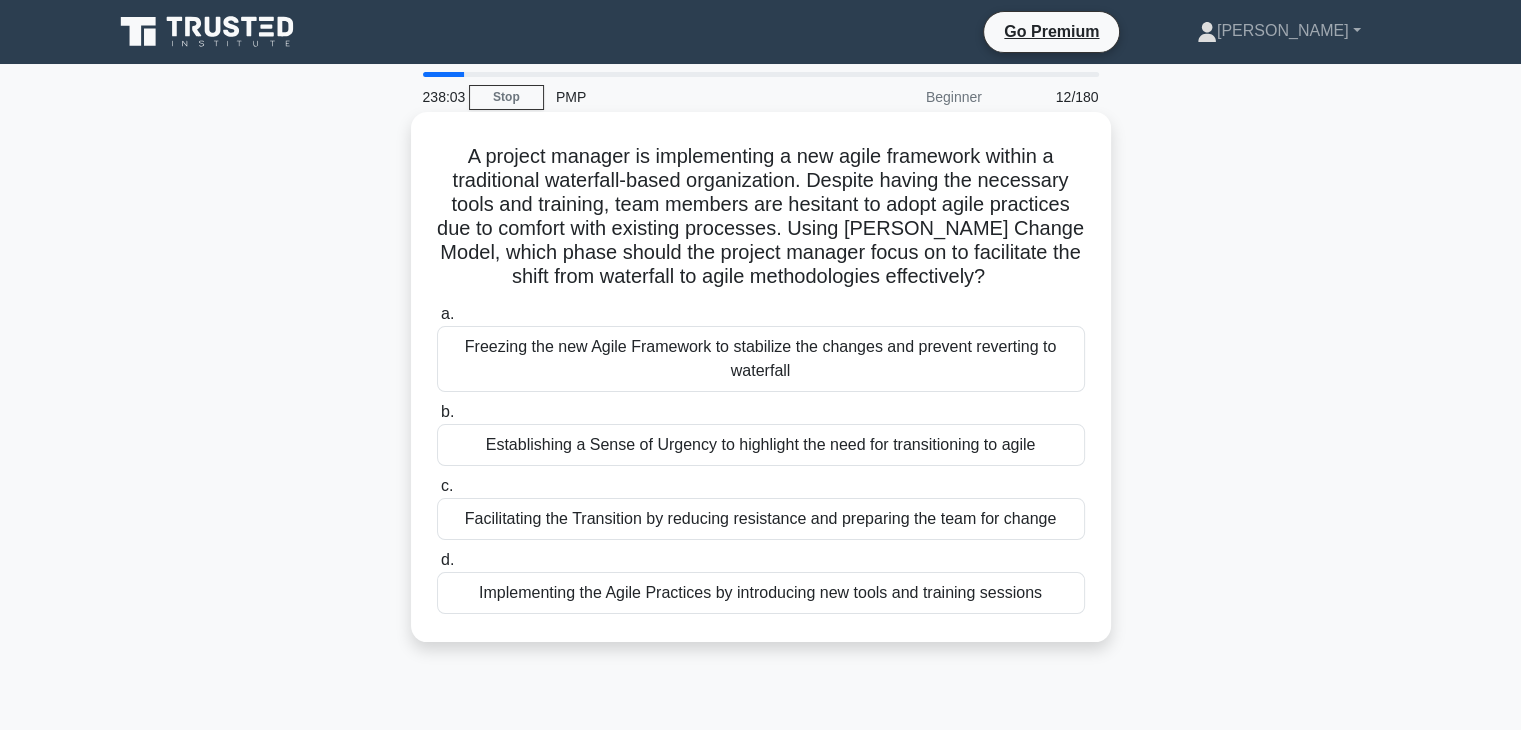 click on "Implementing the Agile Practices by introducing new tools and training sessions" at bounding box center (761, 593) 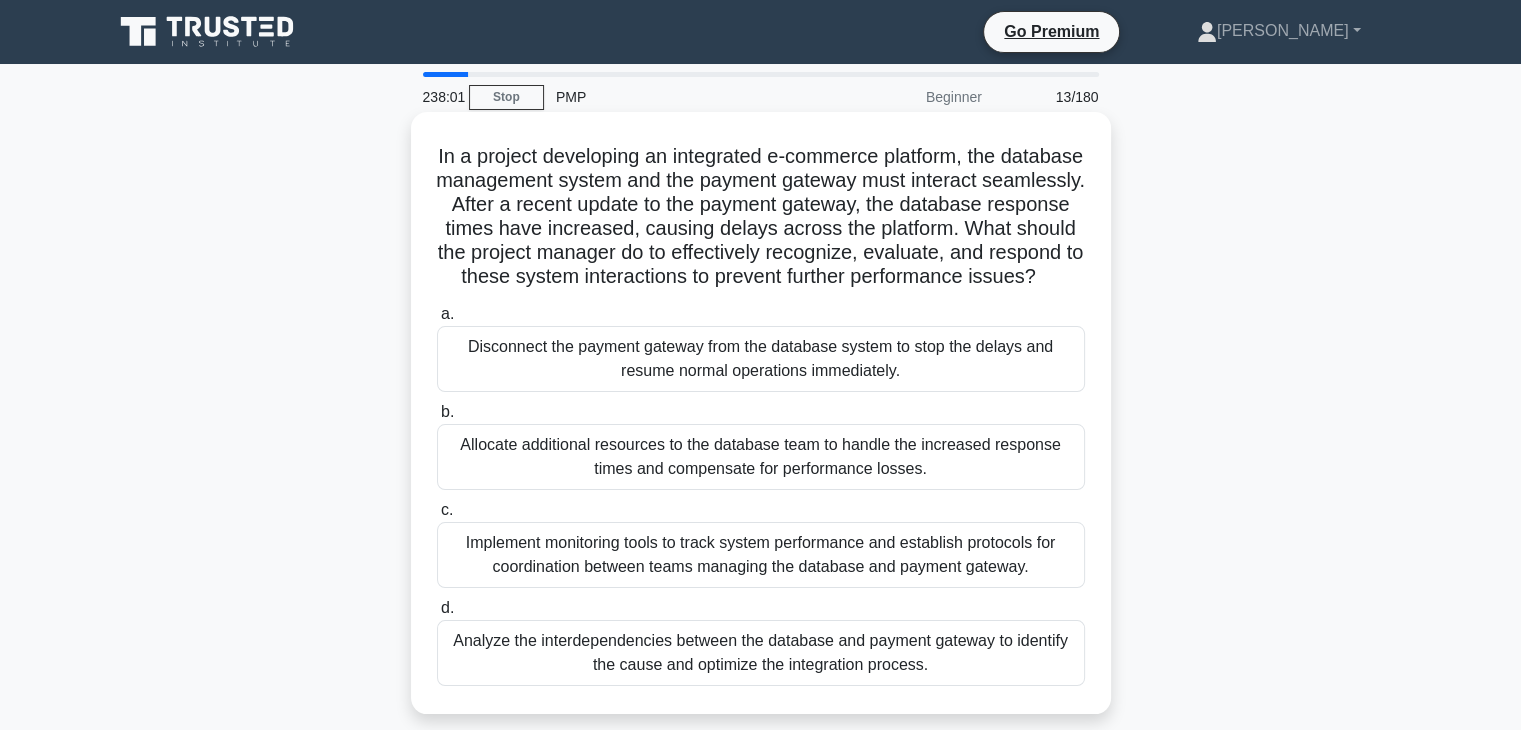 click on "Implement monitoring tools to track system performance and establish protocols for coordination between teams managing the database and payment gateway." at bounding box center (761, 555) 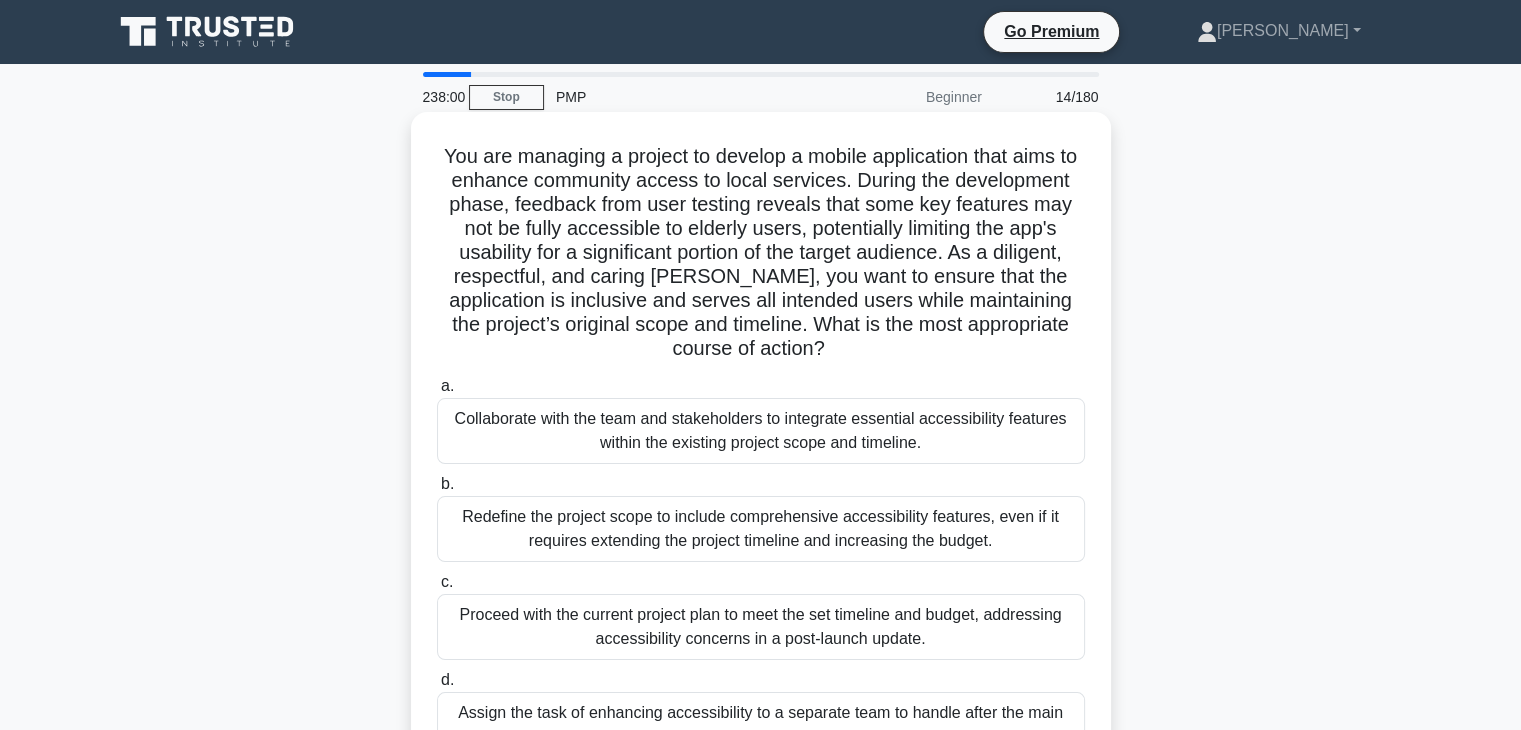 click on "Redefine the project scope to include comprehensive accessibility features, even if it requires extending the project timeline and increasing the budget." at bounding box center [761, 529] 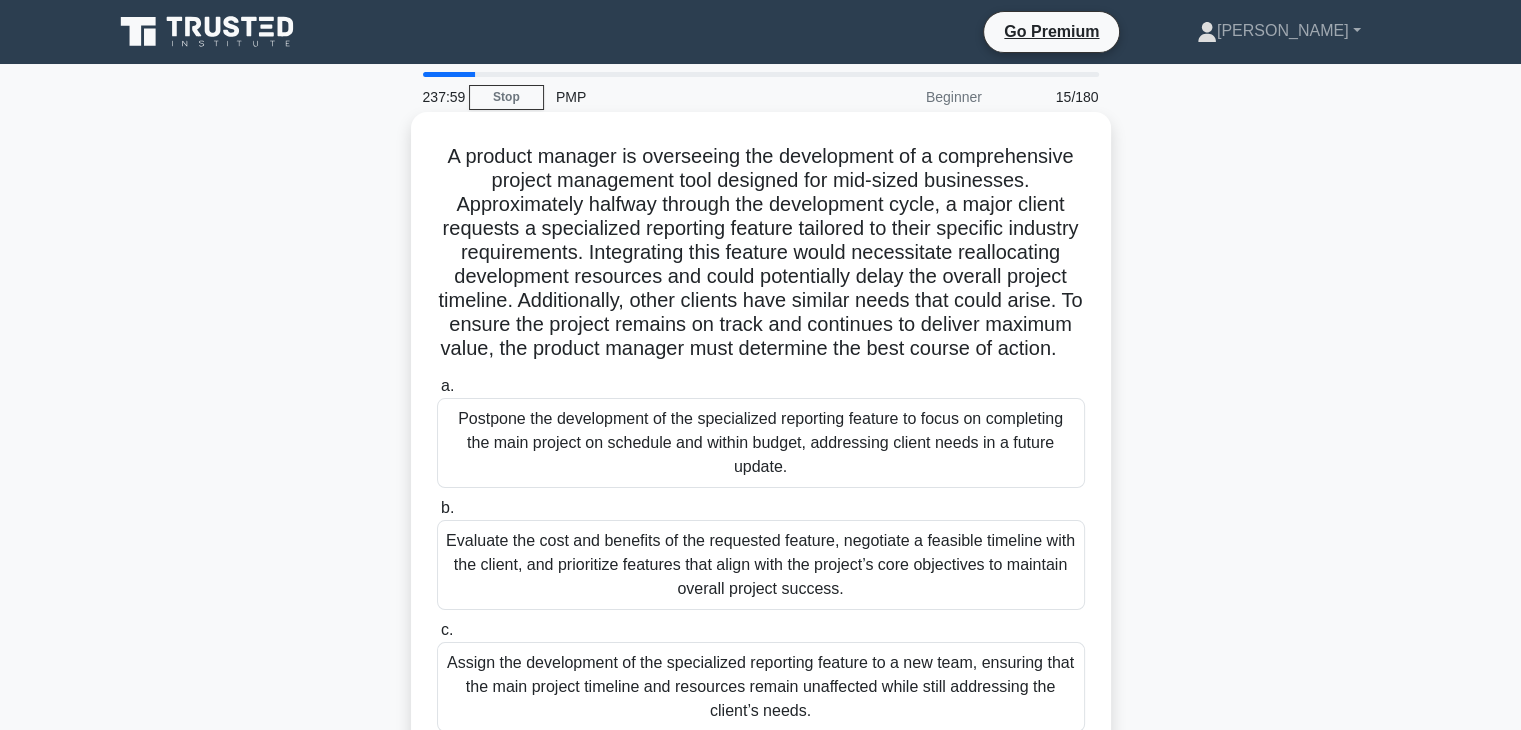 click on "Evaluate the cost and benefits of the requested feature, negotiate a feasible timeline with the client, and prioritize features that align with the project’s core objectives to maintain overall project success." at bounding box center (761, 565) 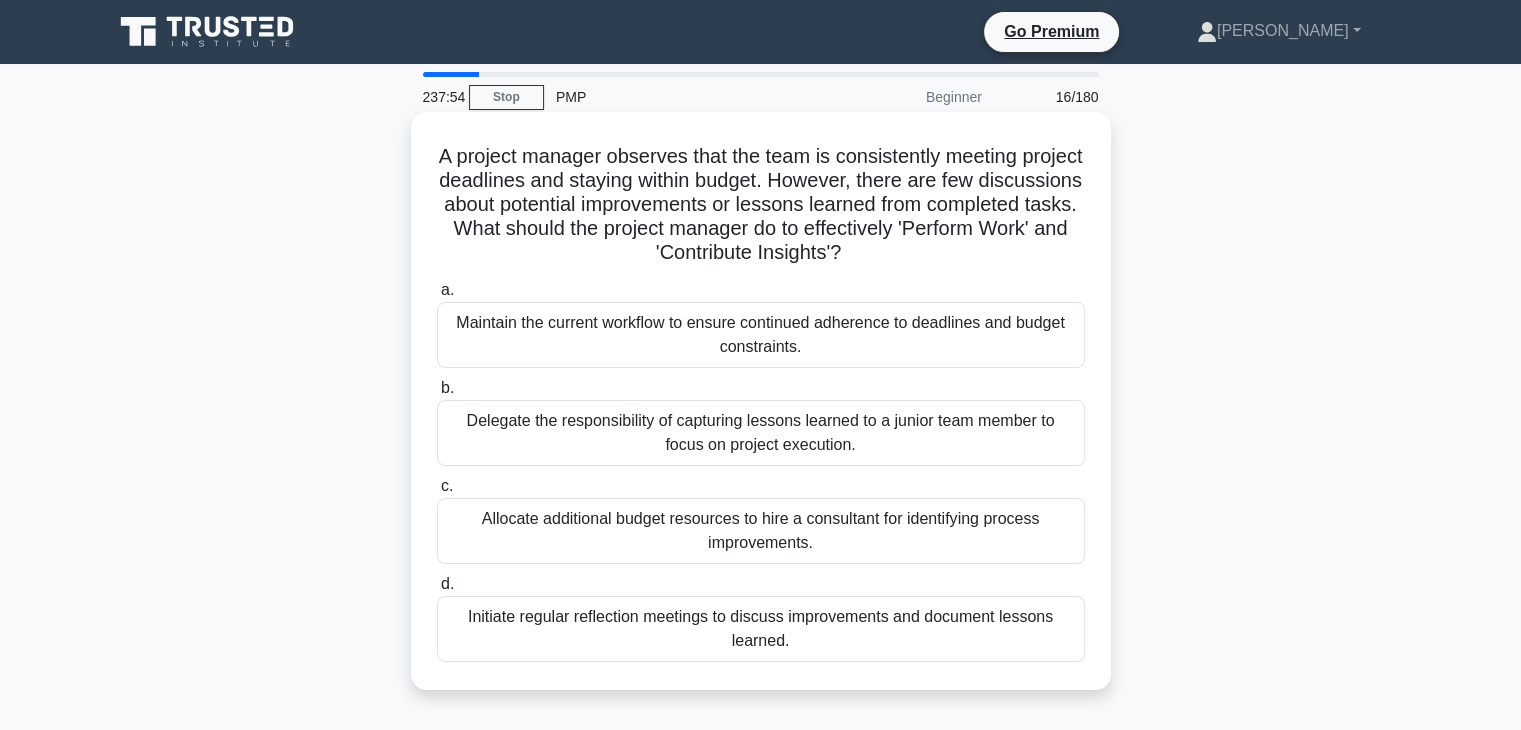 click on "Maintain the current workflow to ensure continued adherence to deadlines and budget constraints." at bounding box center [761, 335] 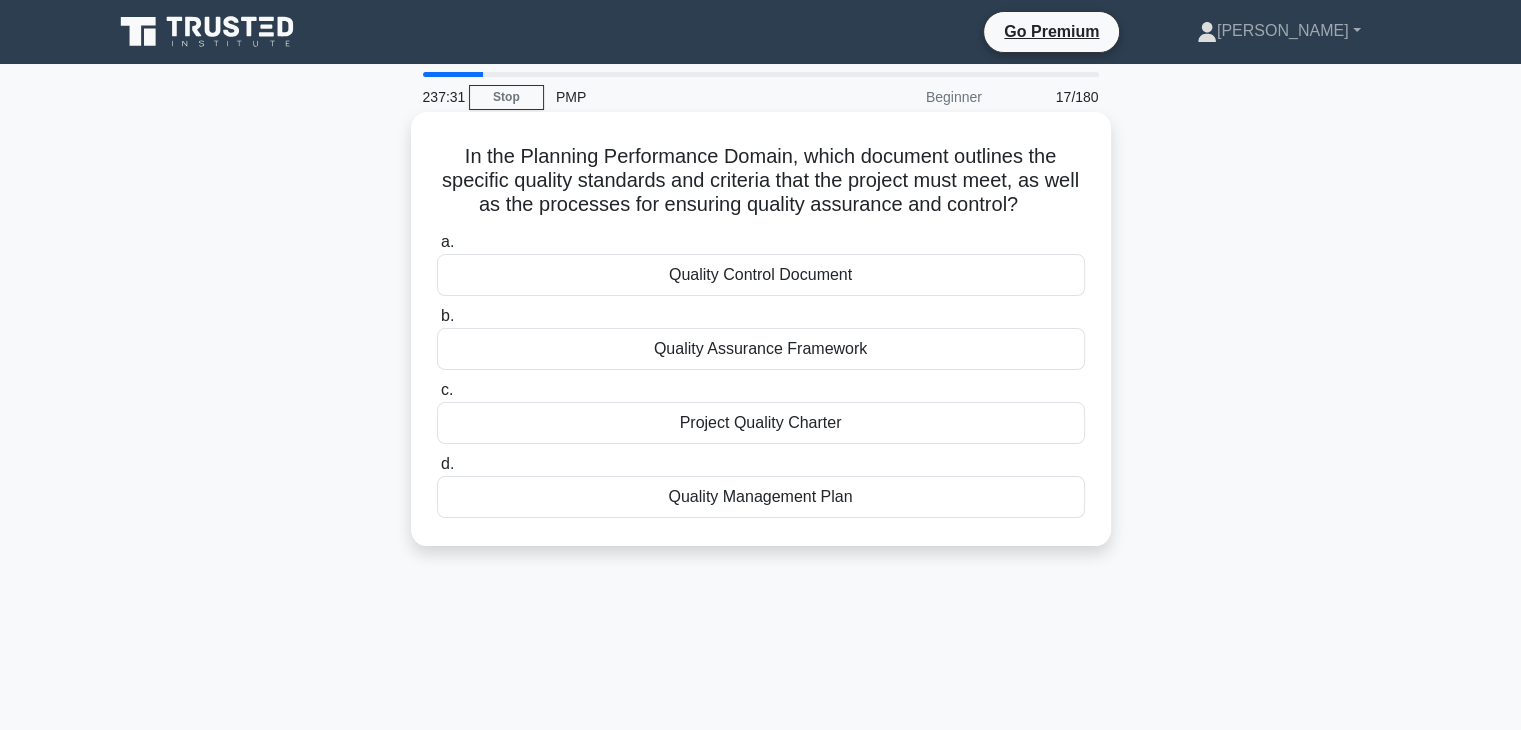 click on "Quality Assurance Framework" at bounding box center (761, 349) 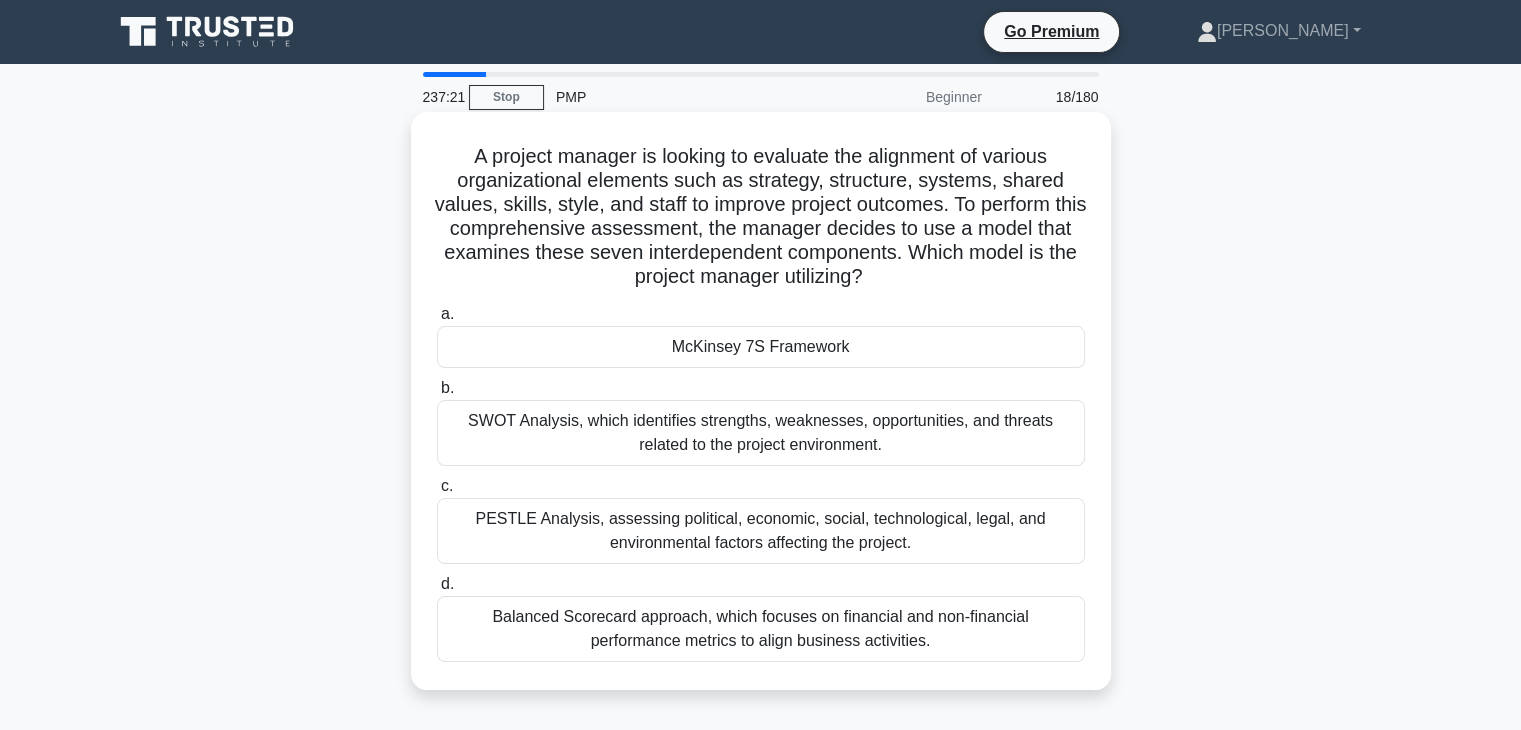 click on "PESTLE Analysis, assessing political, economic, social, technological, legal, and environmental factors affecting the project." at bounding box center (761, 531) 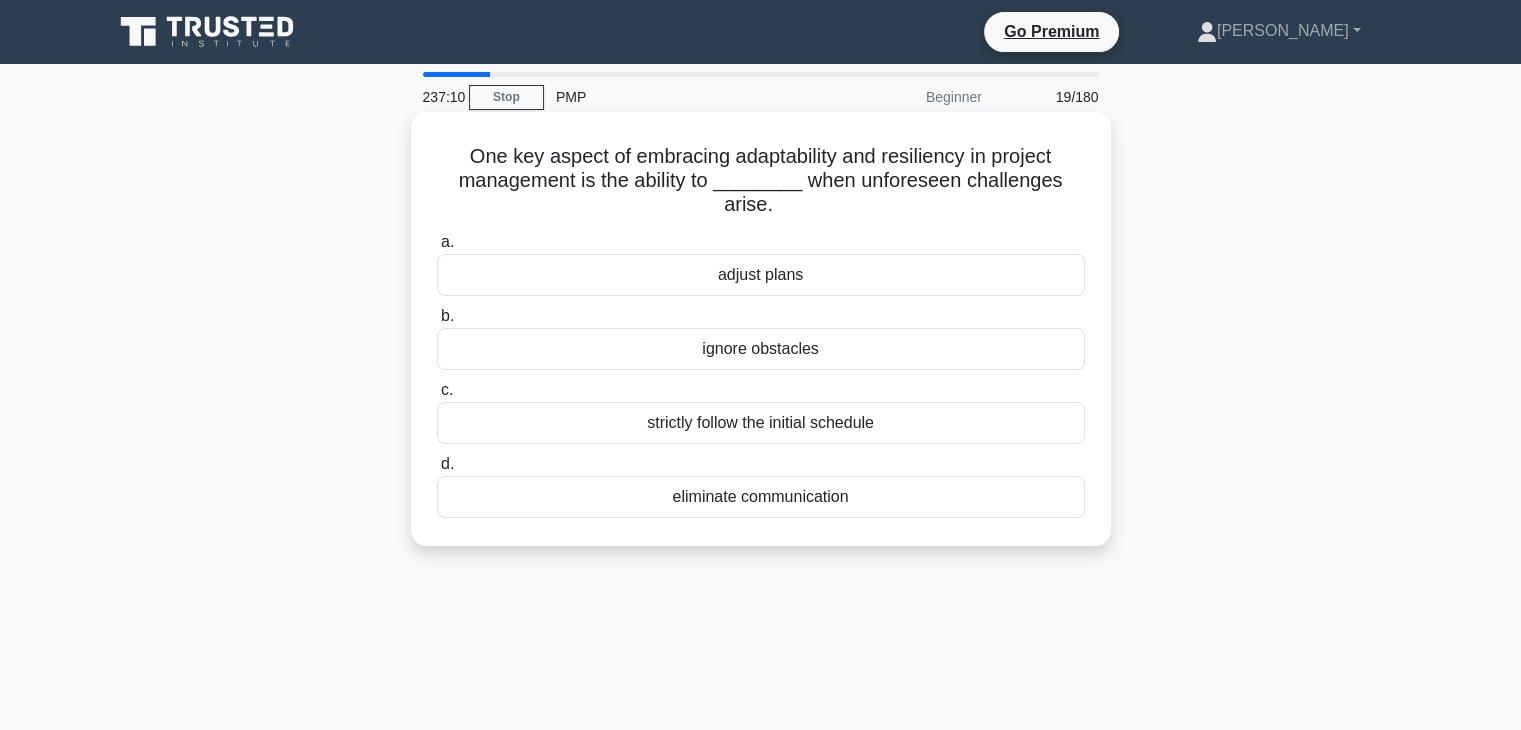 click on "ignore obstacles" at bounding box center [761, 349] 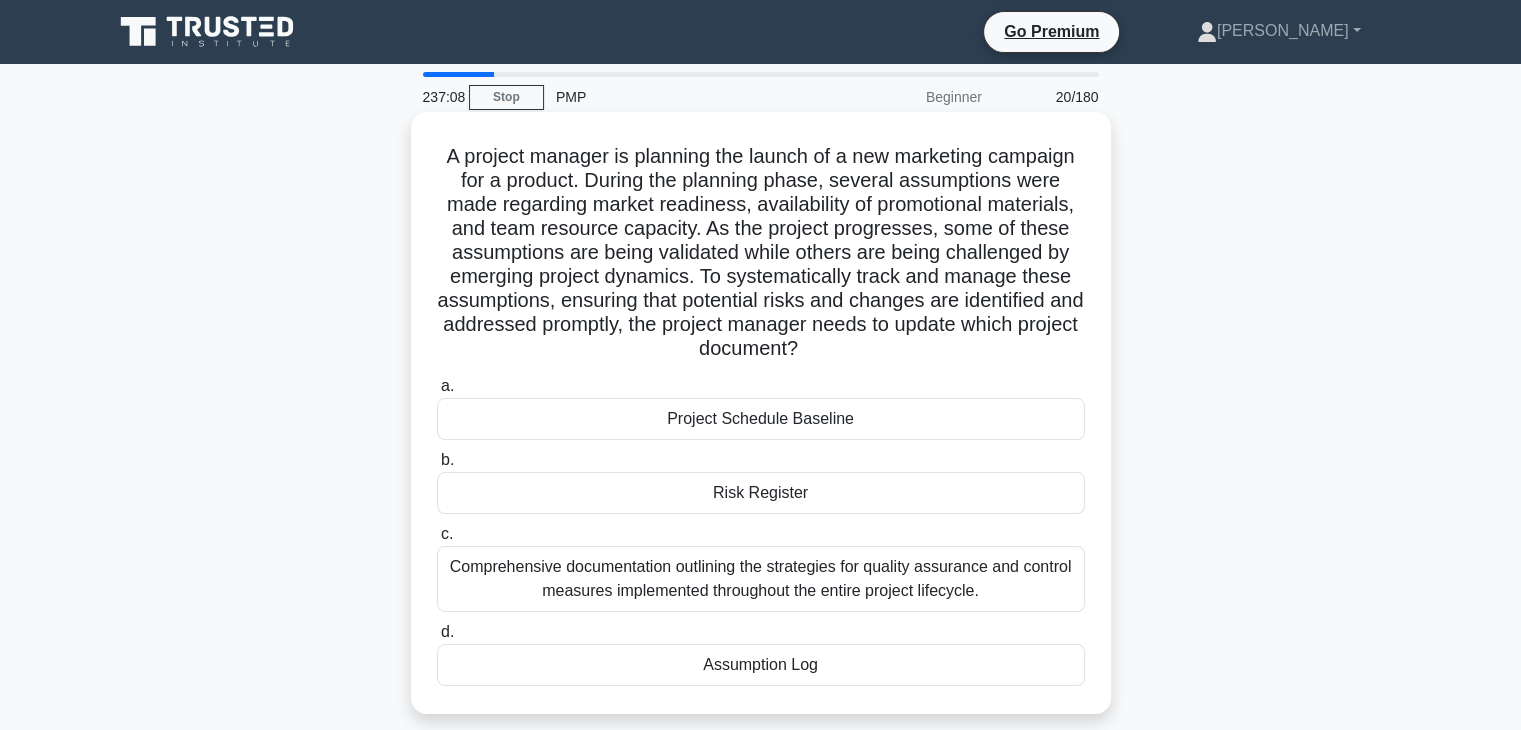 click on "Comprehensive documentation outlining the strategies for quality assurance and control measures implemented throughout the entire project lifecycle." at bounding box center (761, 579) 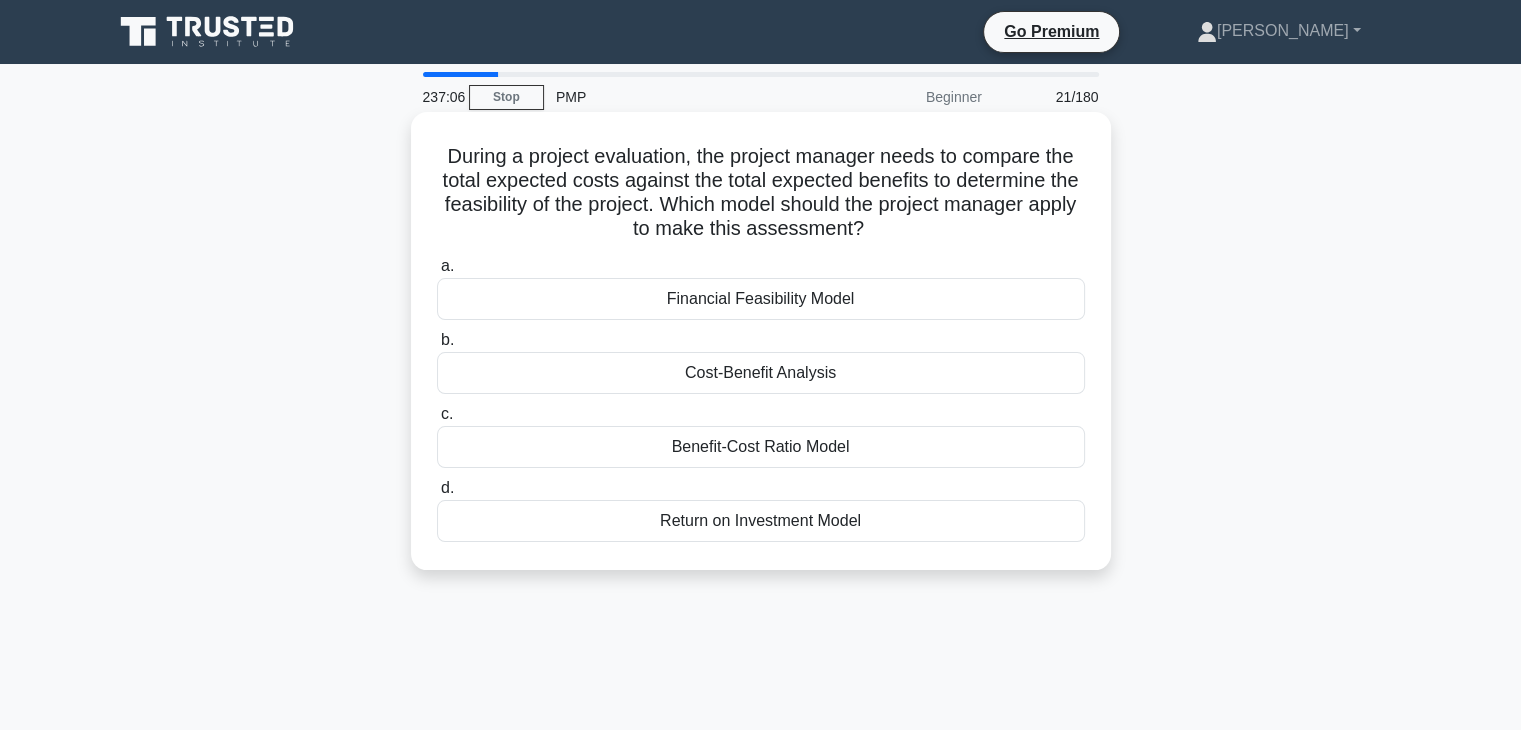 click on "Benefit-Cost Ratio Model" at bounding box center (761, 447) 